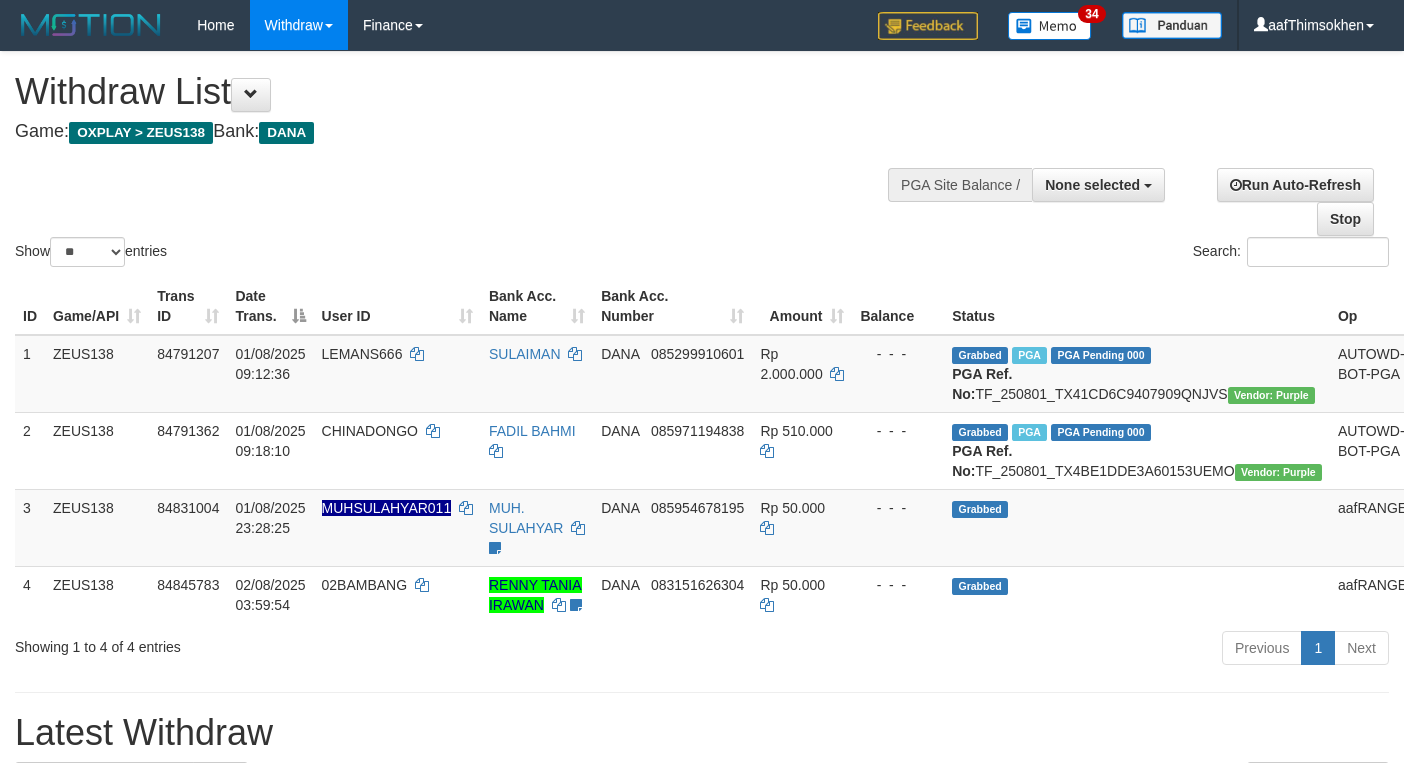 select 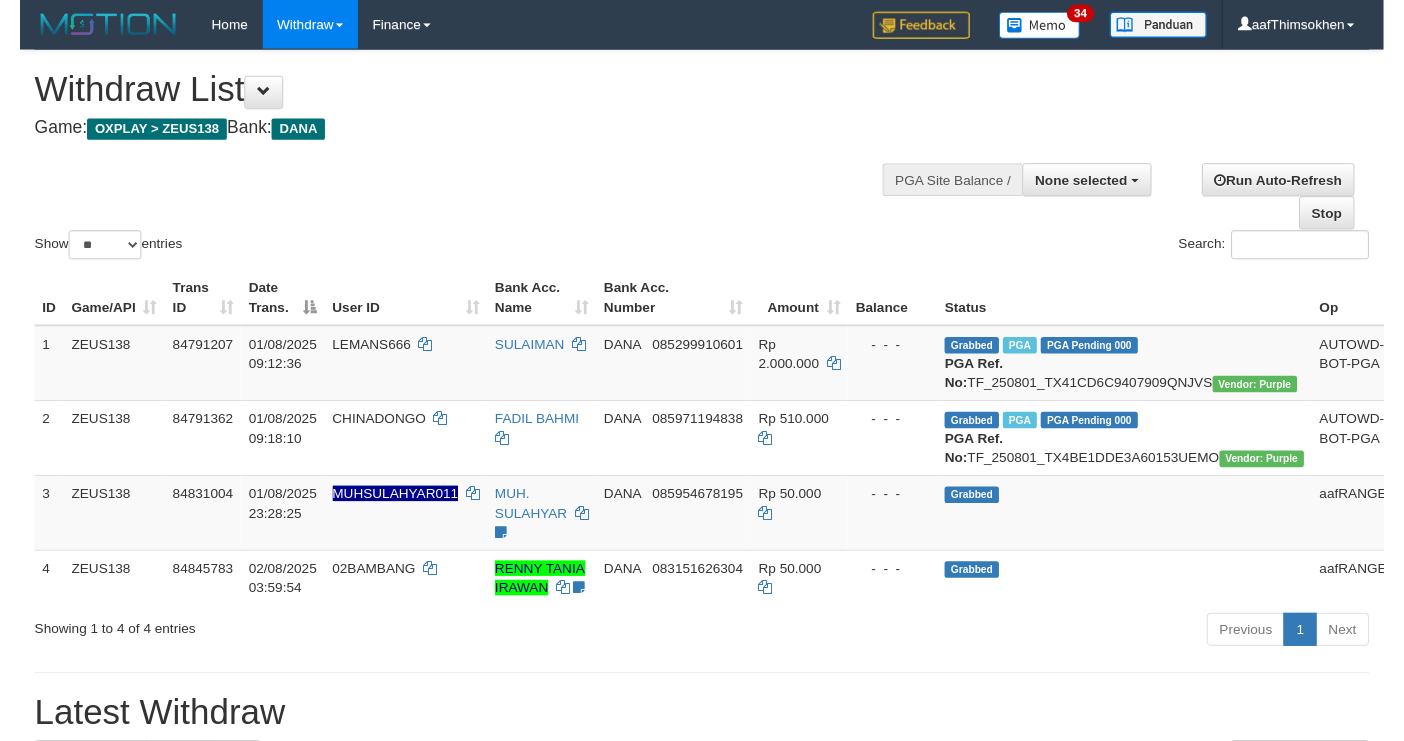 scroll, scrollTop: 349, scrollLeft: 0, axis: vertical 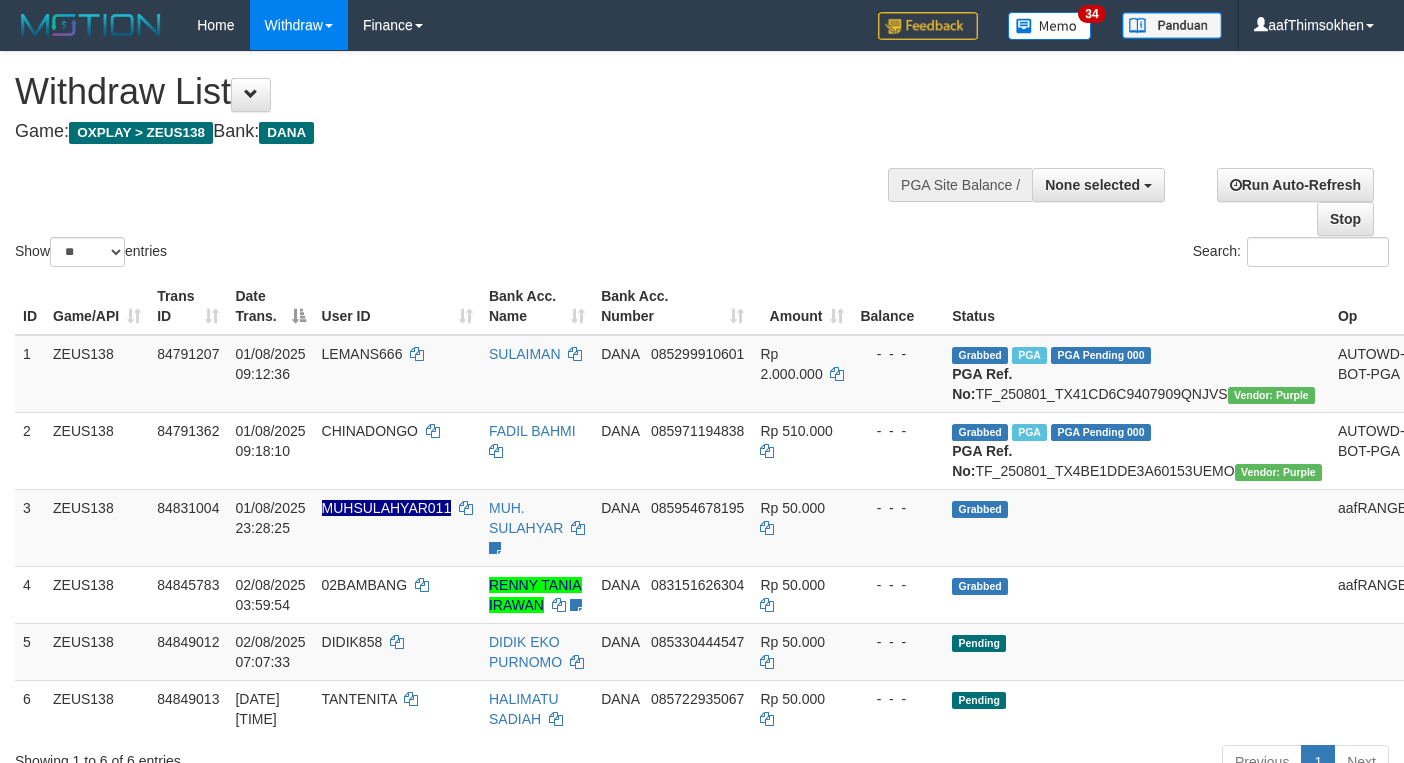 select 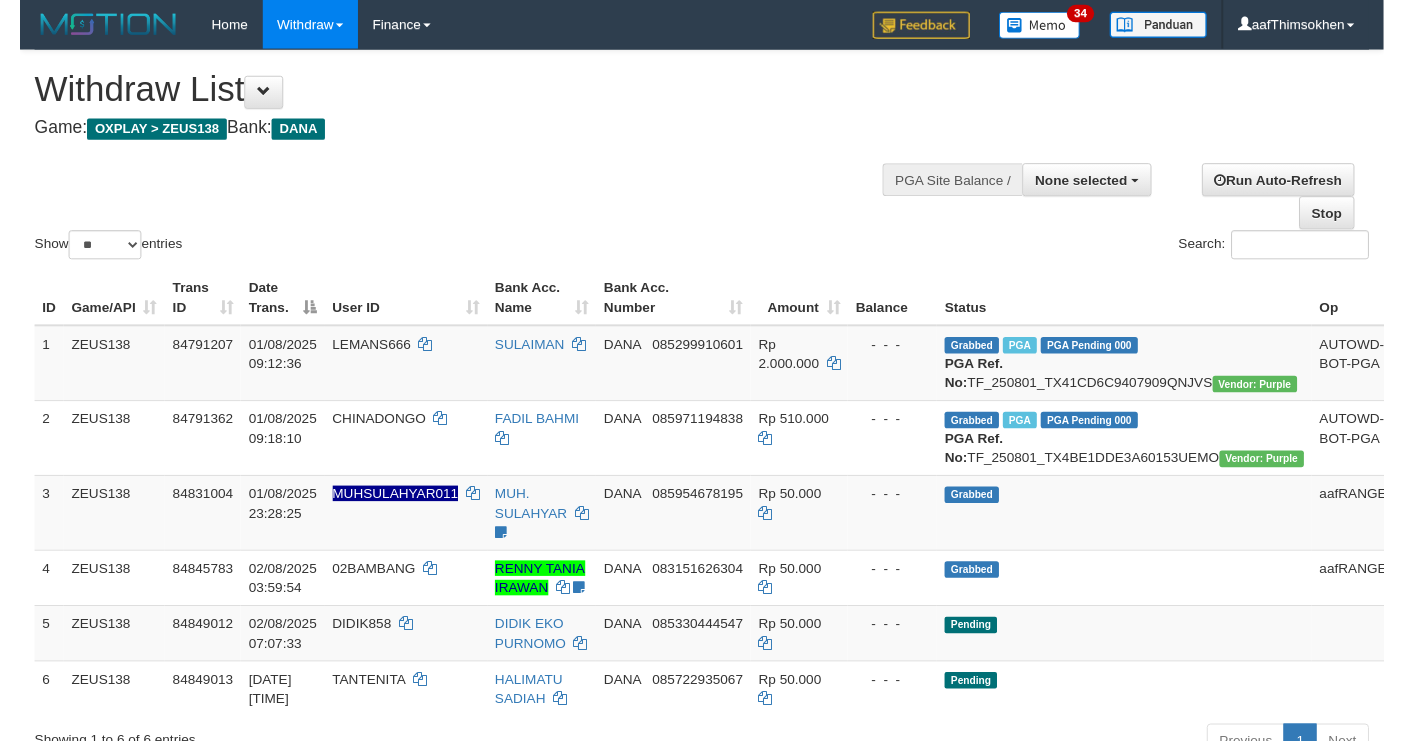 scroll, scrollTop: 349, scrollLeft: 0, axis: vertical 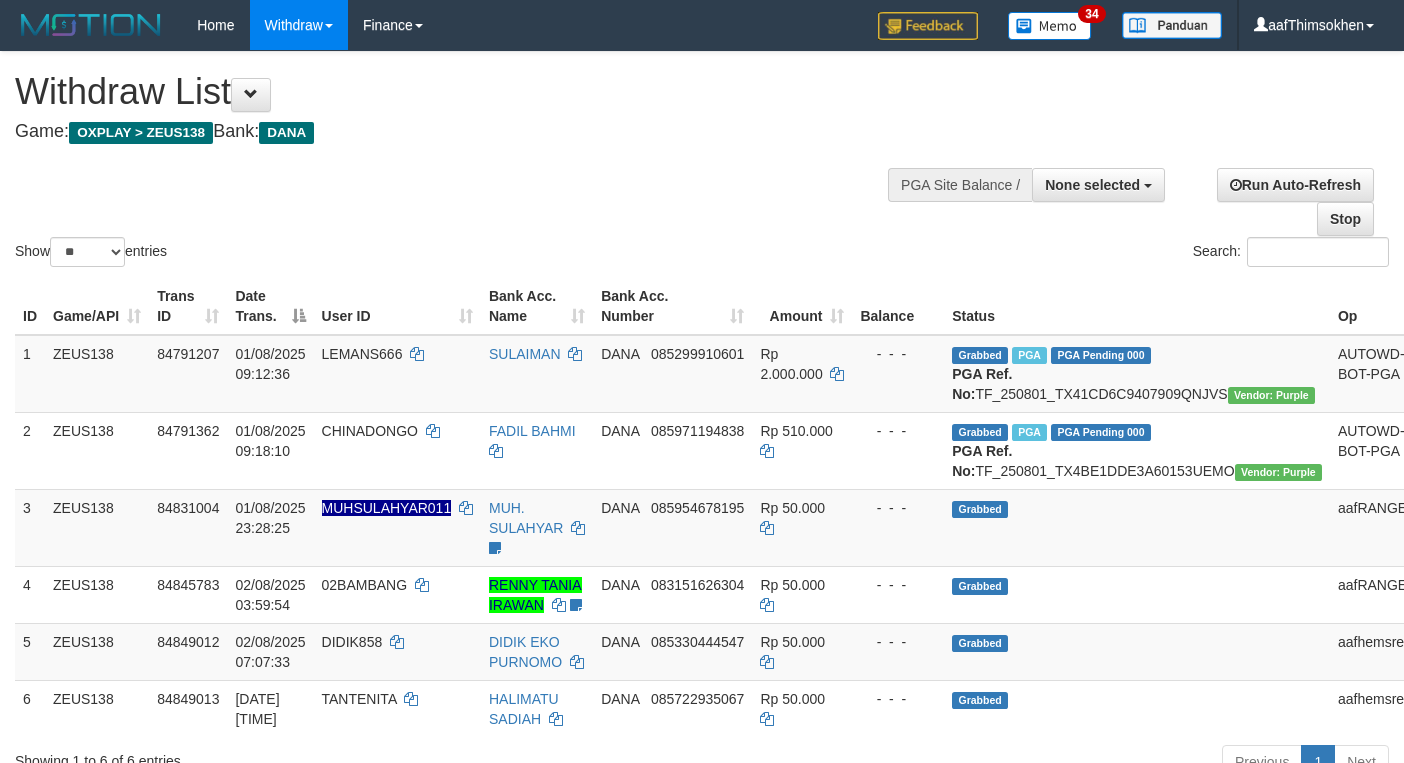 select 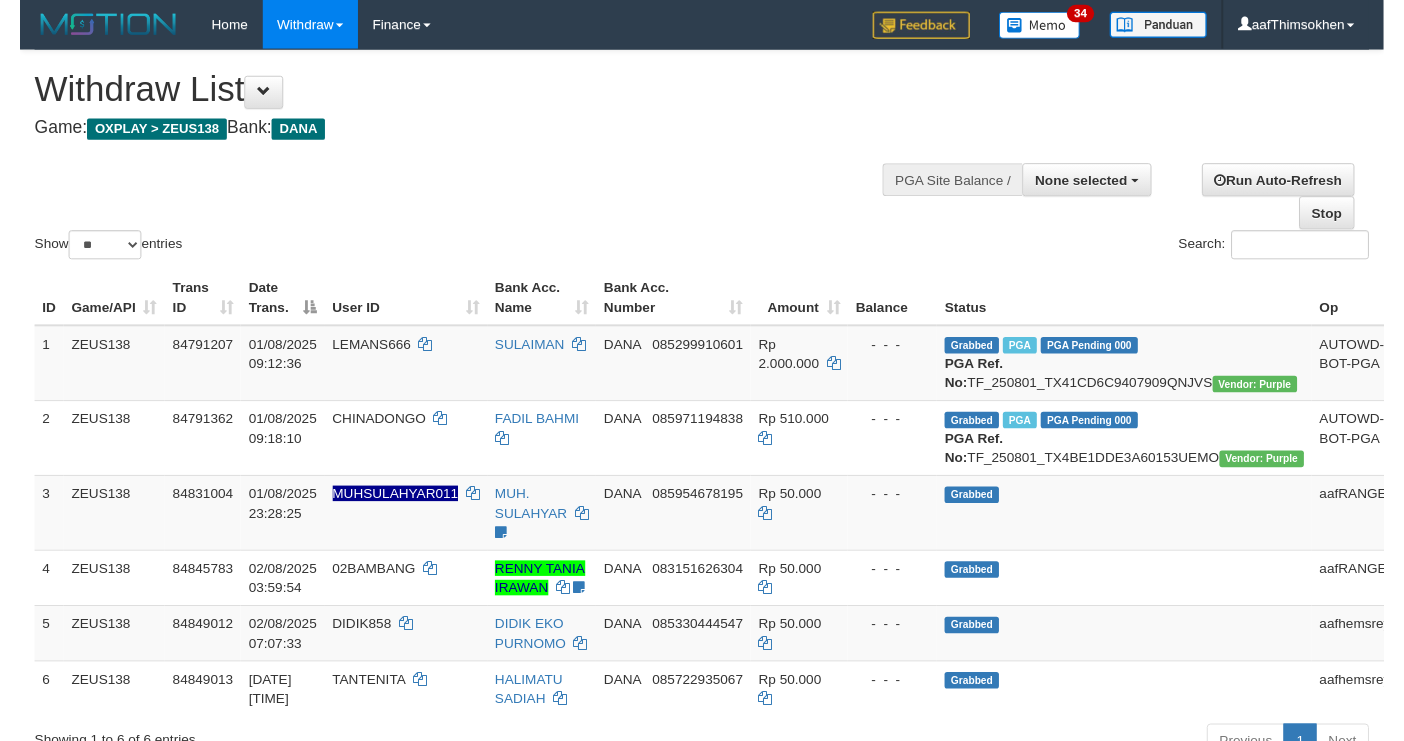 scroll, scrollTop: 349, scrollLeft: 0, axis: vertical 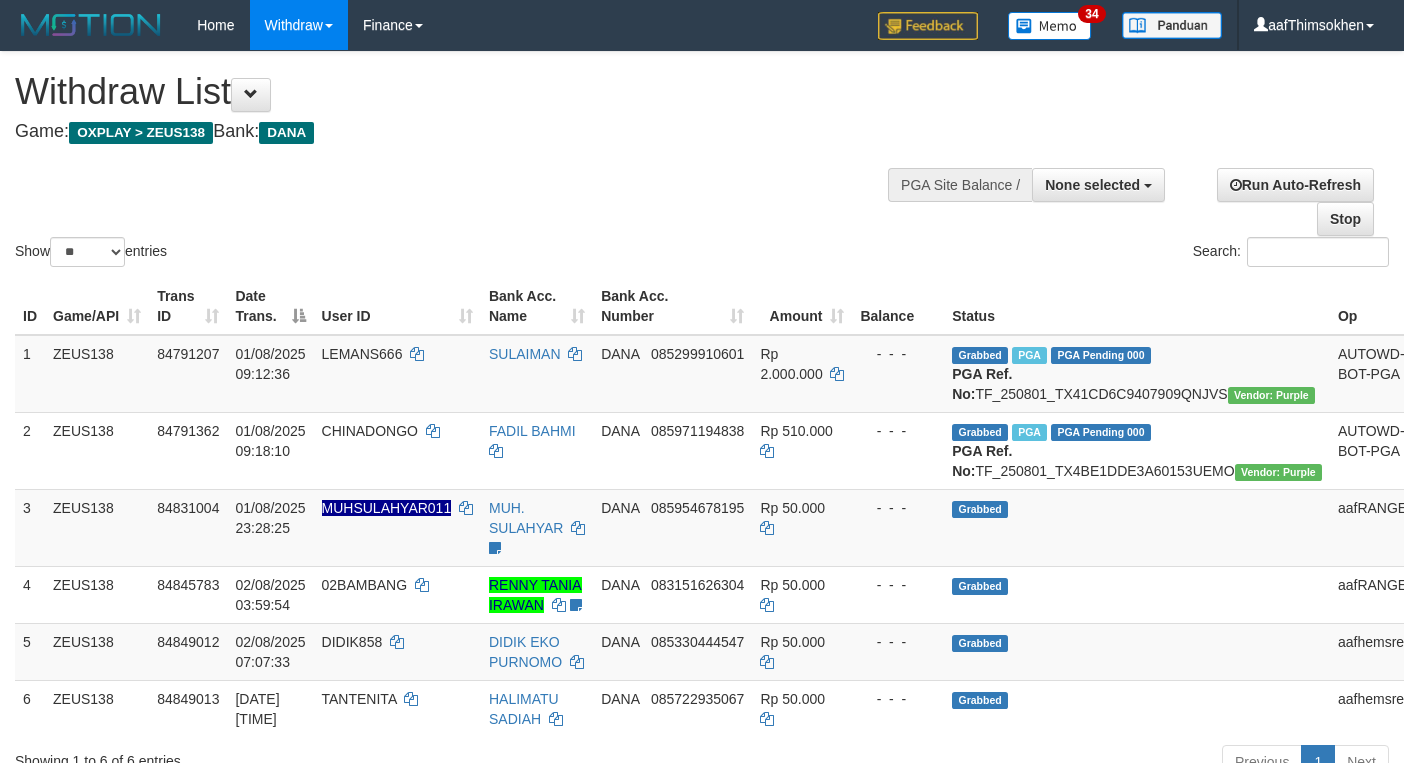select 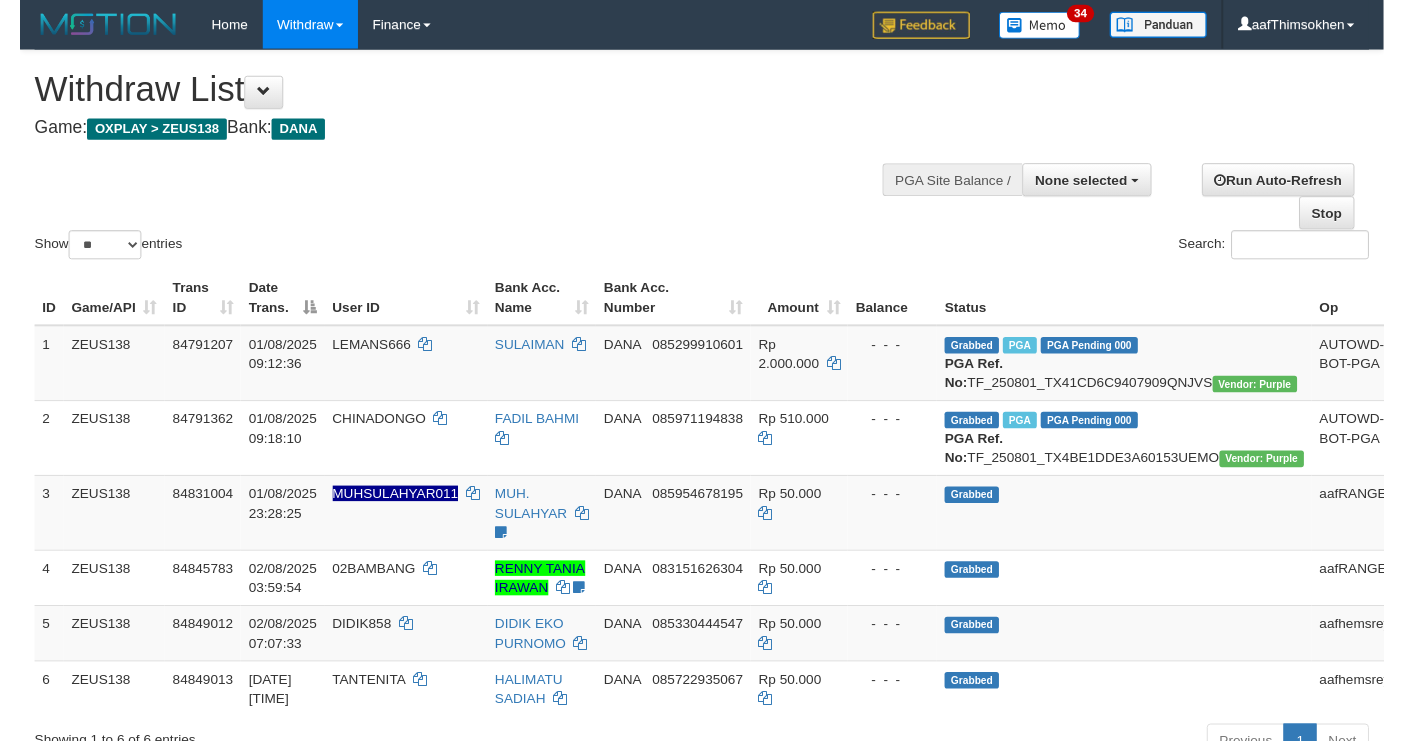 scroll, scrollTop: 349, scrollLeft: 0, axis: vertical 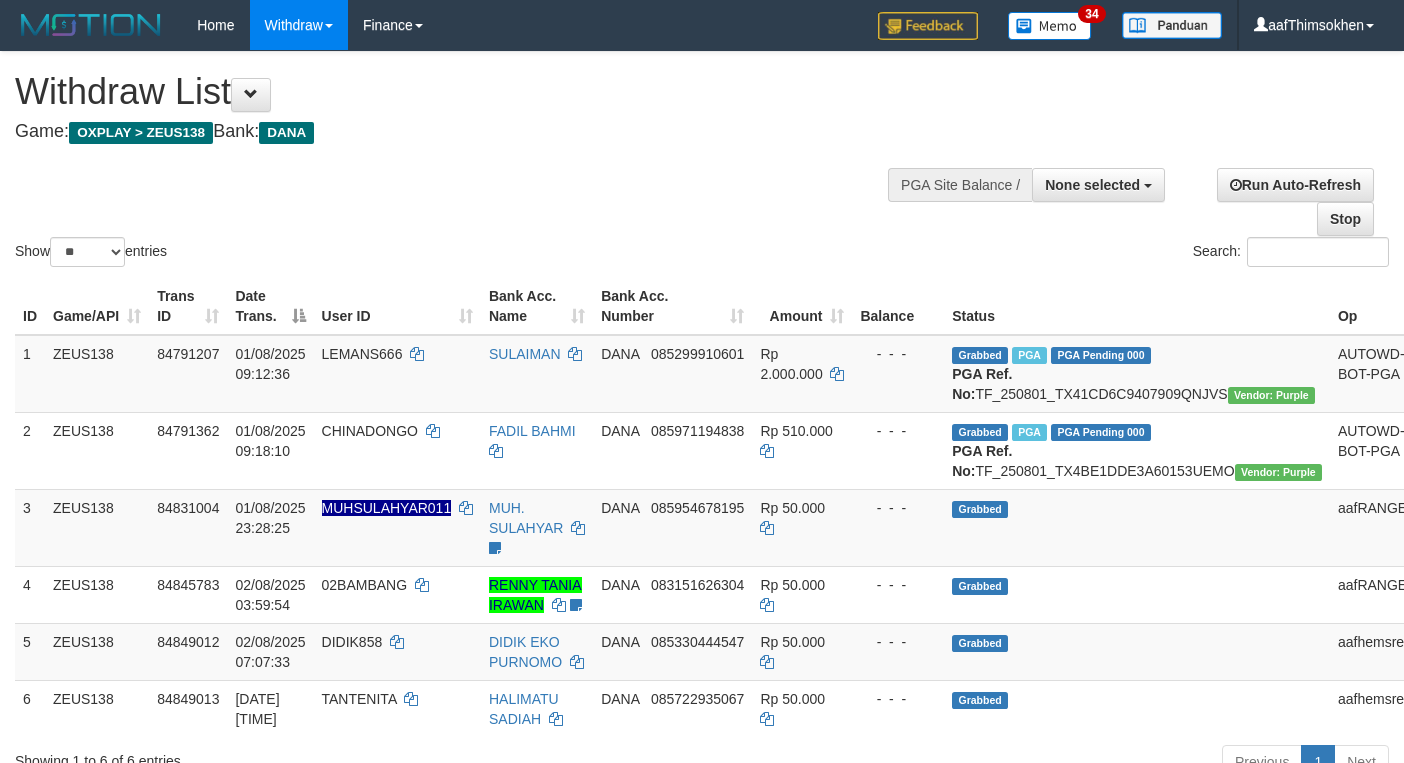 select 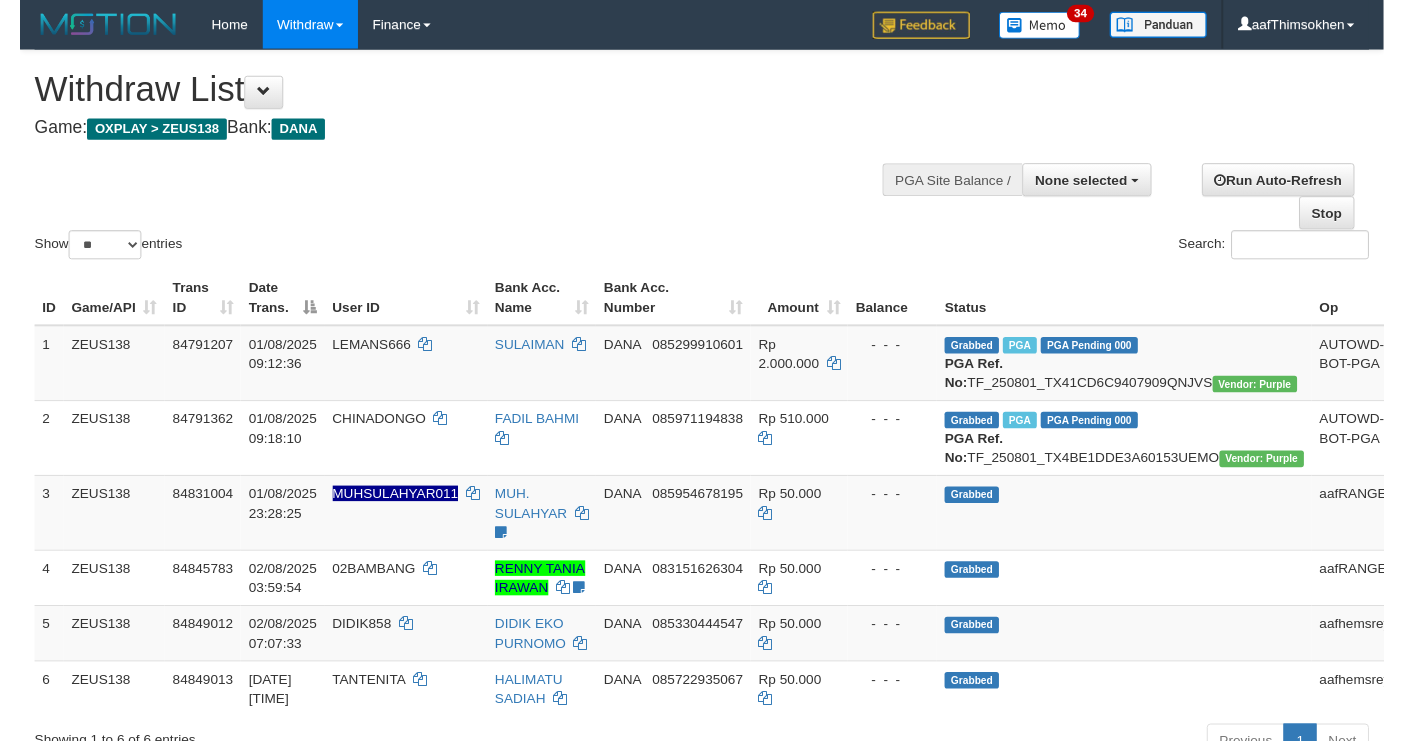 scroll, scrollTop: 349, scrollLeft: 0, axis: vertical 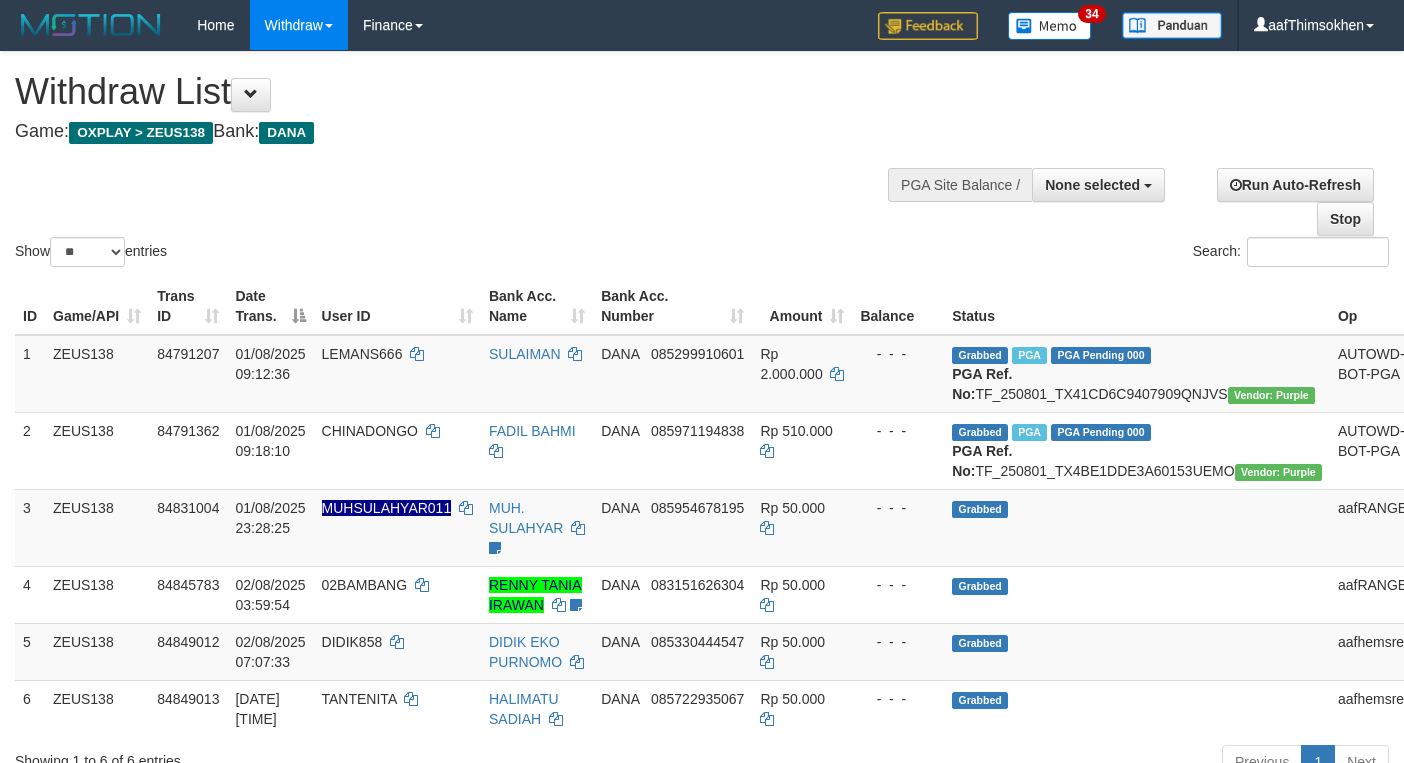 select 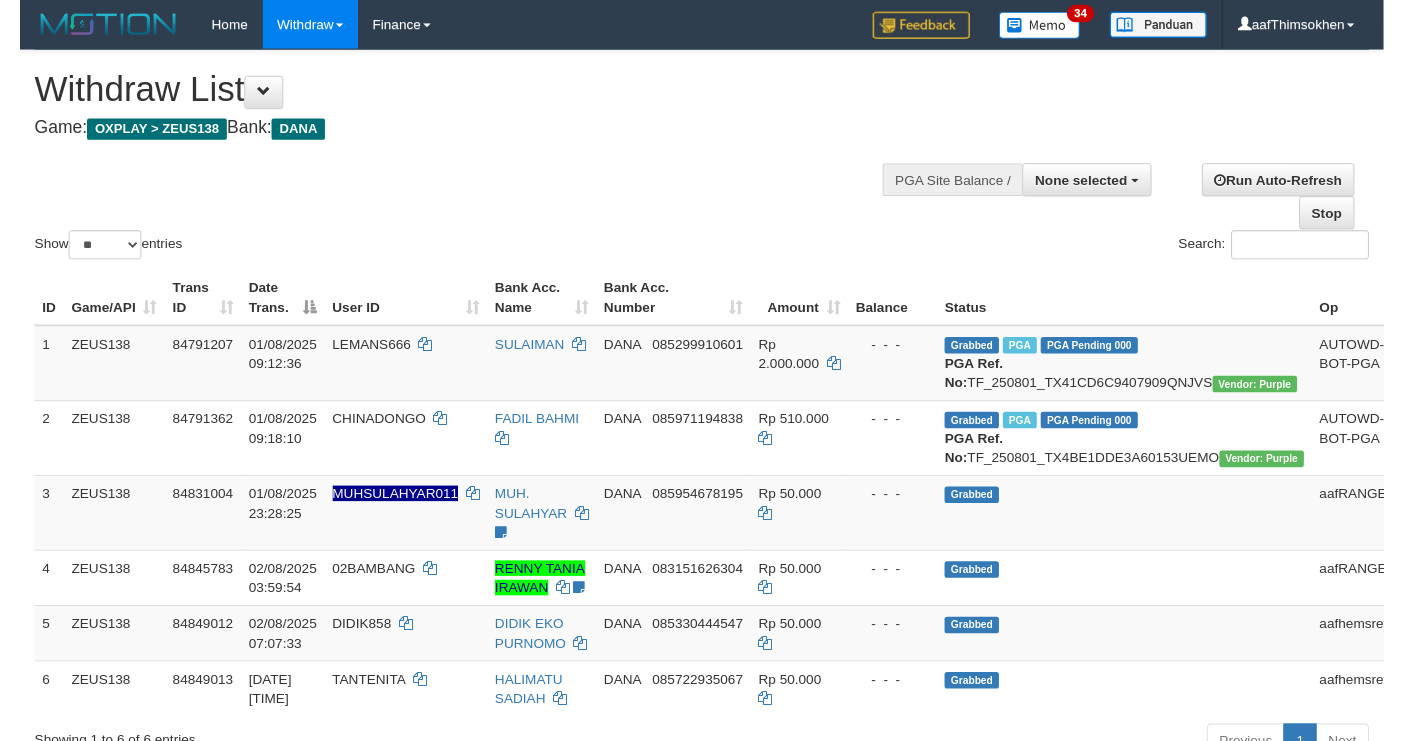 scroll, scrollTop: 349, scrollLeft: 0, axis: vertical 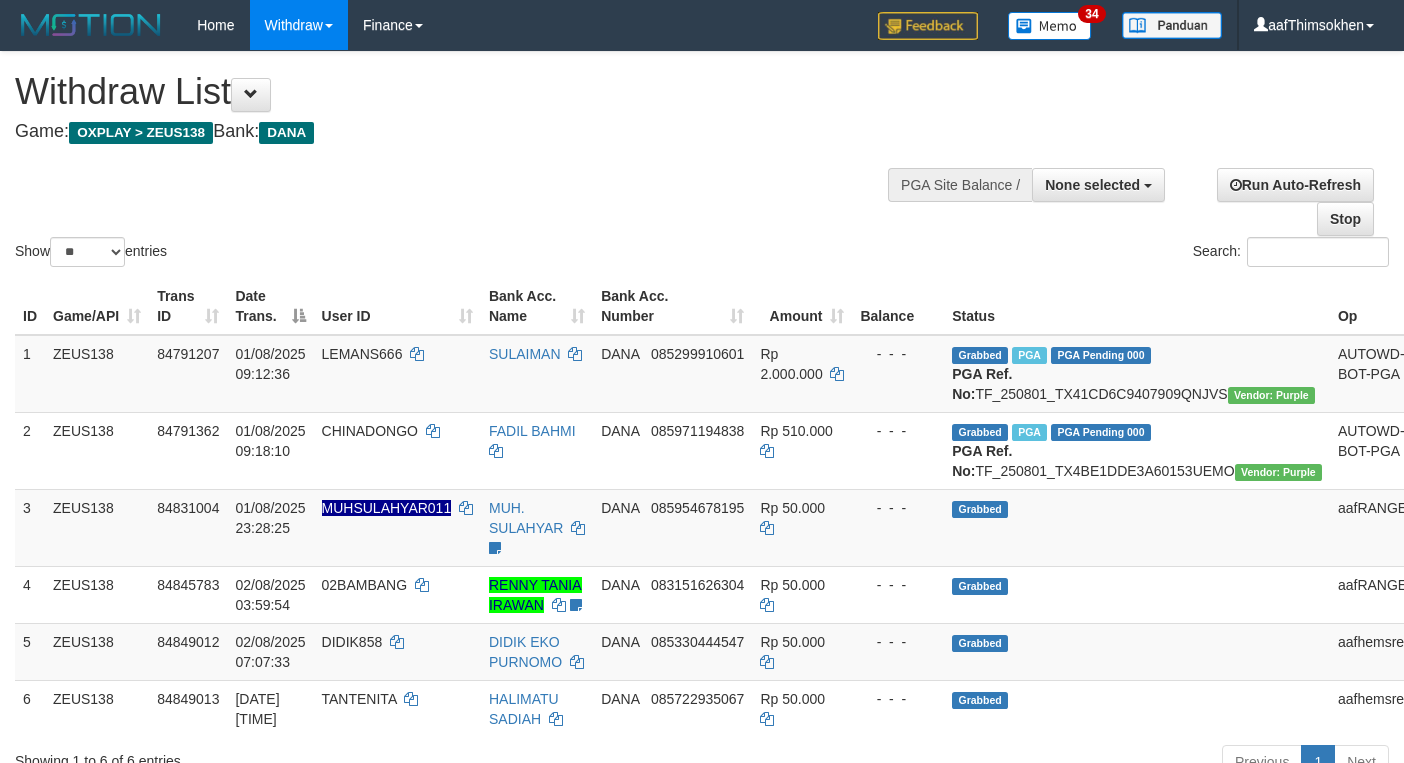 select 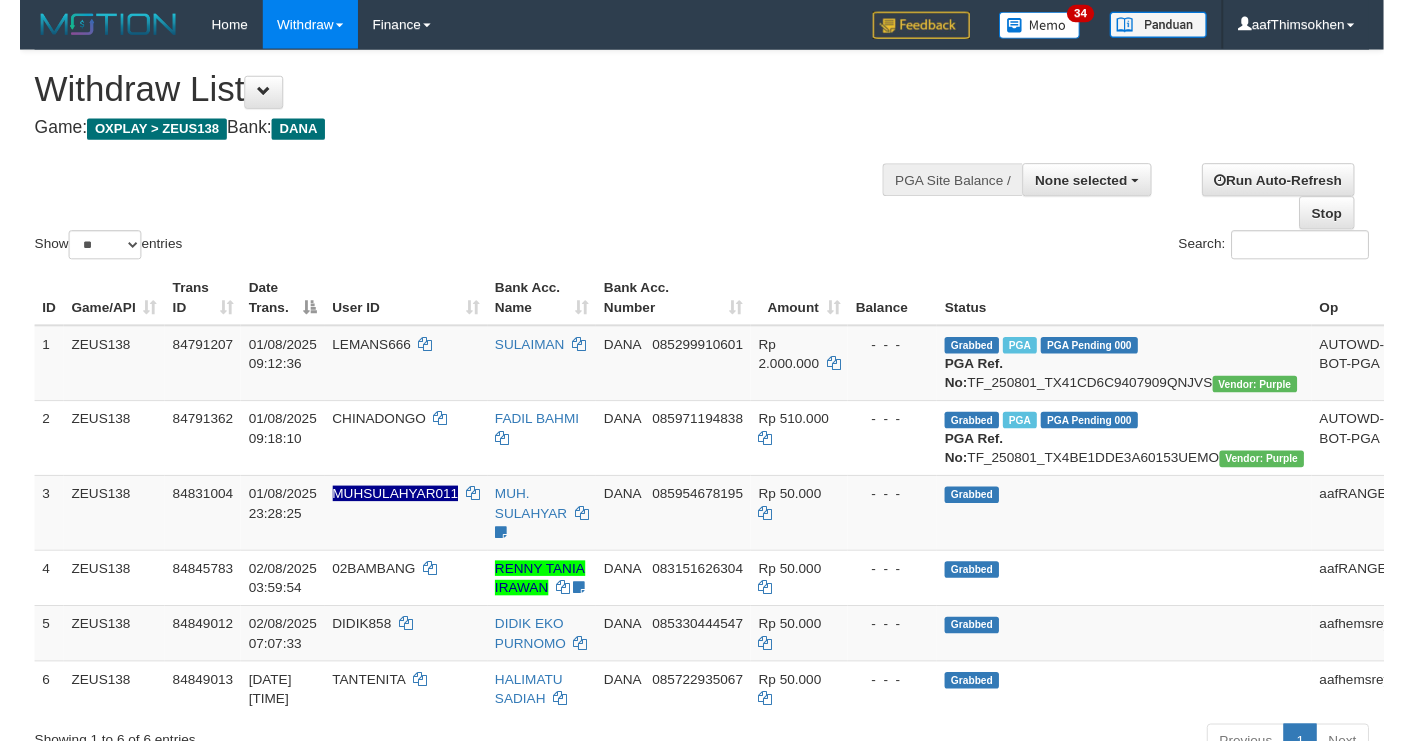 scroll, scrollTop: 349, scrollLeft: 0, axis: vertical 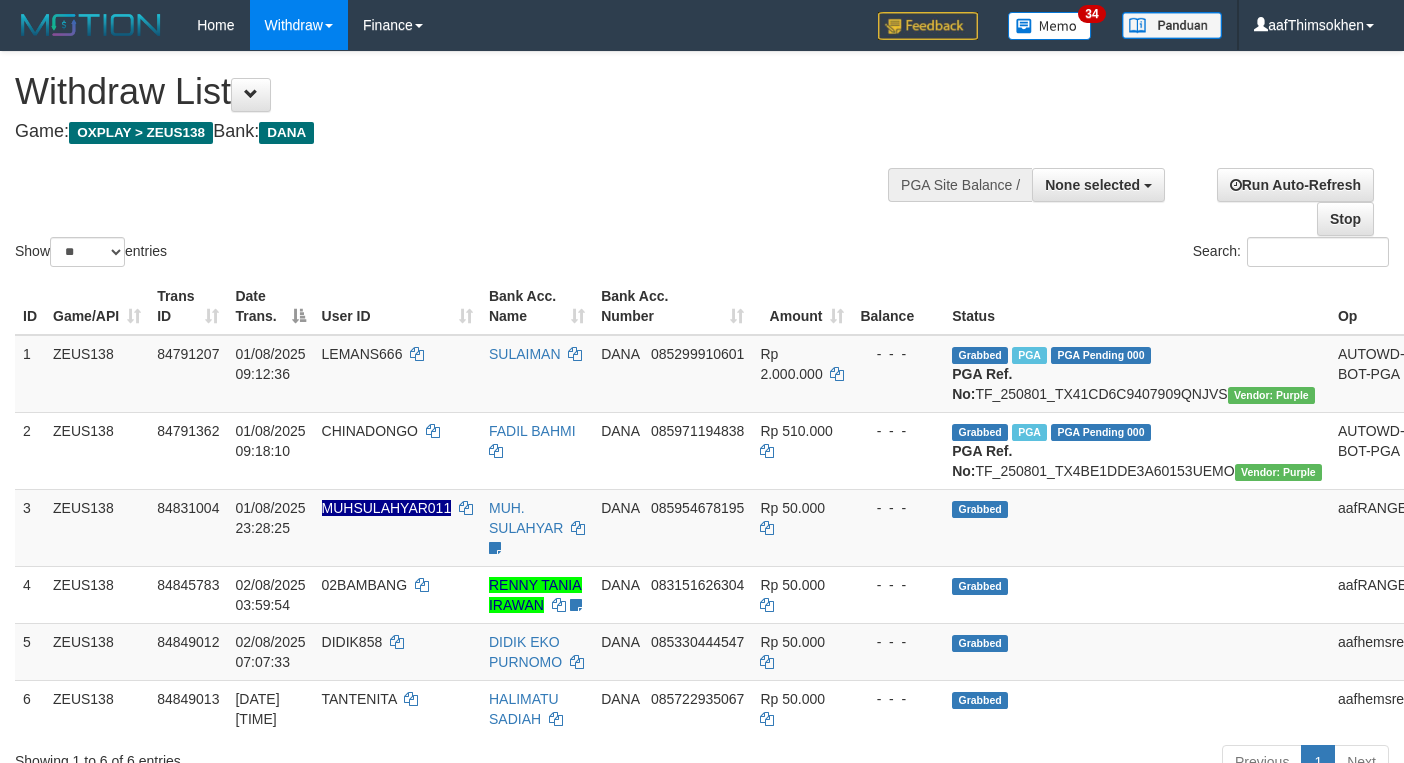 select 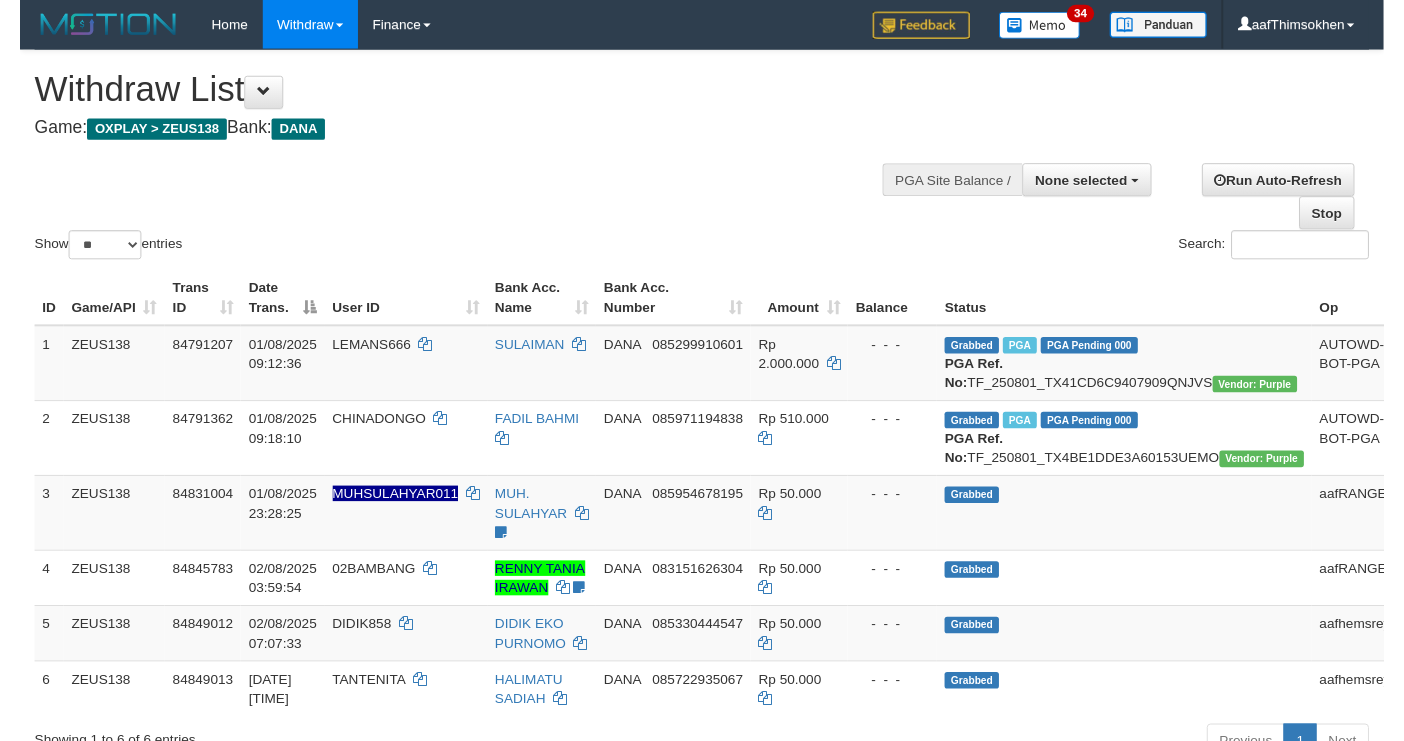 scroll, scrollTop: 349, scrollLeft: 0, axis: vertical 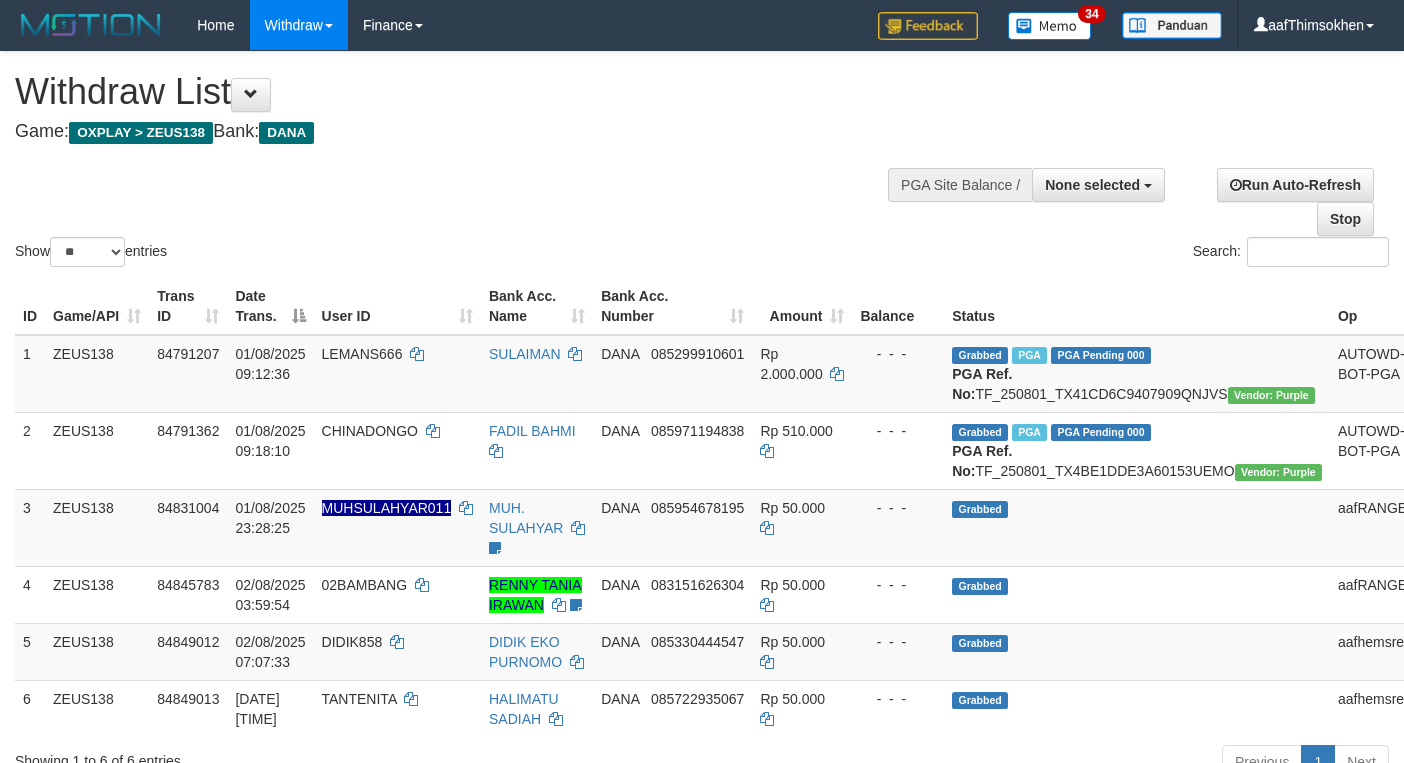 select 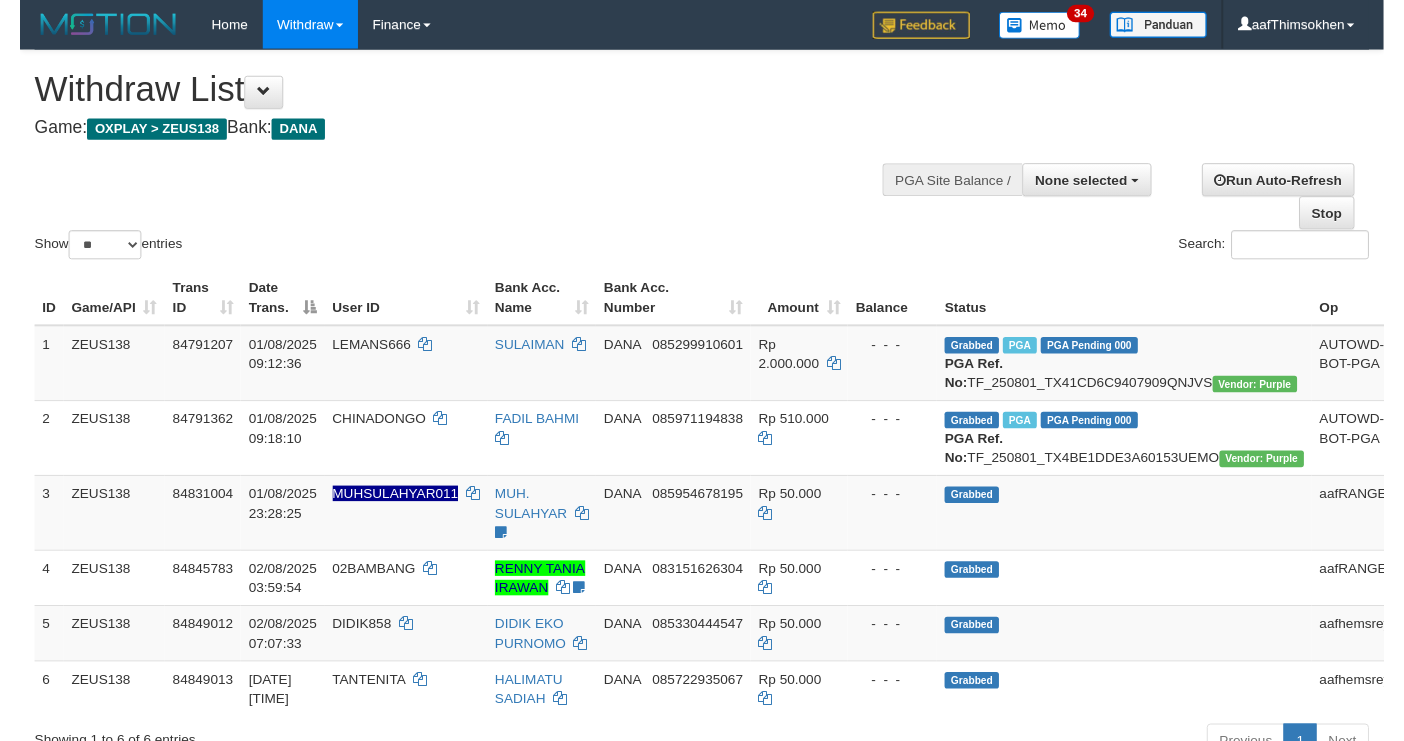 scroll, scrollTop: 349, scrollLeft: 0, axis: vertical 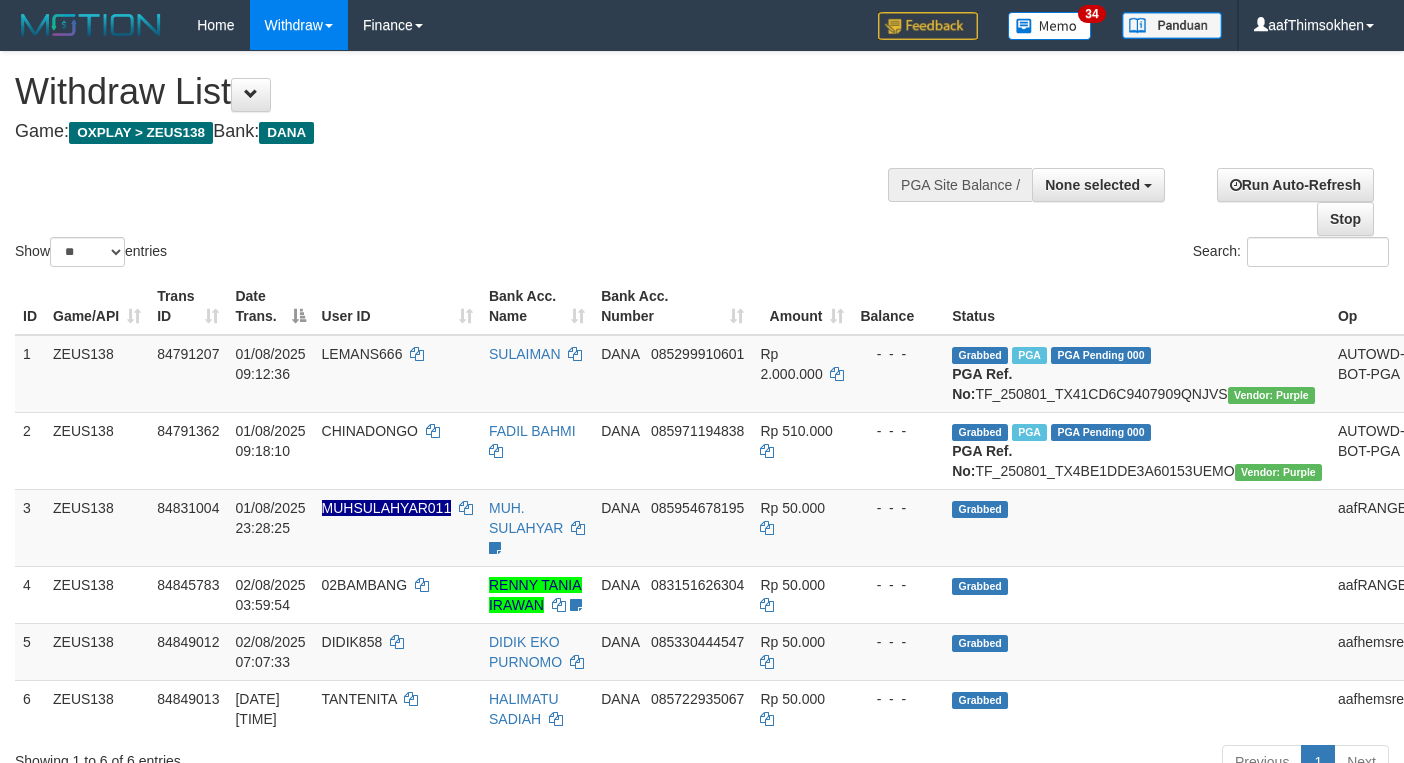 select 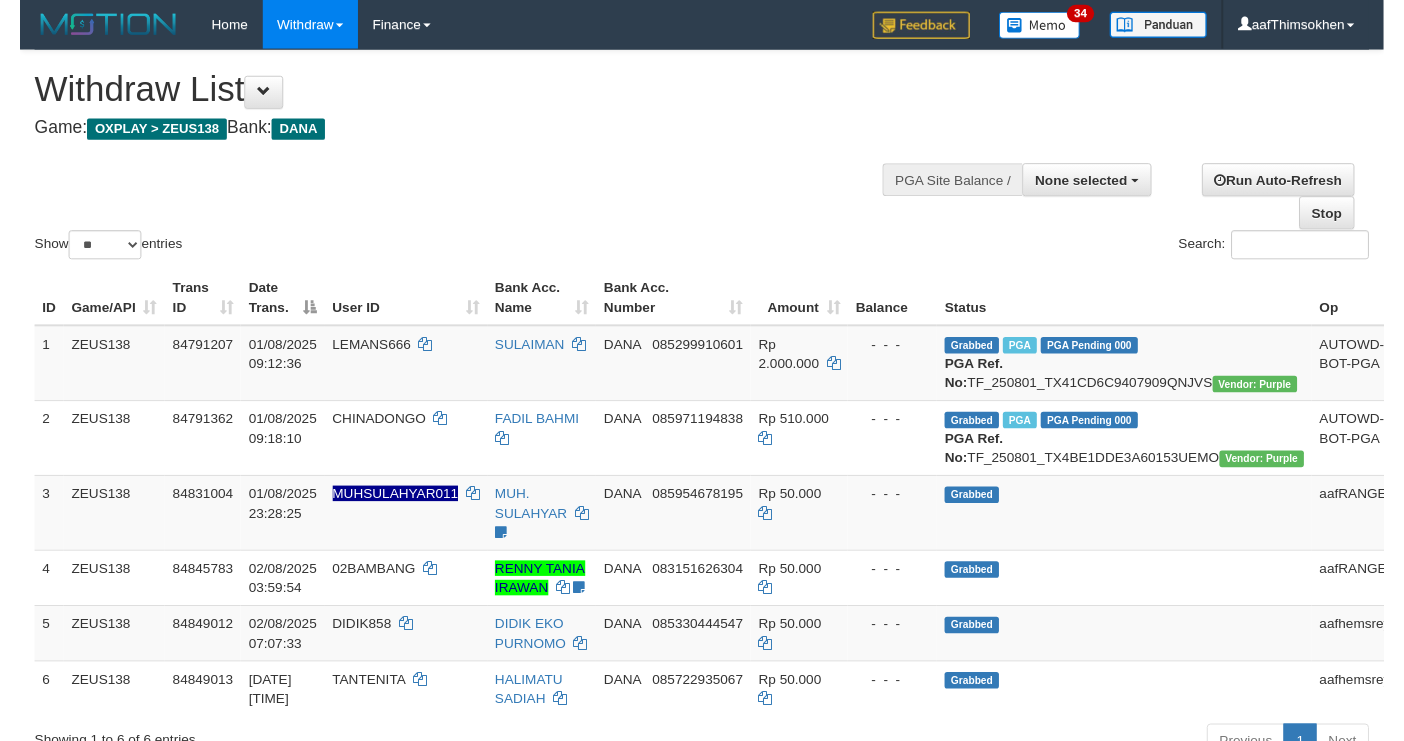 scroll, scrollTop: 349, scrollLeft: 0, axis: vertical 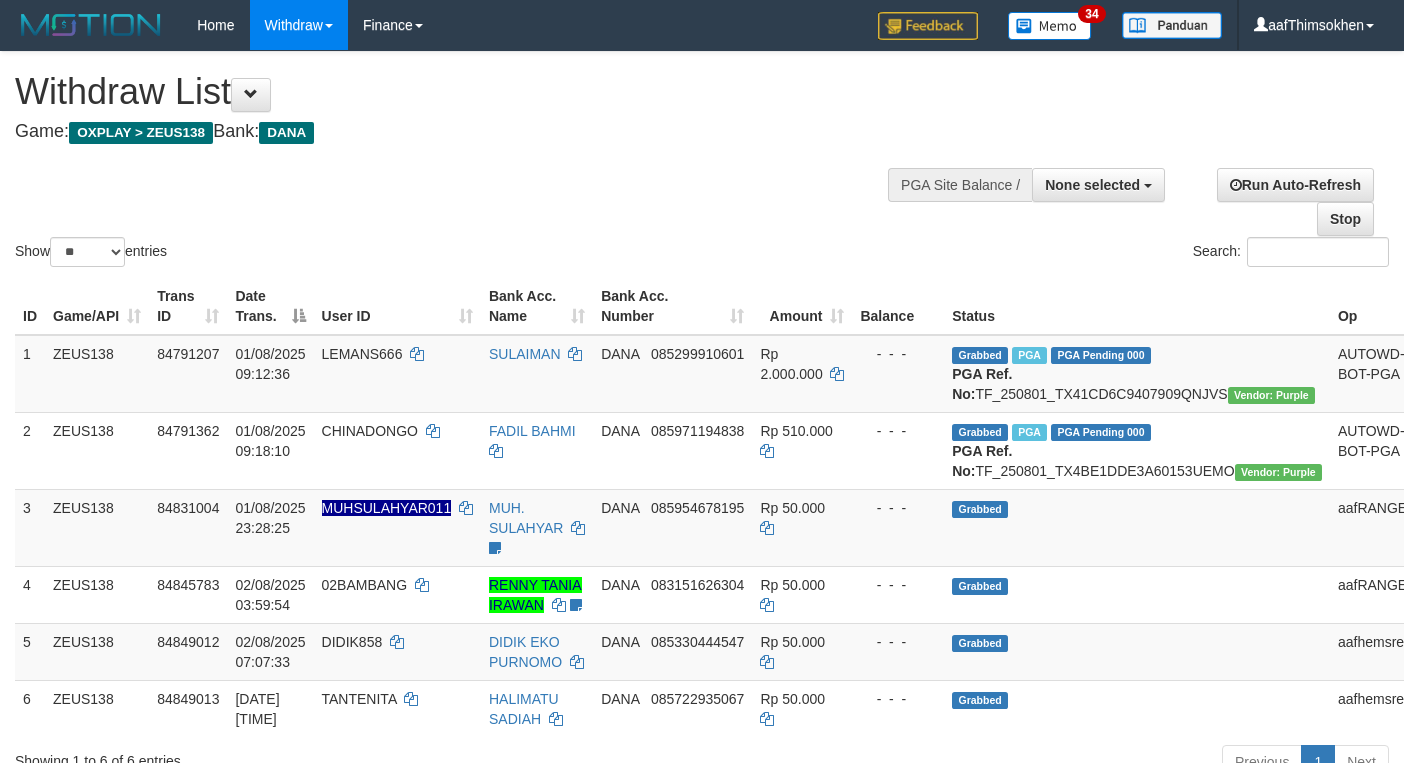 select 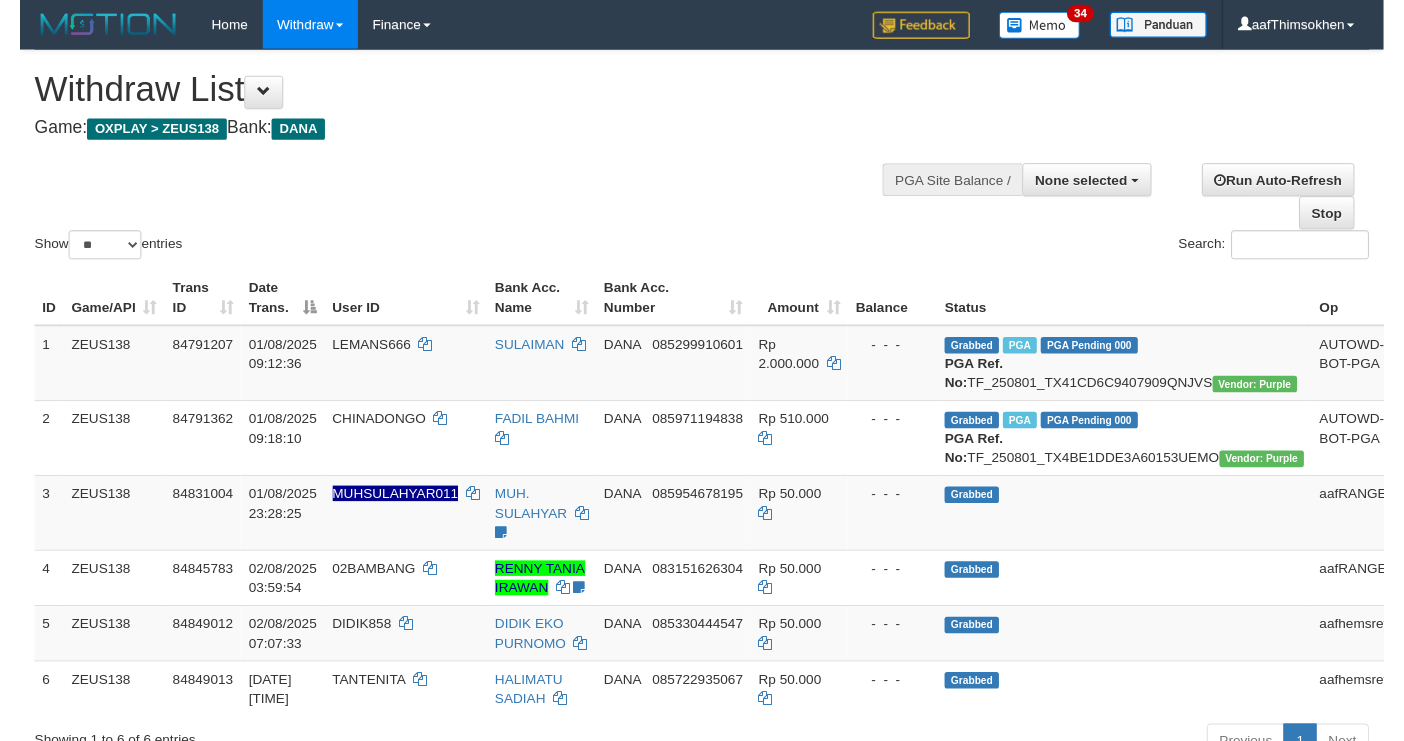 scroll, scrollTop: 349, scrollLeft: 0, axis: vertical 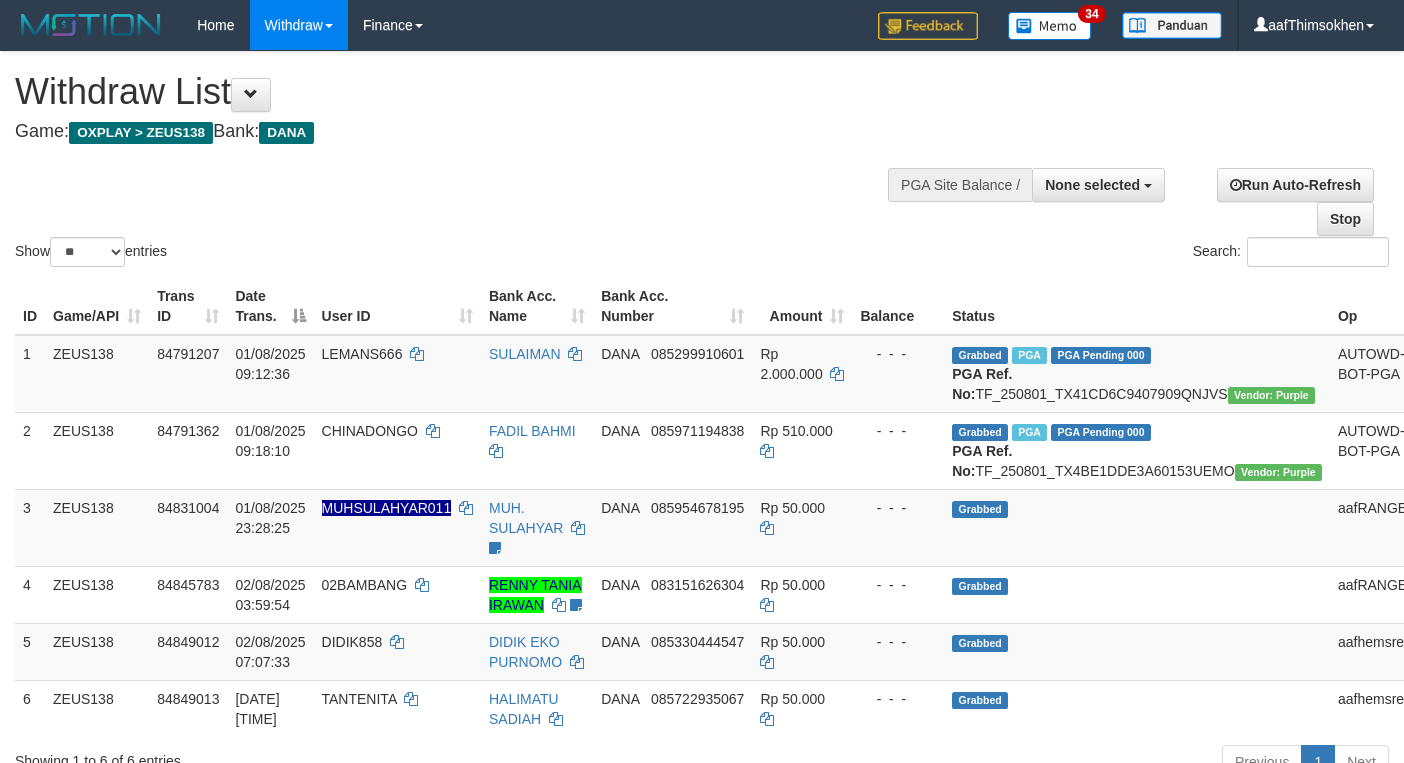 select 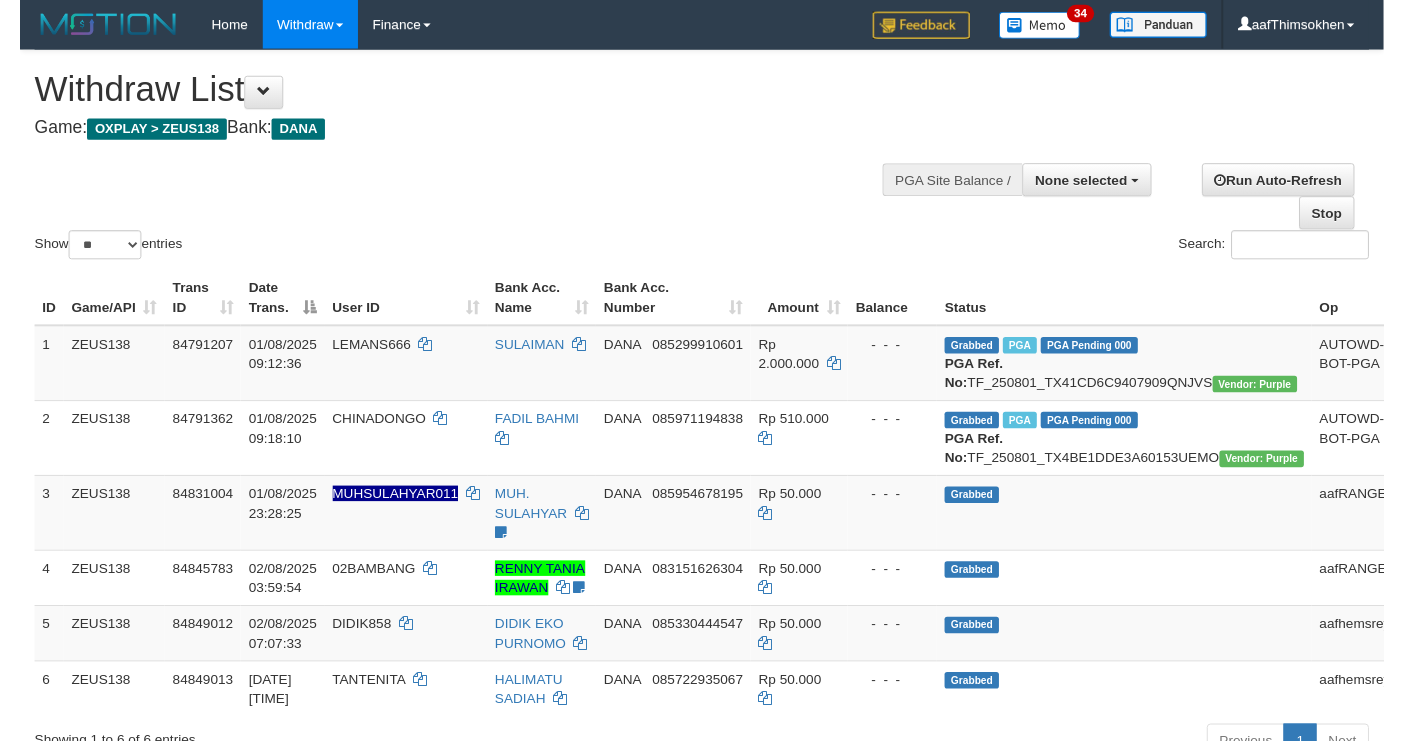 scroll, scrollTop: 349, scrollLeft: 0, axis: vertical 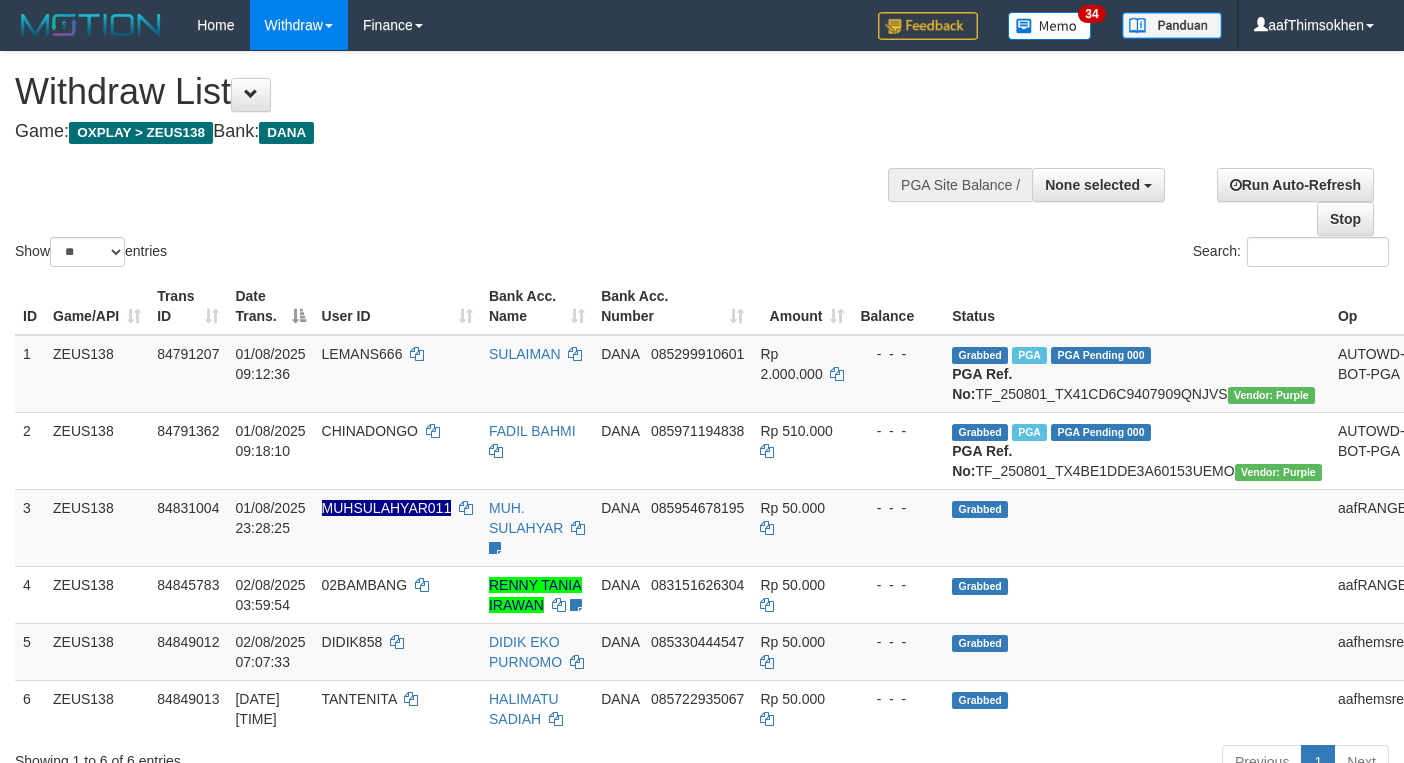 select 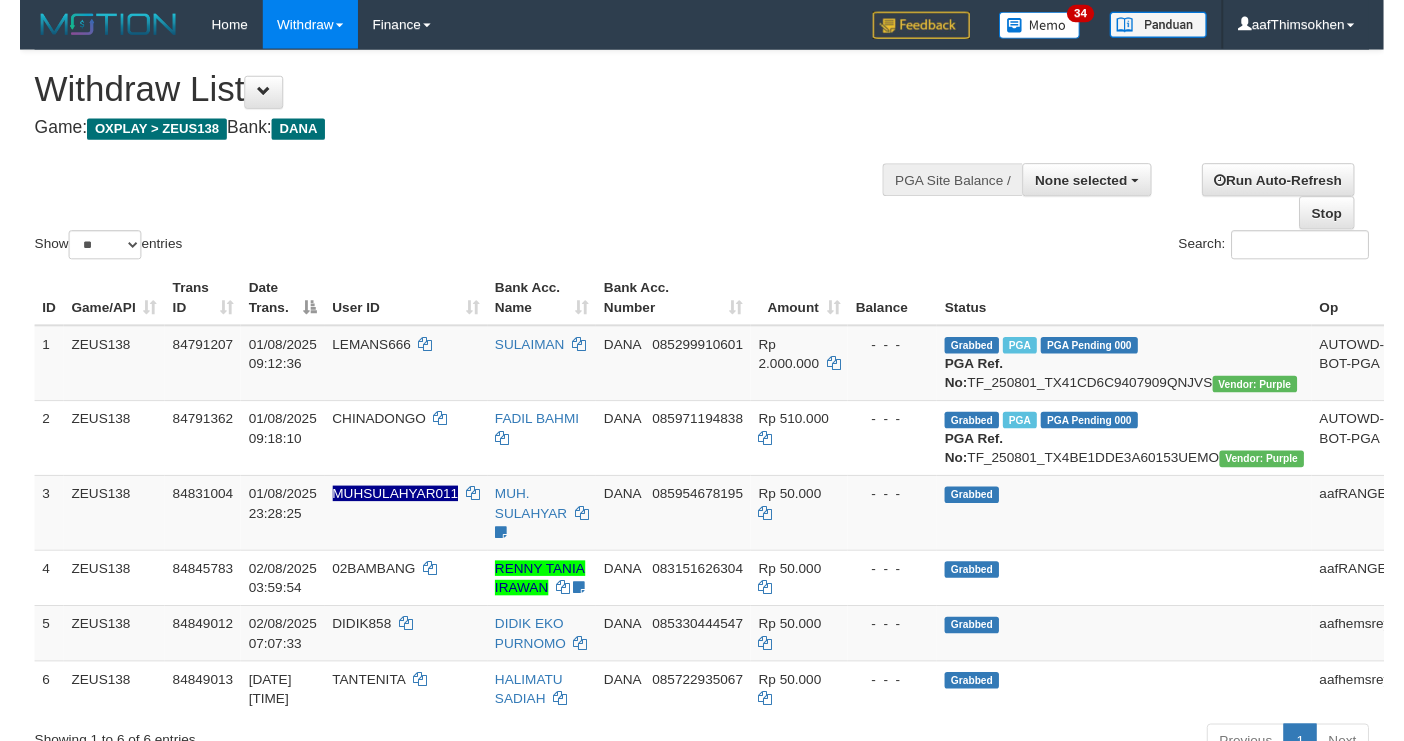scroll, scrollTop: 349, scrollLeft: 0, axis: vertical 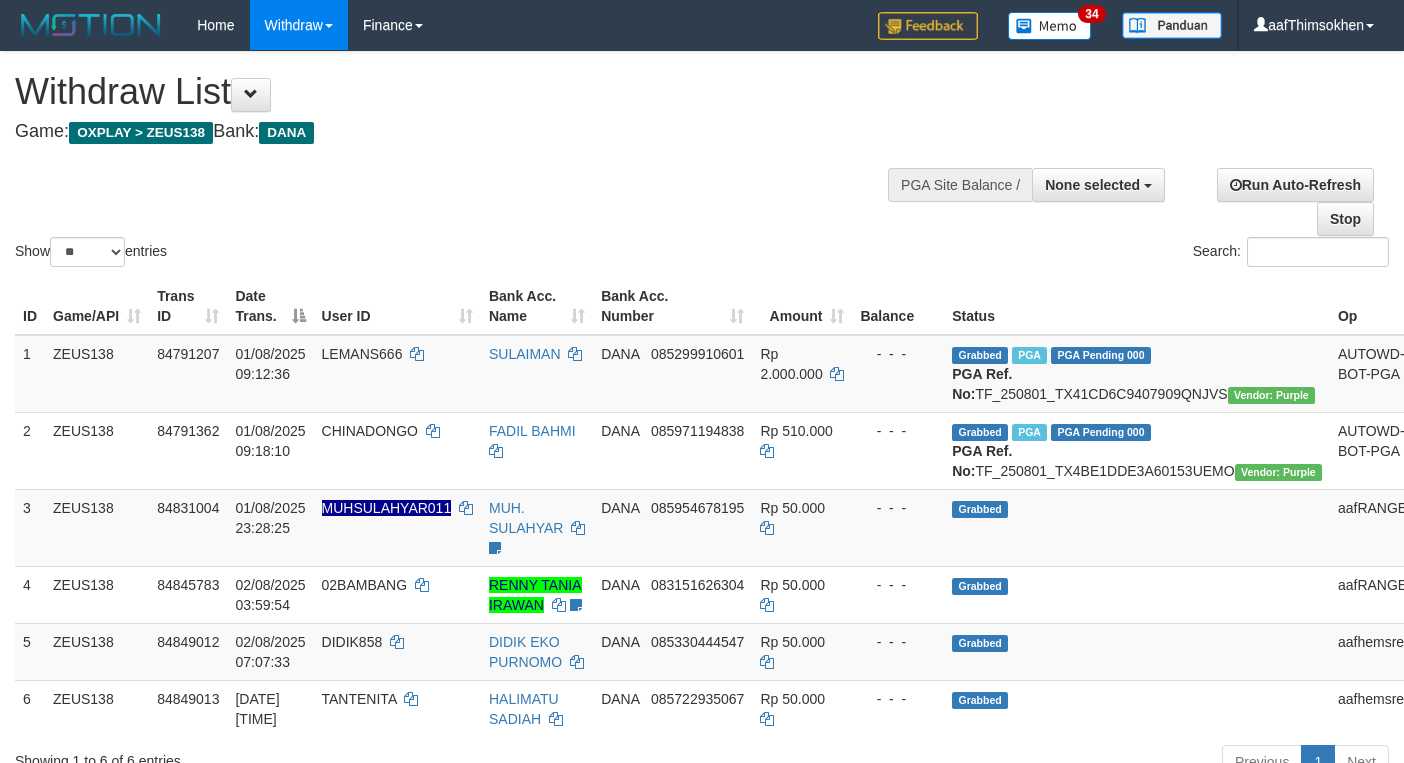 select 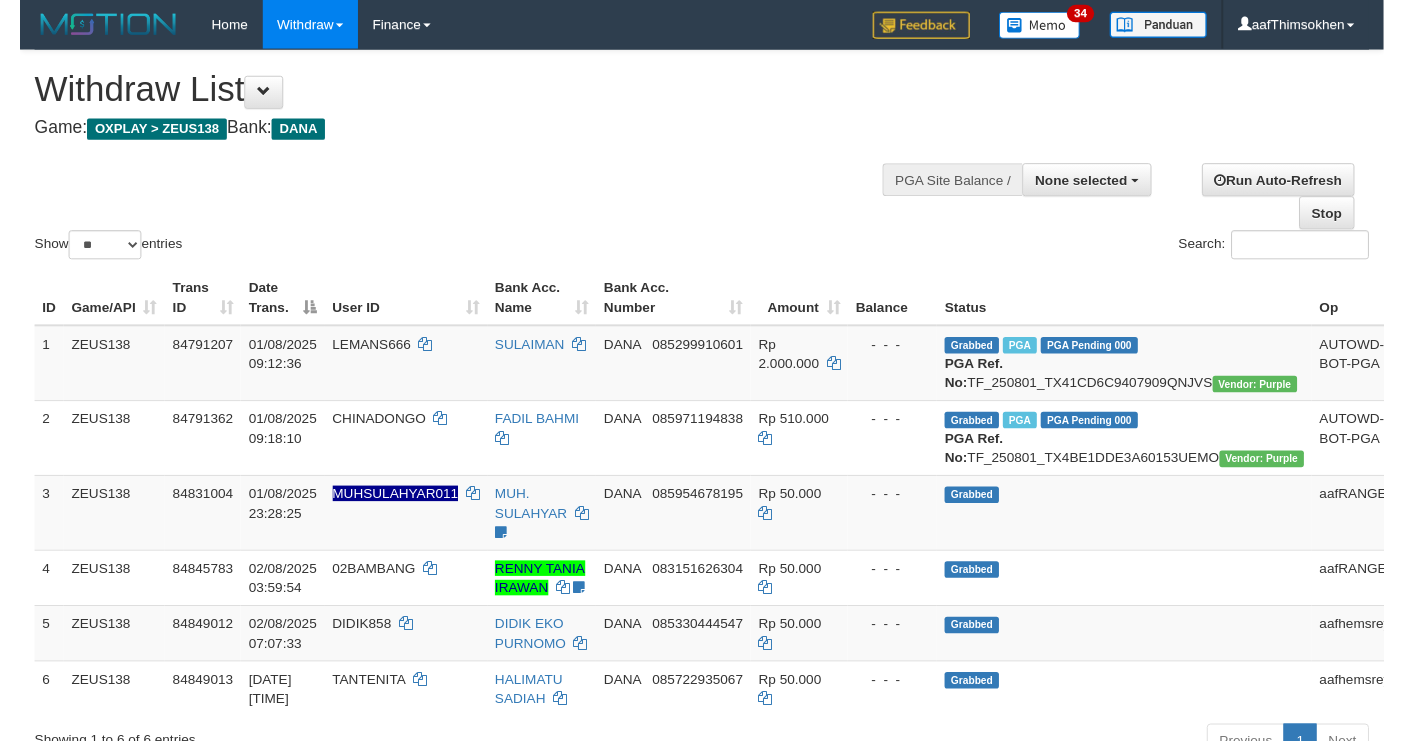scroll, scrollTop: 349, scrollLeft: 0, axis: vertical 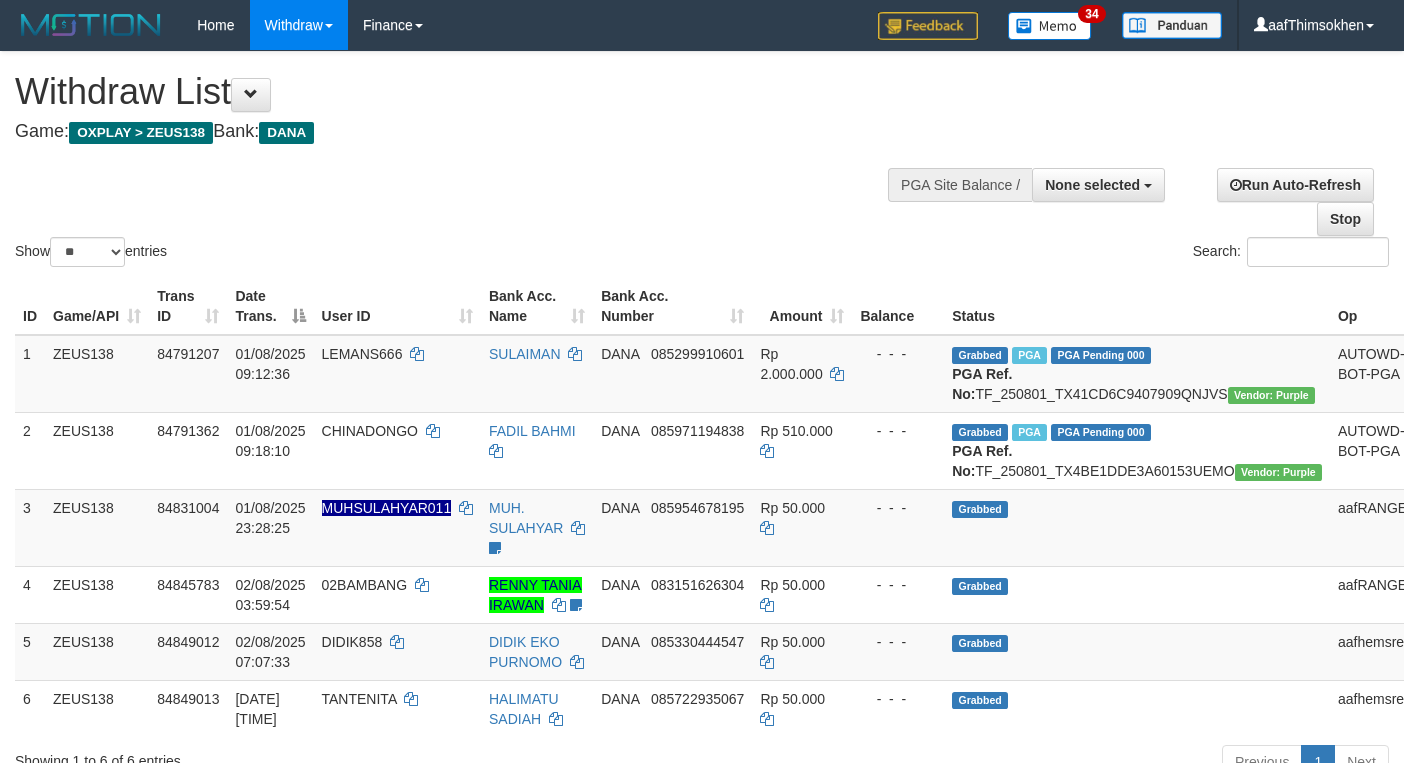 select 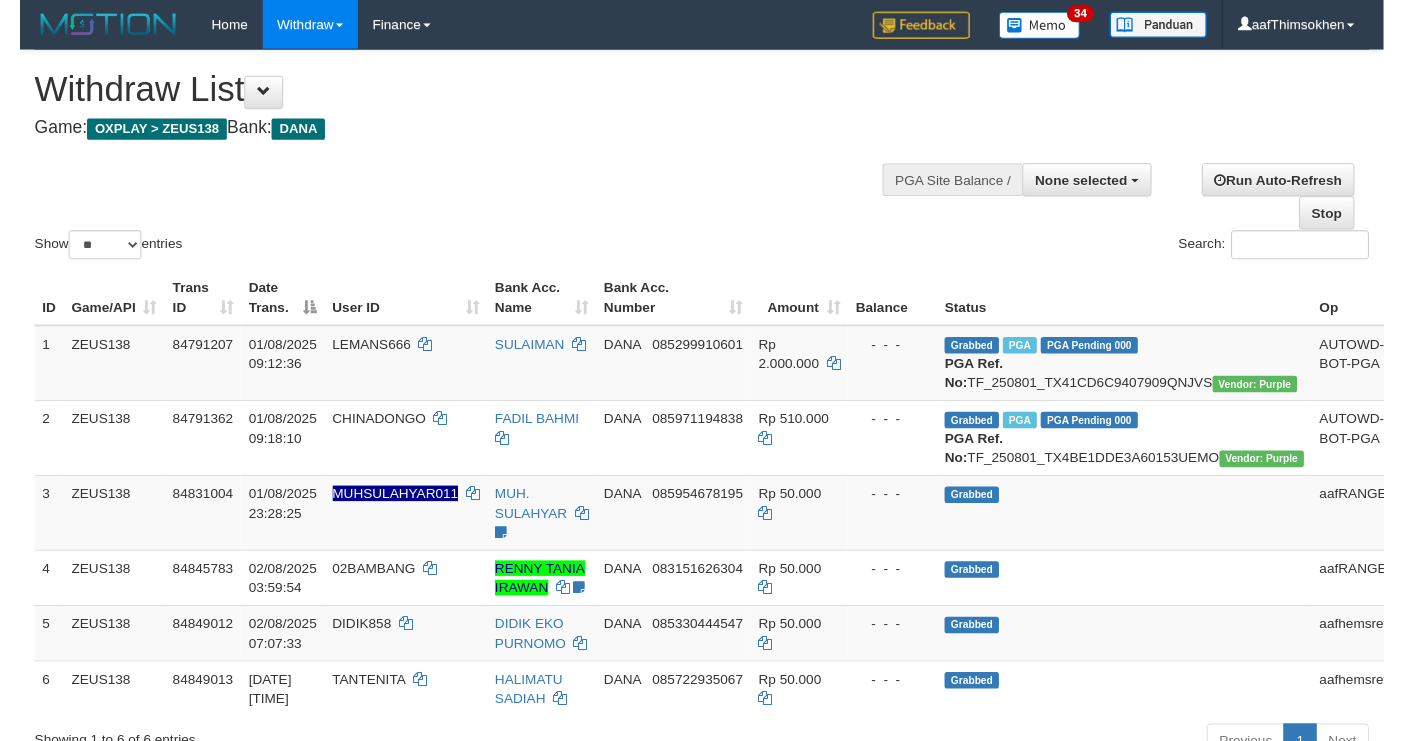 scroll, scrollTop: 349, scrollLeft: 0, axis: vertical 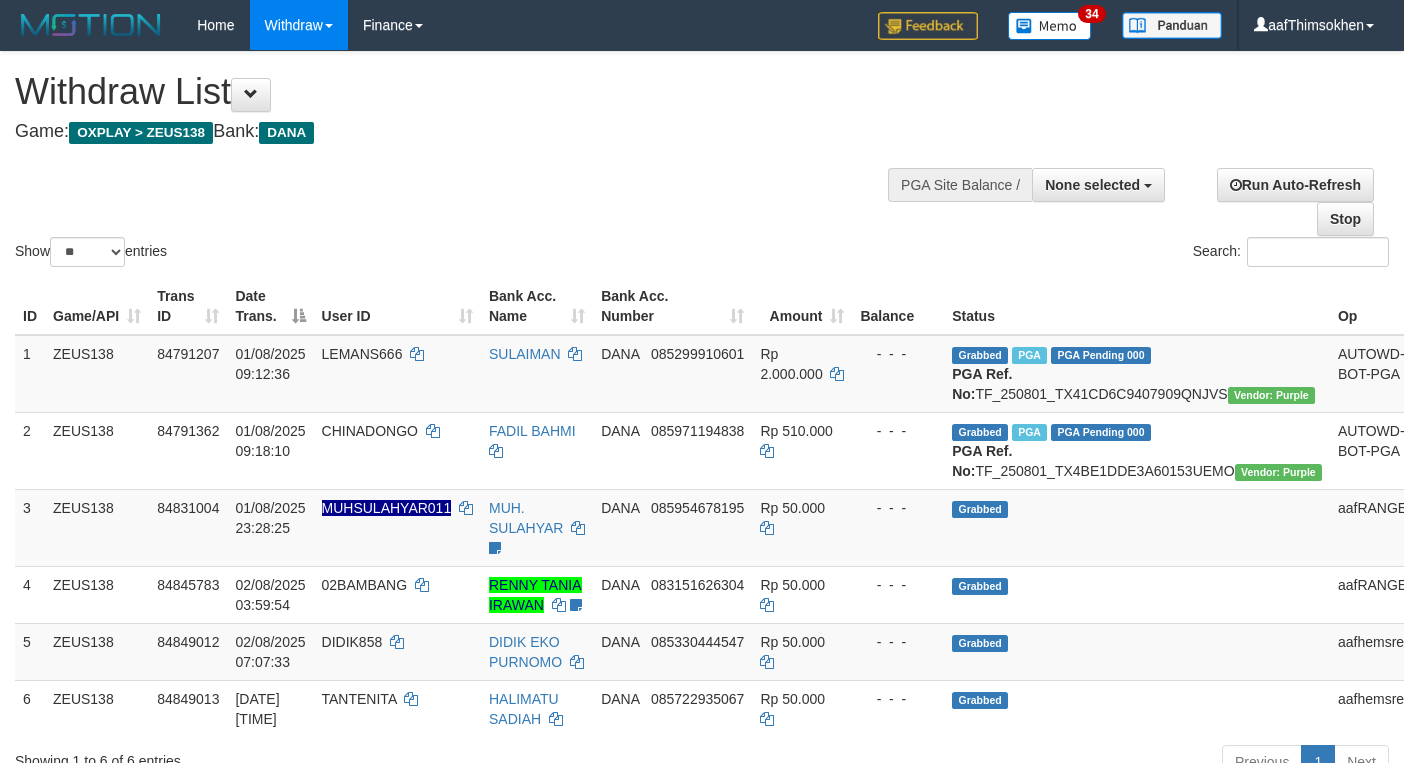 select 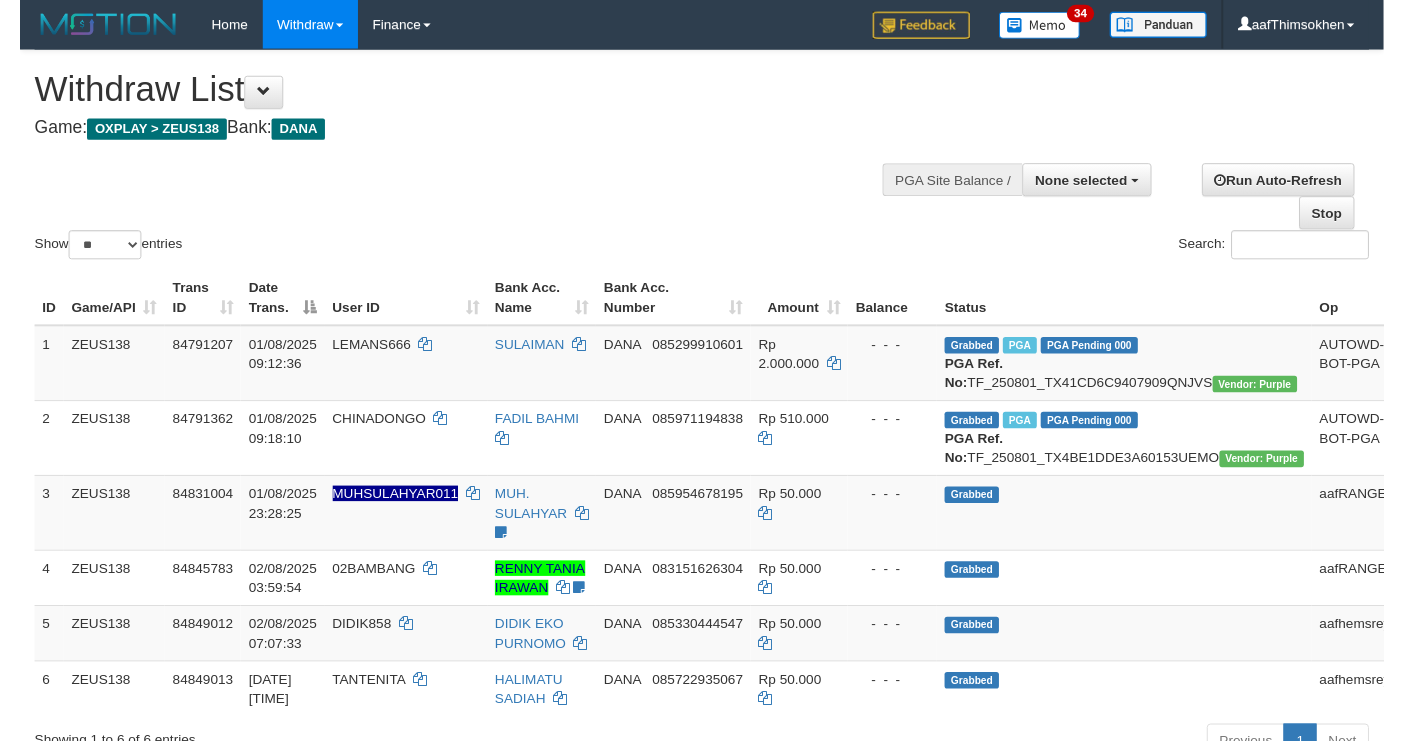 scroll, scrollTop: 349, scrollLeft: 0, axis: vertical 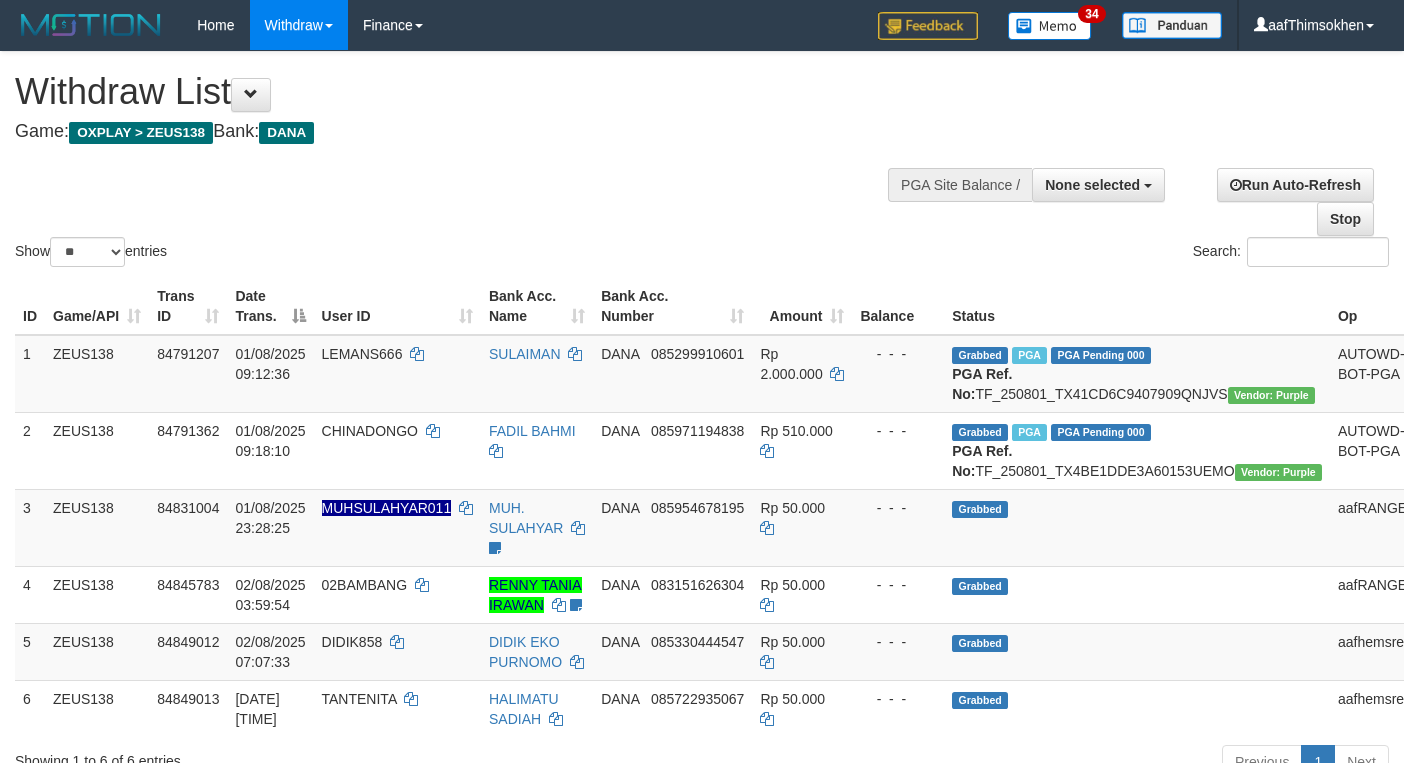 select 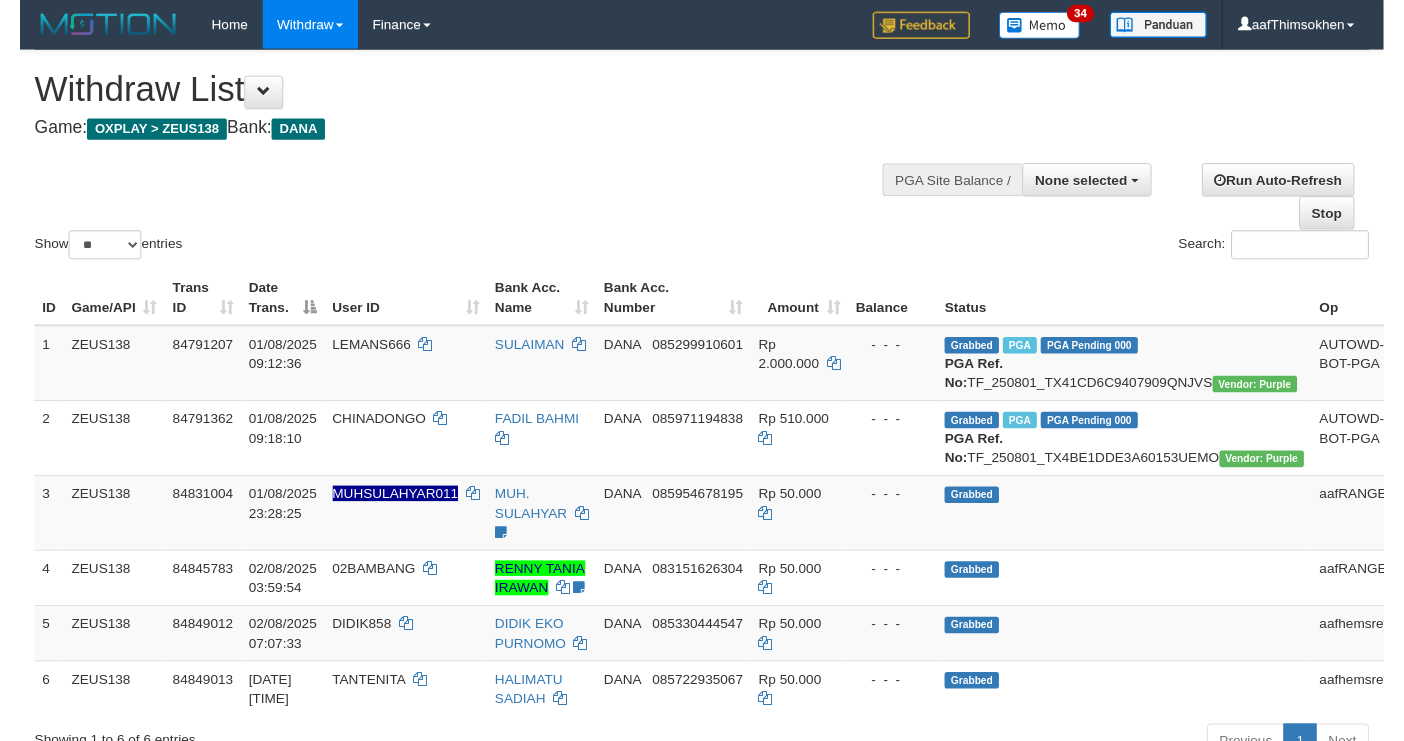 scroll, scrollTop: 349, scrollLeft: 0, axis: vertical 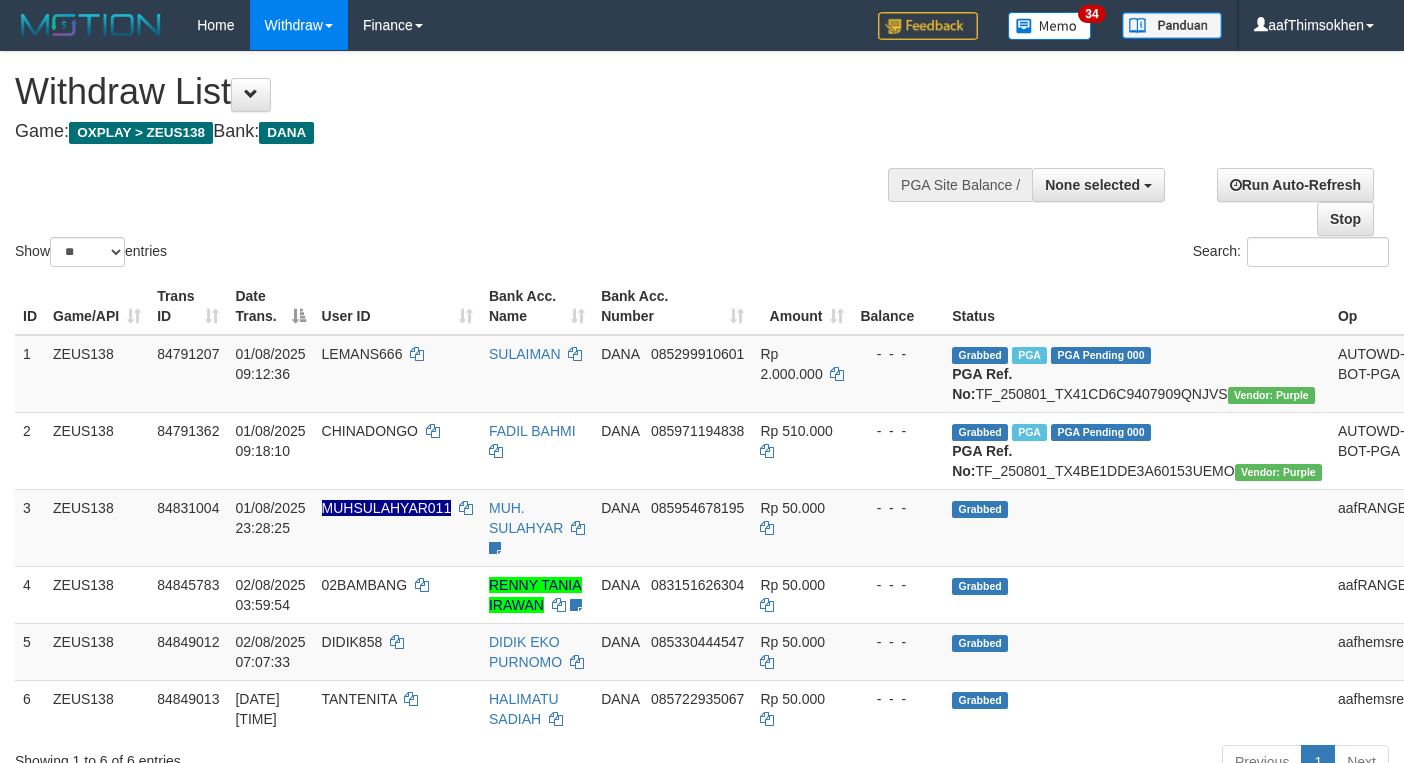 select 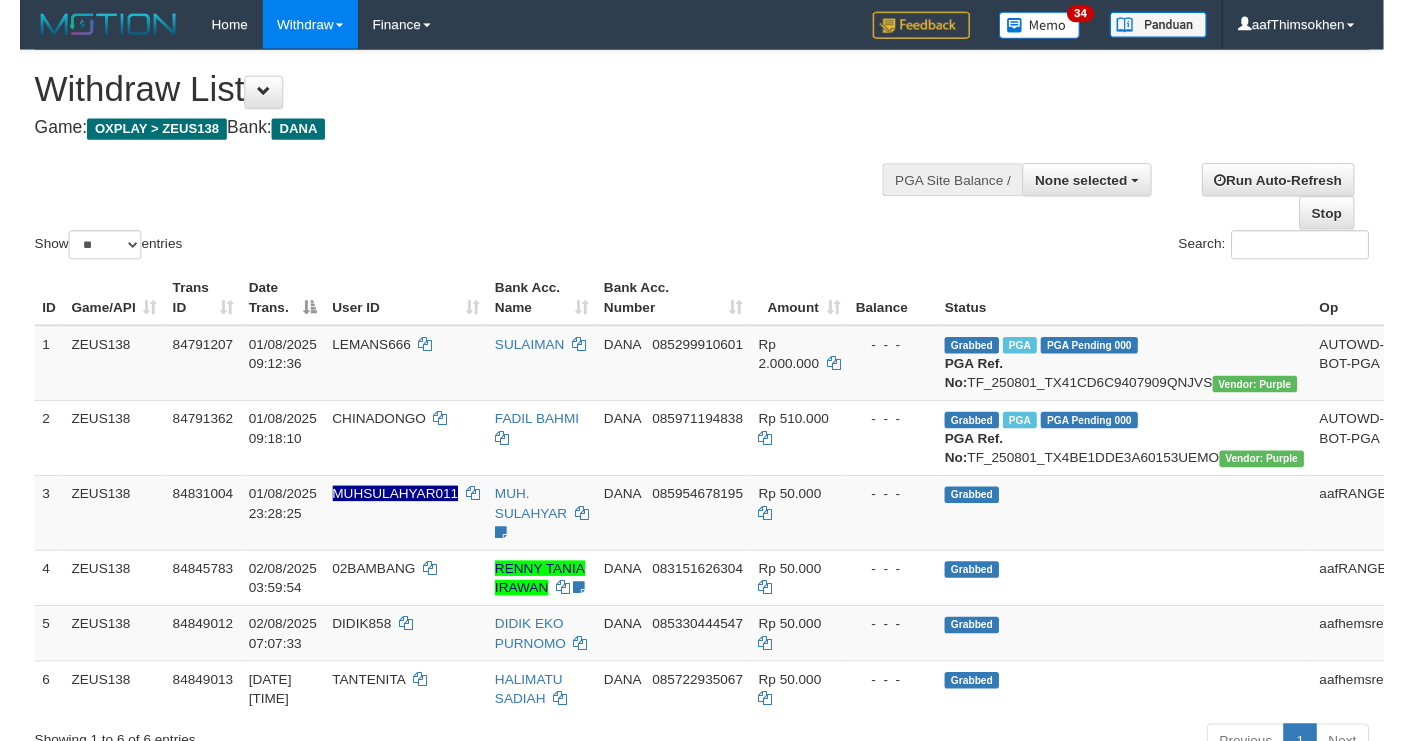 scroll, scrollTop: 349, scrollLeft: 0, axis: vertical 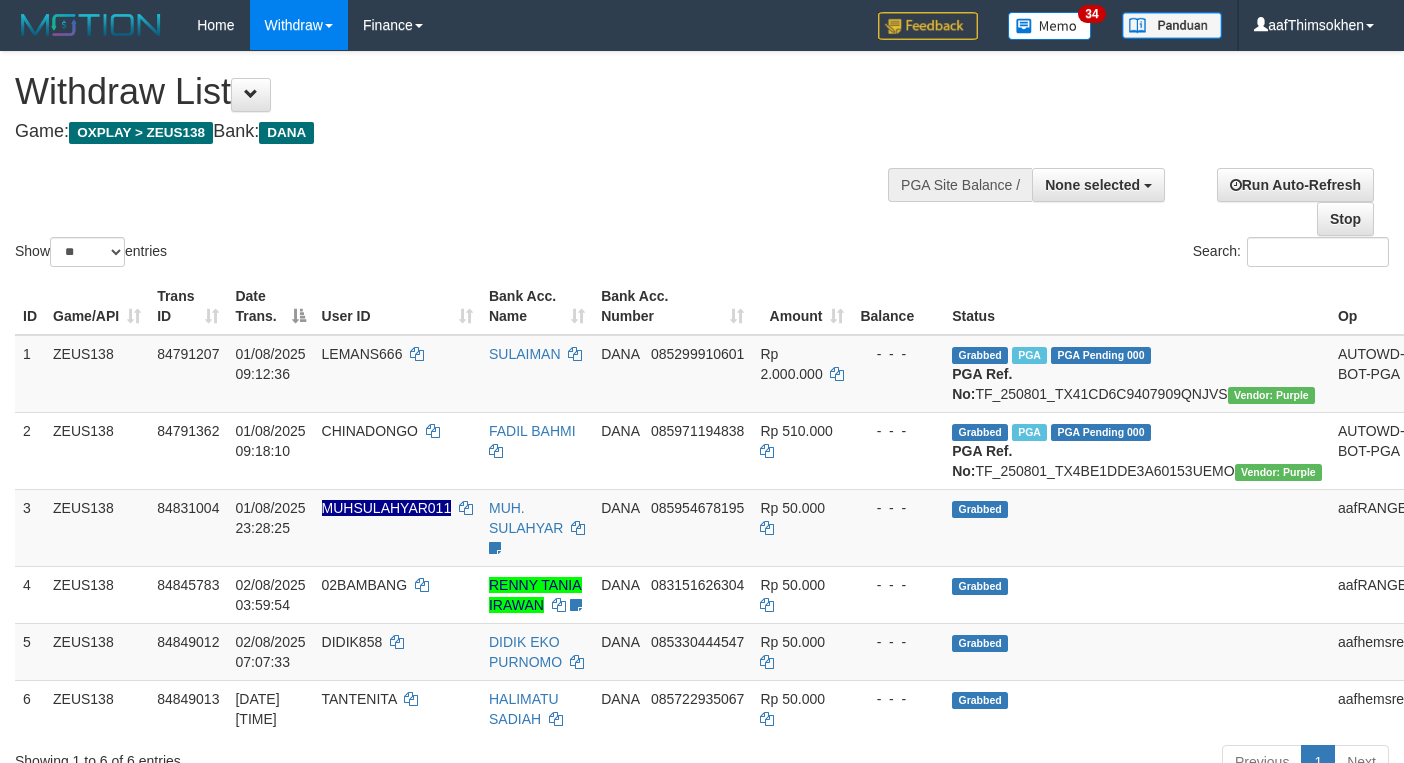 select 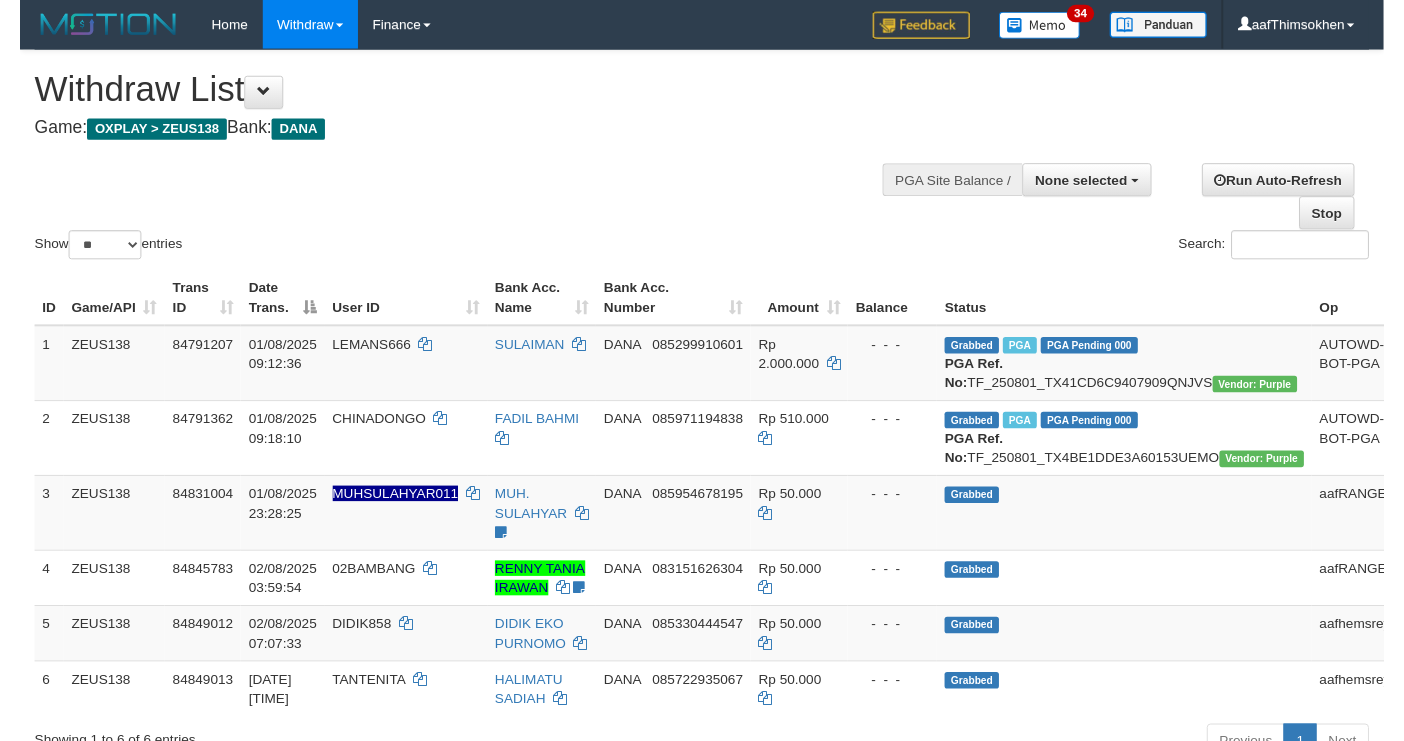 scroll, scrollTop: 349, scrollLeft: 0, axis: vertical 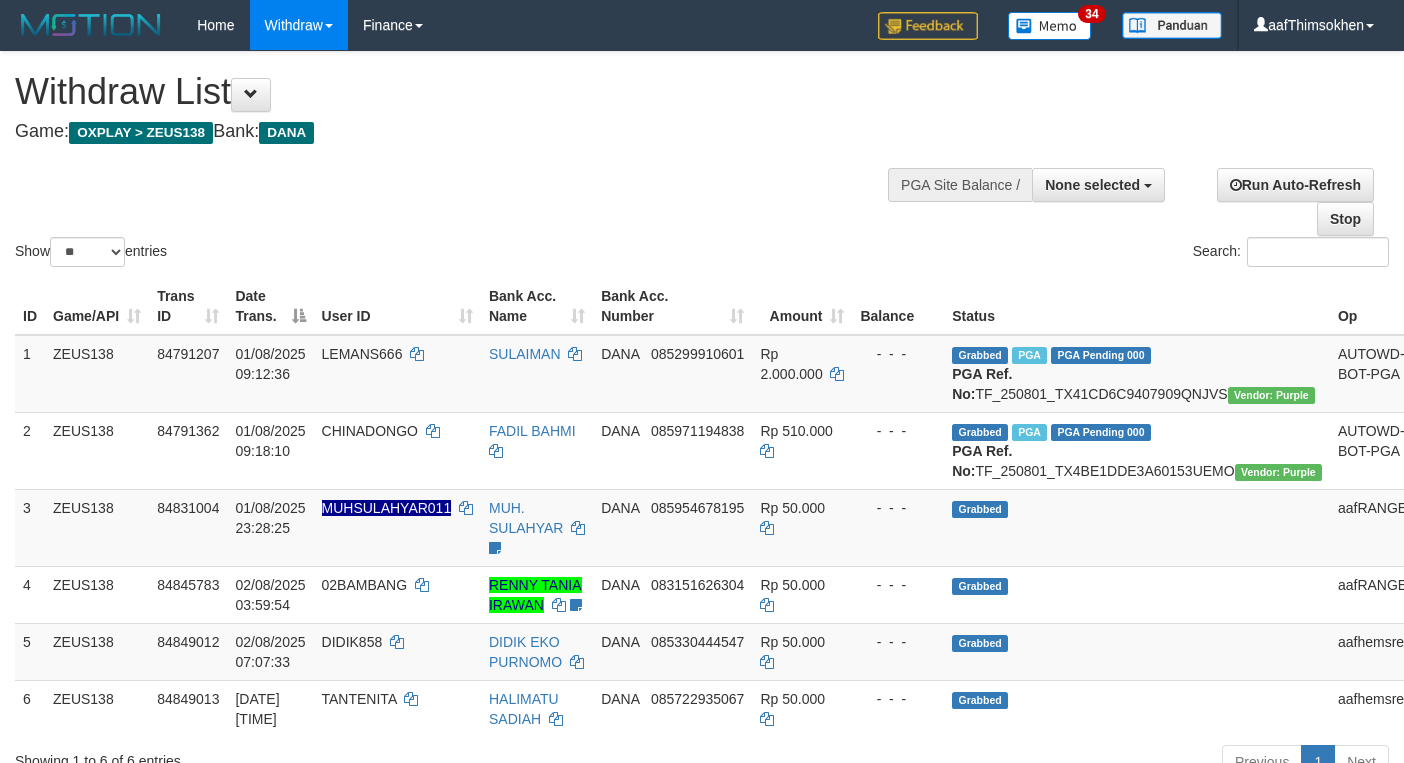 select 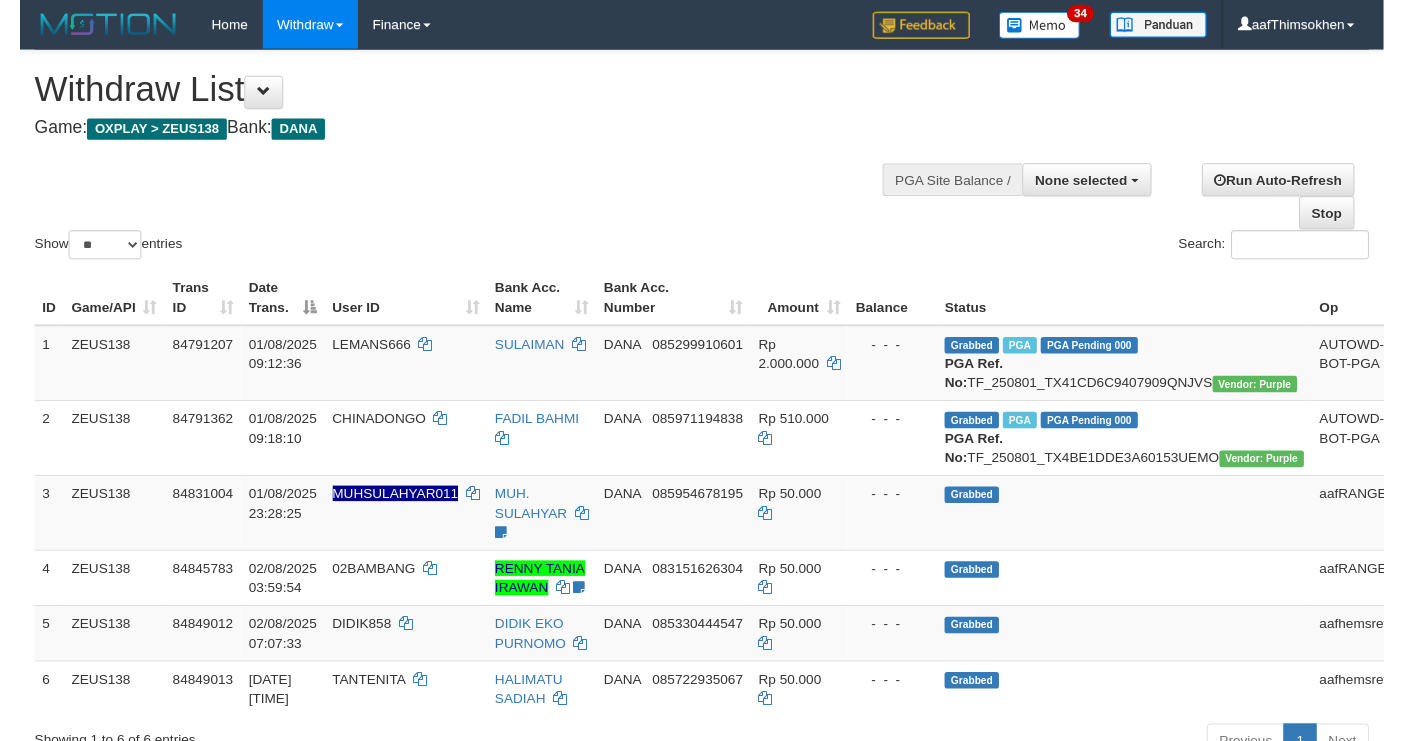scroll, scrollTop: 349, scrollLeft: 0, axis: vertical 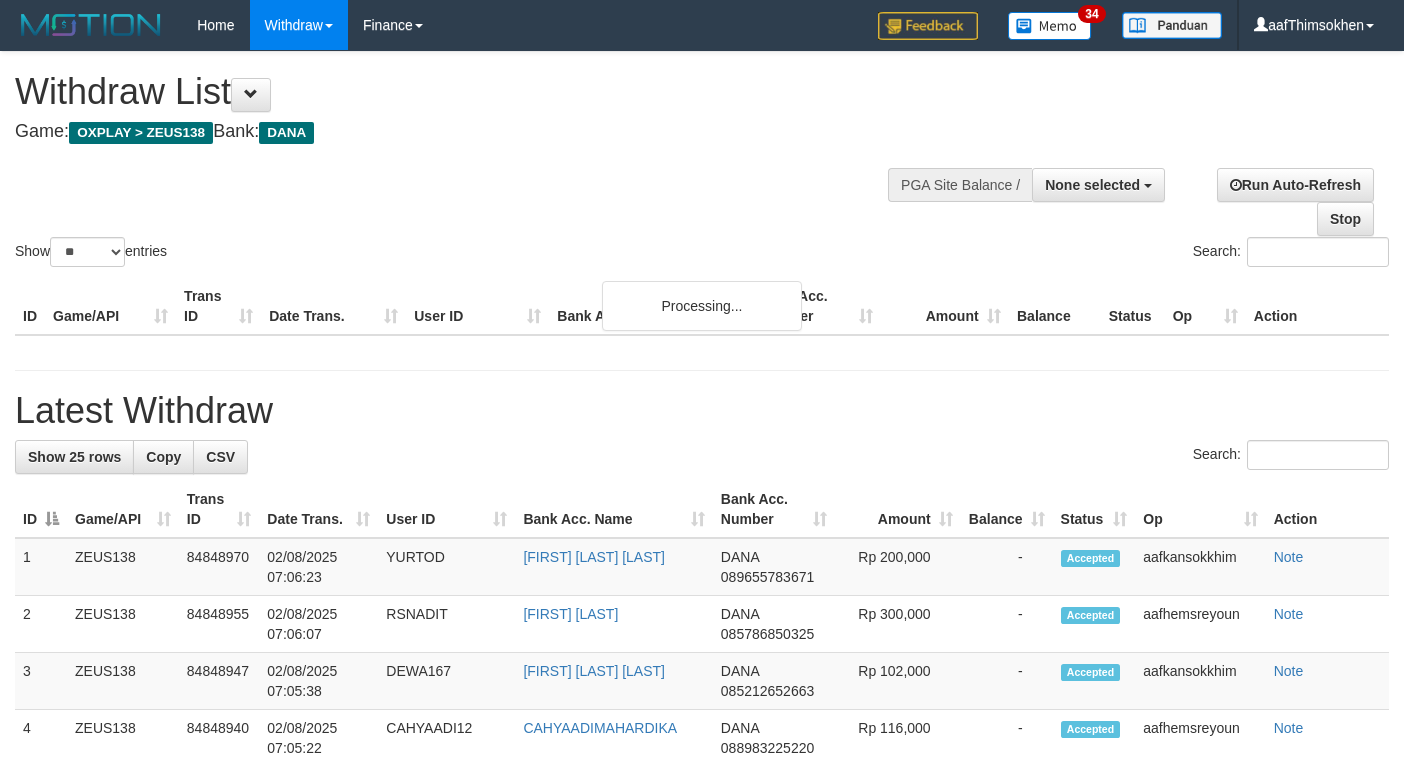 select 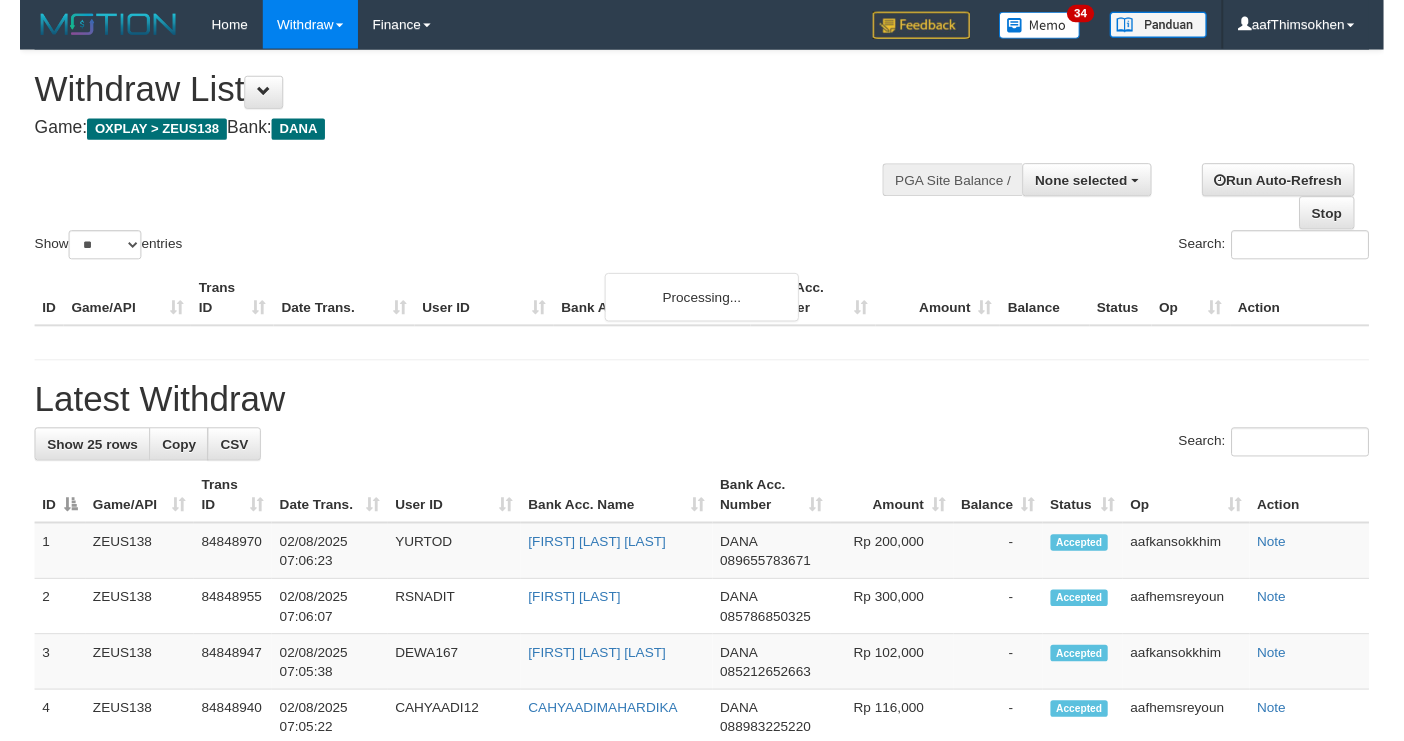 scroll, scrollTop: 349, scrollLeft: 0, axis: vertical 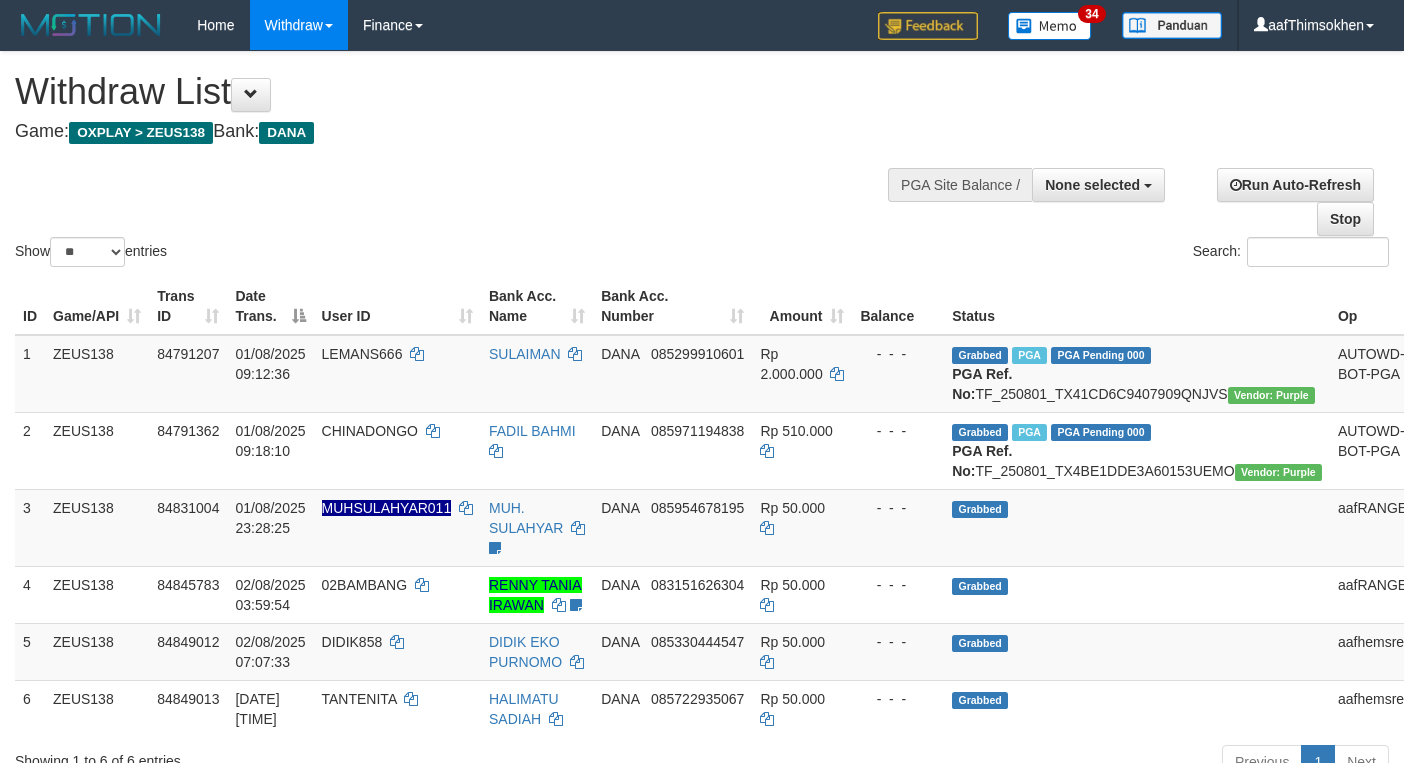 select 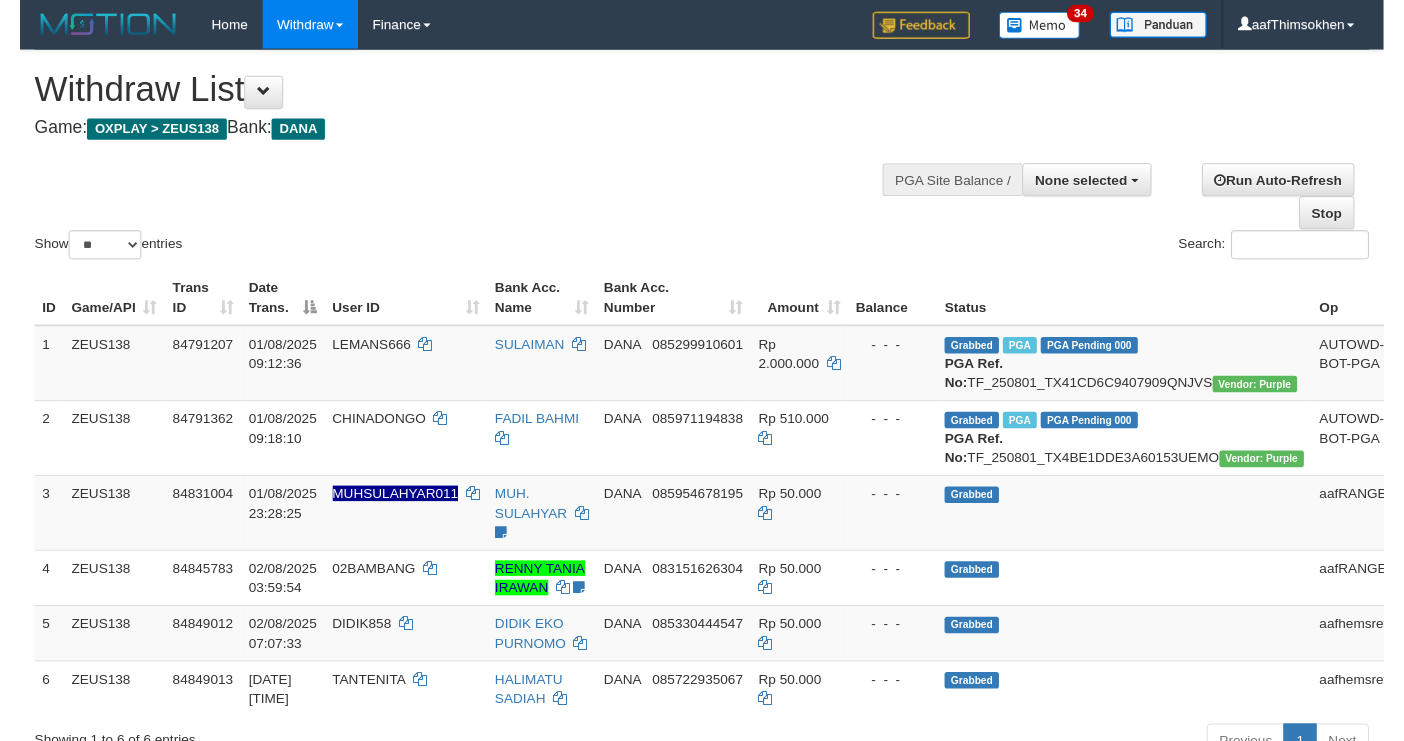 scroll, scrollTop: 349, scrollLeft: 0, axis: vertical 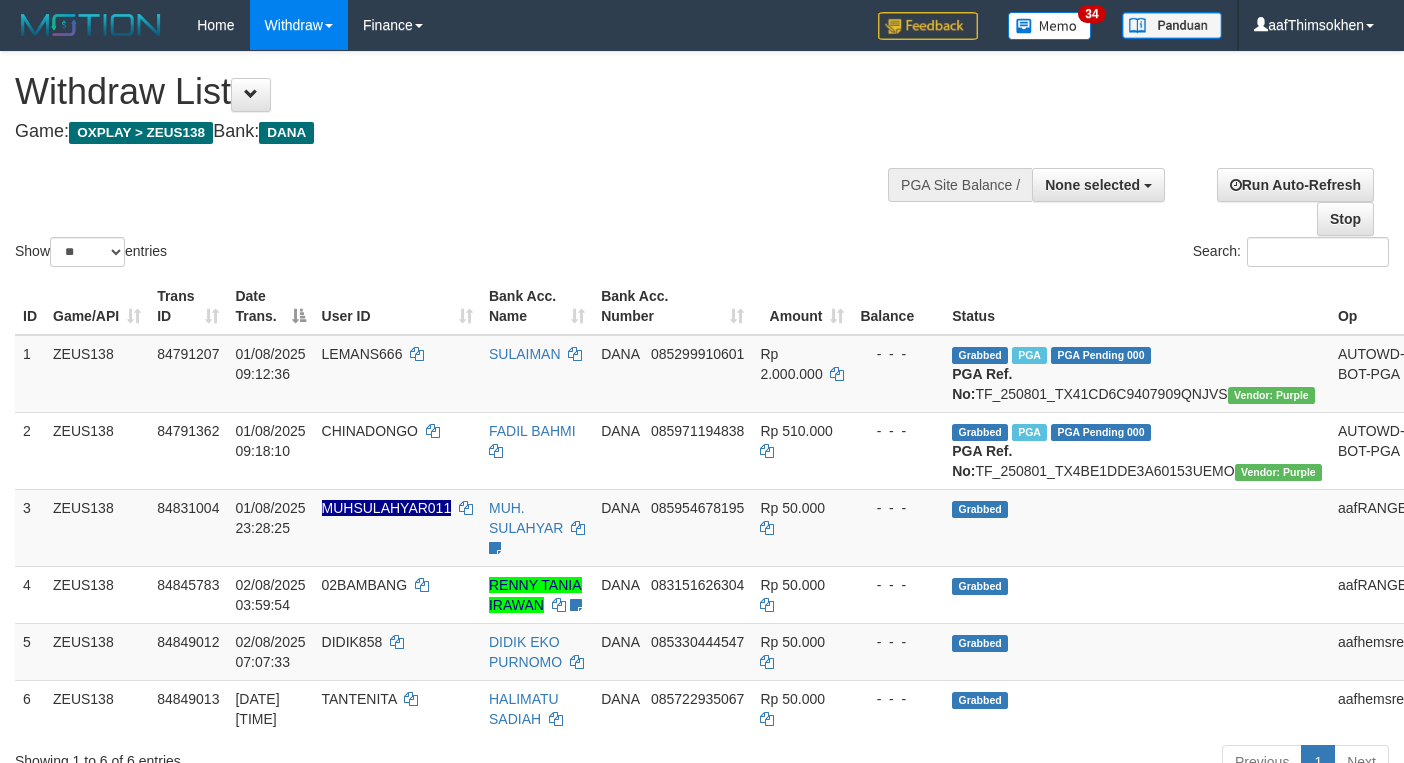 select 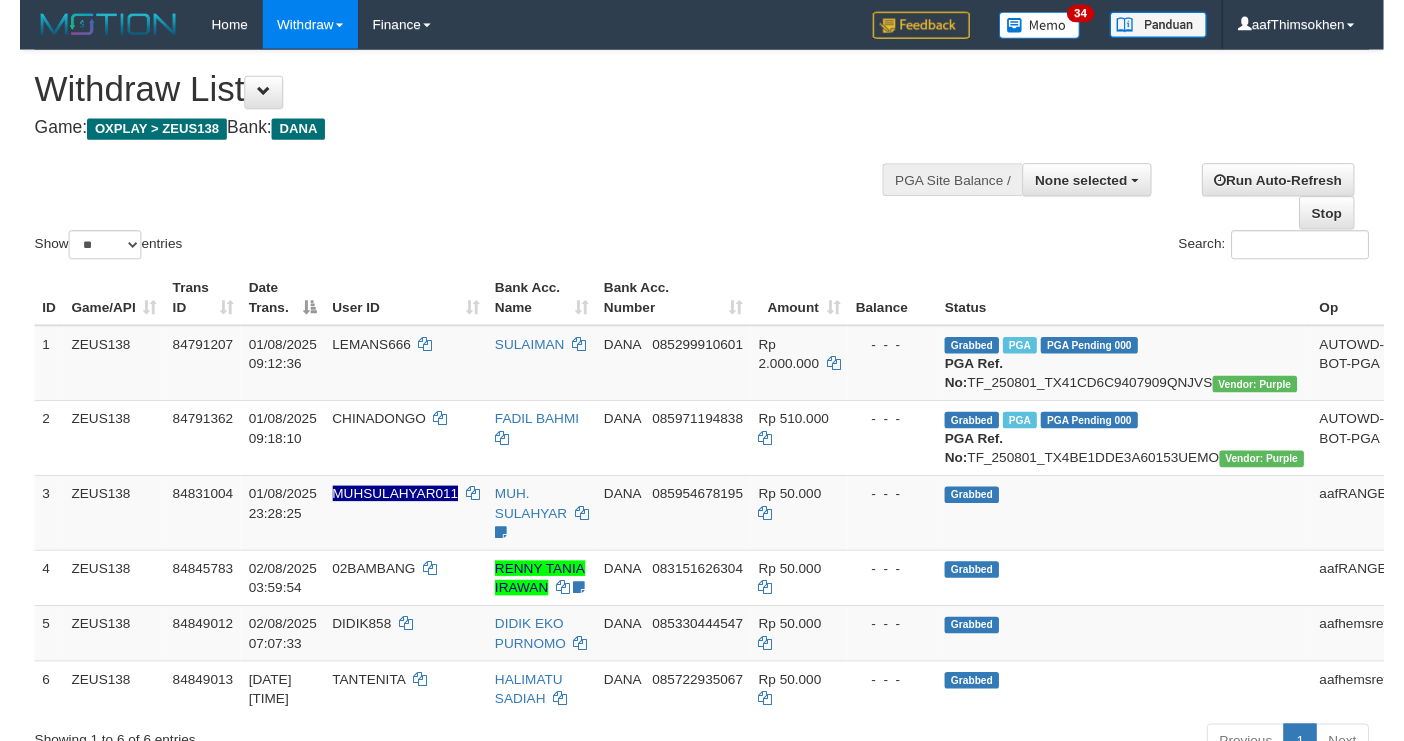 scroll, scrollTop: 349, scrollLeft: 0, axis: vertical 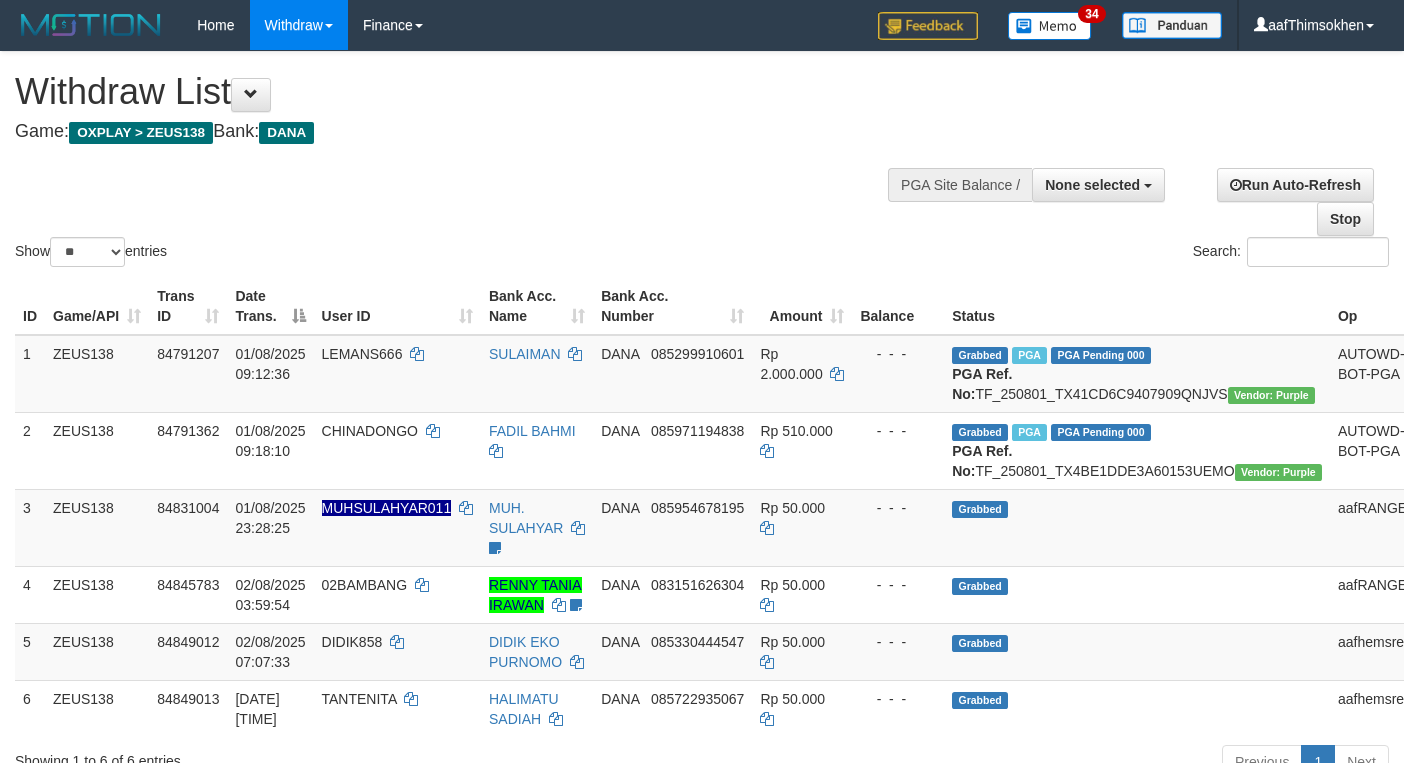 select 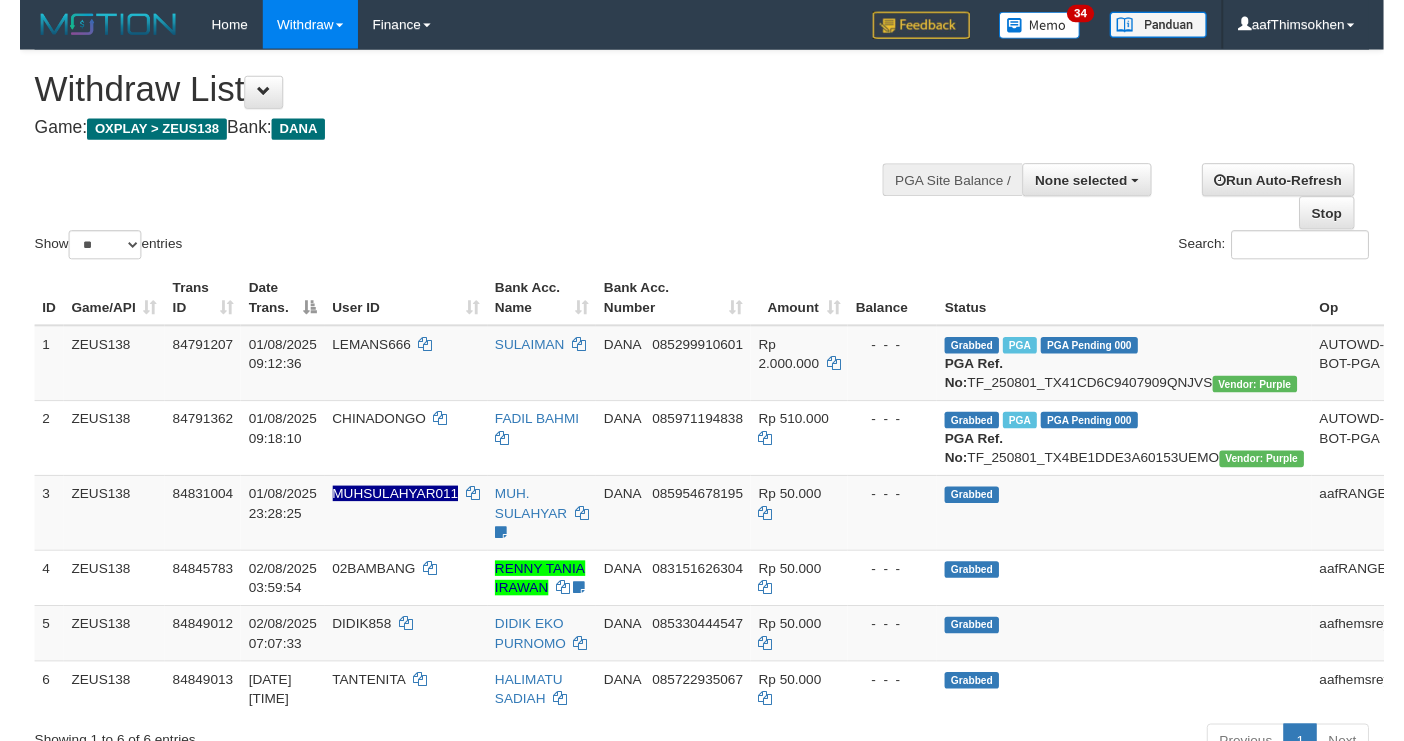 scroll, scrollTop: 349, scrollLeft: 0, axis: vertical 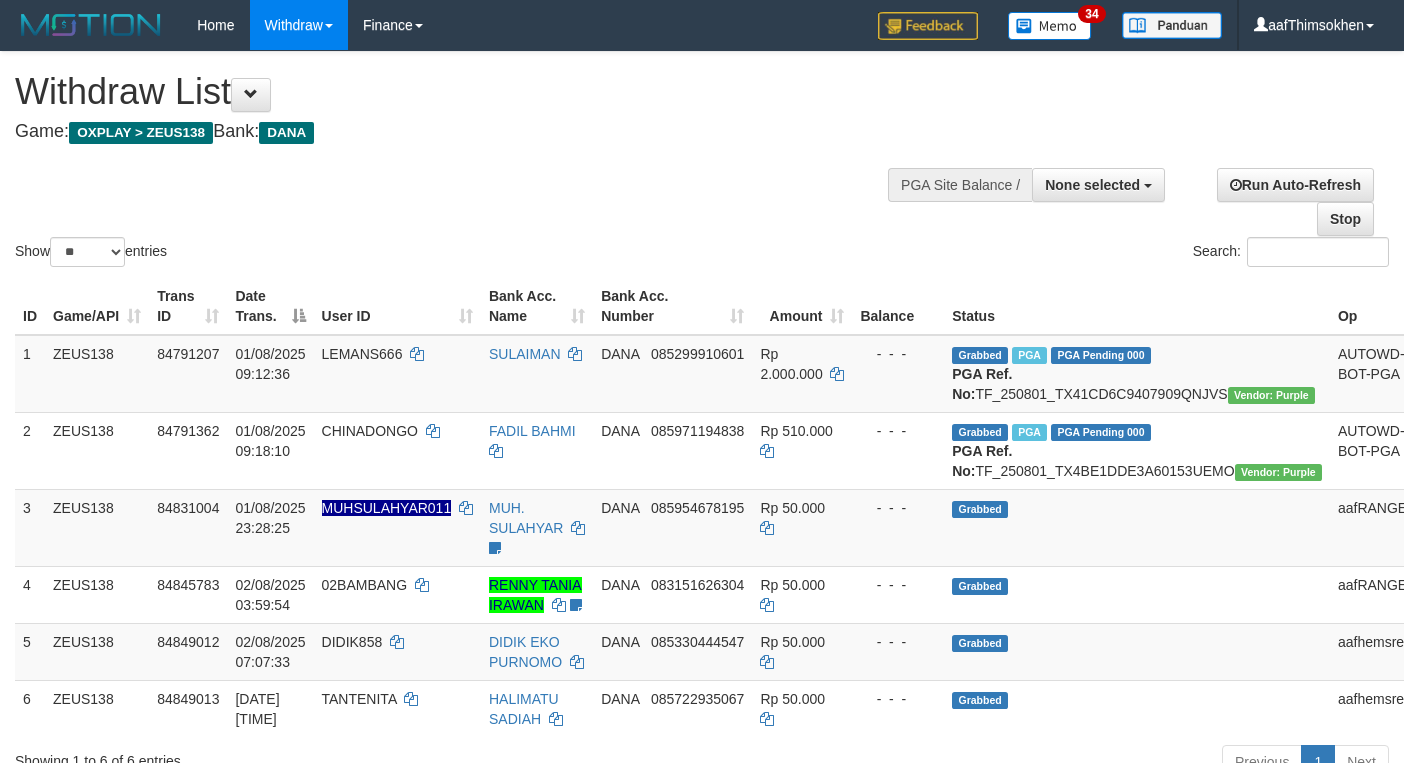 select 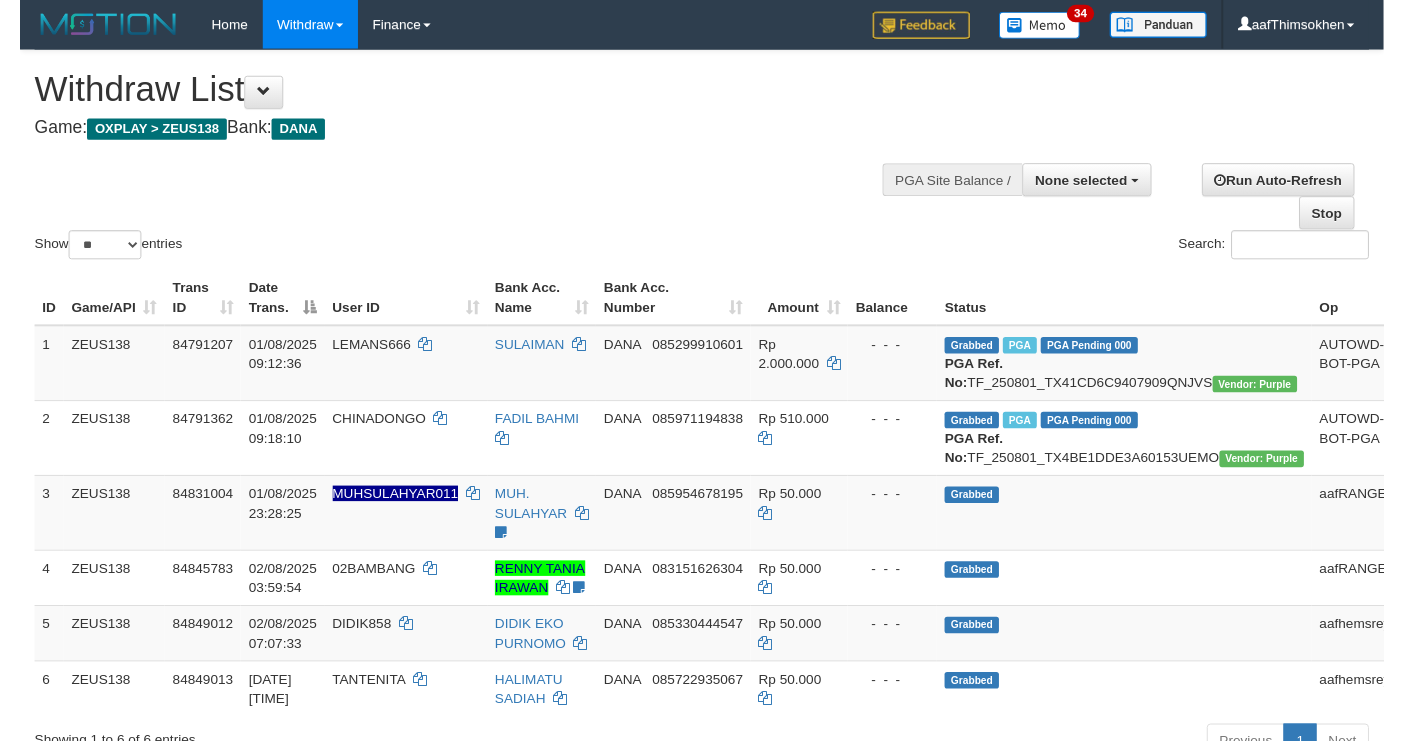 scroll, scrollTop: 349, scrollLeft: 0, axis: vertical 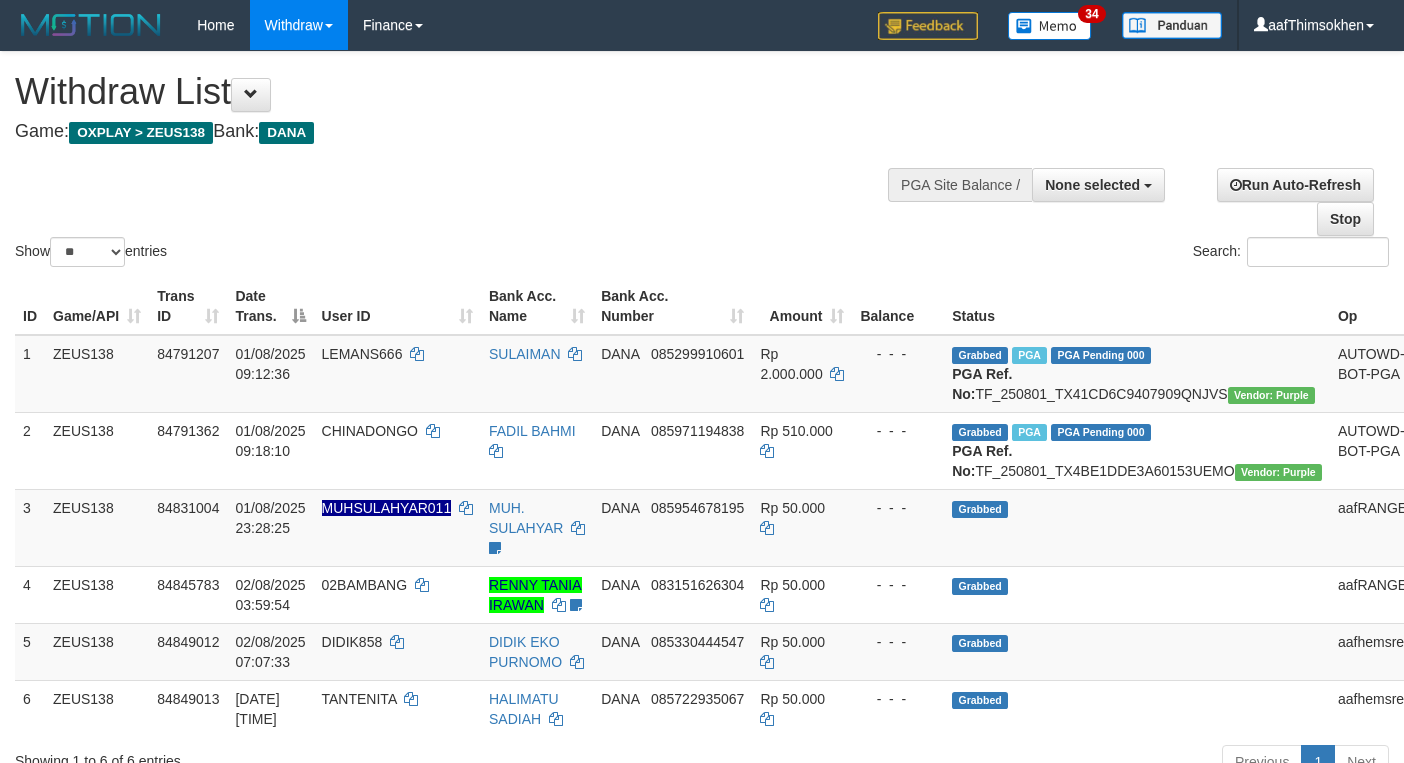 select 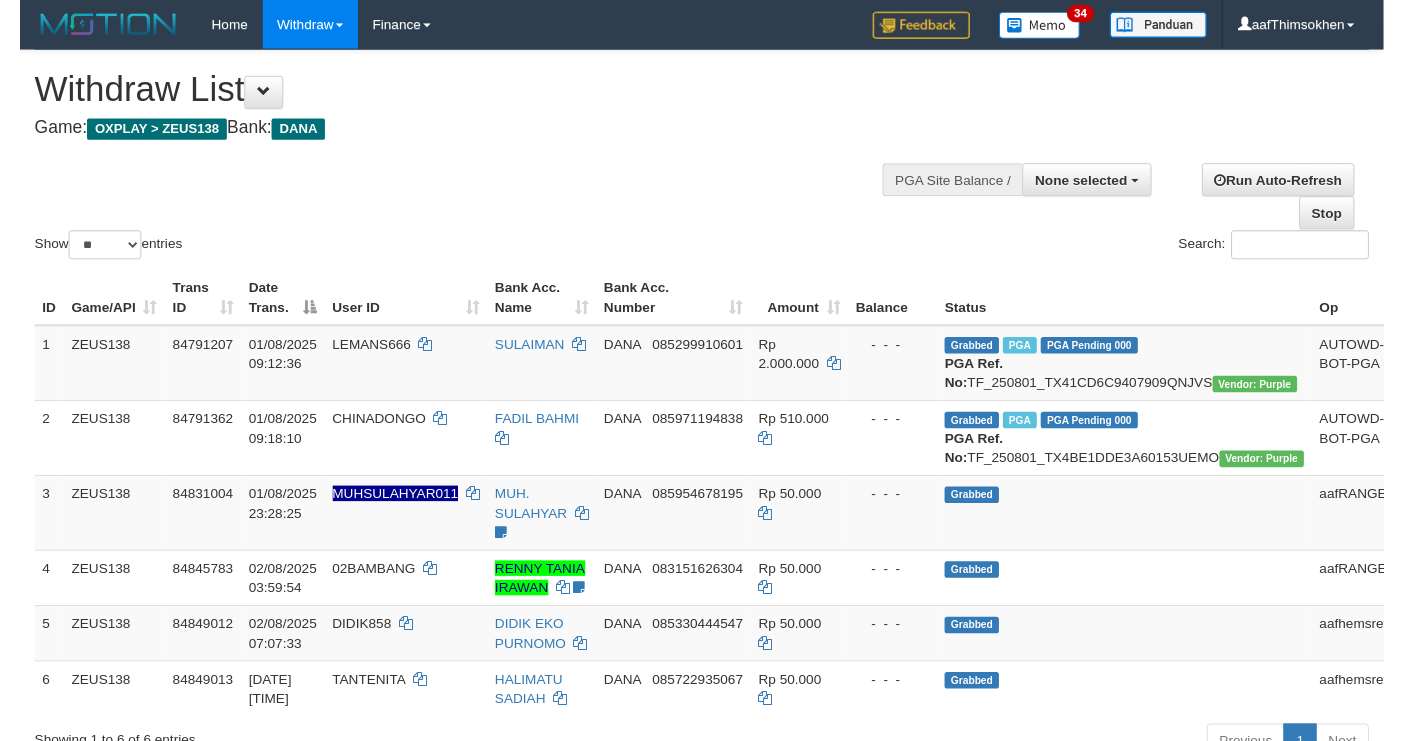 scroll, scrollTop: 349, scrollLeft: 0, axis: vertical 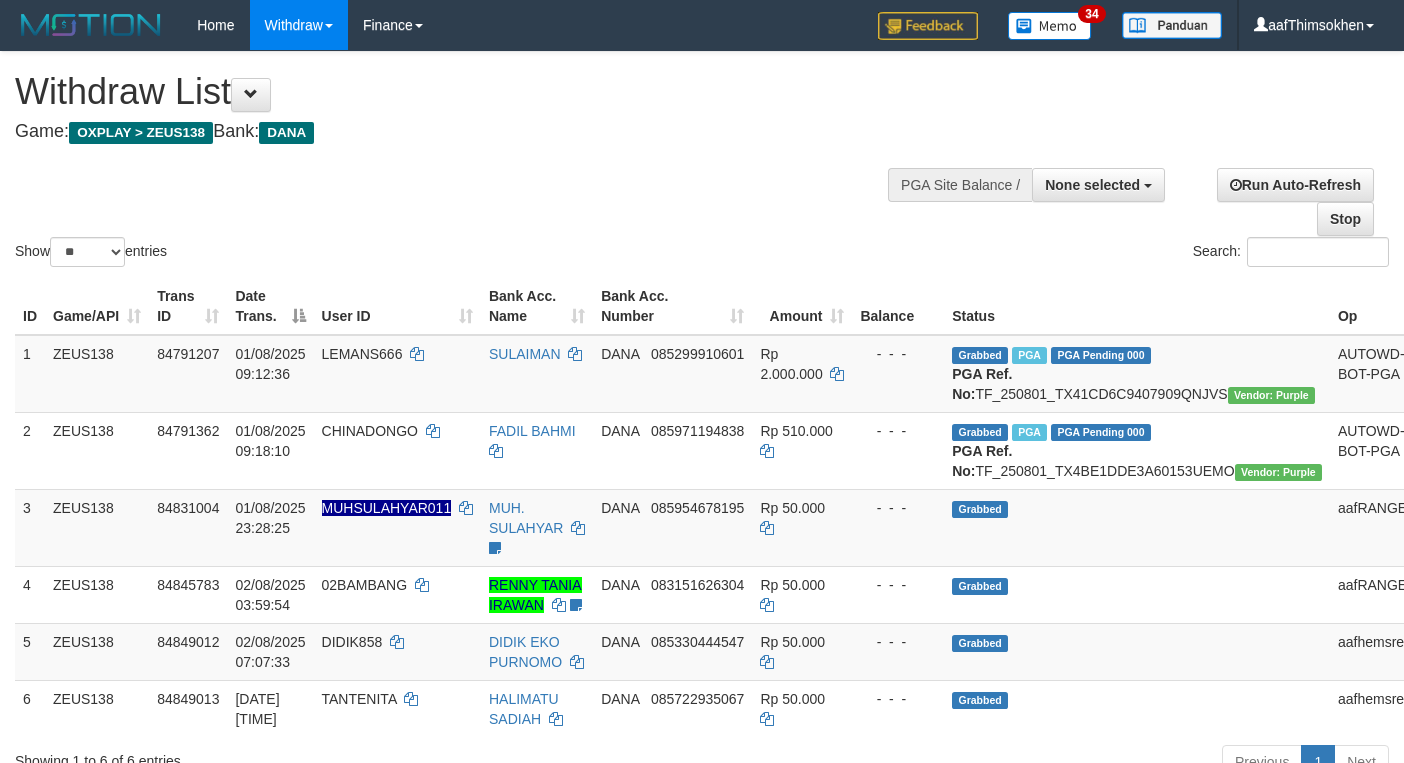 select 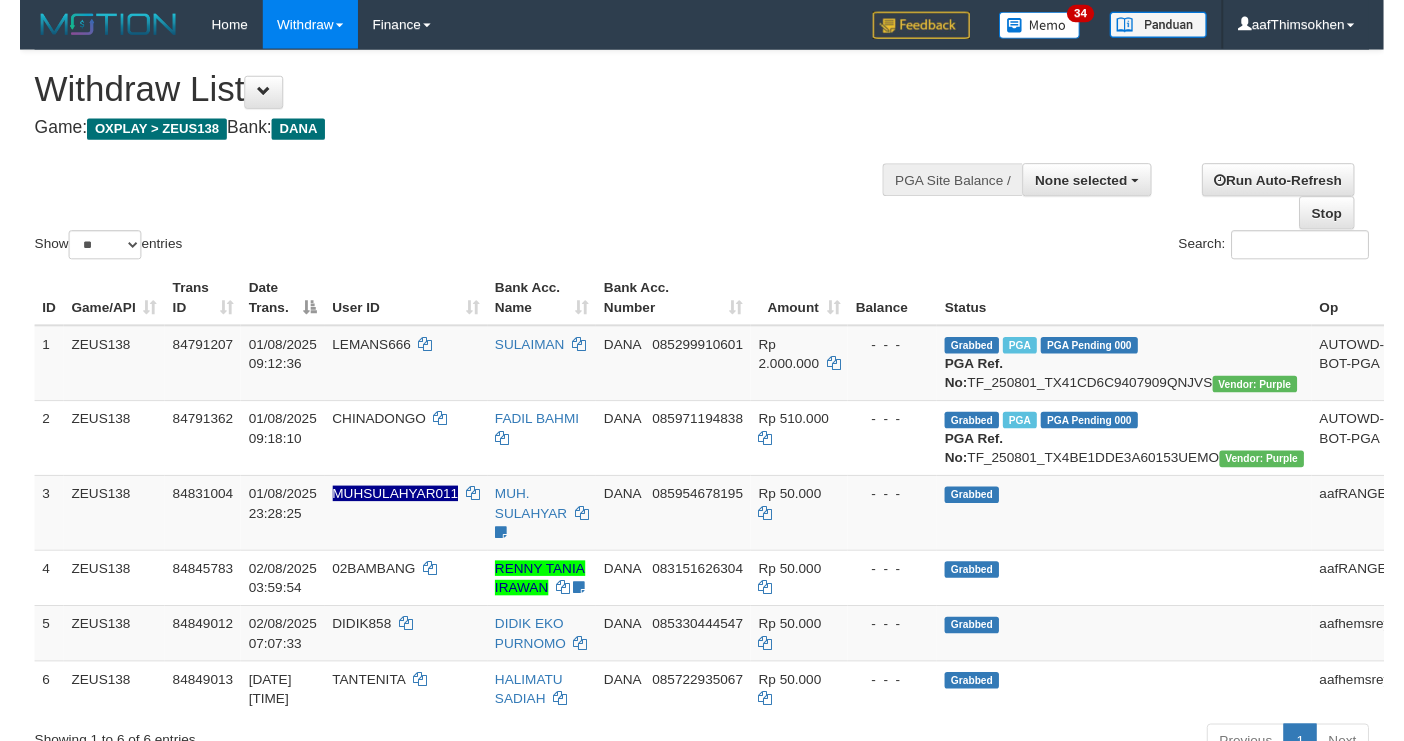 scroll, scrollTop: 349, scrollLeft: 0, axis: vertical 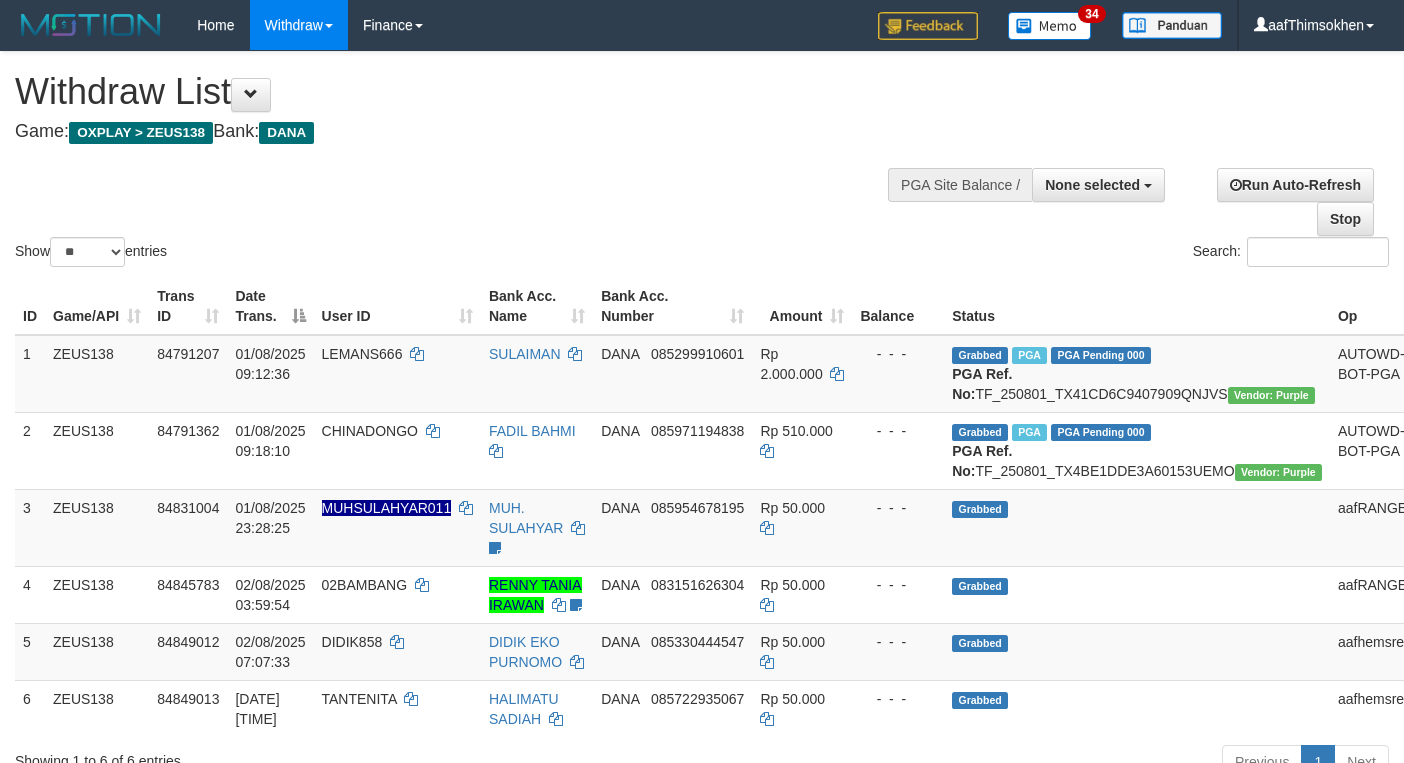 select 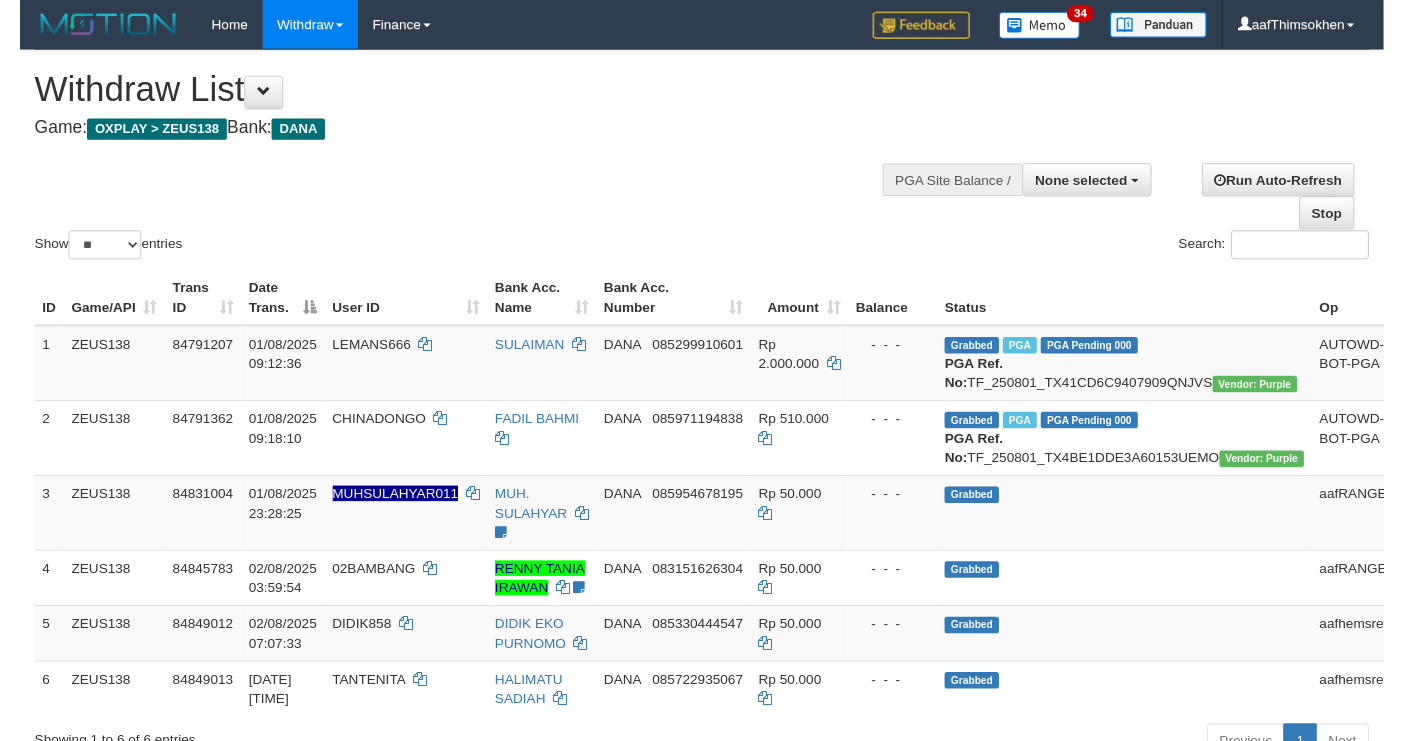 scroll, scrollTop: 349, scrollLeft: 0, axis: vertical 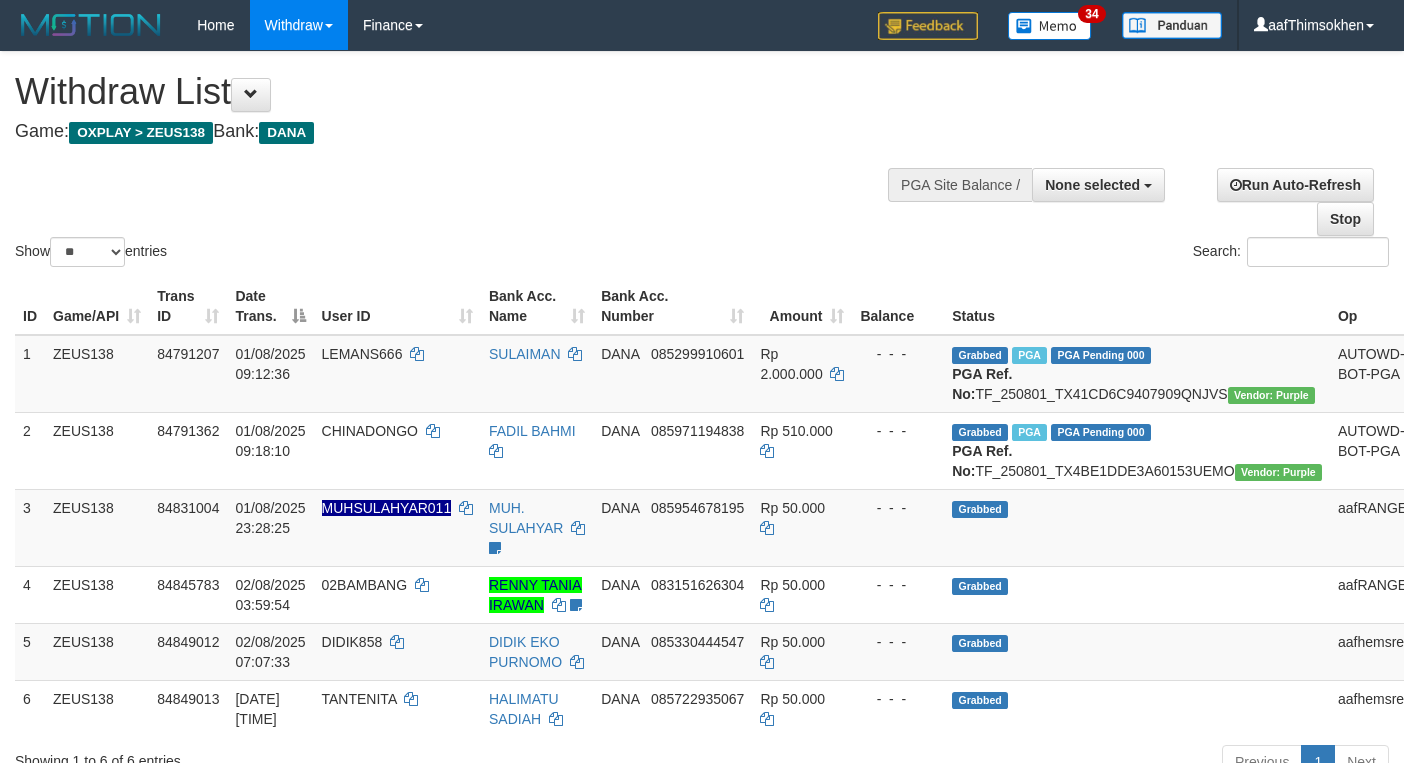 select 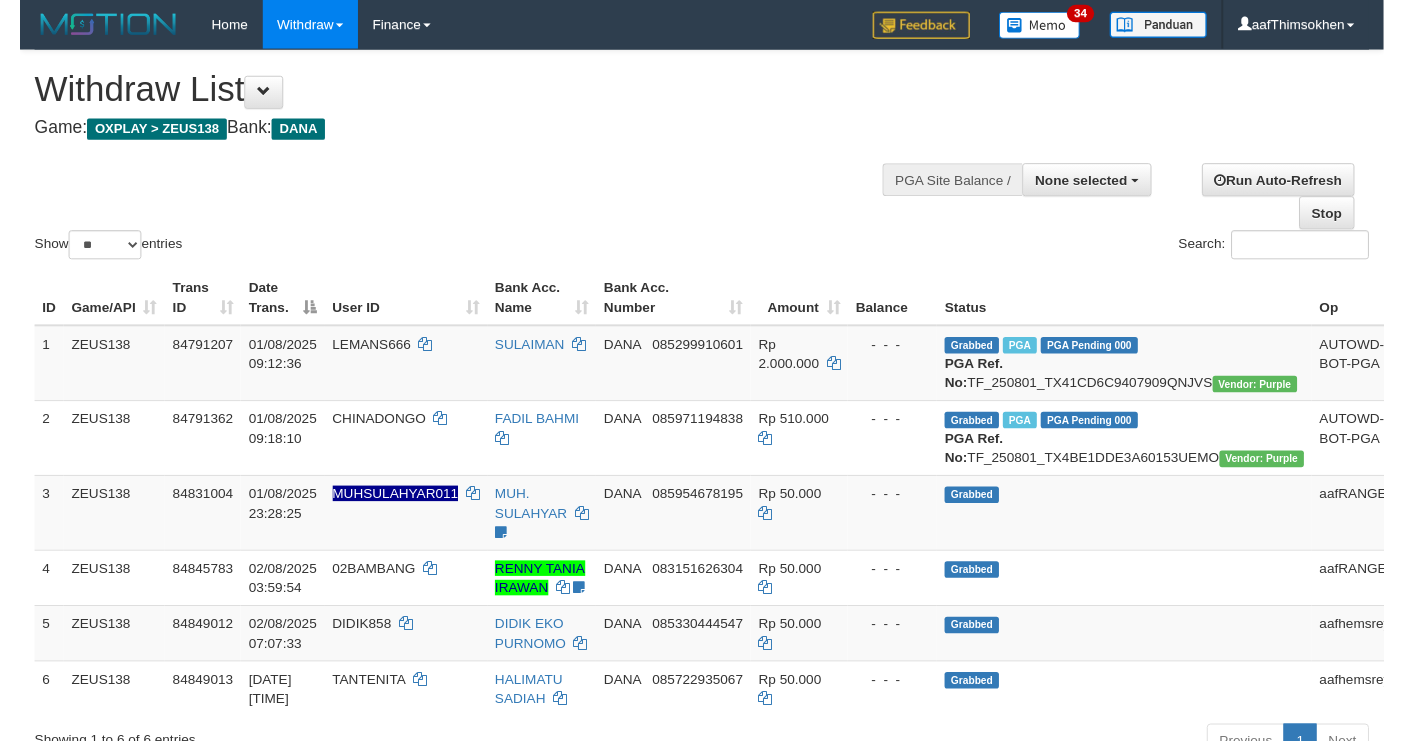 scroll, scrollTop: 349, scrollLeft: 0, axis: vertical 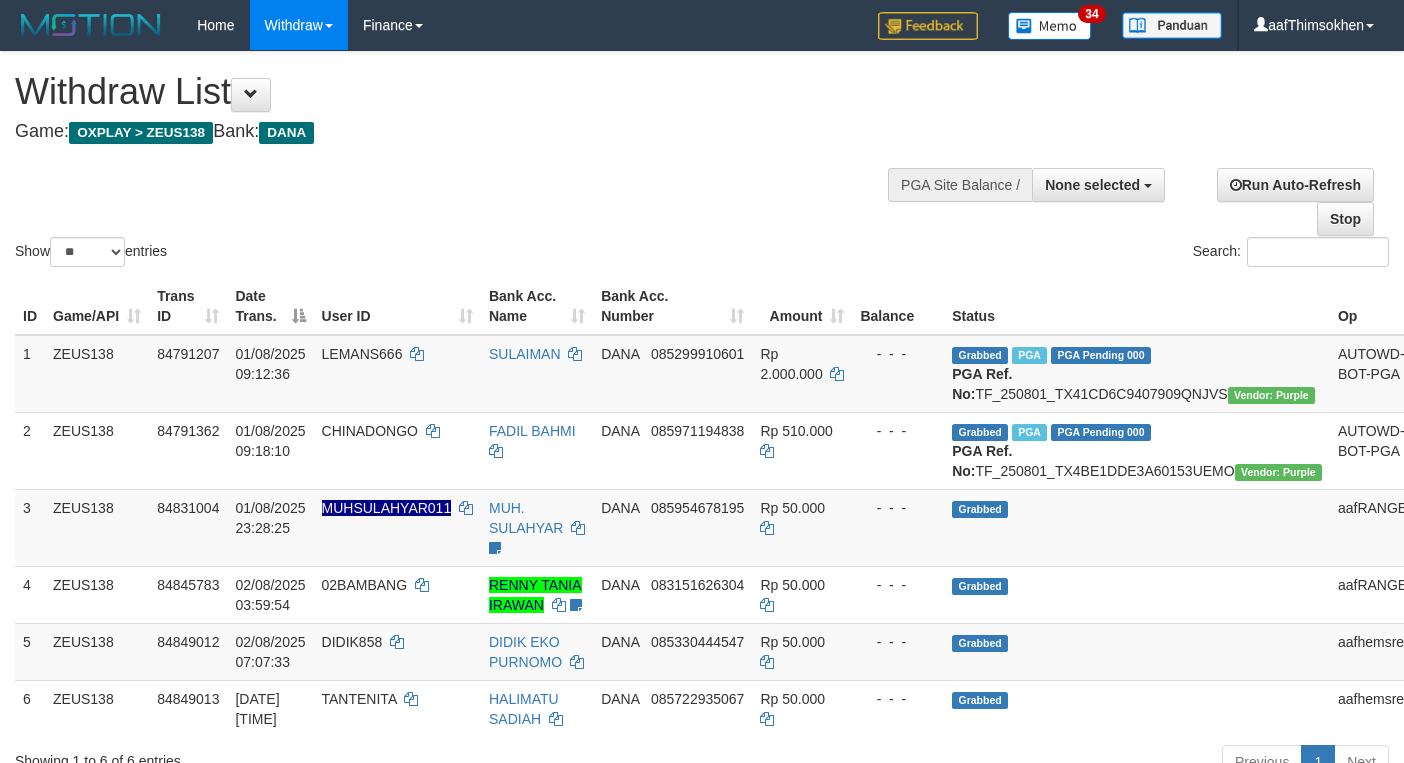 select 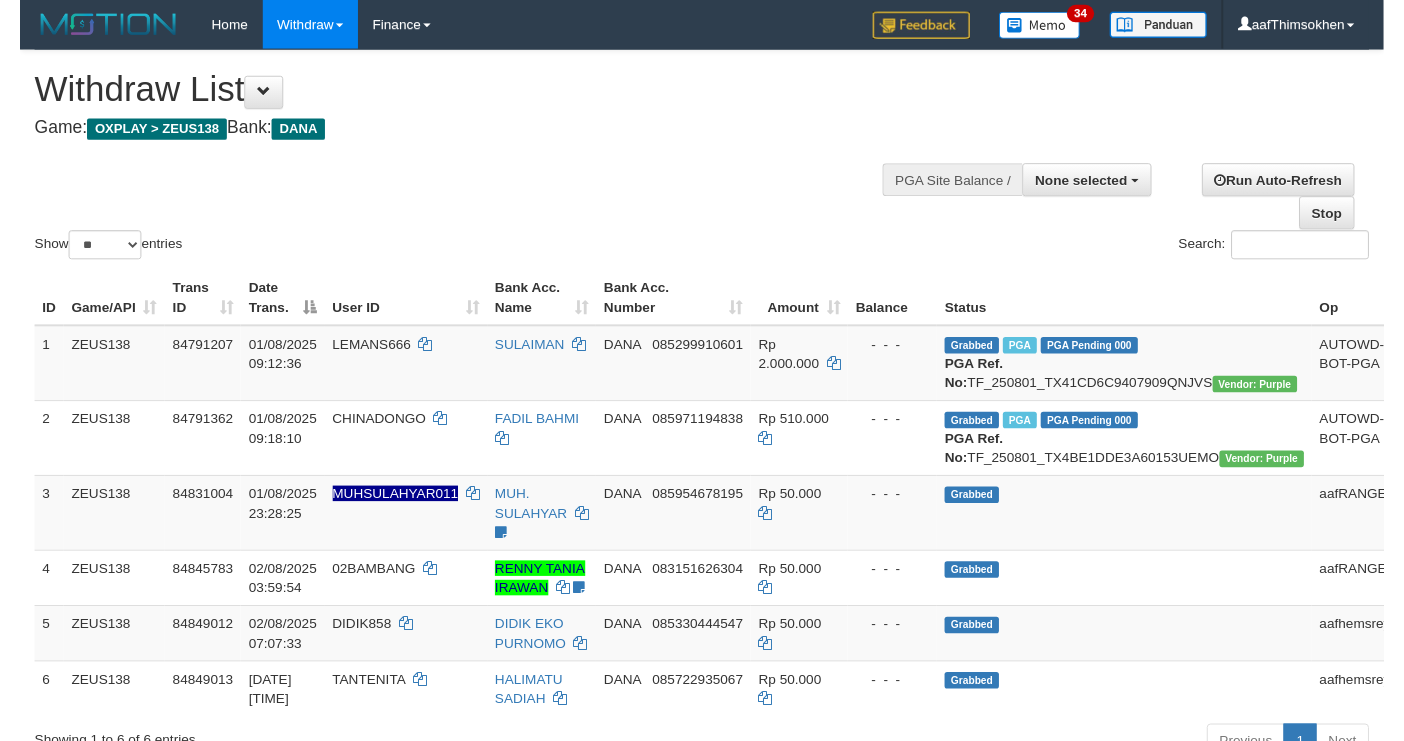 scroll, scrollTop: 349, scrollLeft: 0, axis: vertical 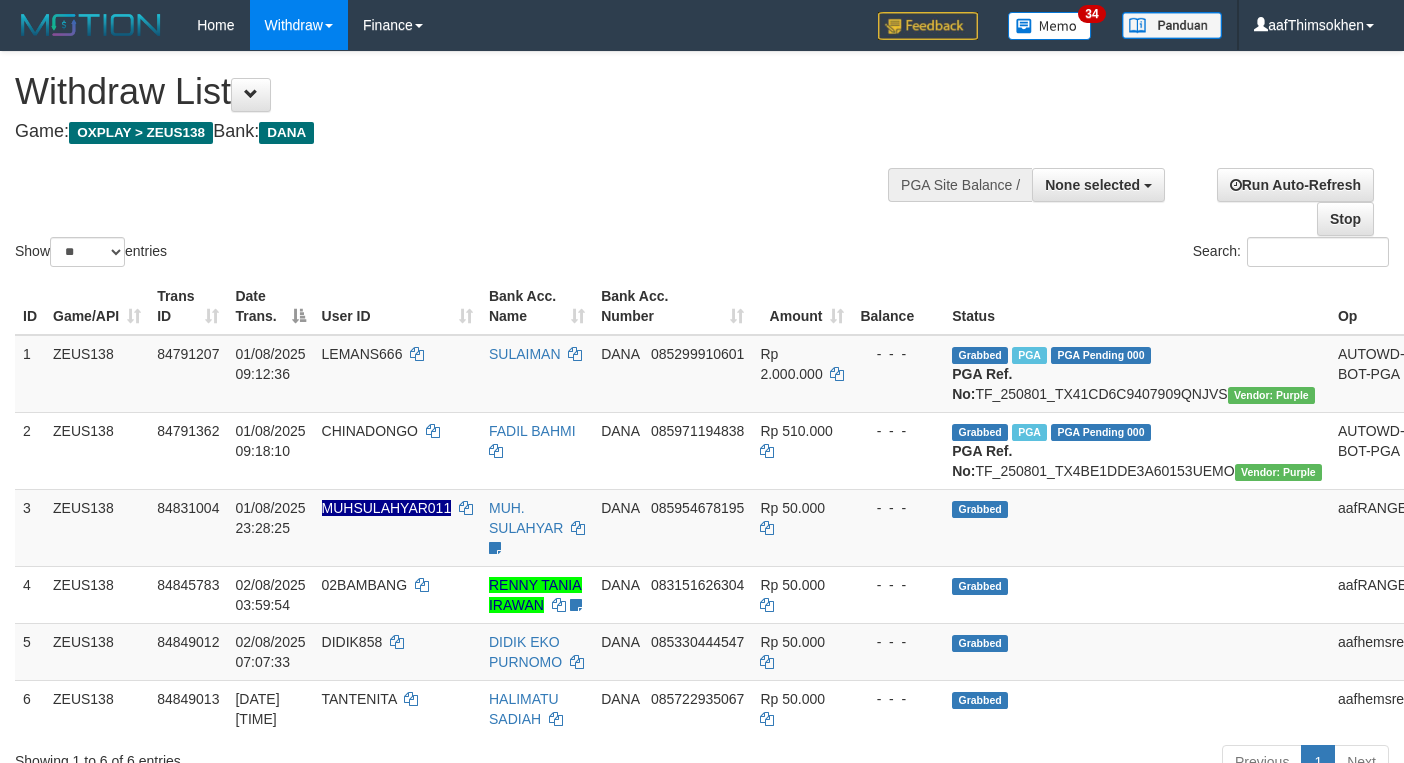 select 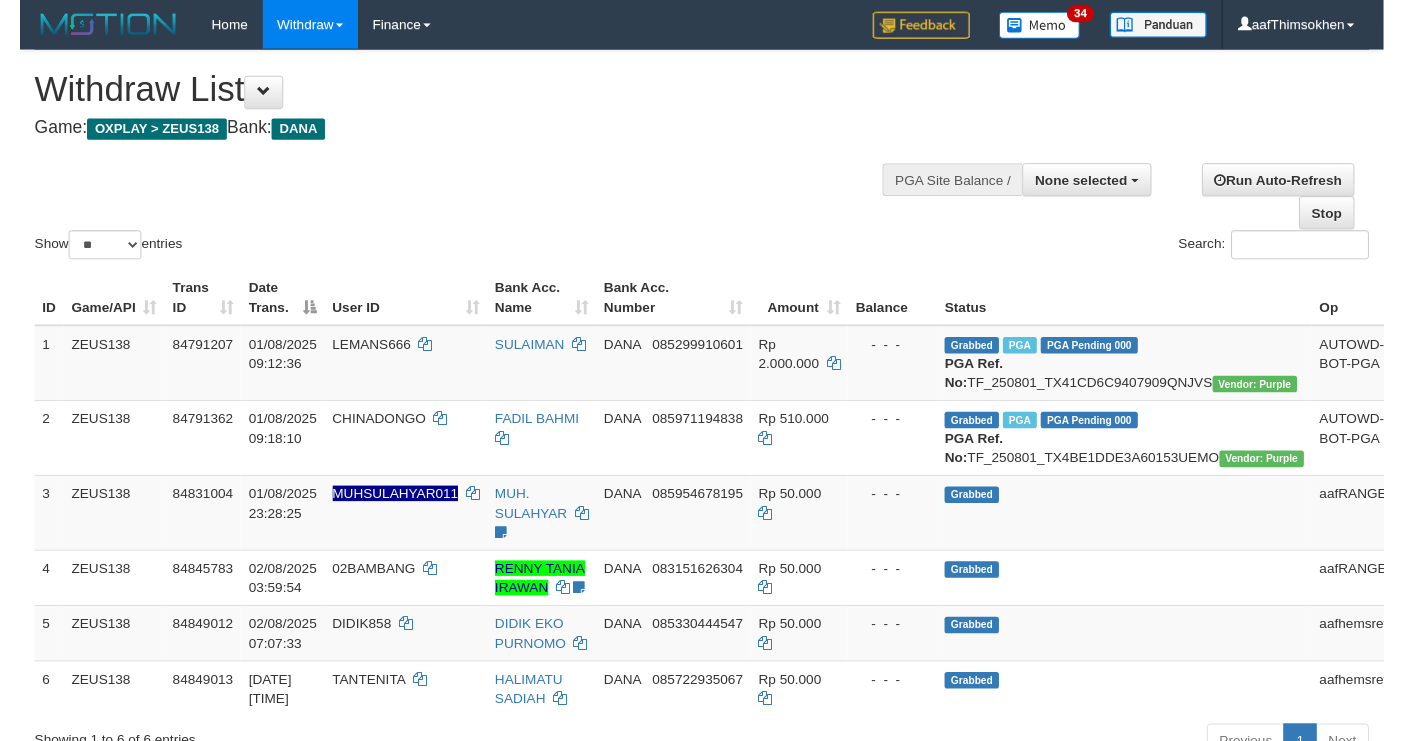 scroll, scrollTop: 349, scrollLeft: 0, axis: vertical 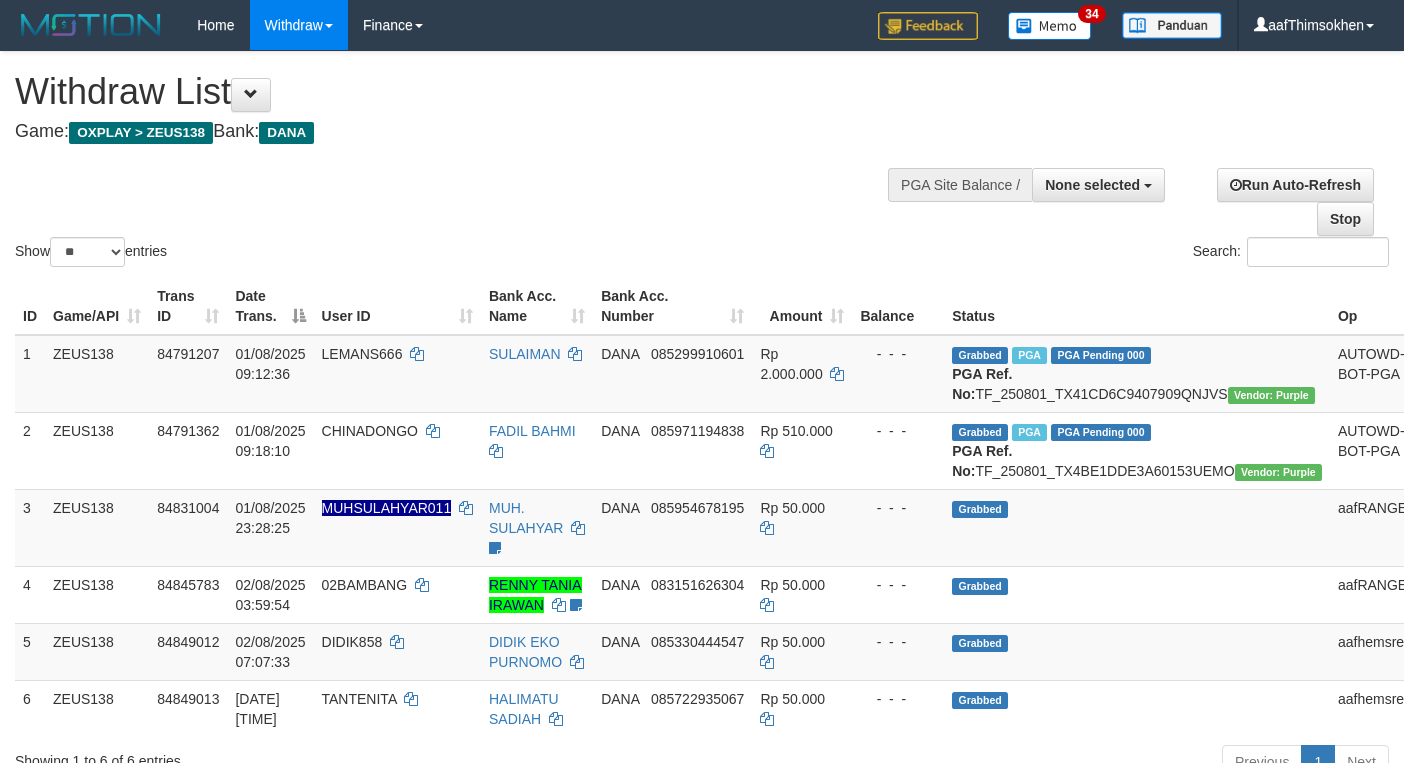 select 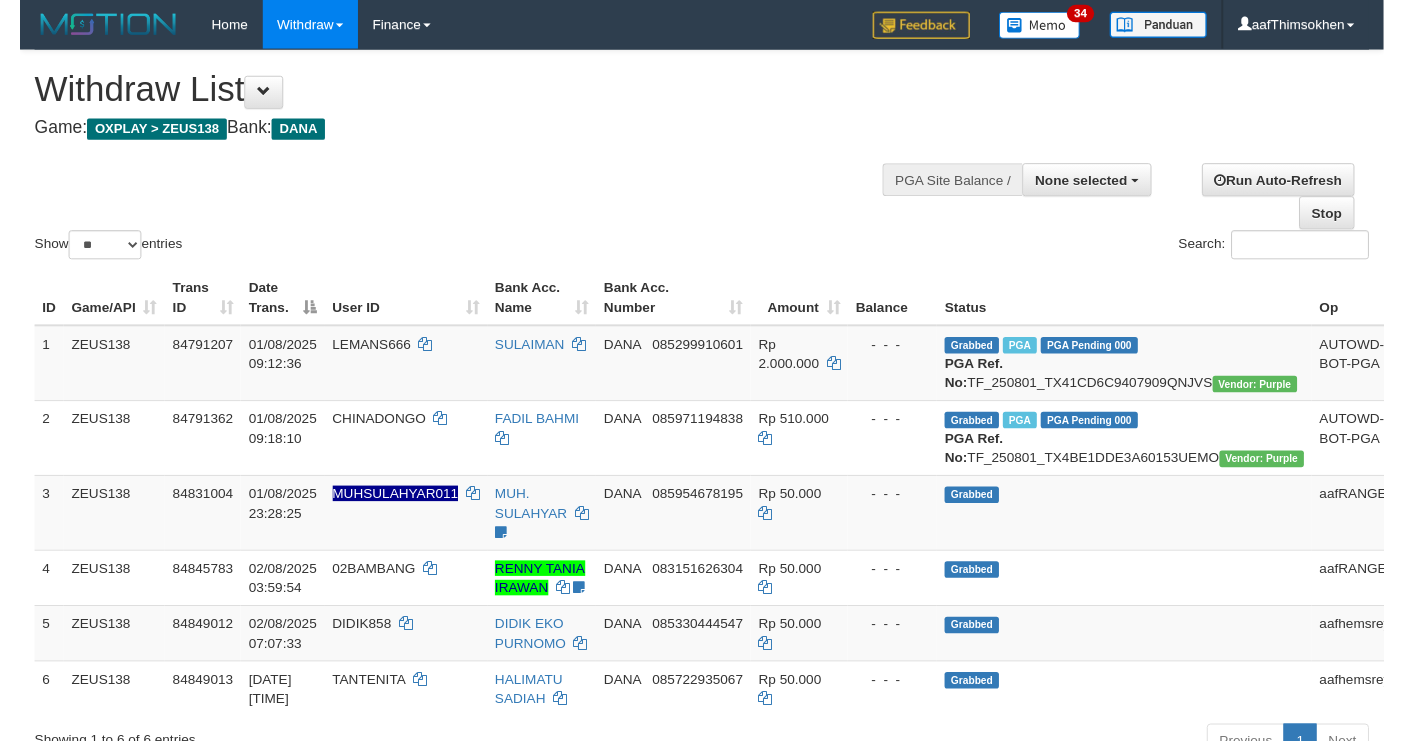 scroll, scrollTop: 349, scrollLeft: 0, axis: vertical 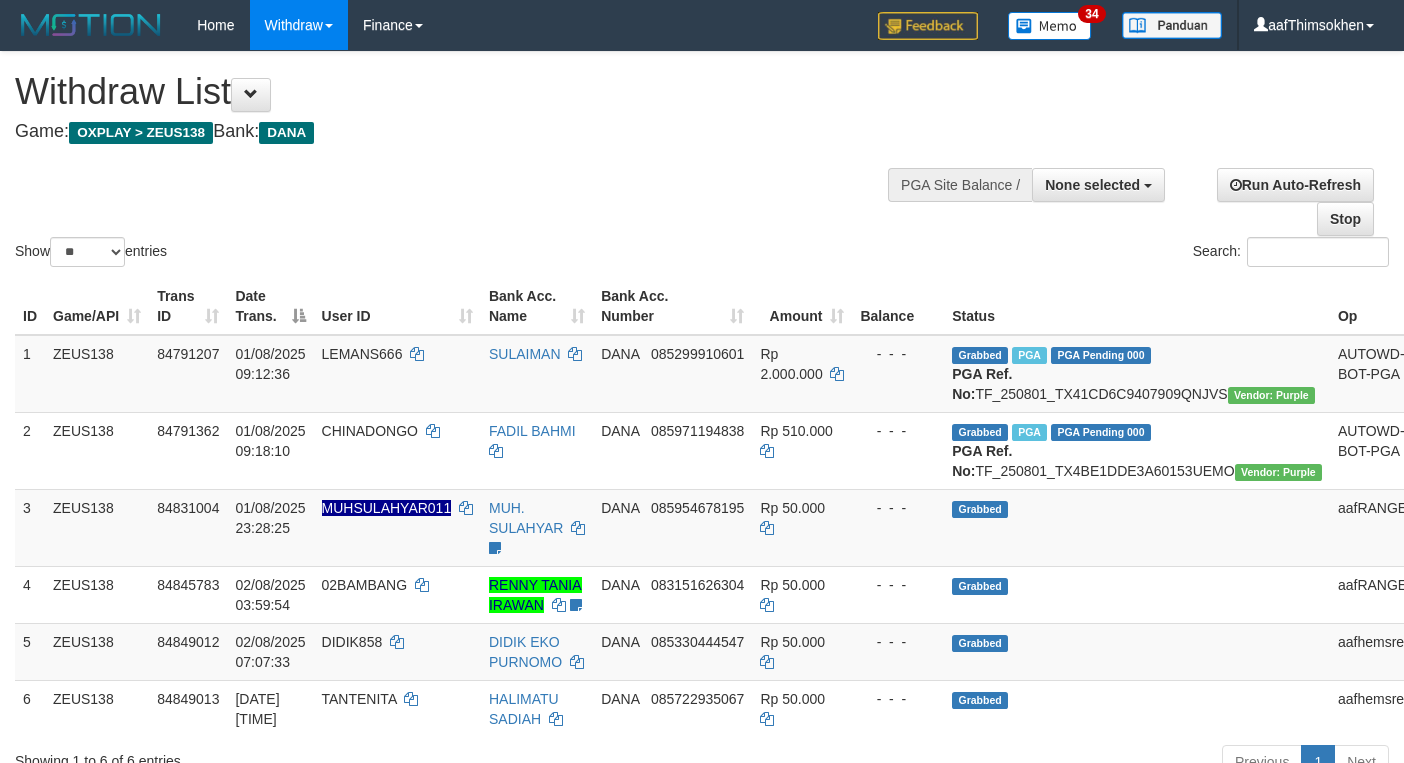 select 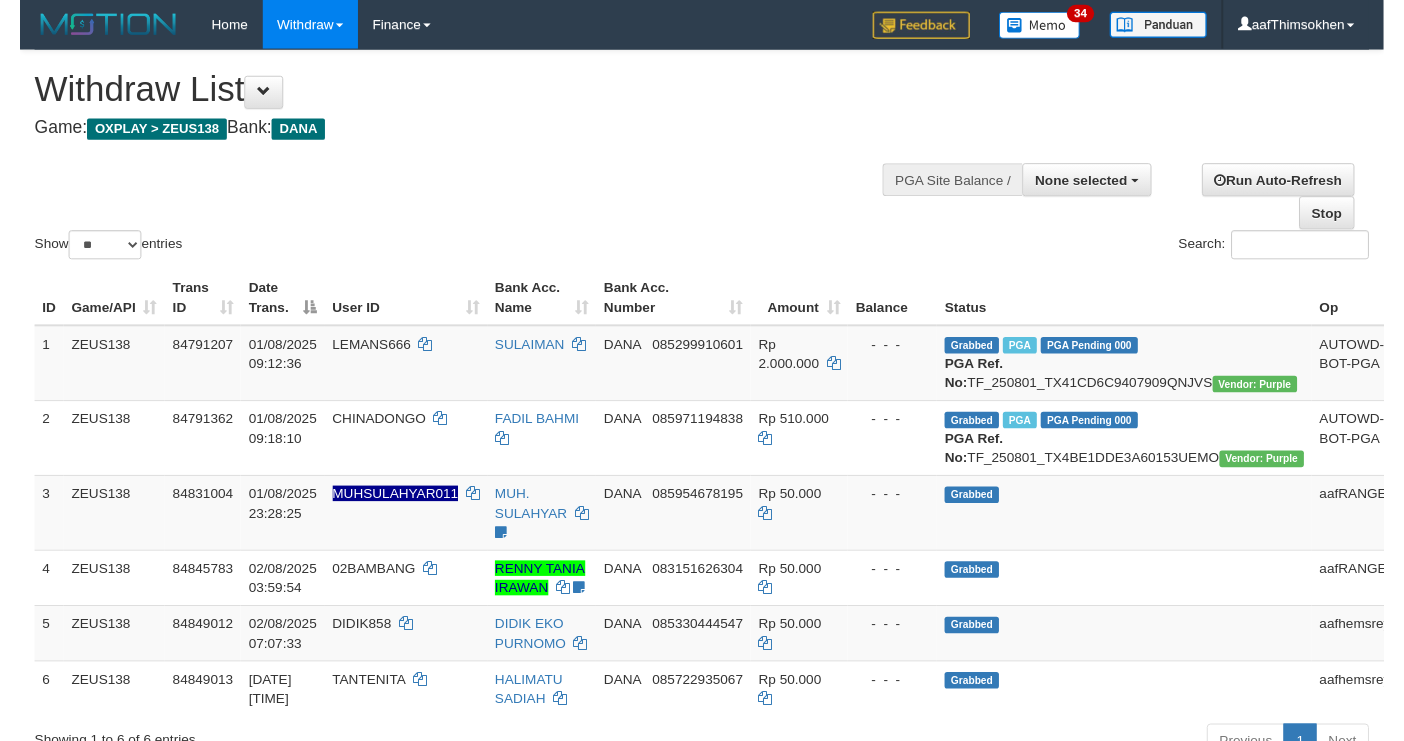 scroll, scrollTop: 349, scrollLeft: 0, axis: vertical 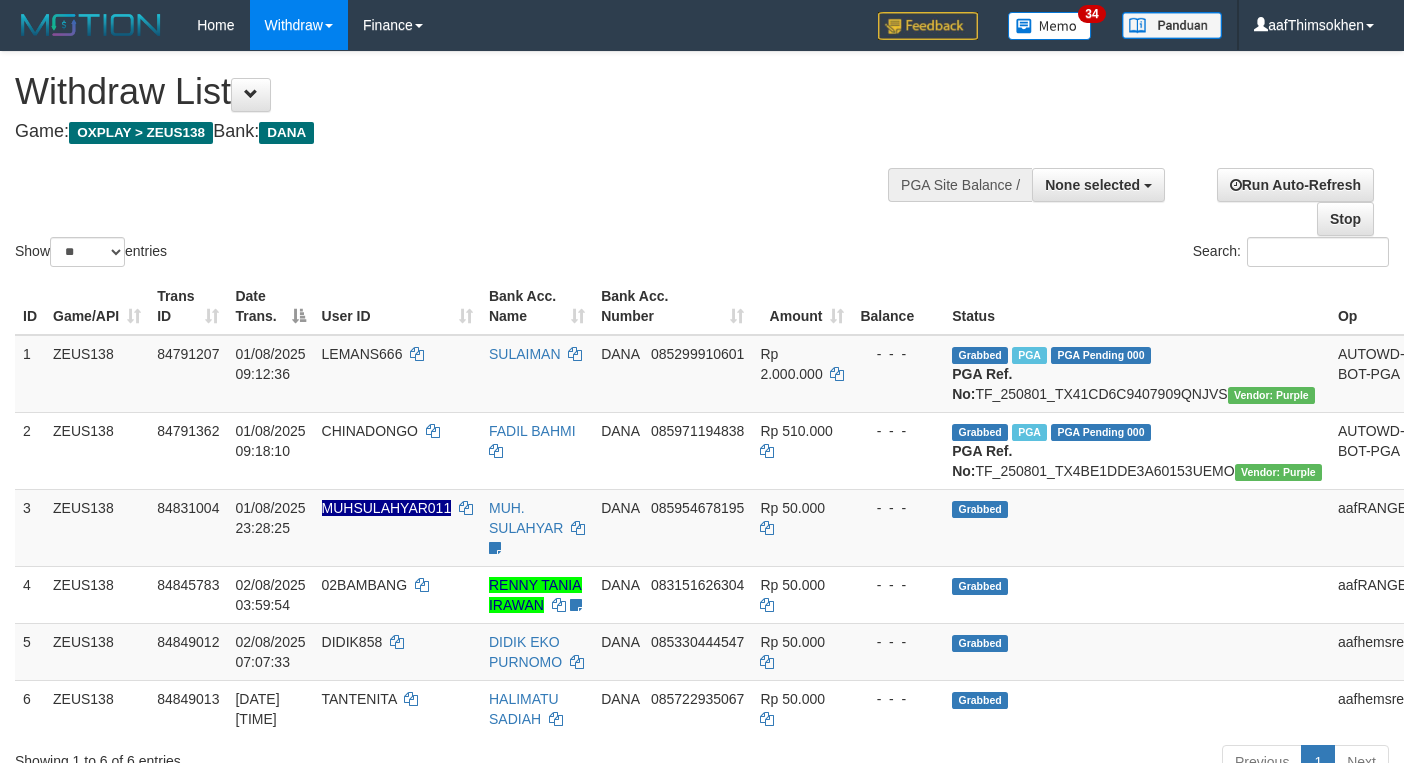 select 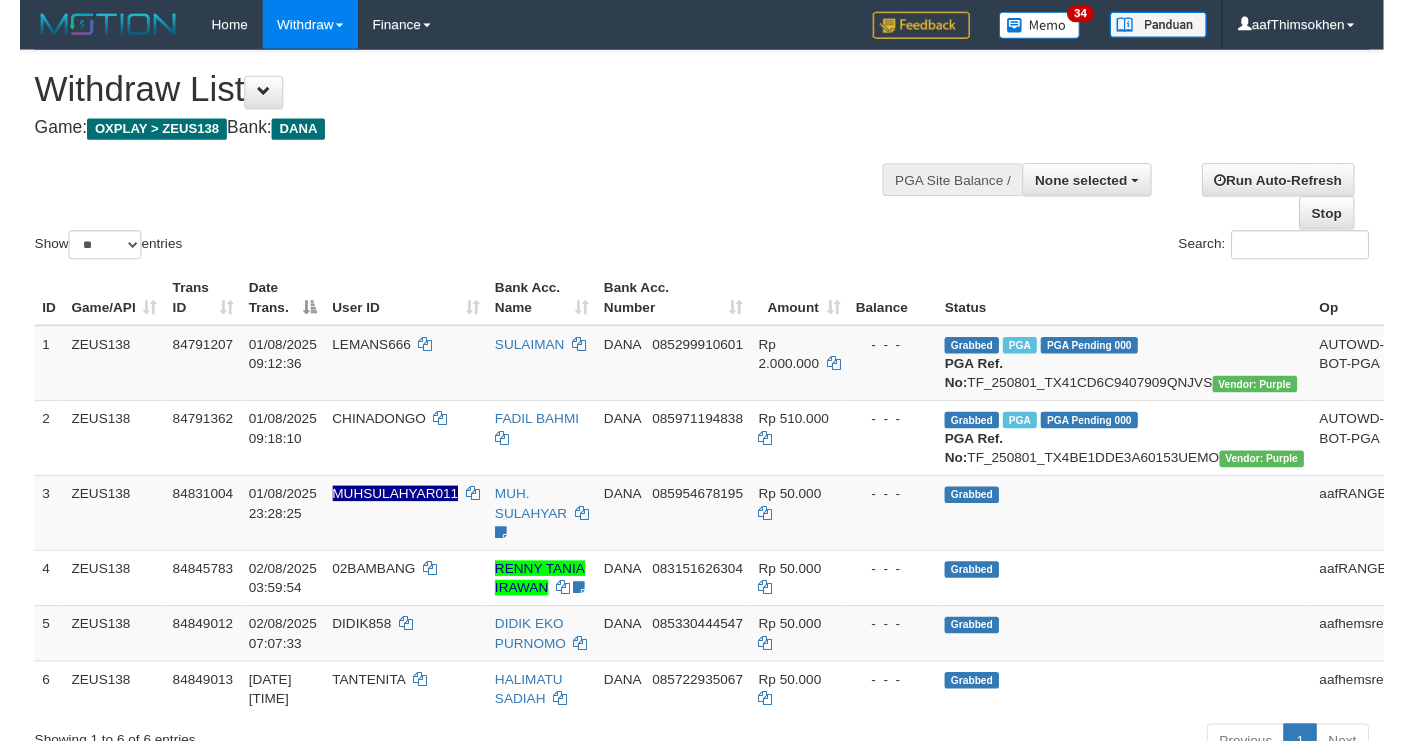 scroll, scrollTop: 349, scrollLeft: 0, axis: vertical 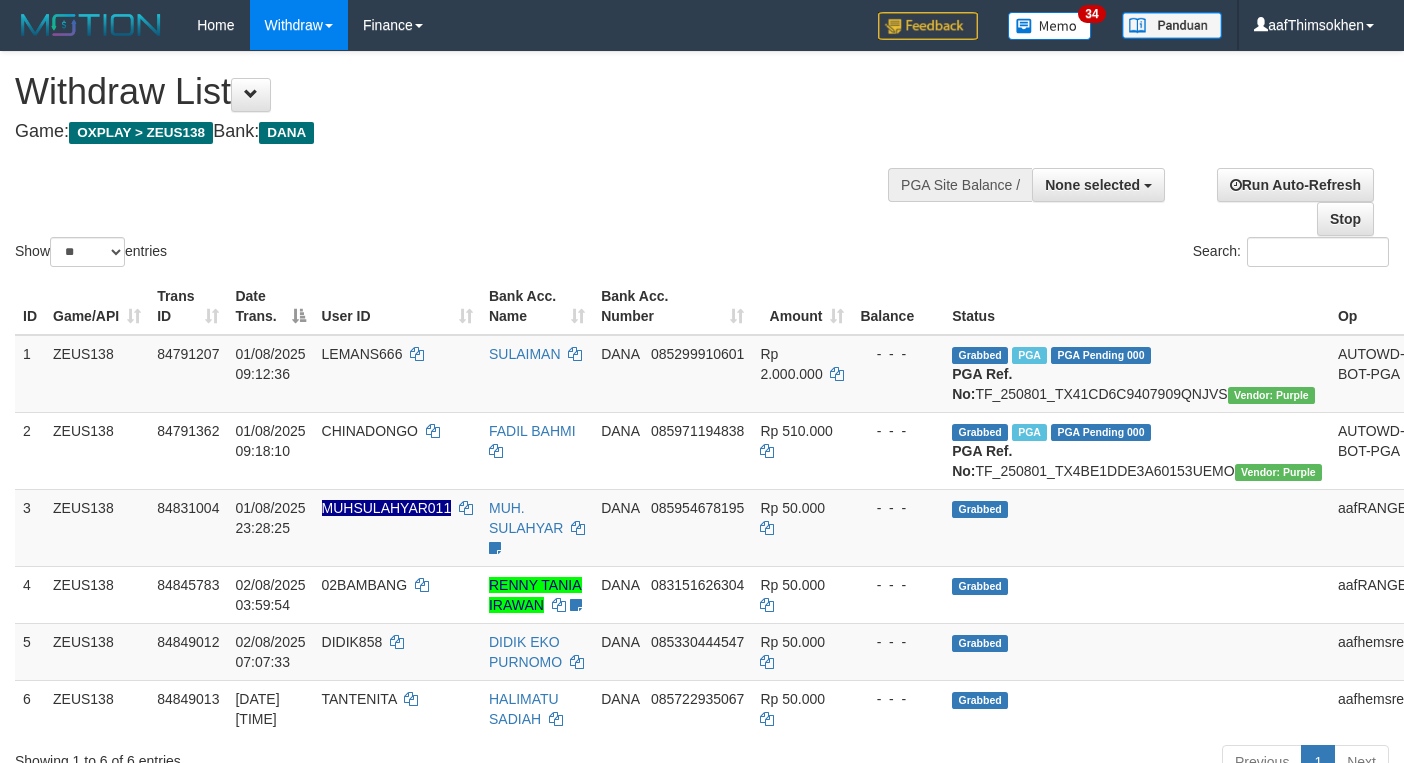 select 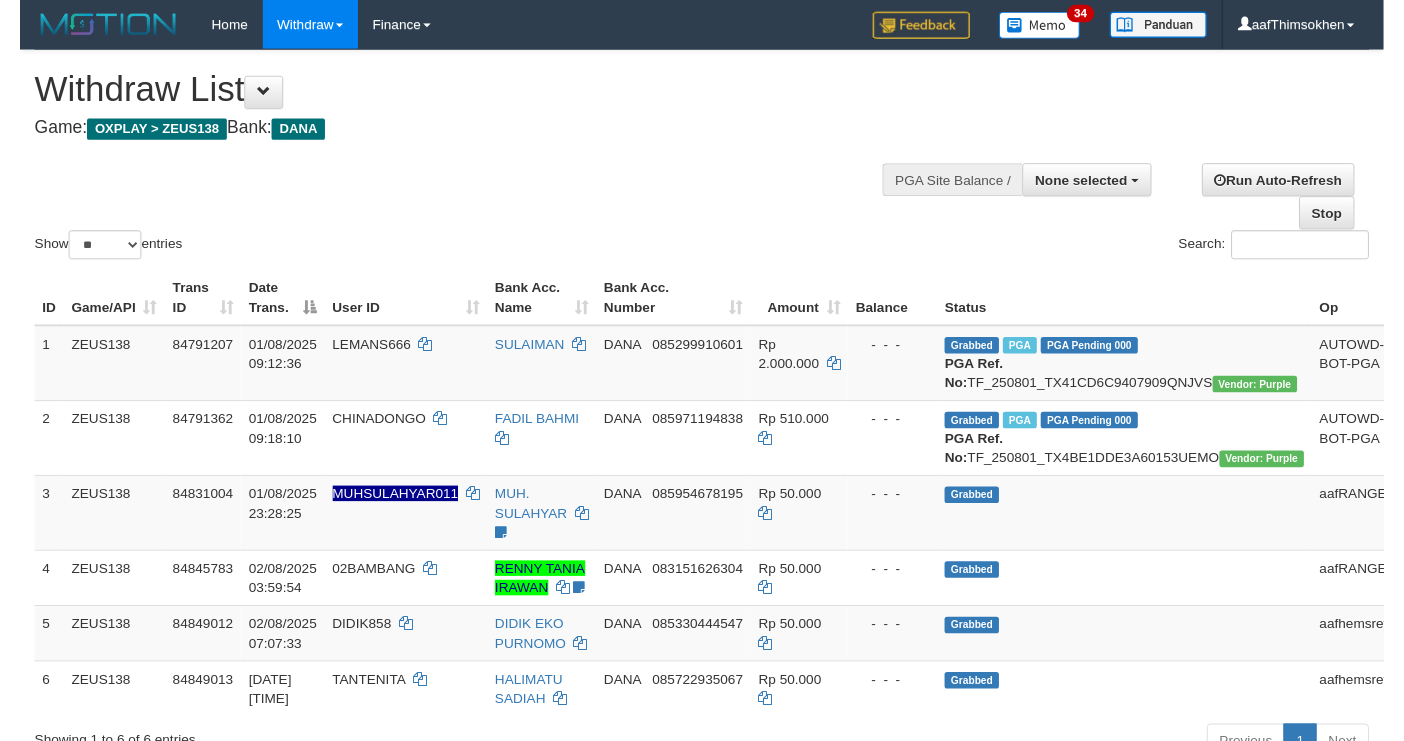 scroll, scrollTop: 349, scrollLeft: 0, axis: vertical 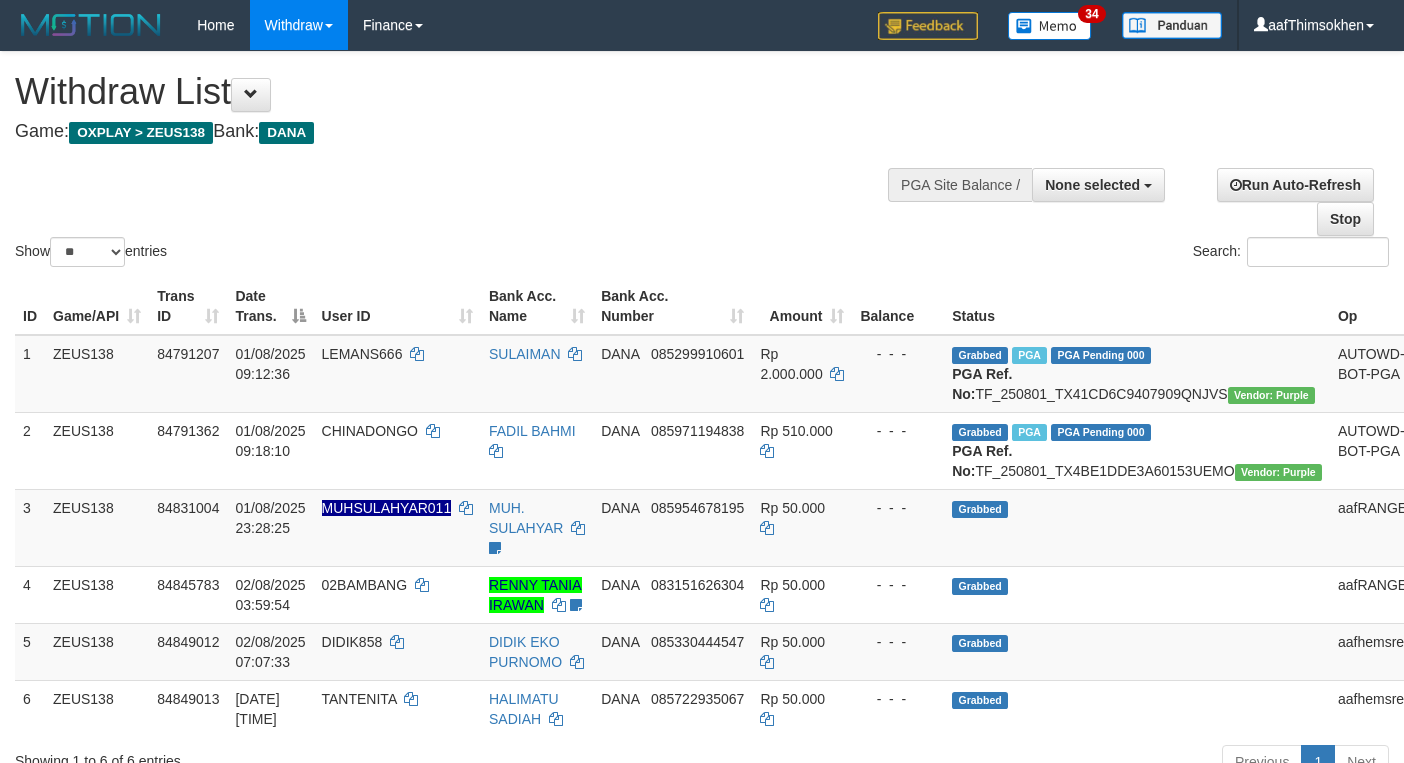select 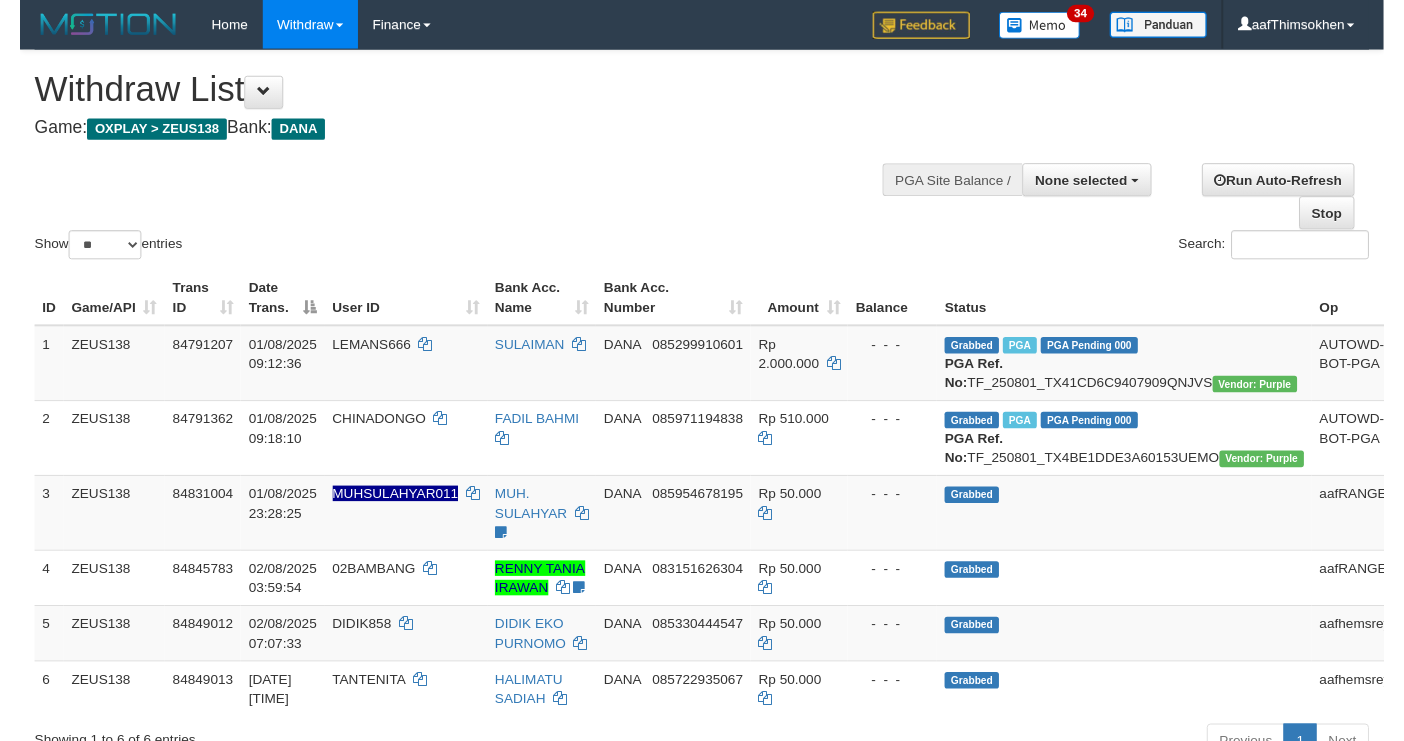 scroll, scrollTop: 349, scrollLeft: 0, axis: vertical 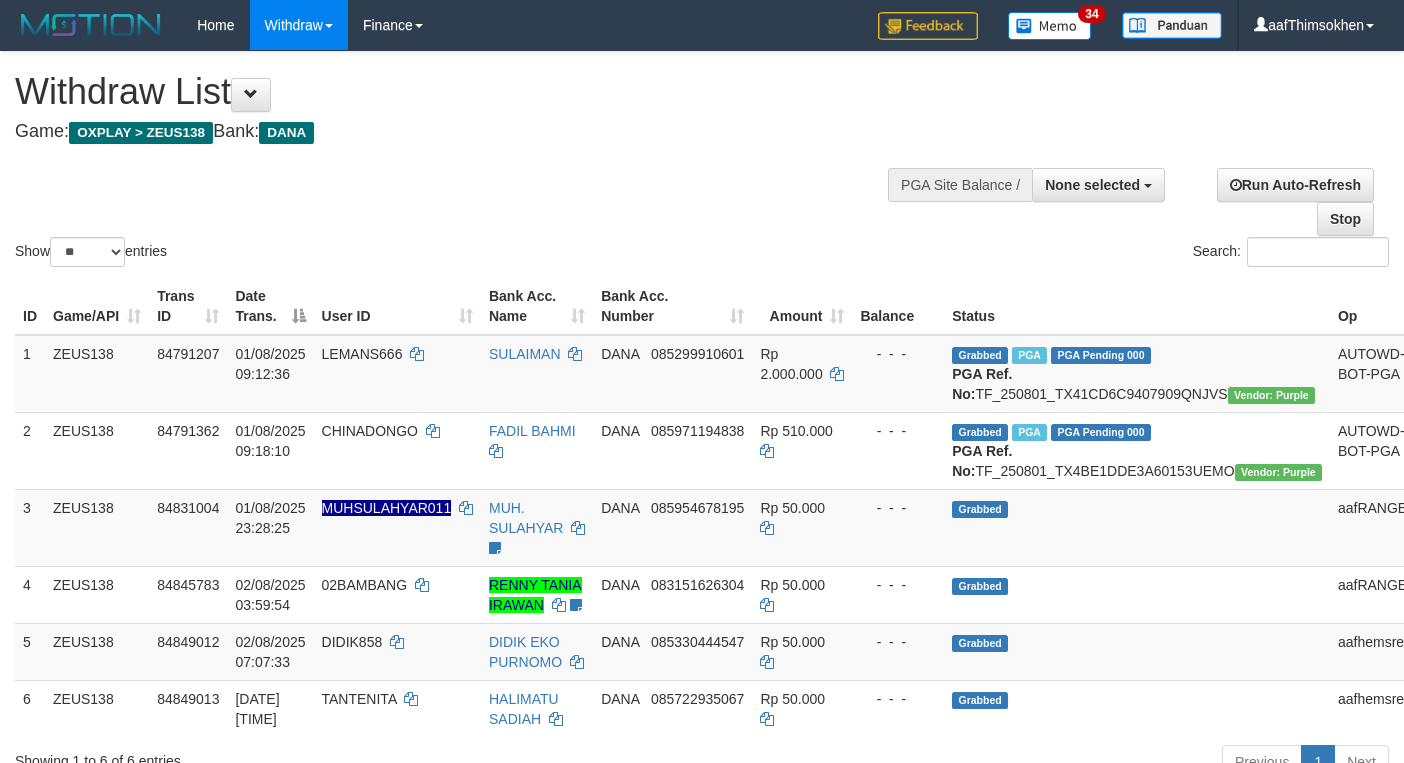 select 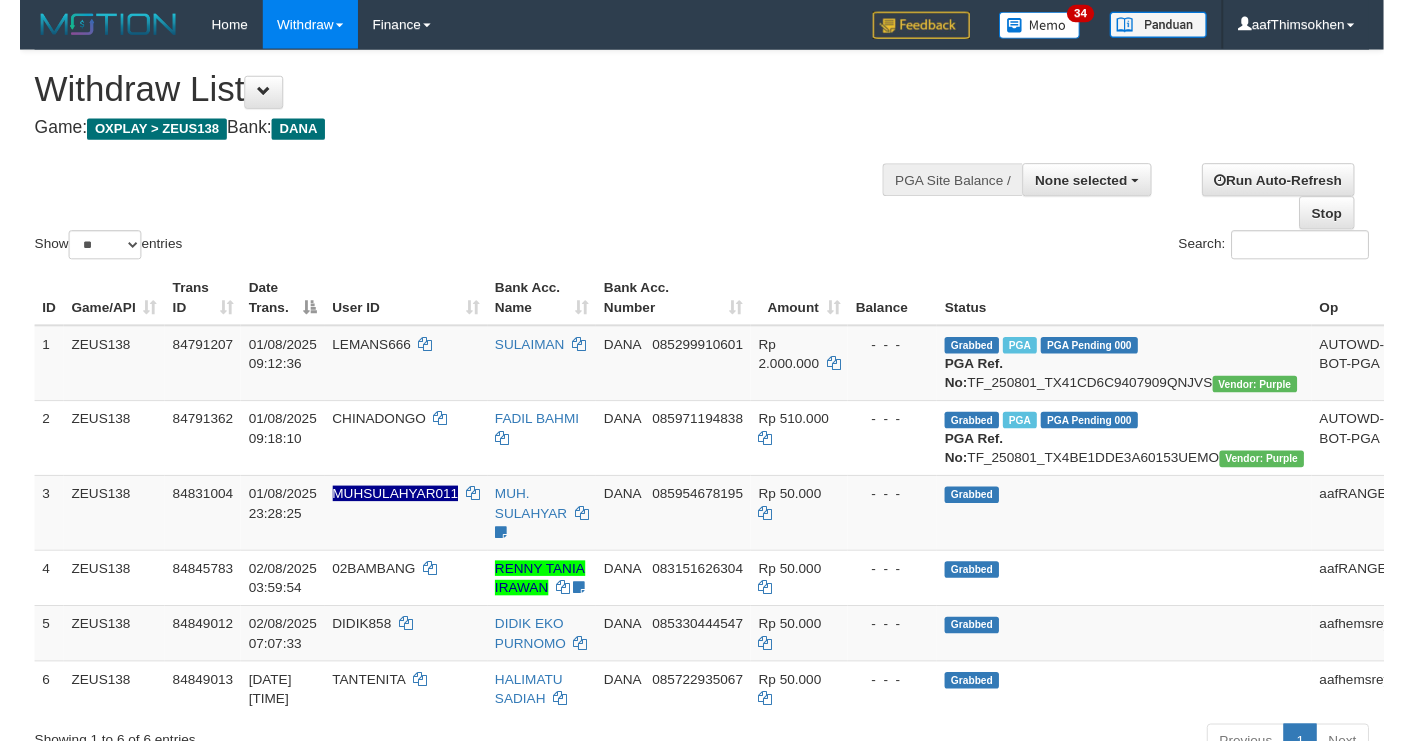 scroll, scrollTop: 349, scrollLeft: 0, axis: vertical 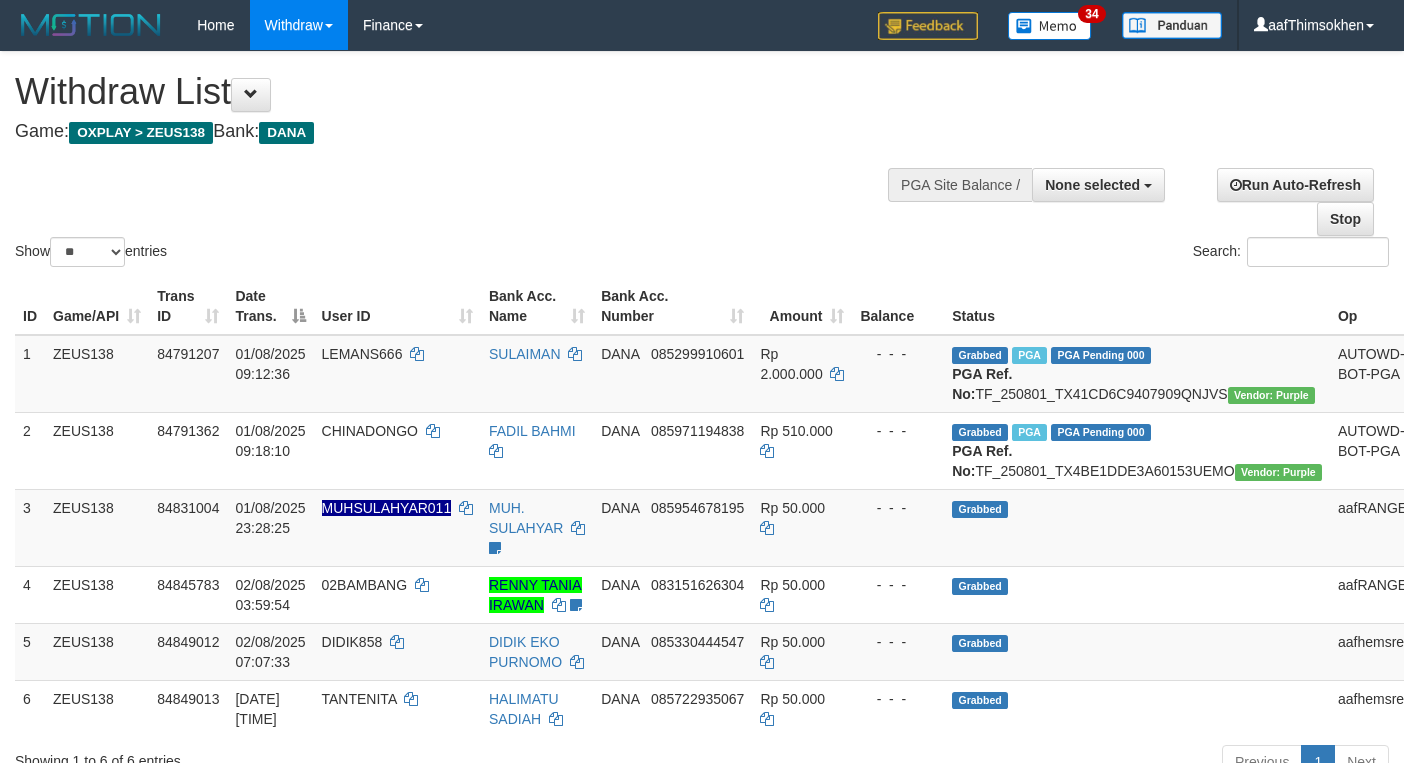 select 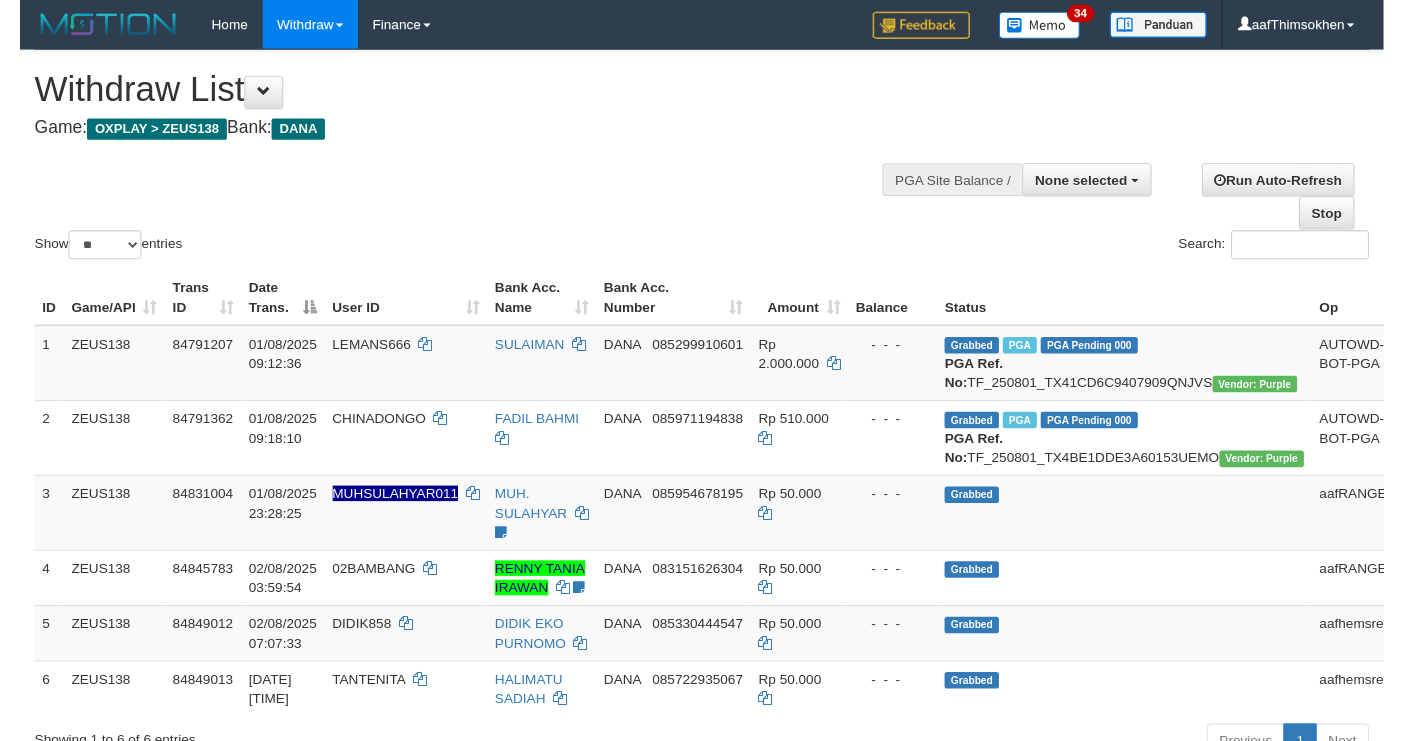 scroll, scrollTop: 349, scrollLeft: 0, axis: vertical 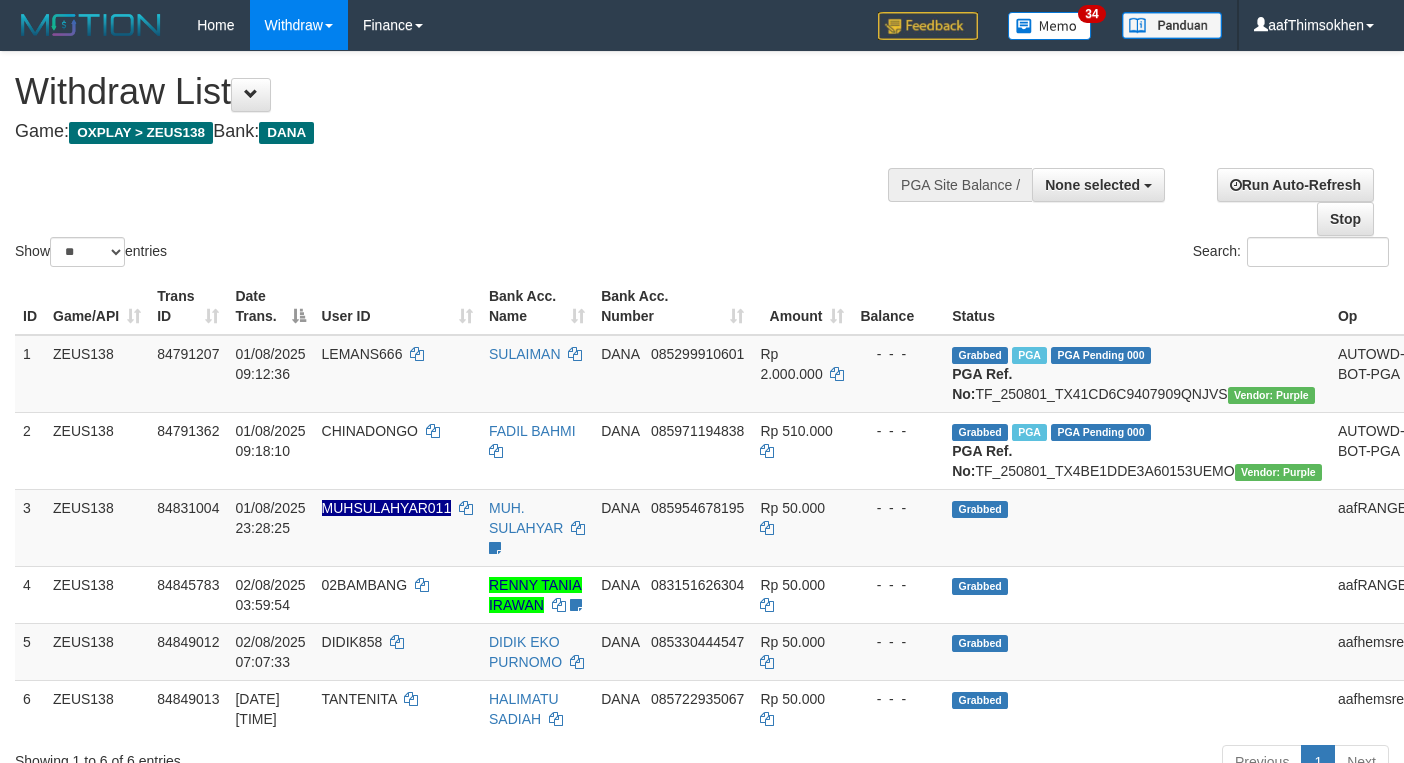 select 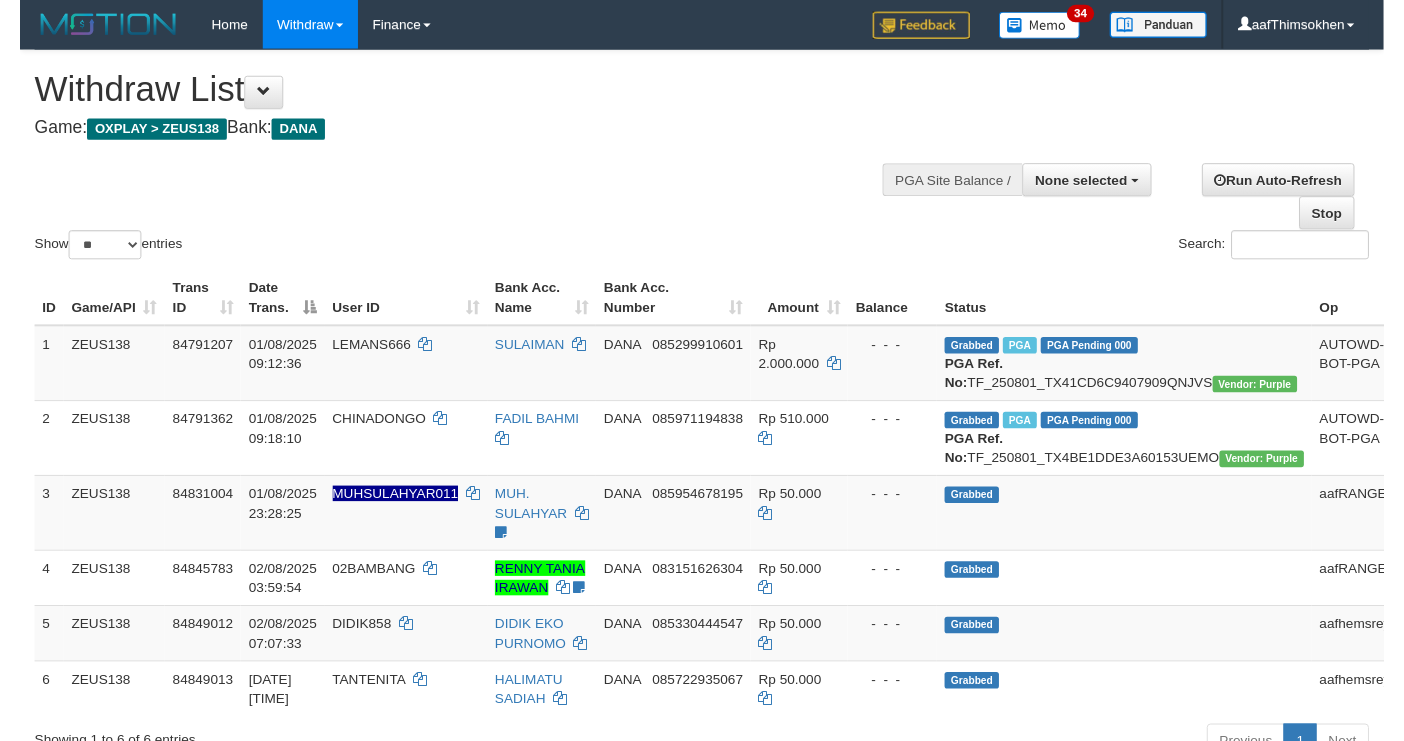 scroll, scrollTop: 349, scrollLeft: 0, axis: vertical 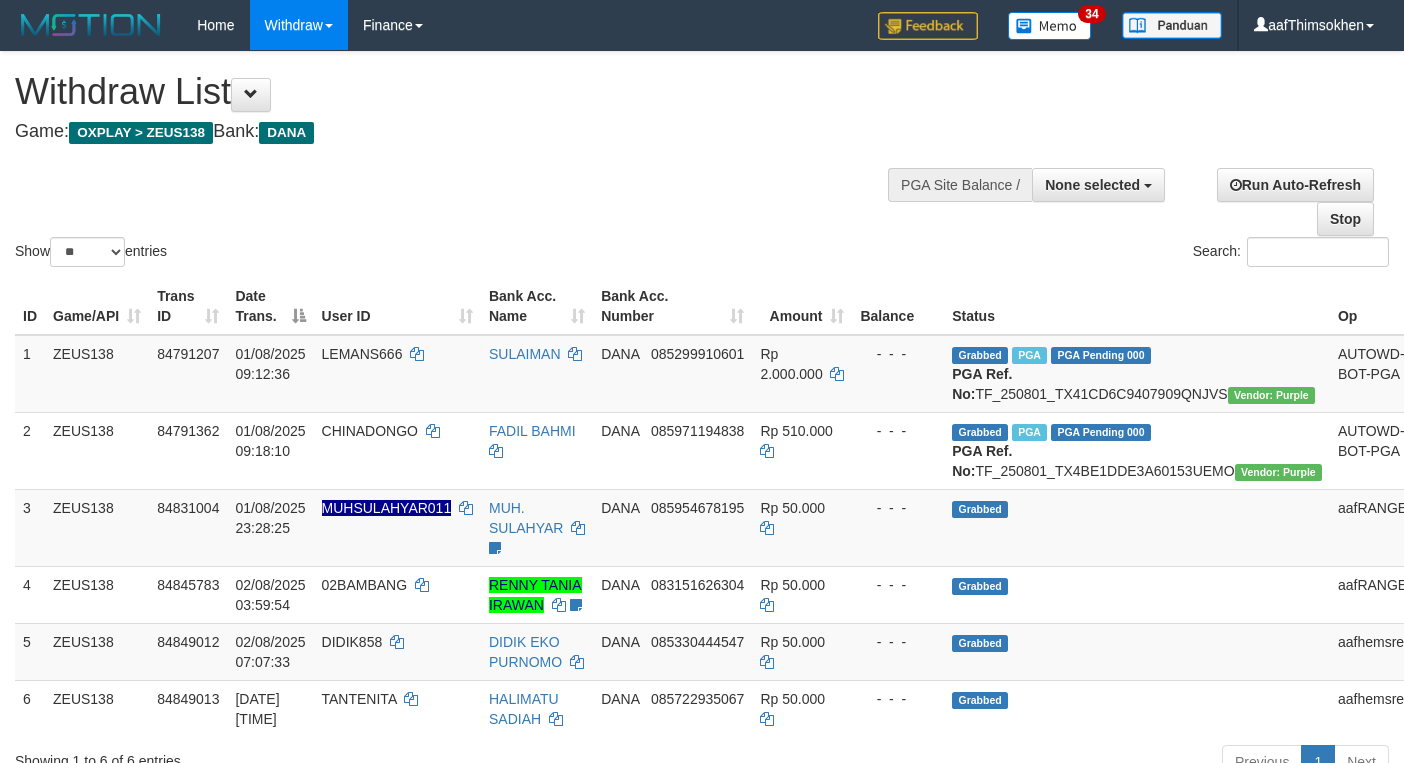 select 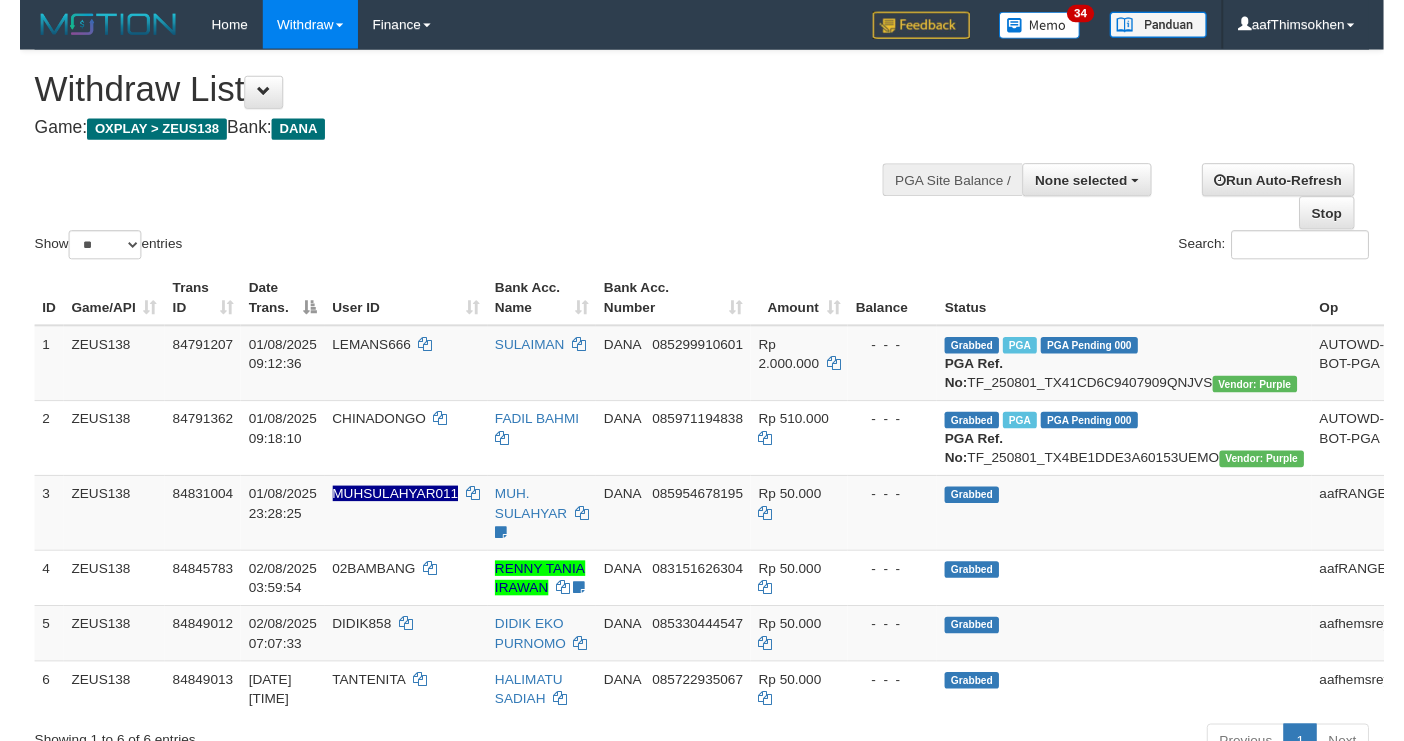 scroll, scrollTop: 349, scrollLeft: 0, axis: vertical 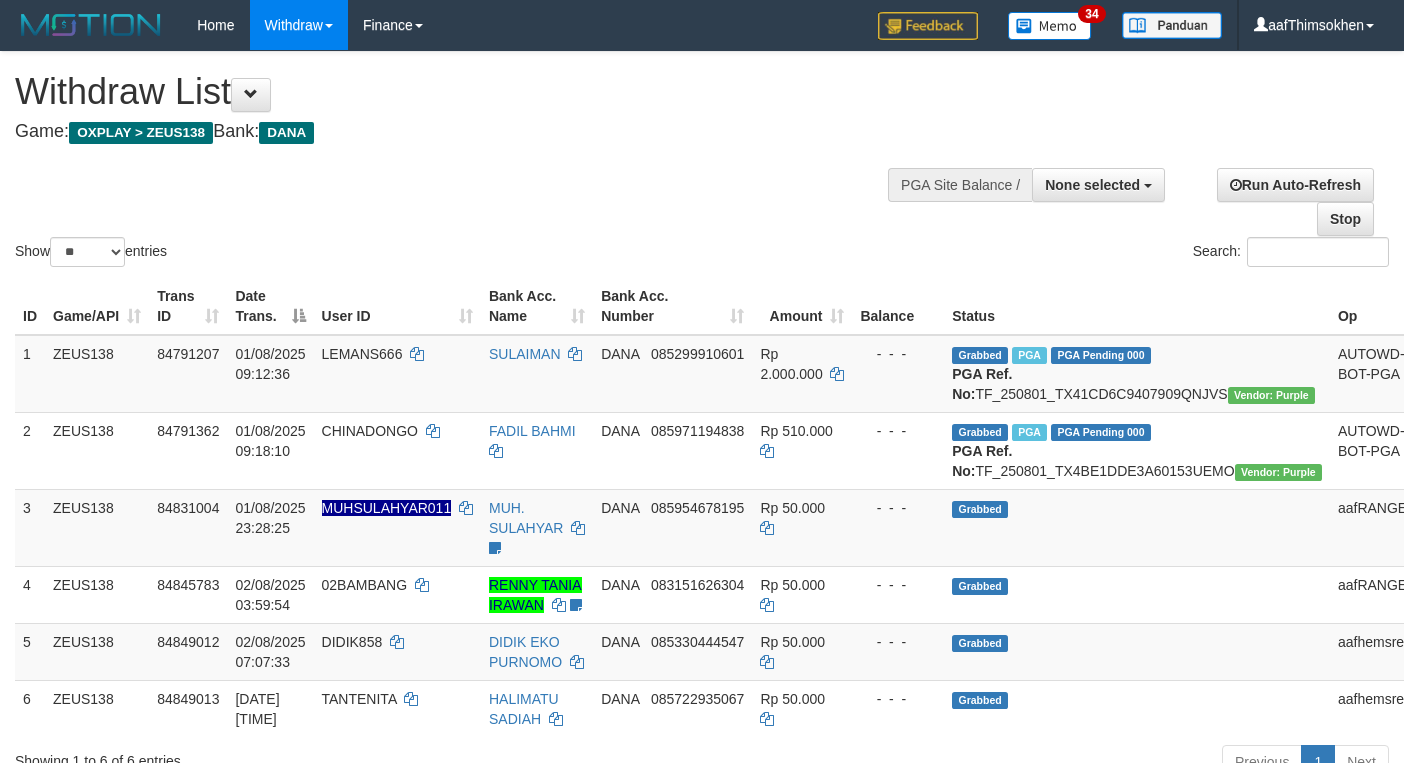 select 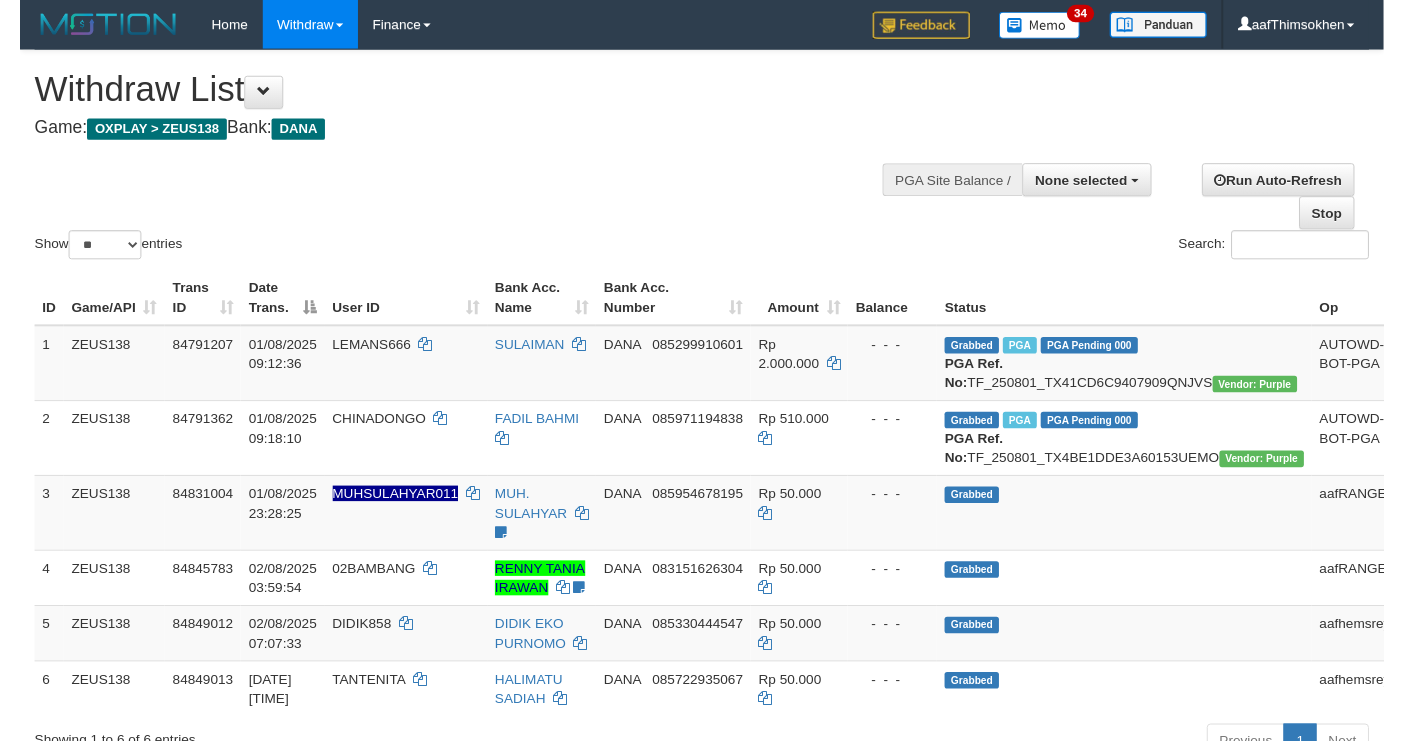 scroll, scrollTop: 349, scrollLeft: 0, axis: vertical 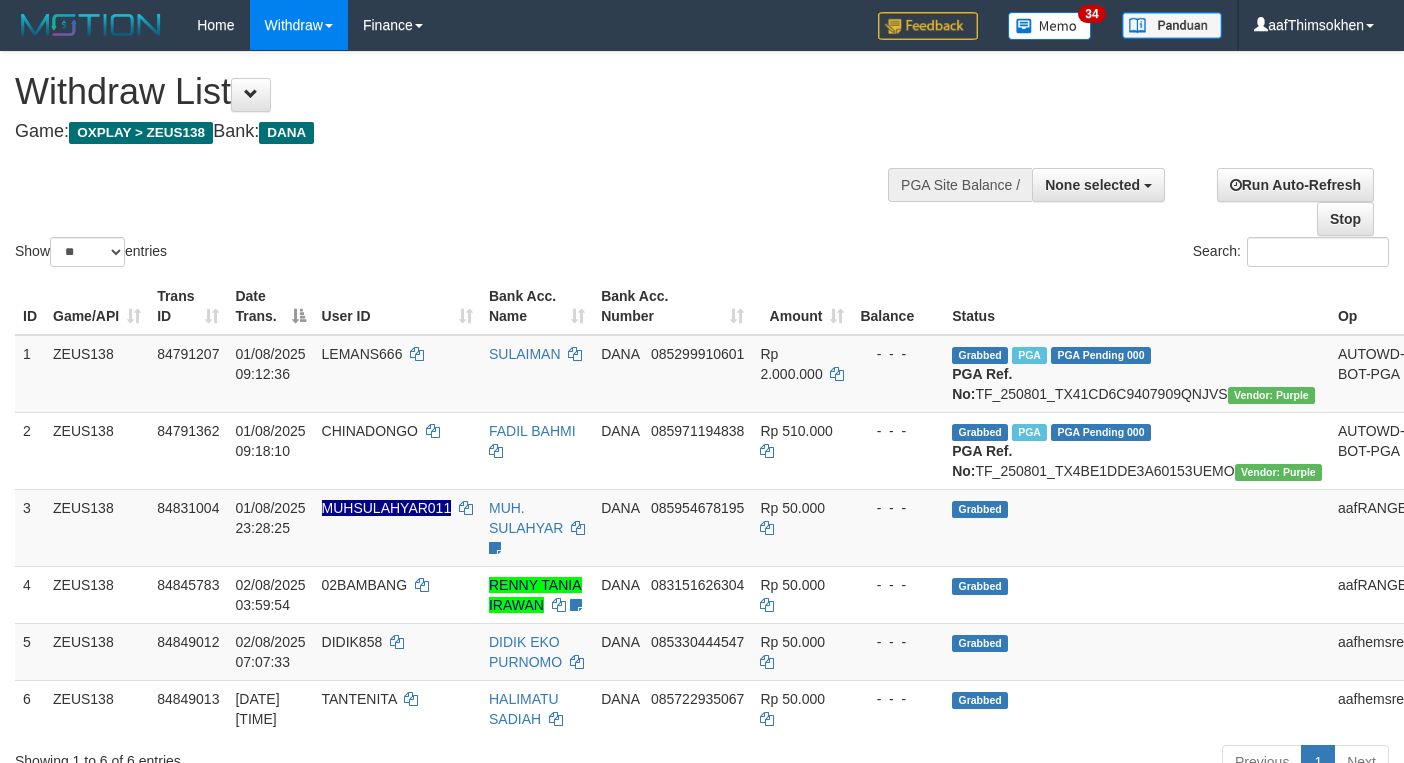 select 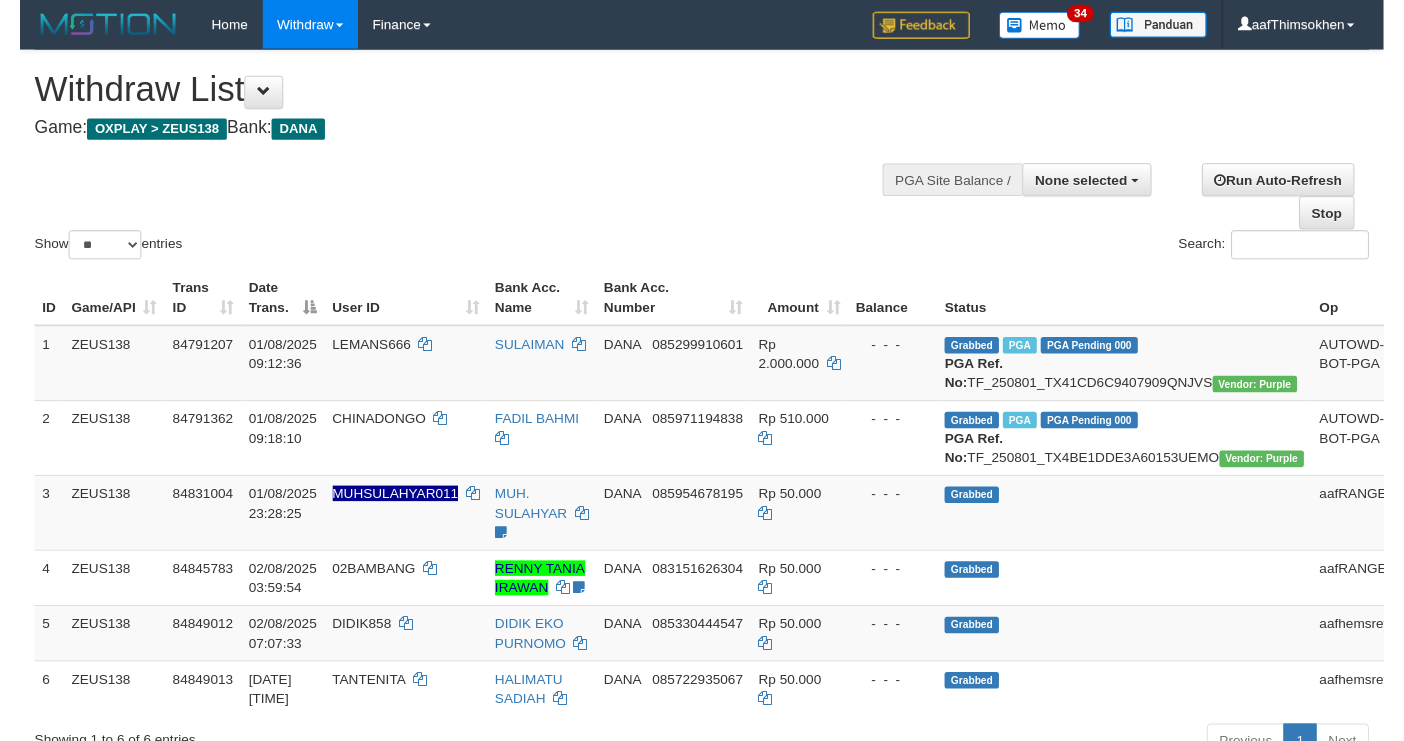 scroll, scrollTop: 349, scrollLeft: 0, axis: vertical 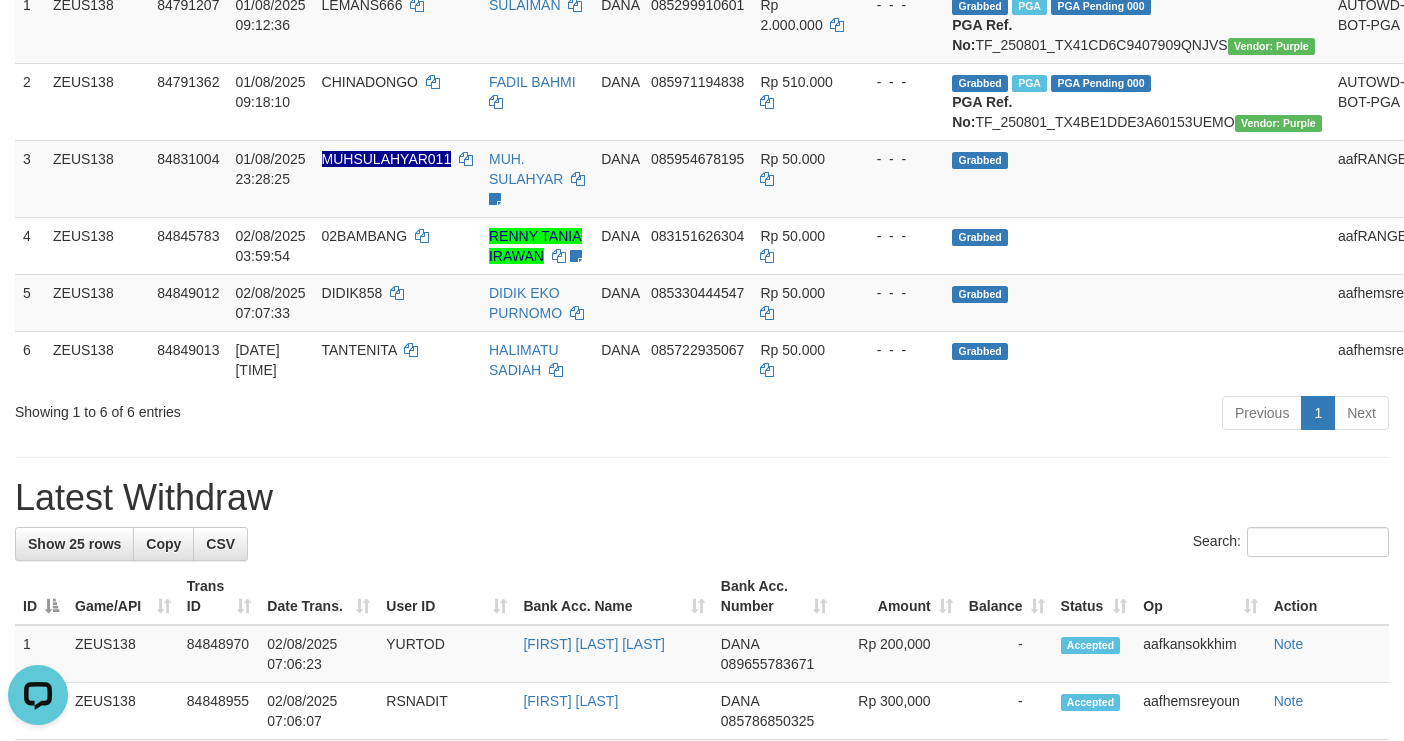click on "**********" at bounding box center (702, 943) 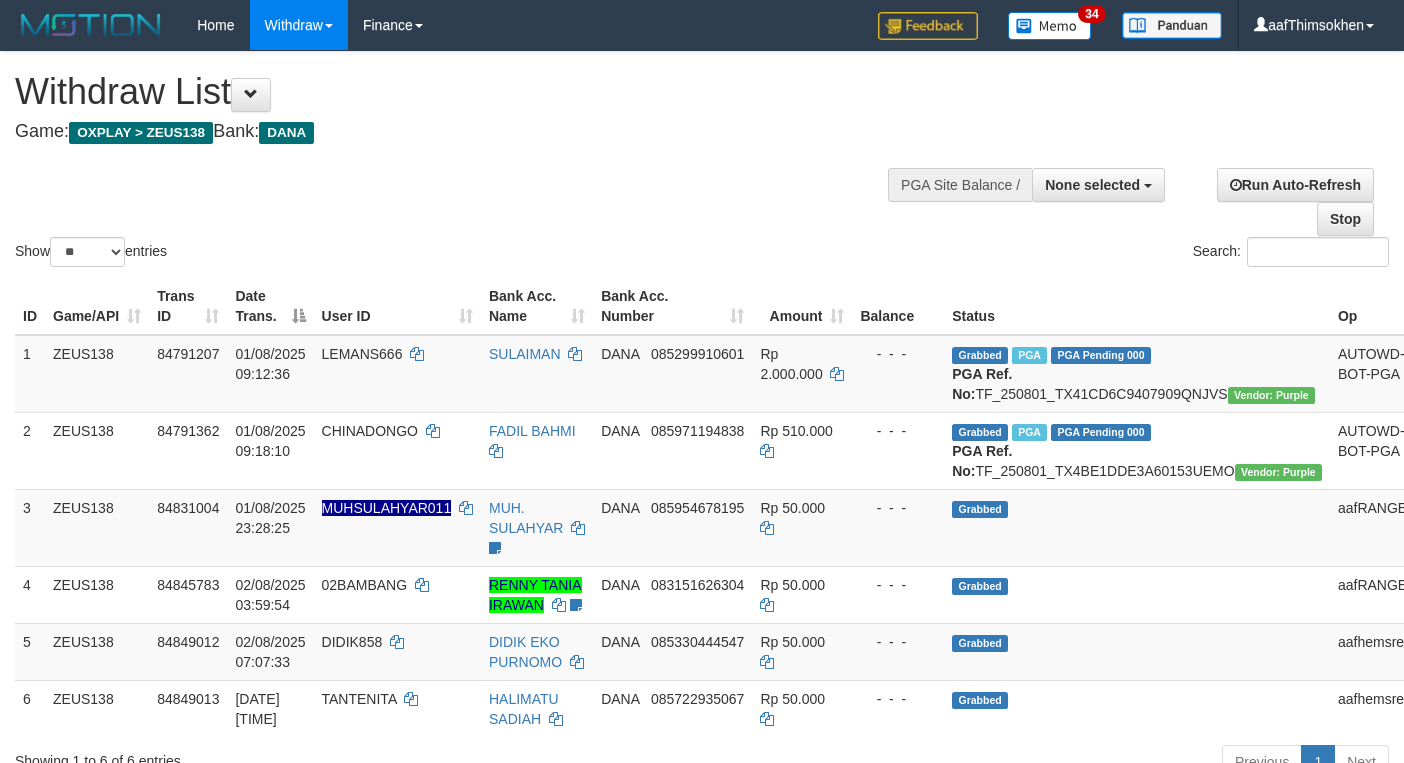 select 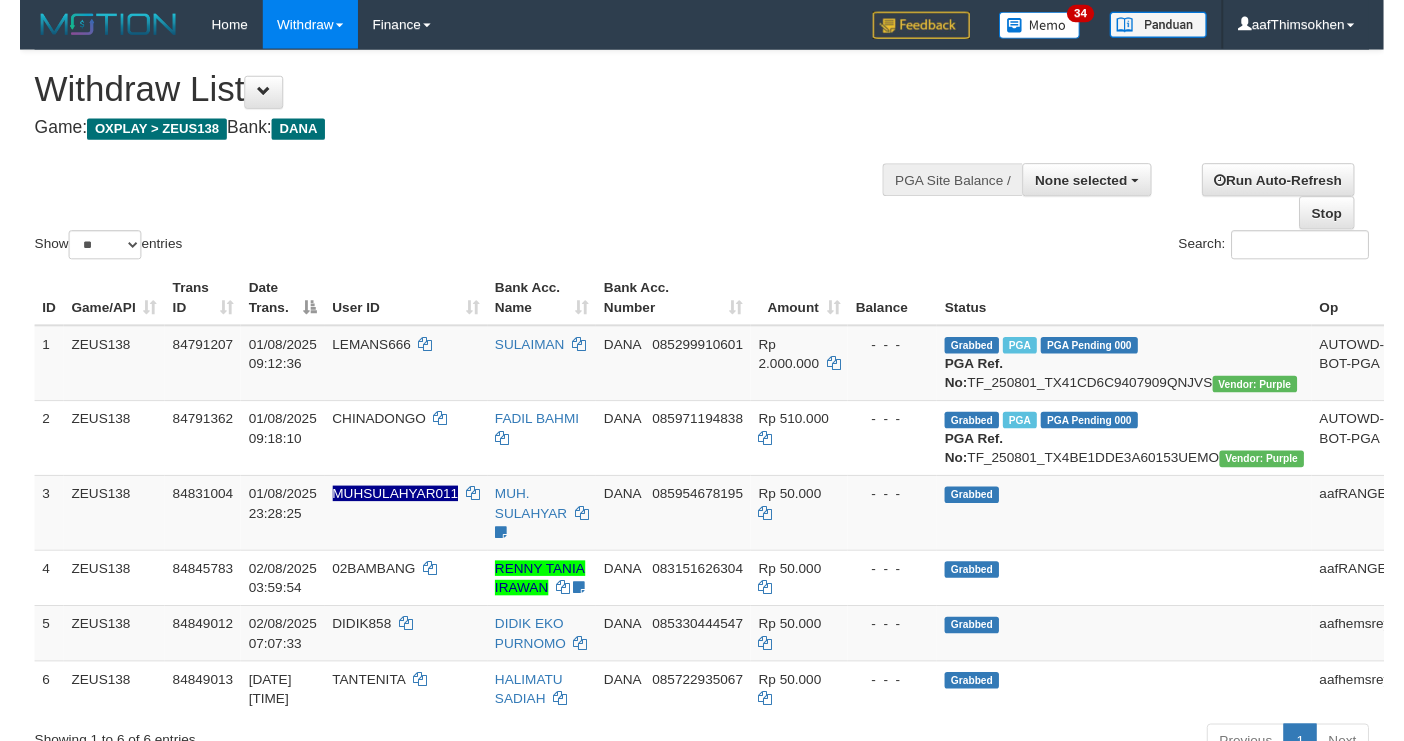 scroll, scrollTop: 349, scrollLeft: 0, axis: vertical 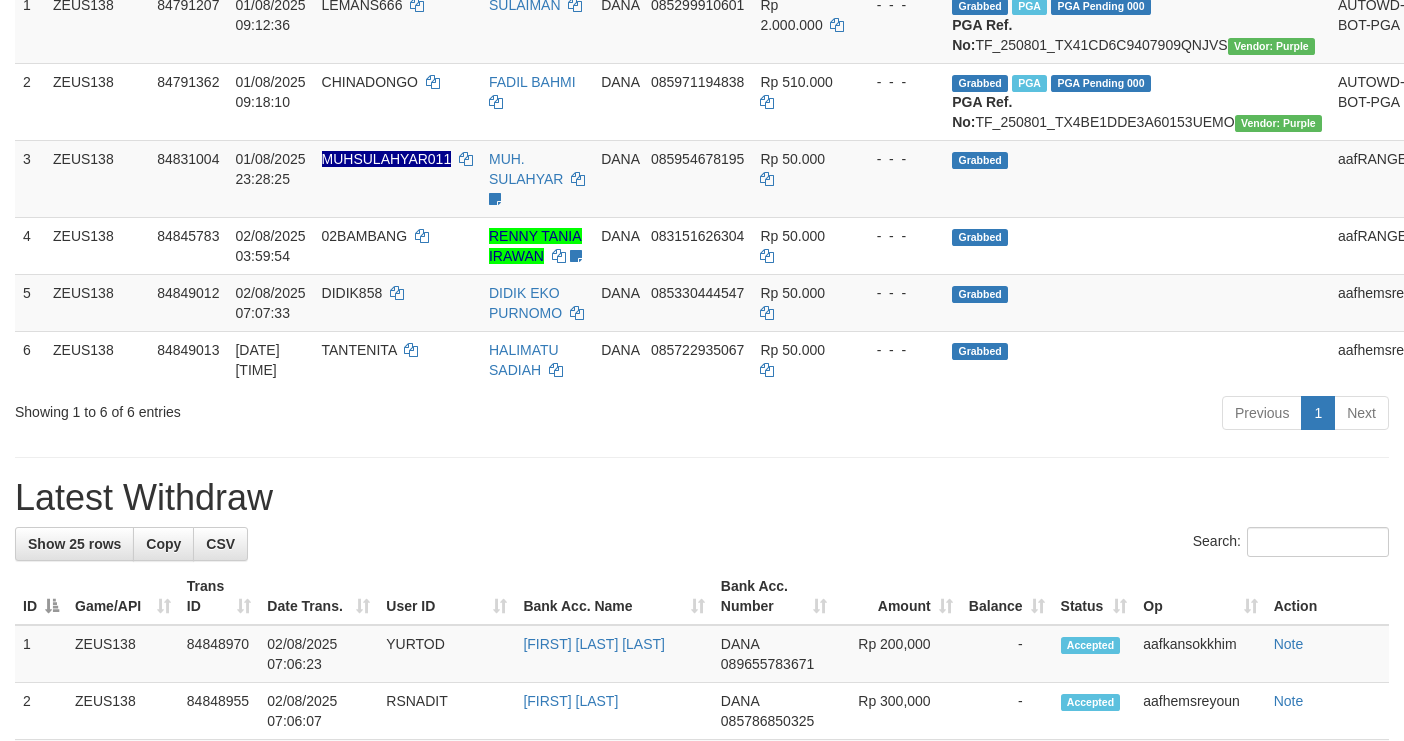 click on "Previous 1 Next" at bounding box center (994, 415) 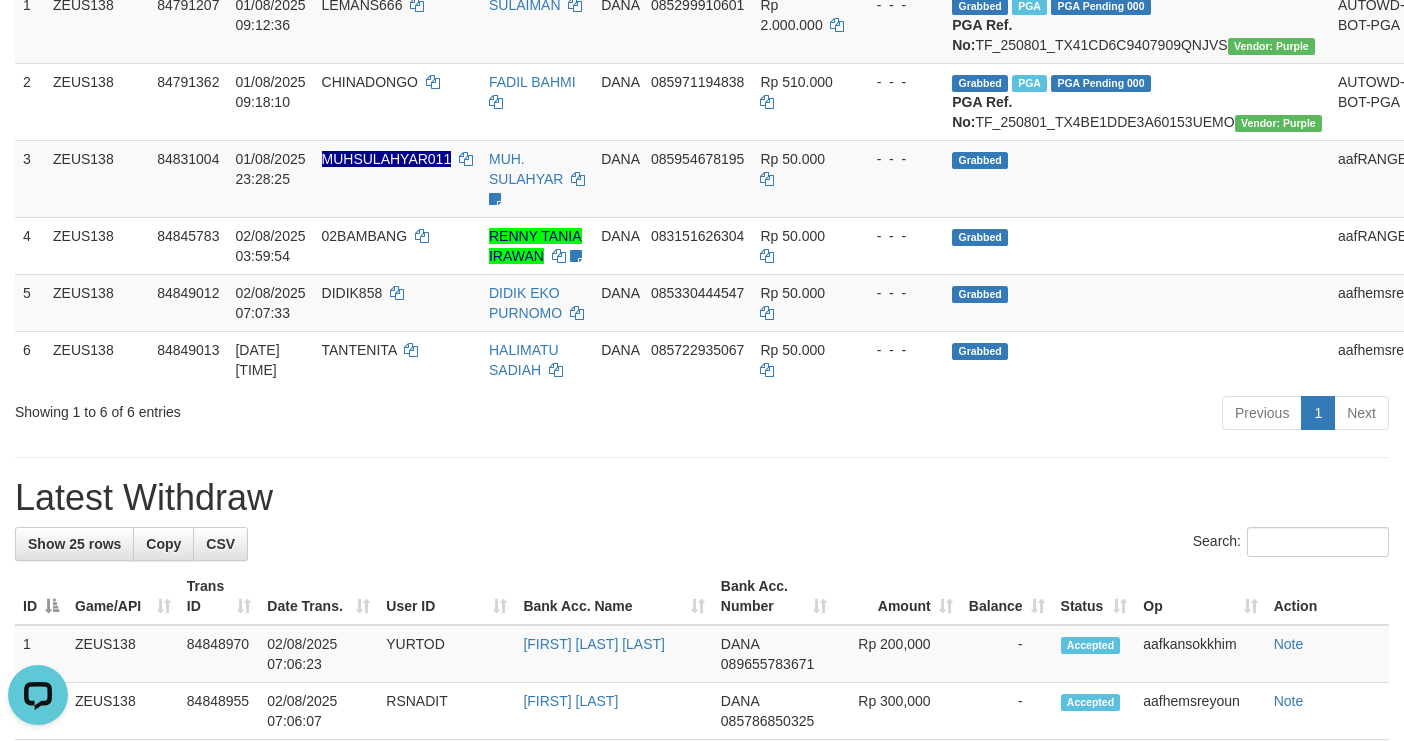 scroll, scrollTop: 0, scrollLeft: 0, axis: both 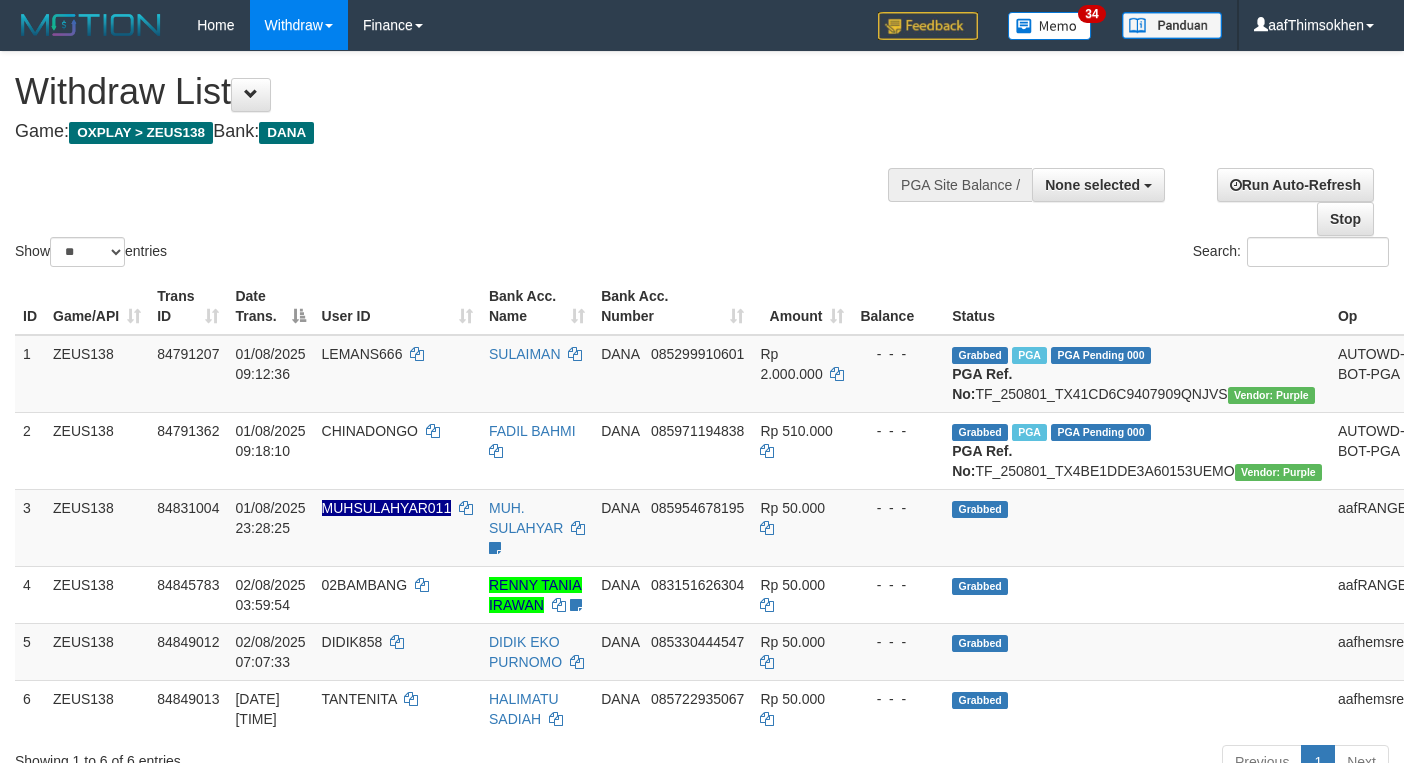 select 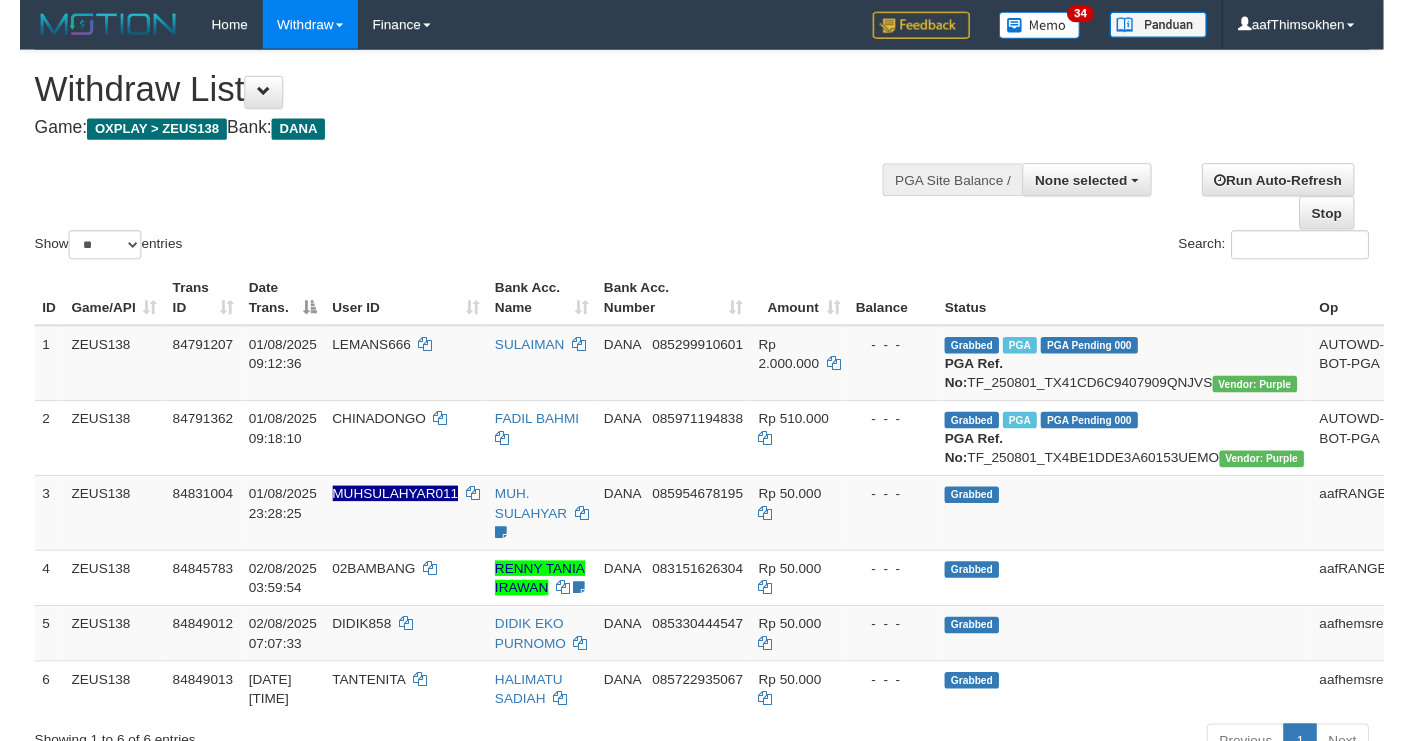 scroll, scrollTop: 349, scrollLeft: 0, axis: vertical 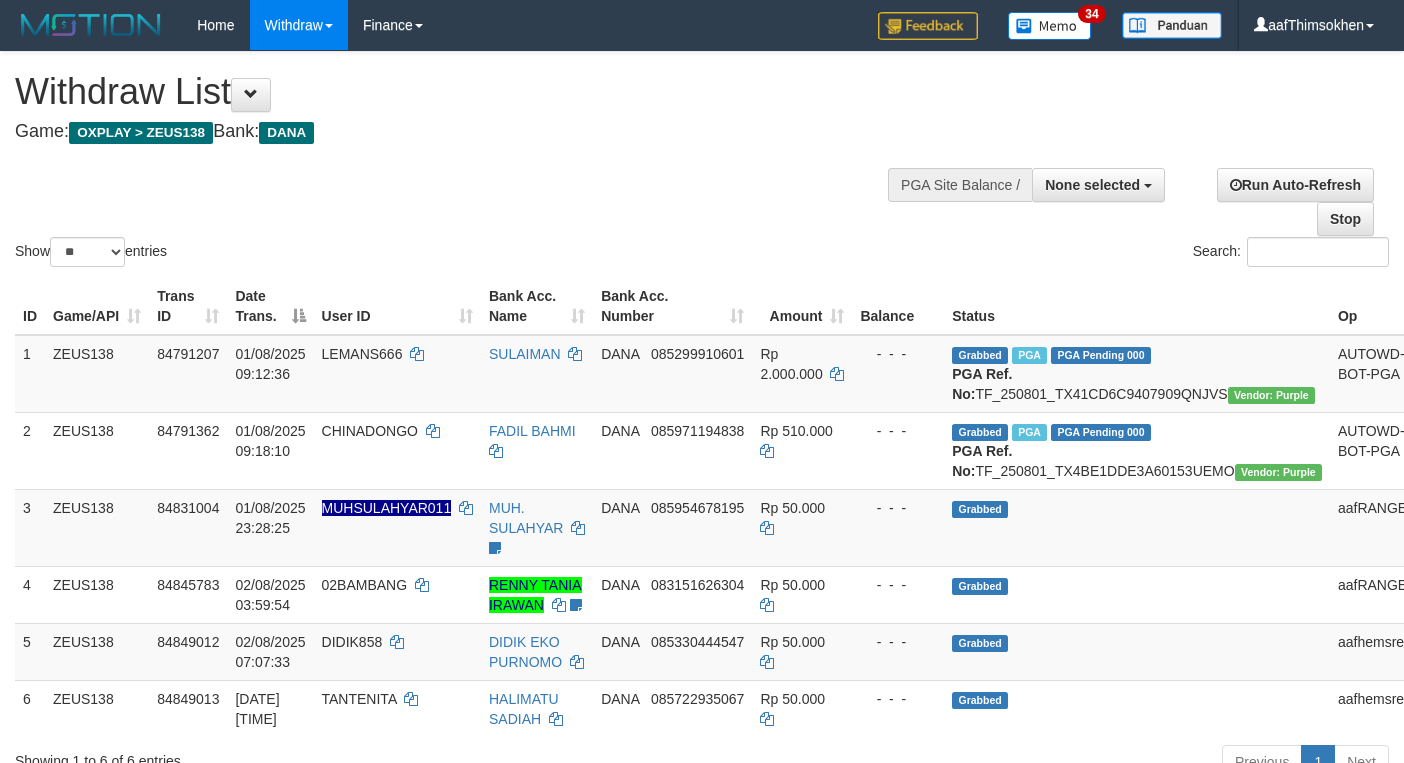 select 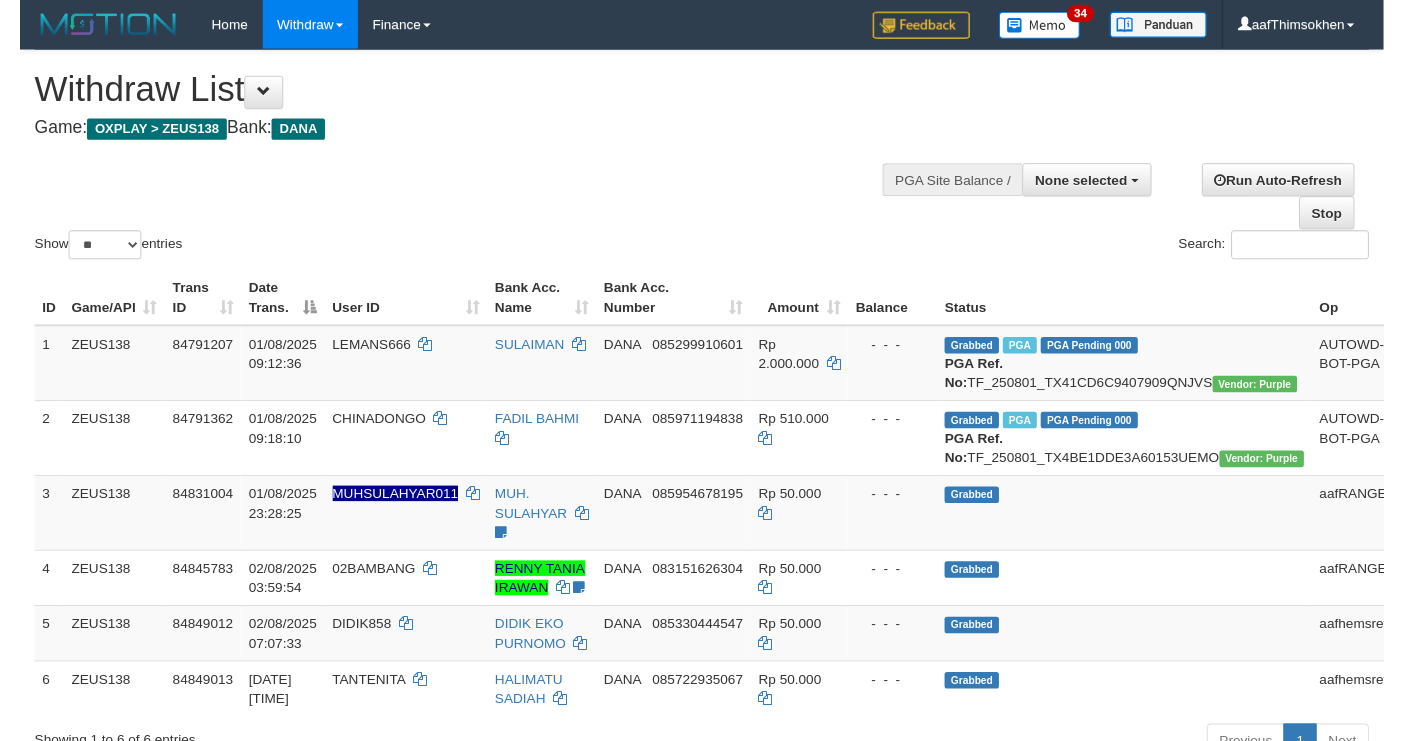 scroll, scrollTop: 349, scrollLeft: 0, axis: vertical 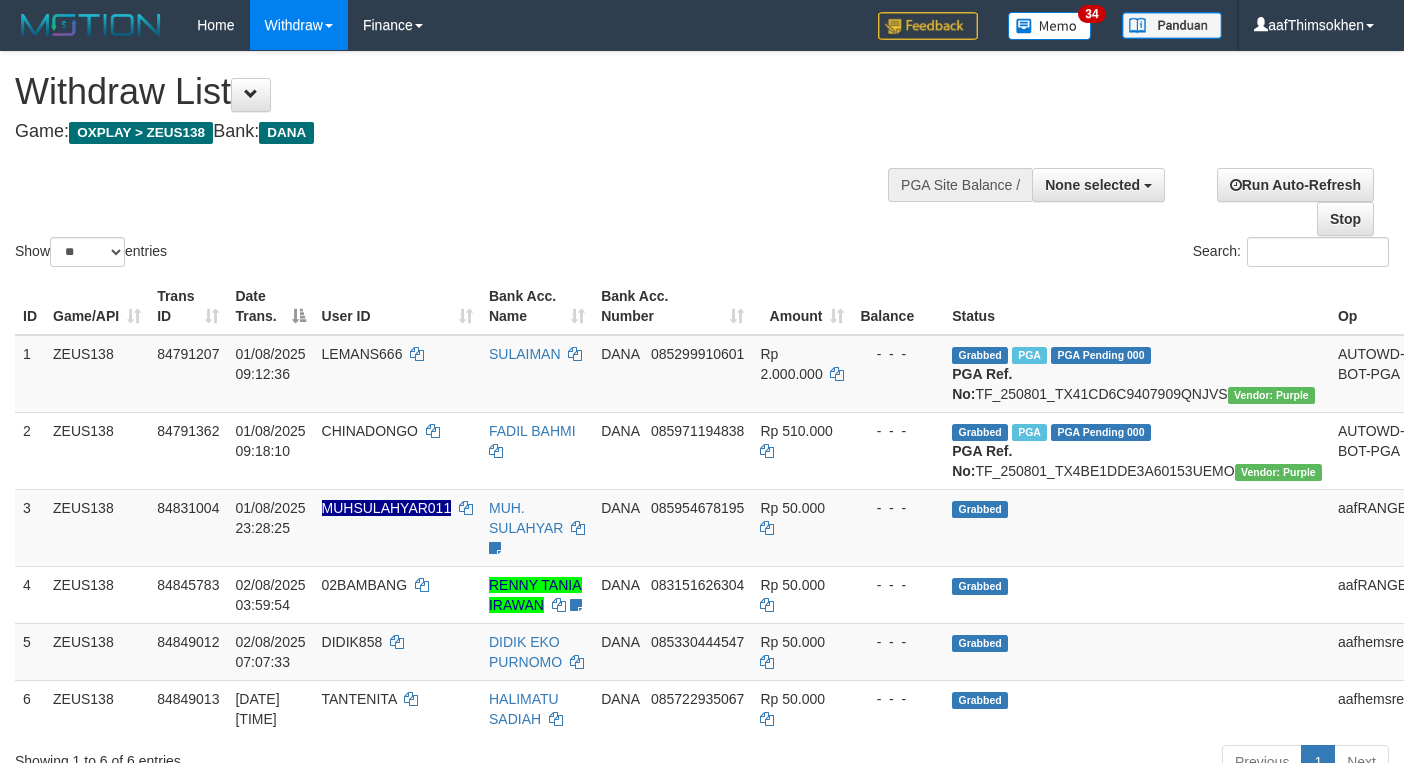 select 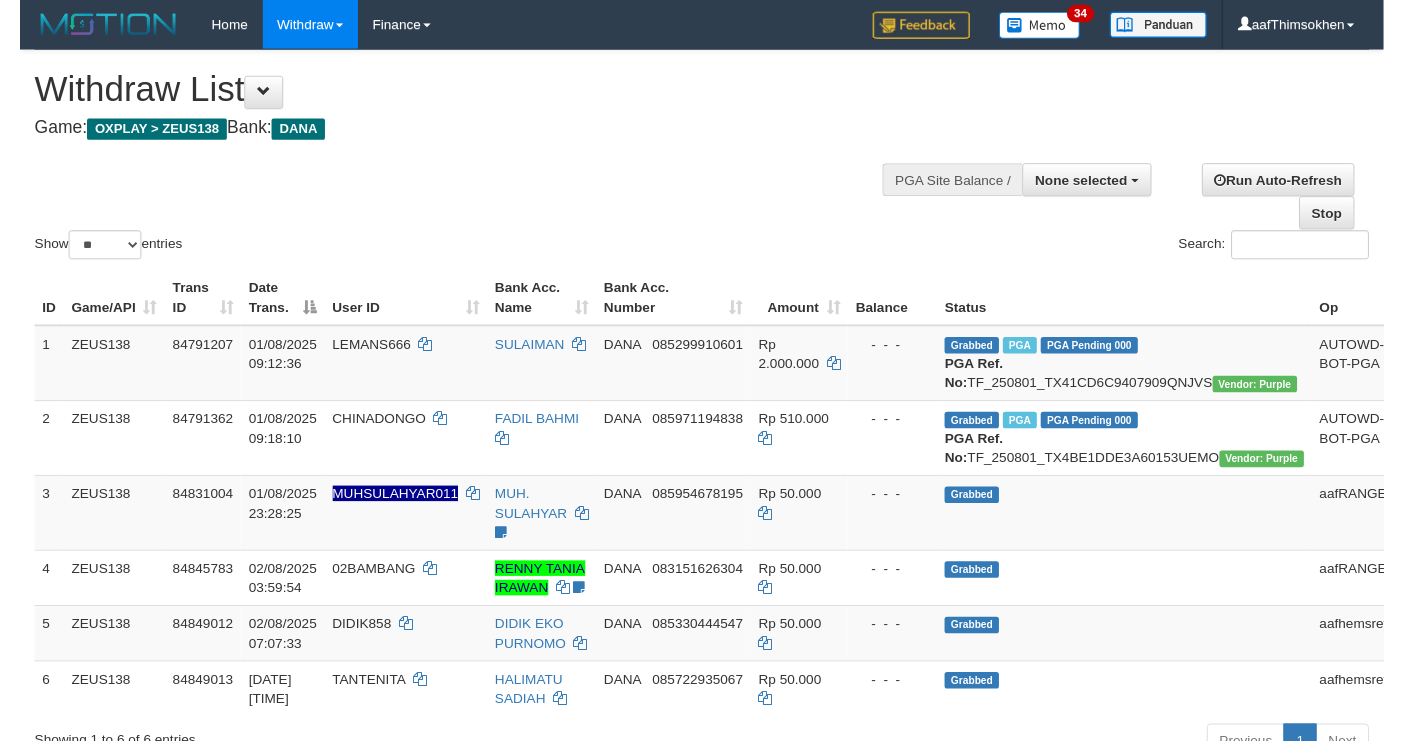 scroll, scrollTop: 349, scrollLeft: 0, axis: vertical 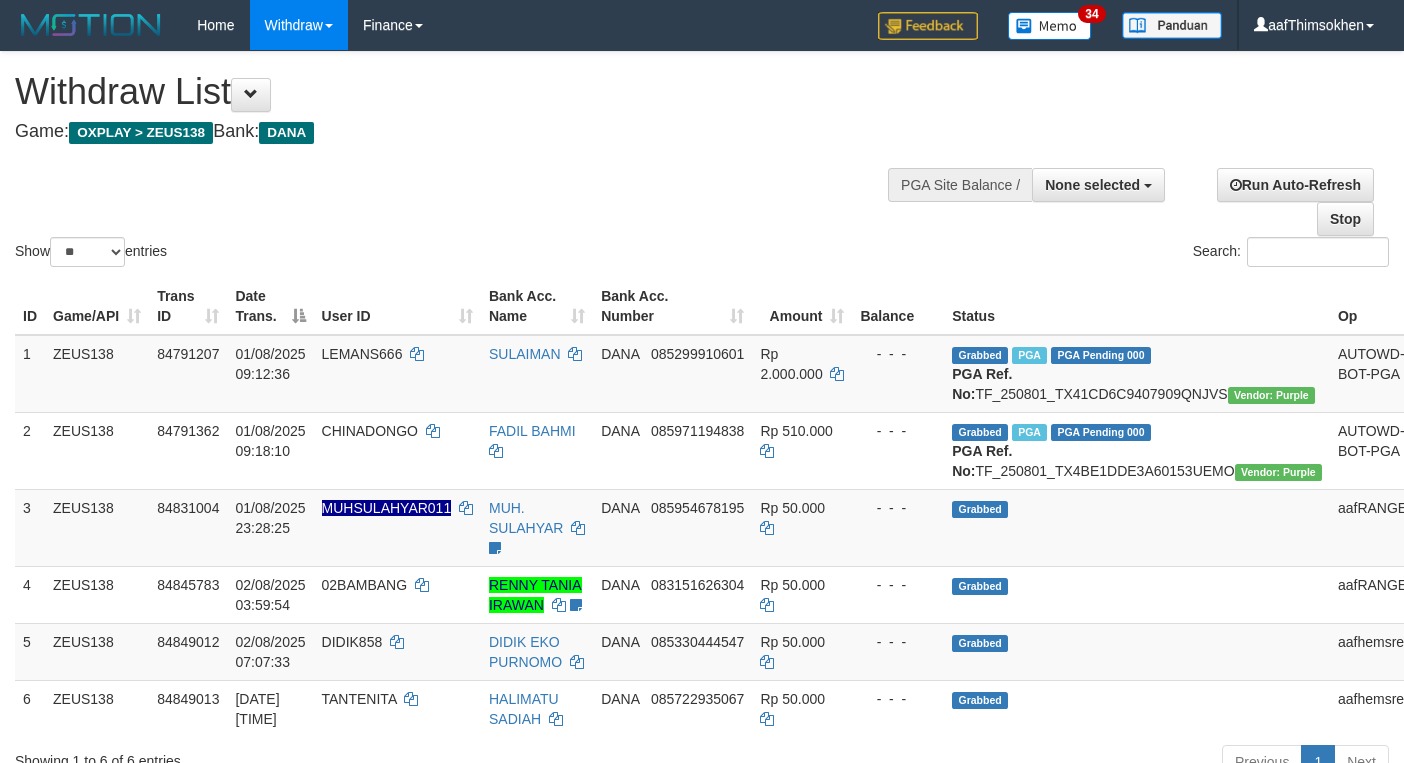 select 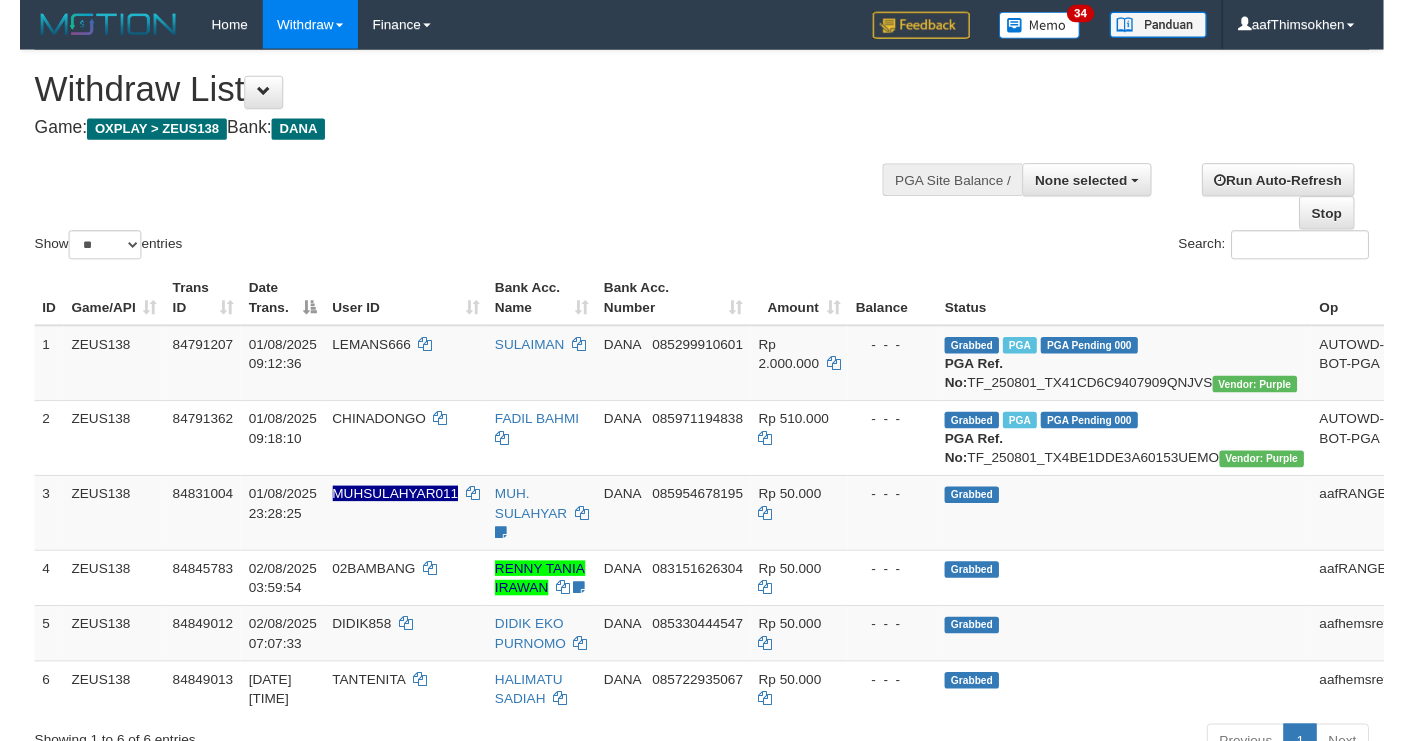 scroll, scrollTop: 349, scrollLeft: 0, axis: vertical 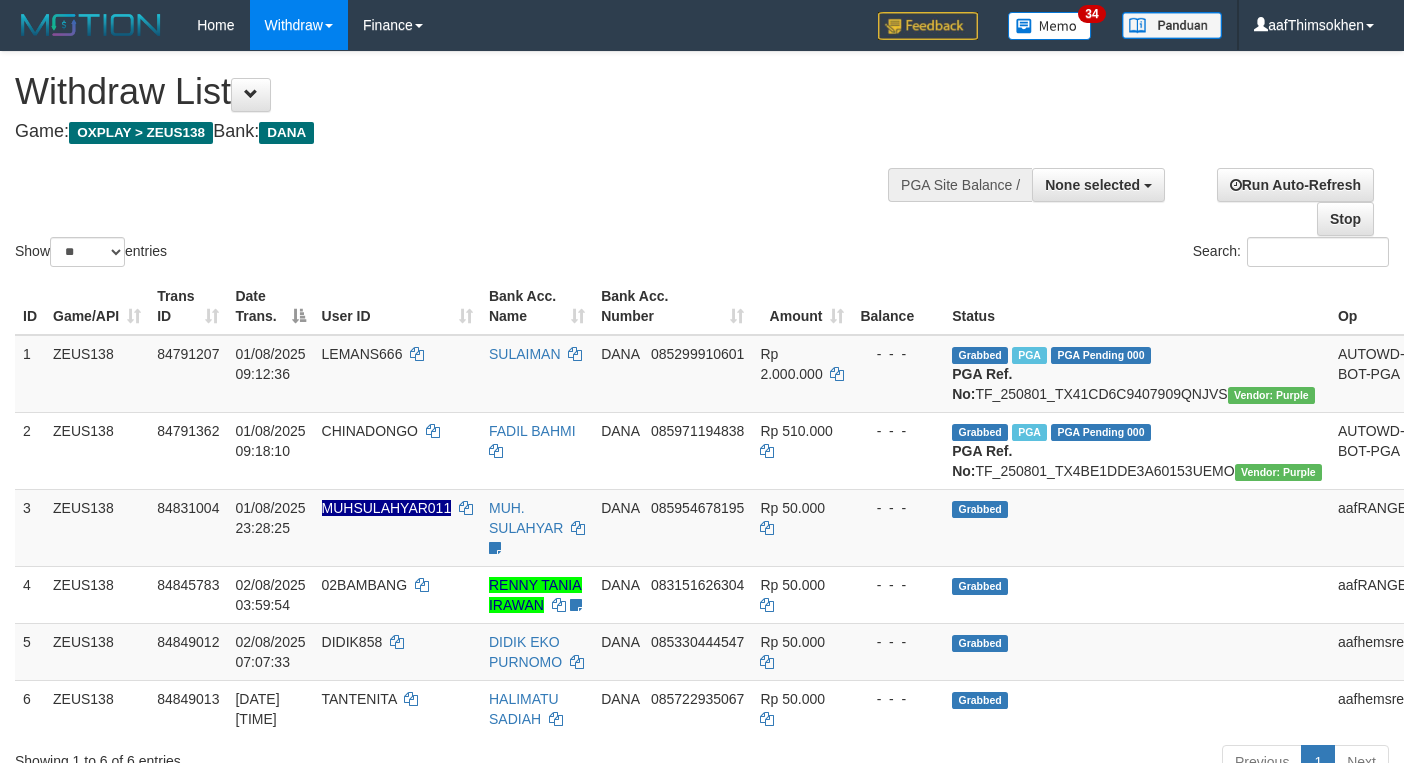 select 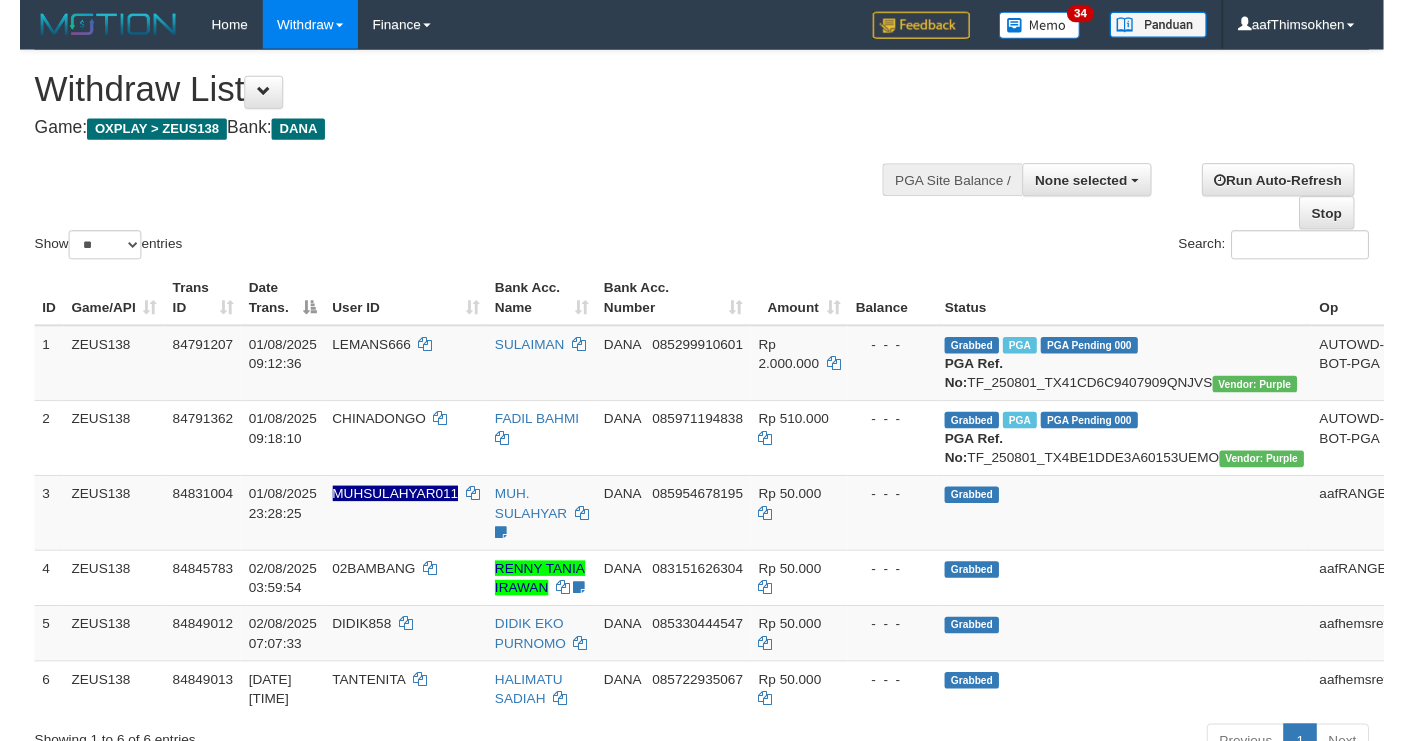 scroll, scrollTop: 349, scrollLeft: 0, axis: vertical 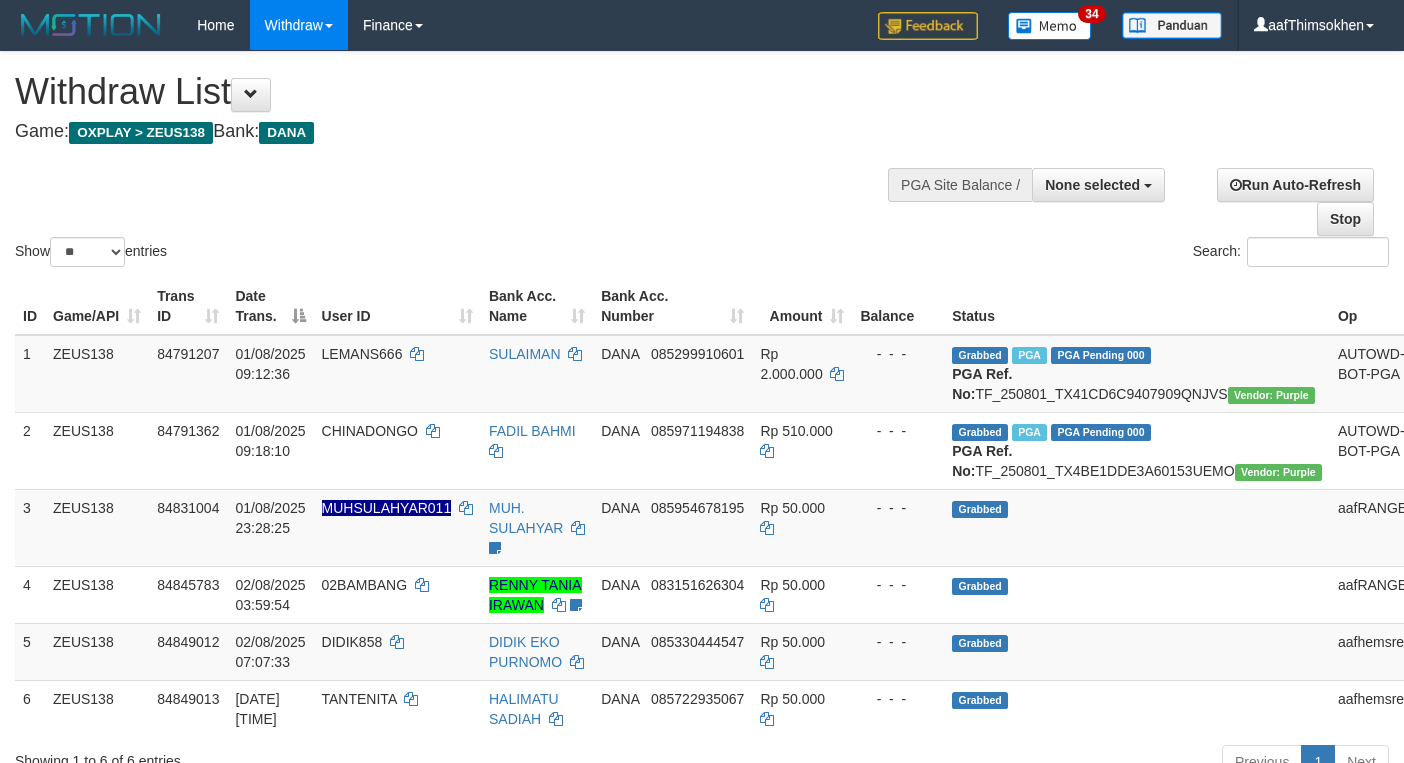 select 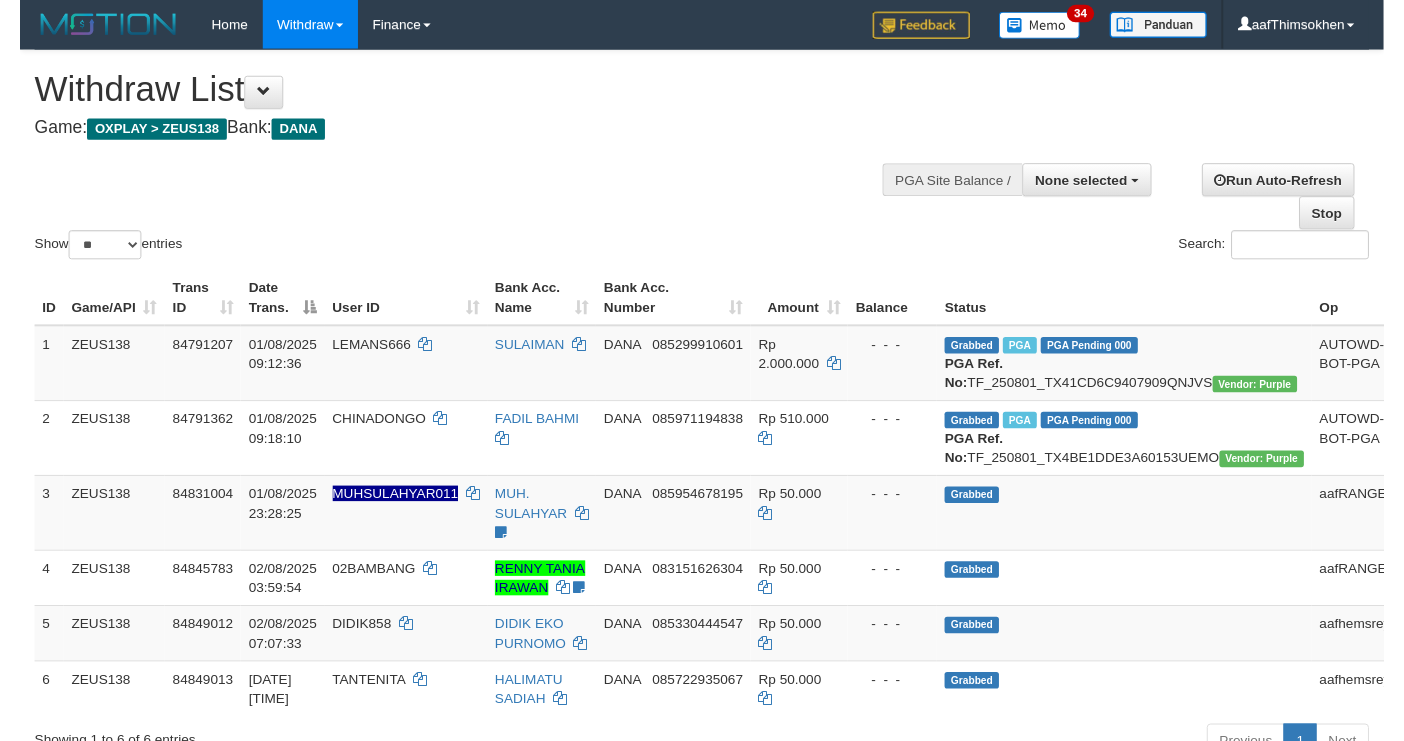 scroll, scrollTop: 349, scrollLeft: 0, axis: vertical 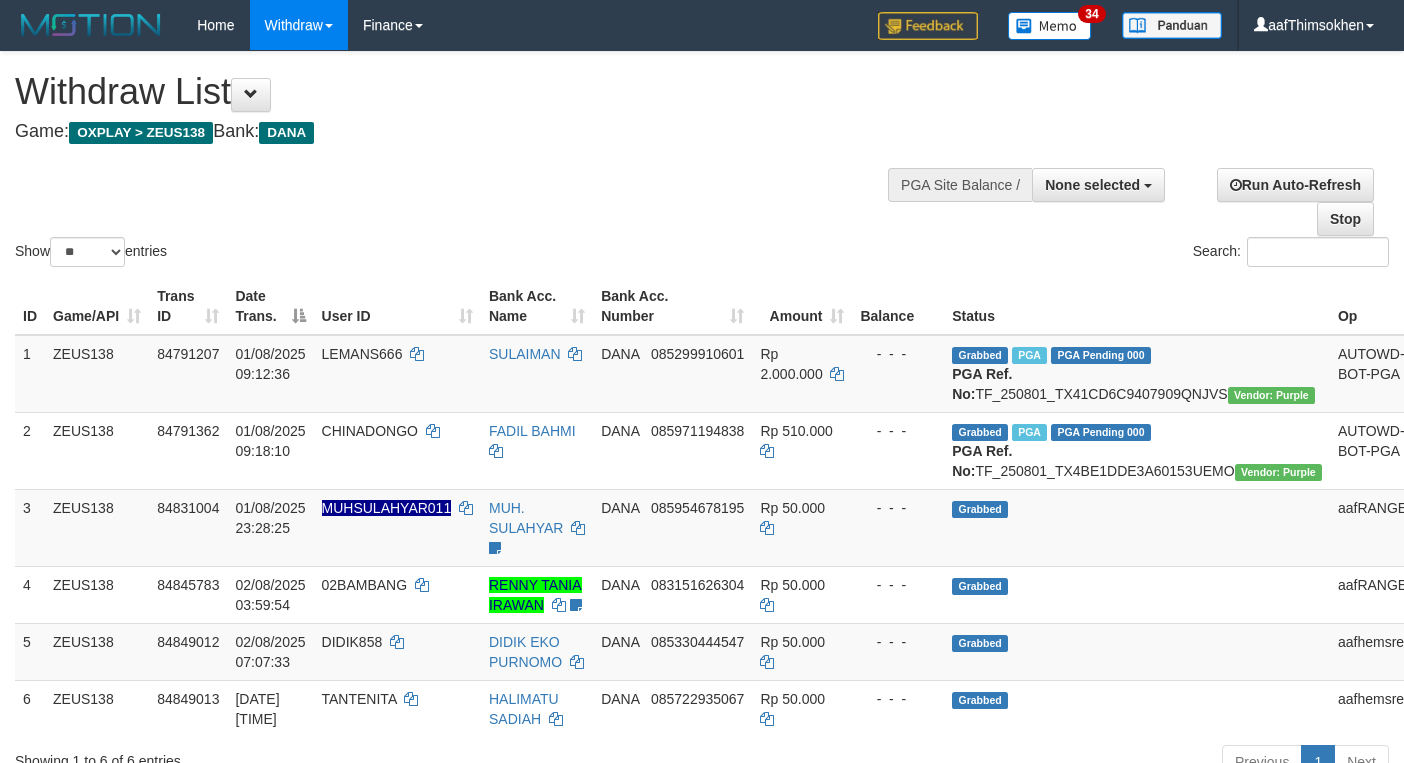 select 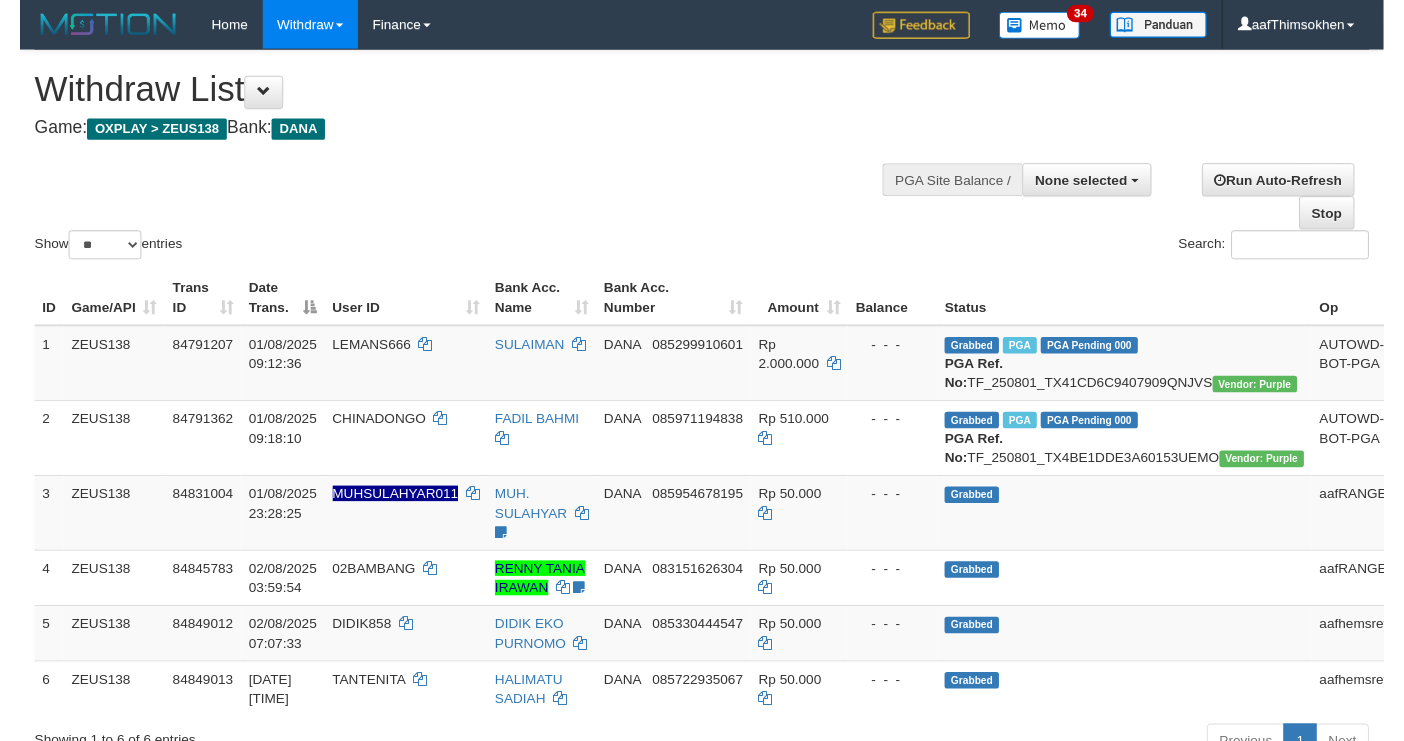 scroll, scrollTop: 349, scrollLeft: 0, axis: vertical 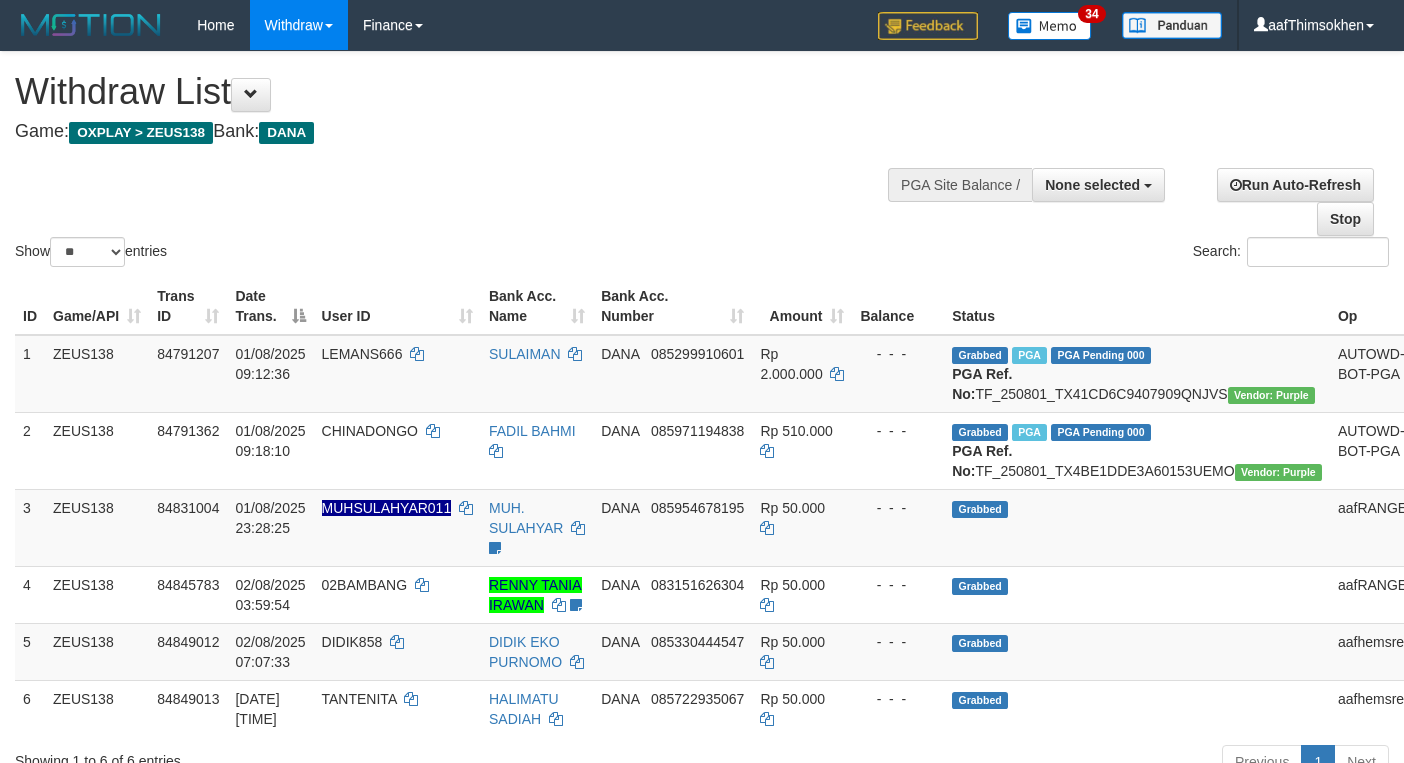 select 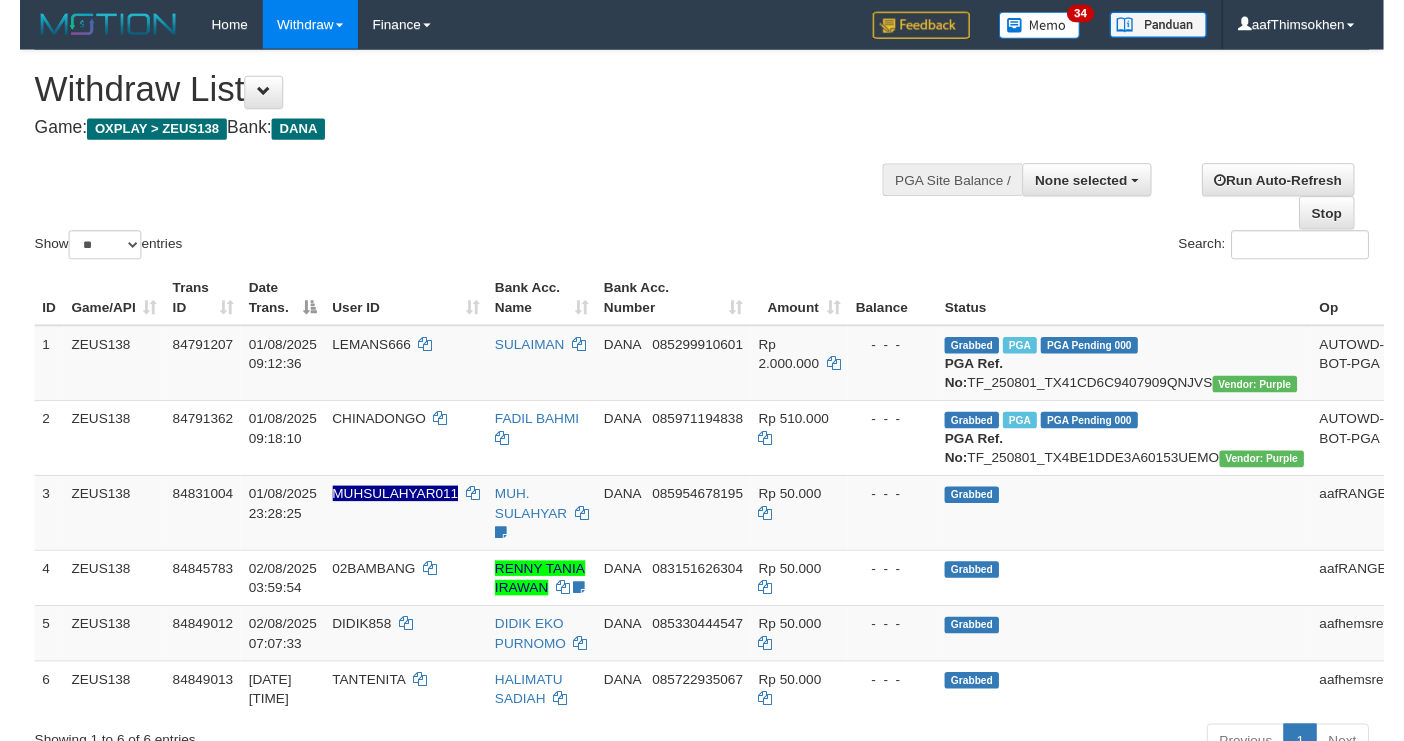 scroll, scrollTop: 349, scrollLeft: 0, axis: vertical 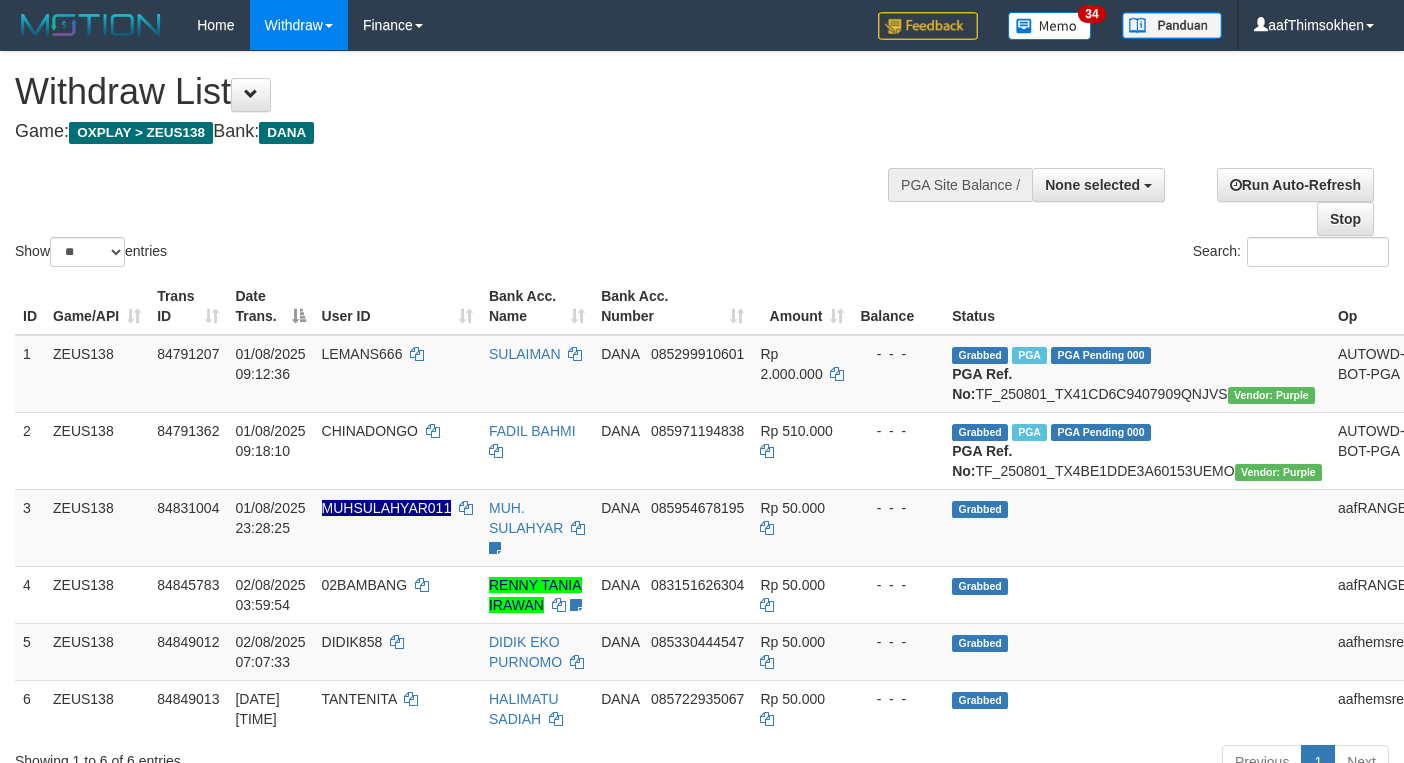 select 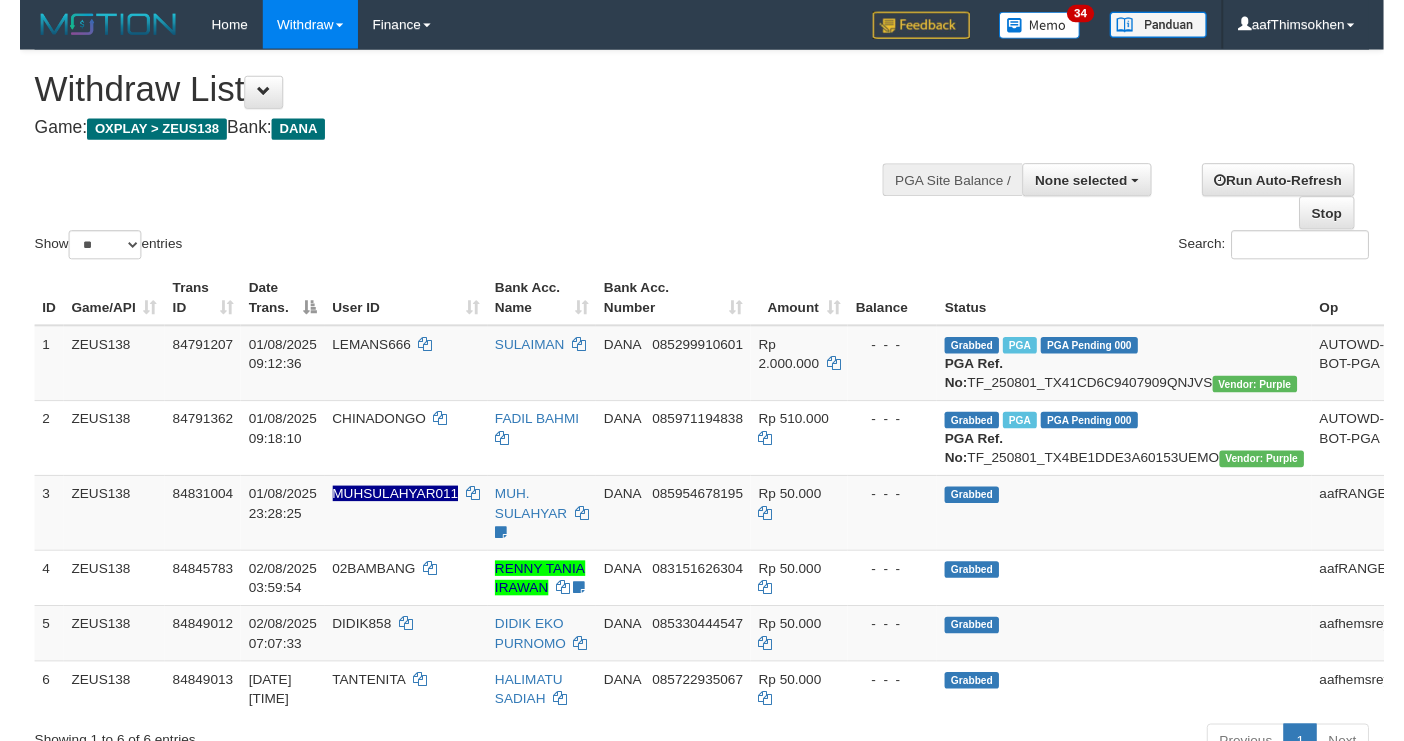 scroll, scrollTop: 349, scrollLeft: 0, axis: vertical 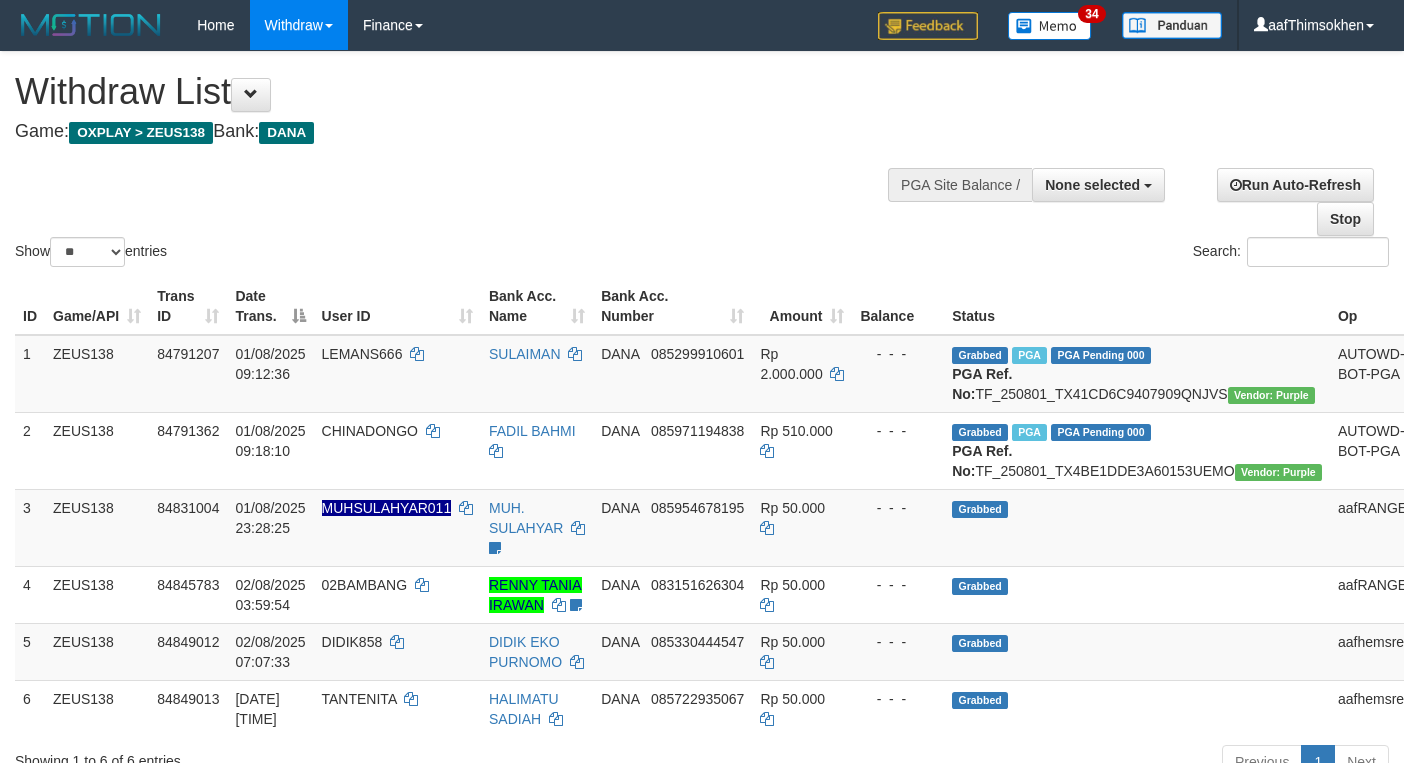 select 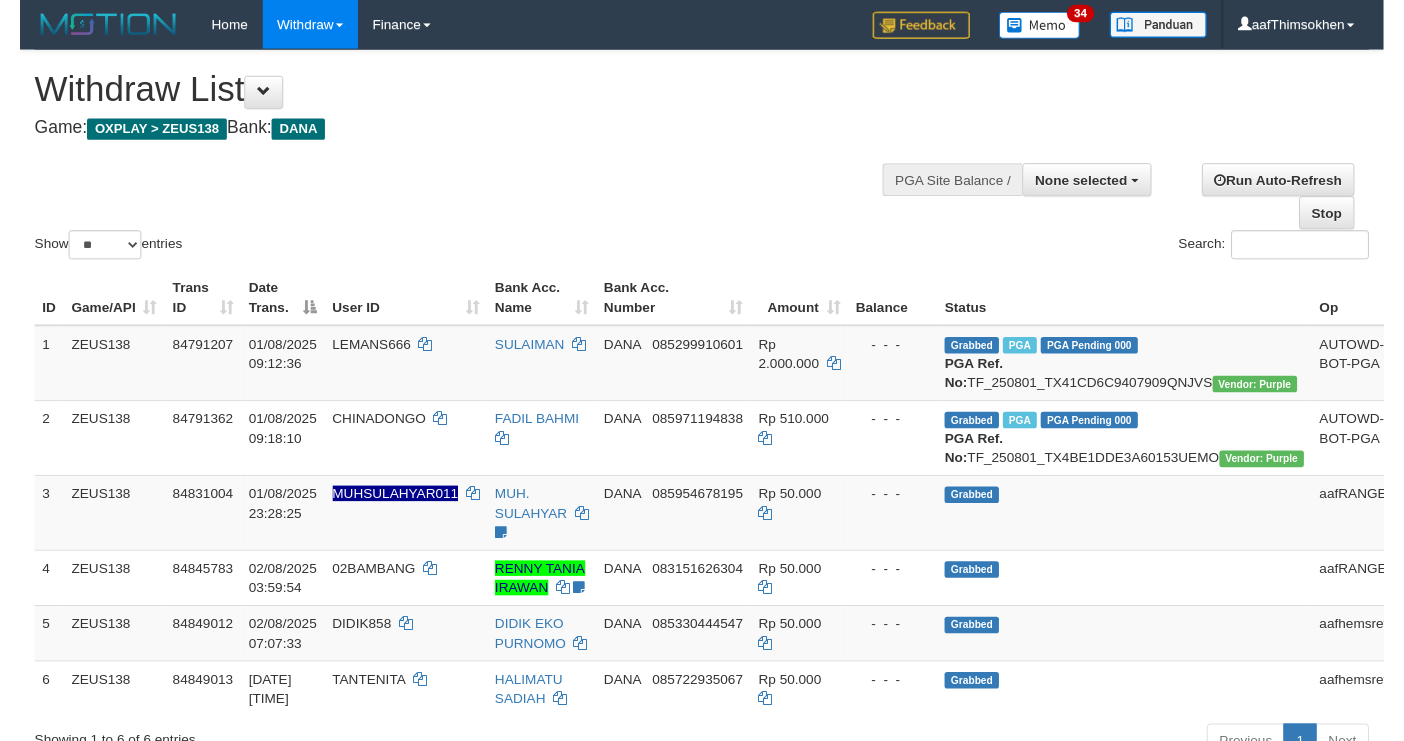 scroll, scrollTop: 349, scrollLeft: 0, axis: vertical 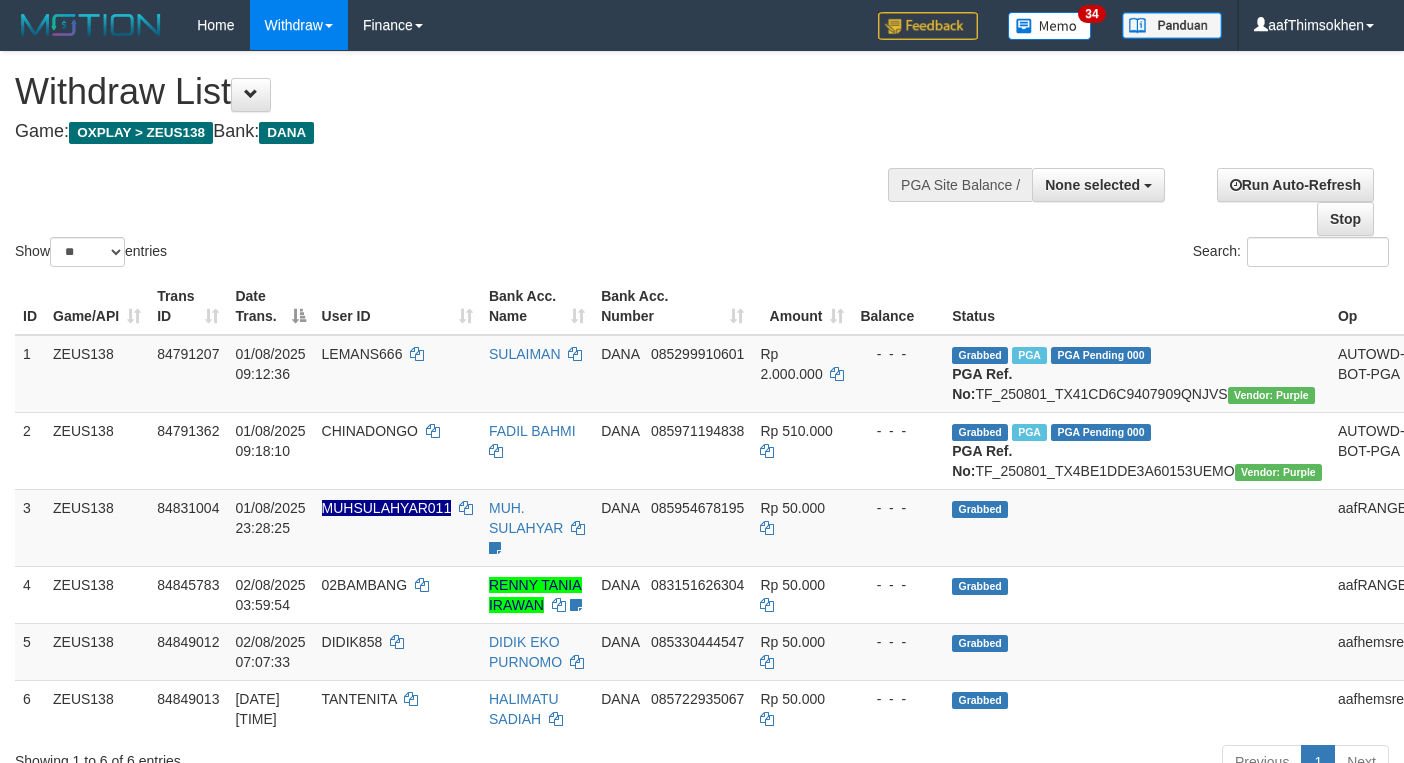 select 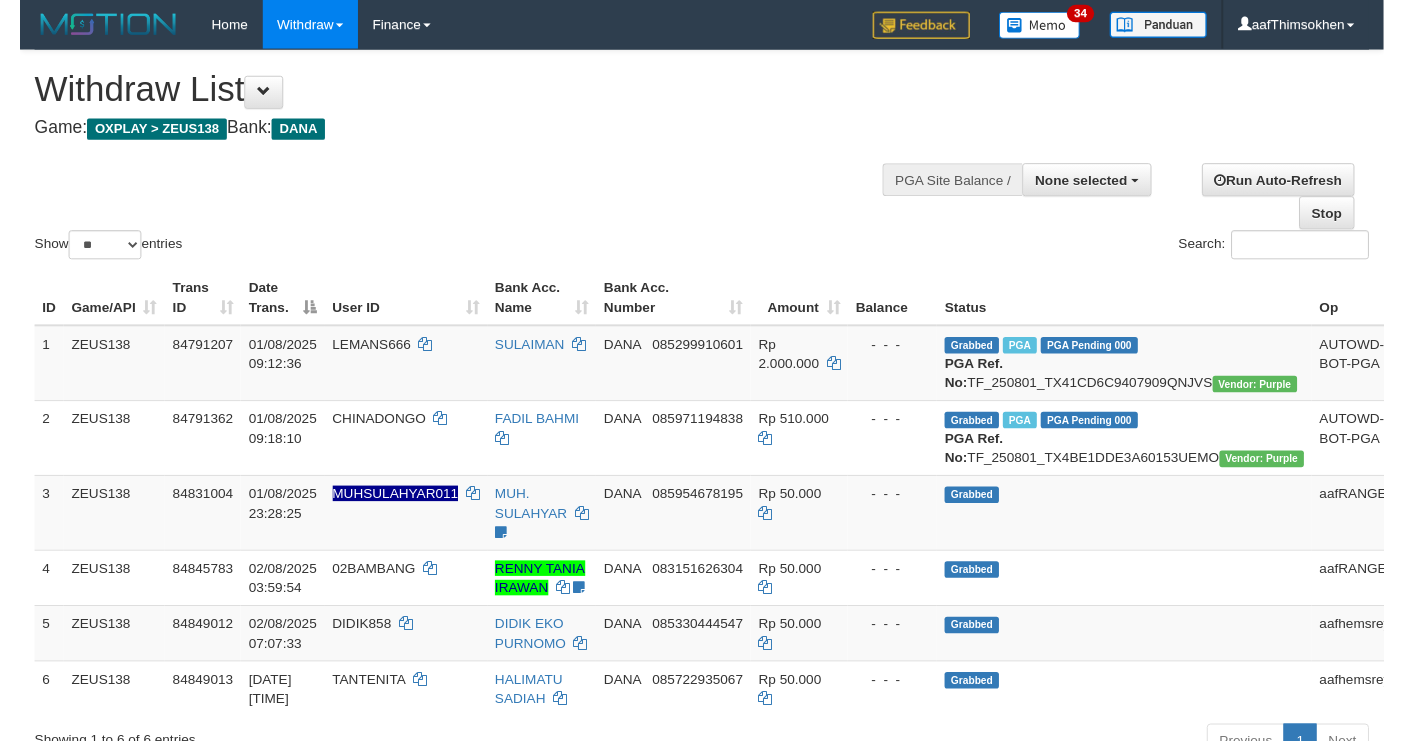 scroll, scrollTop: 349, scrollLeft: 0, axis: vertical 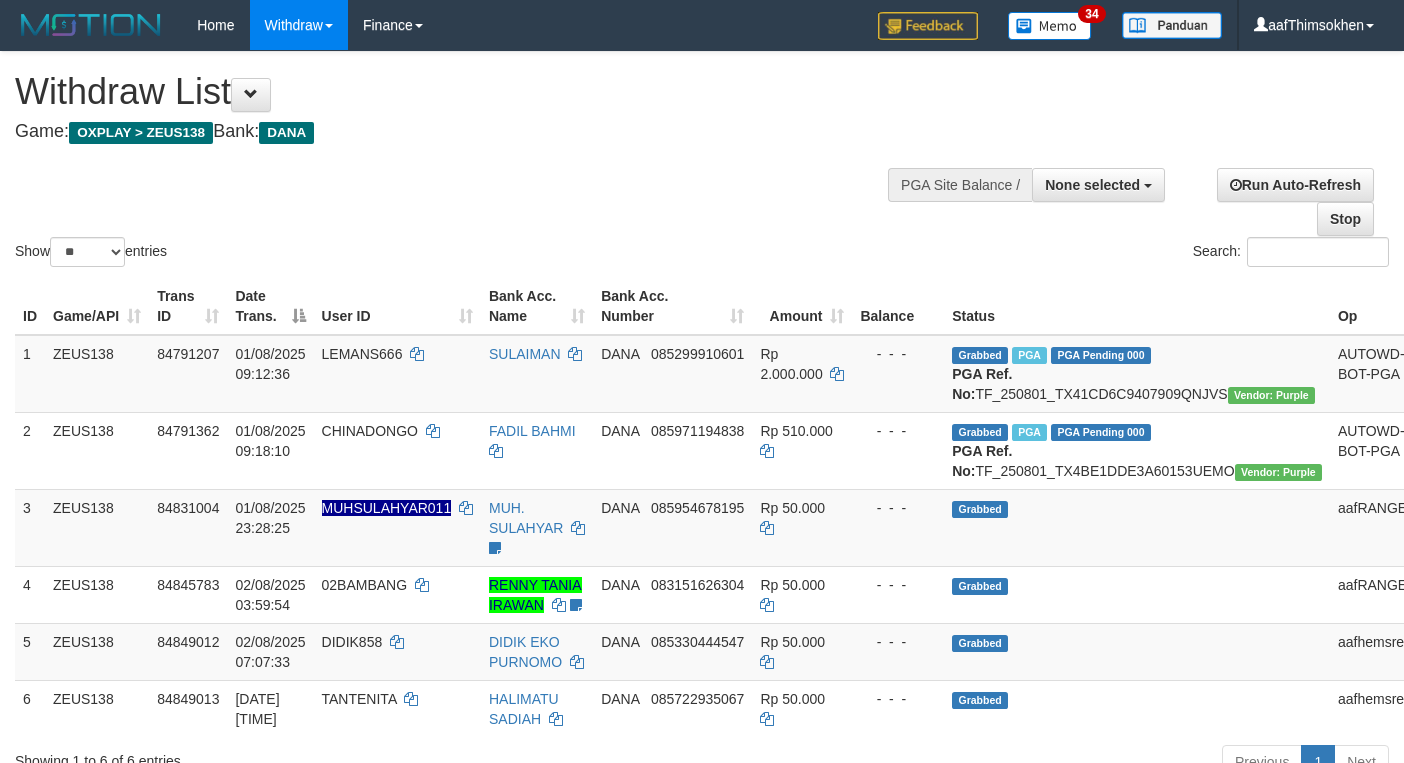 select 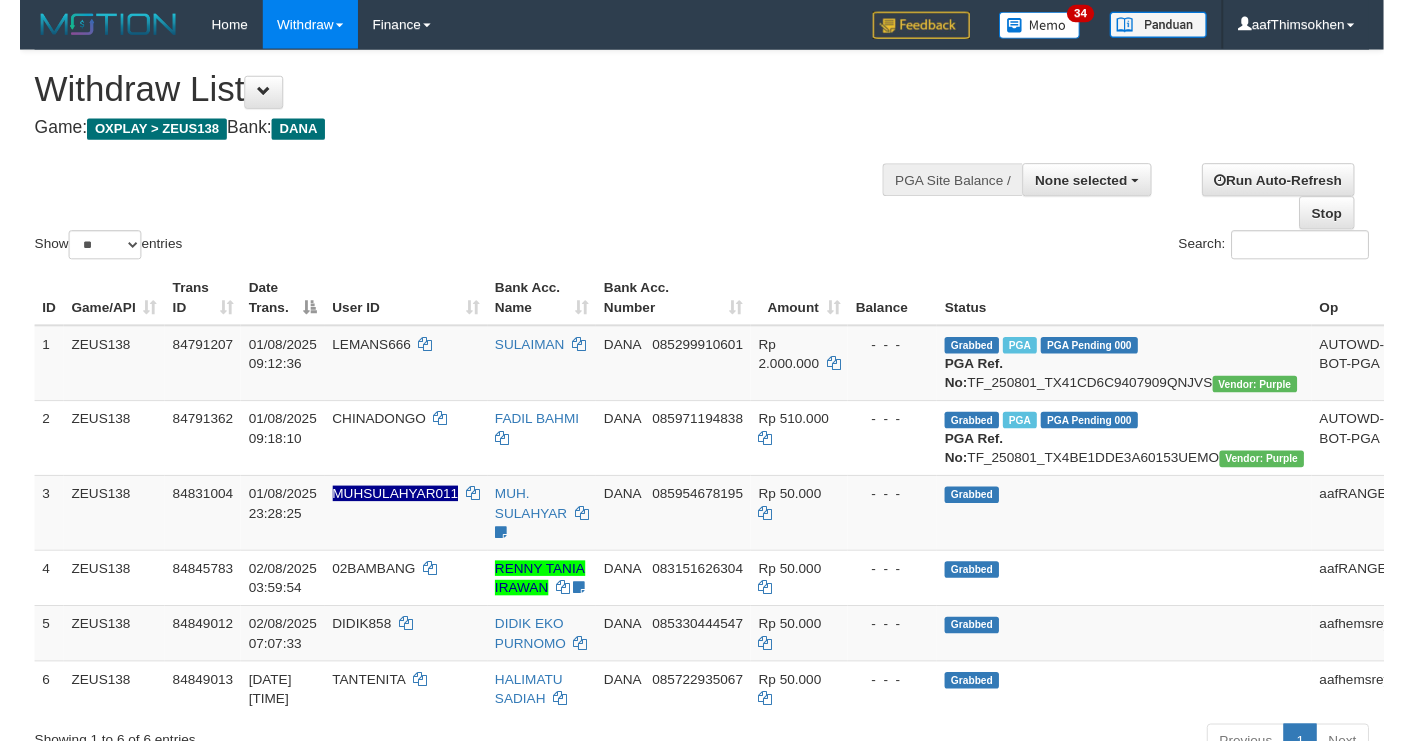 scroll, scrollTop: 349, scrollLeft: 0, axis: vertical 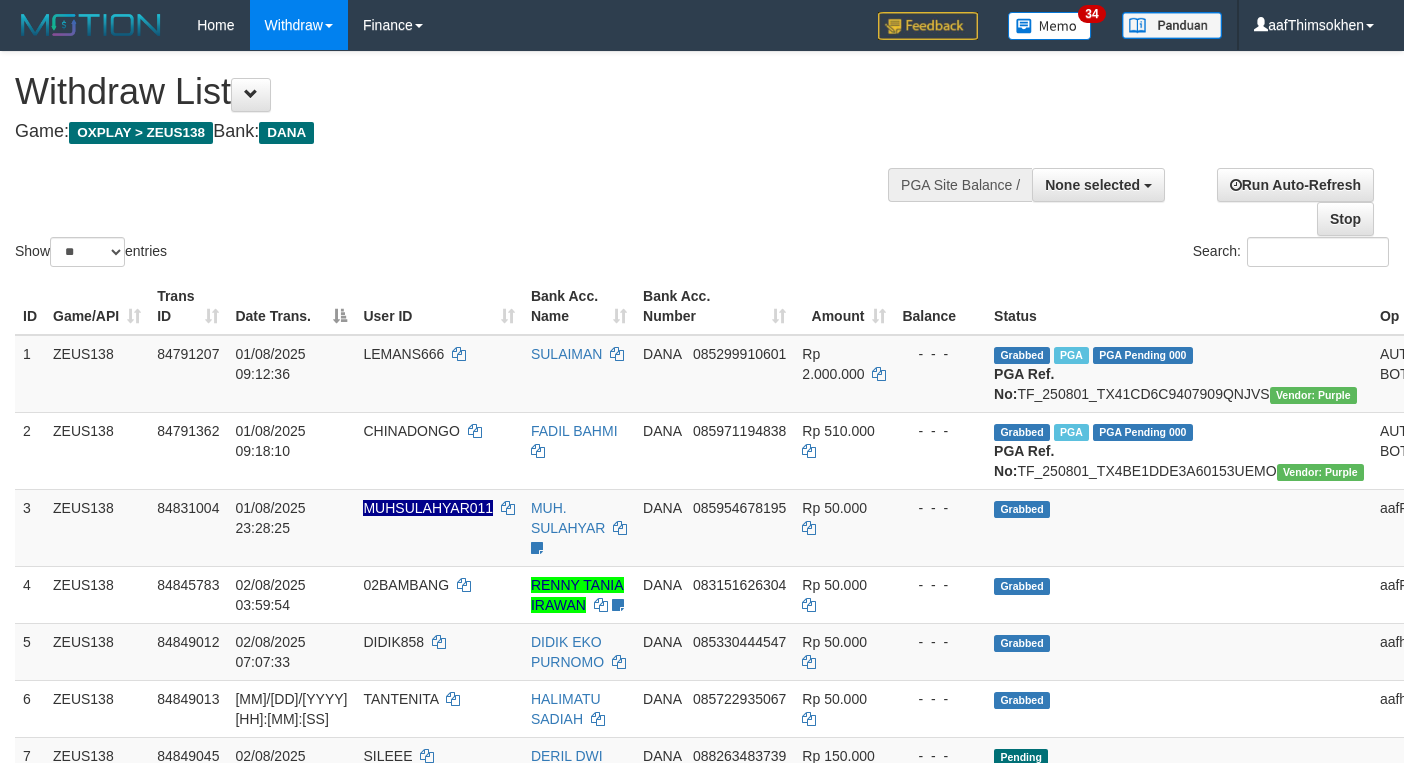select 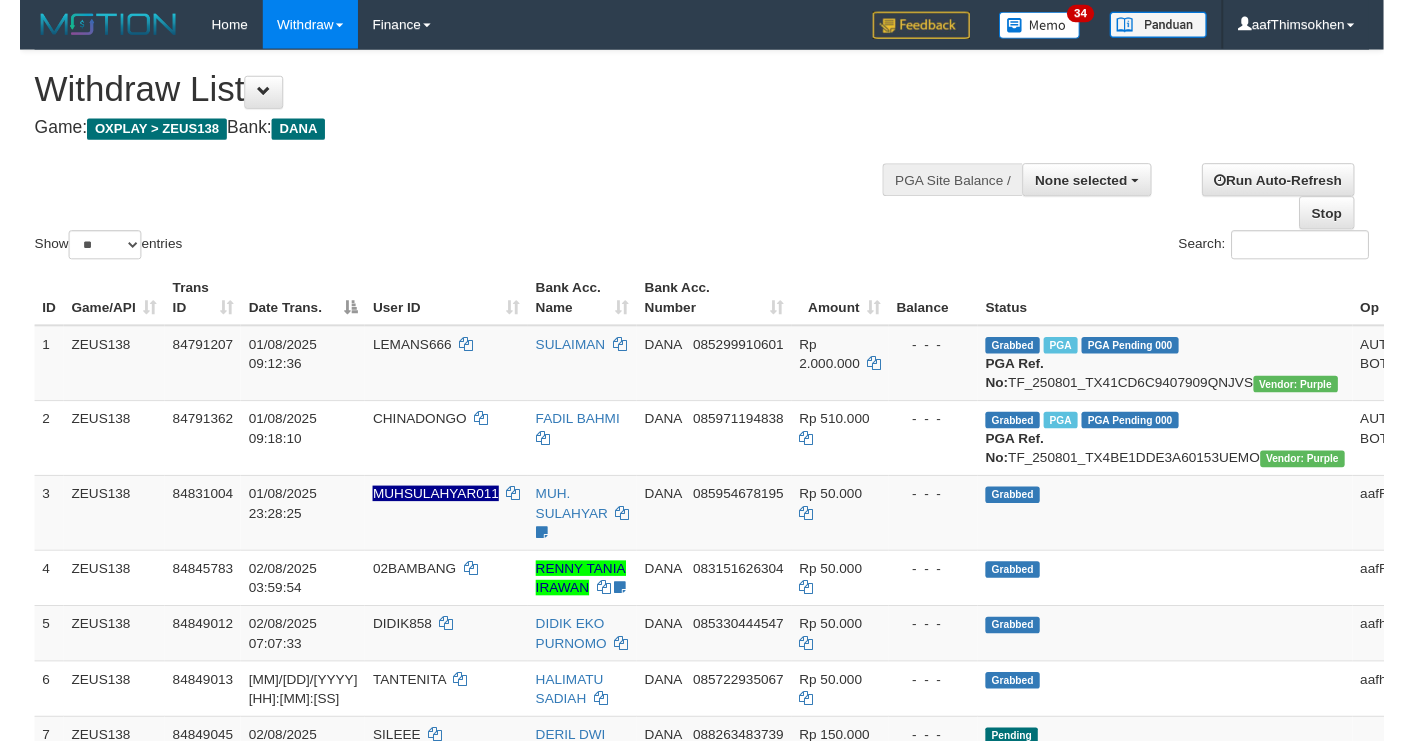 scroll, scrollTop: 349, scrollLeft: 0, axis: vertical 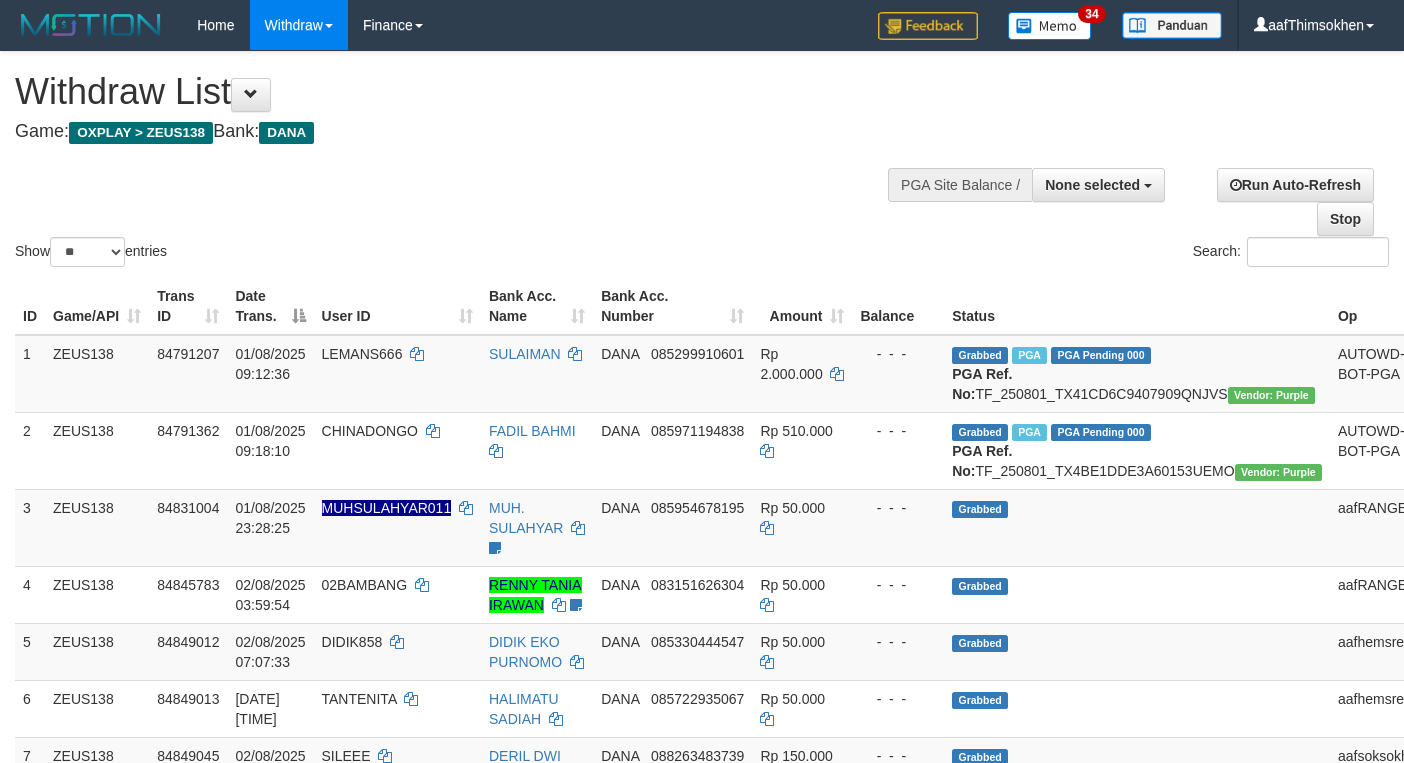 select 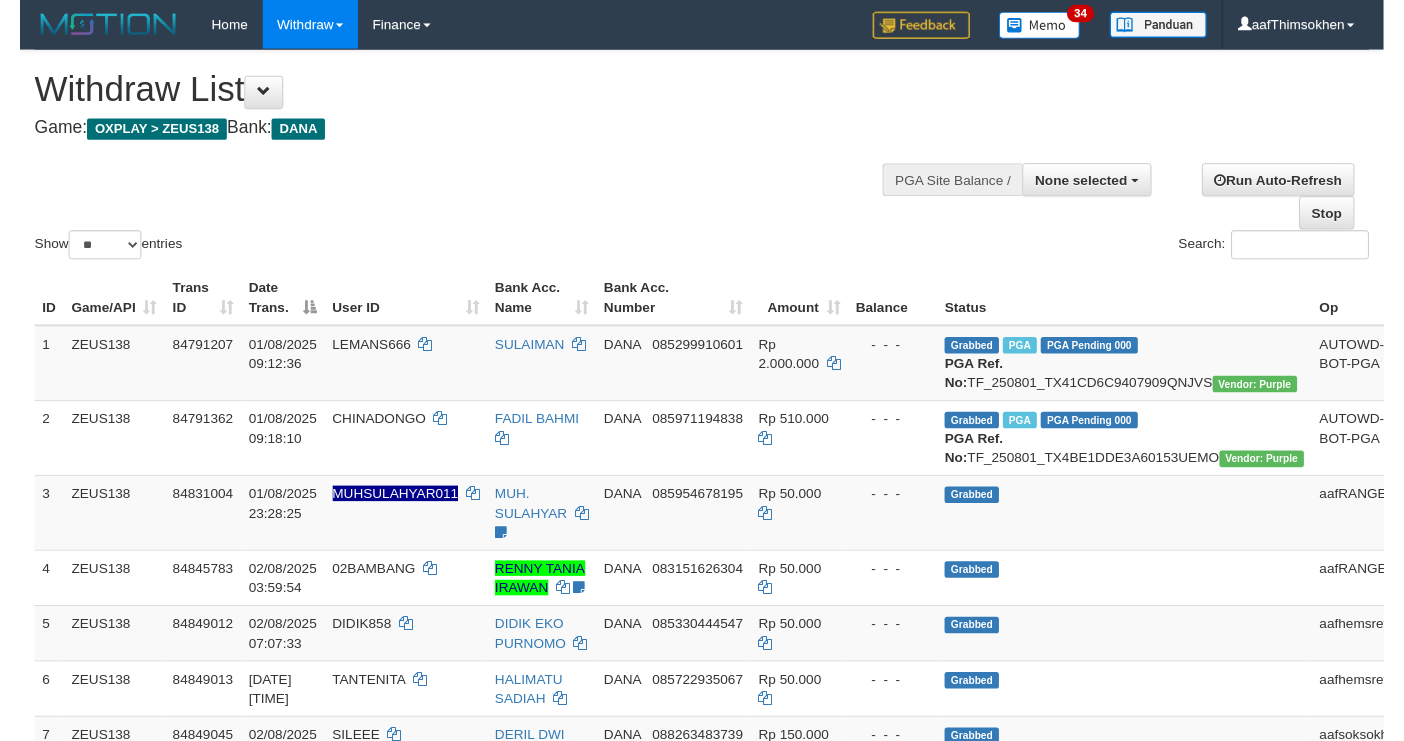 scroll, scrollTop: 349, scrollLeft: 0, axis: vertical 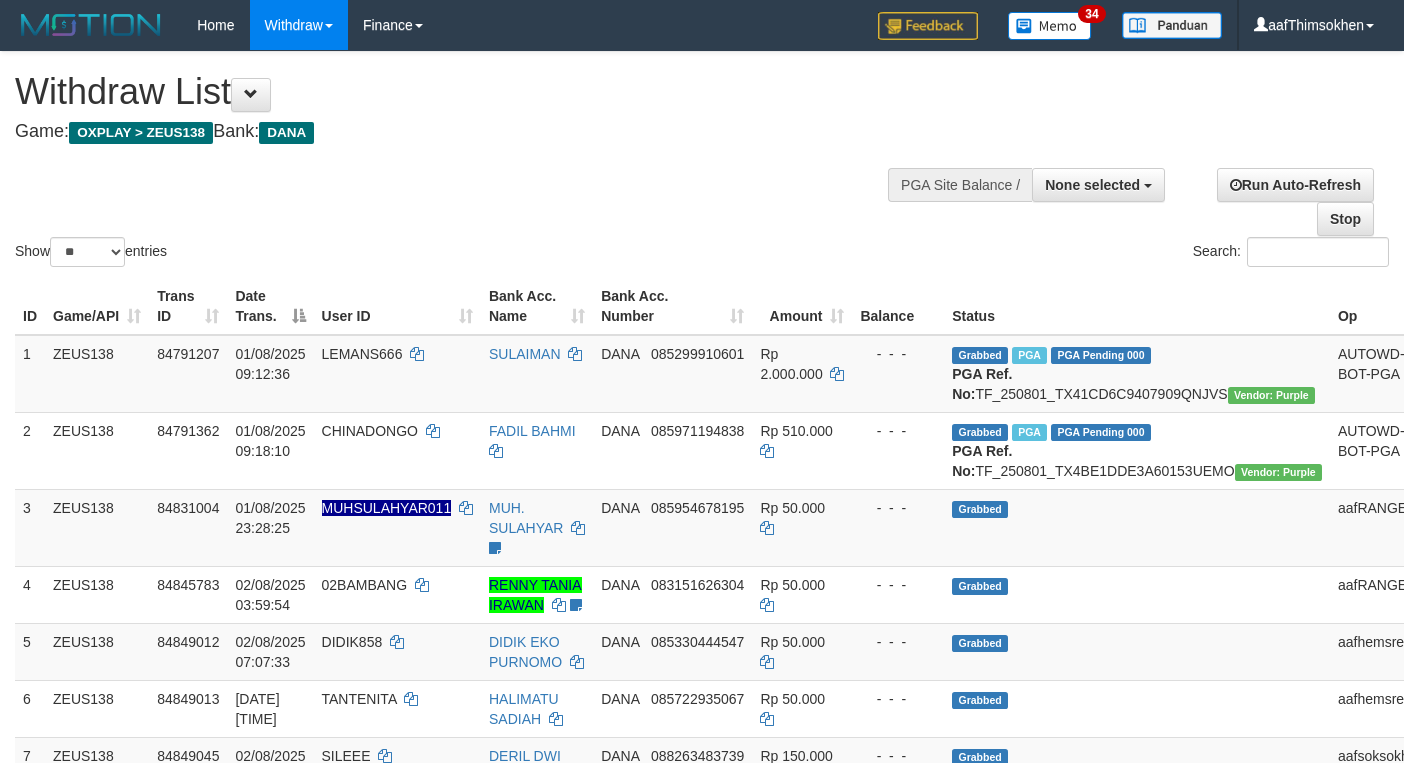 select 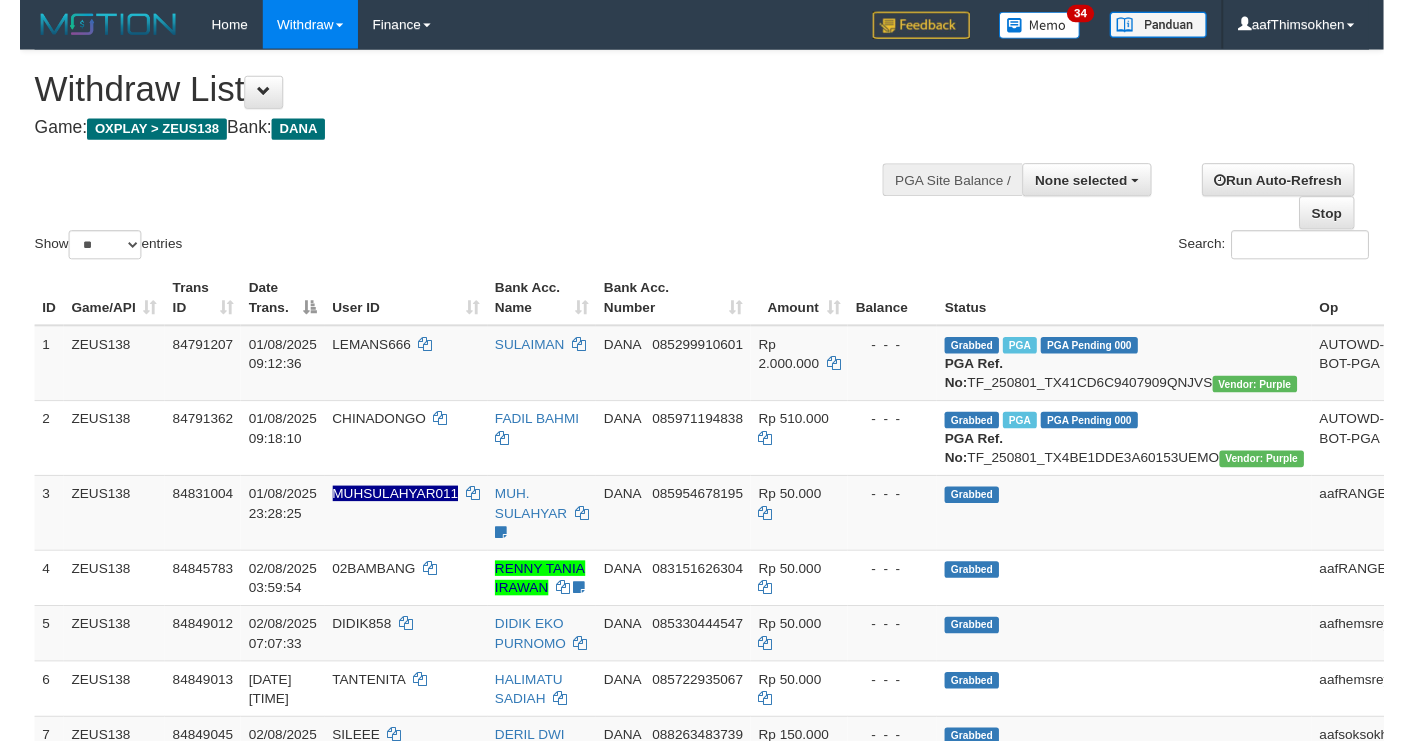 scroll, scrollTop: 349, scrollLeft: 0, axis: vertical 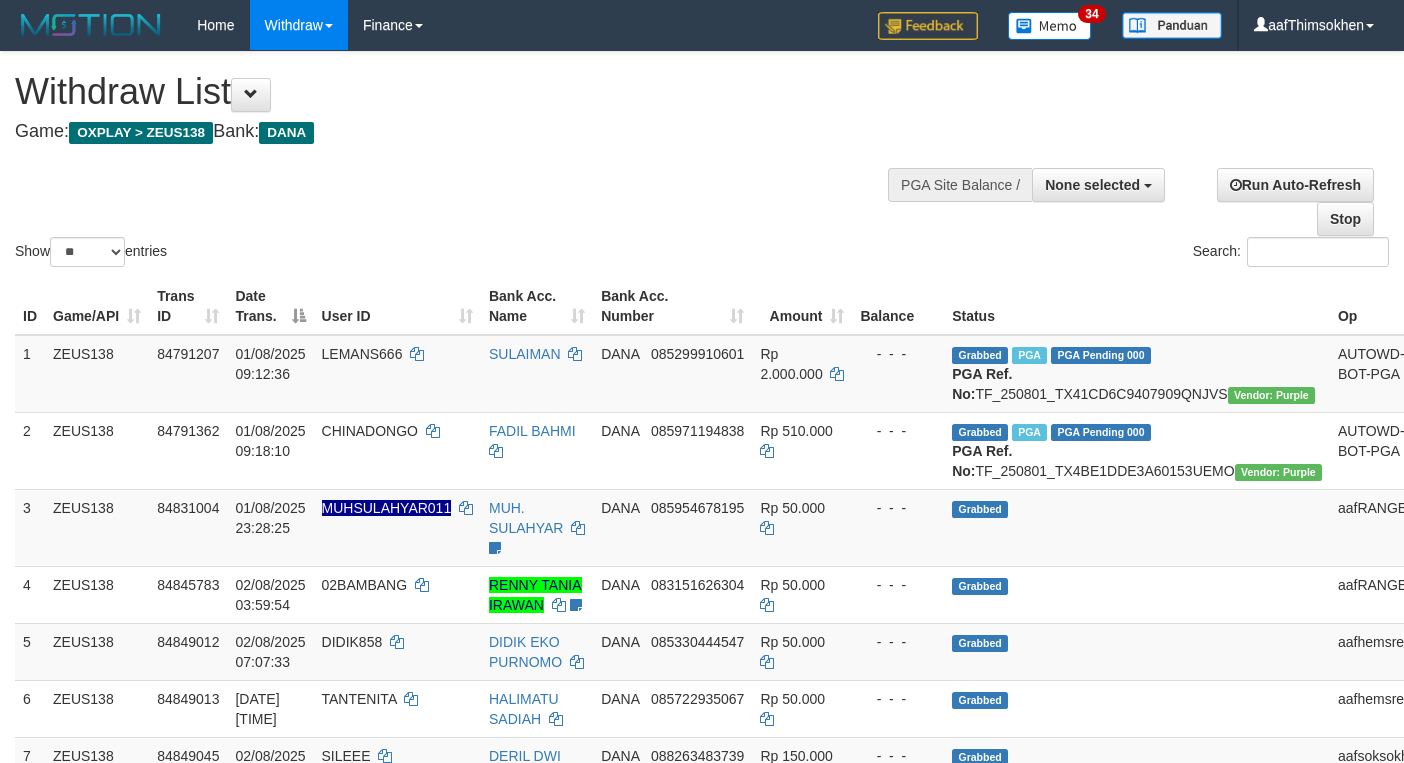 select 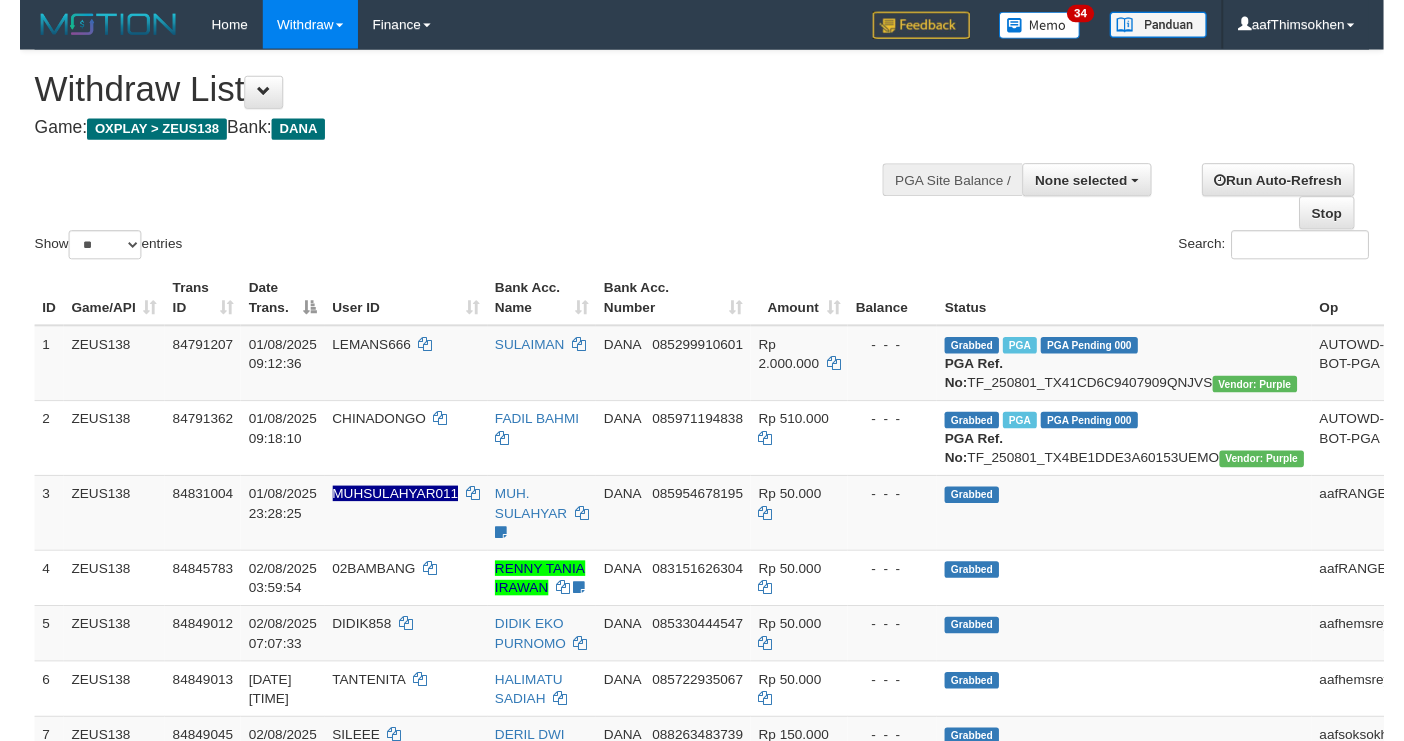 scroll, scrollTop: 349, scrollLeft: 0, axis: vertical 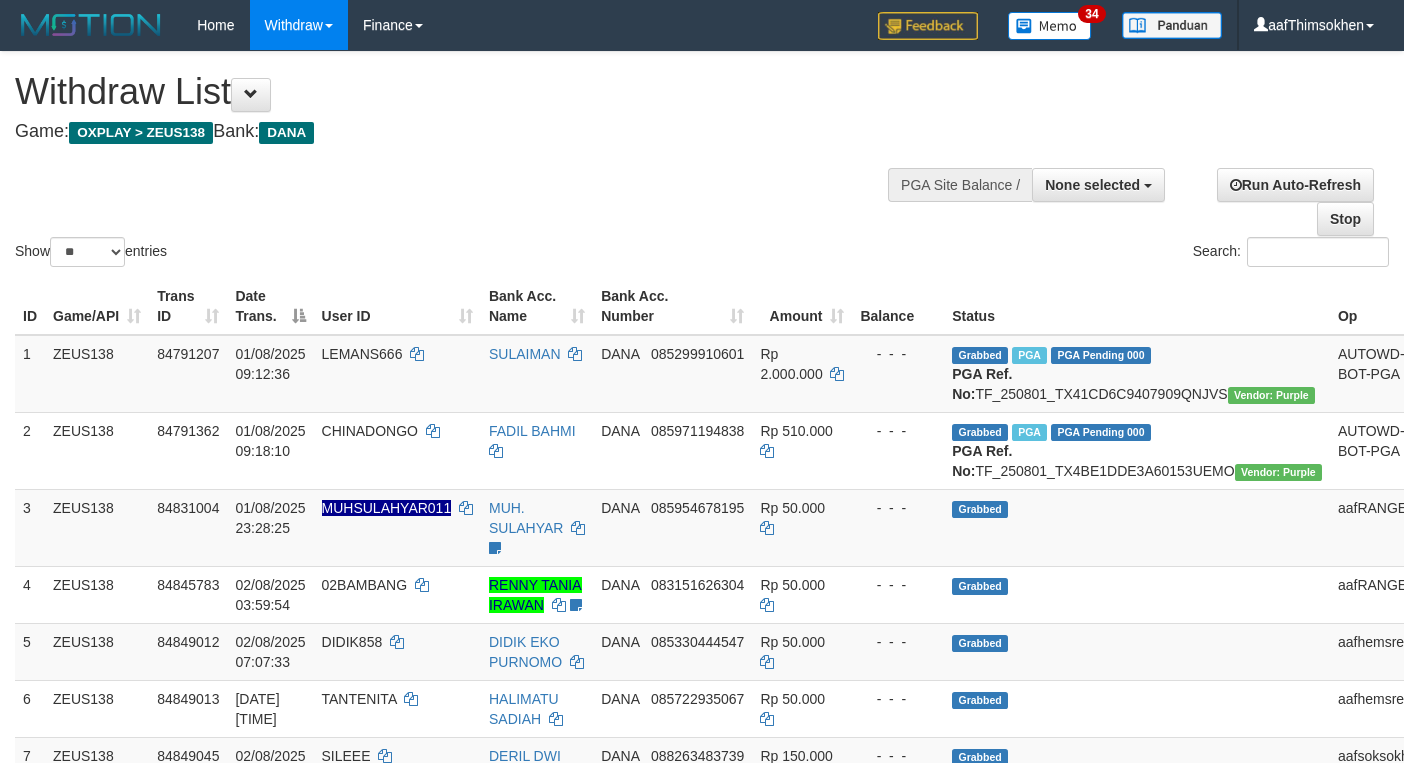 select 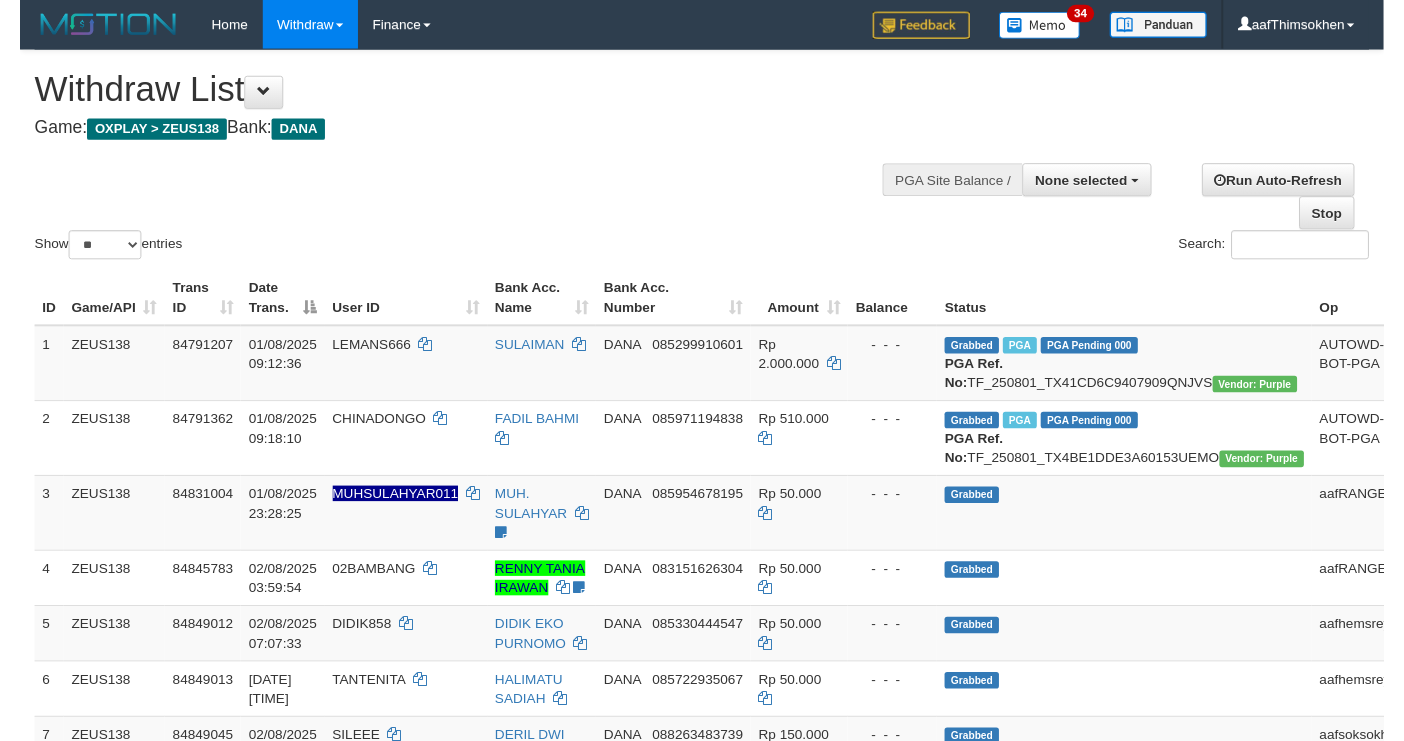 scroll, scrollTop: 349, scrollLeft: 0, axis: vertical 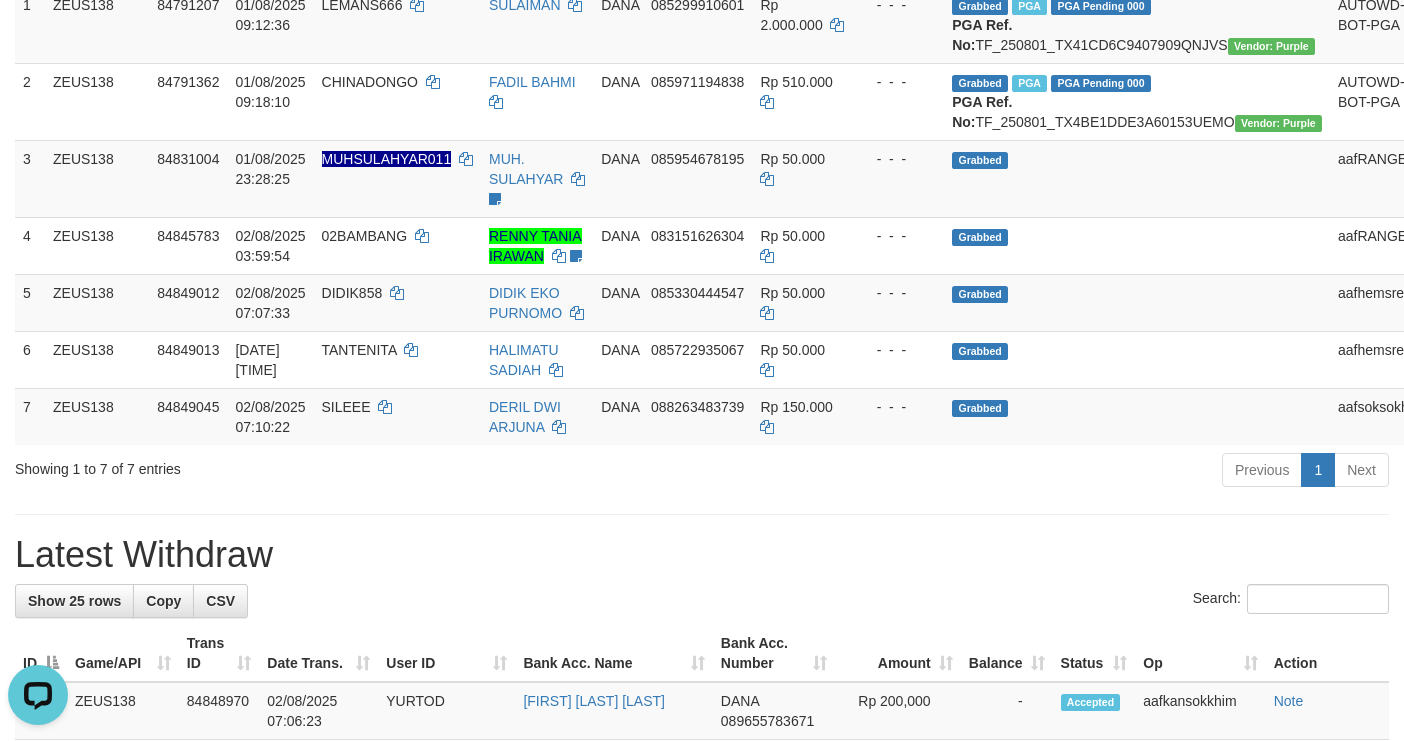 click on "Latest Withdraw" at bounding box center (702, 555) 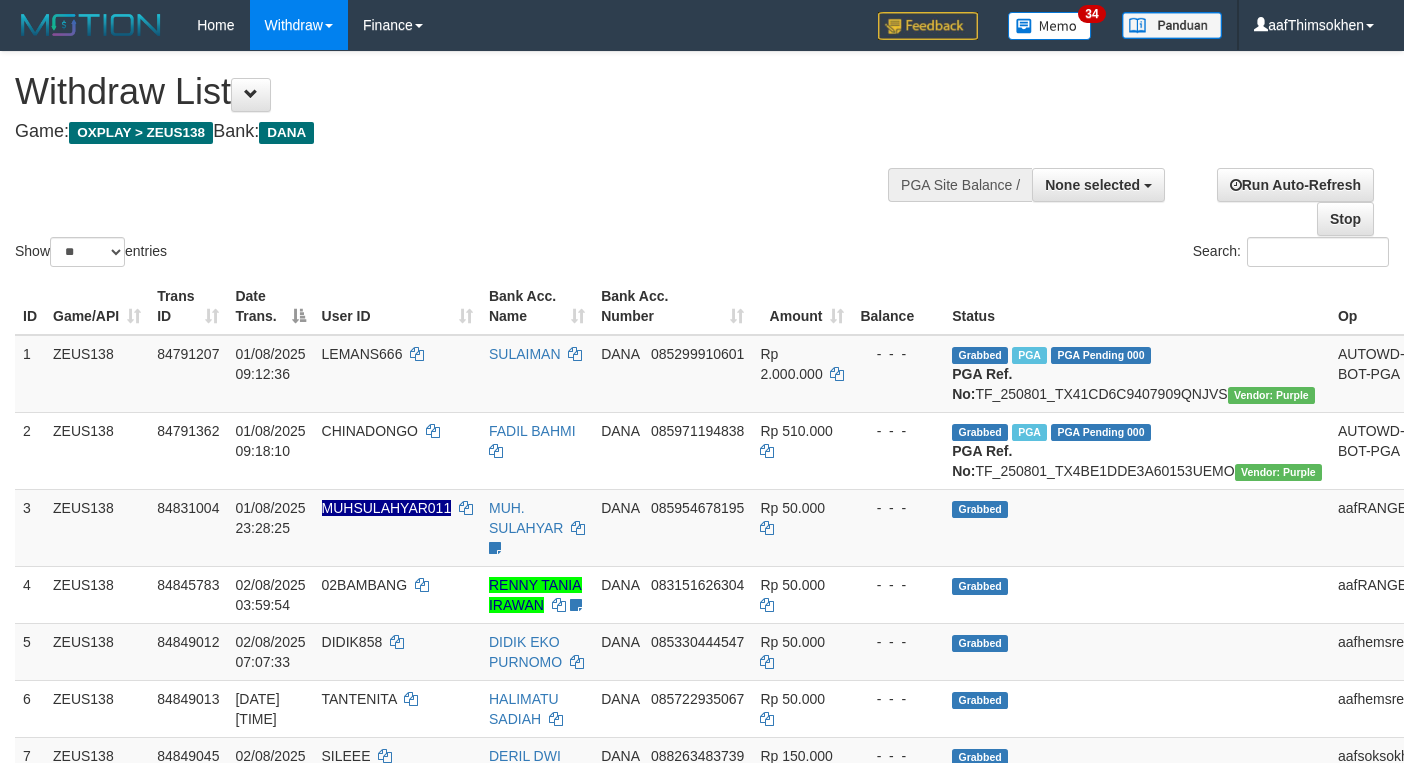 select 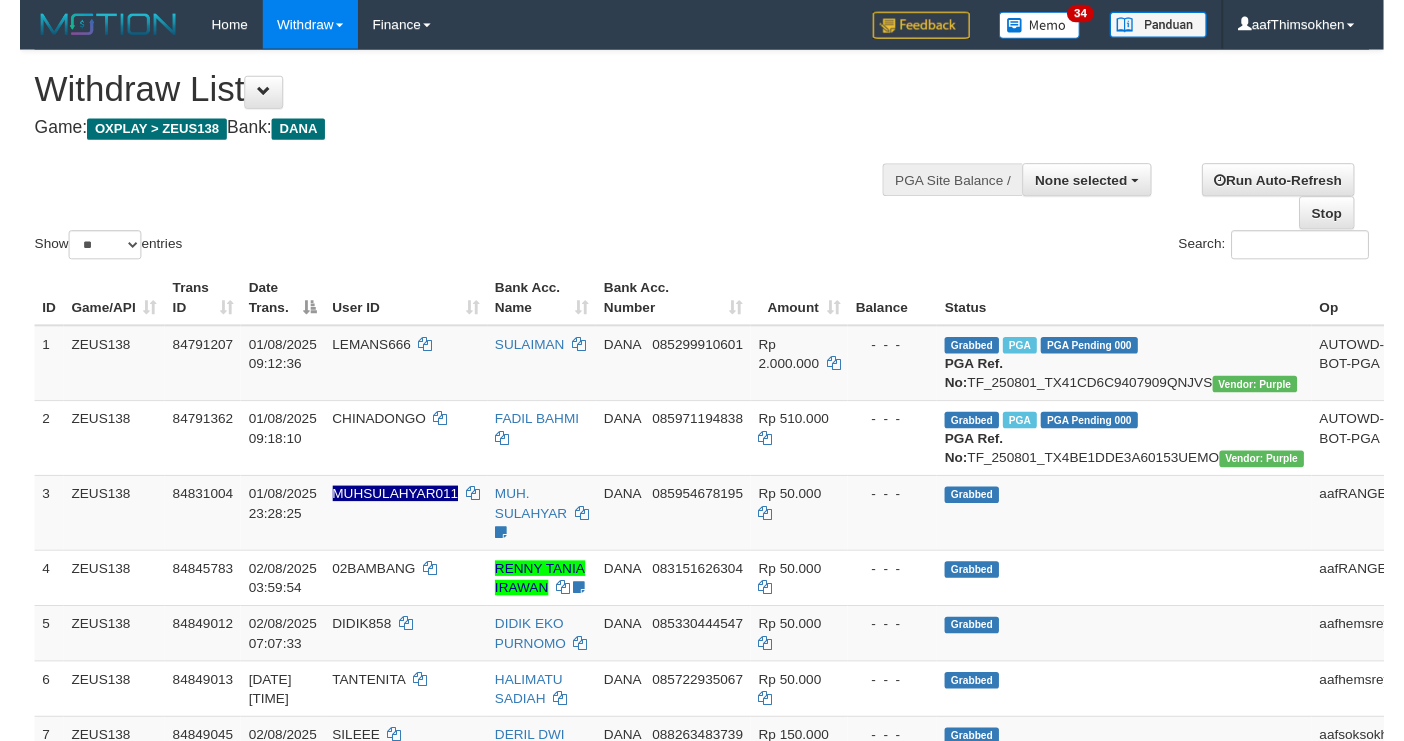 scroll, scrollTop: 349, scrollLeft: 0, axis: vertical 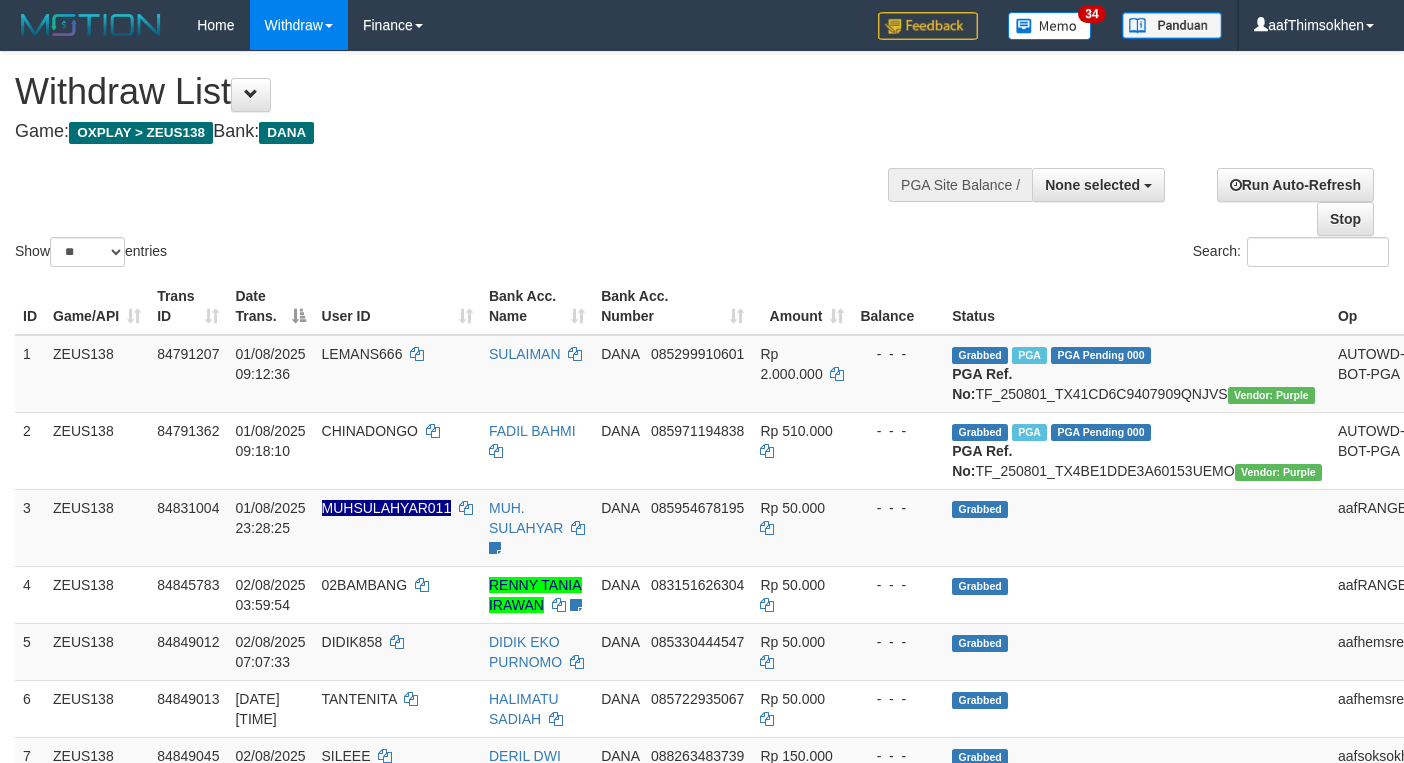 select 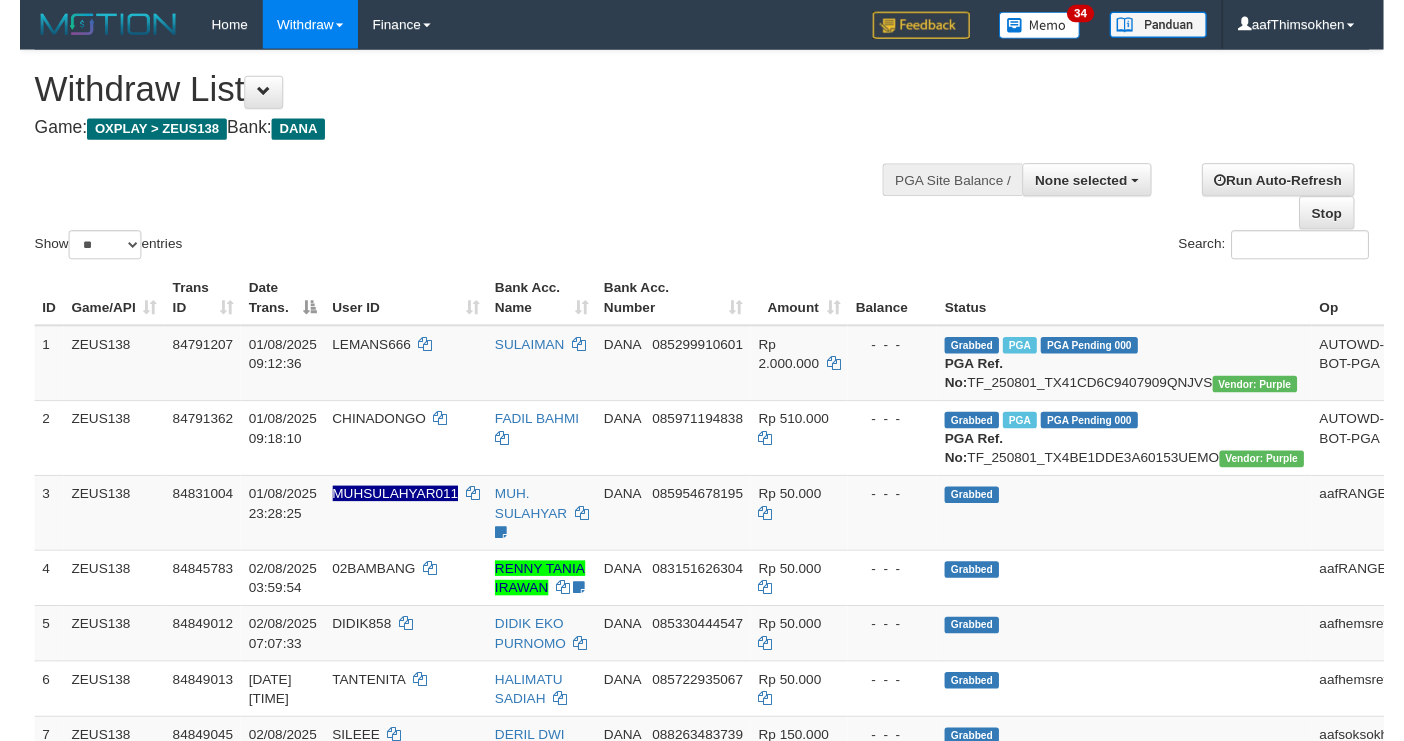 scroll, scrollTop: 349, scrollLeft: 0, axis: vertical 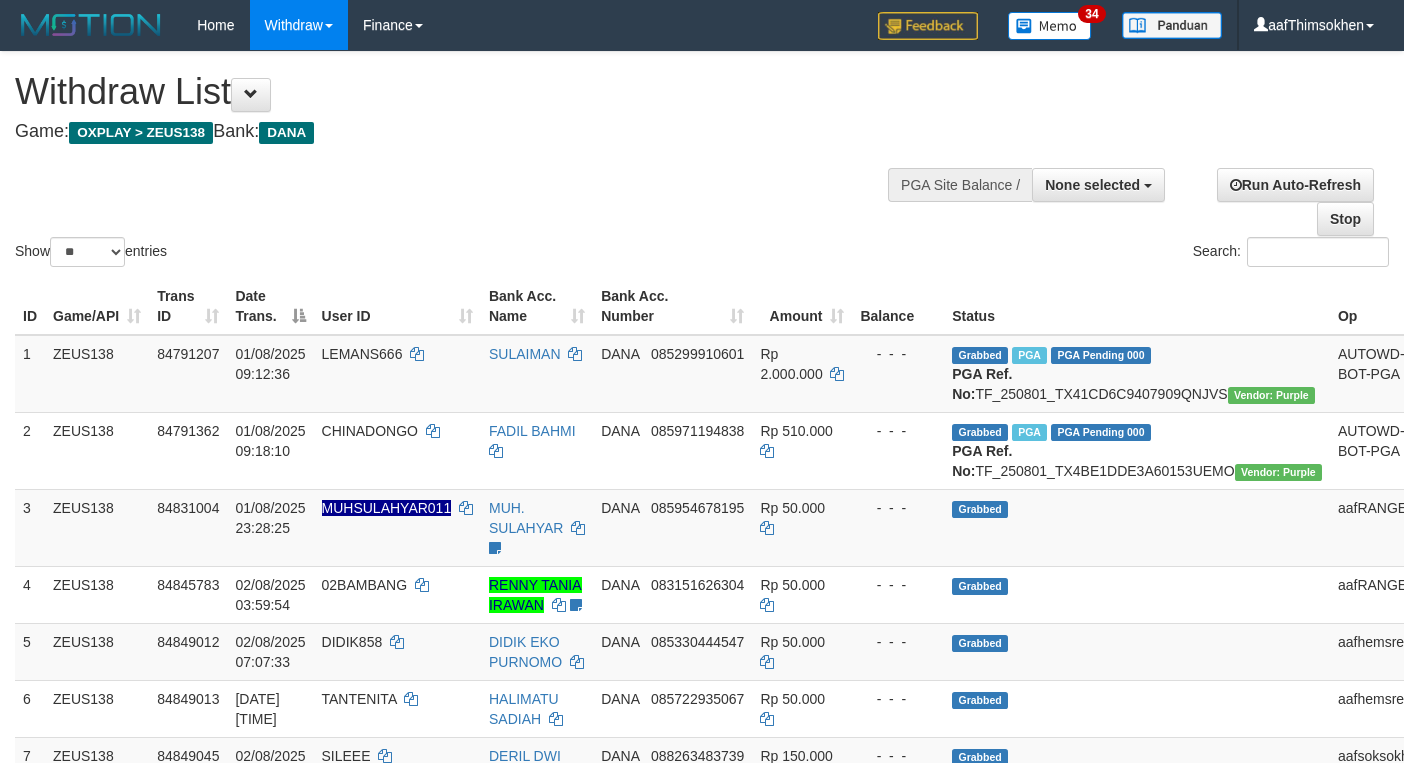 select 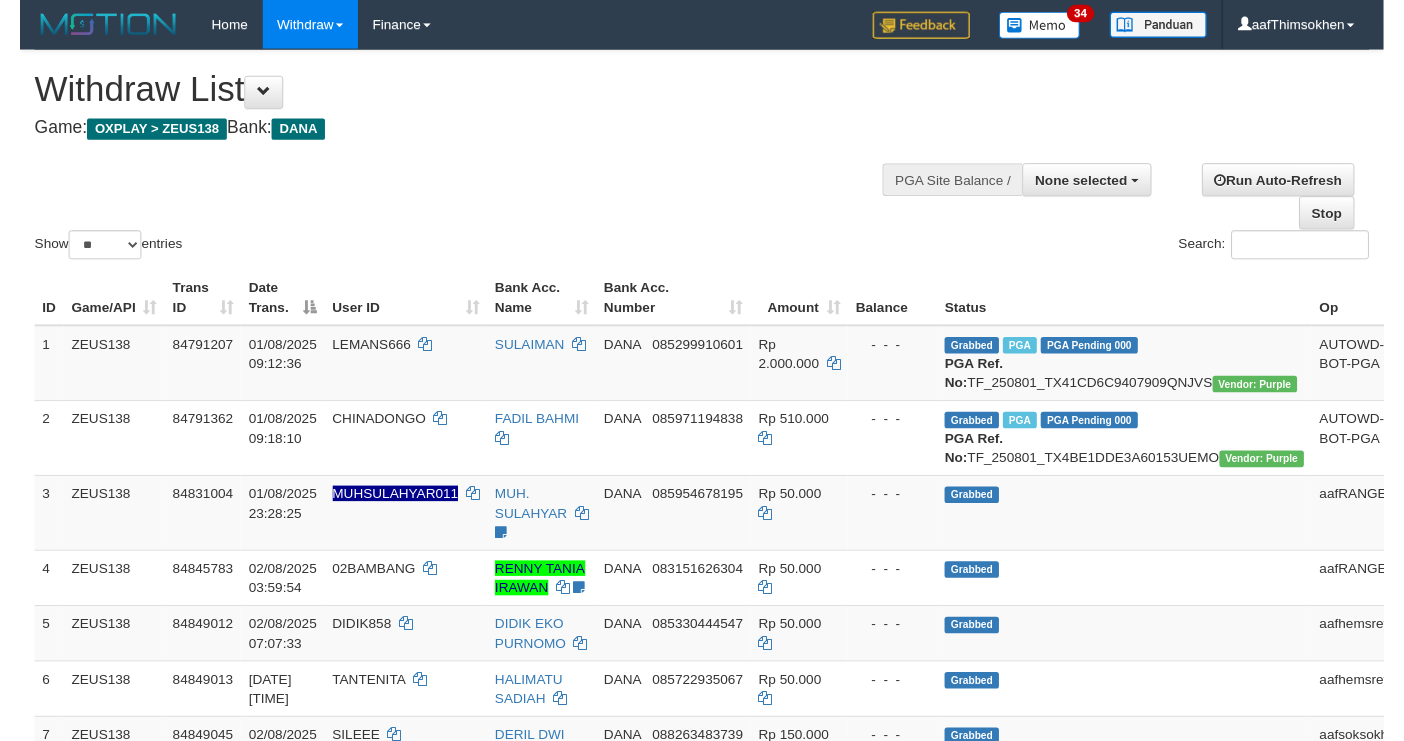 scroll, scrollTop: 349, scrollLeft: 0, axis: vertical 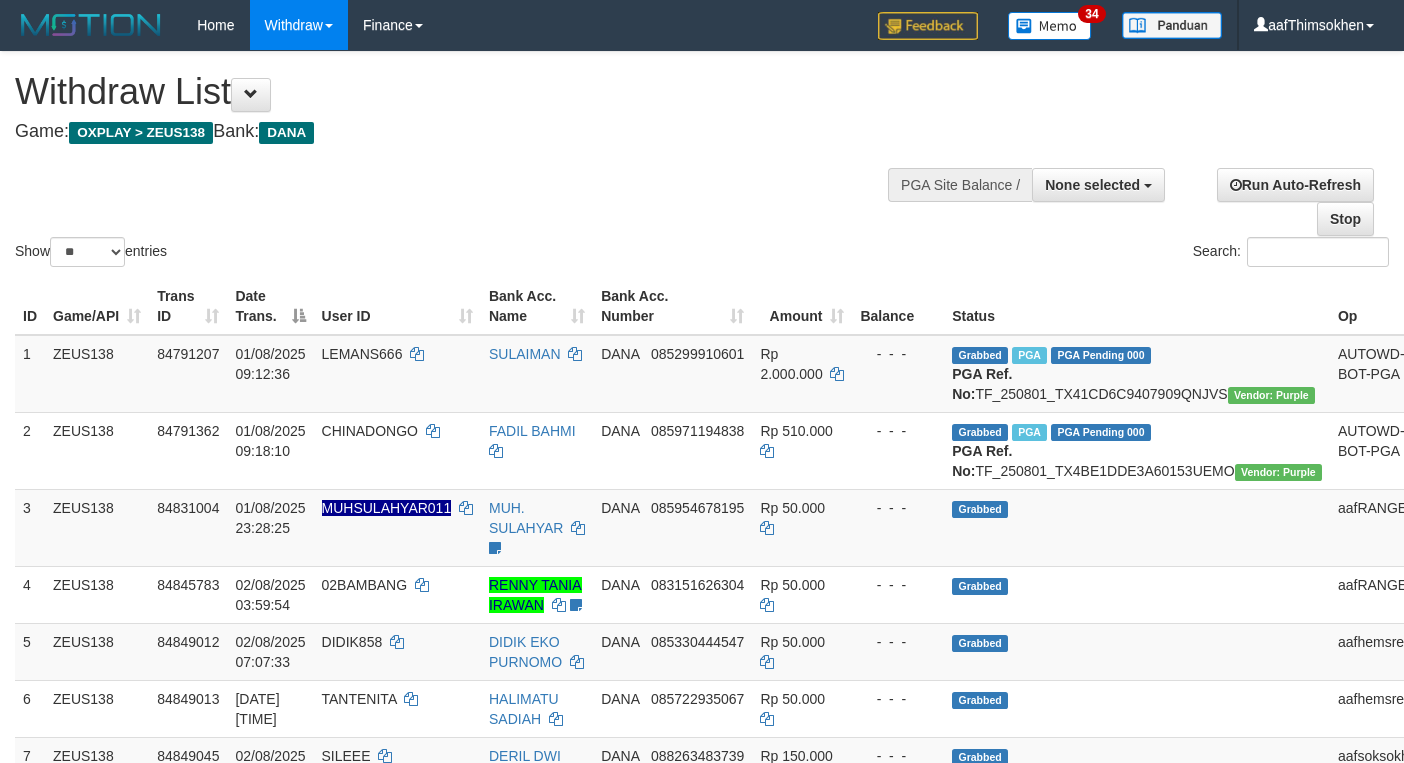 select 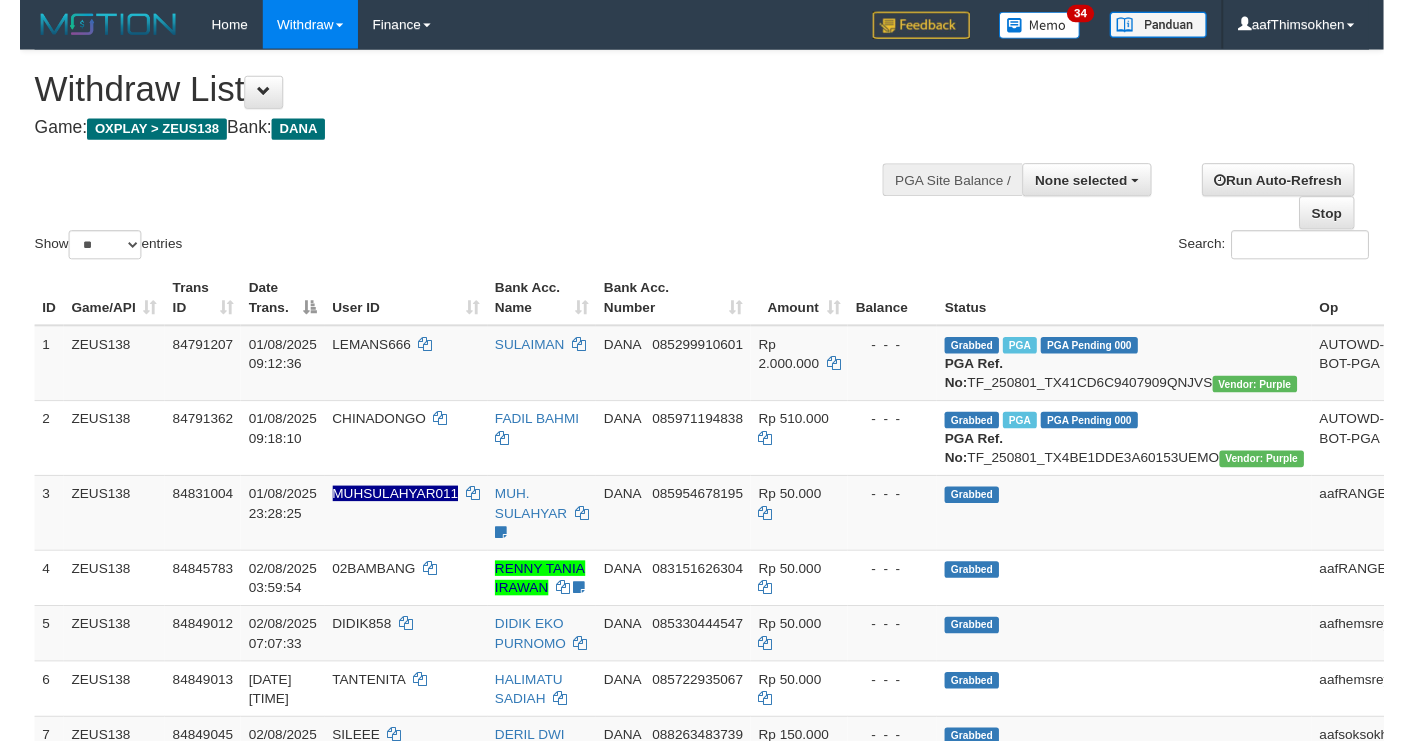 scroll, scrollTop: 349, scrollLeft: 0, axis: vertical 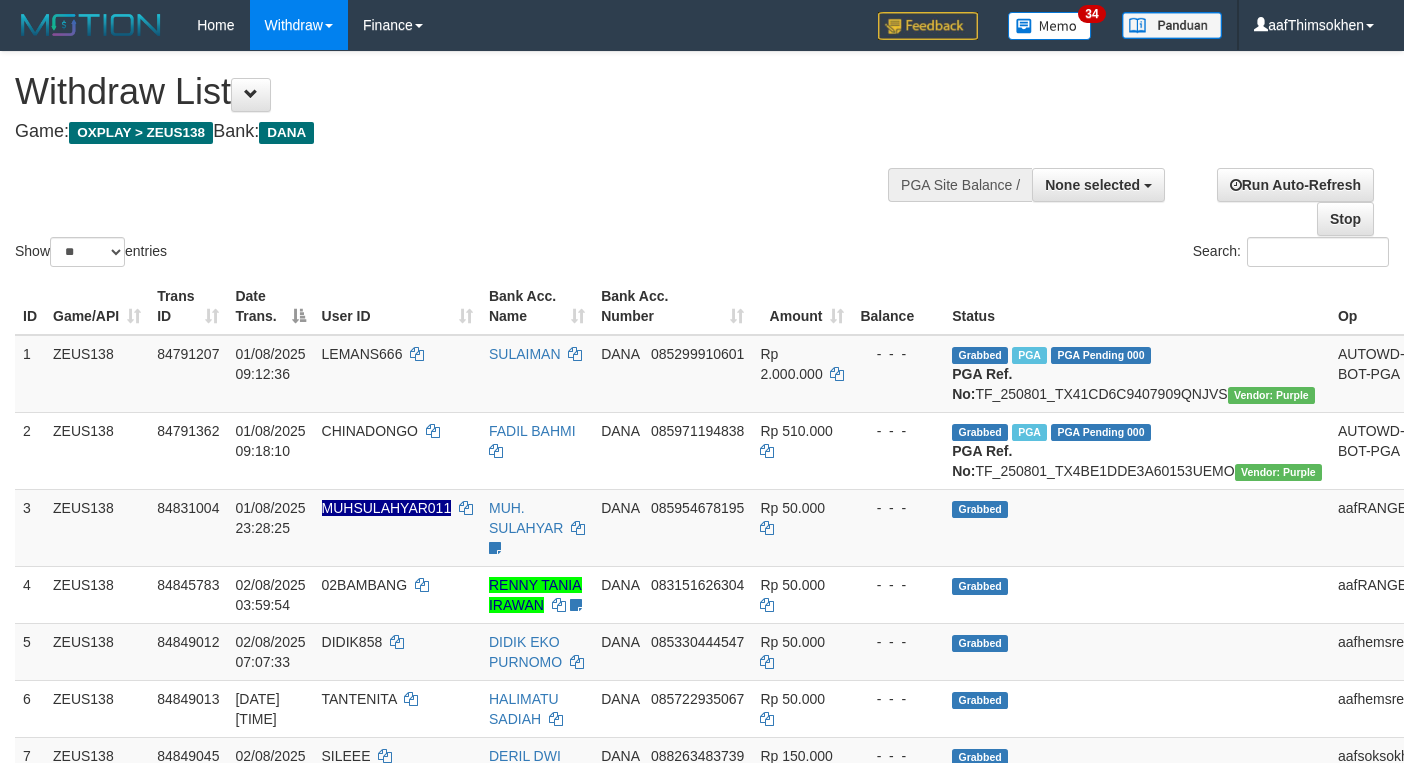 select 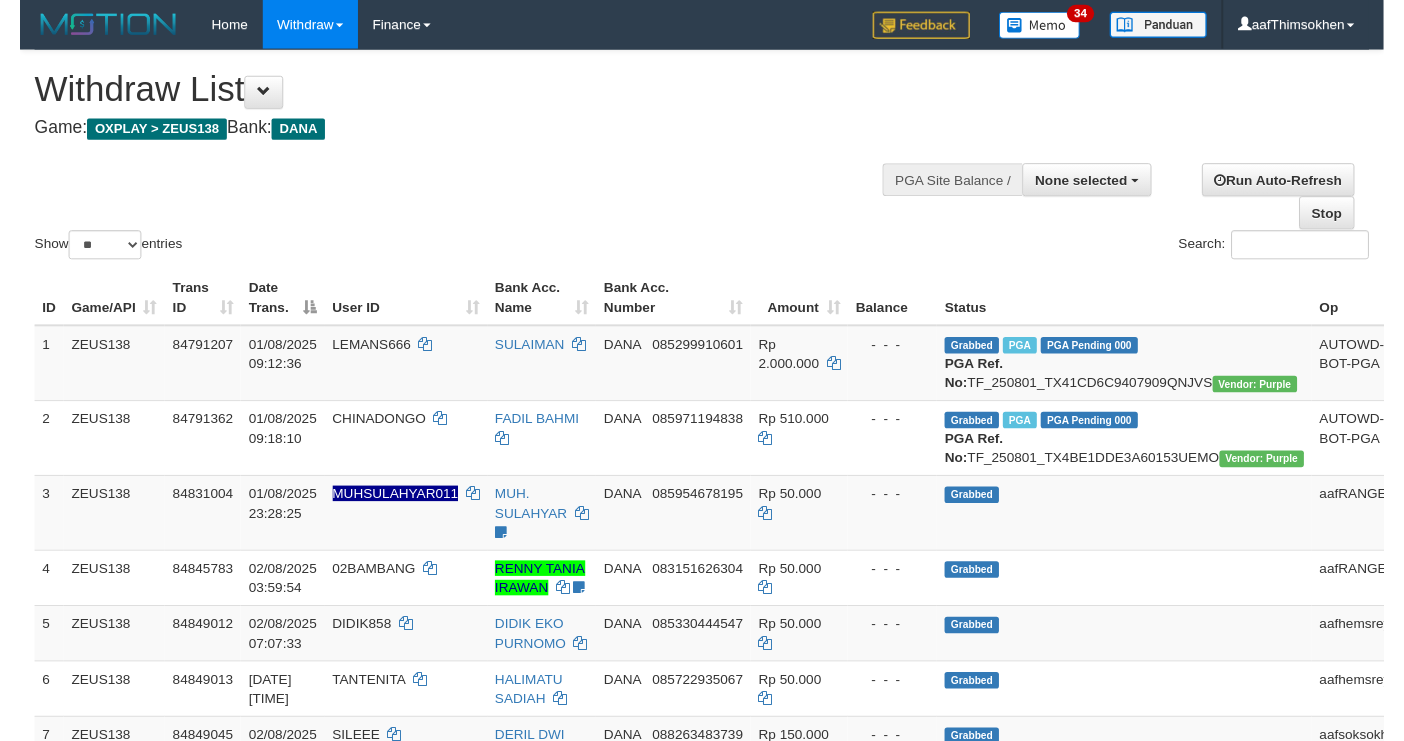 scroll, scrollTop: 349, scrollLeft: 0, axis: vertical 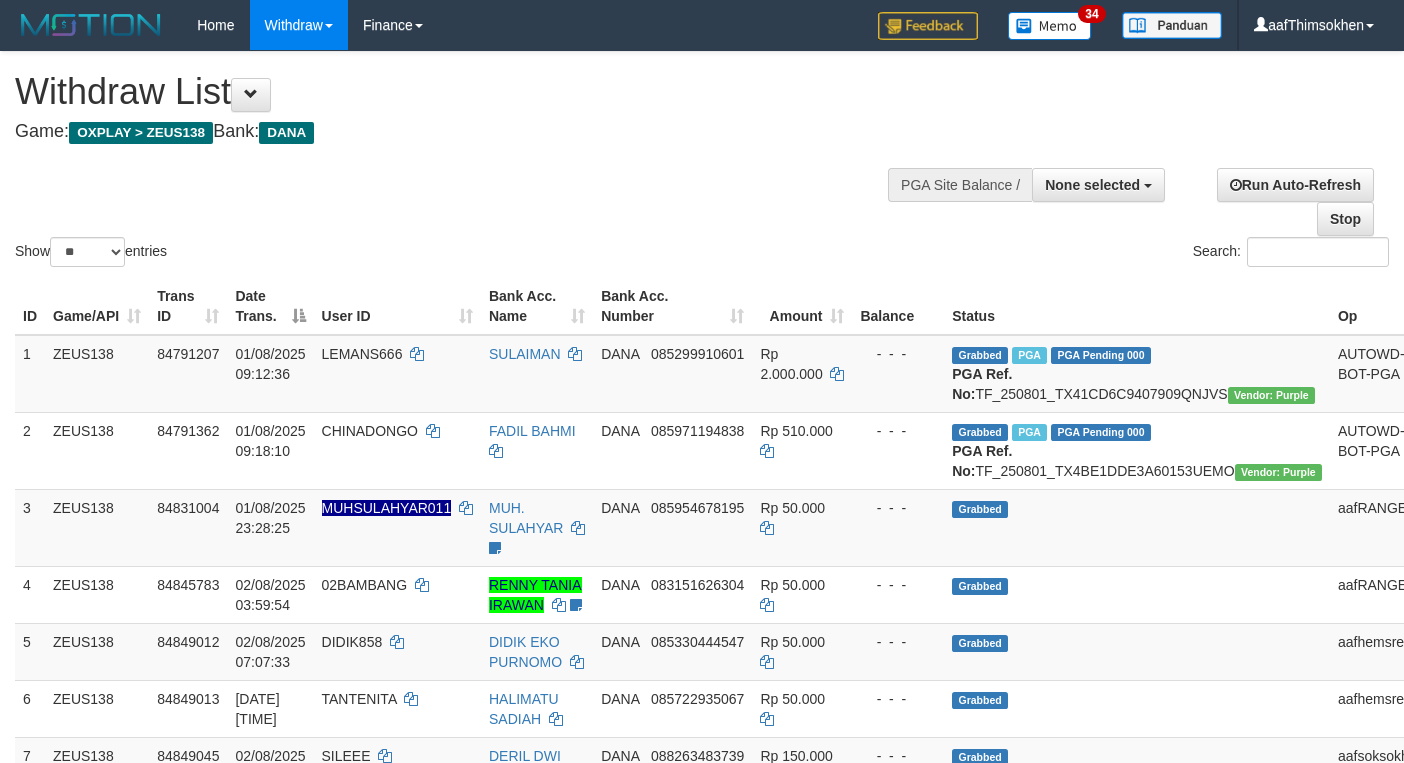 select 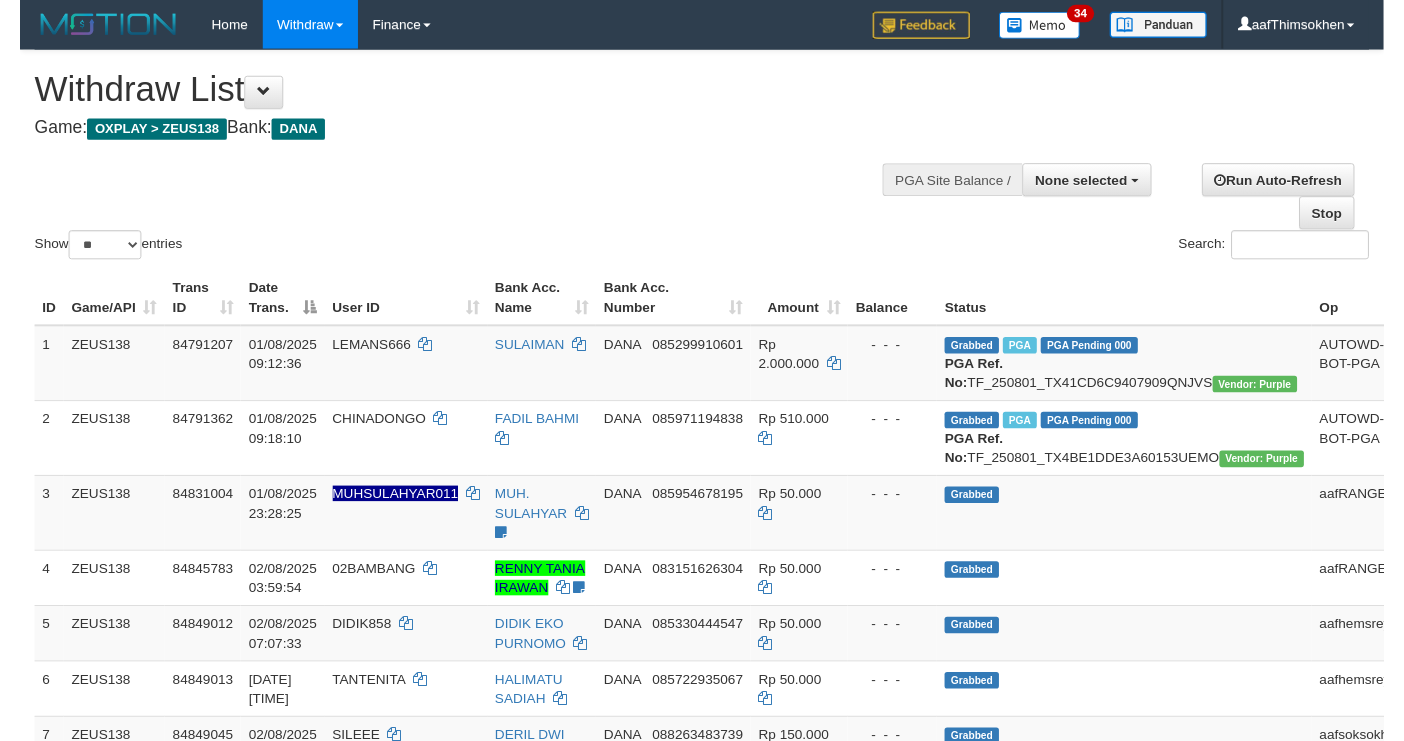 scroll, scrollTop: 349, scrollLeft: 0, axis: vertical 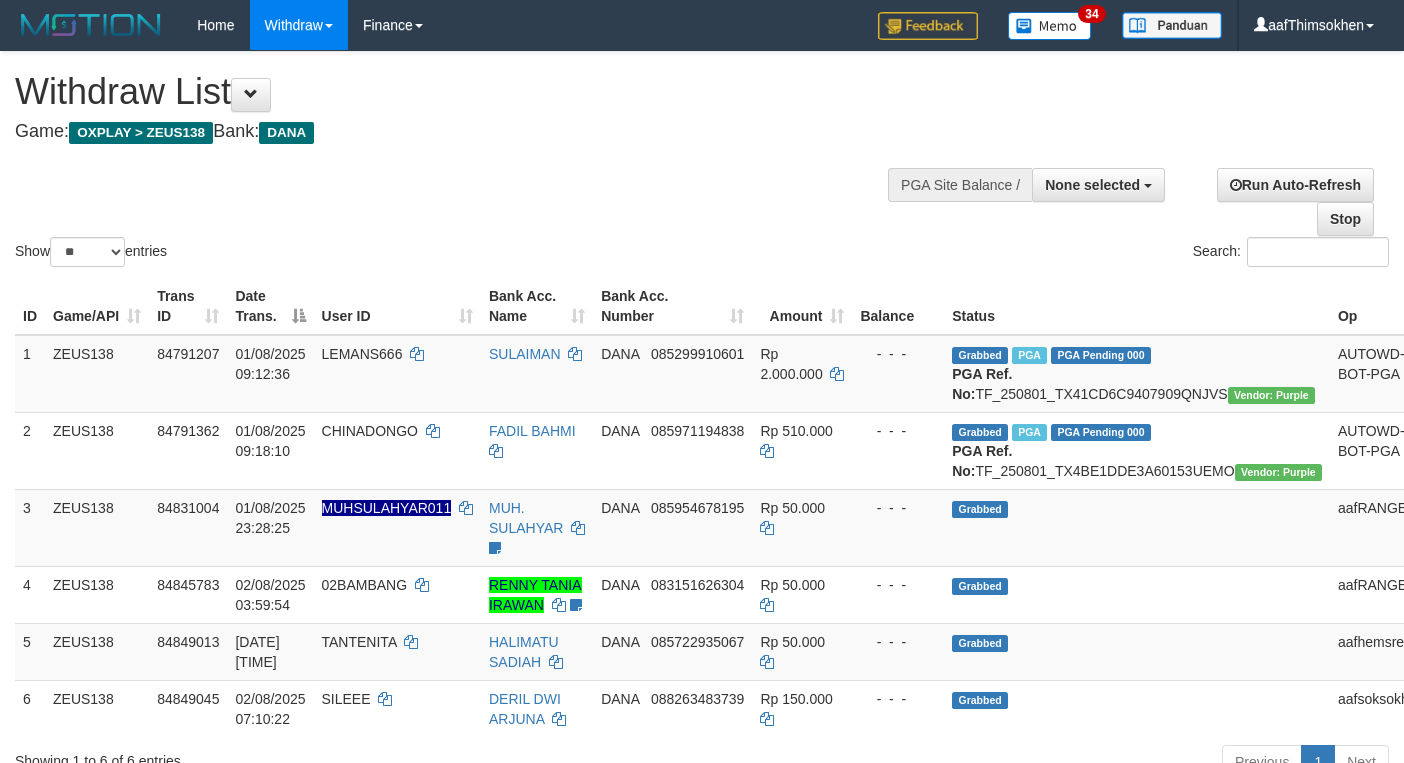 select 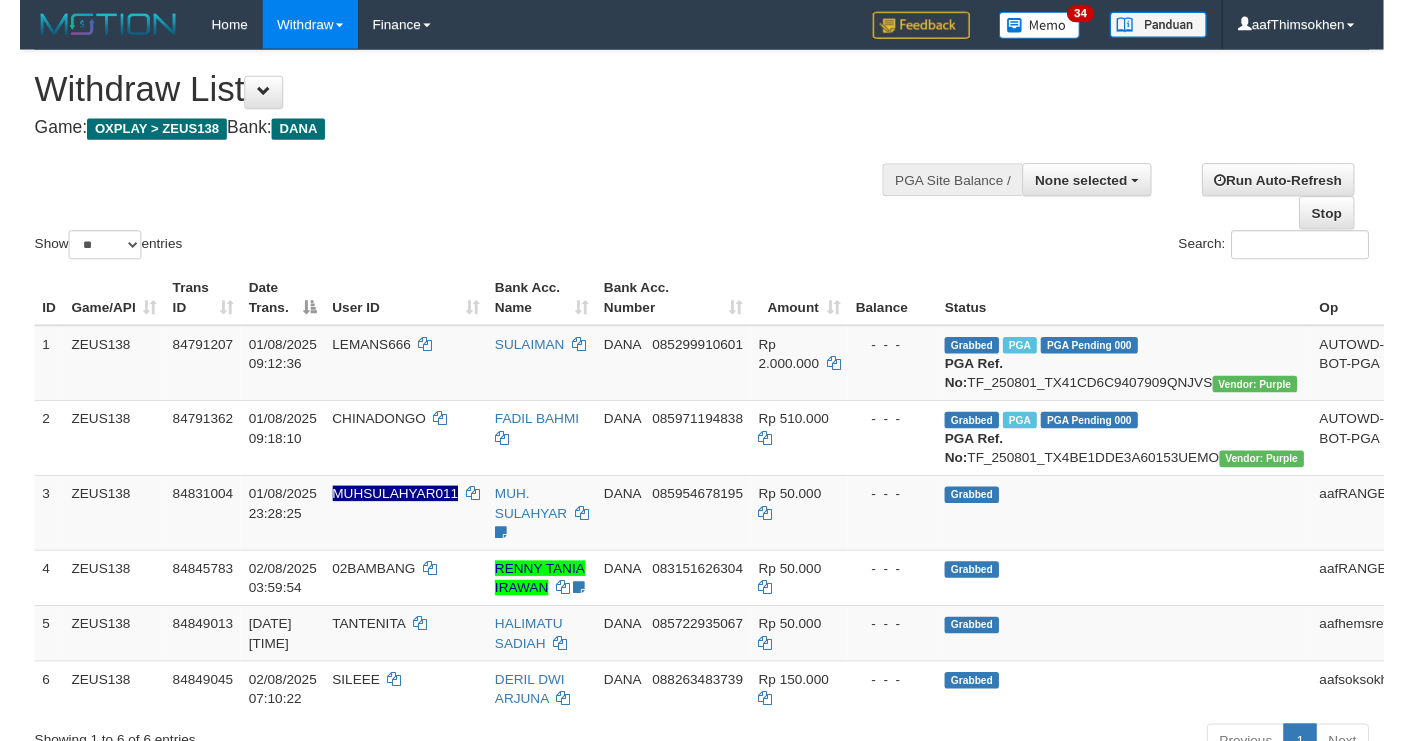 scroll, scrollTop: 349, scrollLeft: 0, axis: vertical 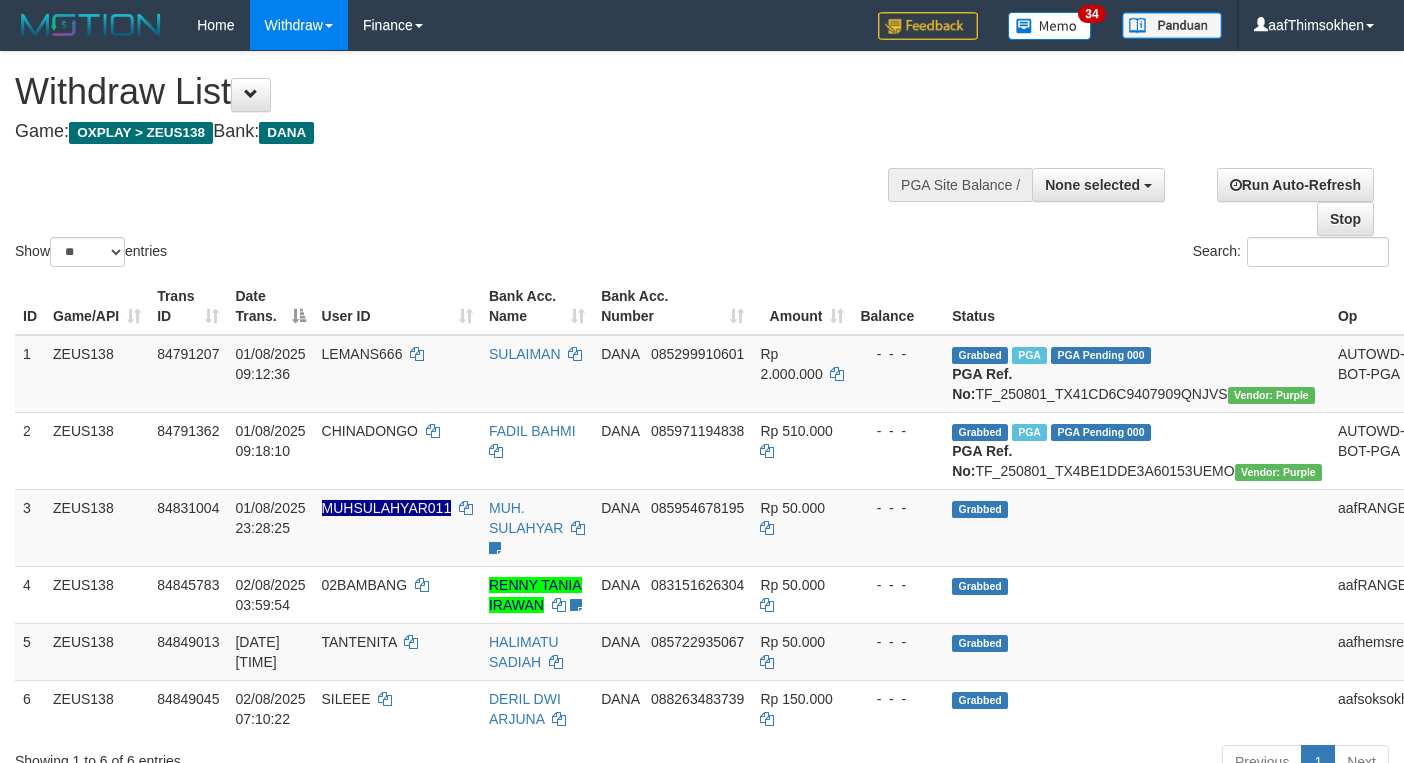 select 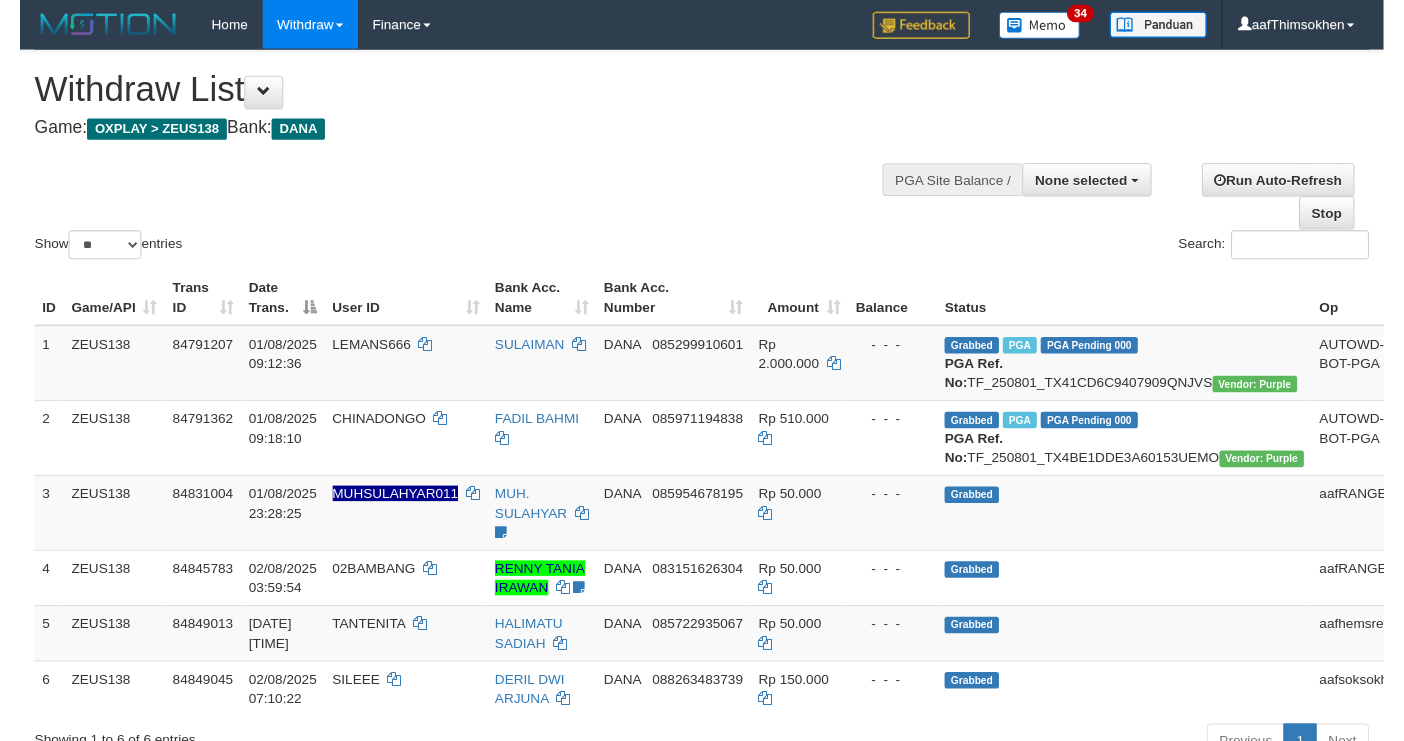 scroll, scrollTop: 349, scrollLeft: 0, axis: vertical 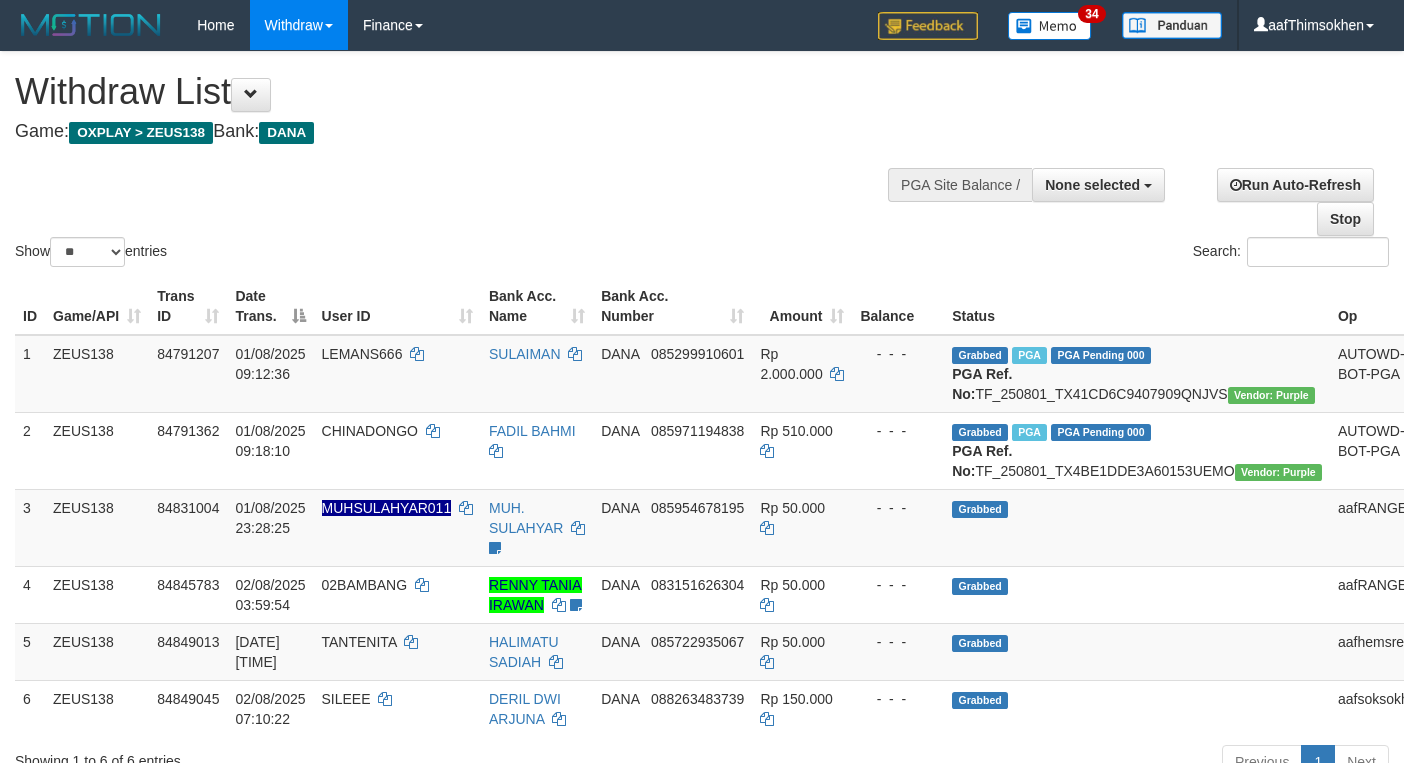 select 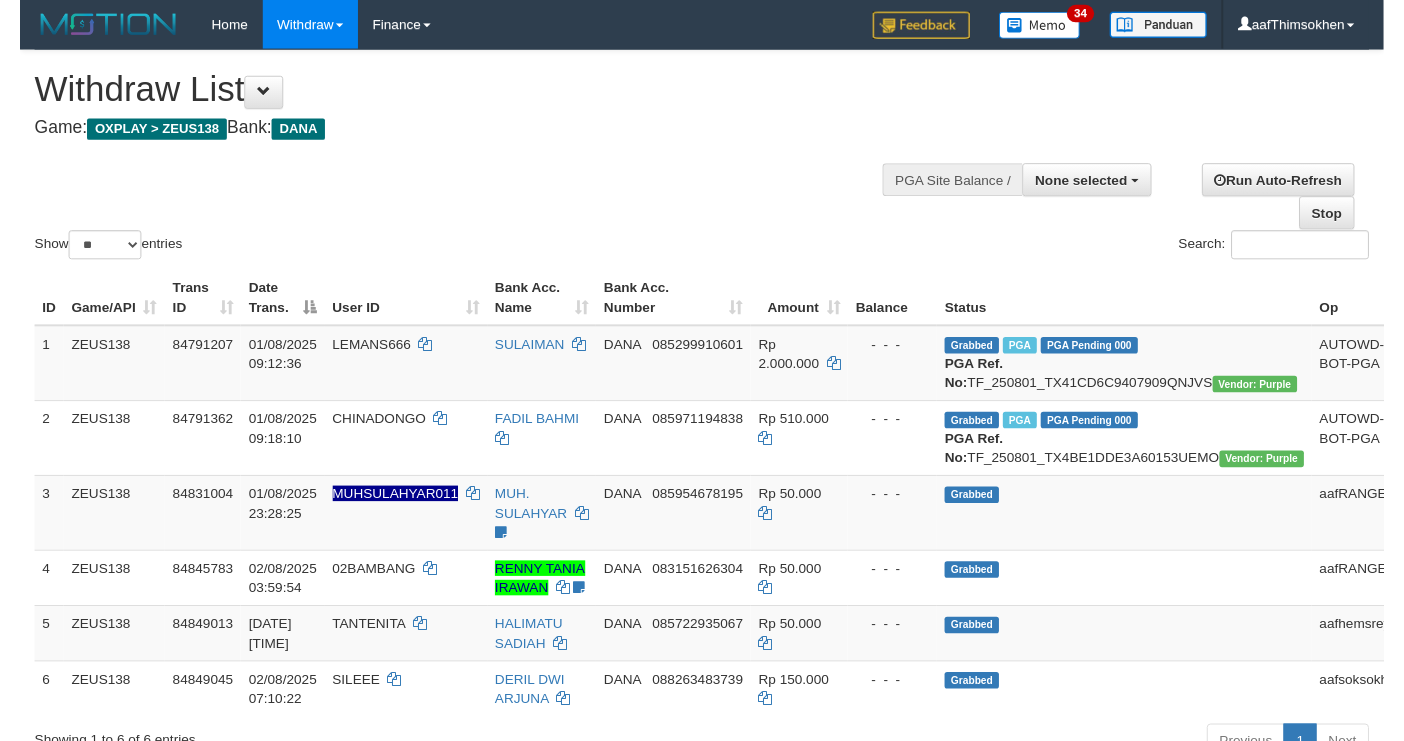 scroll, scrollTop: 349, scrollLeft: 0, axis: vertical 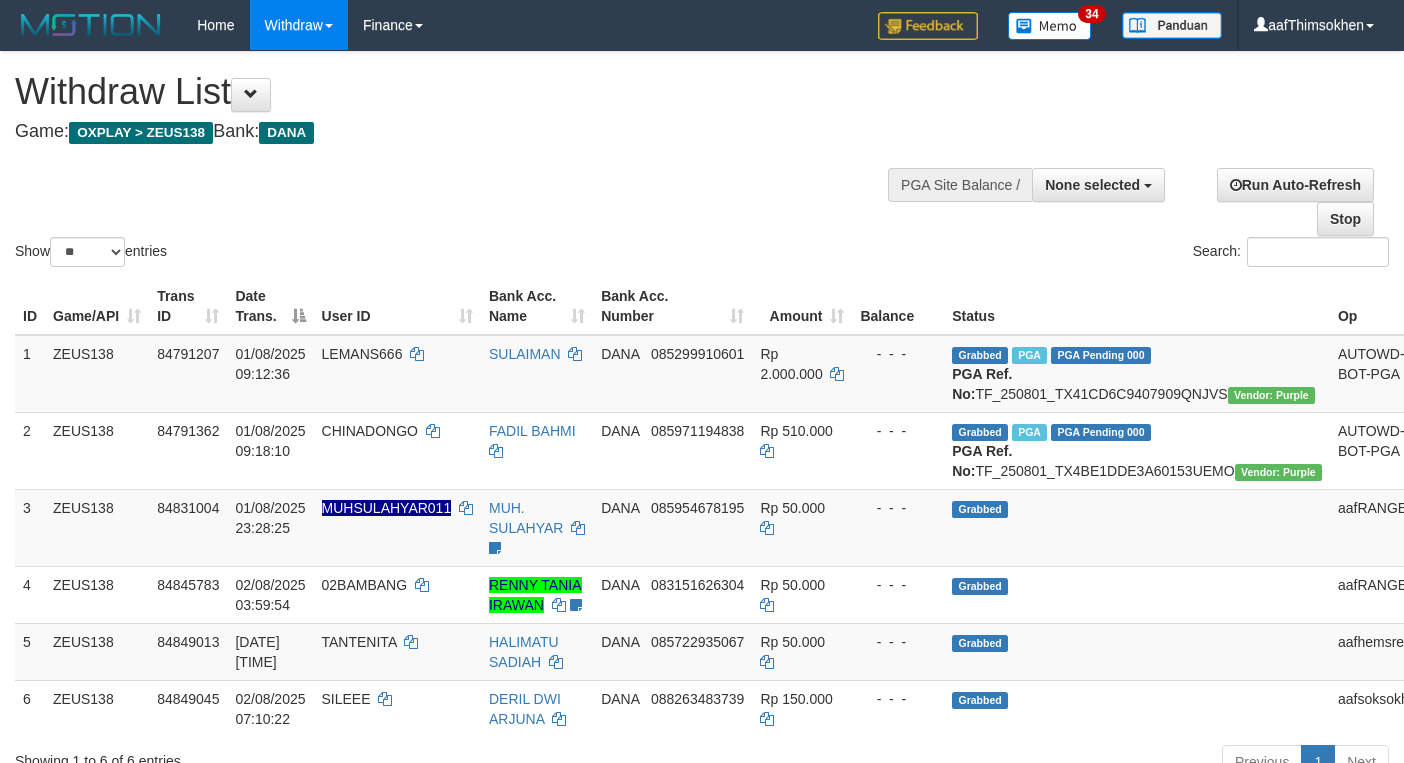 select 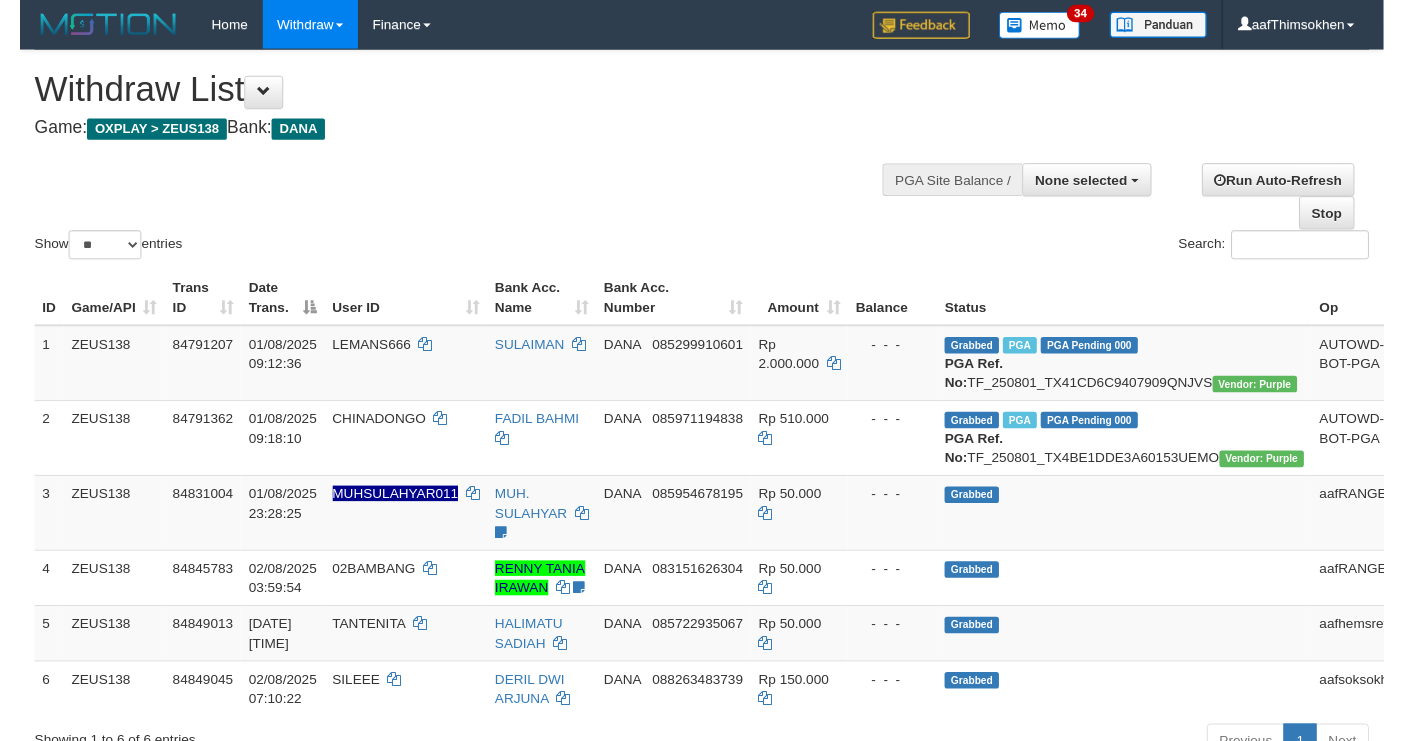scroll, scrollTop: 349, scrollLeft: 0, axis: vertical 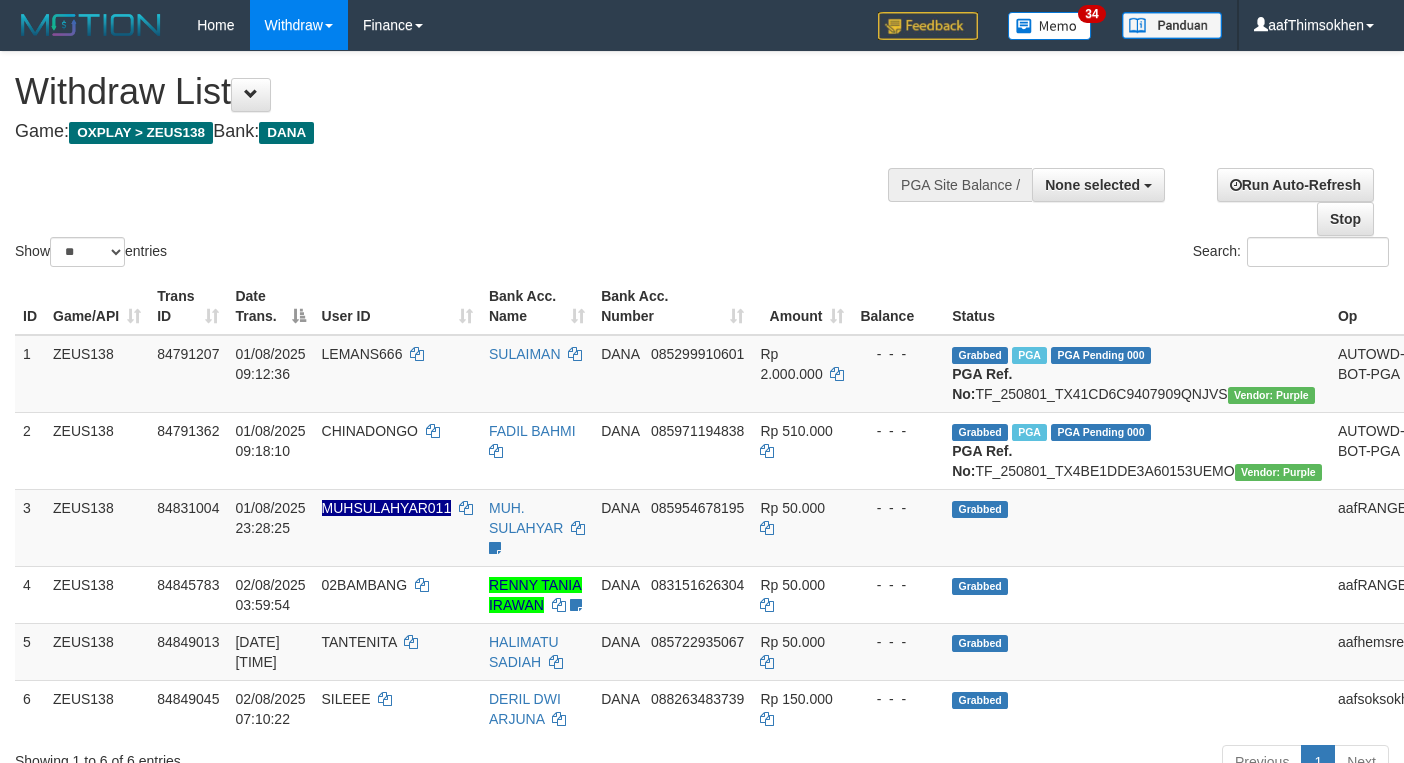 select 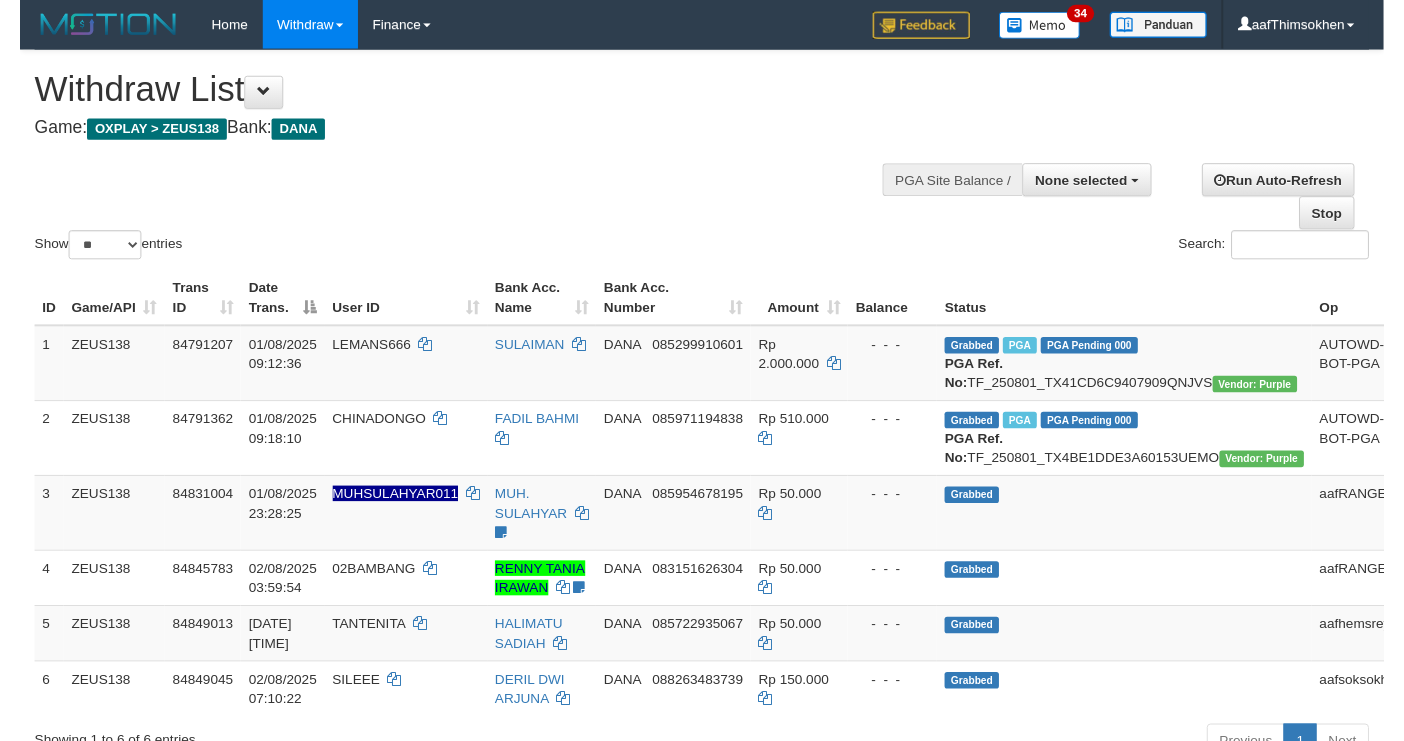 scroll, scrollTop: 349, scrollLeft: 0, axis: vertical 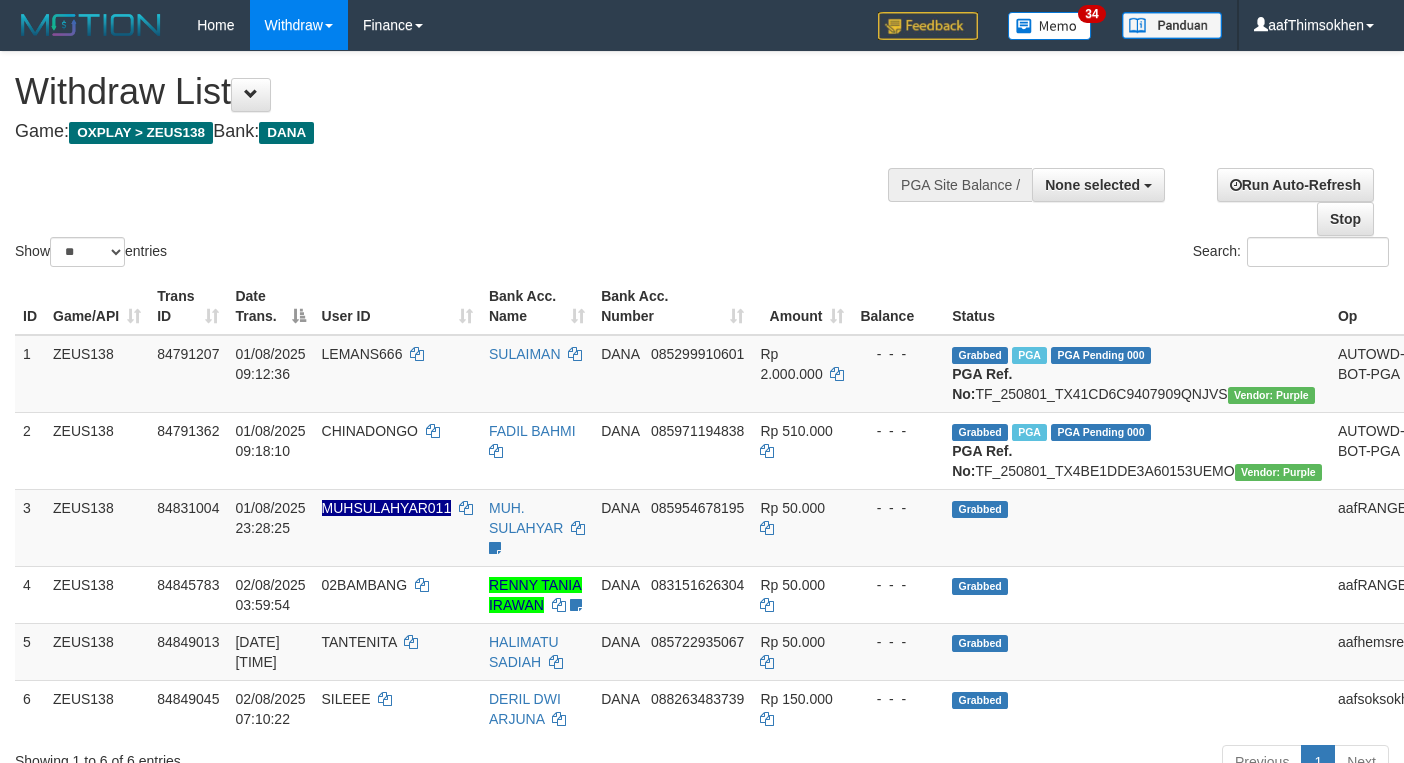 select 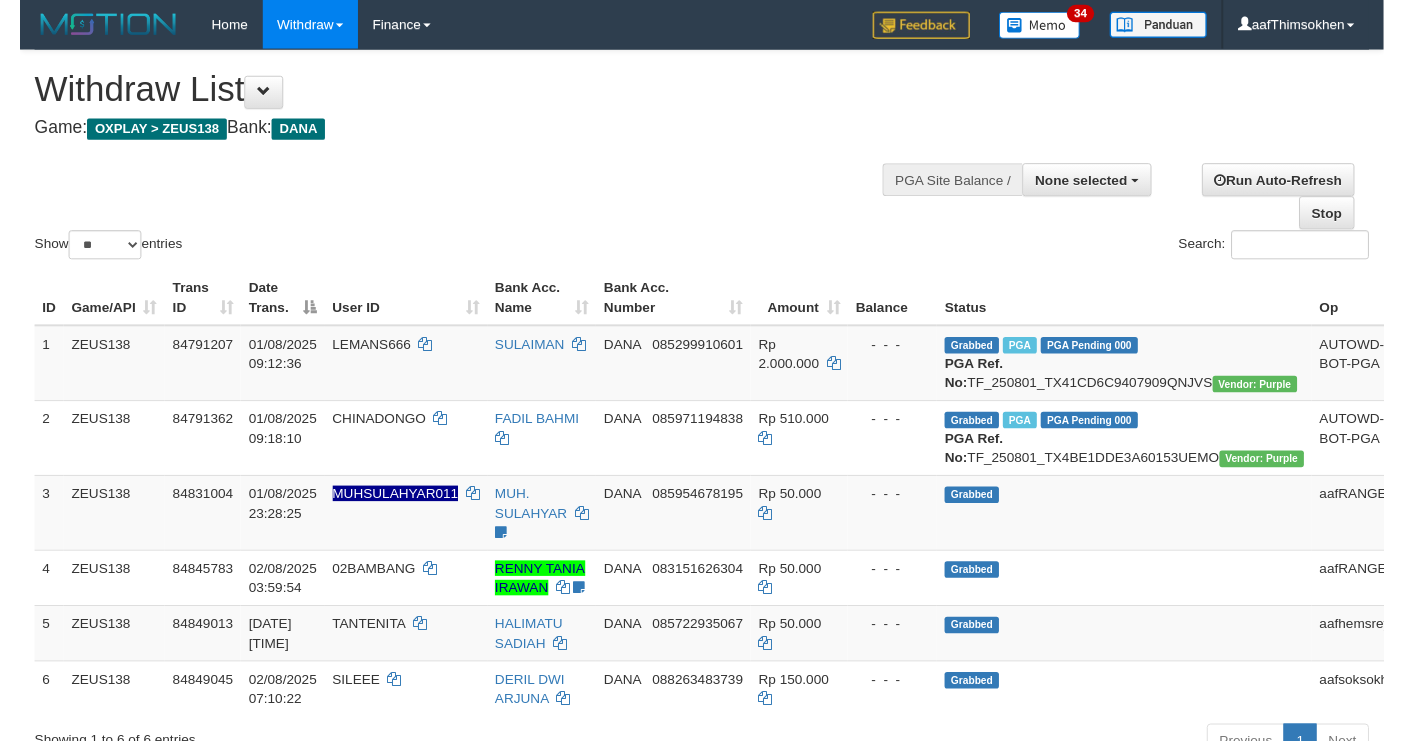 scroll, scrollTop: 349, scrollLeft: 0, axis: vertical 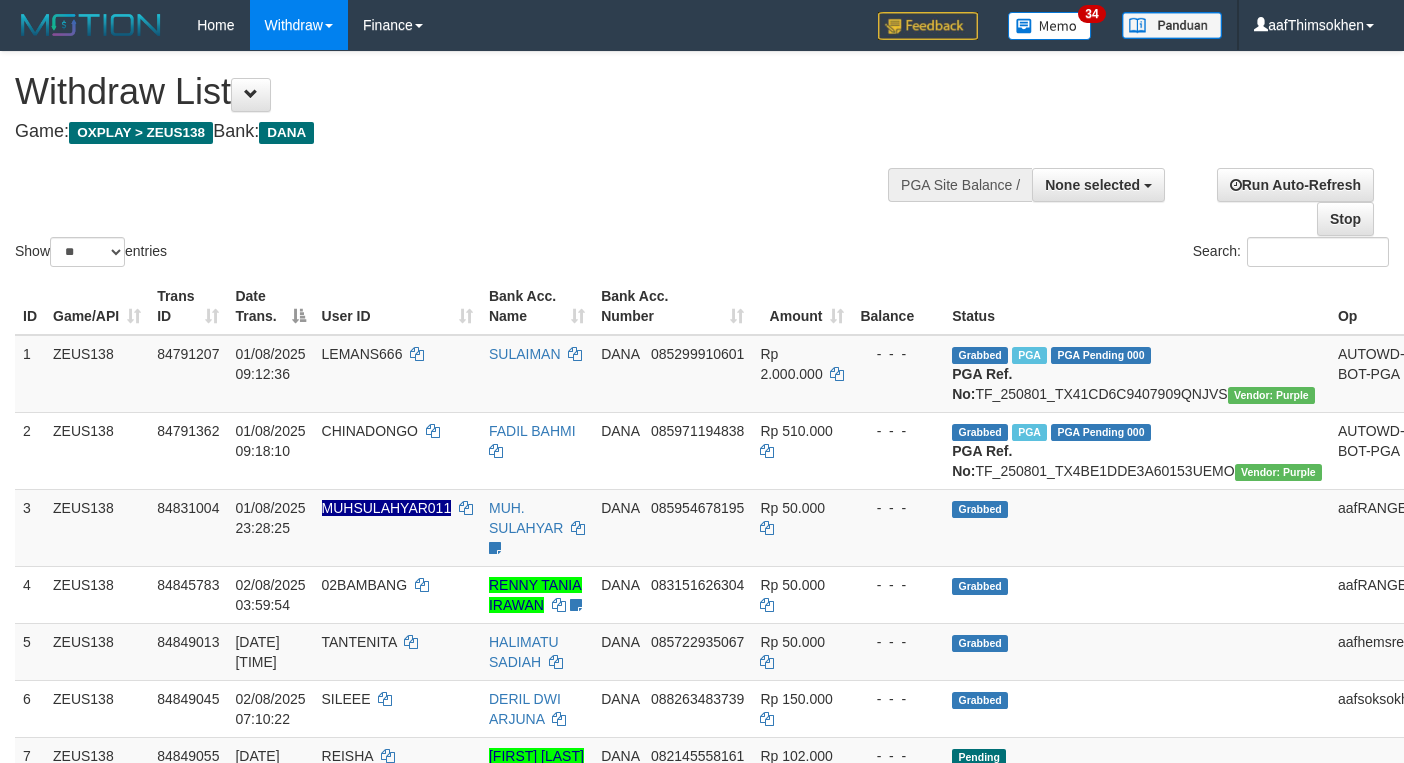 select 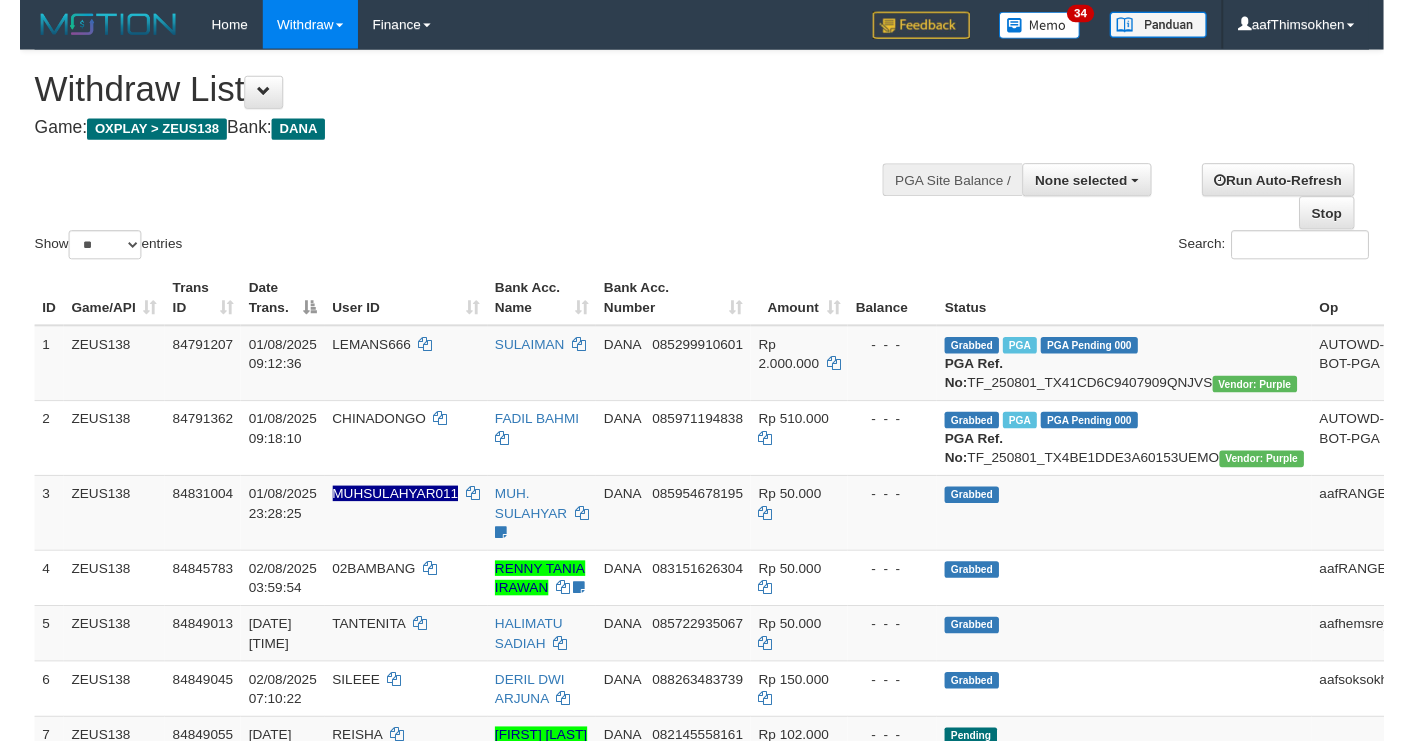 scroll, scrollTop: 349, scrollLeft: 0, axis: vertical 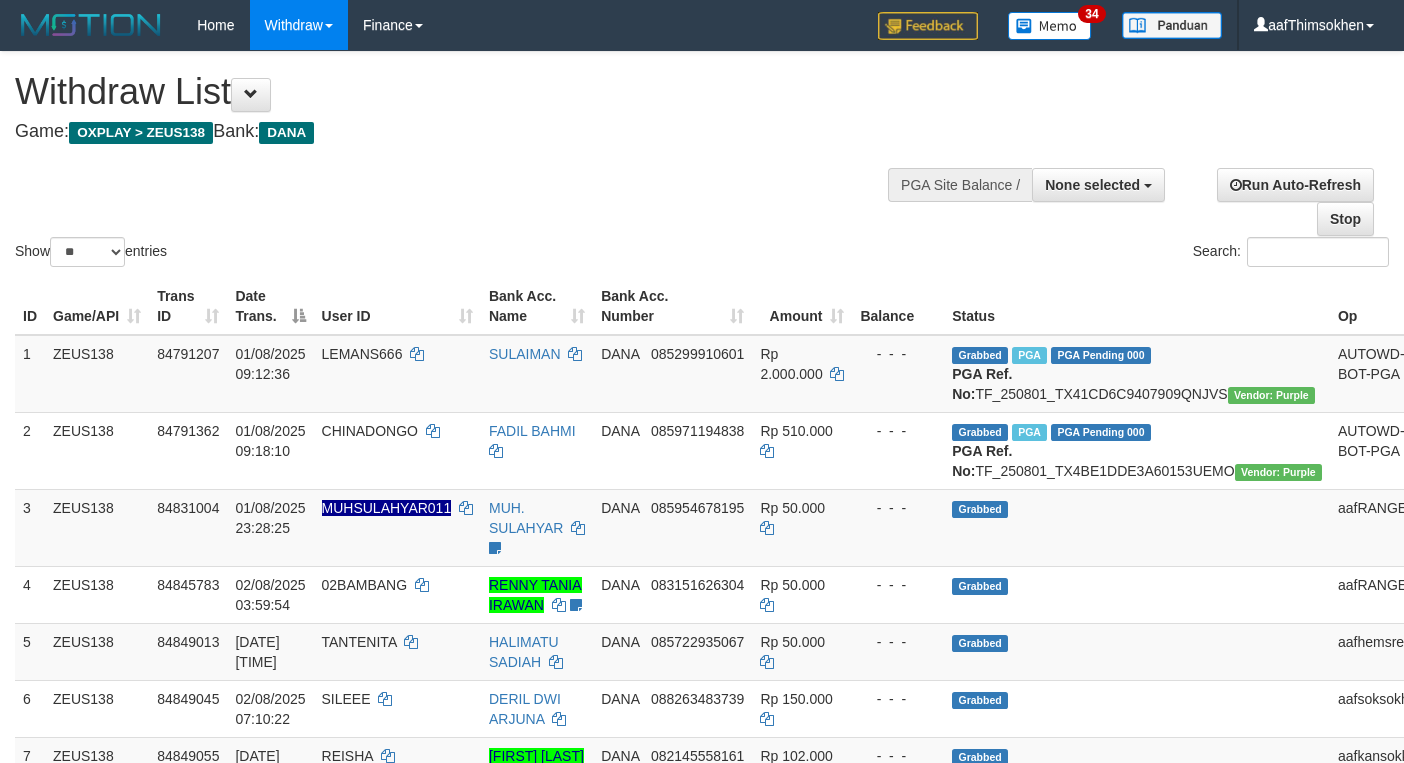 select 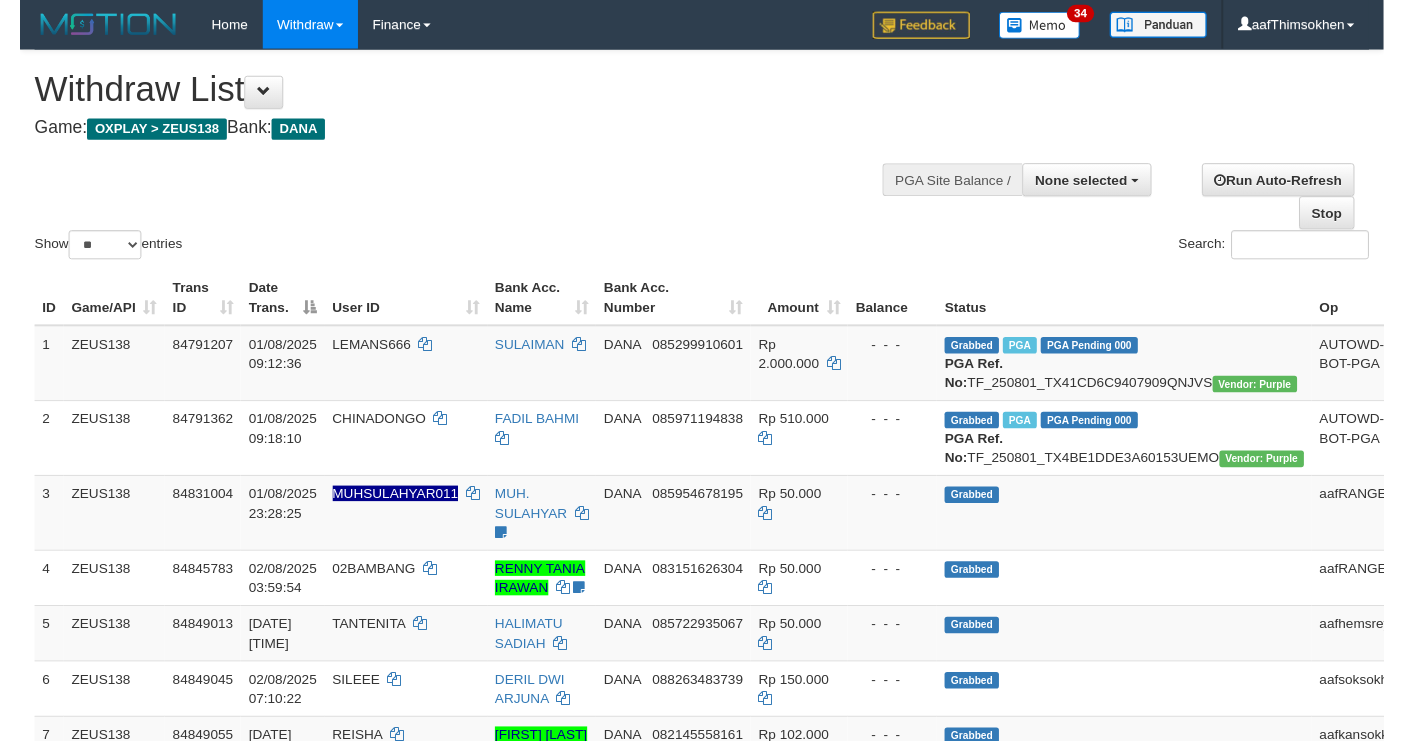 scroll, scrollTop: 349, scrollLeft: 0, axis: vertical 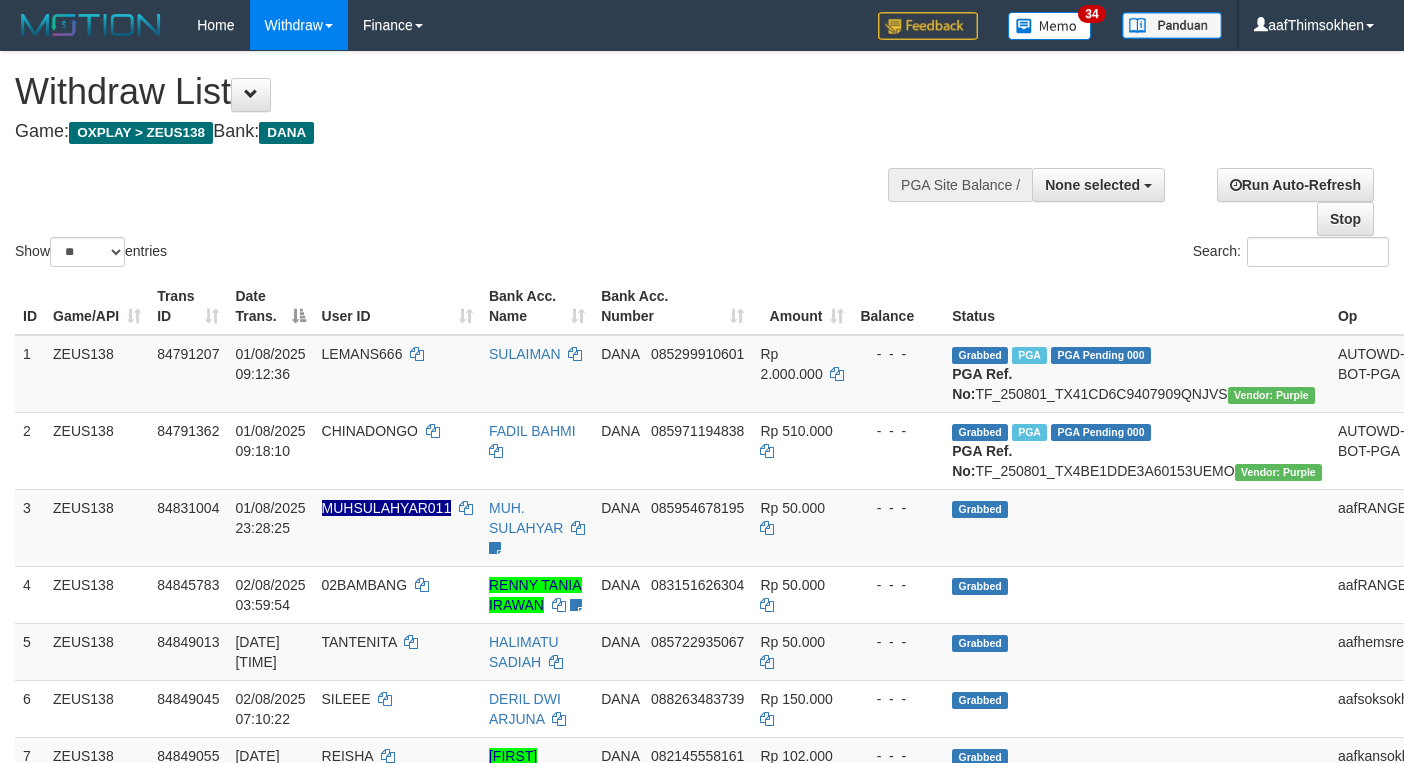select 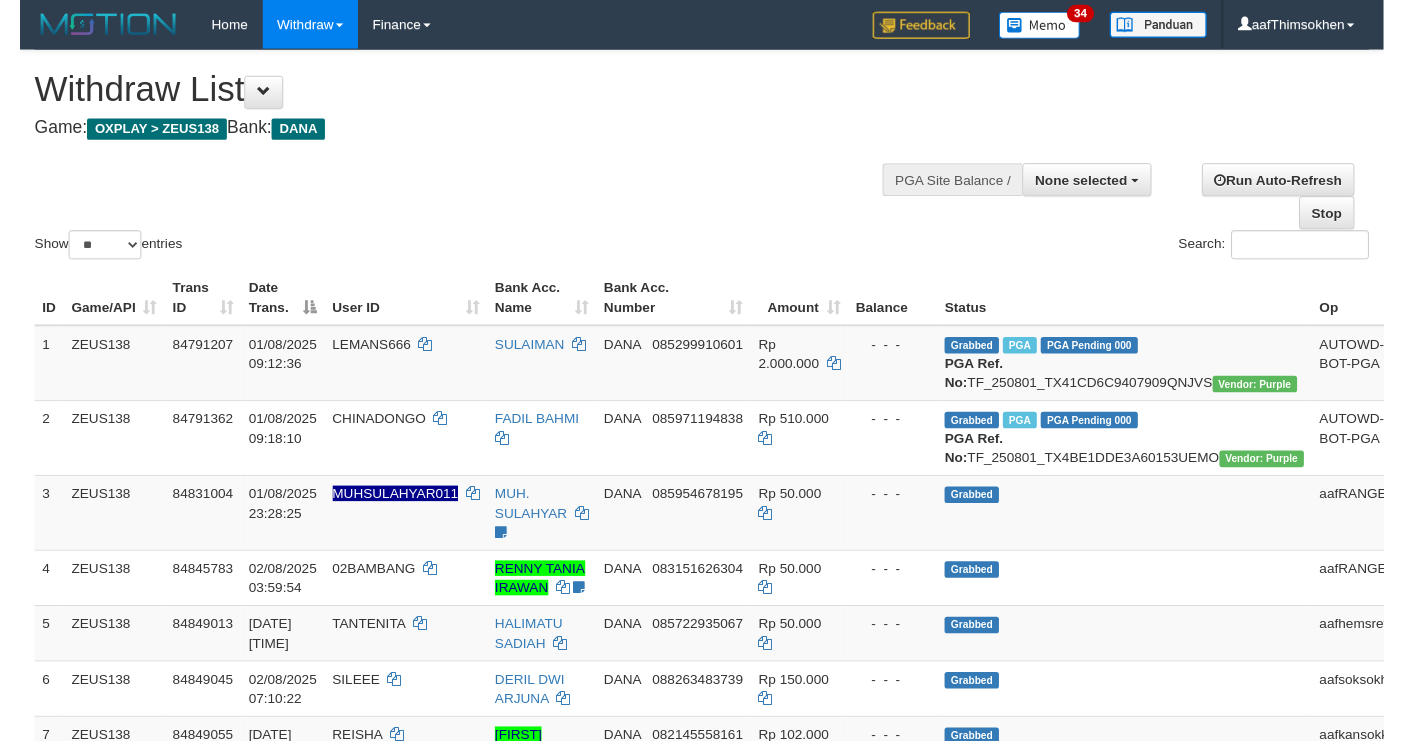 scroll, scrollTop: 349, scrollLeft: 0, axis: vertical 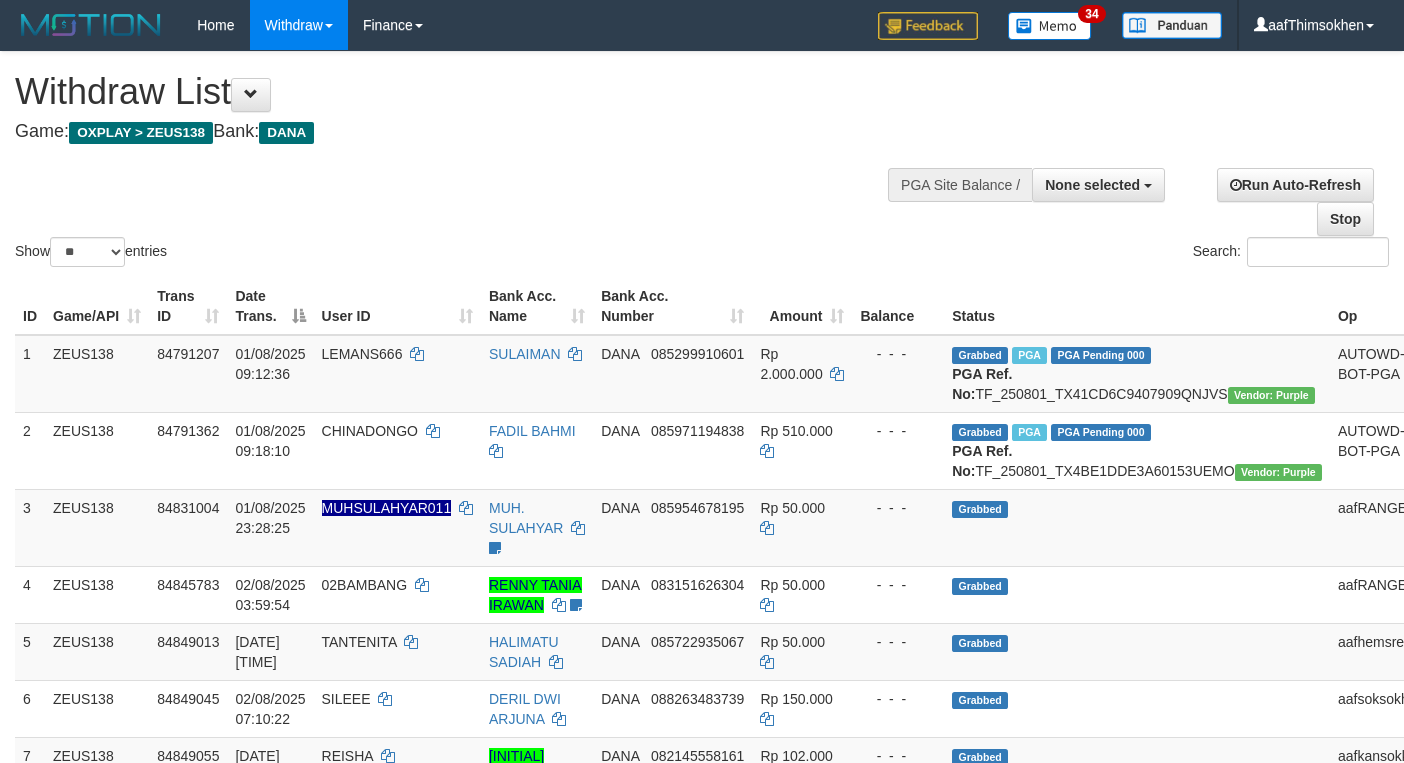 select 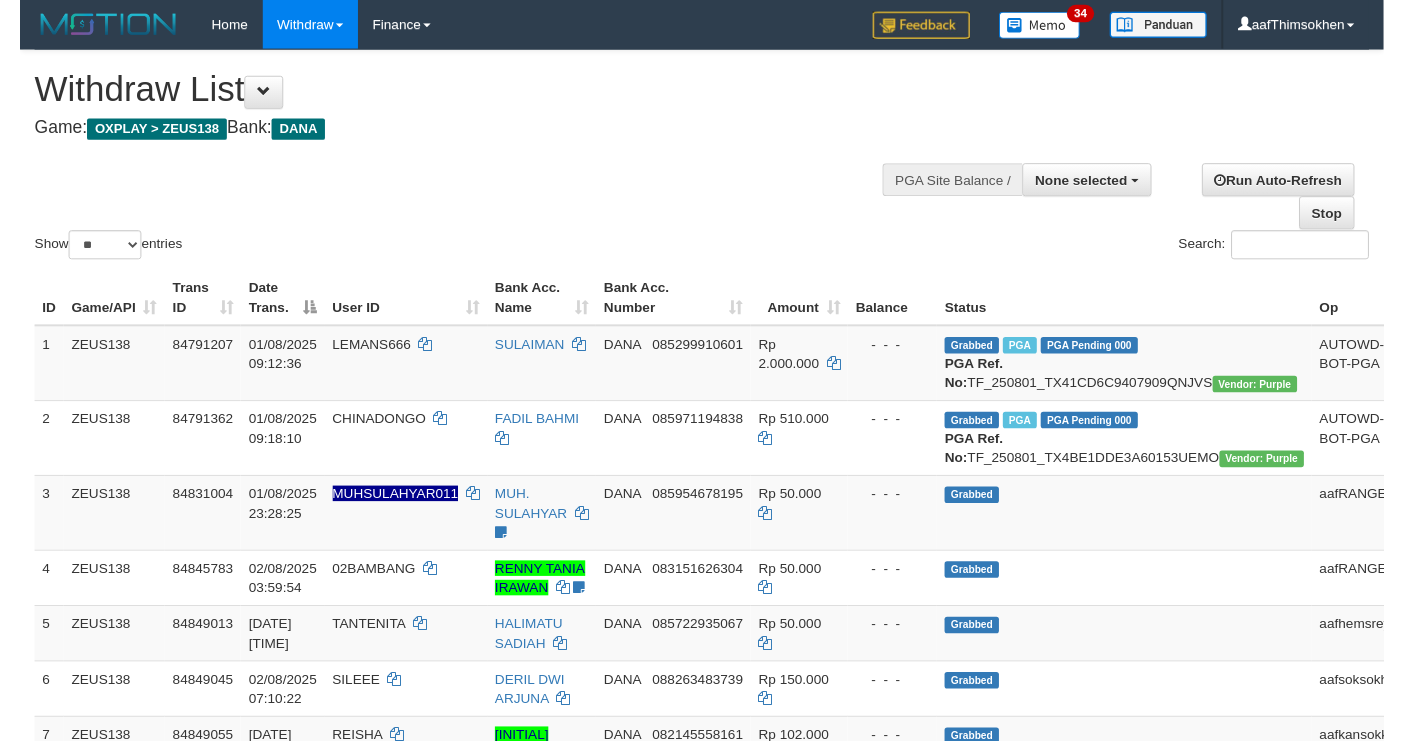 scroll, scrollTop: 349, scrollLeft: 0, axis: vertical 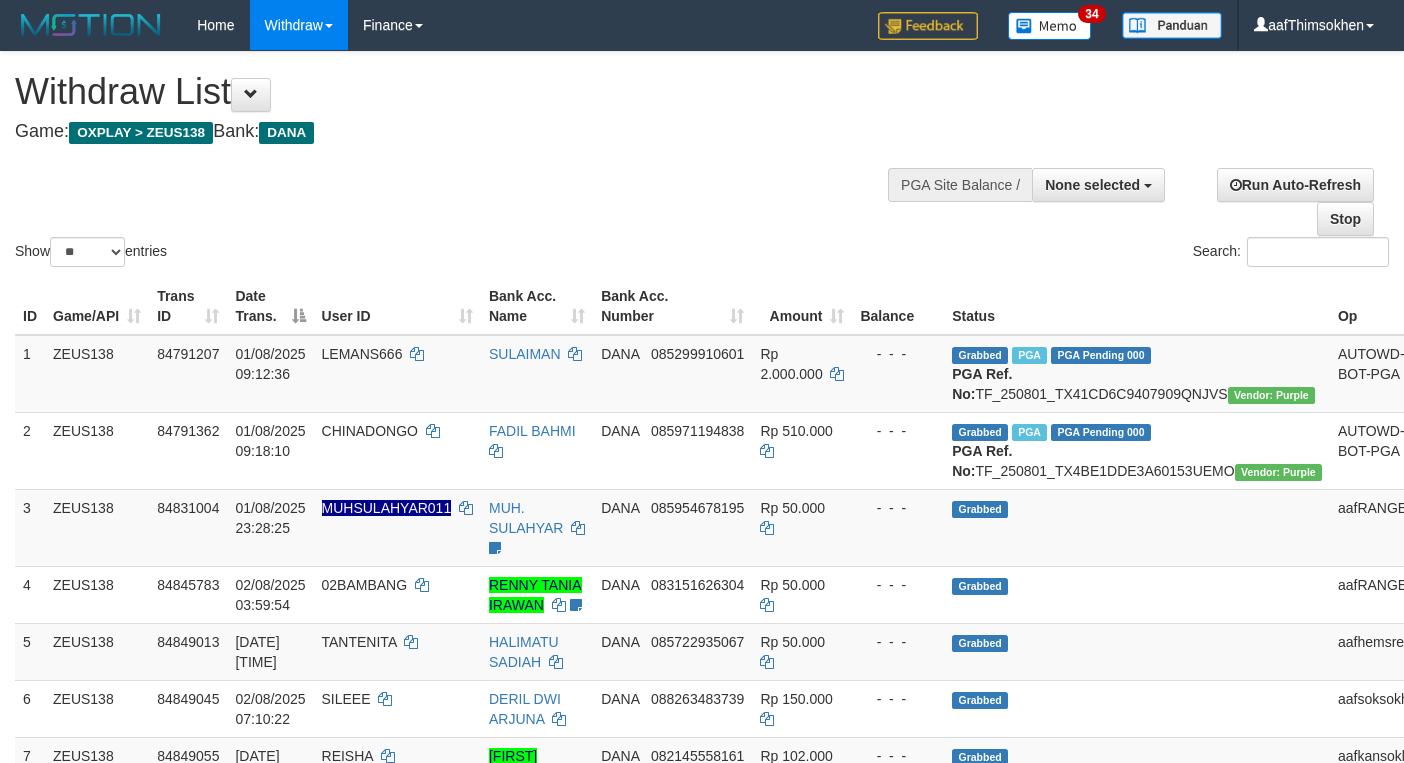 select 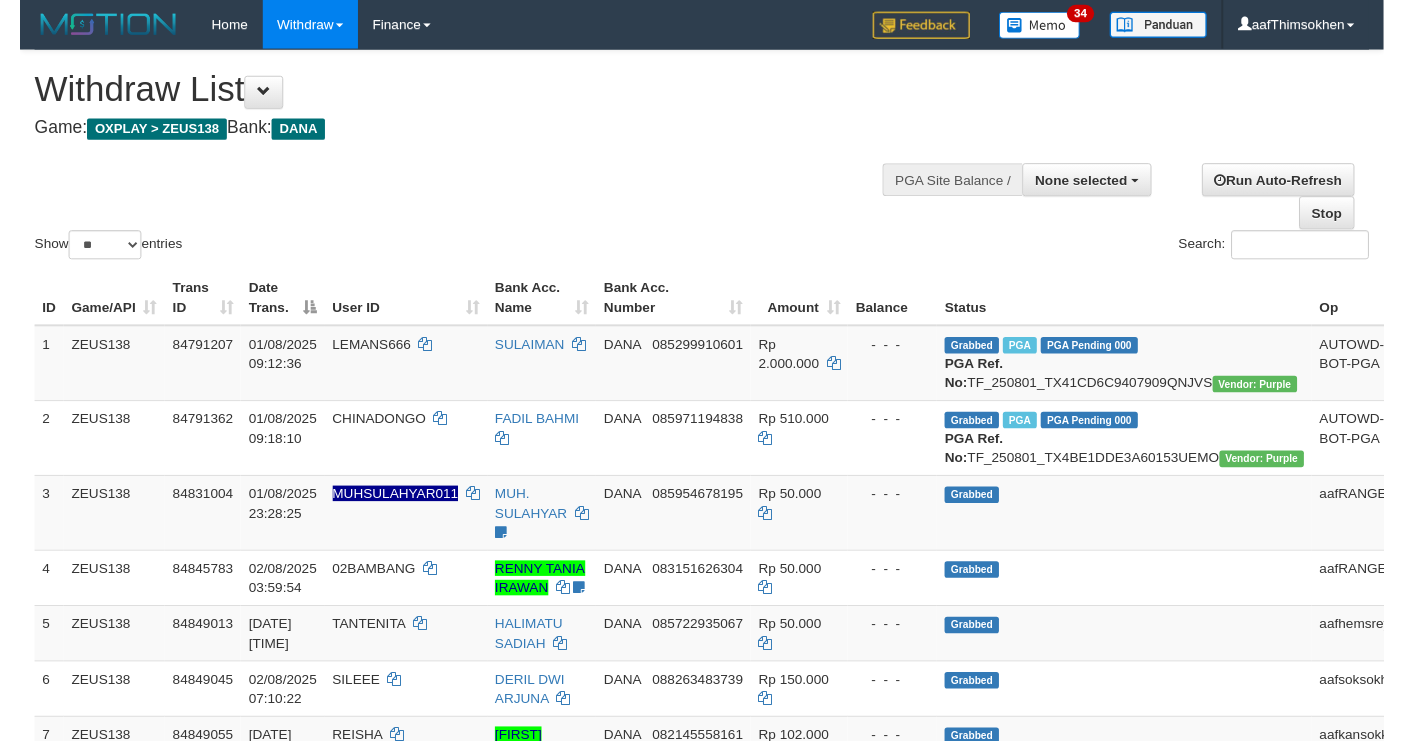 scroll, scrollTop: 349, scrollLeft: 0, axis: vertical 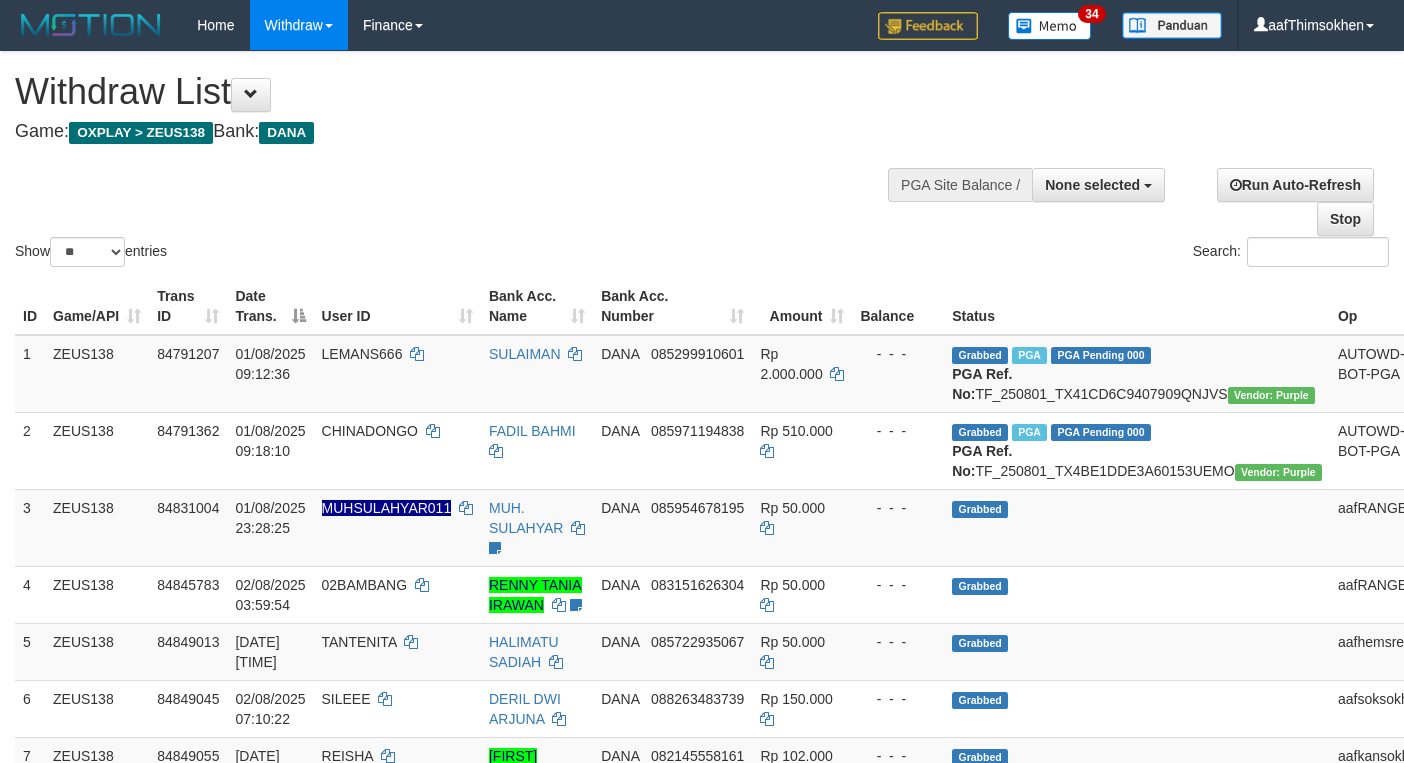 select 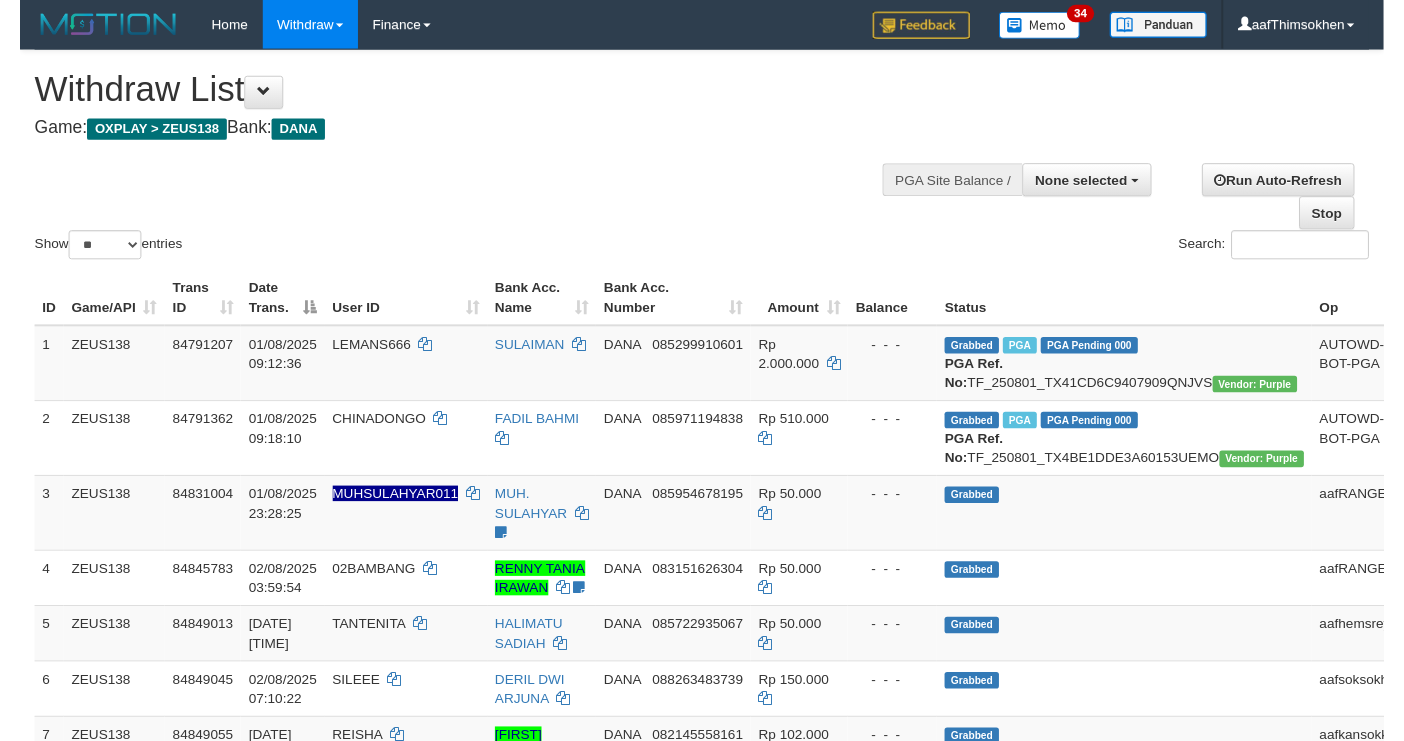 scroll, scrollTop: 349, scrollLeft: 0, axis: vertical 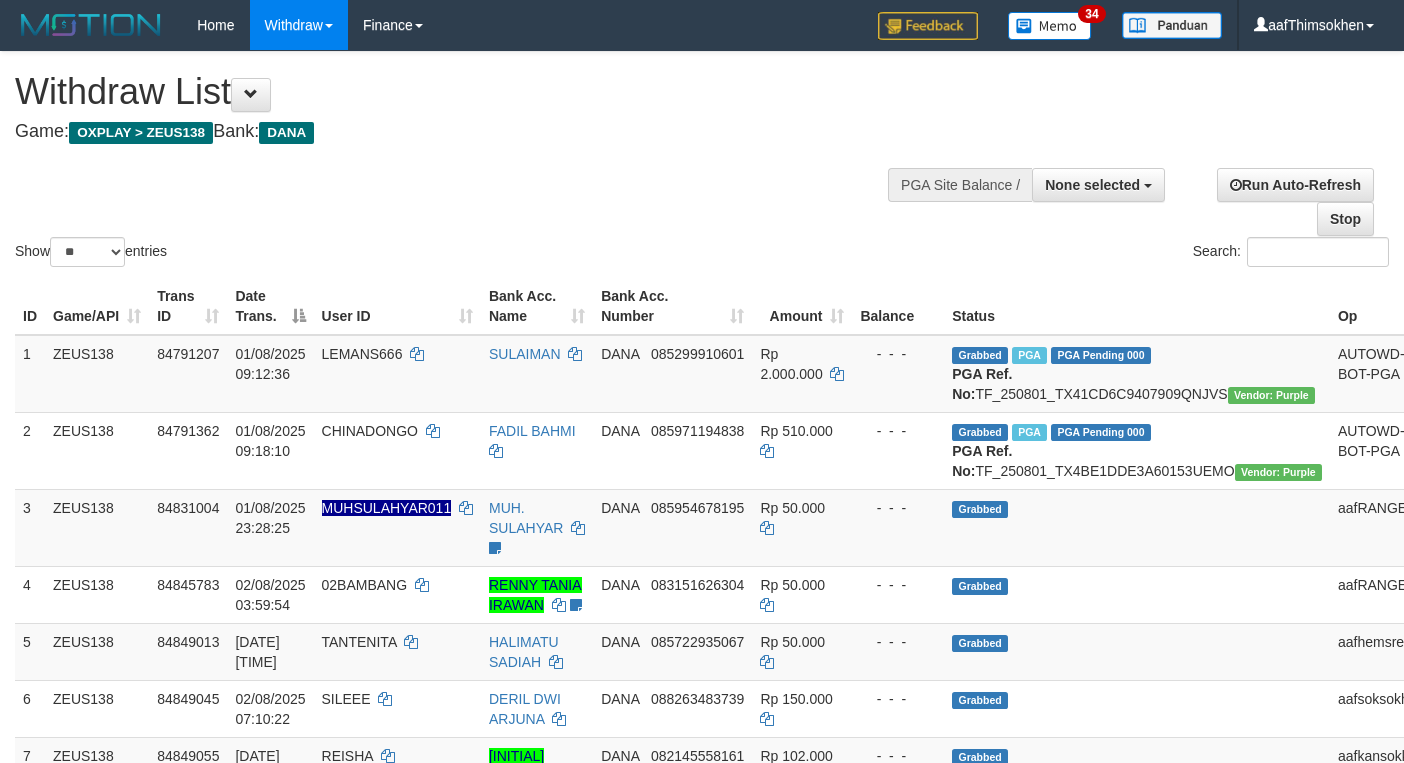 select 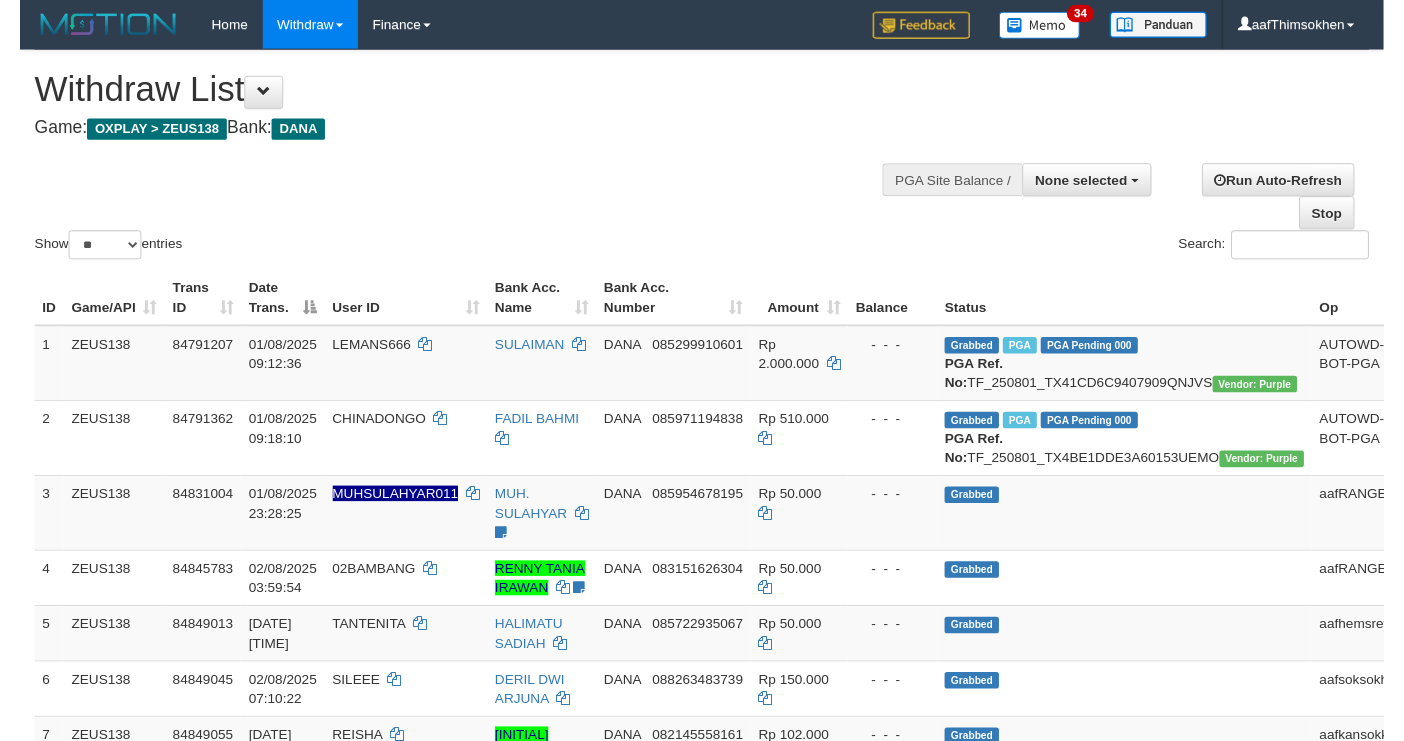scroll, scrollTop: 349, scrollLeft: 0, axis: vertical 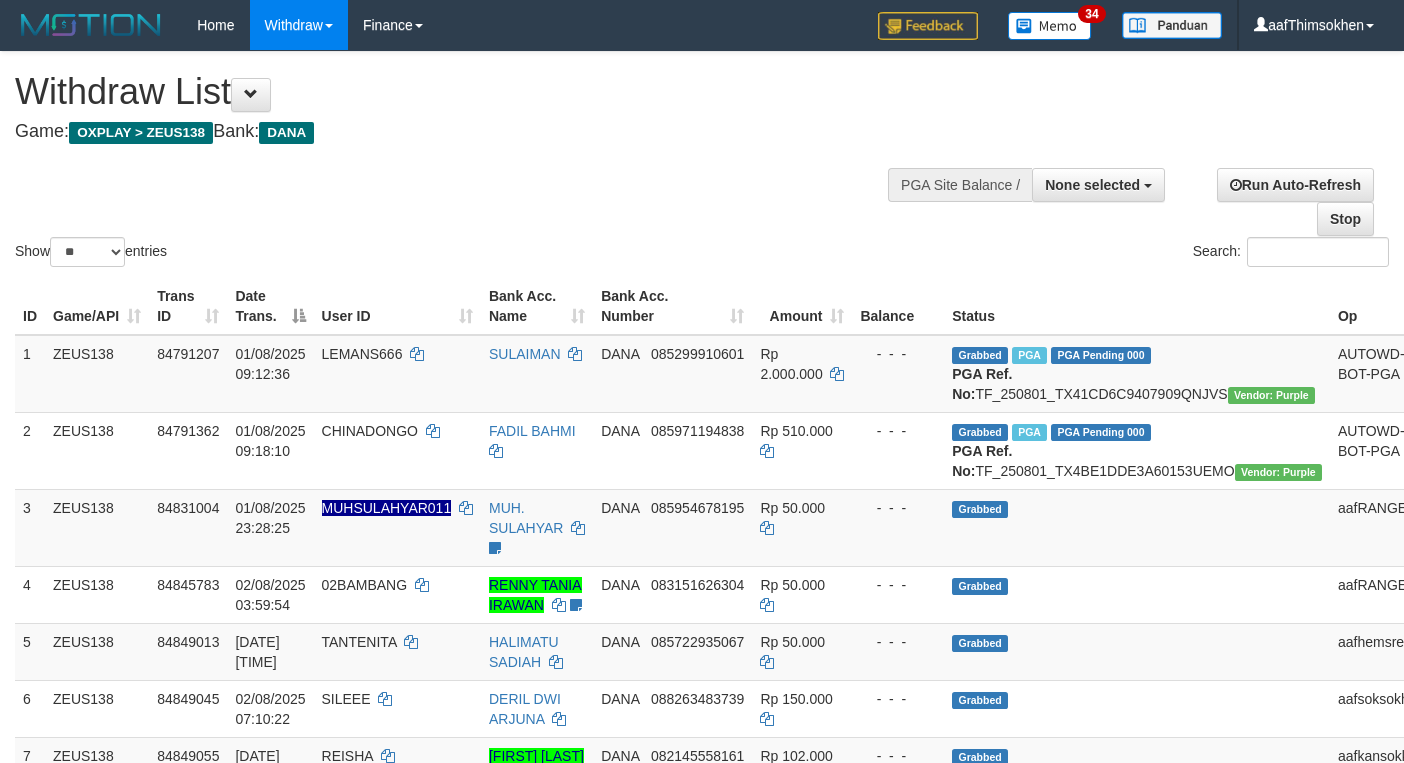 select 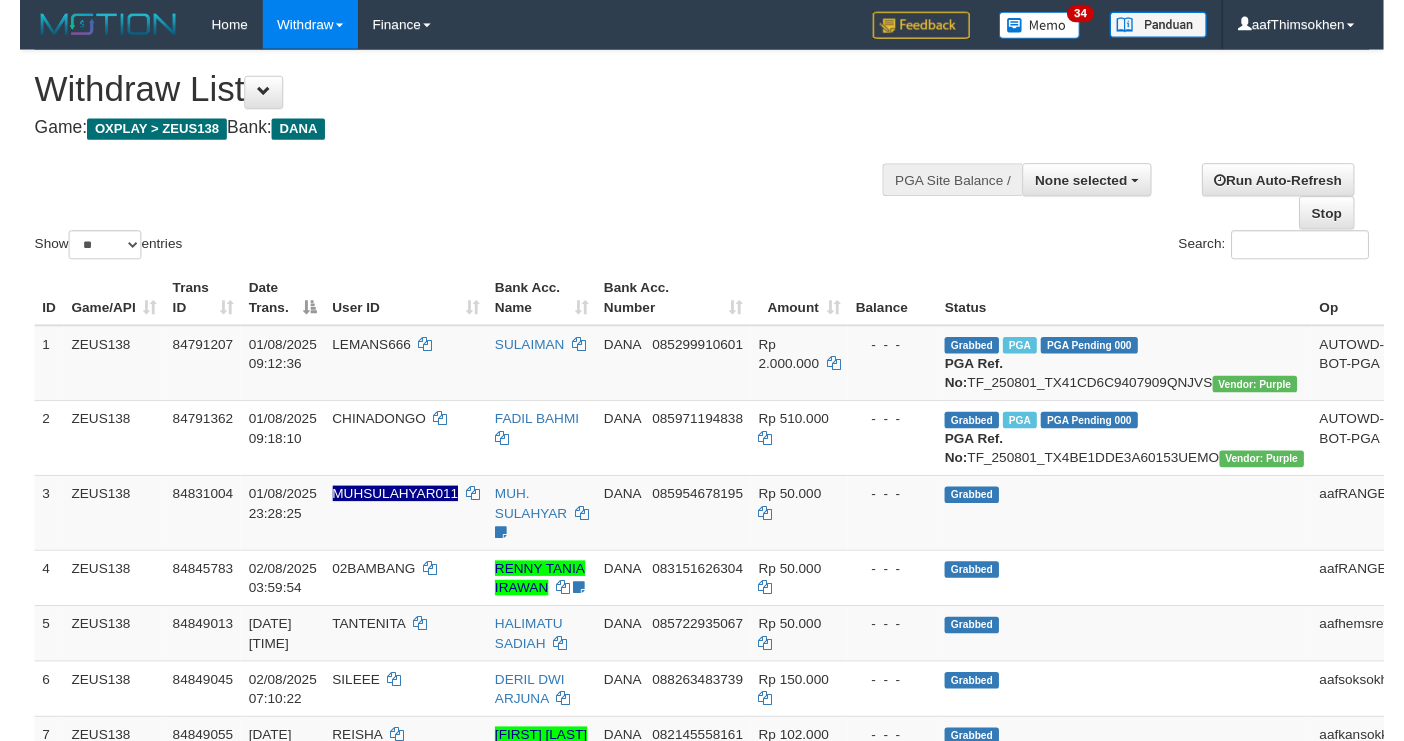 scroll, scrollTop: 349, scrollLeft: 0, axis: vertical 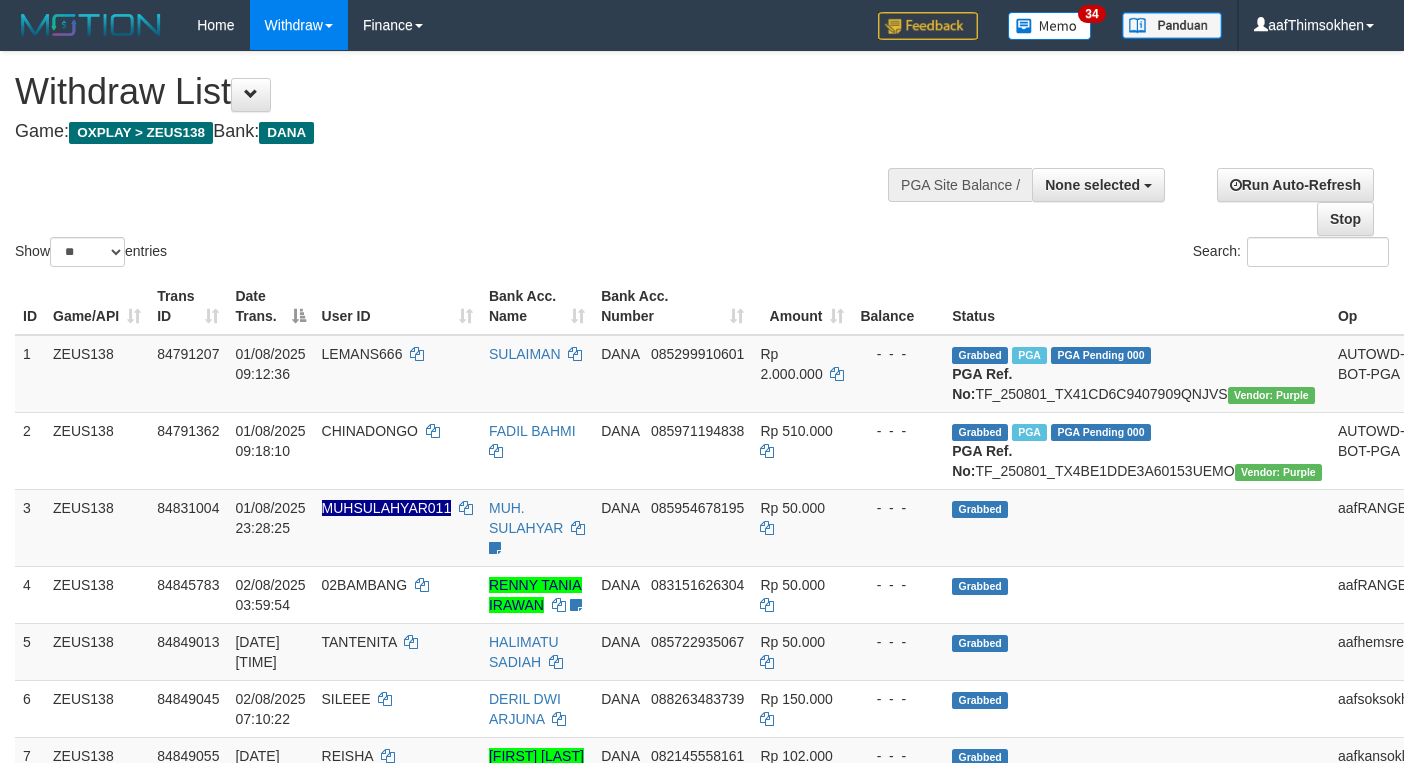 select 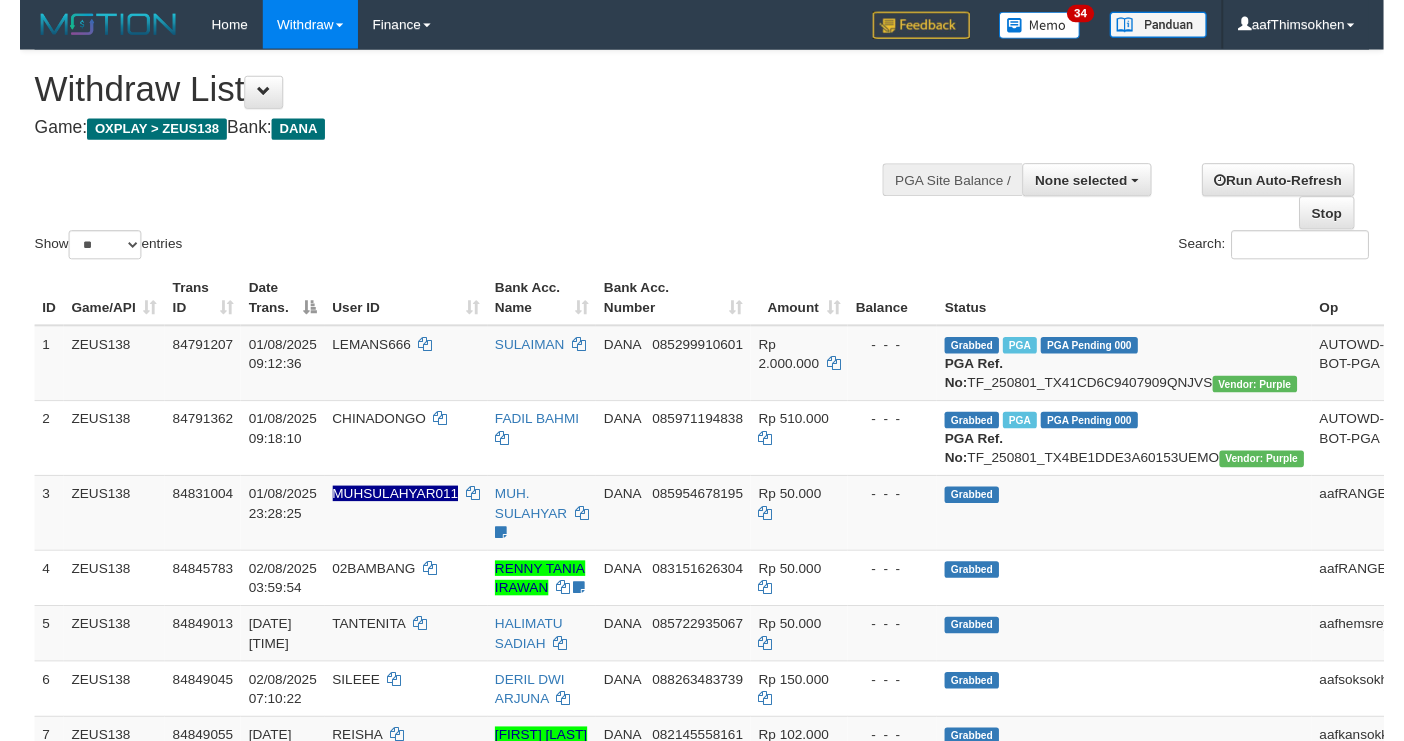 scroll, scrollTop: 349, scrollLeft: 0, axis: vertical 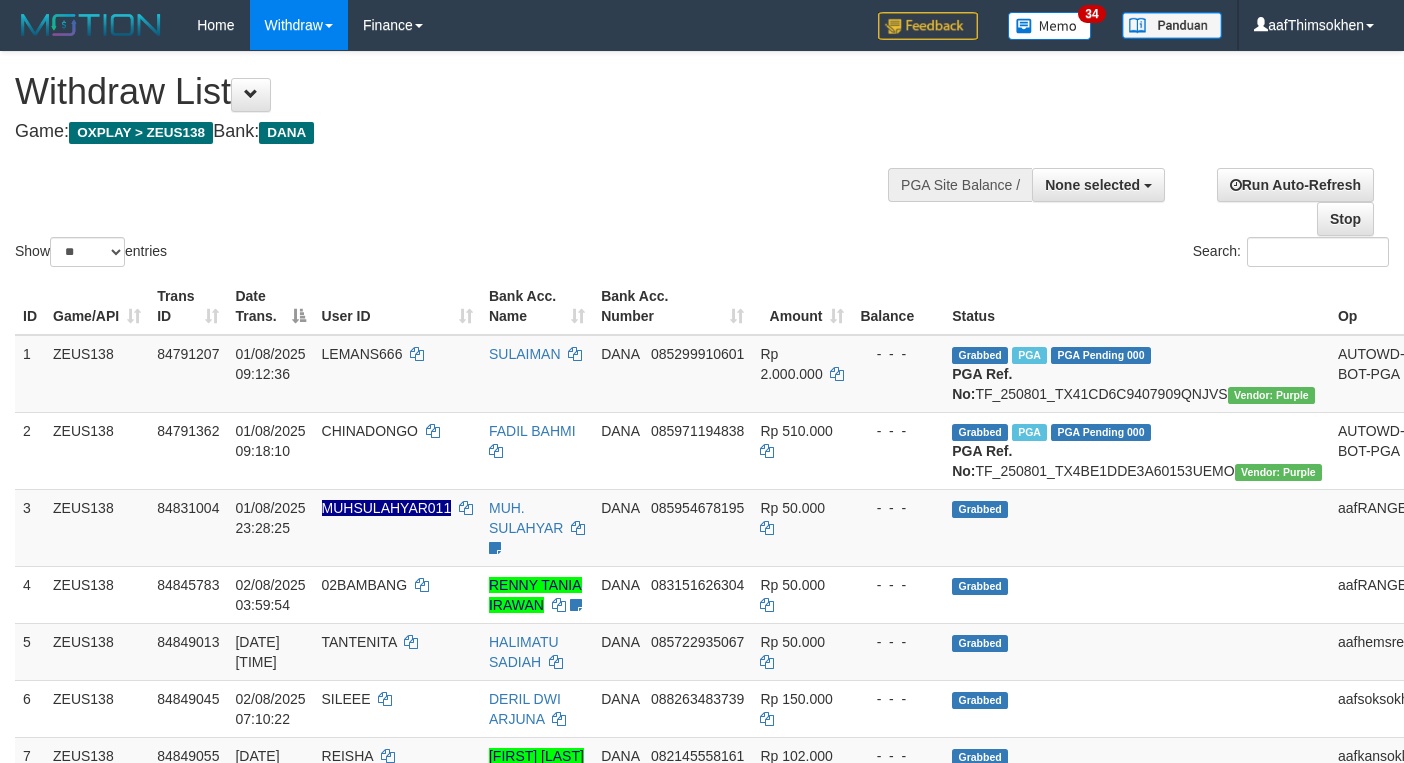 select 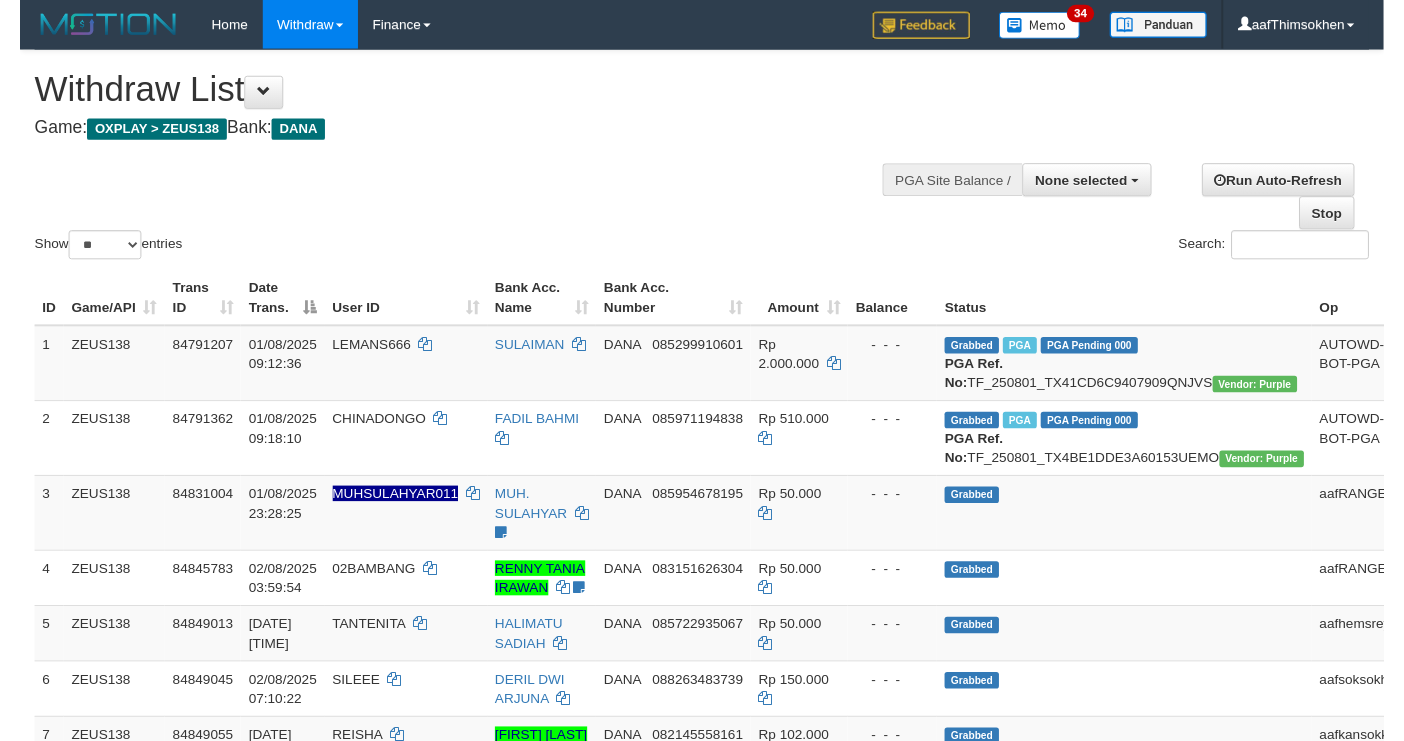 scroll, scrollTop: 349, scrollLeft: 0, axis: vertical 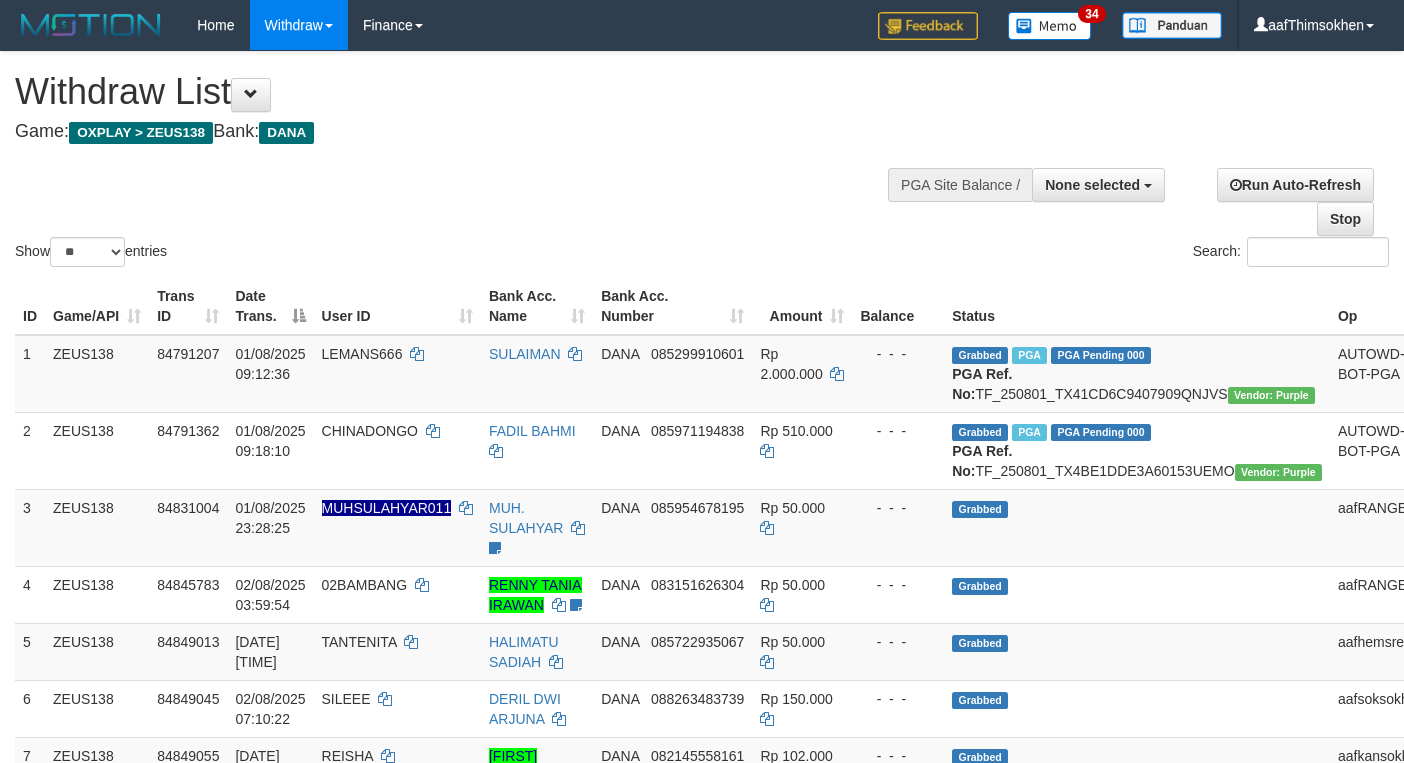 select 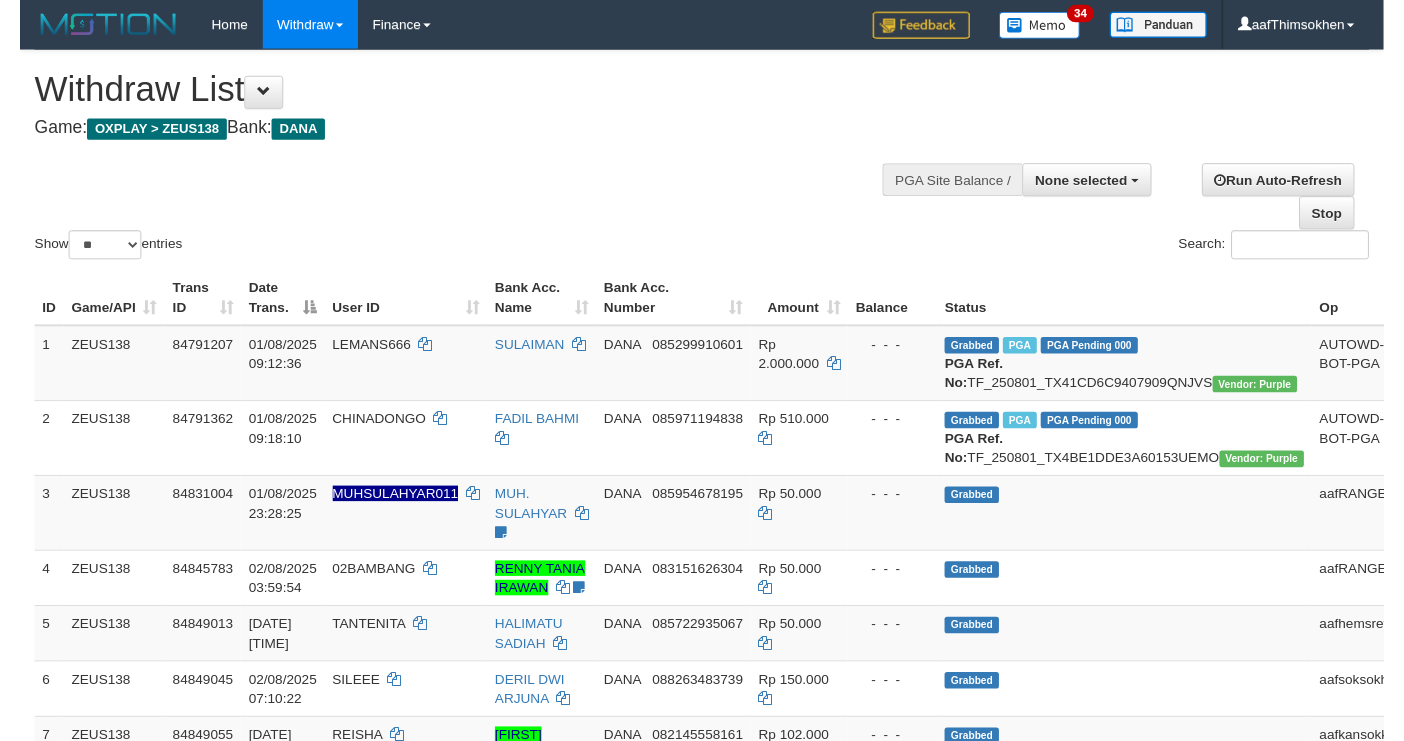 scroll, scrollTop: 349, scrollLeft: 0, axis: vertical 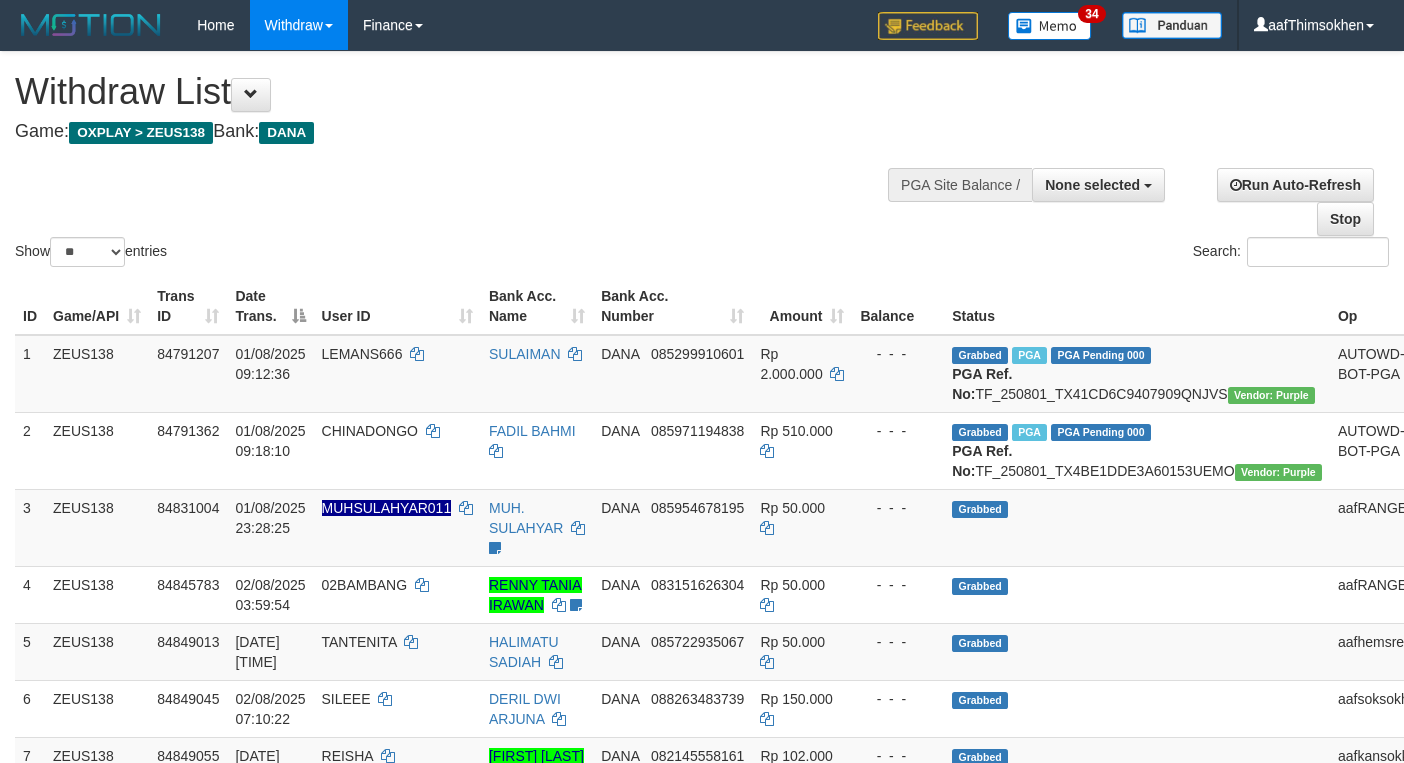 select 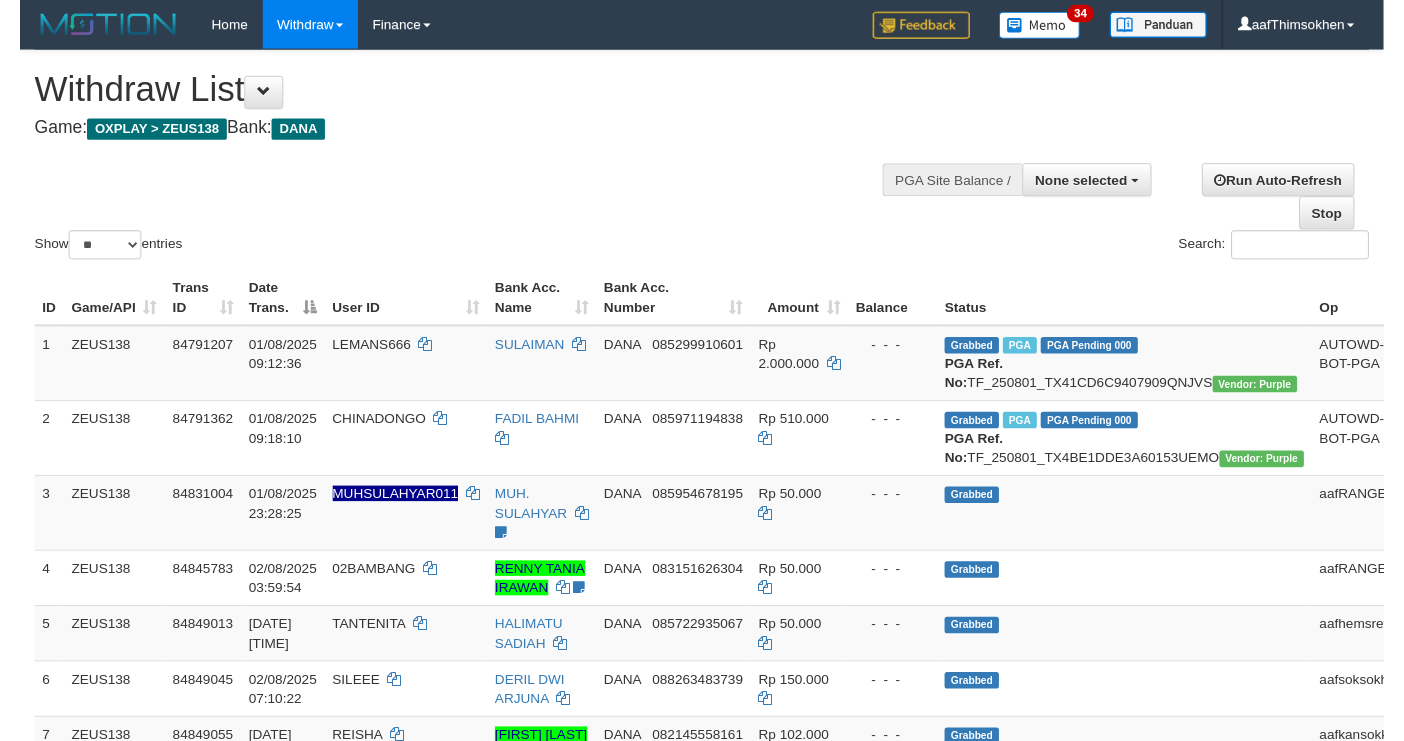 scroll, scrollTop: 349, scrollLeft: 0, axis: vertical 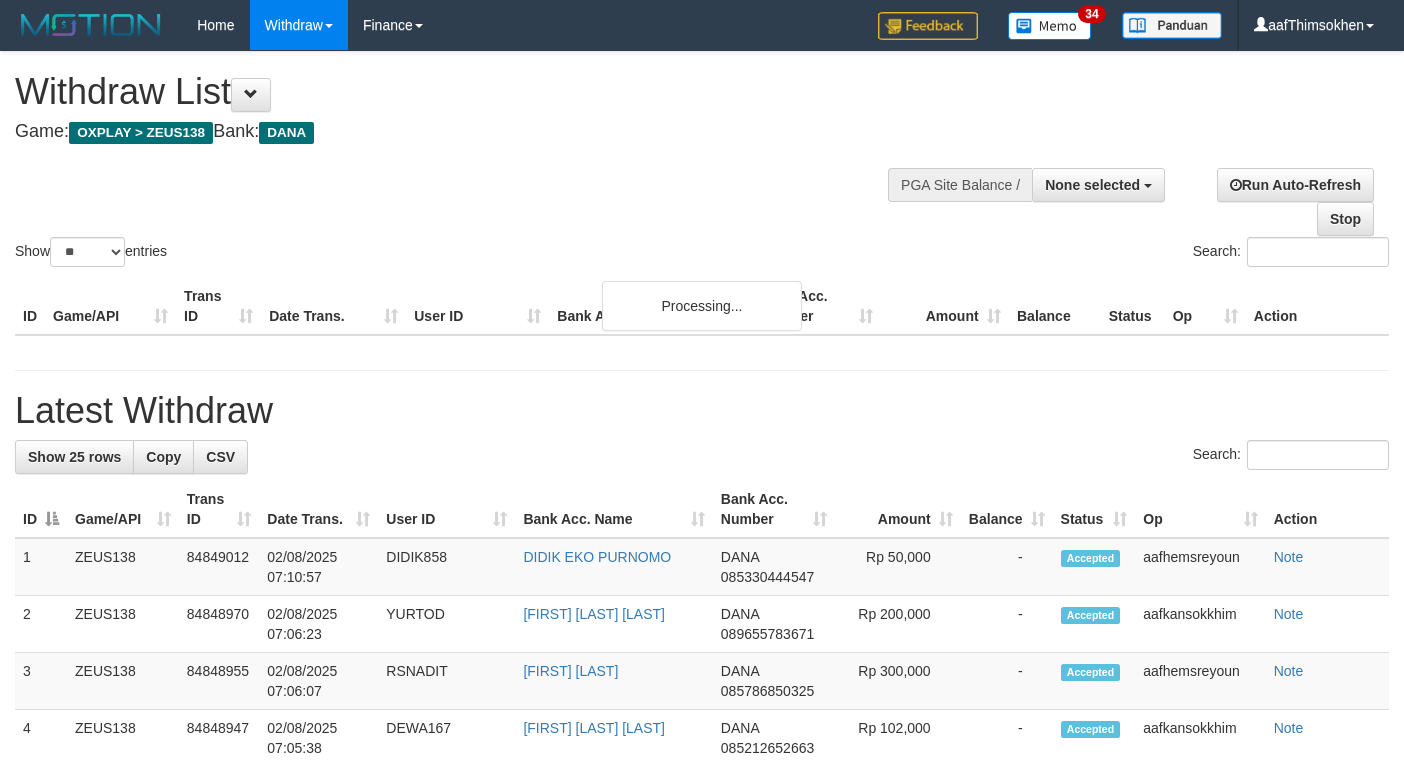 select 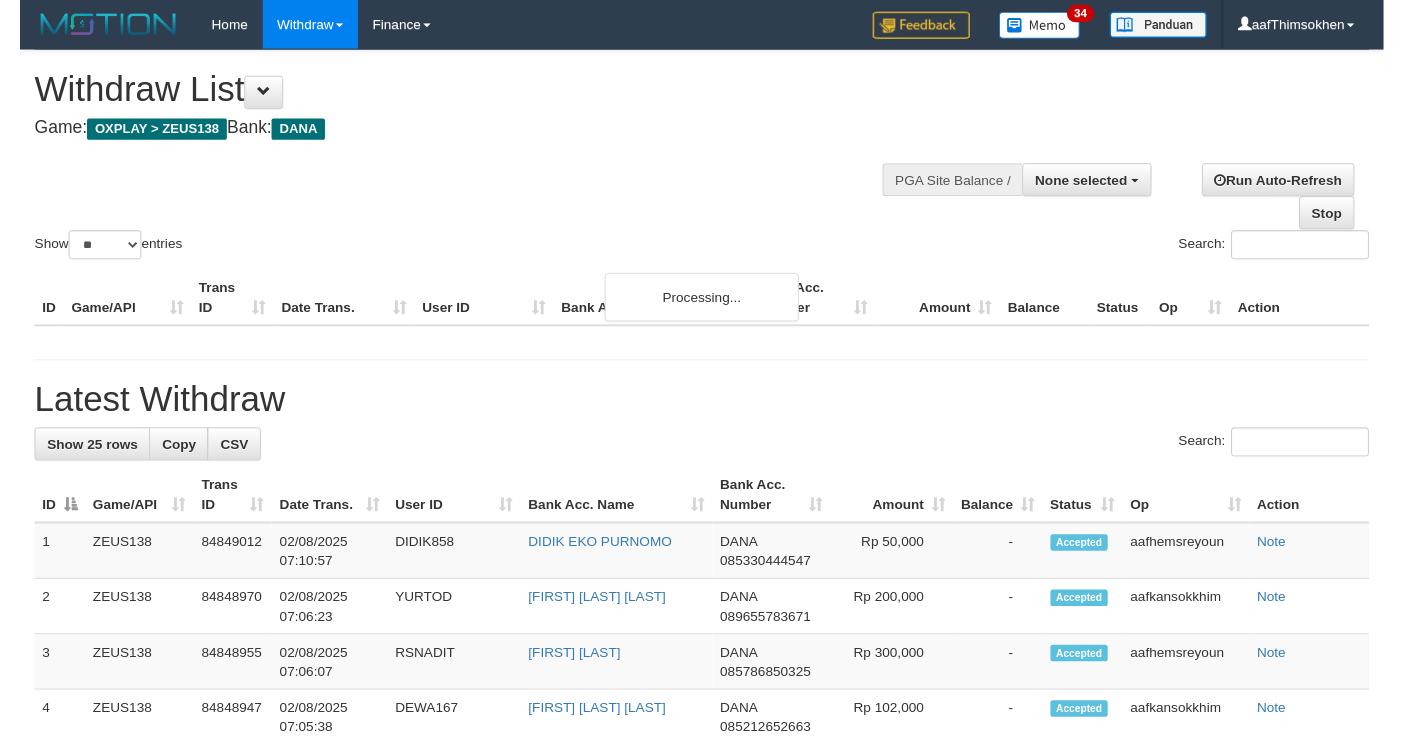 scroll, scrollTop: 349, scrollLeft: 0, axis: vertical 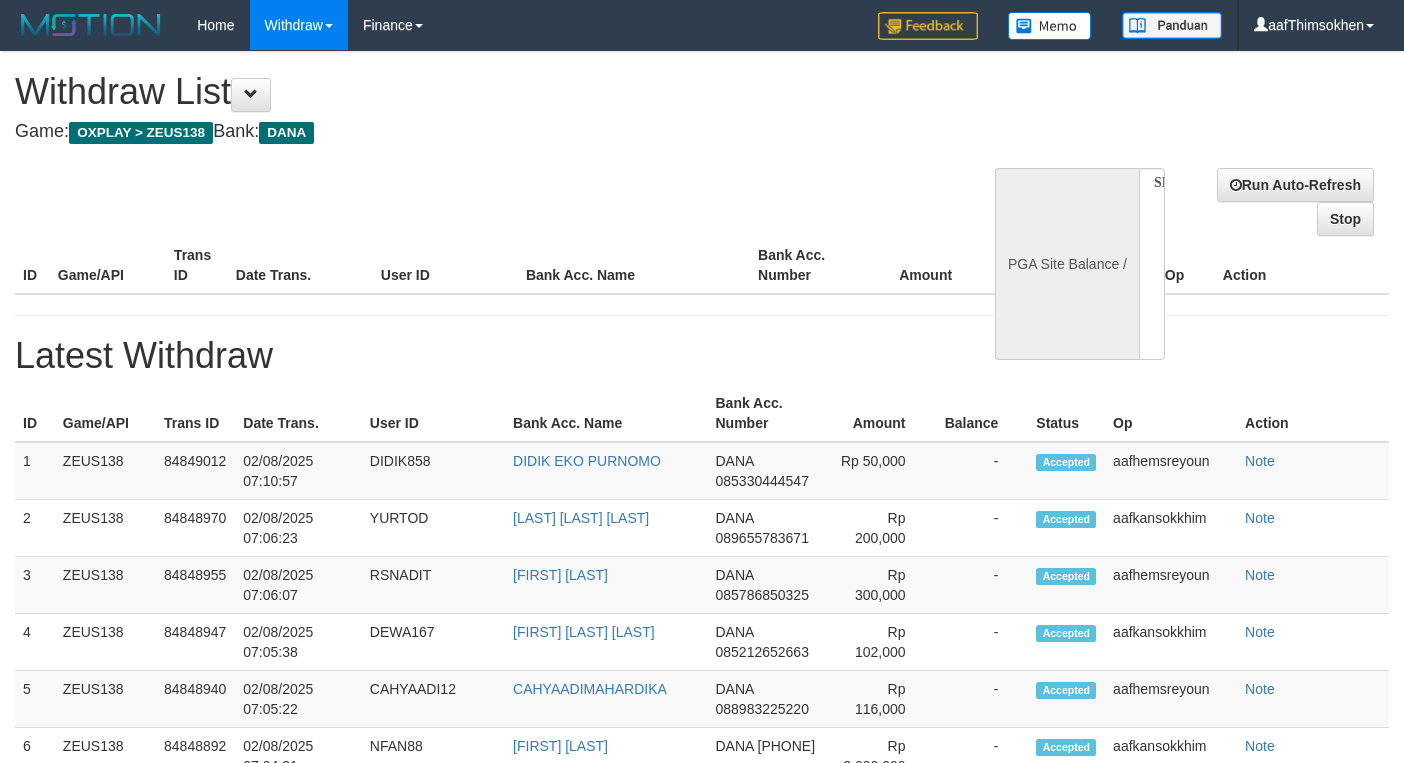 select 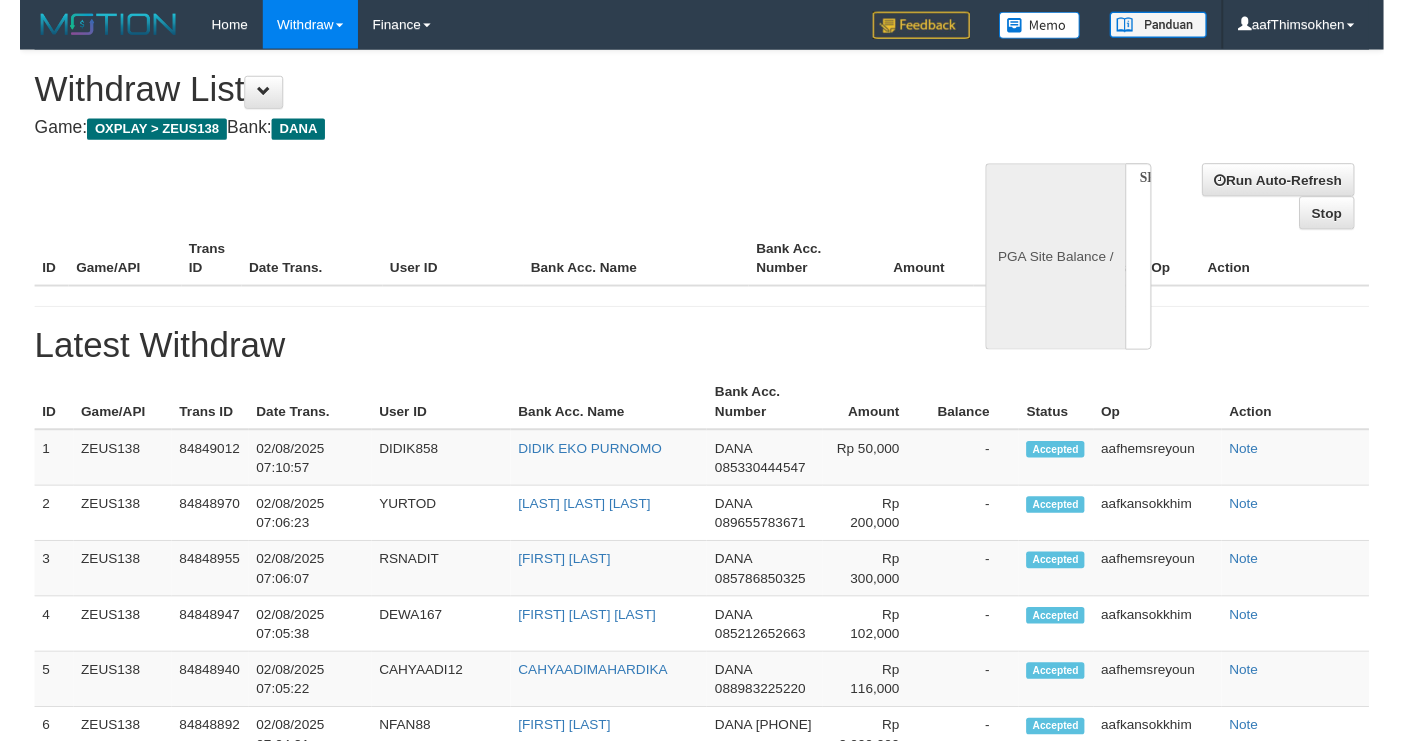 scroll, scrollTop: 349, scrollLeft: 0, axis: vertical 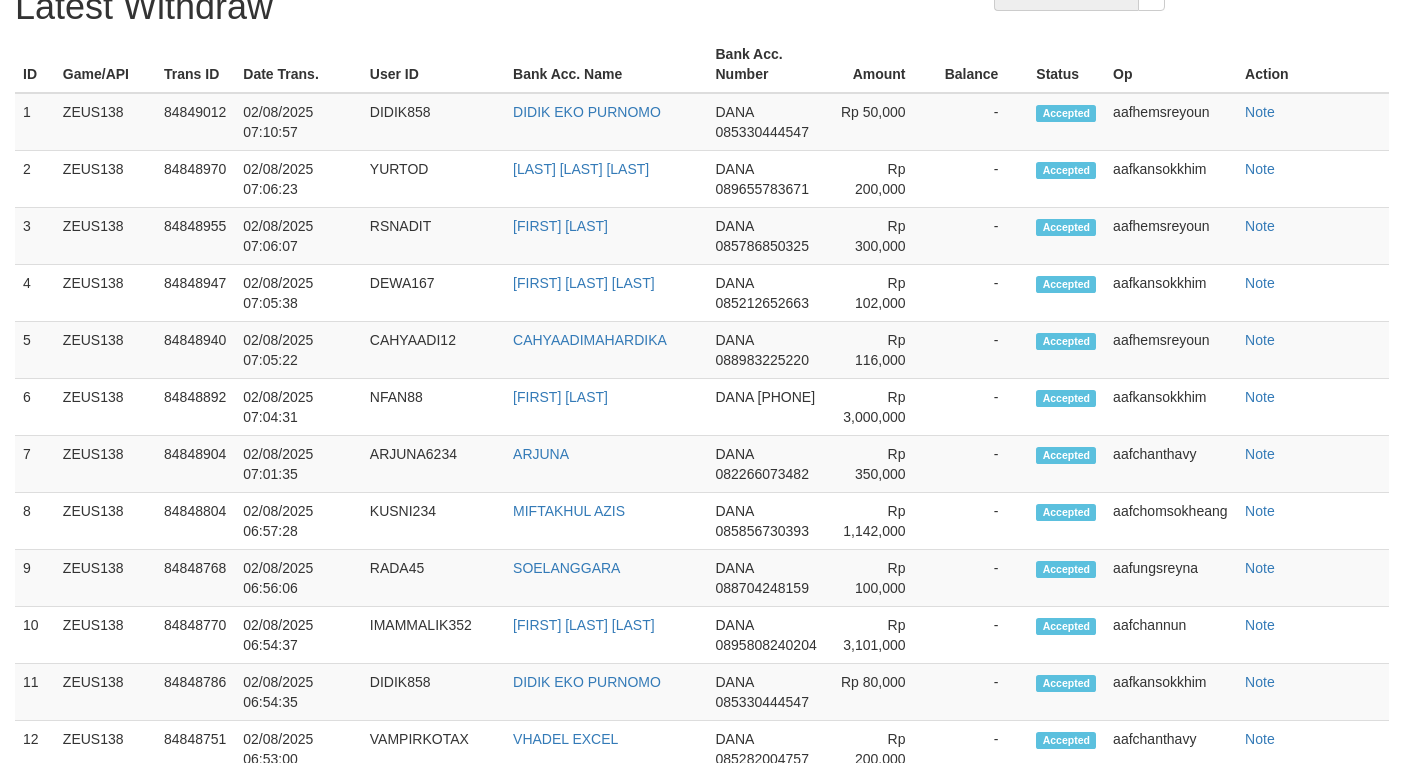 select on "**" 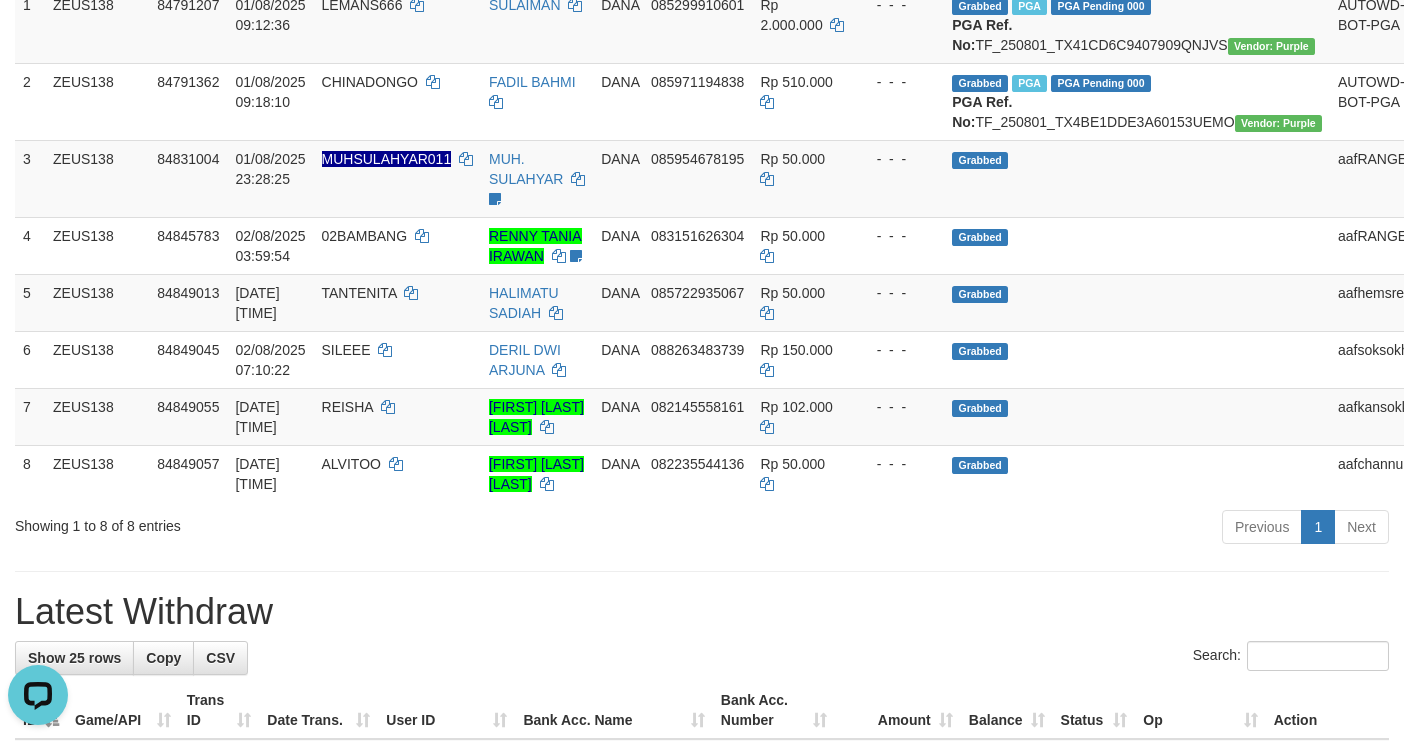 scroll, scrollTop: 0, scrollLeft: 0, axis: both 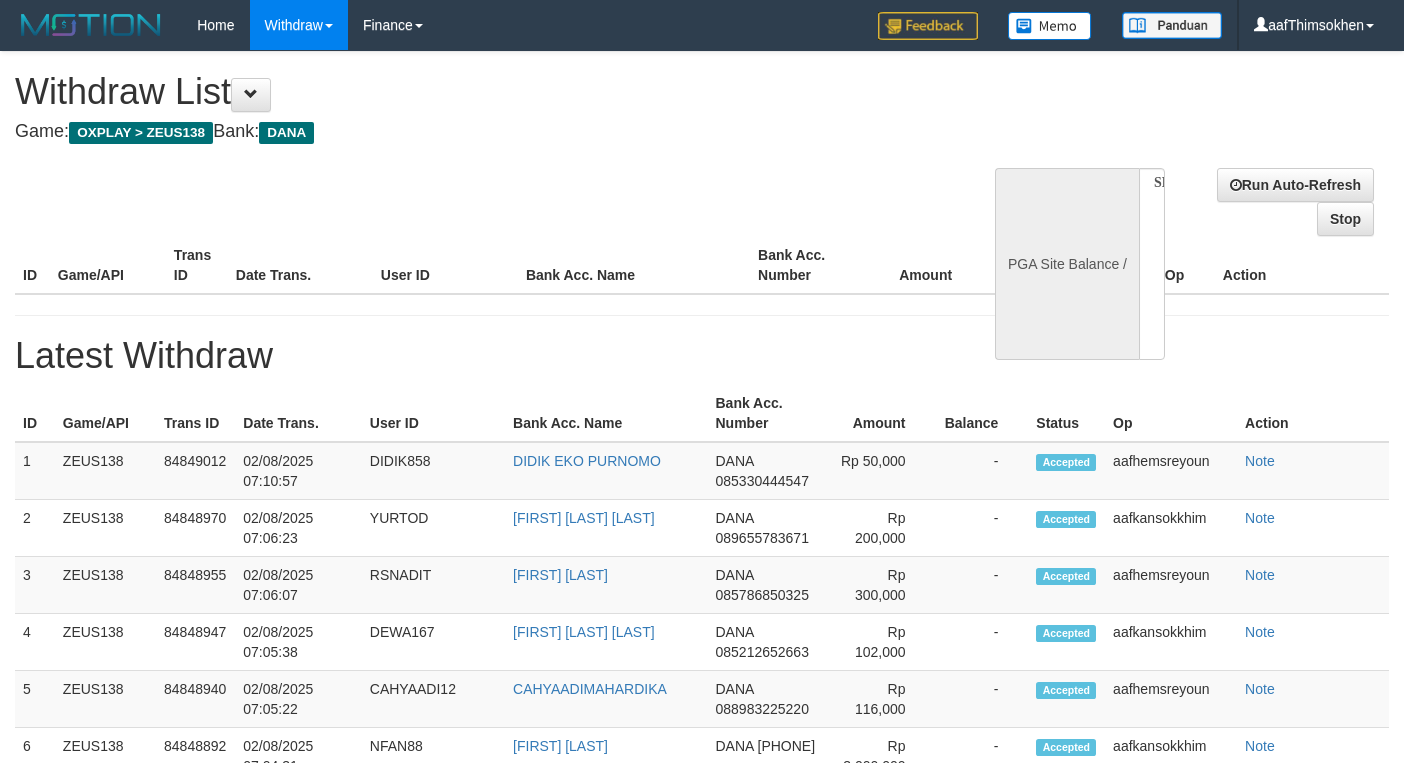 select 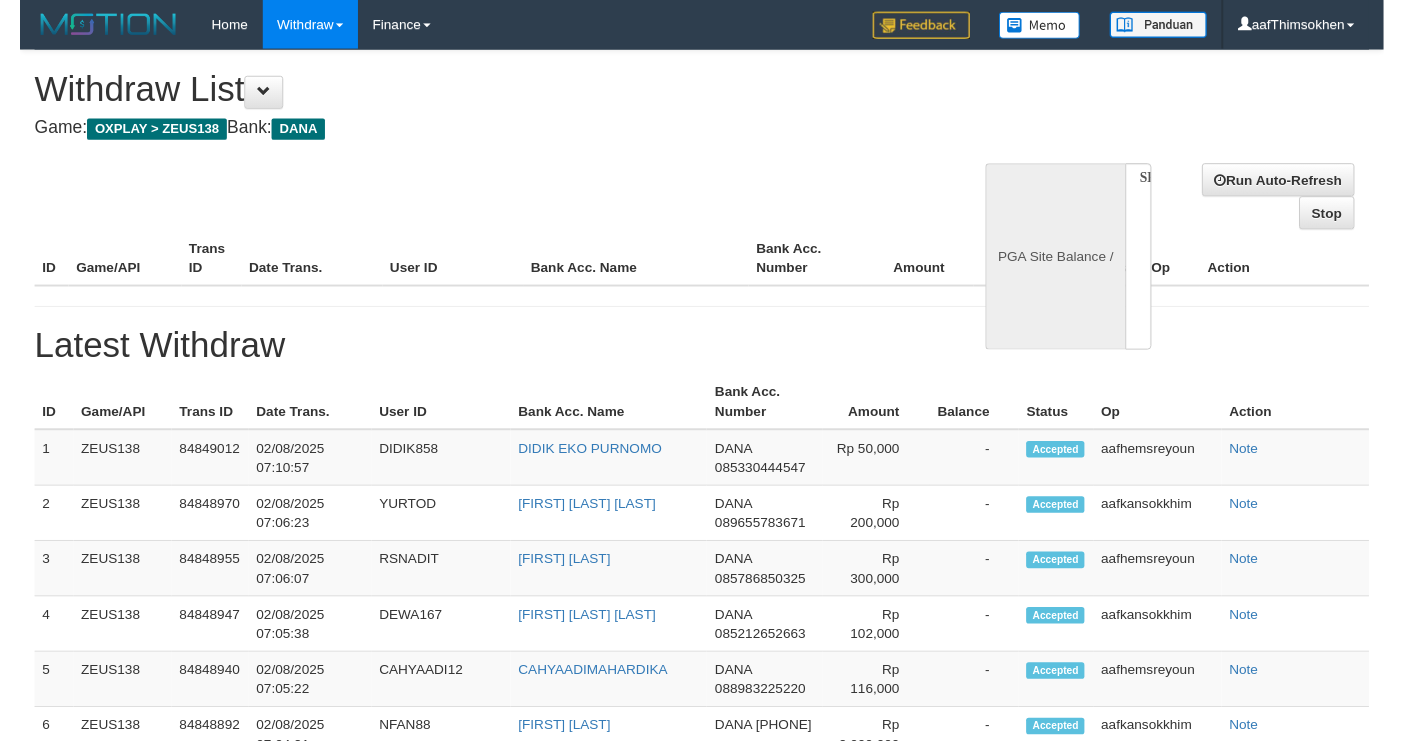 scroll, scrollTop: 349, scrollLeft: 0, axis: vertical 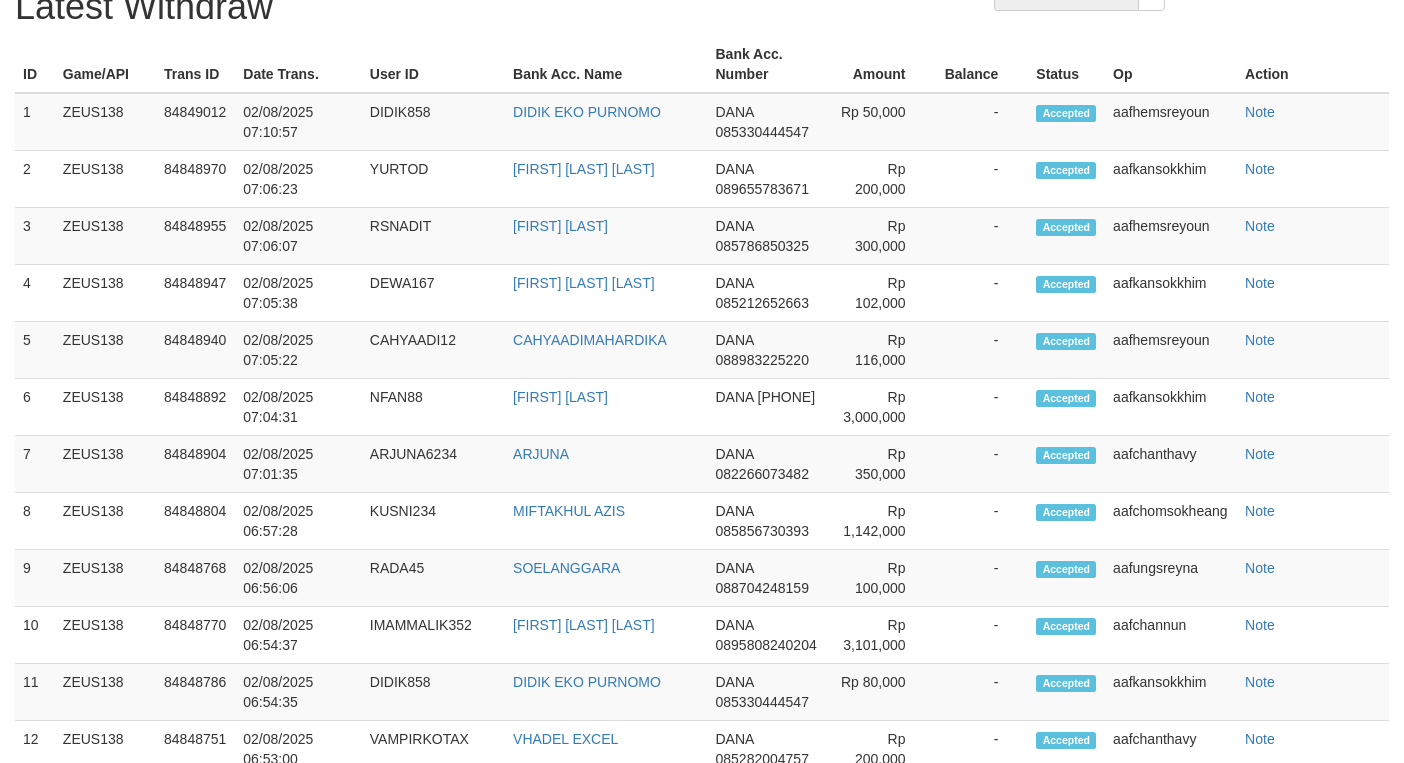 select on "**" 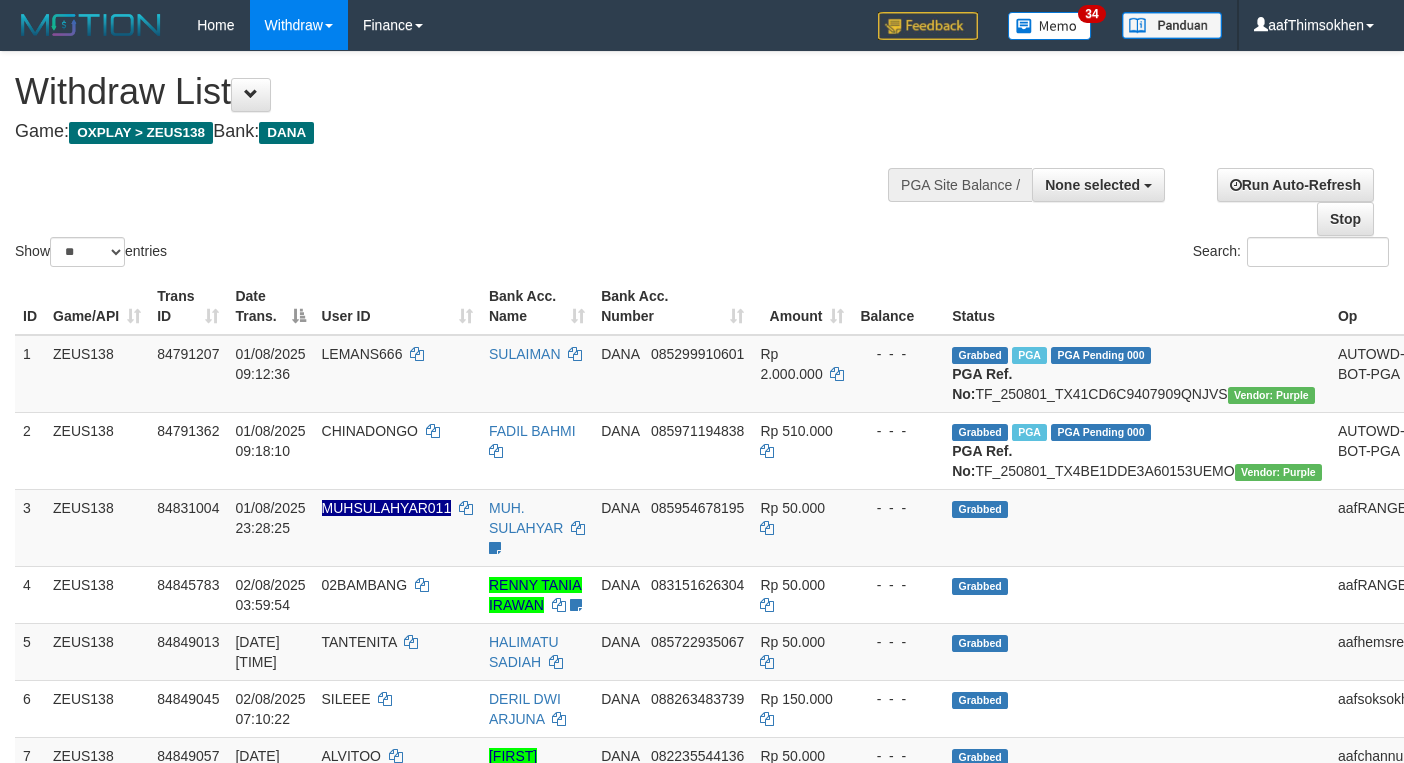 select 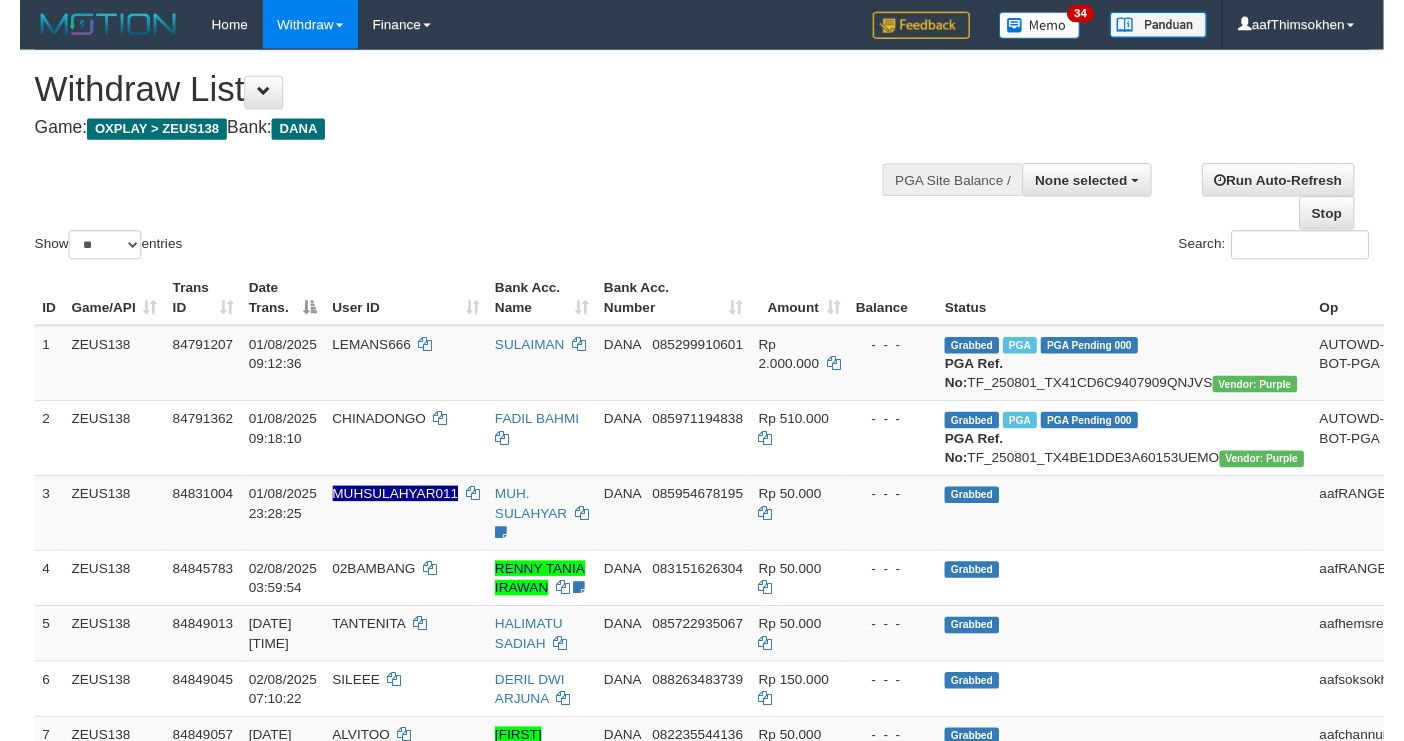 scroll, scrollTop: 349, scrollLeft: 0, axis: vertical 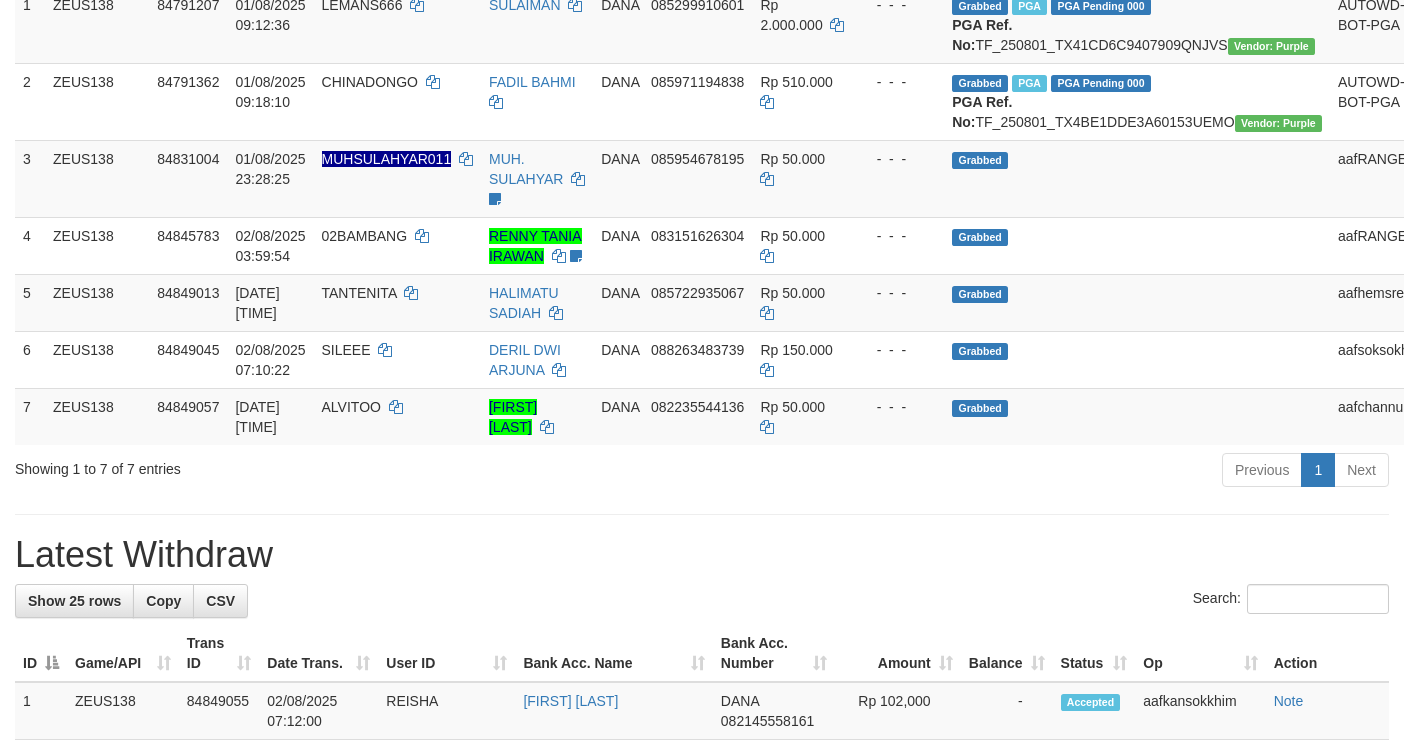 click on "**********" at bounding box center (702, 972) 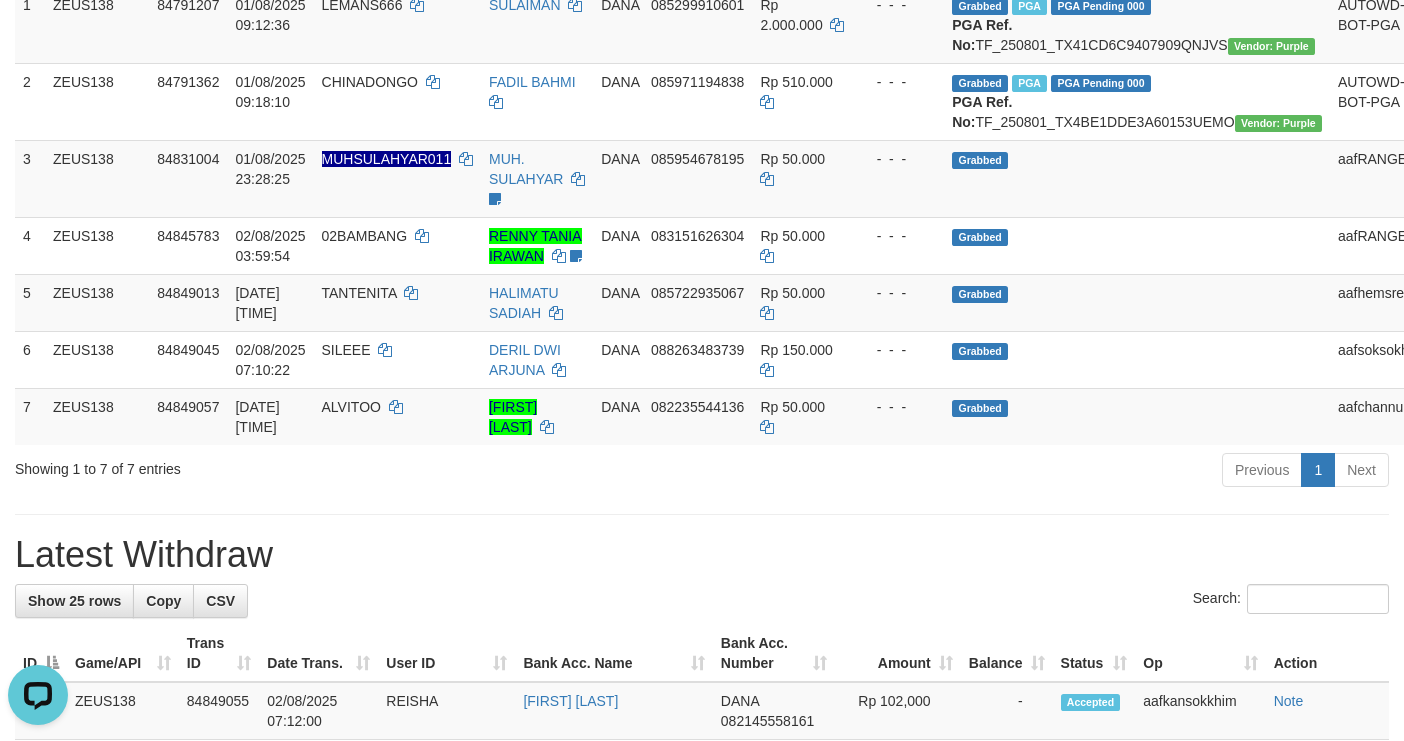 scroll, scrollTop: 0, scrollLeft: 0, axis: both 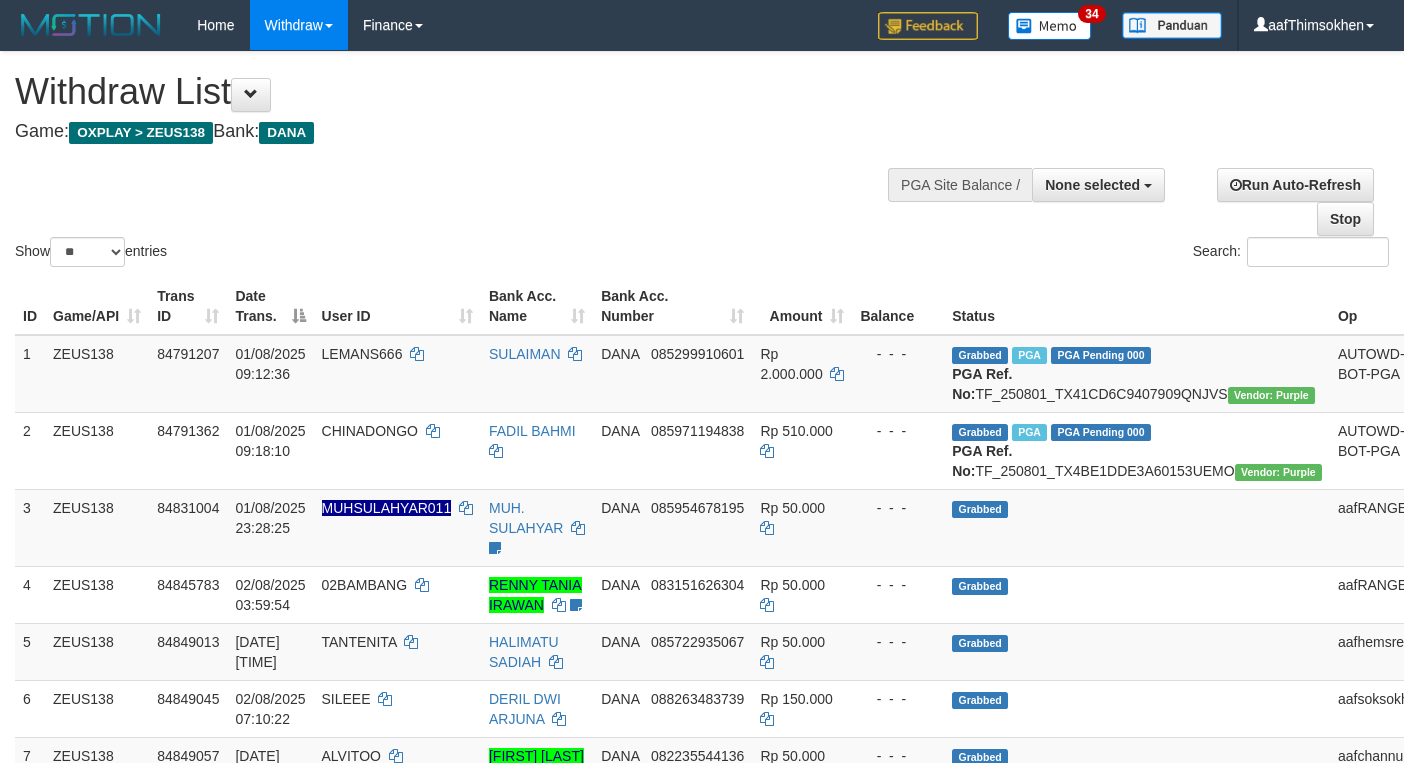 select 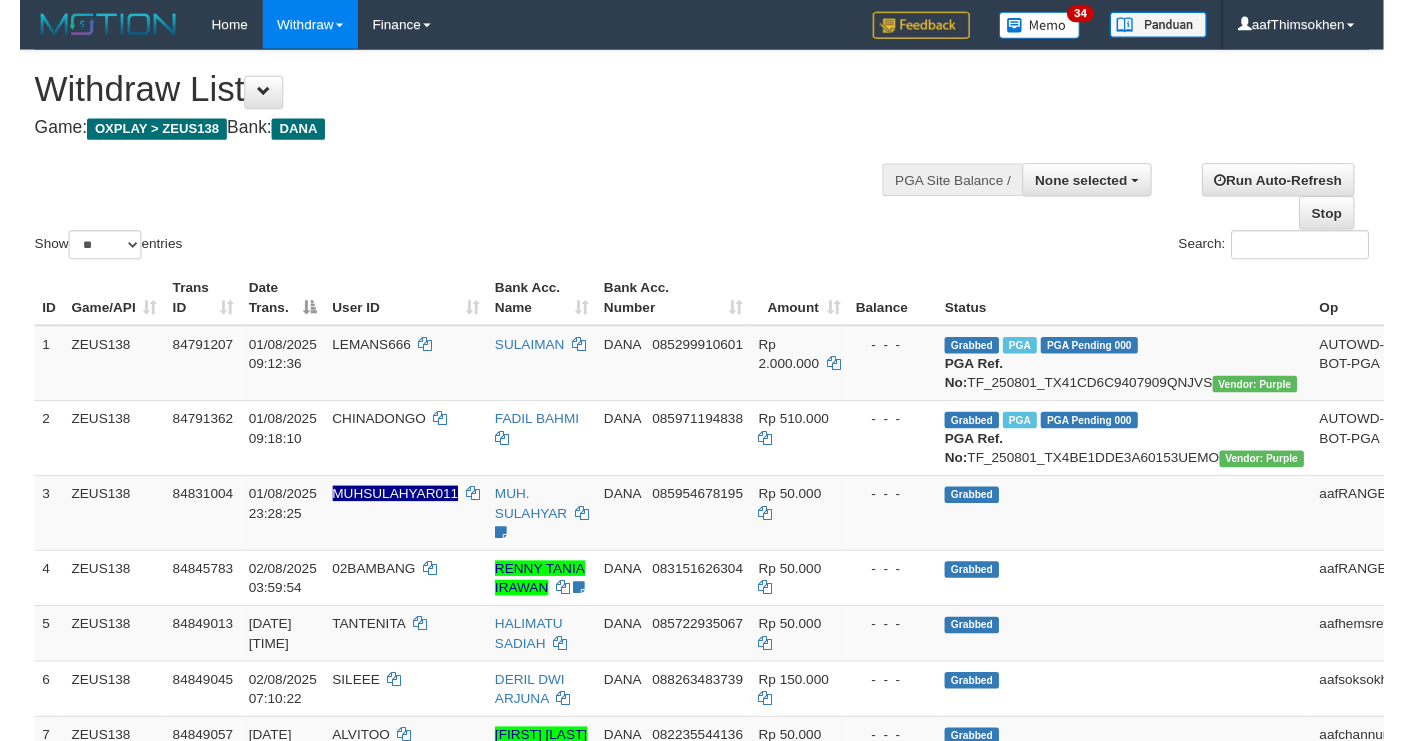 scroll, scrollTop: 349, scrollLeft: 0, axis: vertical 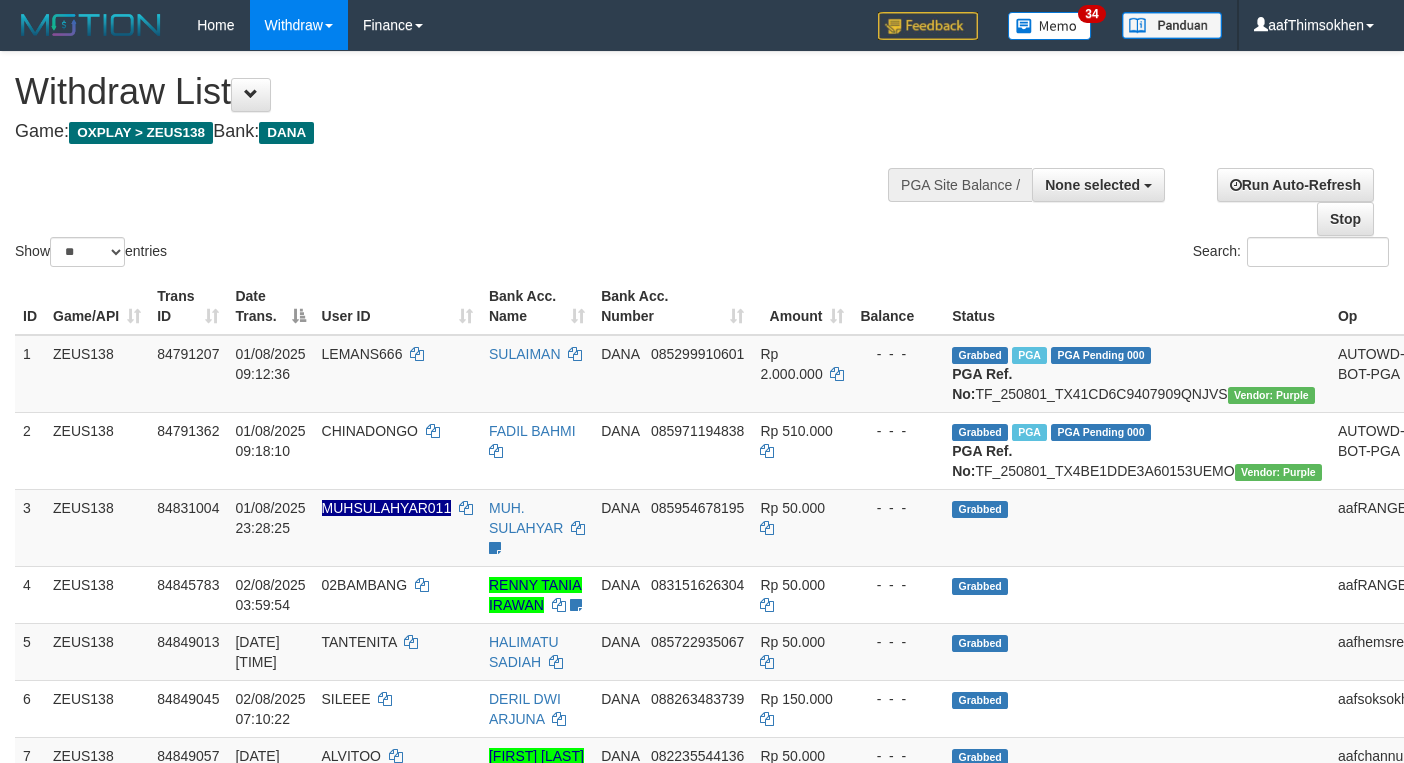 select 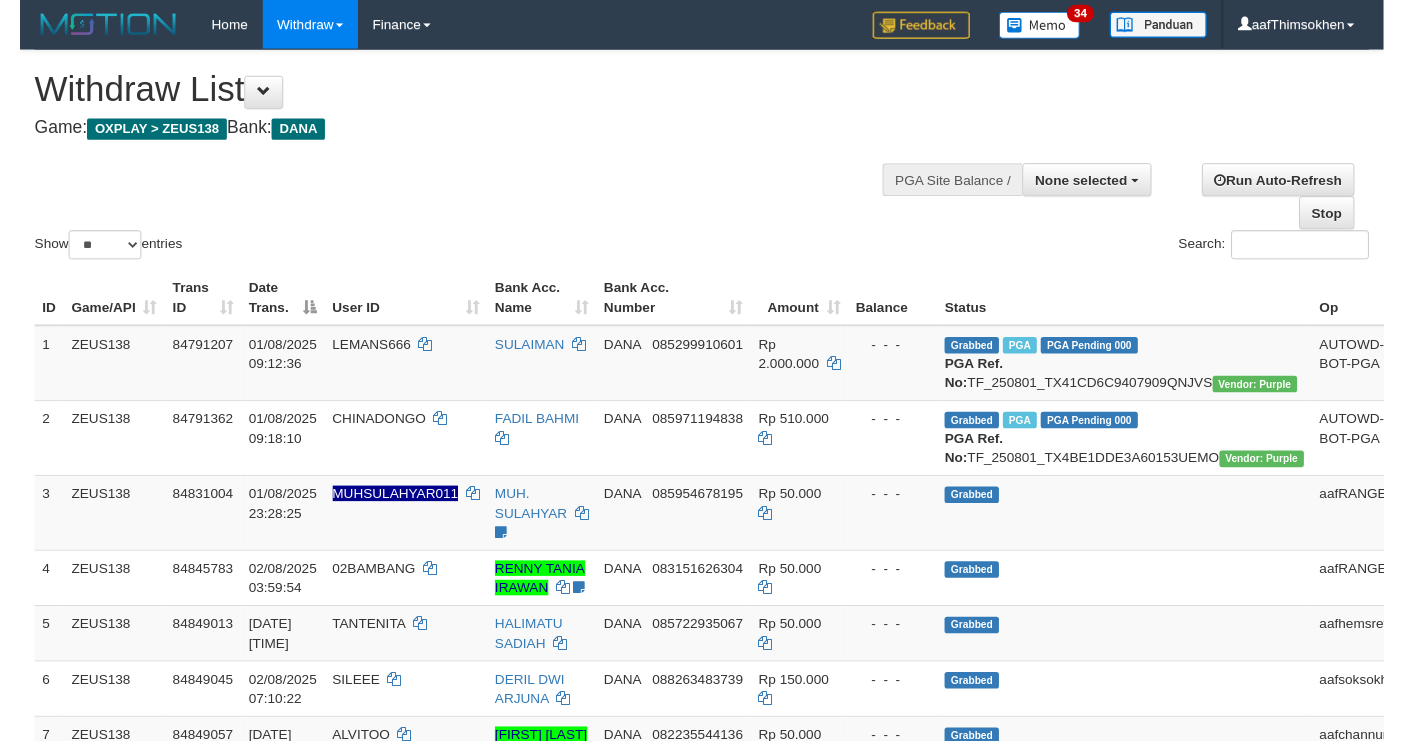 scroll, scrollTop: 349, scrollLeft: 0, axis: vertical 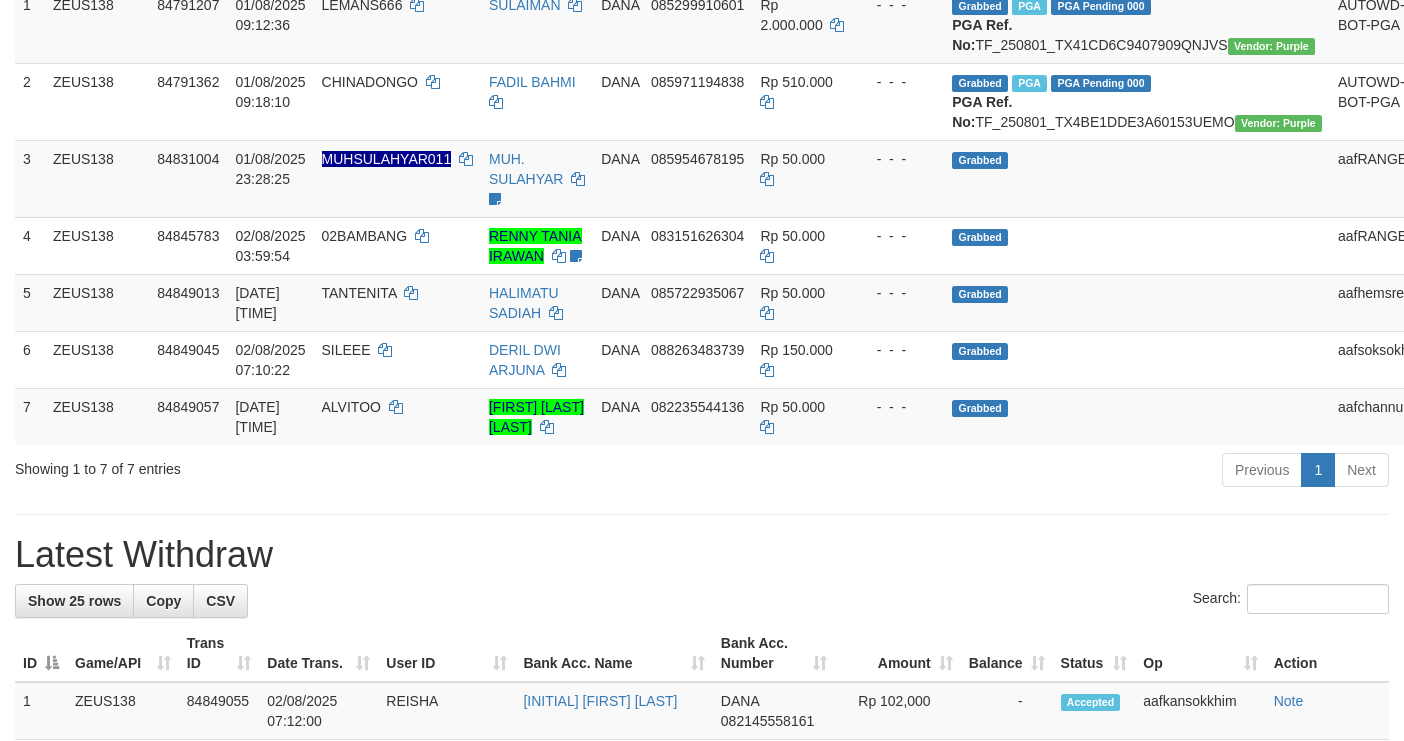 click on "Latest Withdraw" at bounding box center [702, 555] 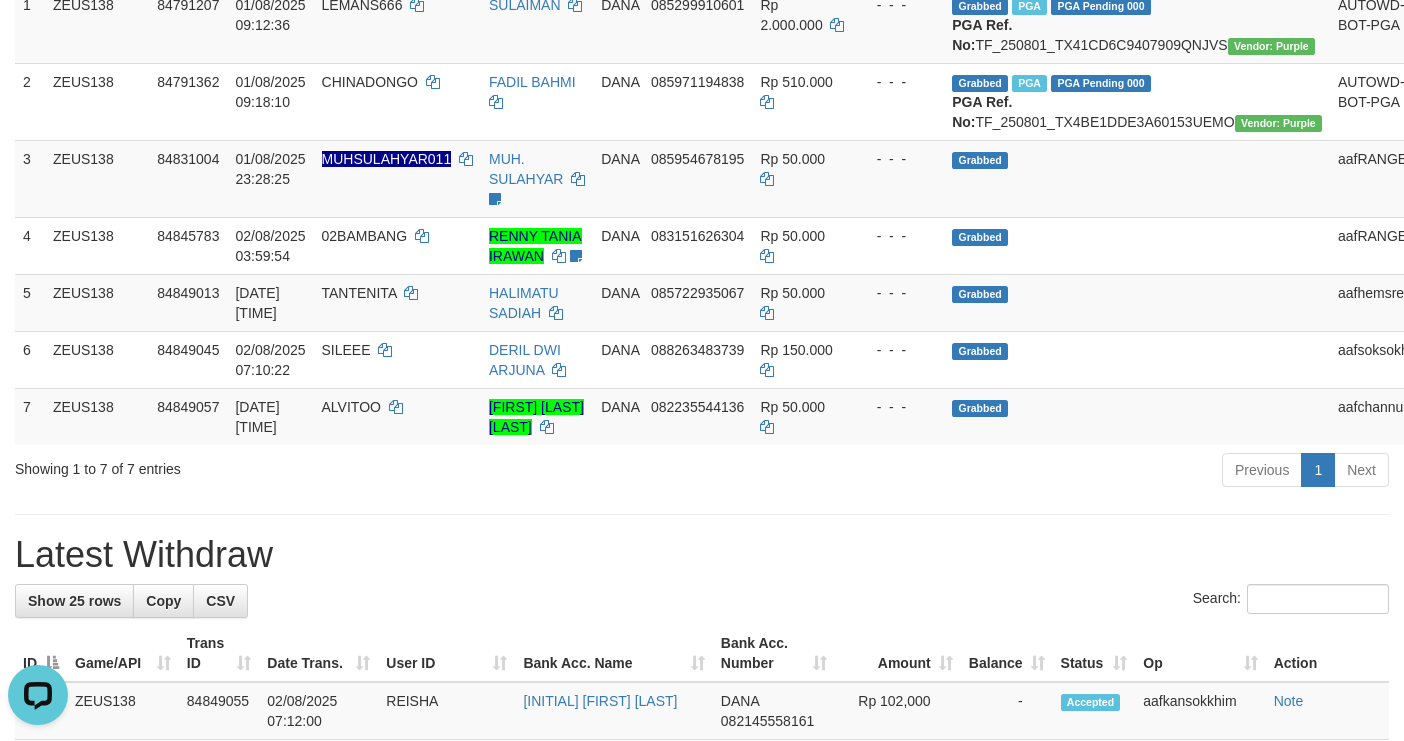 scroll, scrollTop: 0, scrollLeft: 0, axis: both 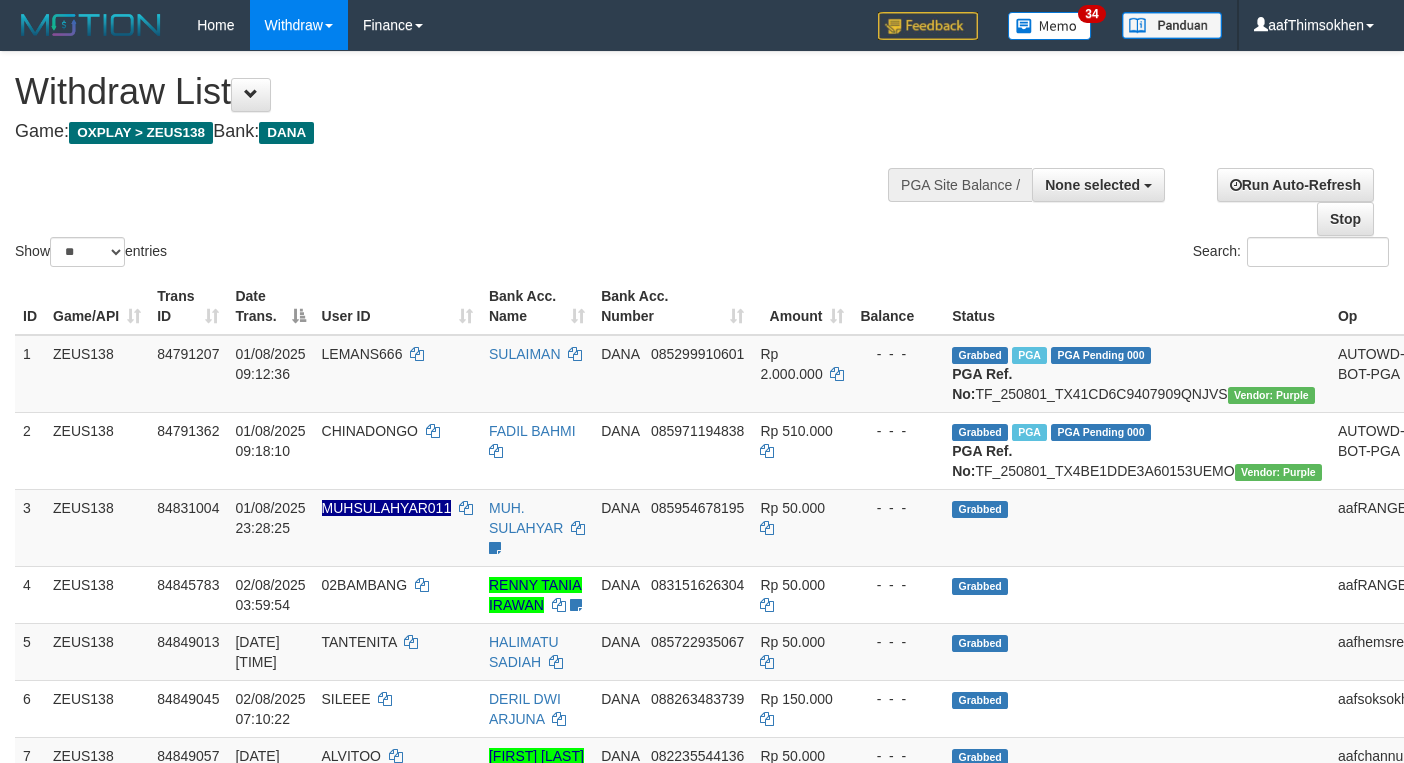 select 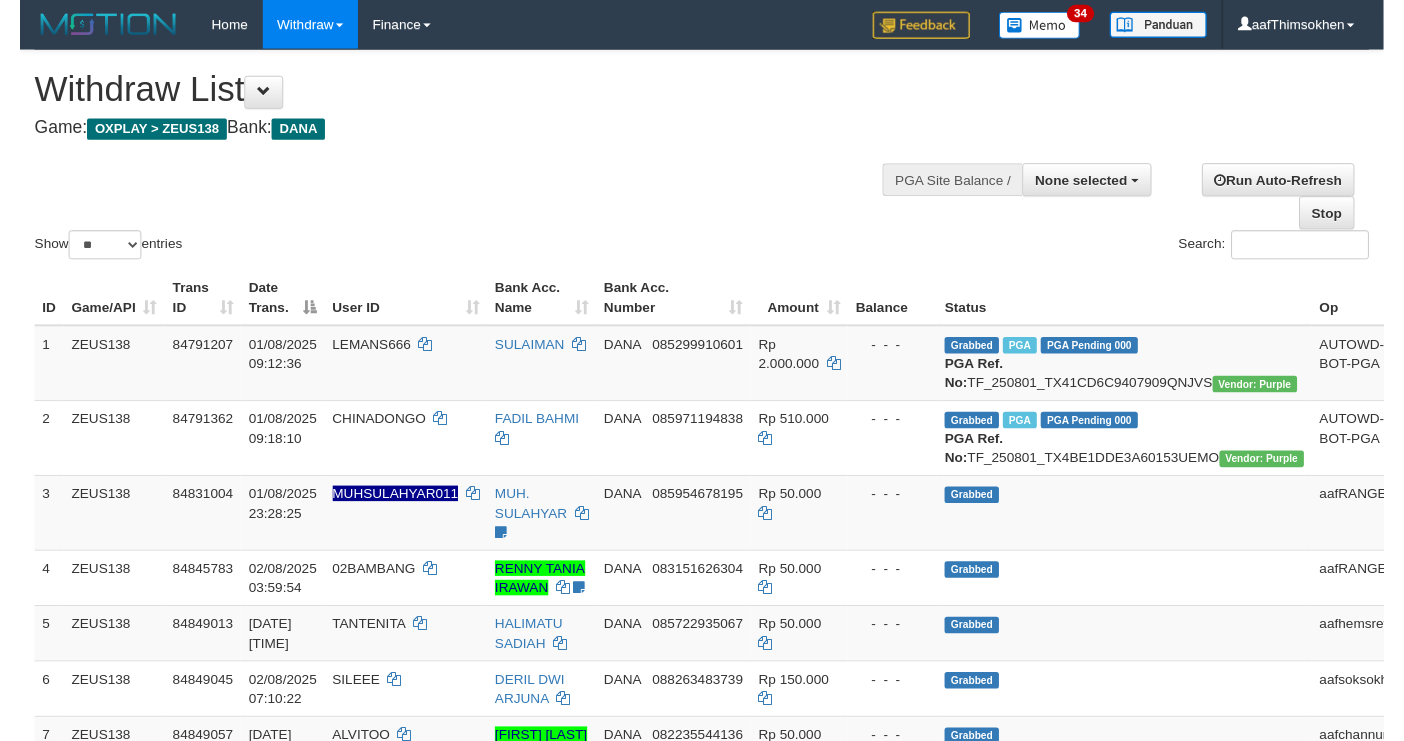 scroll, scrollTop: 349, scrollLeft: 0, axis: vertical 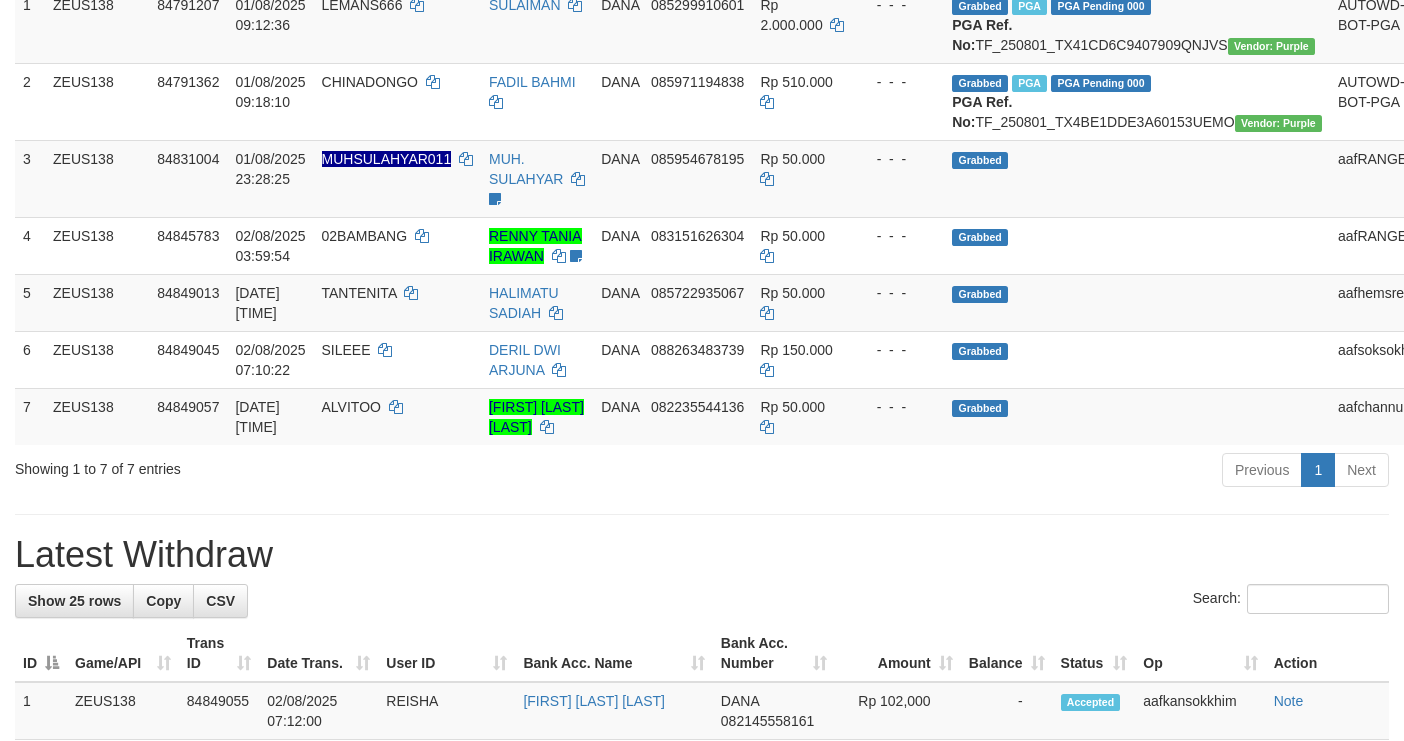 click at bounding box center [702, 514] 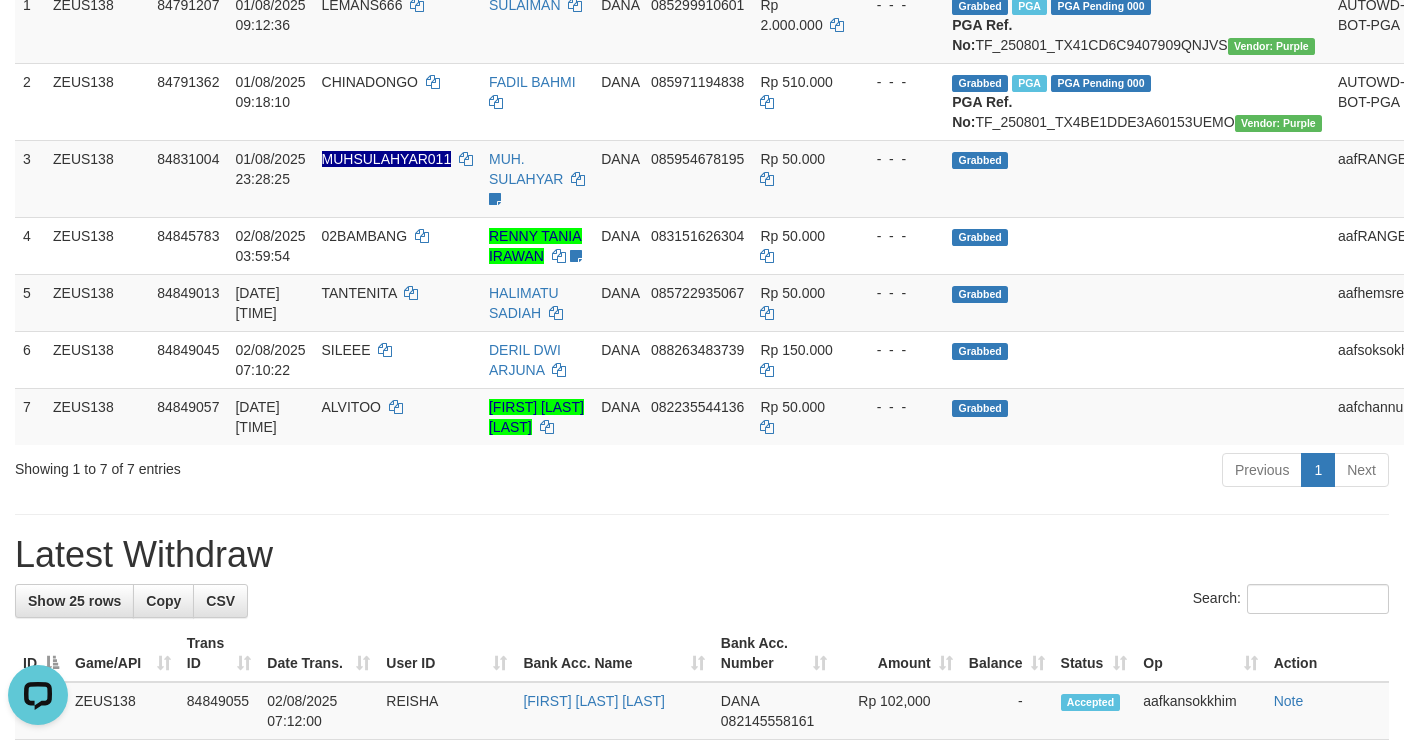 scroll, scrollTop: 0, scrollLeft: 0, axis: both 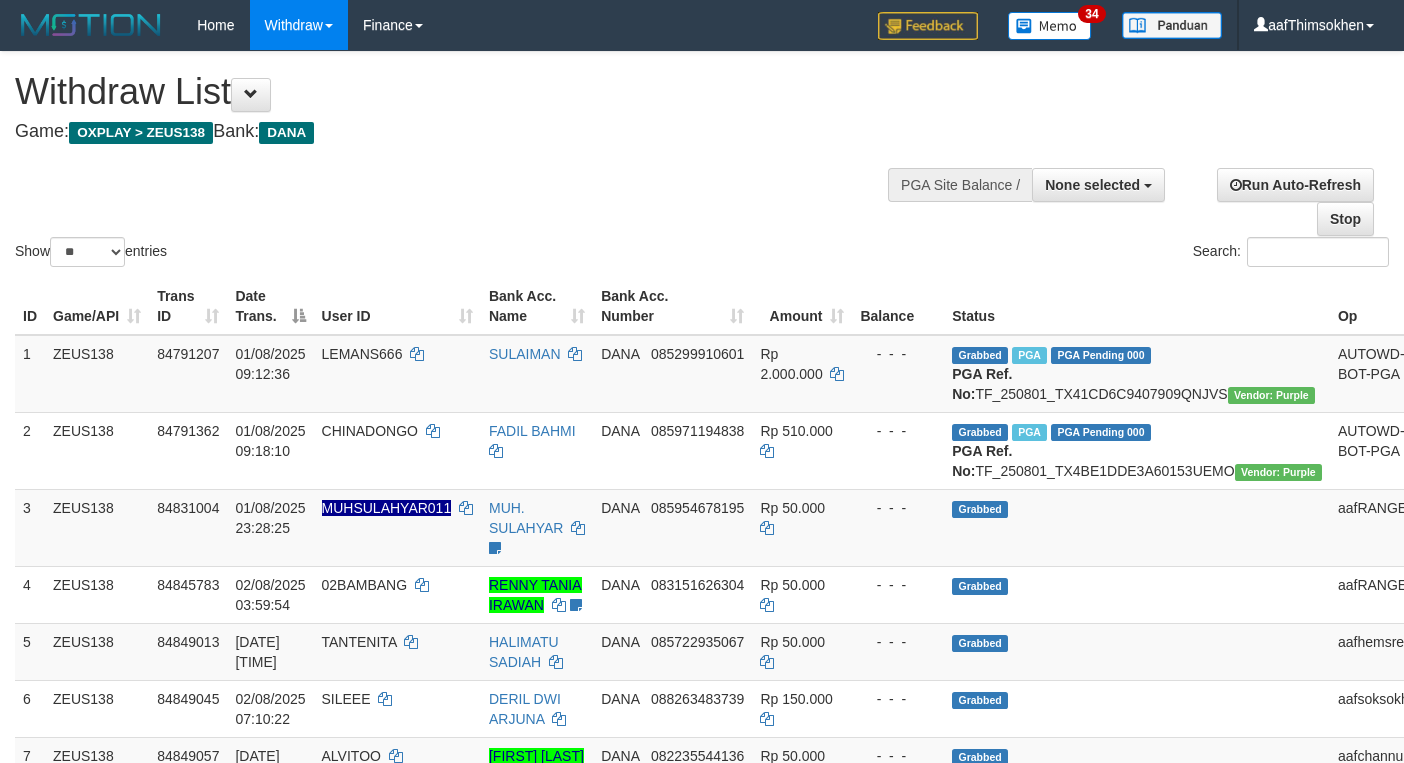 select 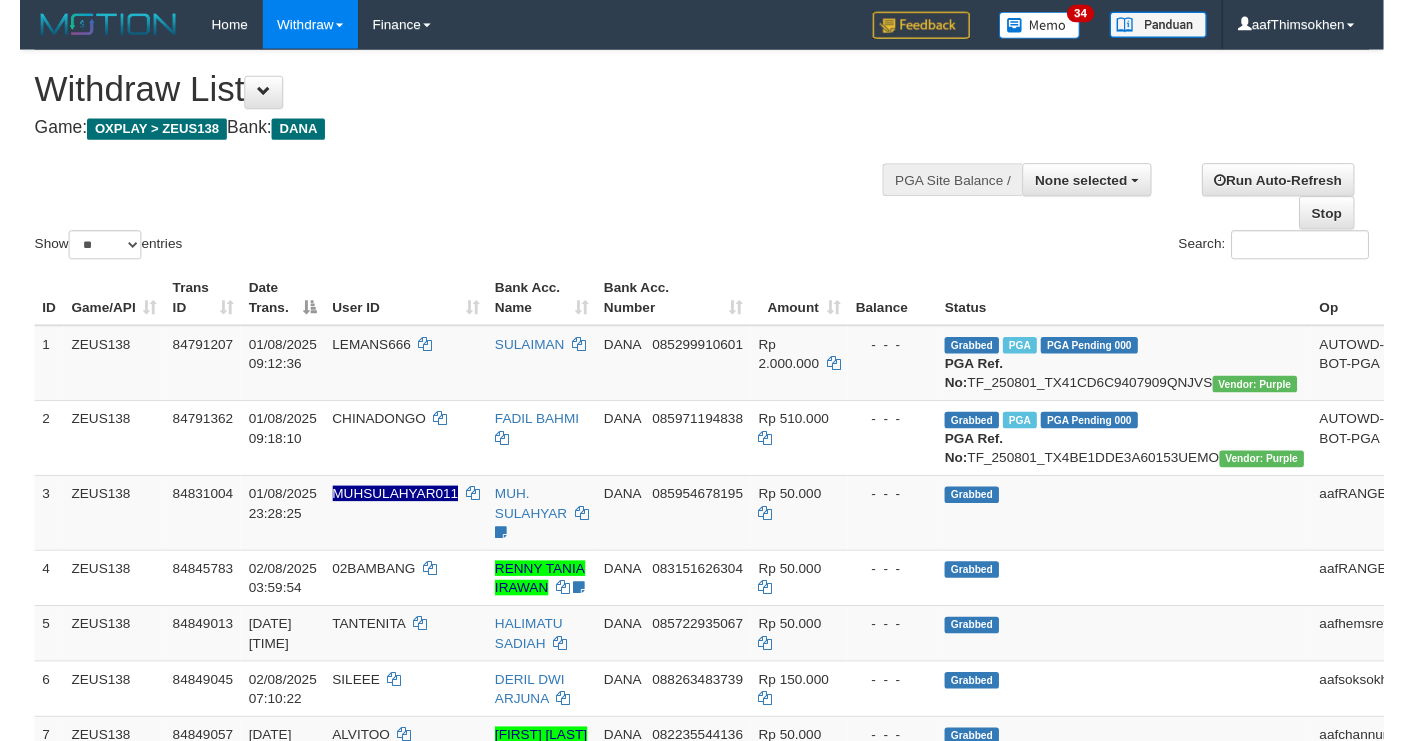 scroll, scrollTop: 349, scrollLeft: 0, axis: vertical 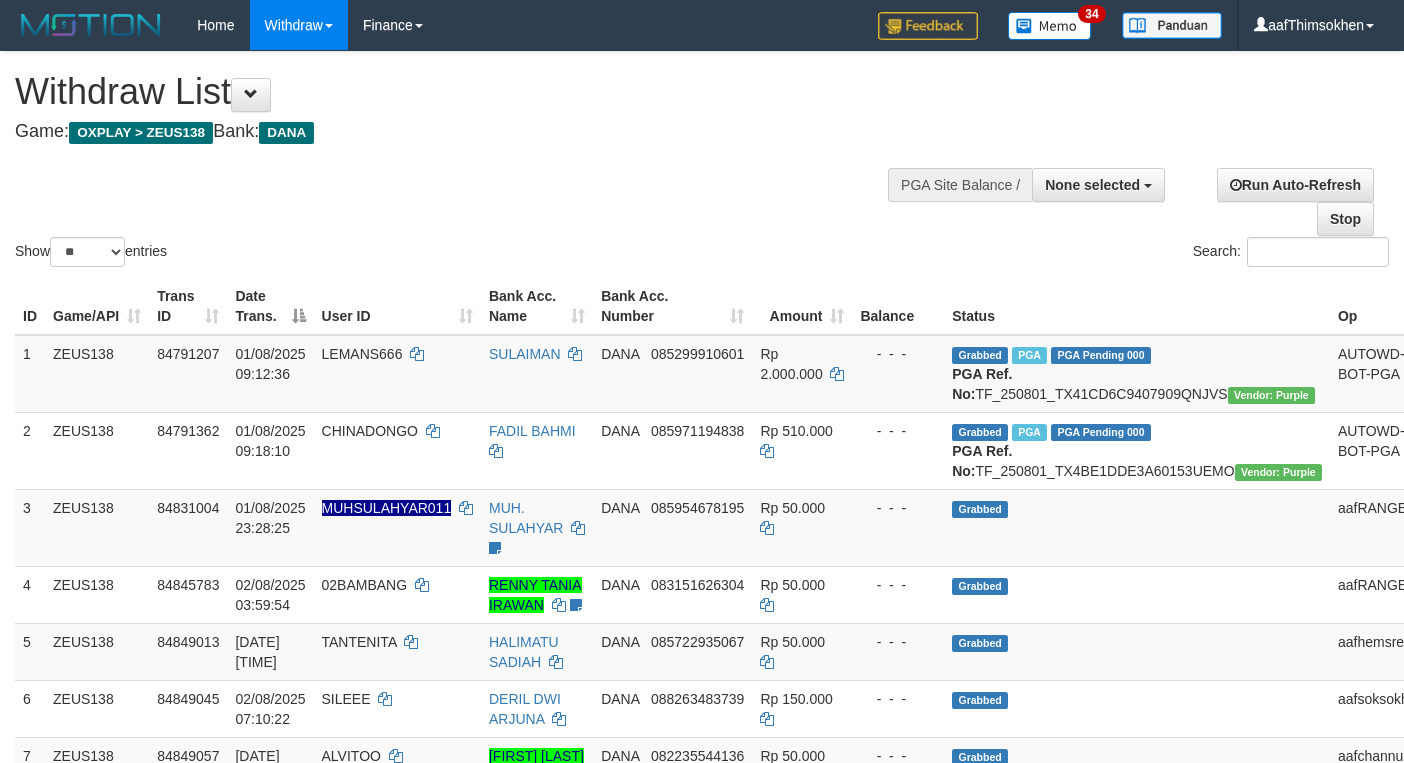 select 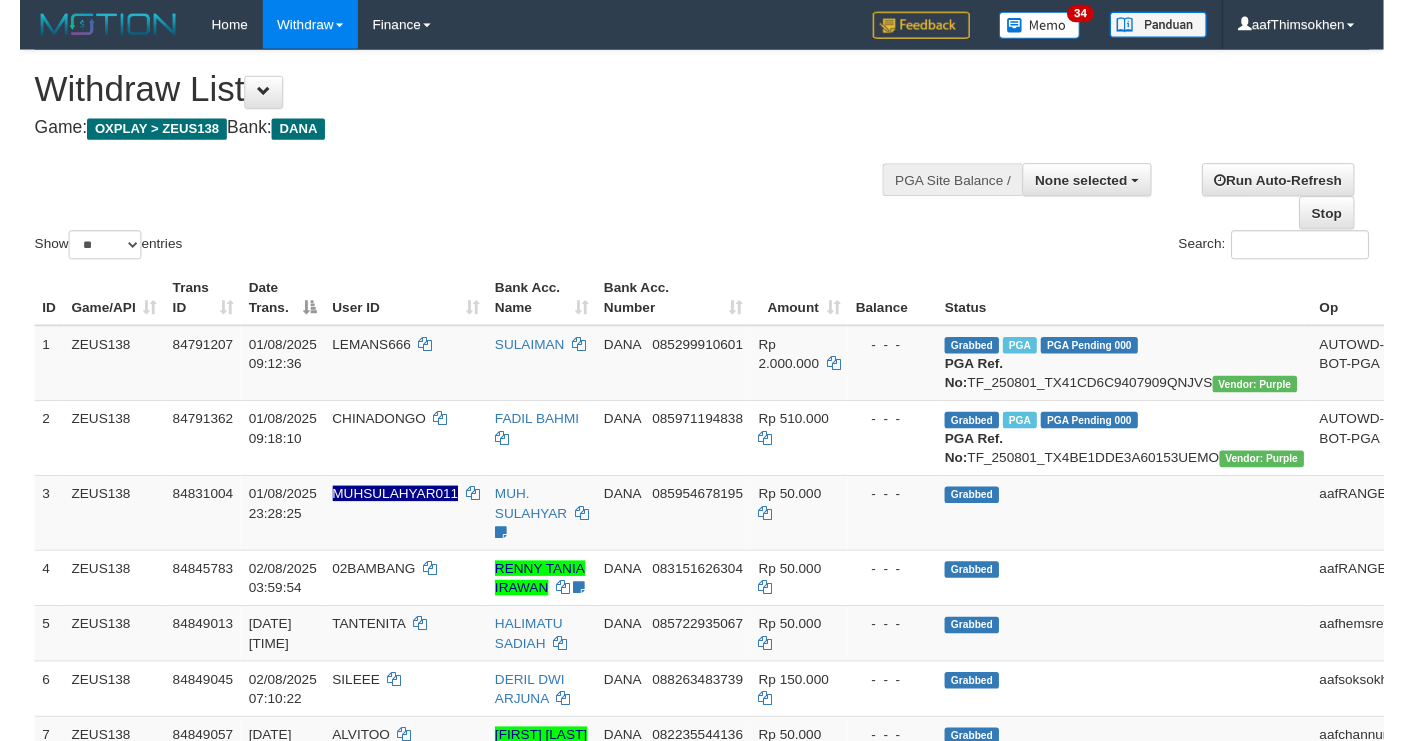 scroll, scrollTop: 349, scrollLeft: 0, axis: vertical 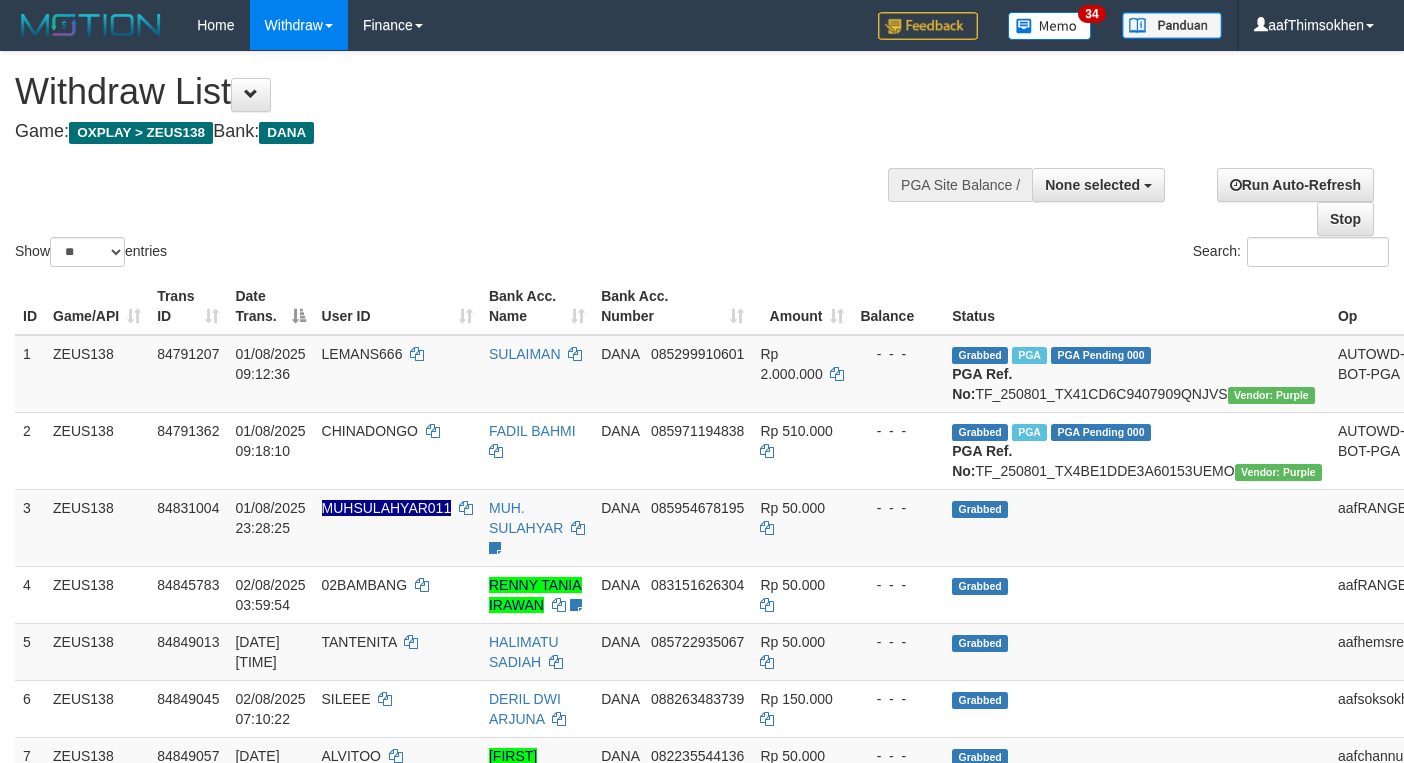 select 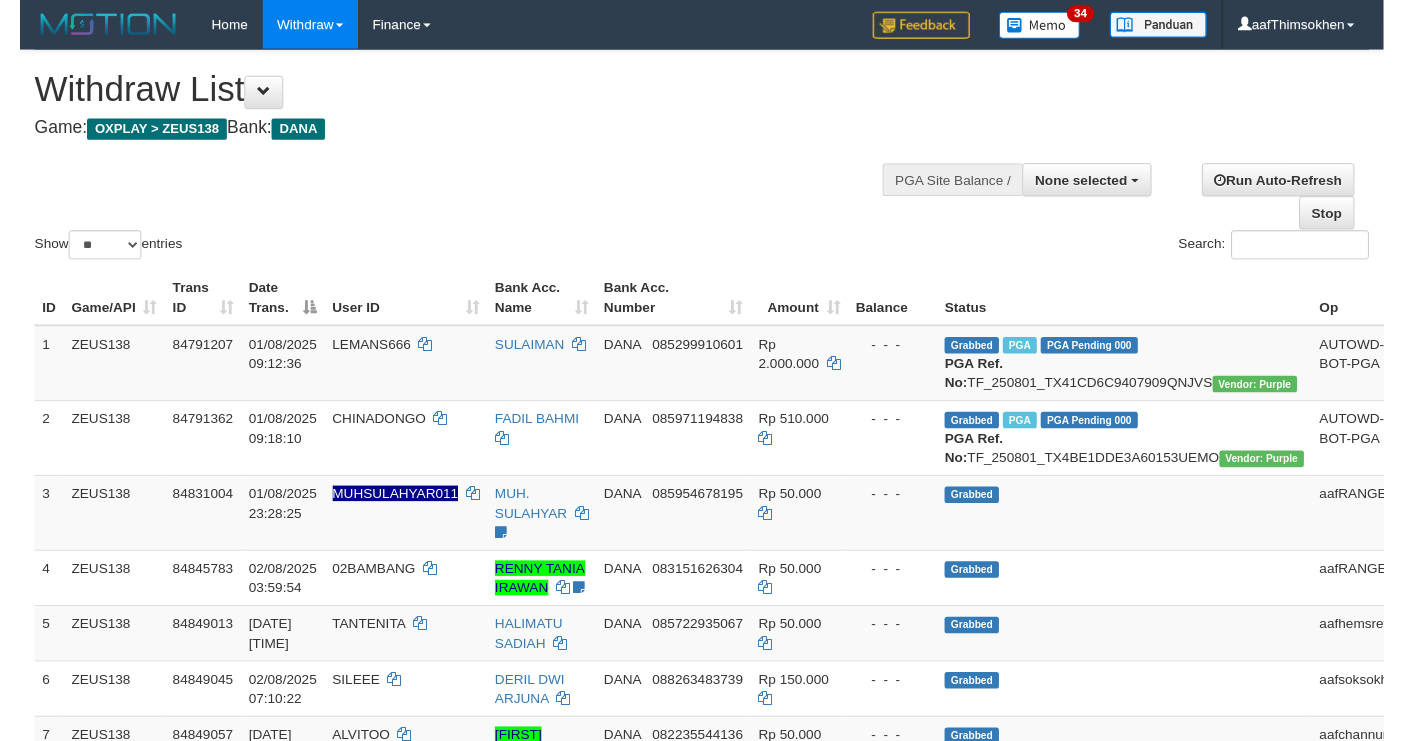 scroll, scrollTop: 349, scrollLeft: 0, axis: vertical 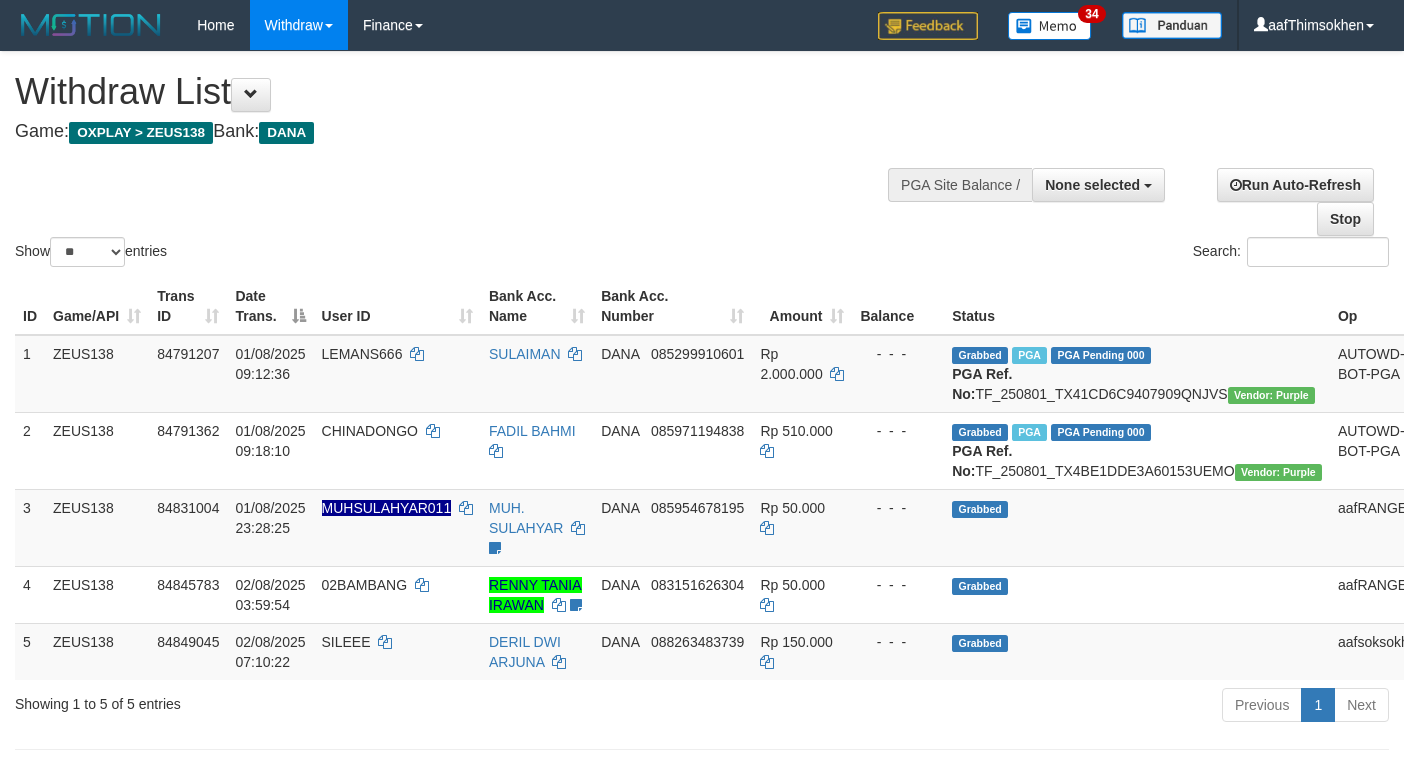 select 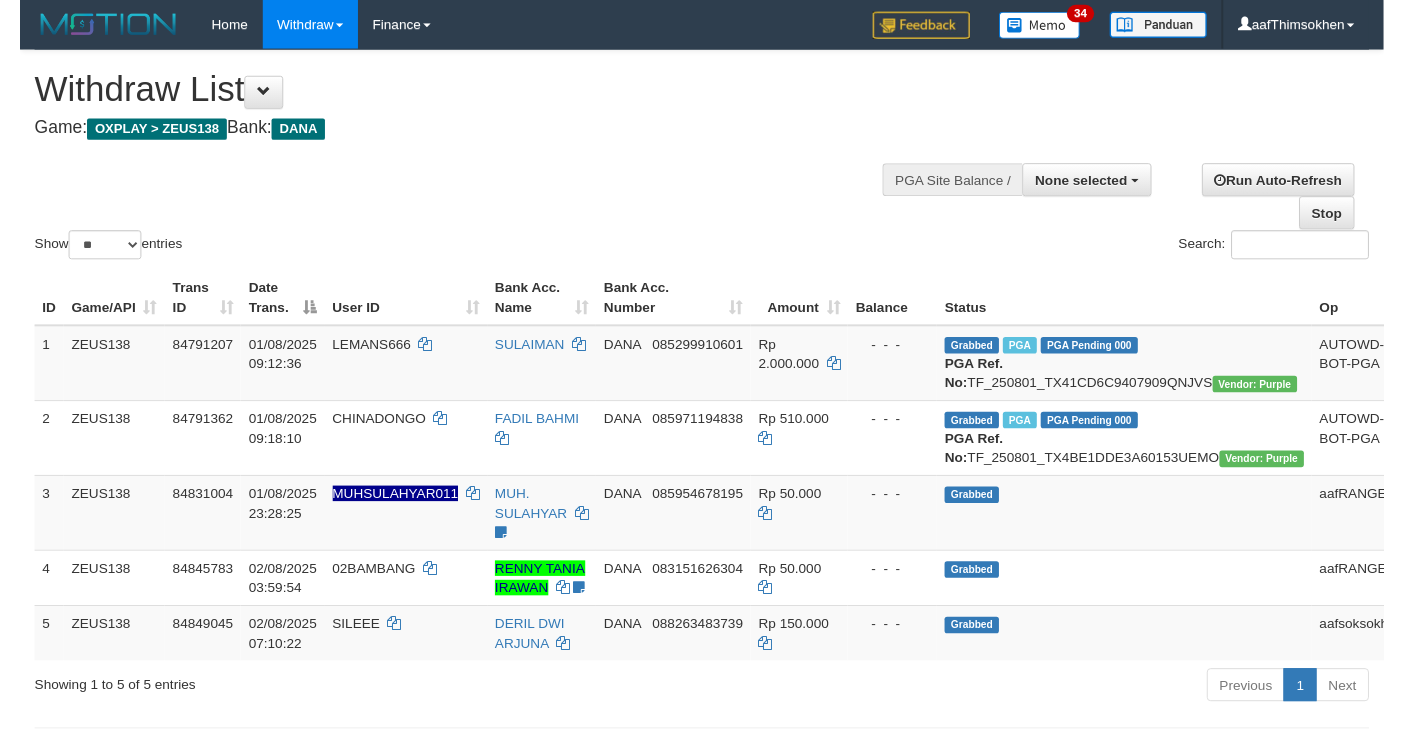 scroll, scrollTop: 349, scrollLeft: 0, axis: vertical 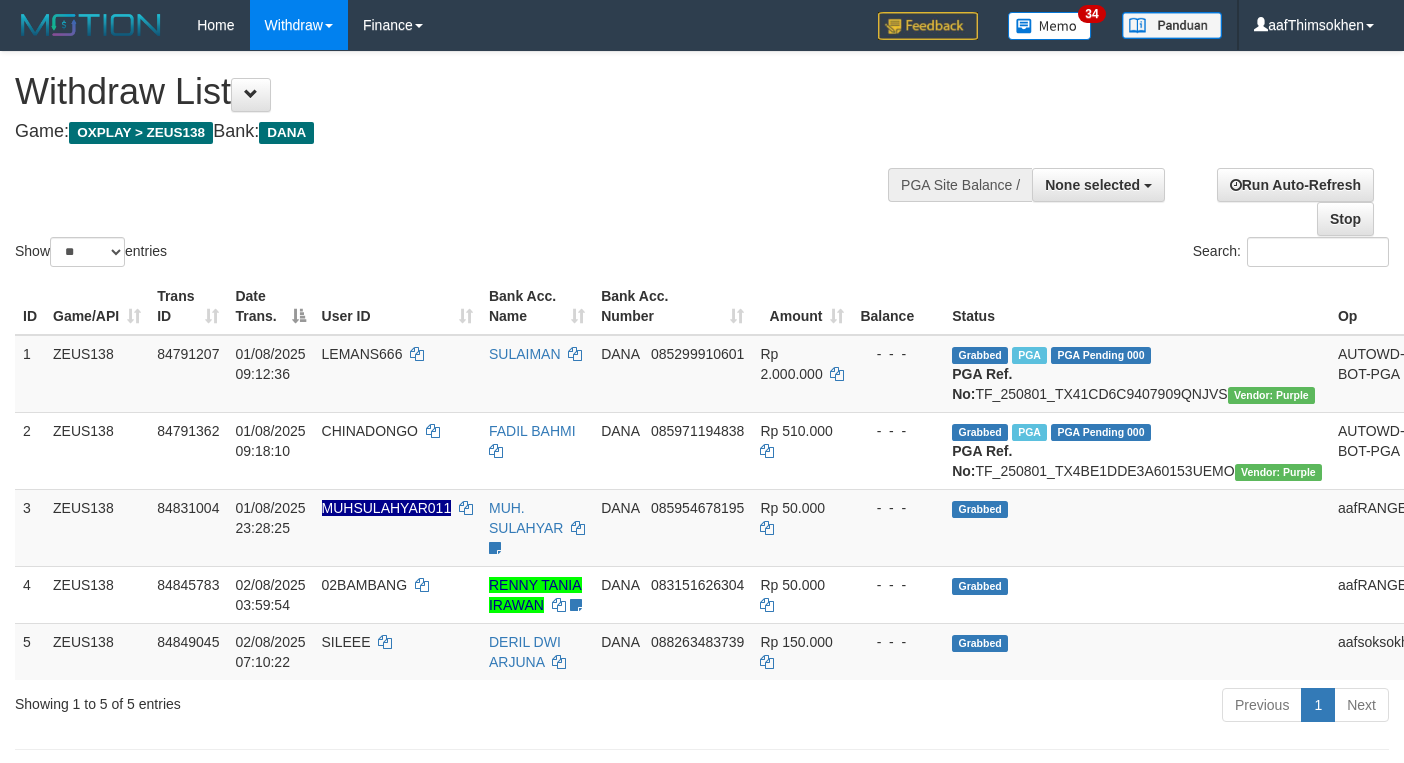 select 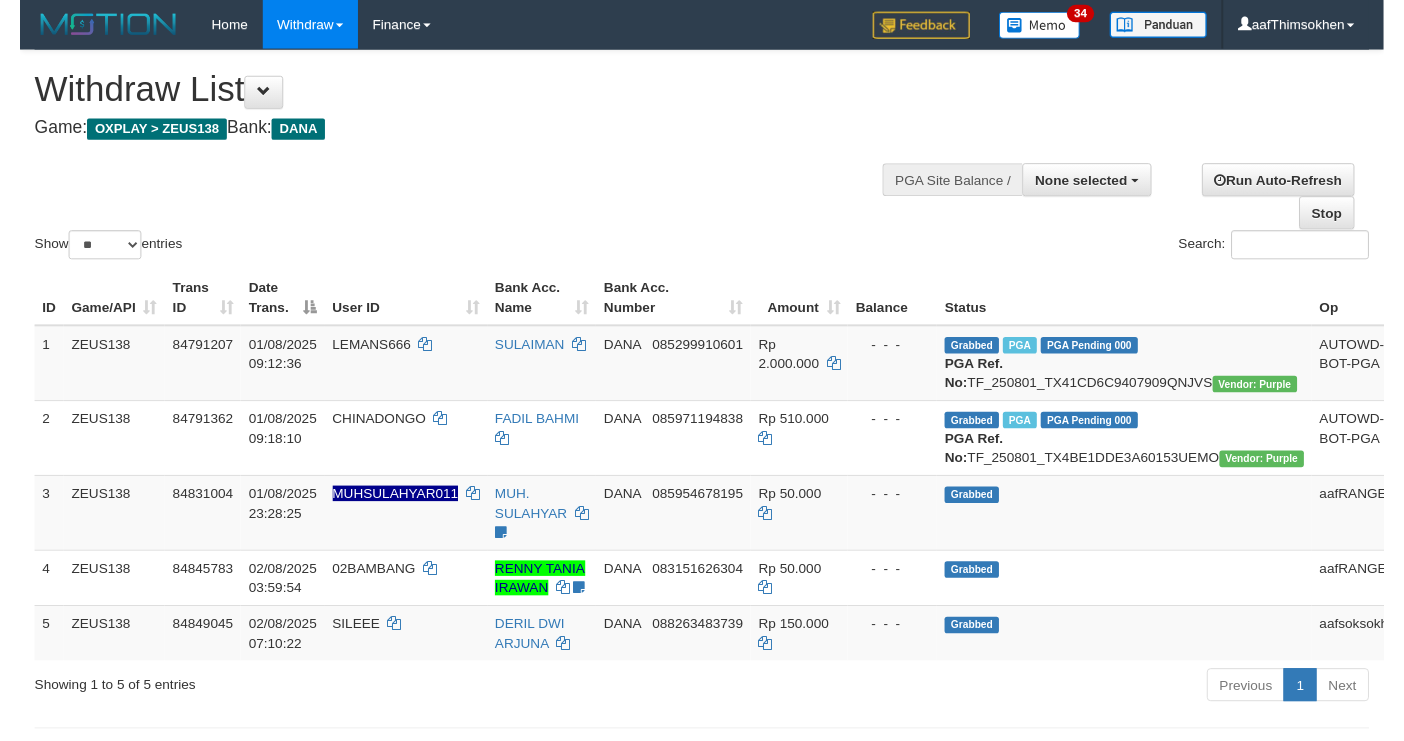 scroll, scrollTop: 349, scrollLeft: 0, axis: vertical 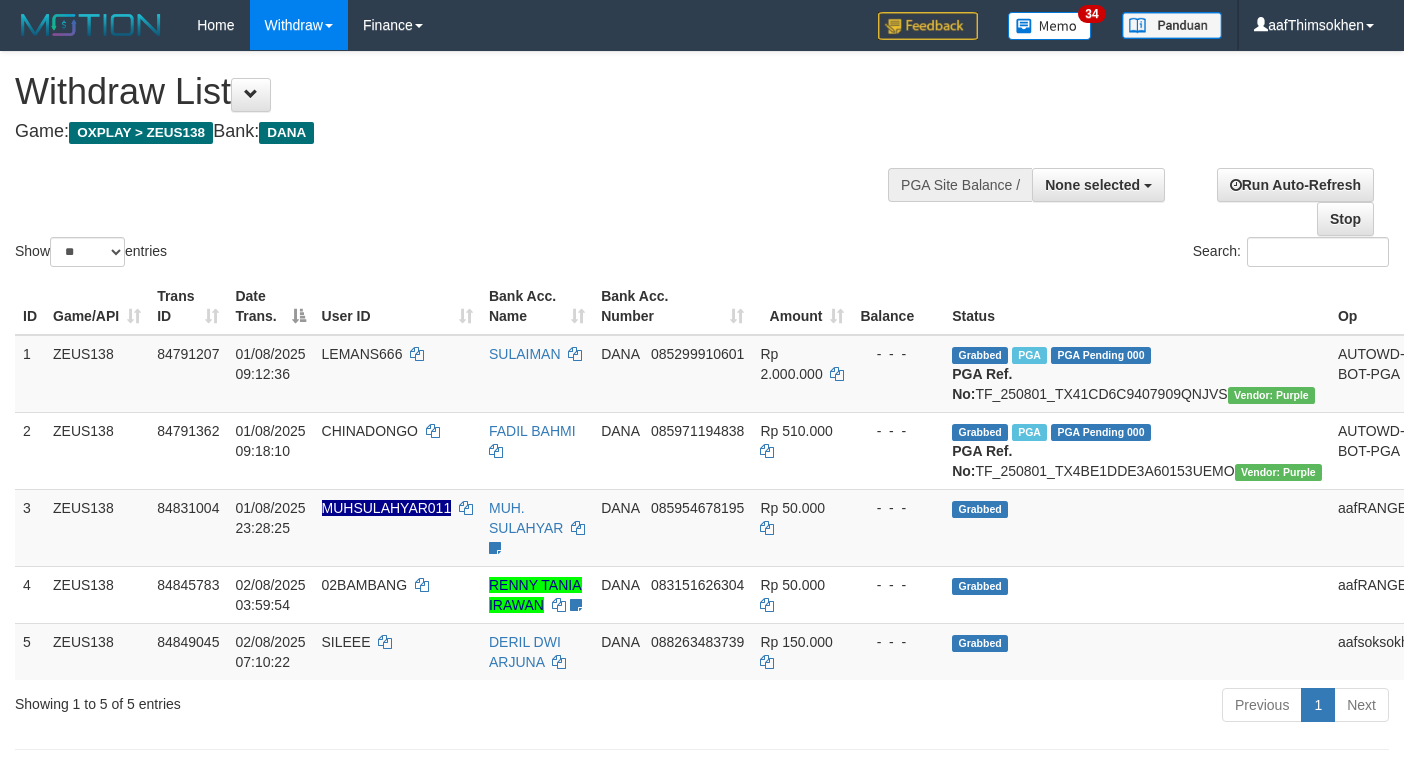 select 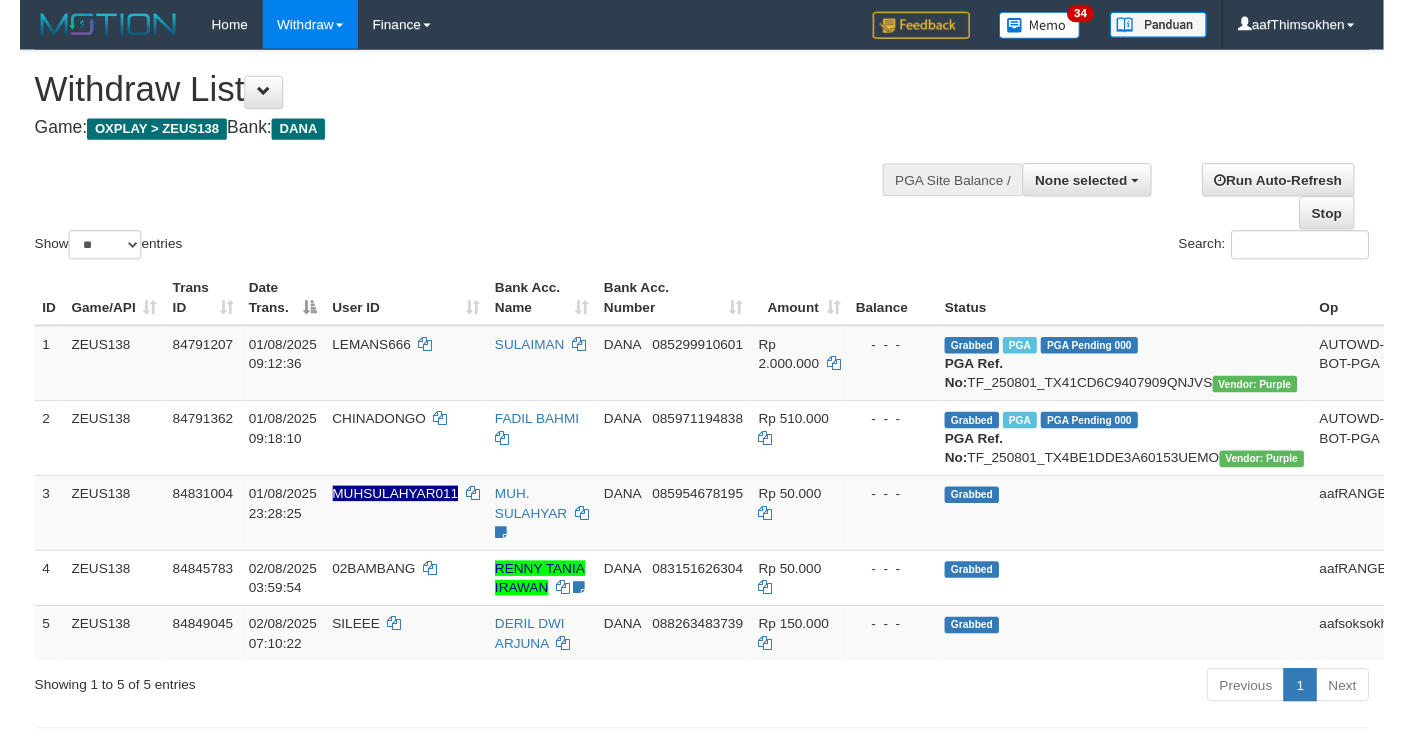 scroll, scrollTop: 349, scrollLeft: 0, axis: vertical 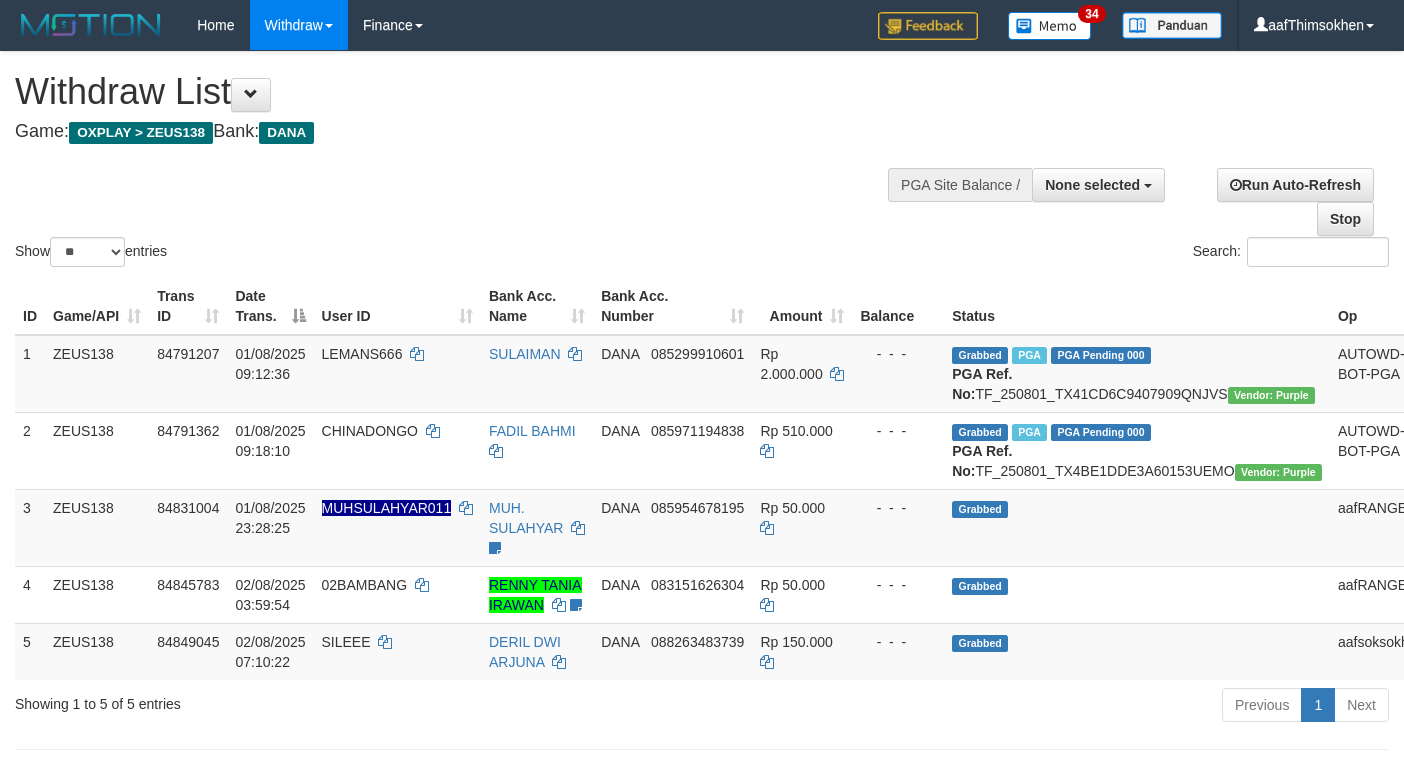 select 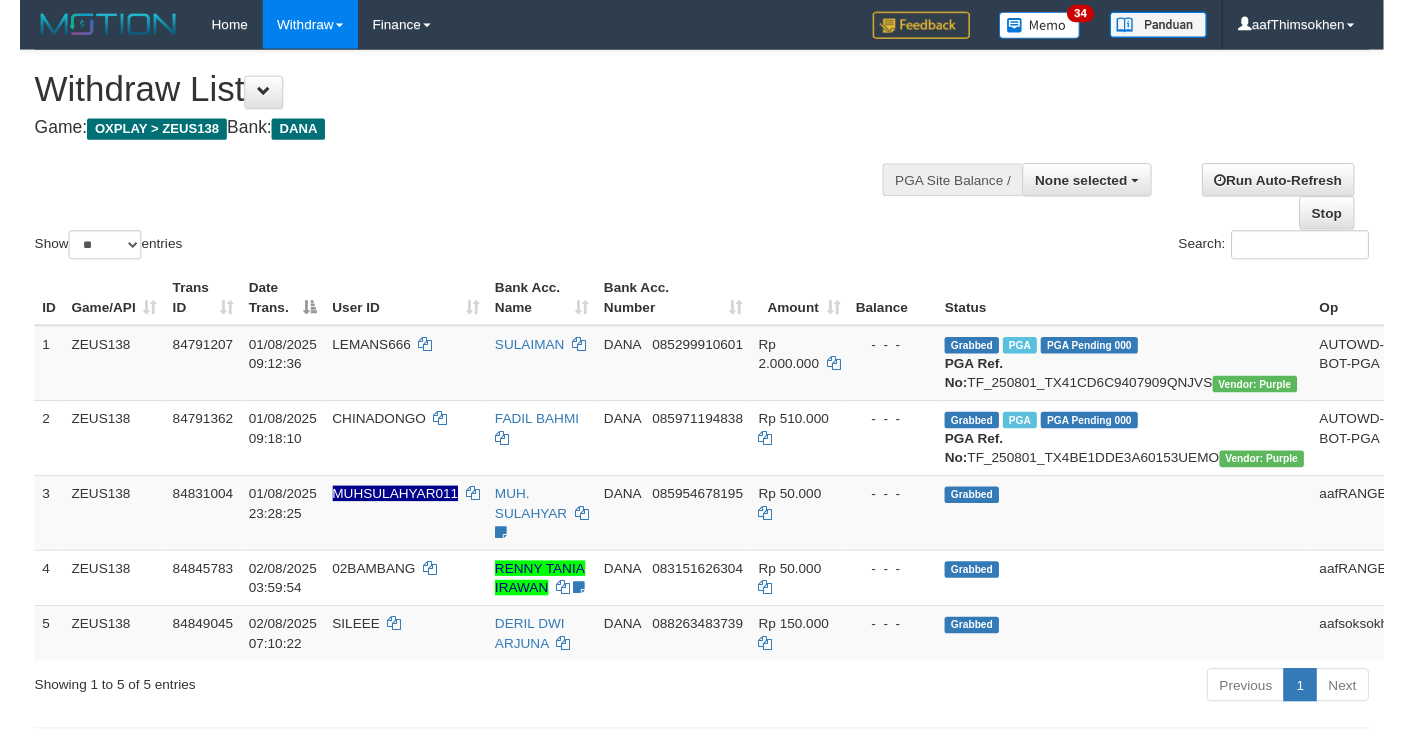 scroll, scrollTop: 349, scrollLeft: 0, axis: vertical 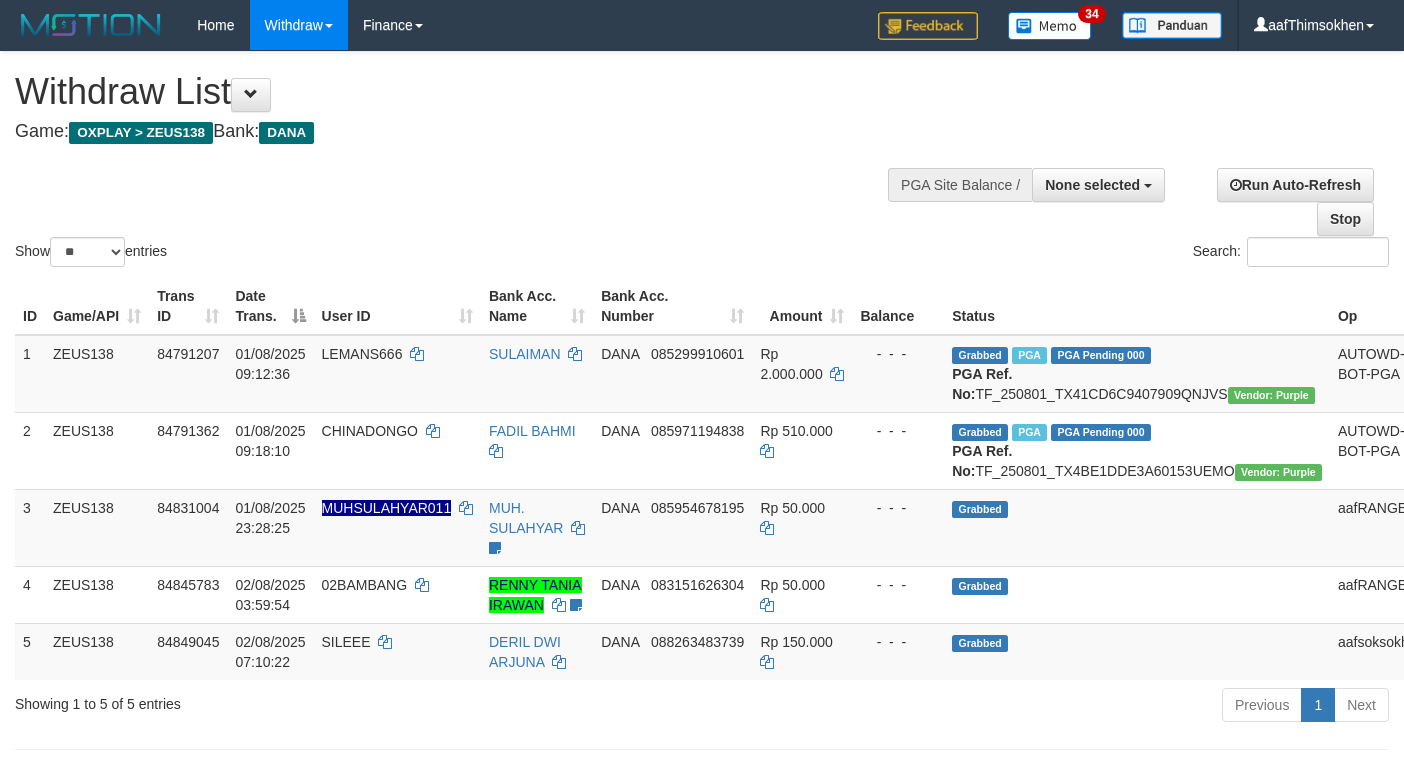 select 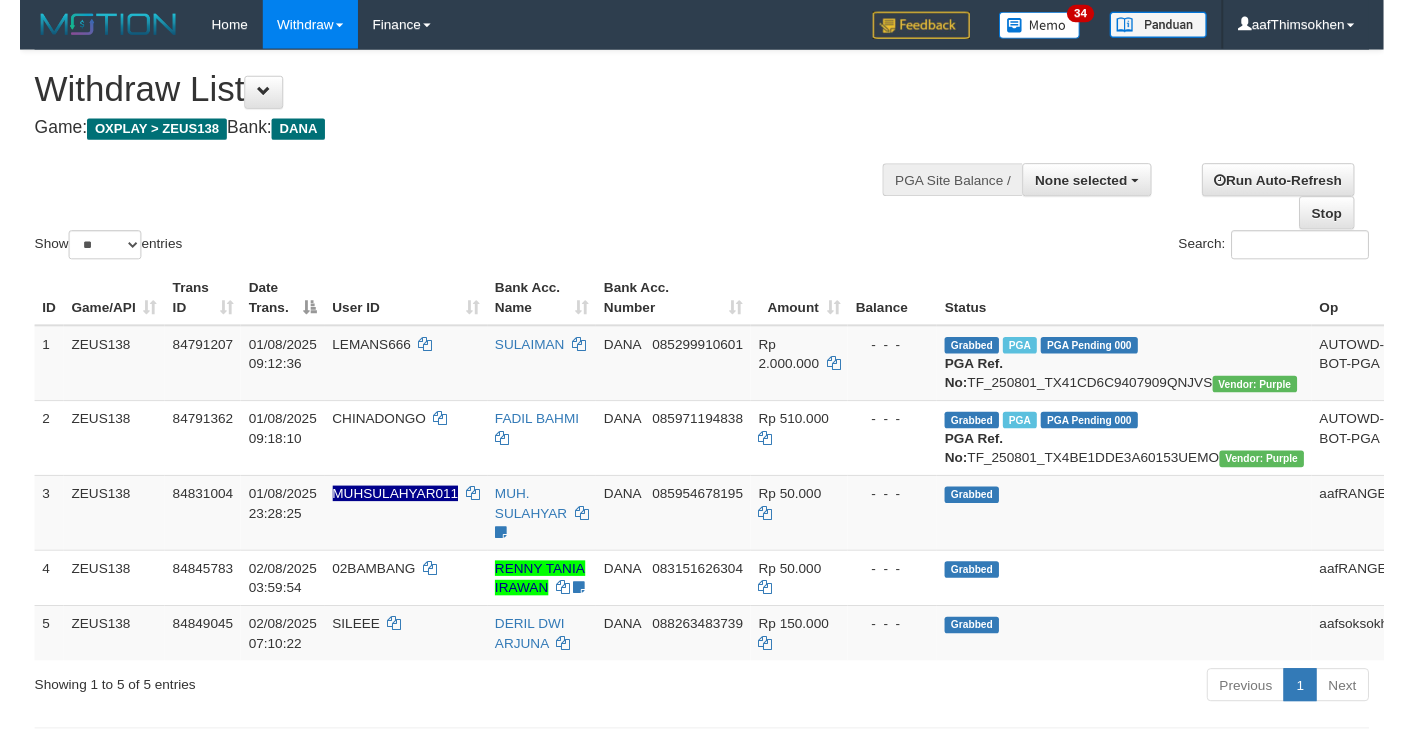 scroll, scrollTop: 349, scrollLeft: 0, axis: vertical 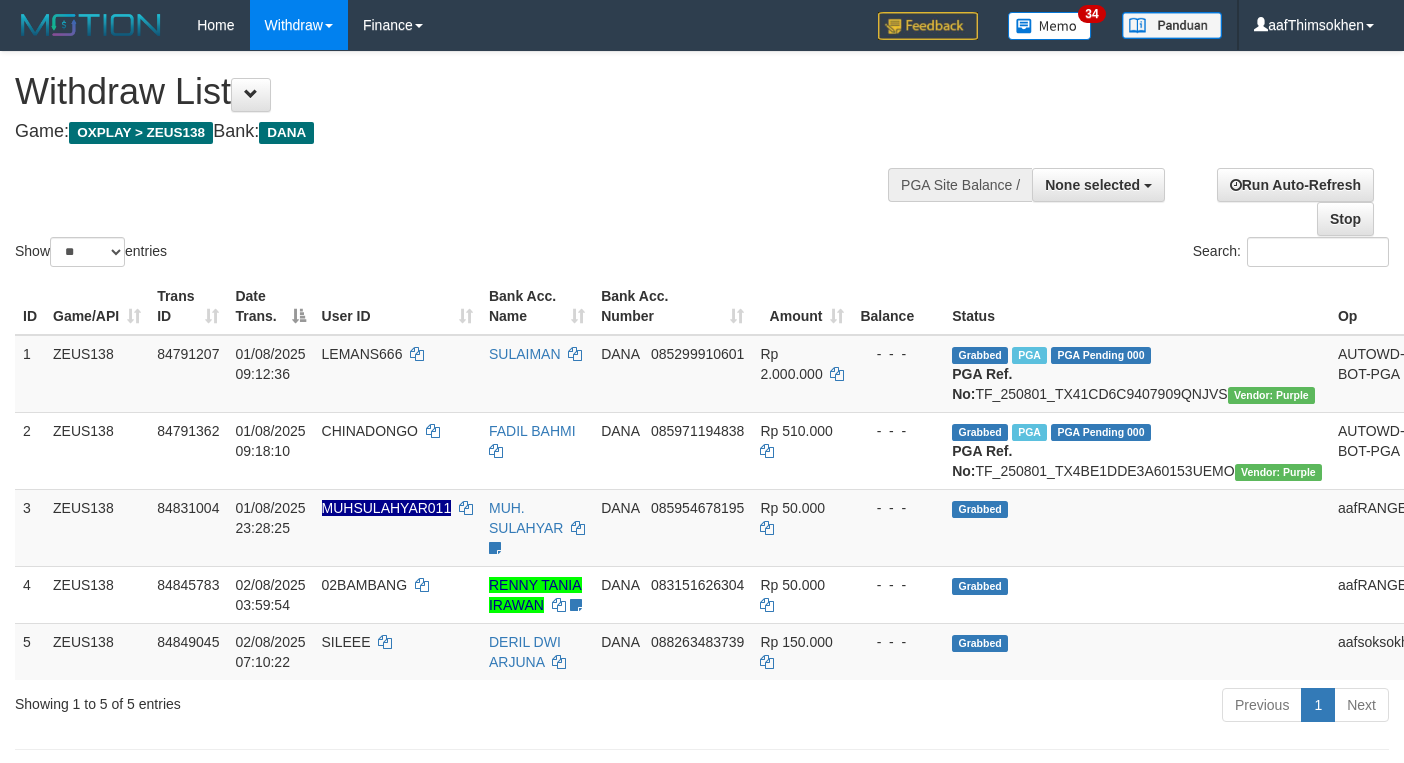select 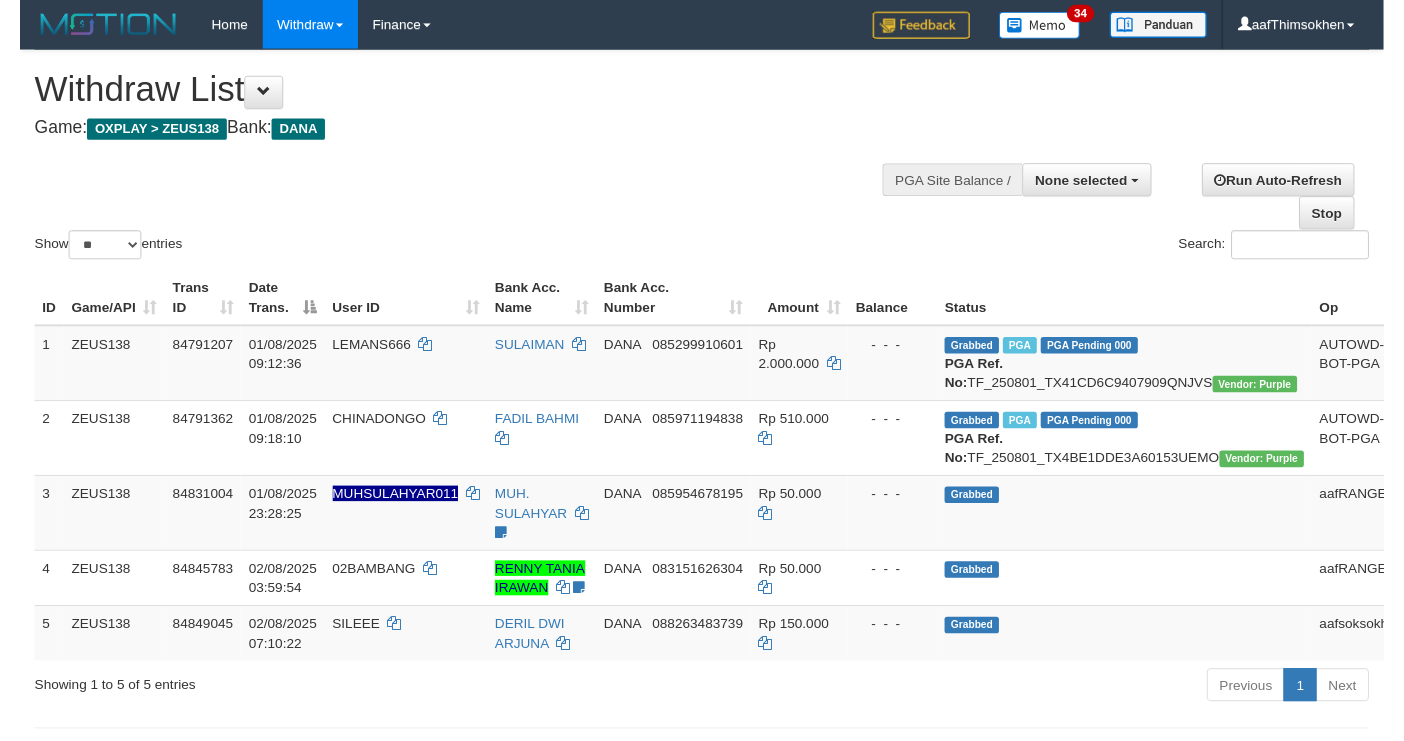 scroll, scrollTop: 349, scrollLeft: 0, axis: vertical 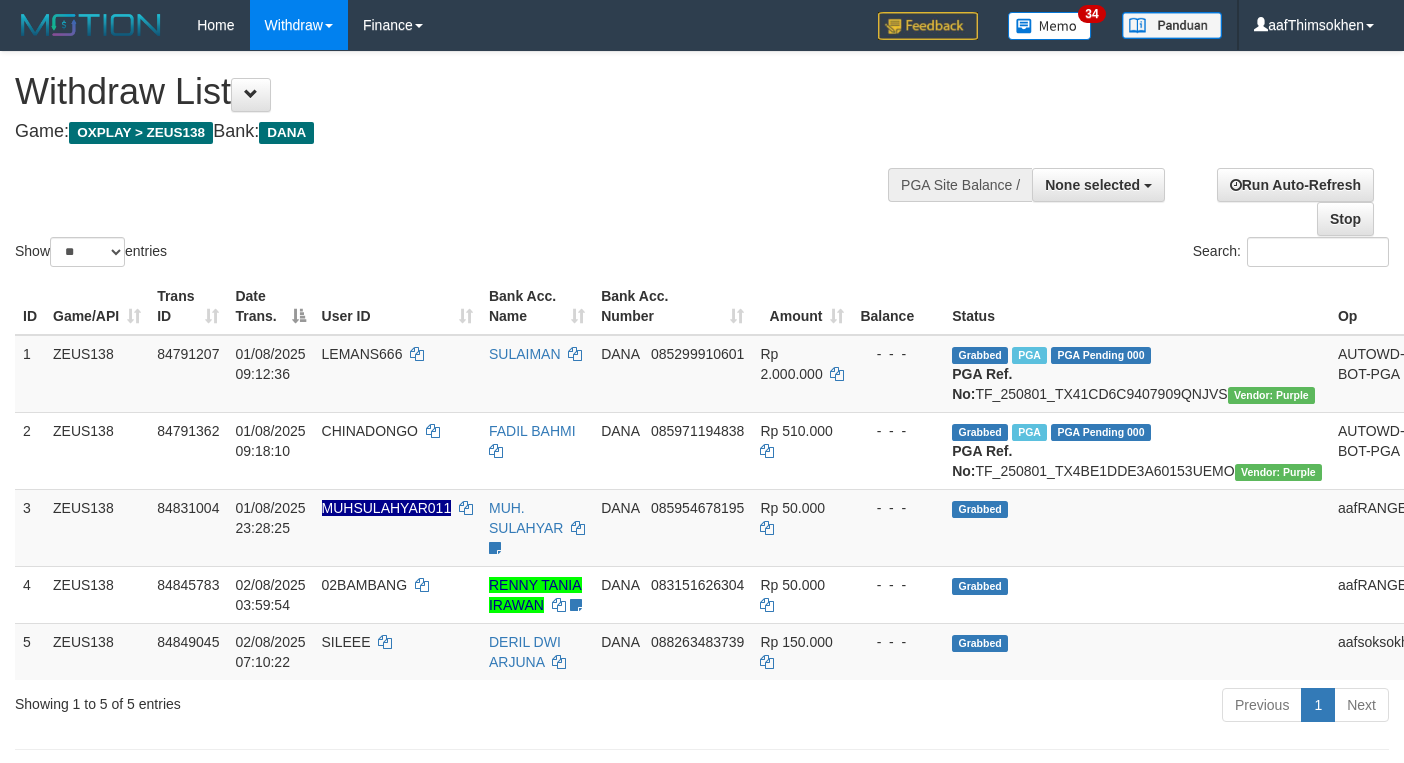 select 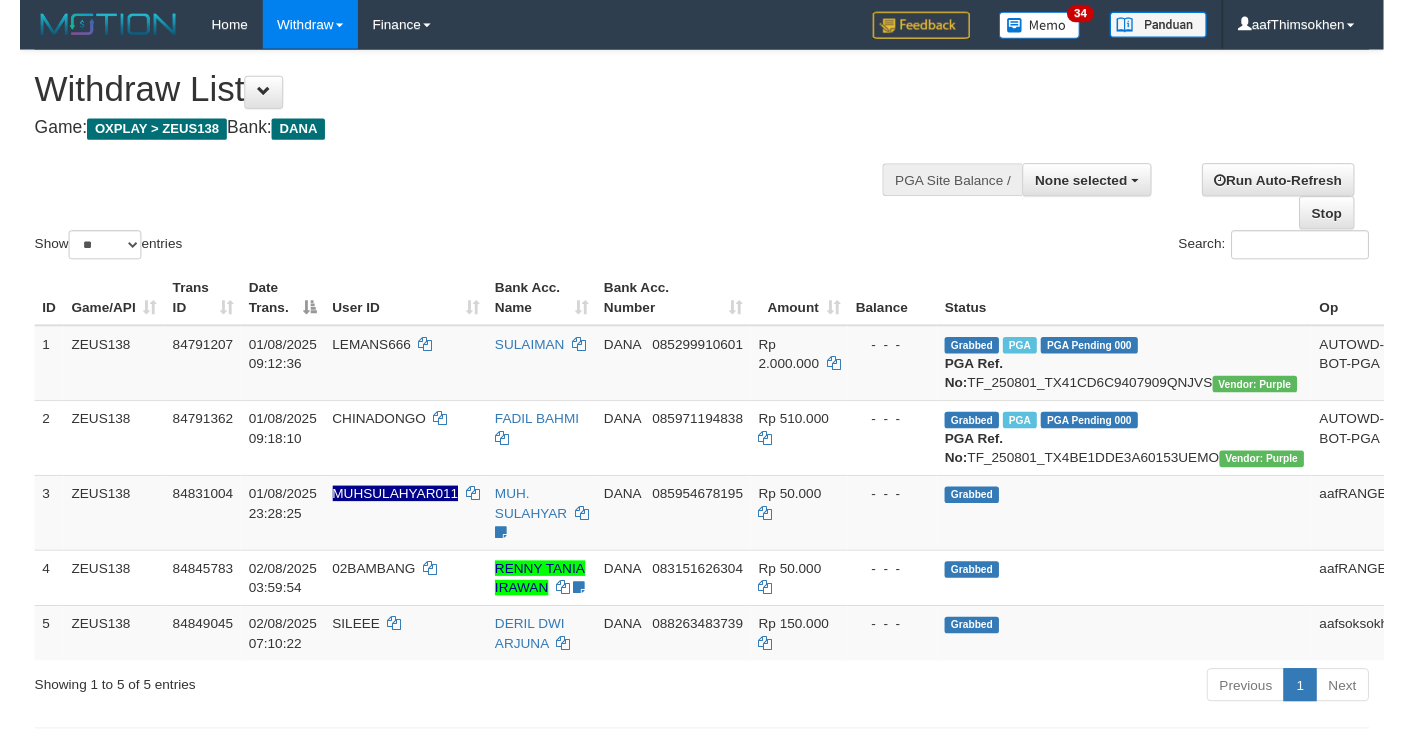 scroll, scrollTop: 349, scrollLeft: 0, axis: vertical 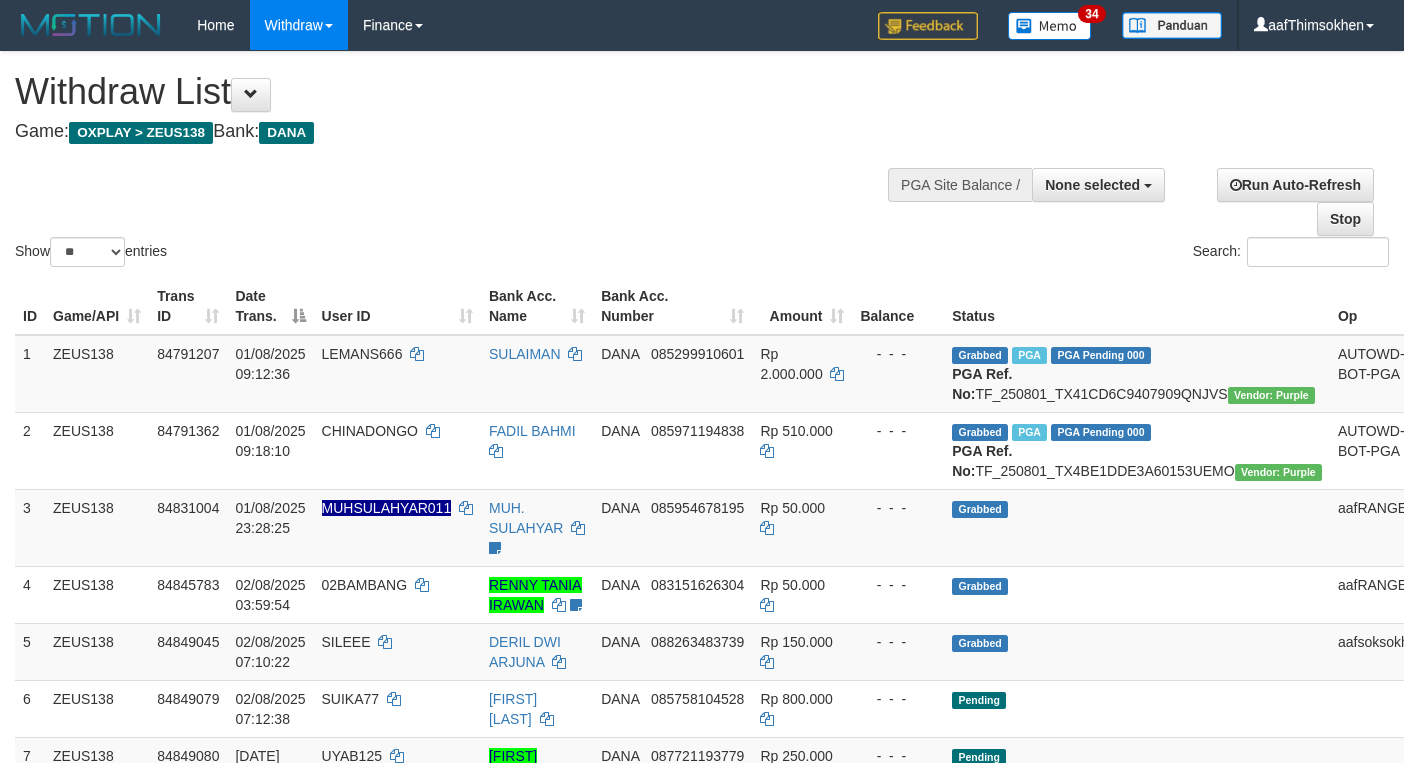select 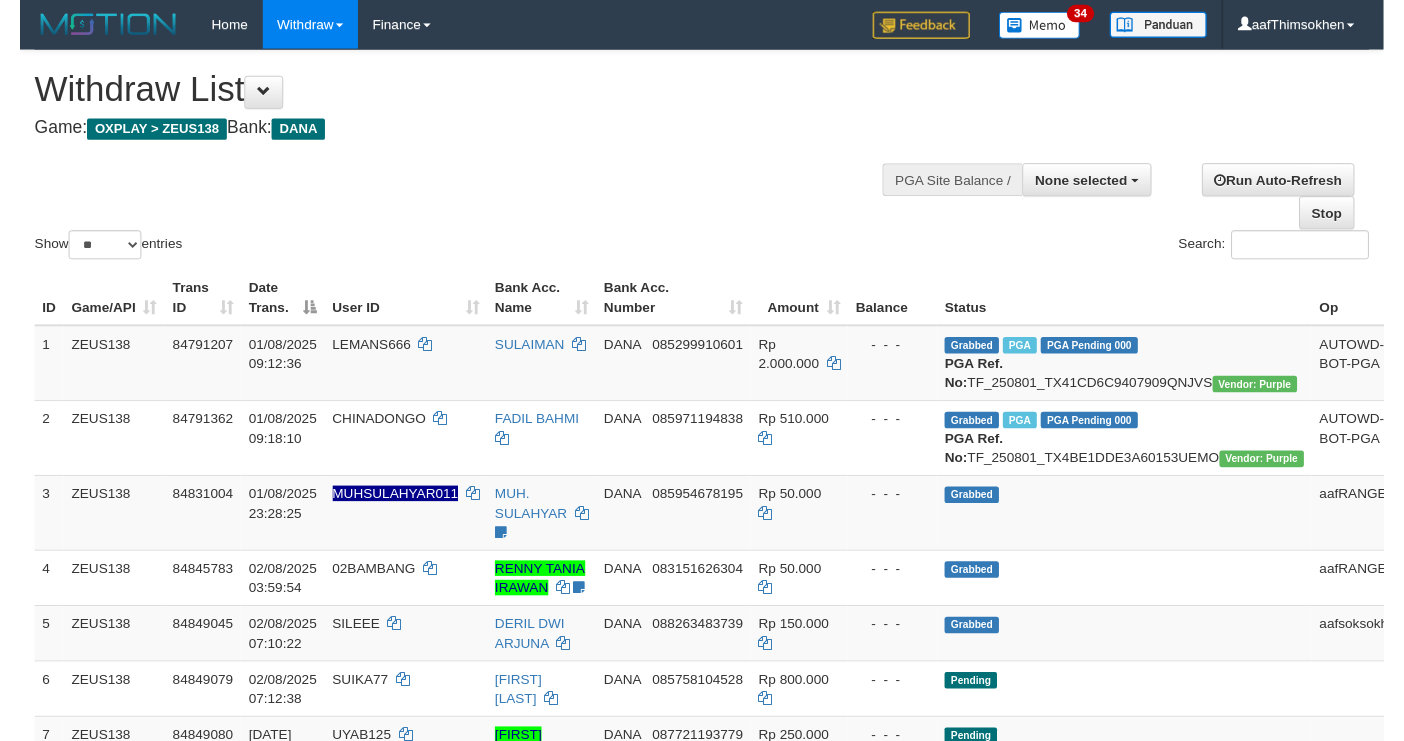 scroll, scrollTop: 349, scrollLeft: 0, axis: vertical 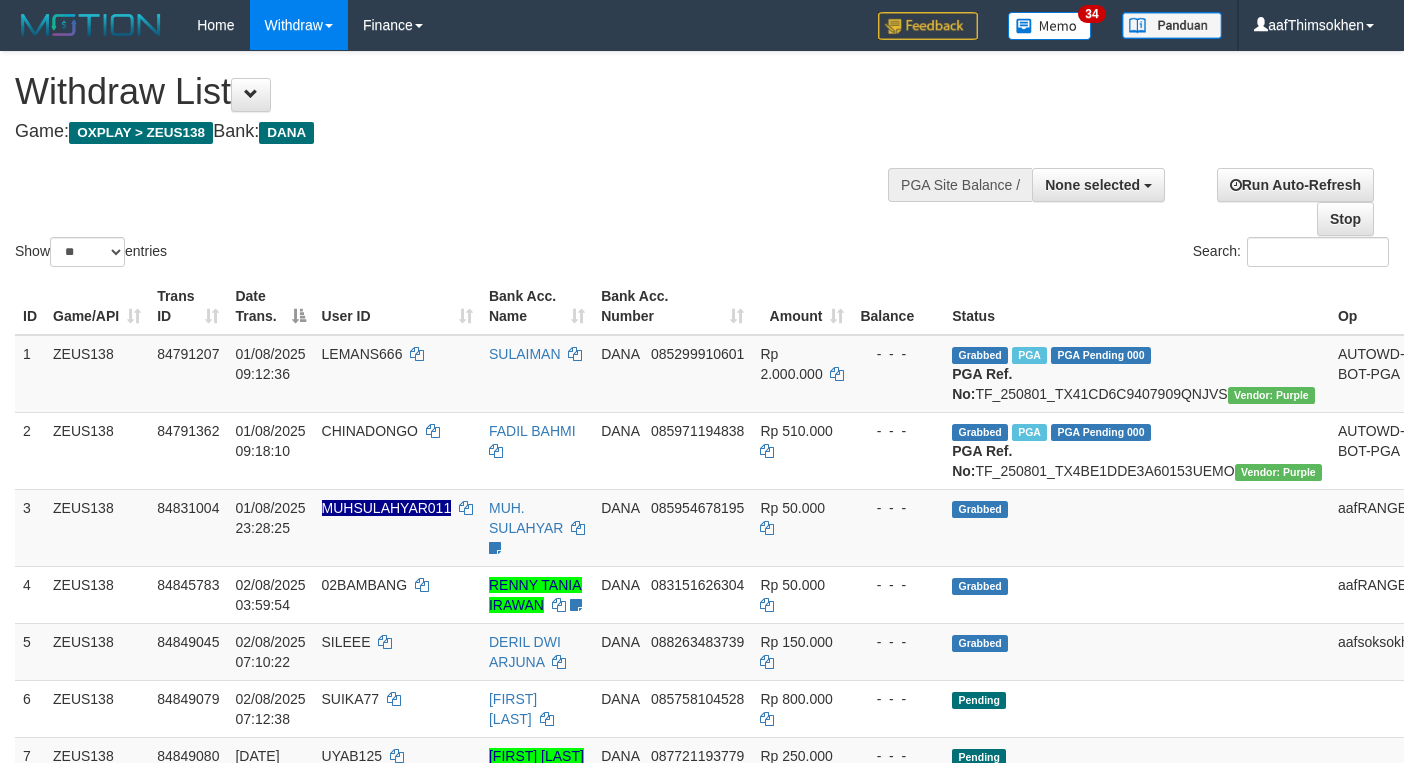 select 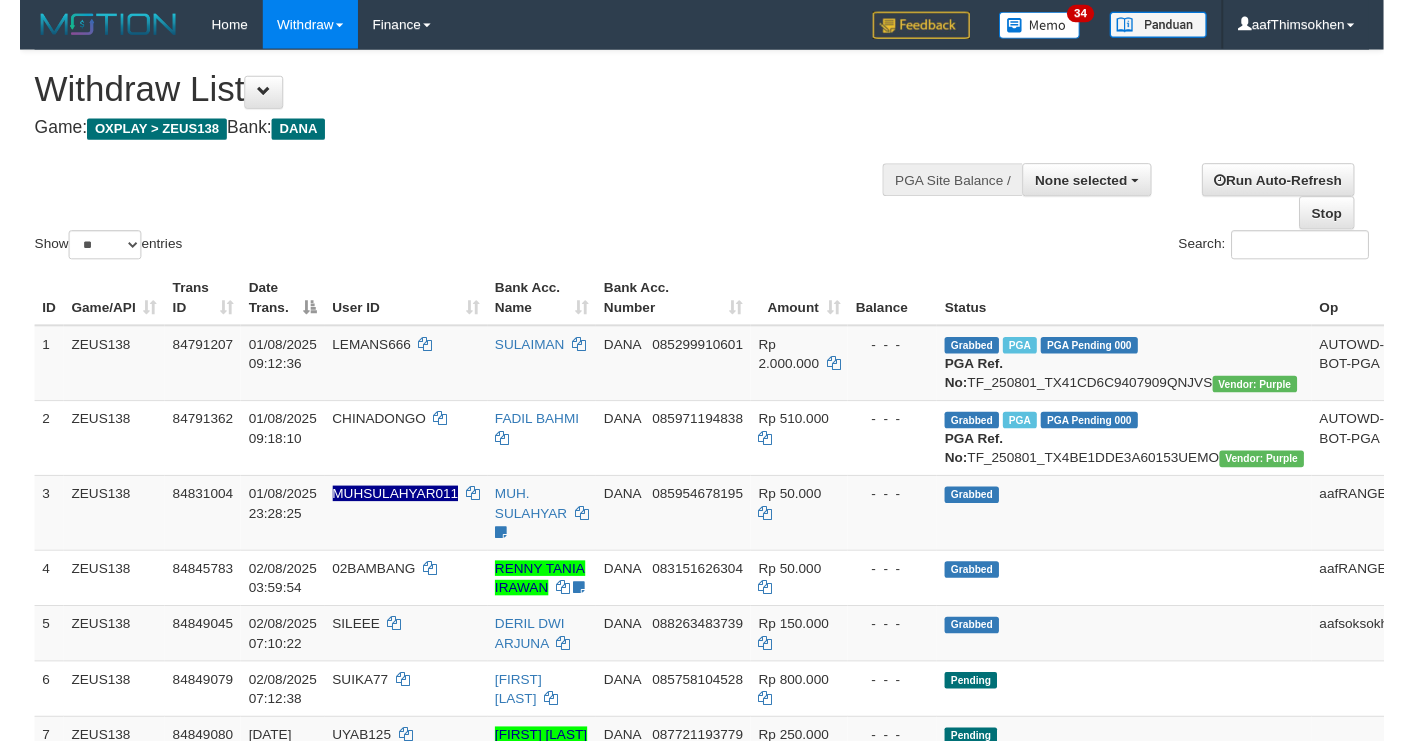 scroll, scrollTop: 349, scrollLeft: 0, axis: vertical 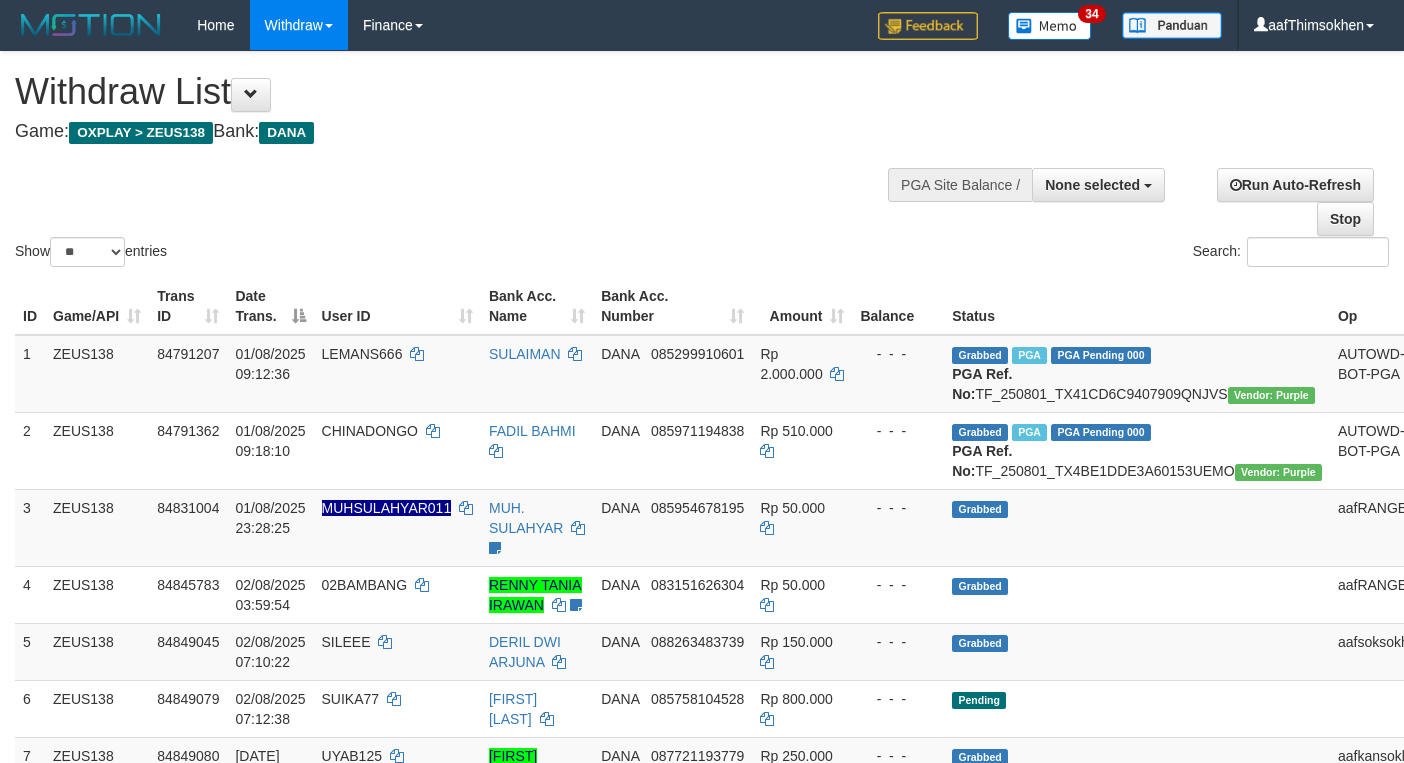 select 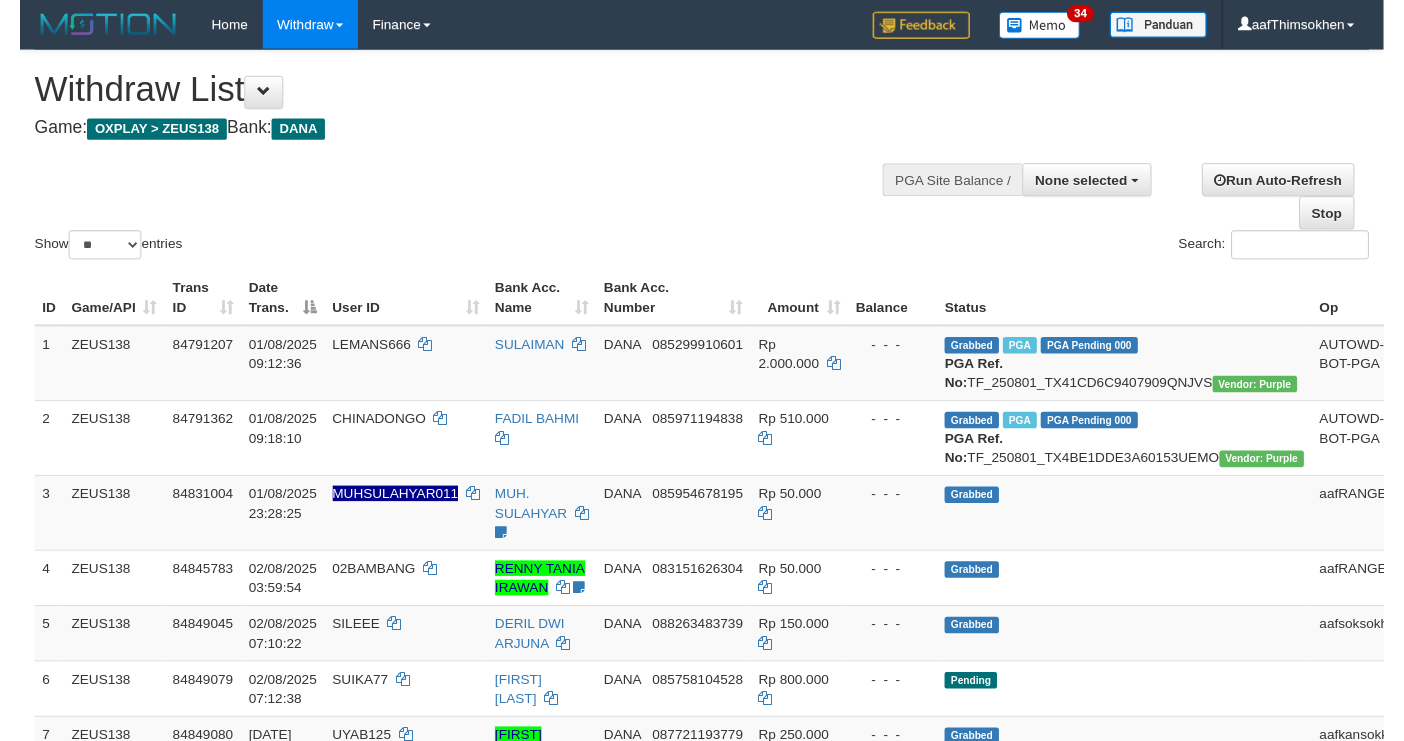 scroll, scrollTop: 349, scrollLeft: 0, axis: vertical 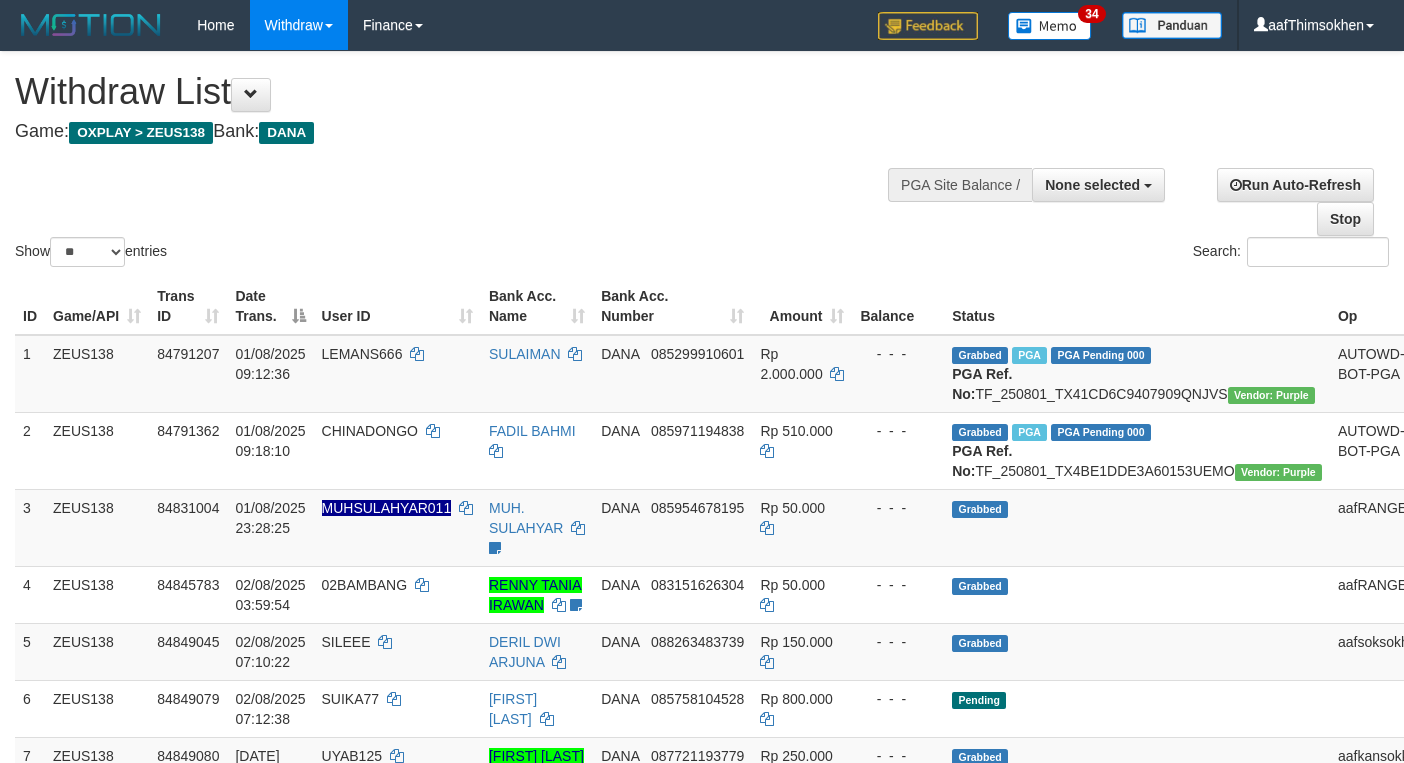 select 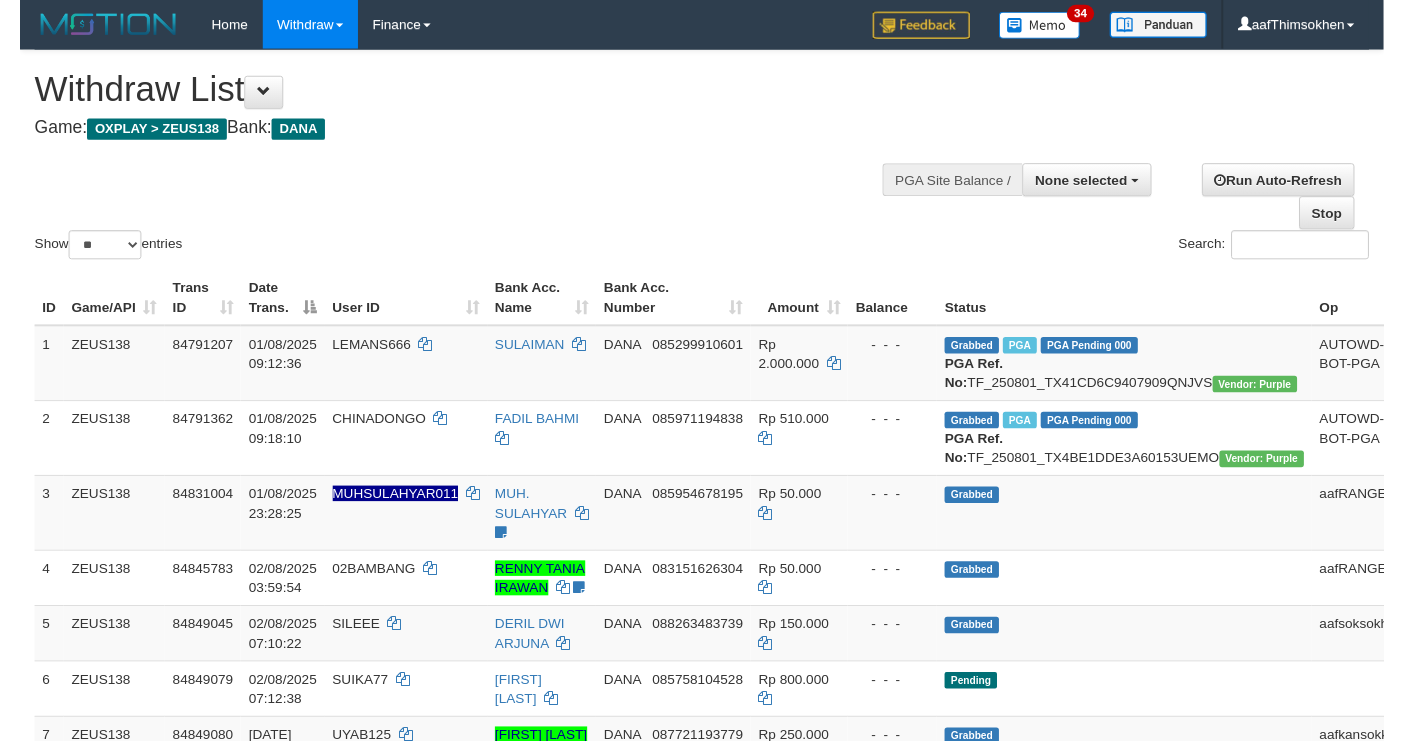 scroll, scrollTop: 349, scrollLeft: 0, axis: vertical 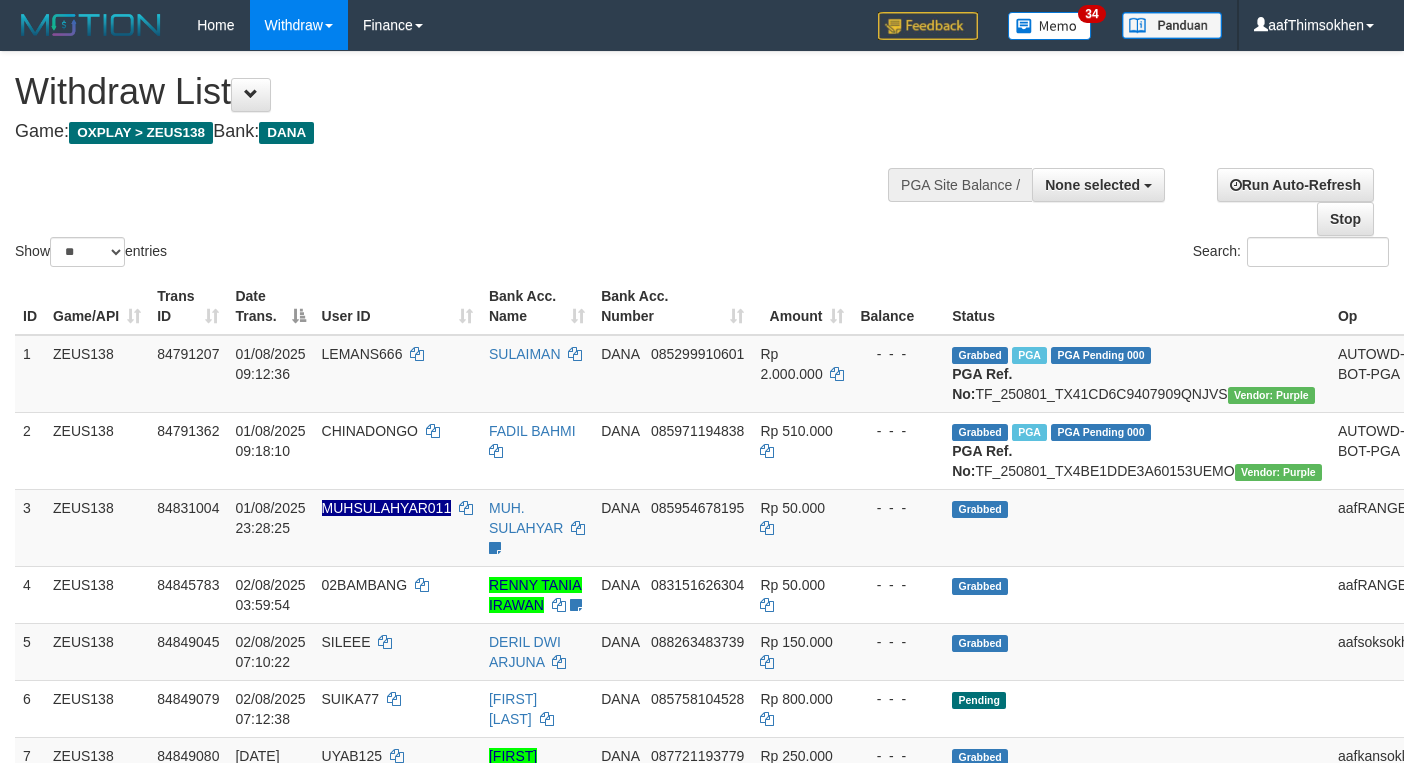 select 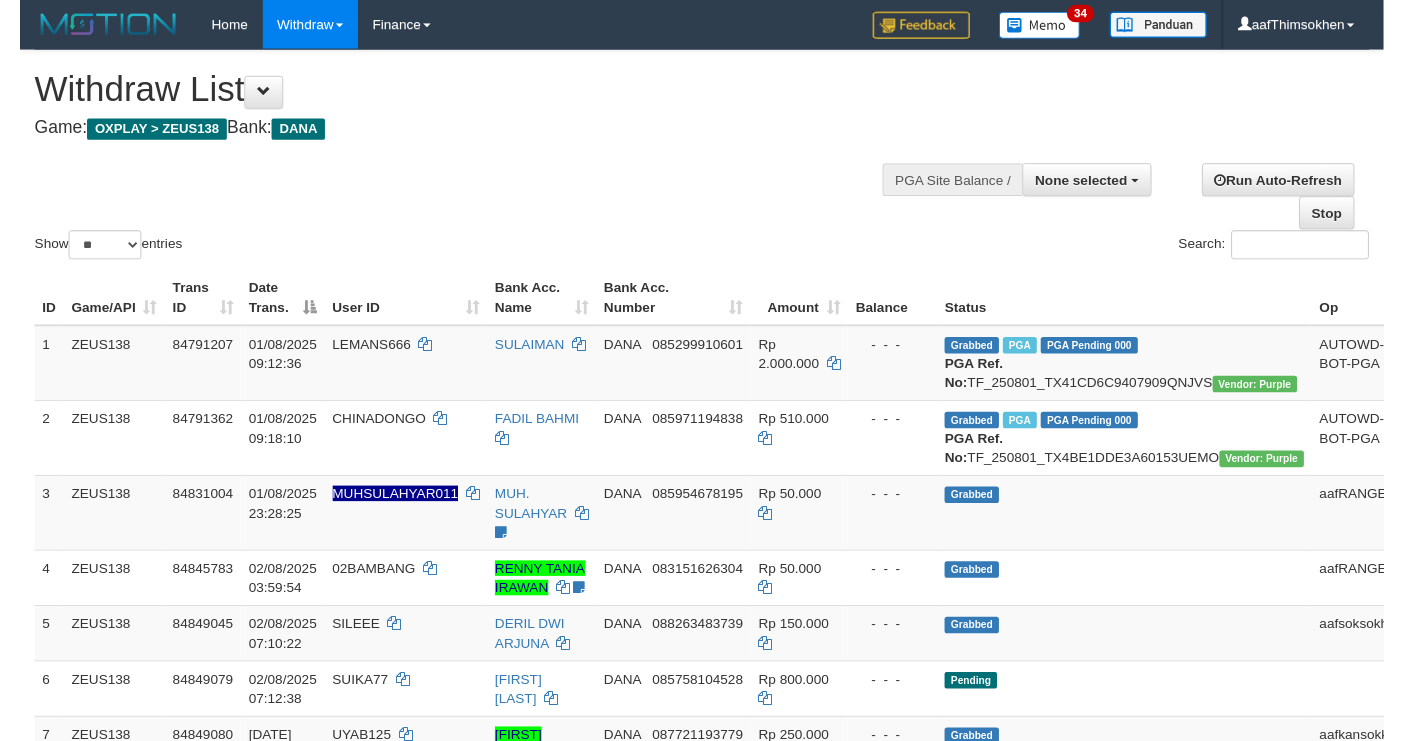 scroll, scrollTop: 349, scrollLeft: 0, axis: vertical 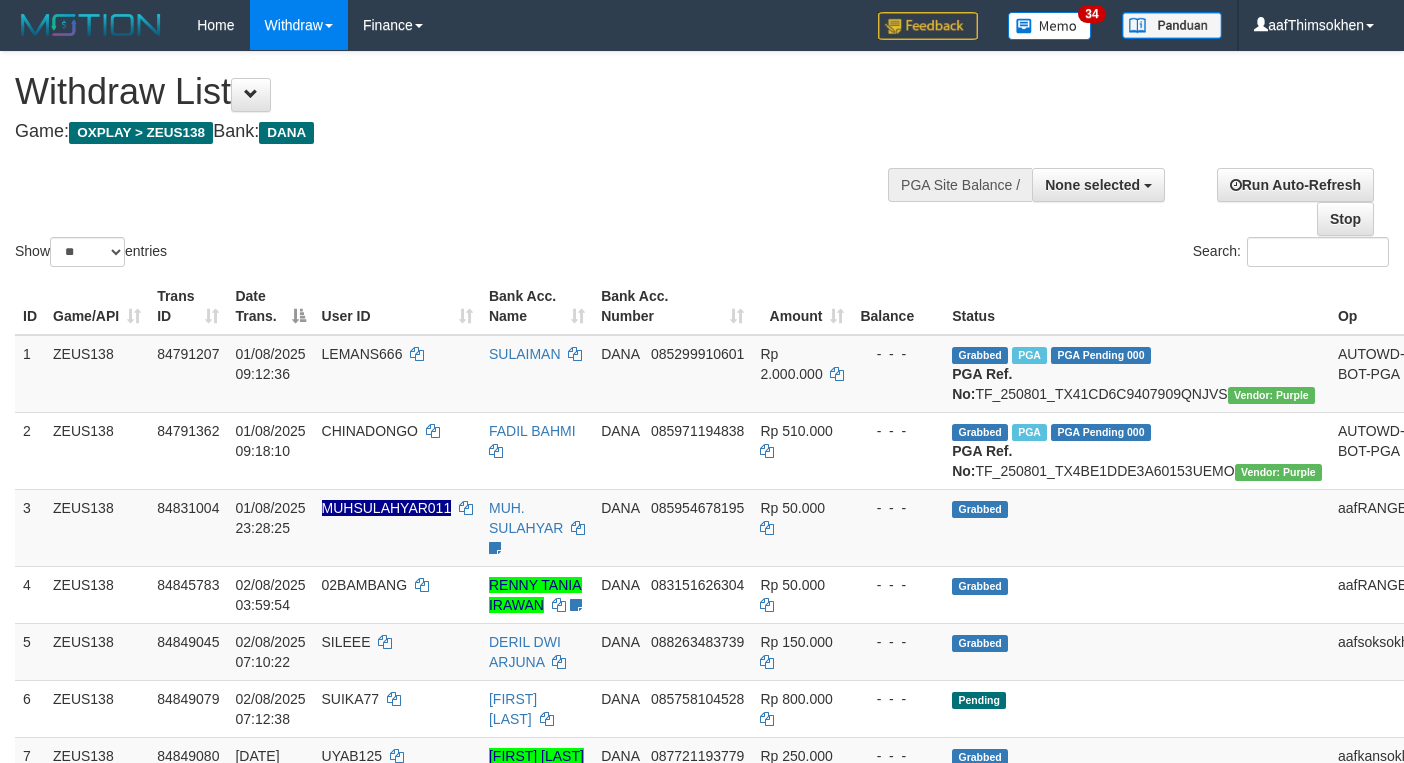 select 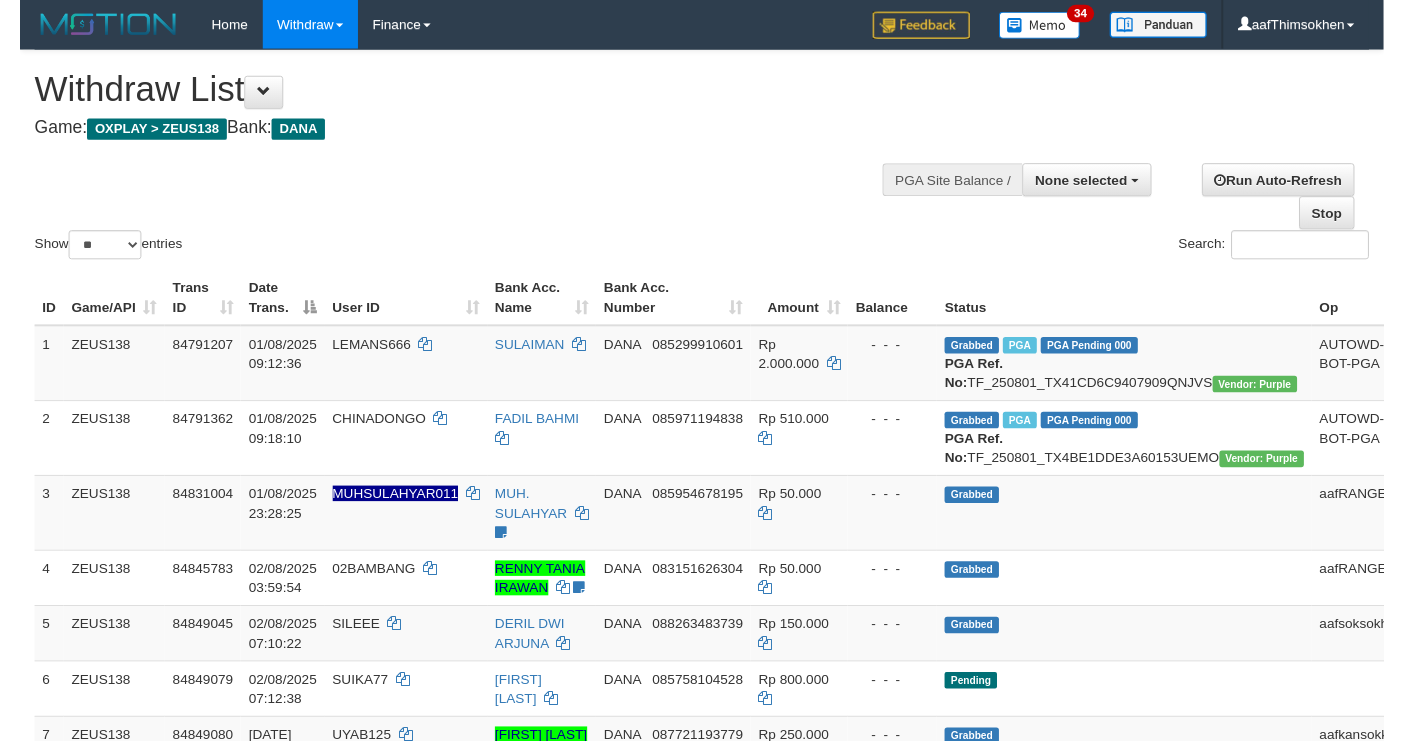 scroll, scrollTop: 349, scrollLeft: 0, axis: vertical 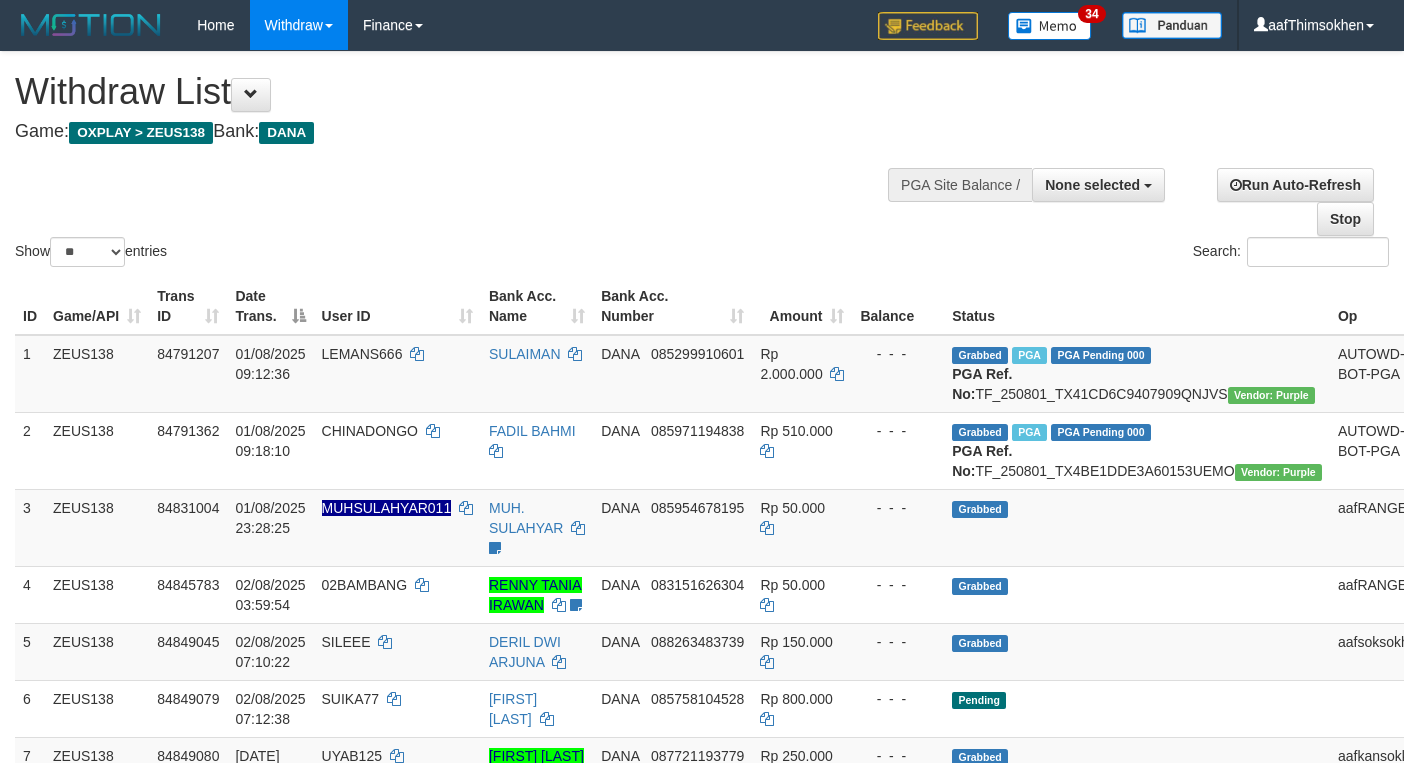 select 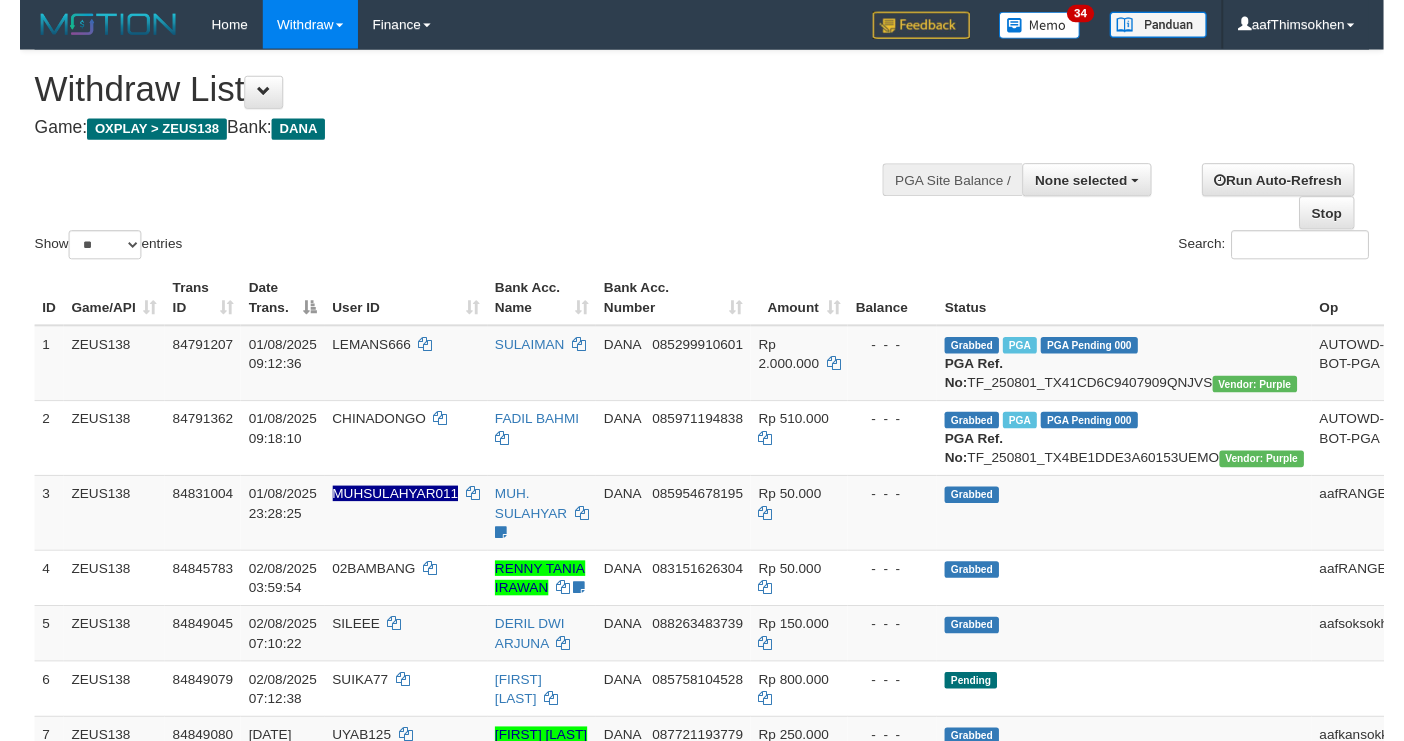 scroll, scrollTop: 349, scrollLeft: 0, axis: vertical 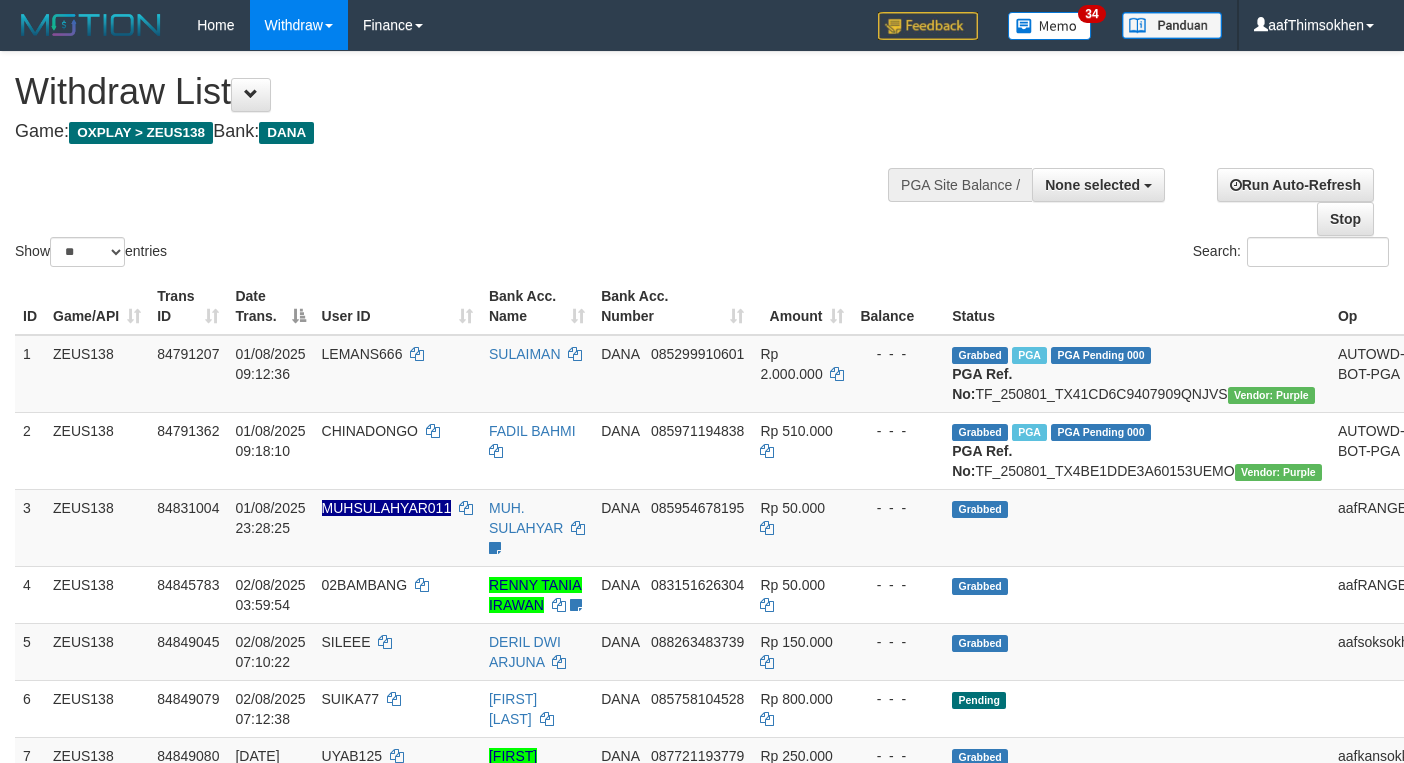 select 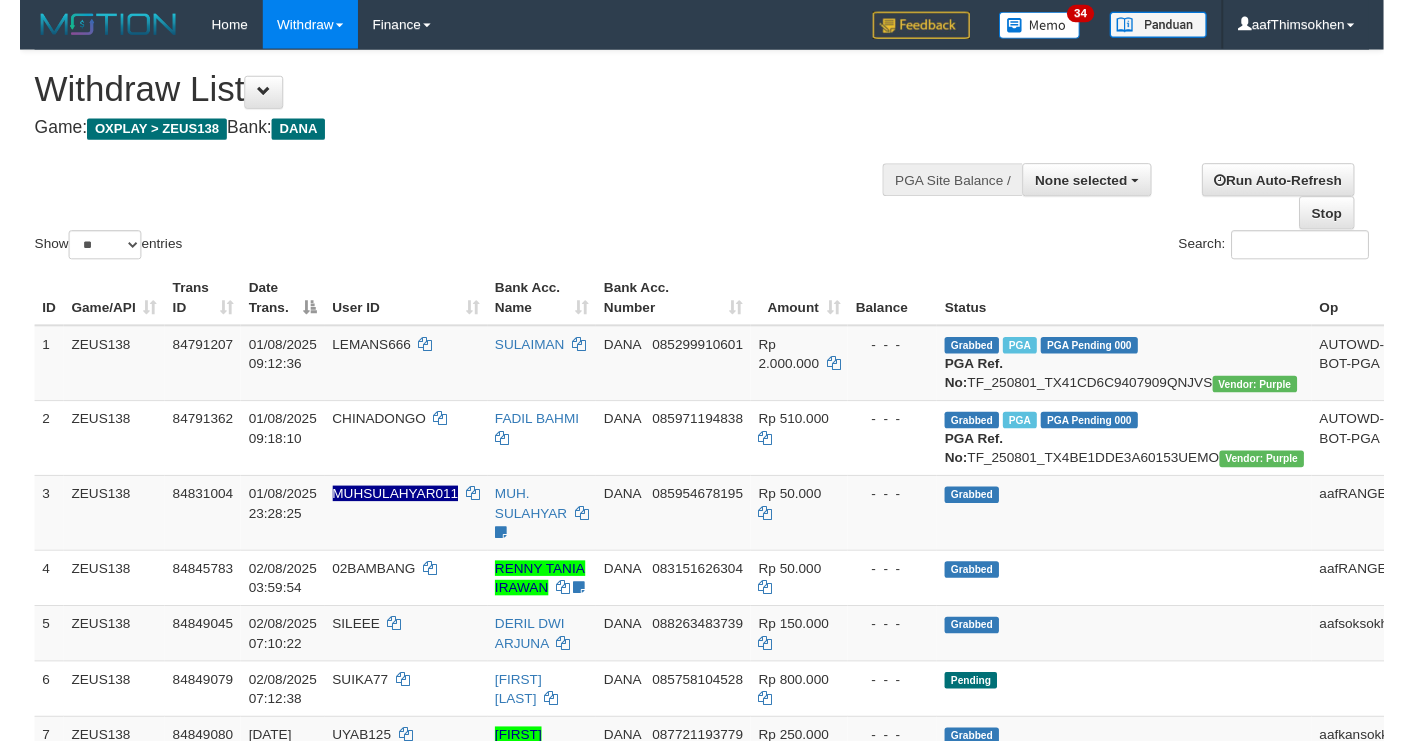 scroll, scrollTop: 349, scrollLeft: 0, axis: vertical 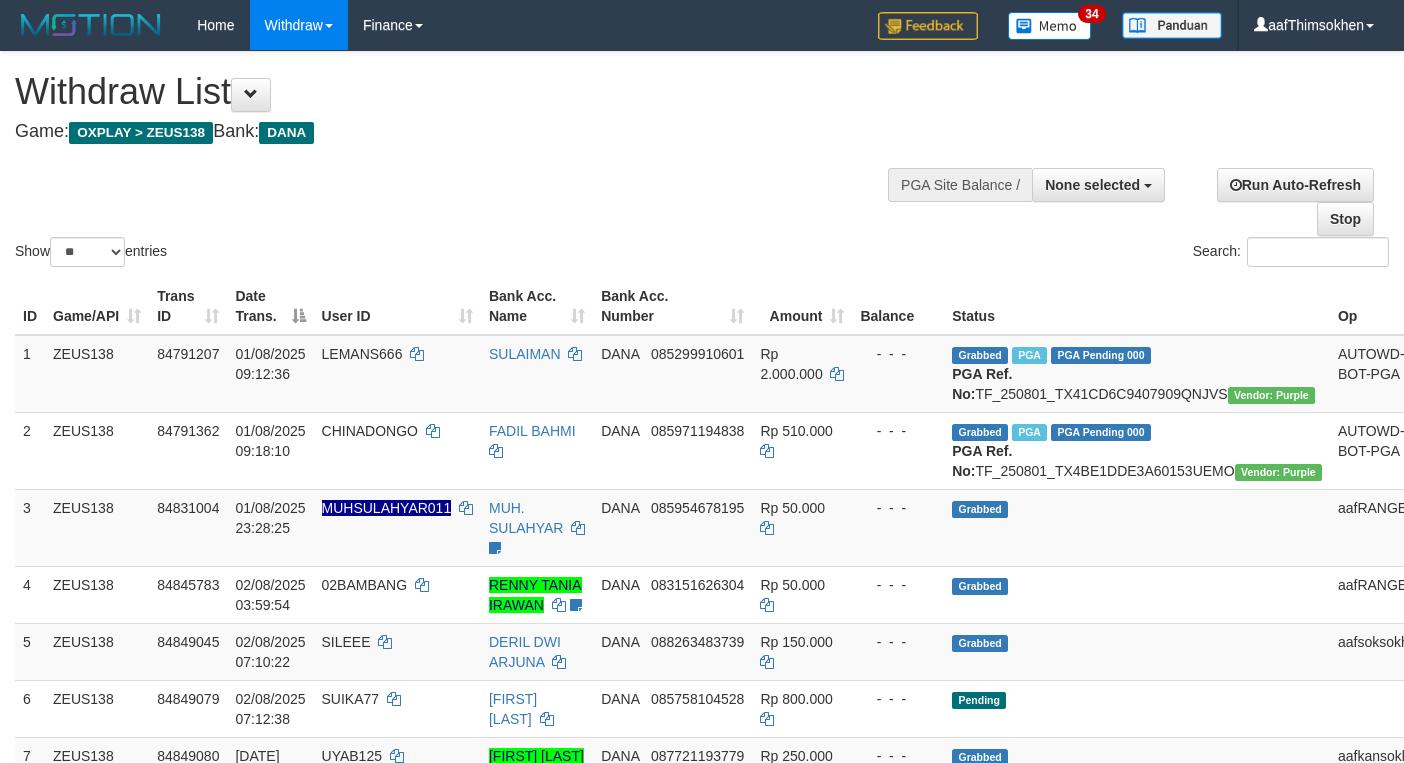 select 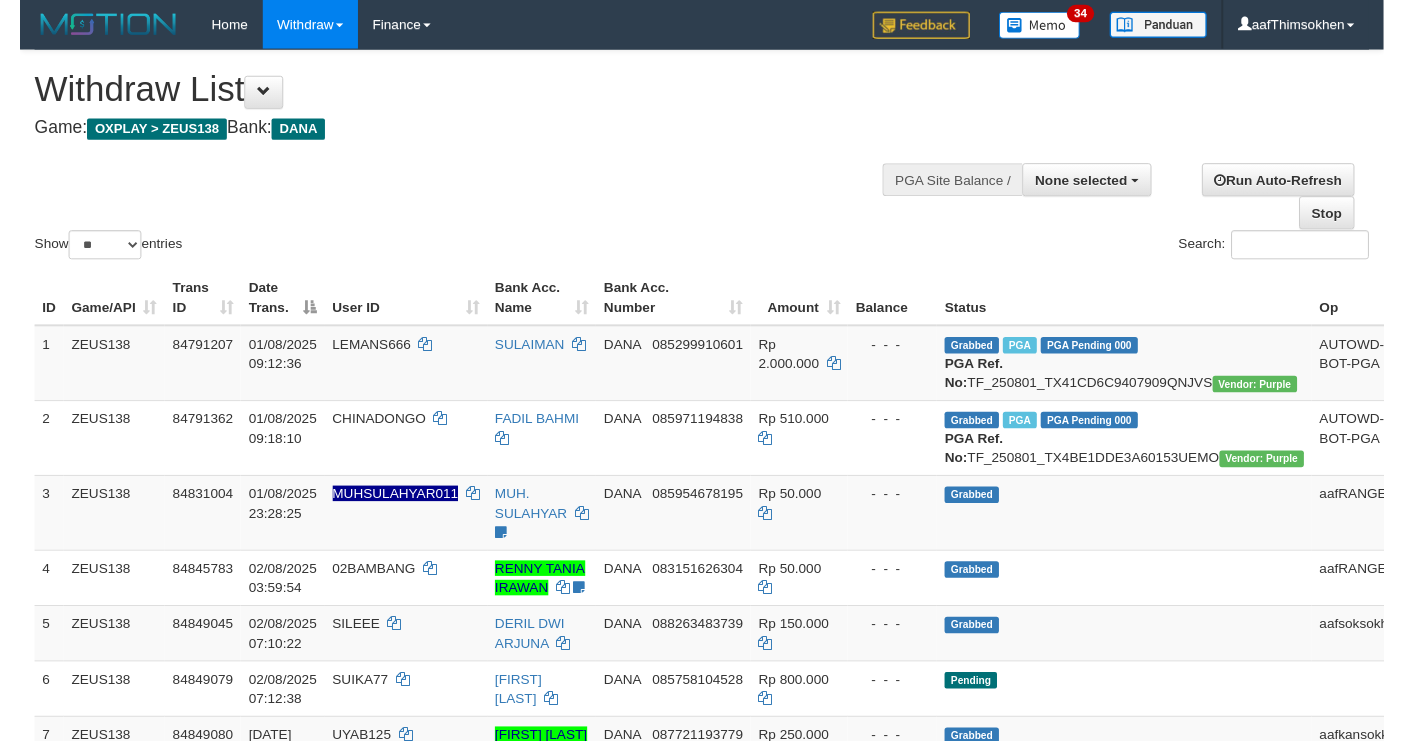 scroll, scrollTop: 349, scrollLeft: 0, axis: vertical 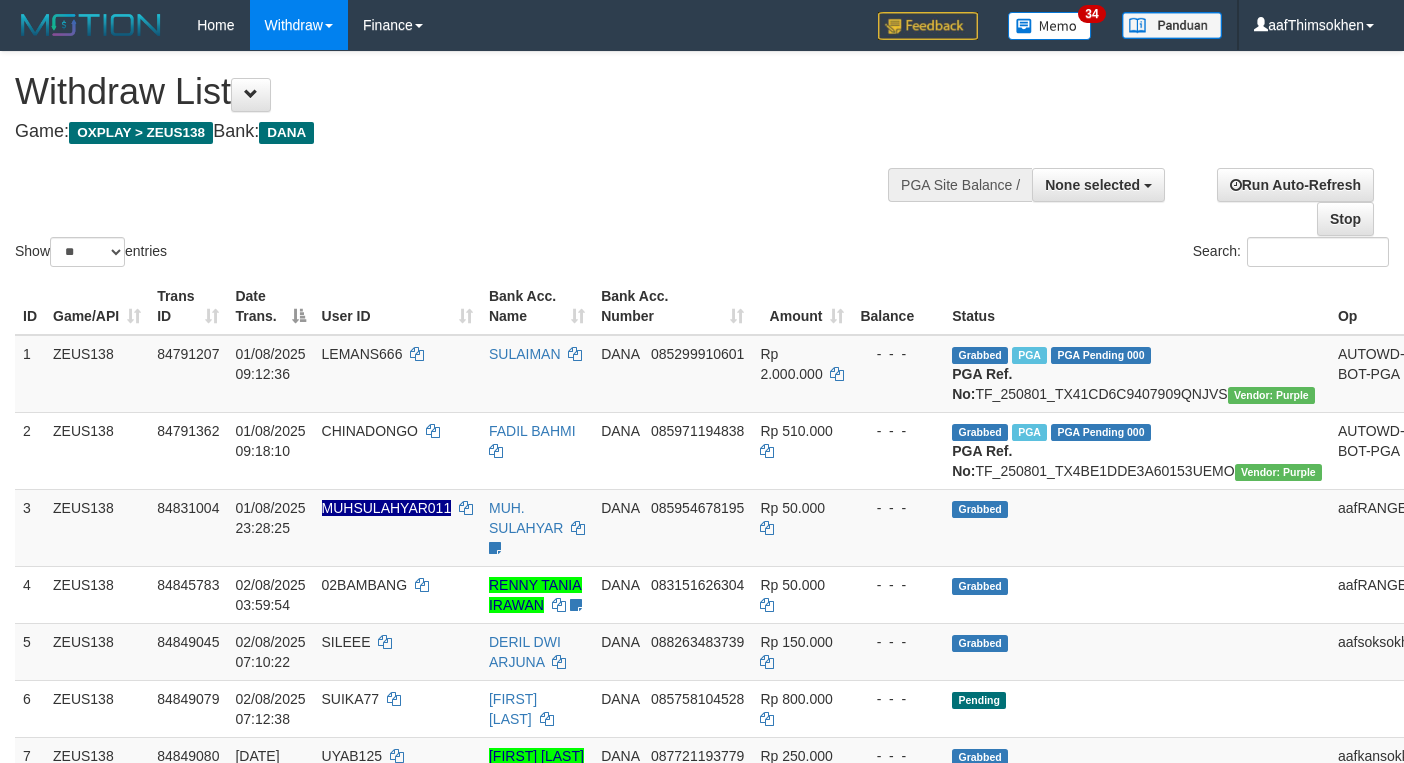 select 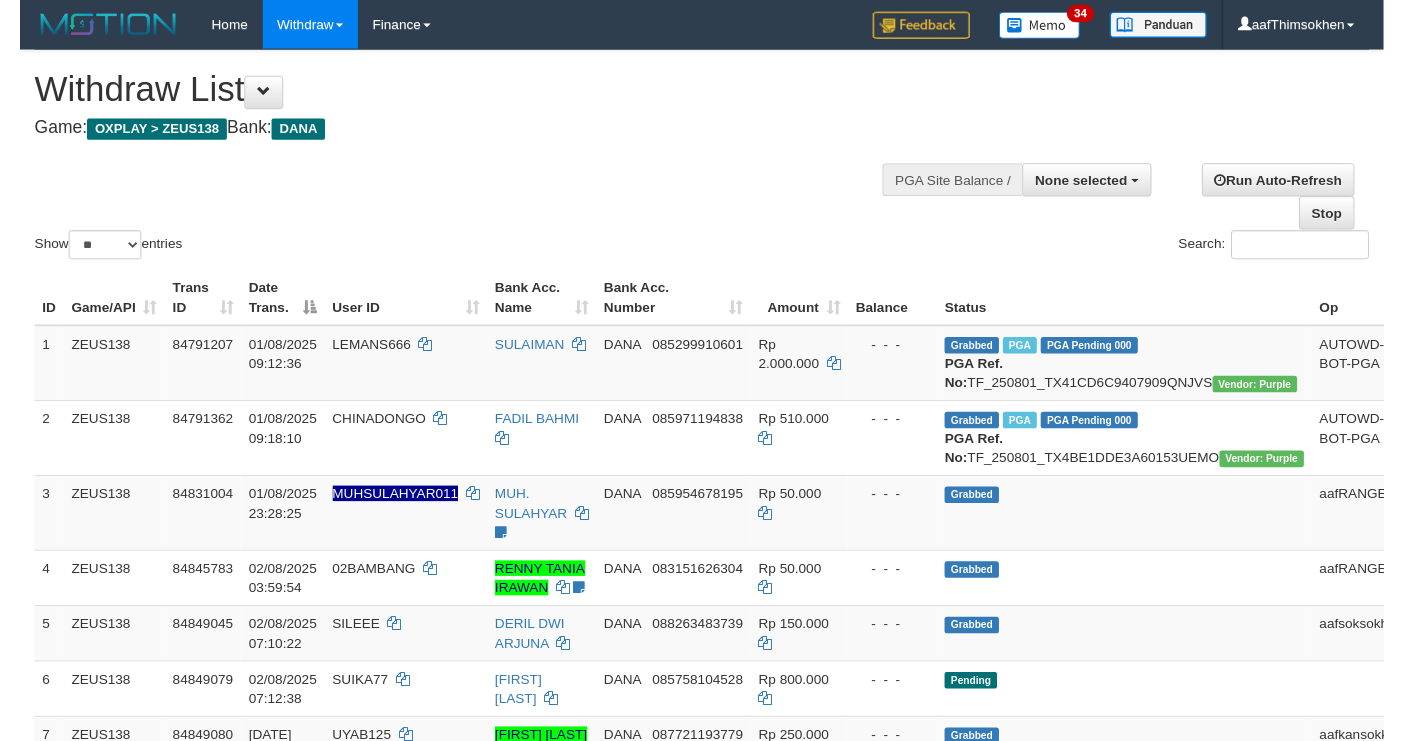 scroll, scrollTop: 349, scrollLeft: 0, axis: vertical 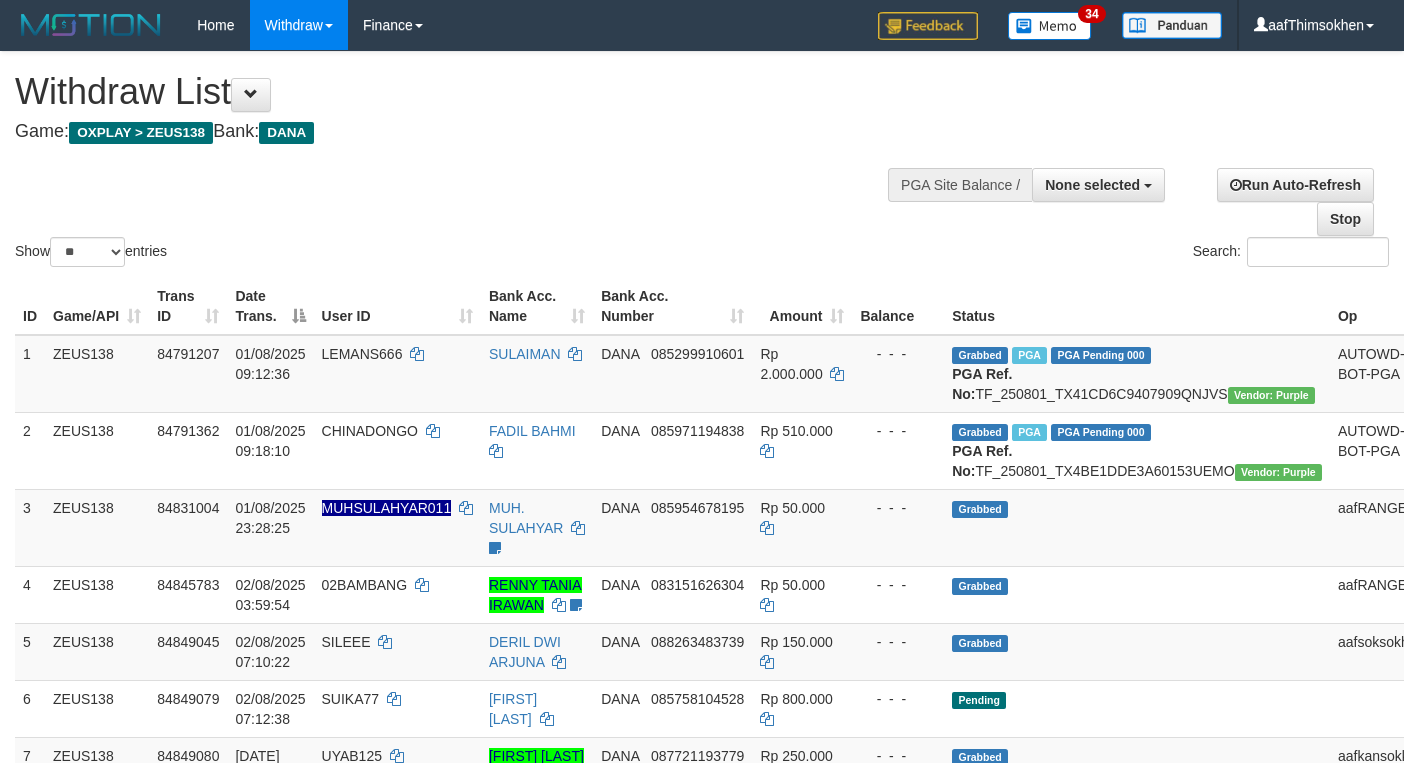 select 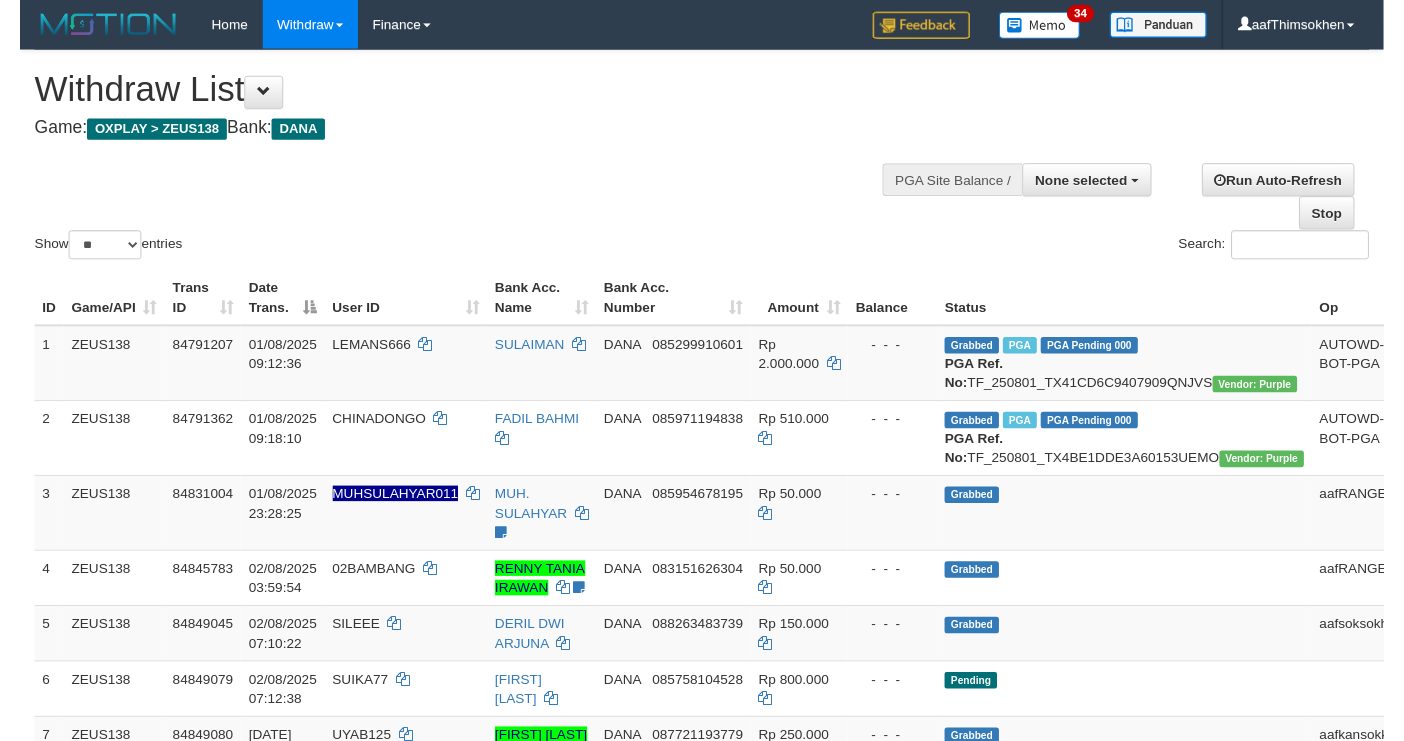 scroll, scrollTop: 349, scrollLeft: 0, axis: vertical 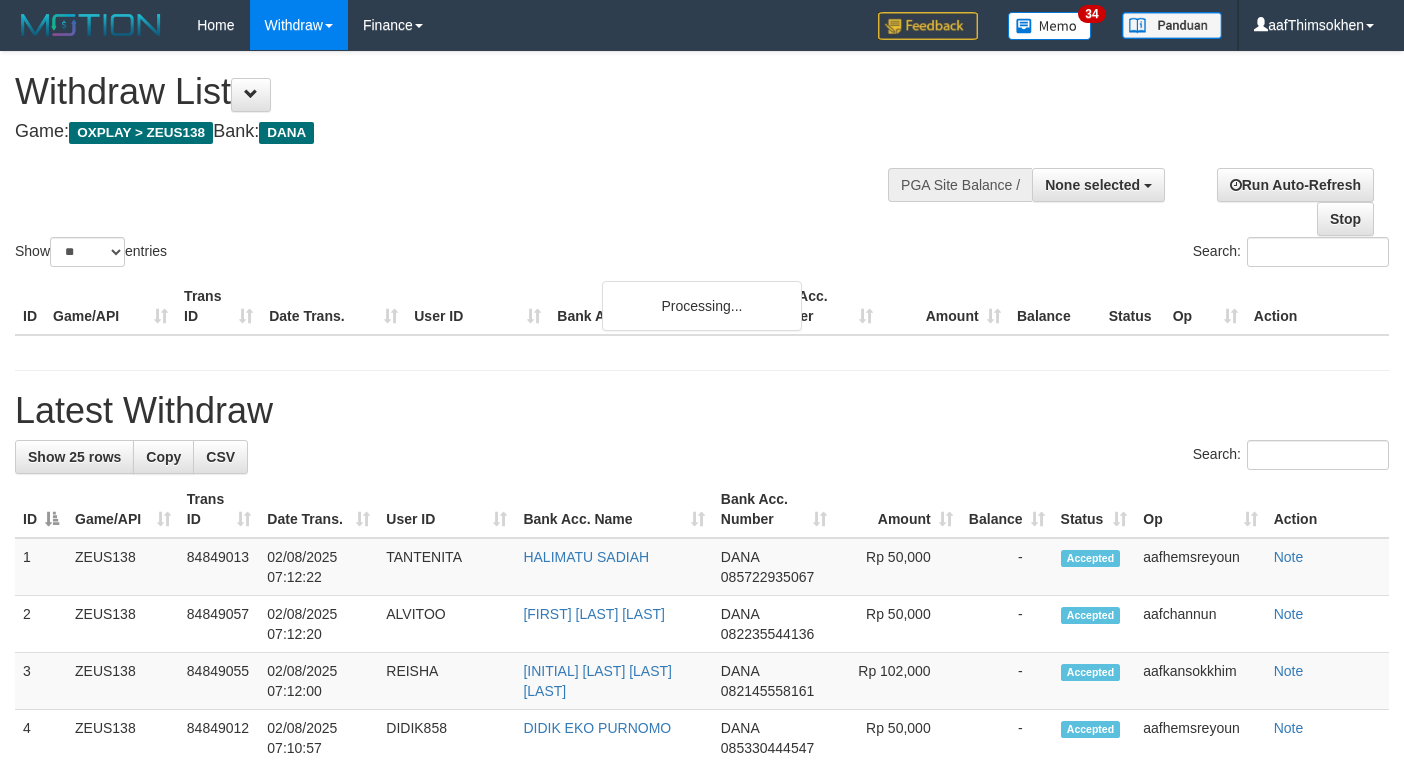 select 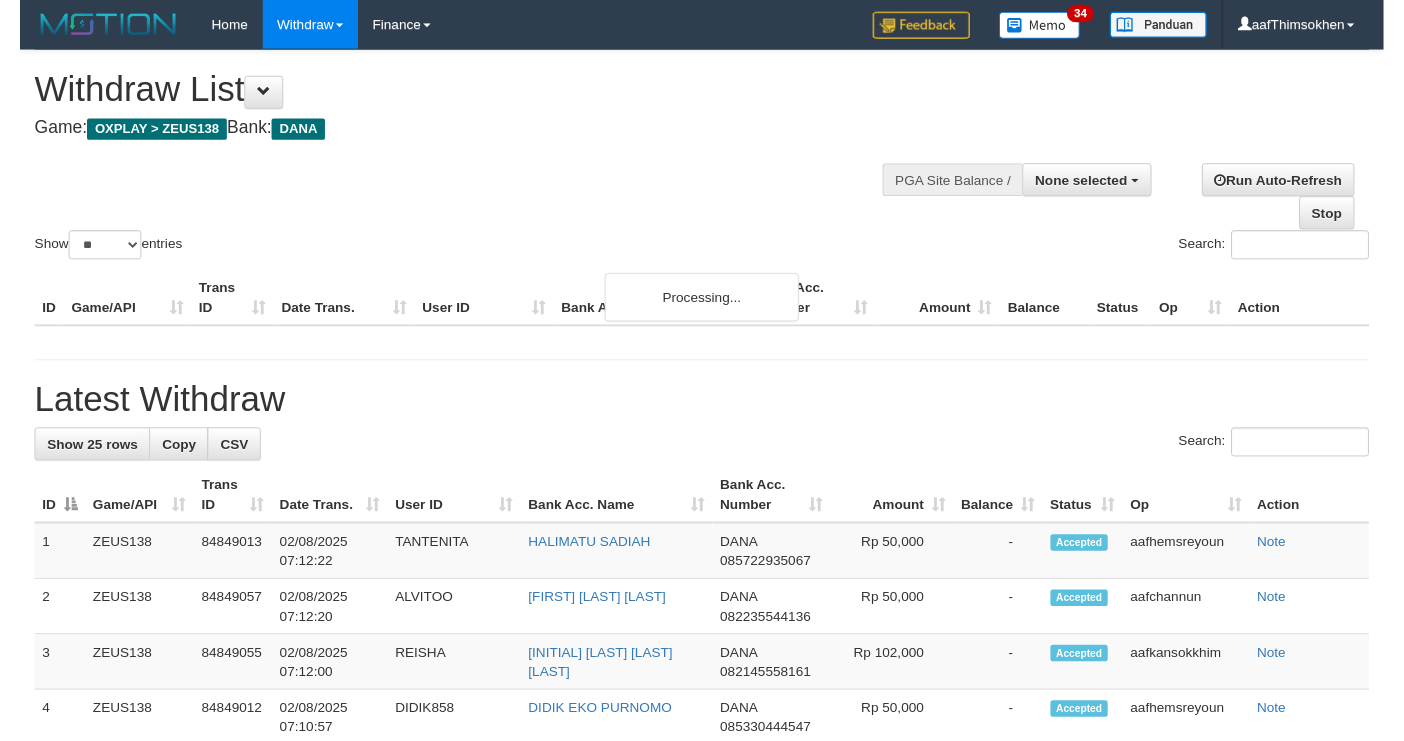 scroll, scrollTop: 349, scrollLeft: 0, axis: vertical 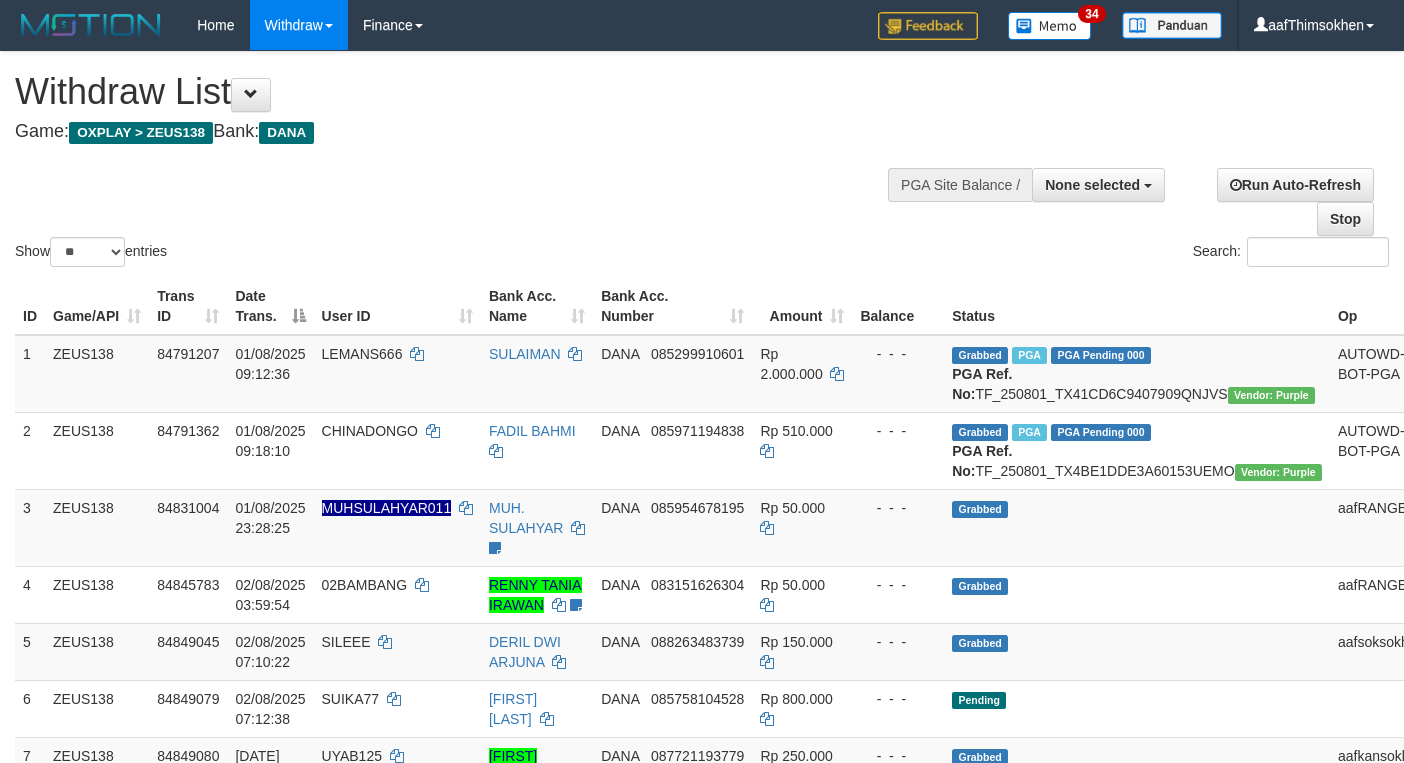 select 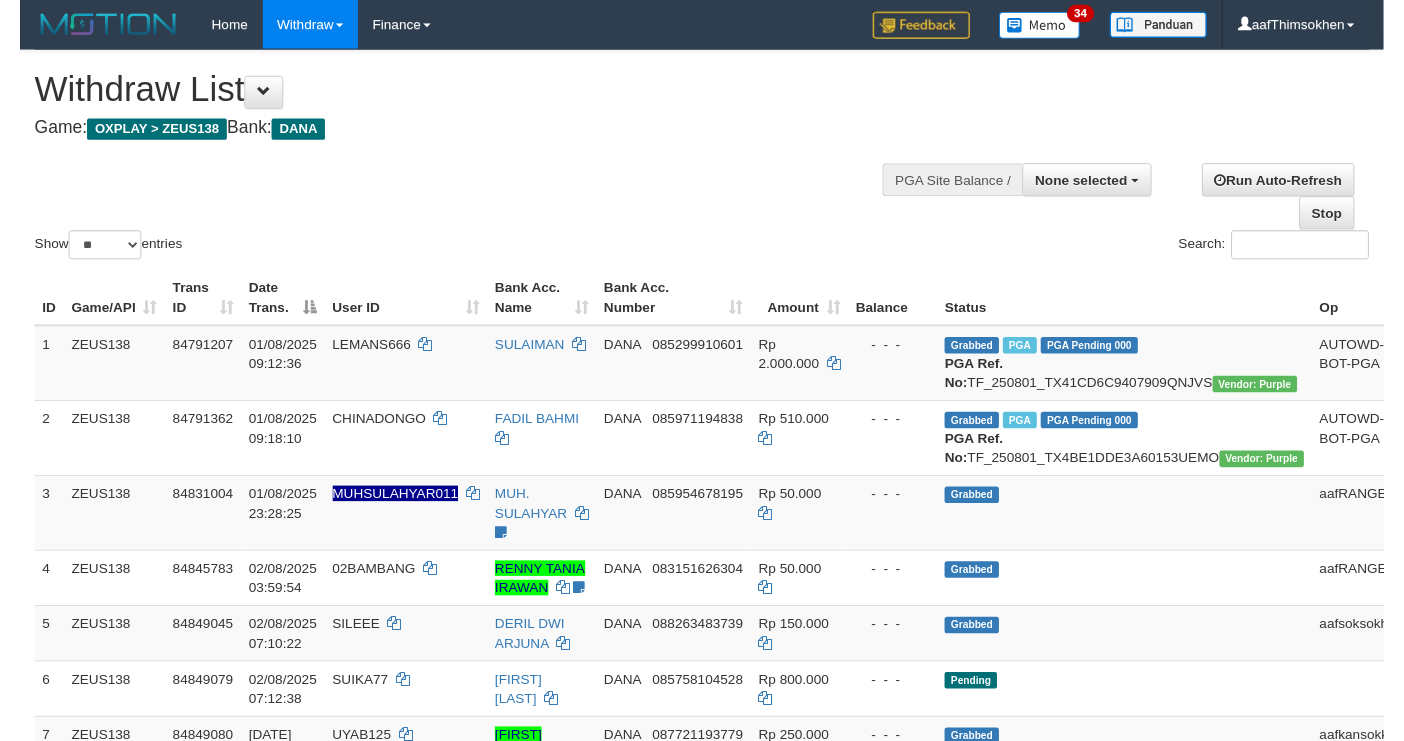 scroll, scrollTop: 349, scrollLeft: 0, axis: vertical 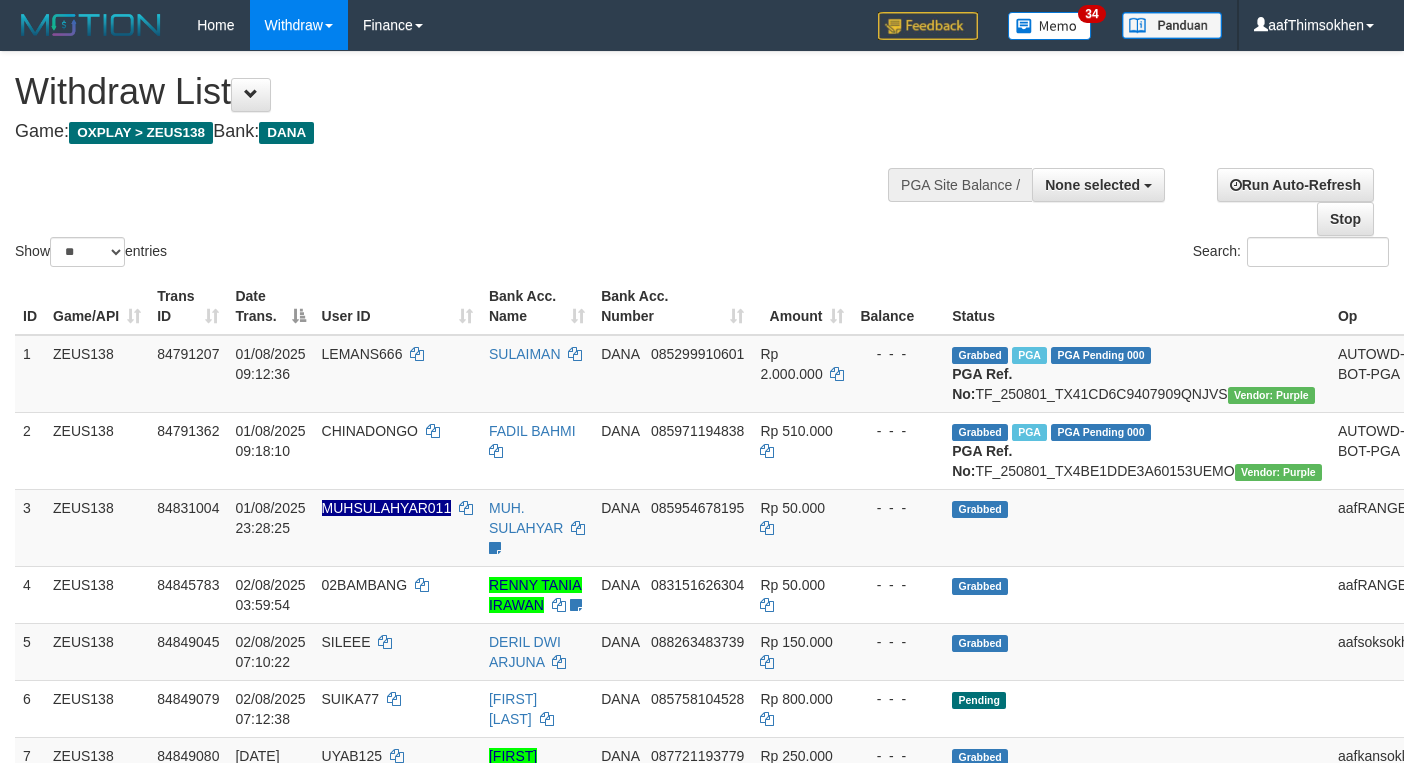 select 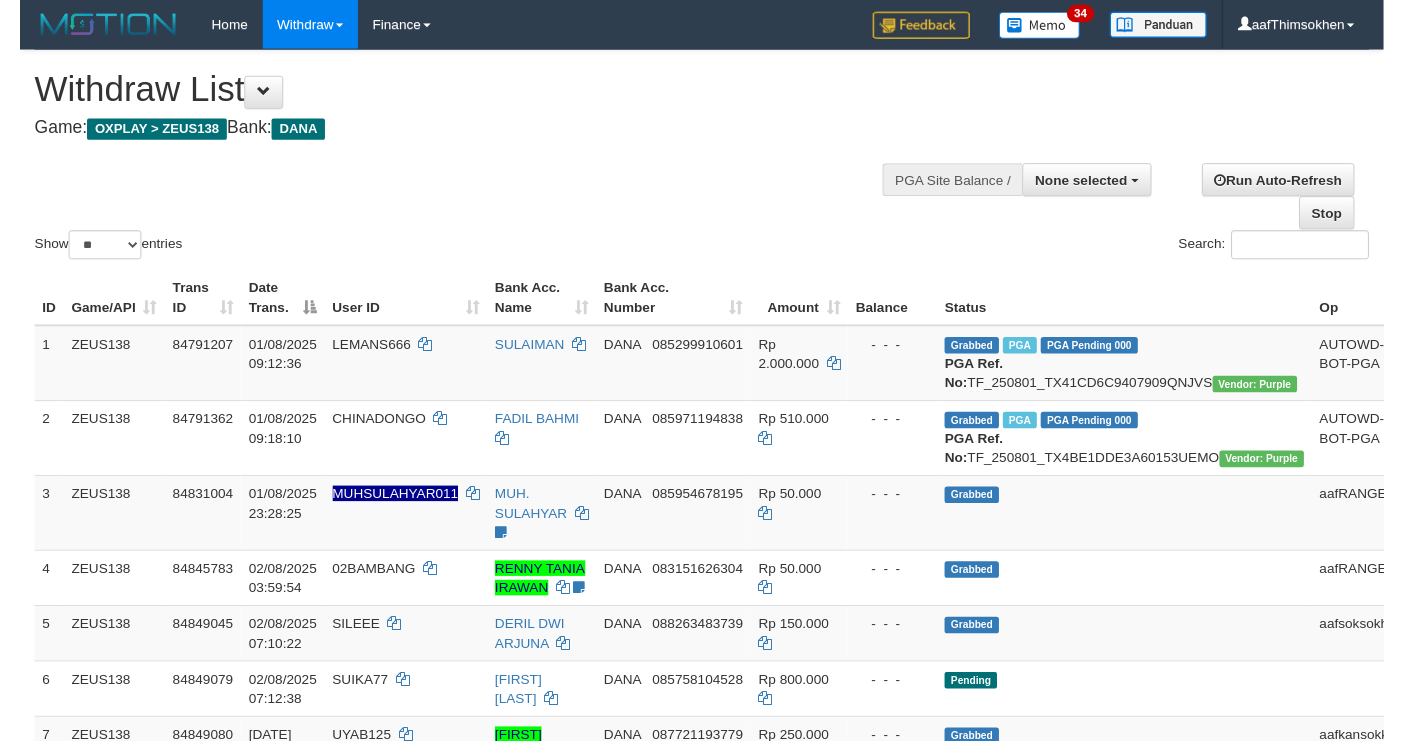 scroll, scrollTop: 349, scrollLeft: 0, axis: vertical 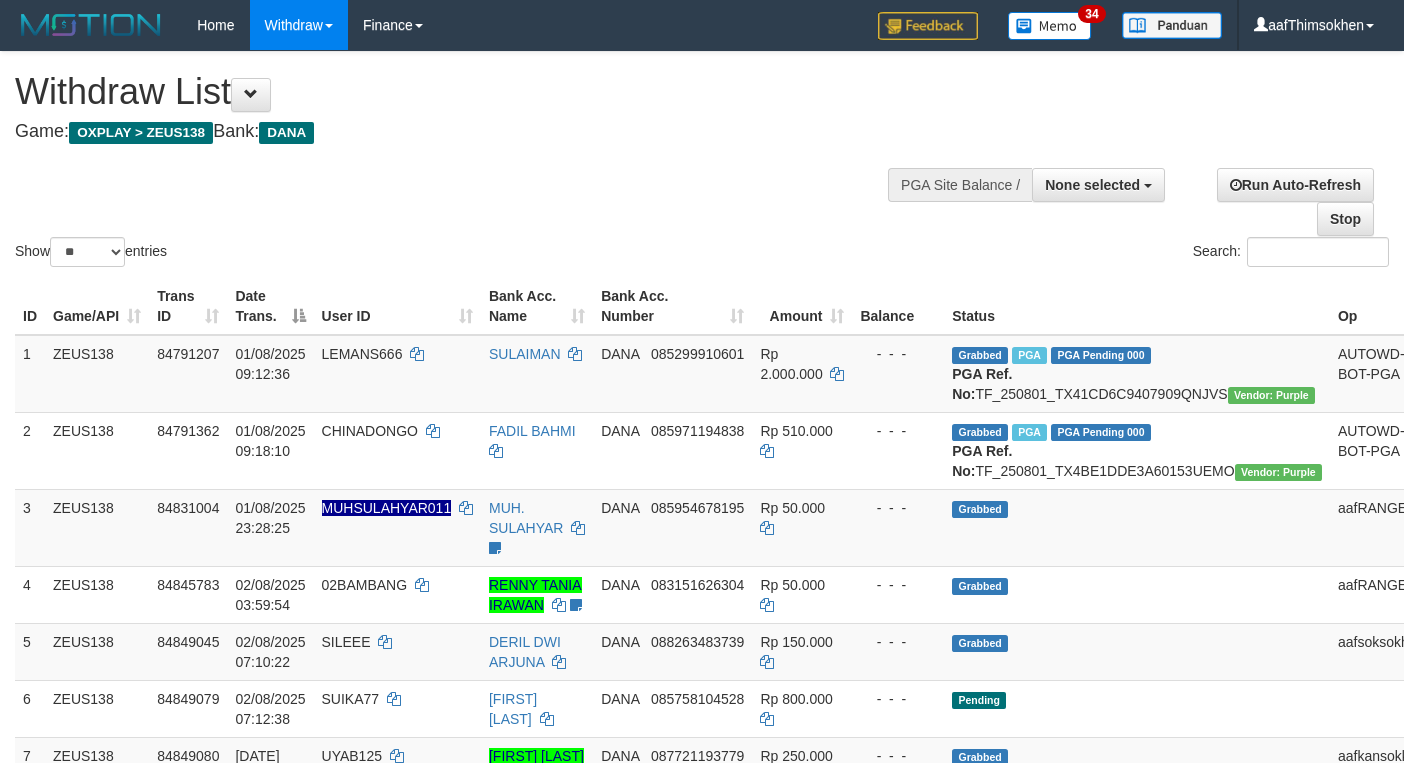 select 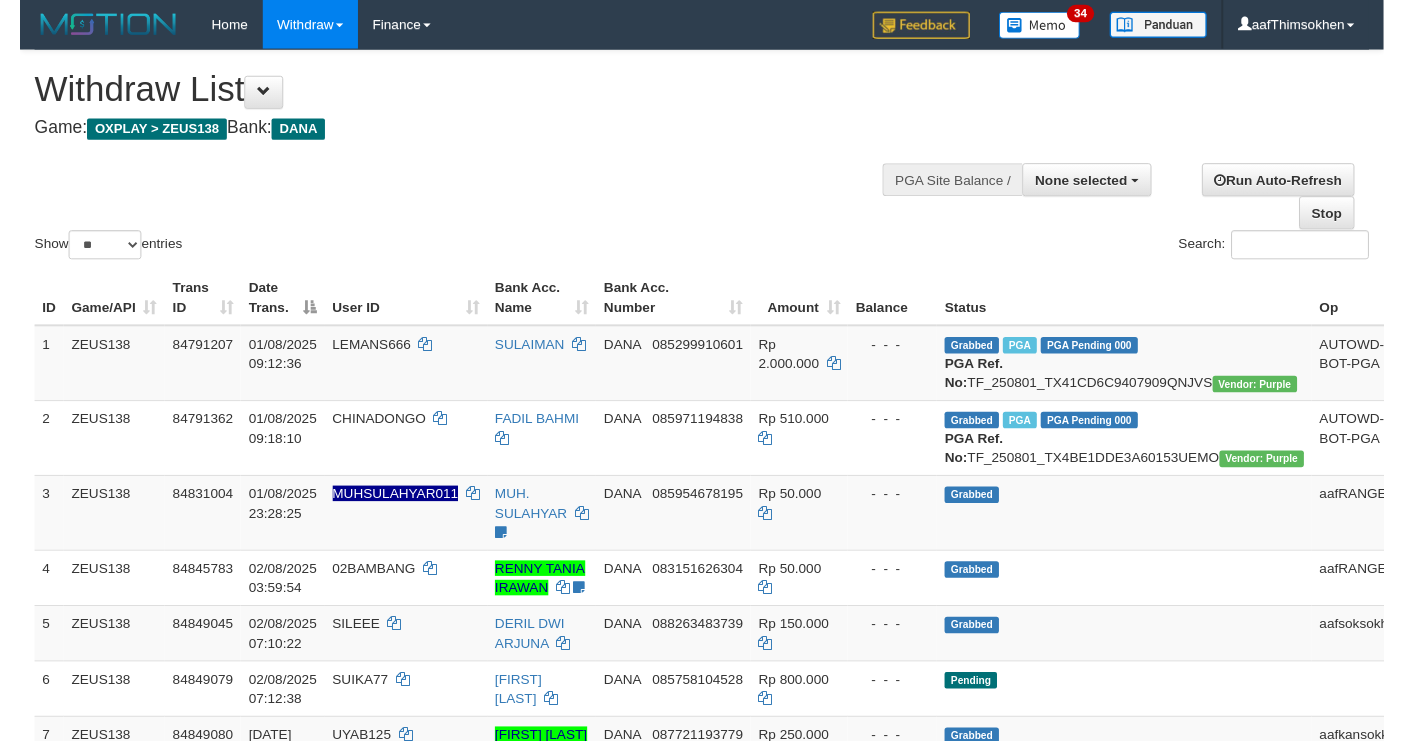 scroll, scrollTop: 349, scrollLeft: 0, axis: vertical 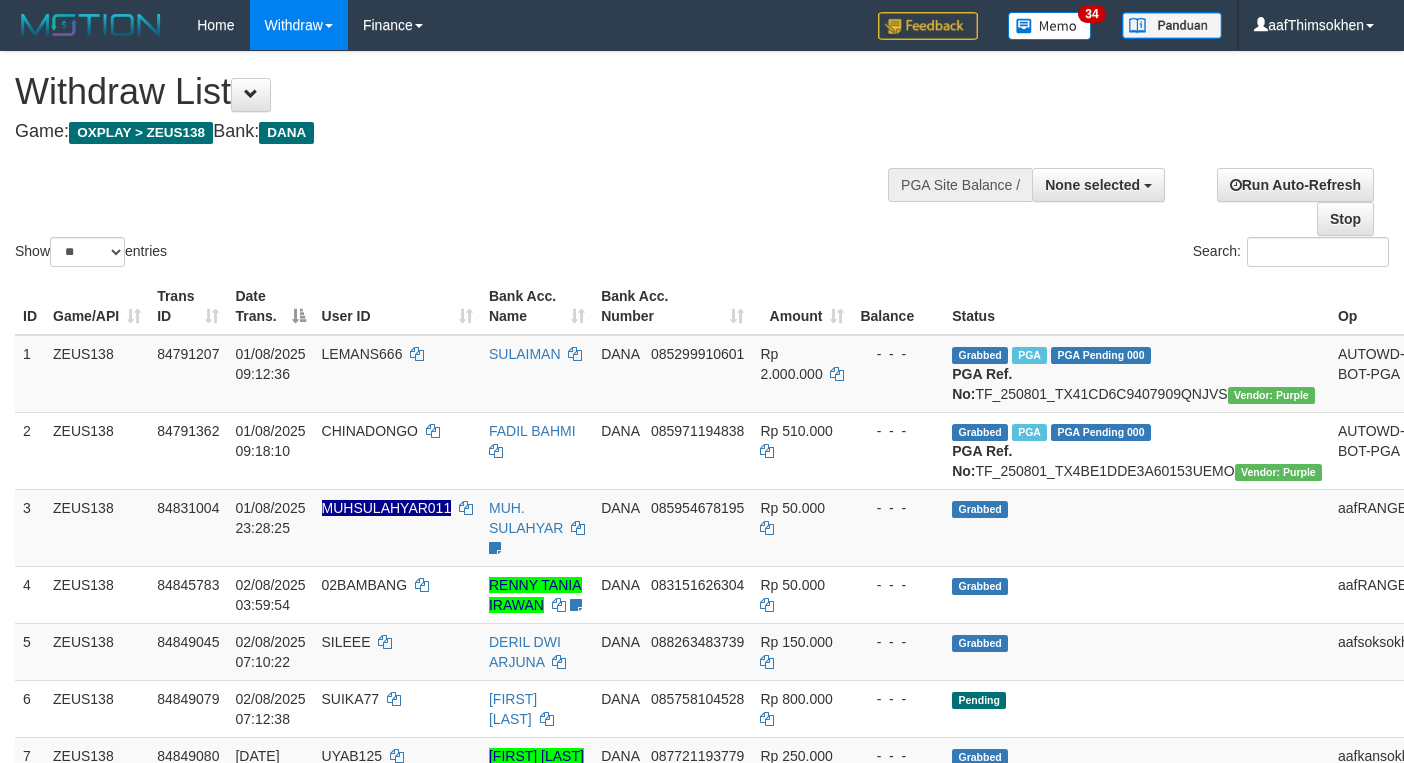 select 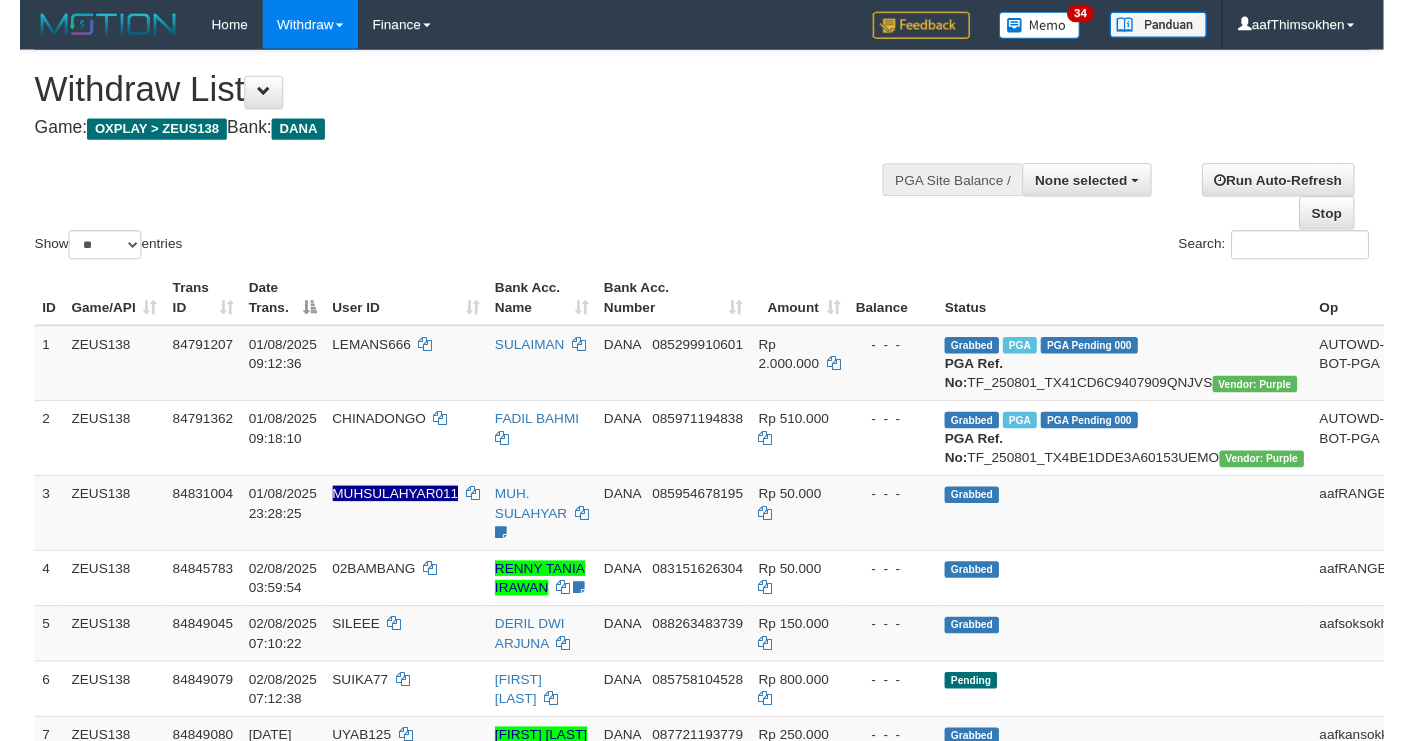 scroll, scrollTop: 349, scrollLeft: 0, axis: vertical 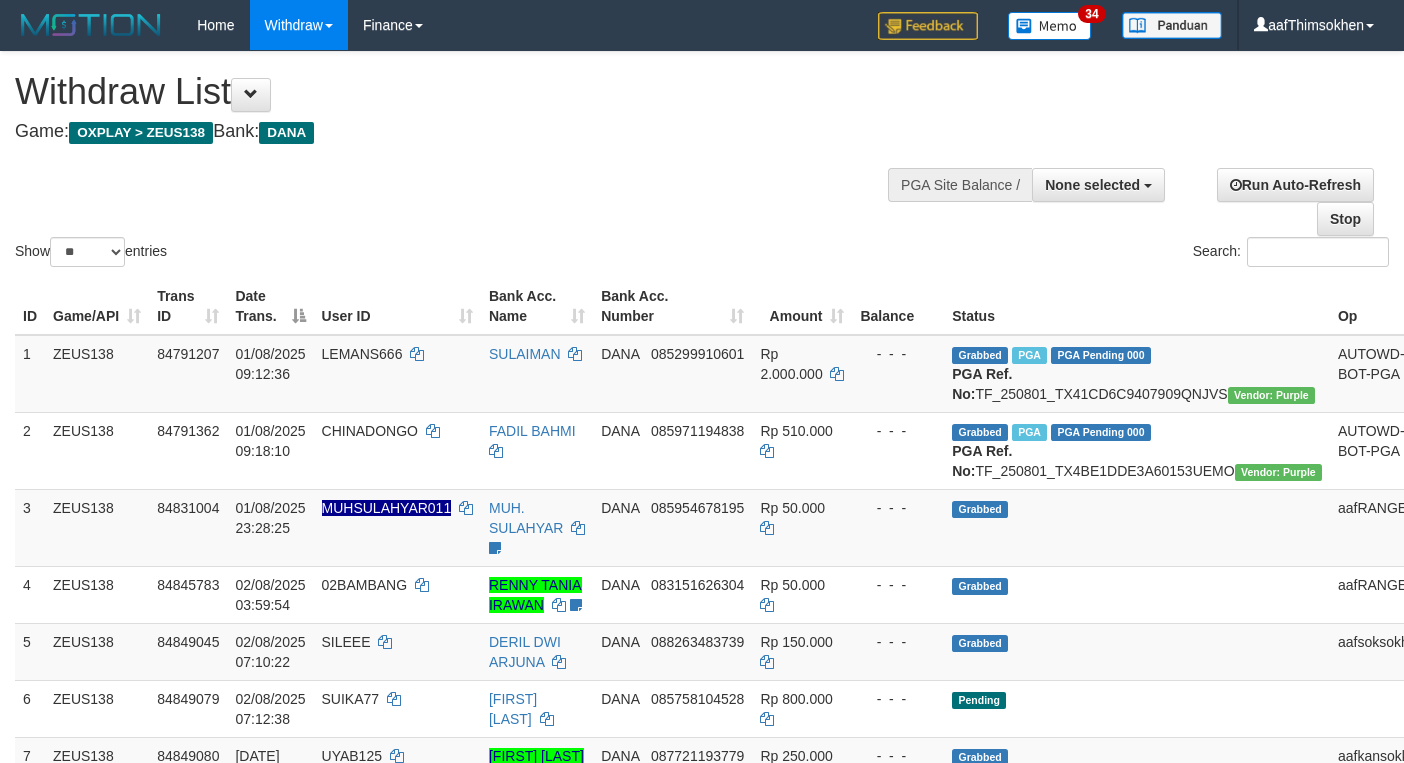 select 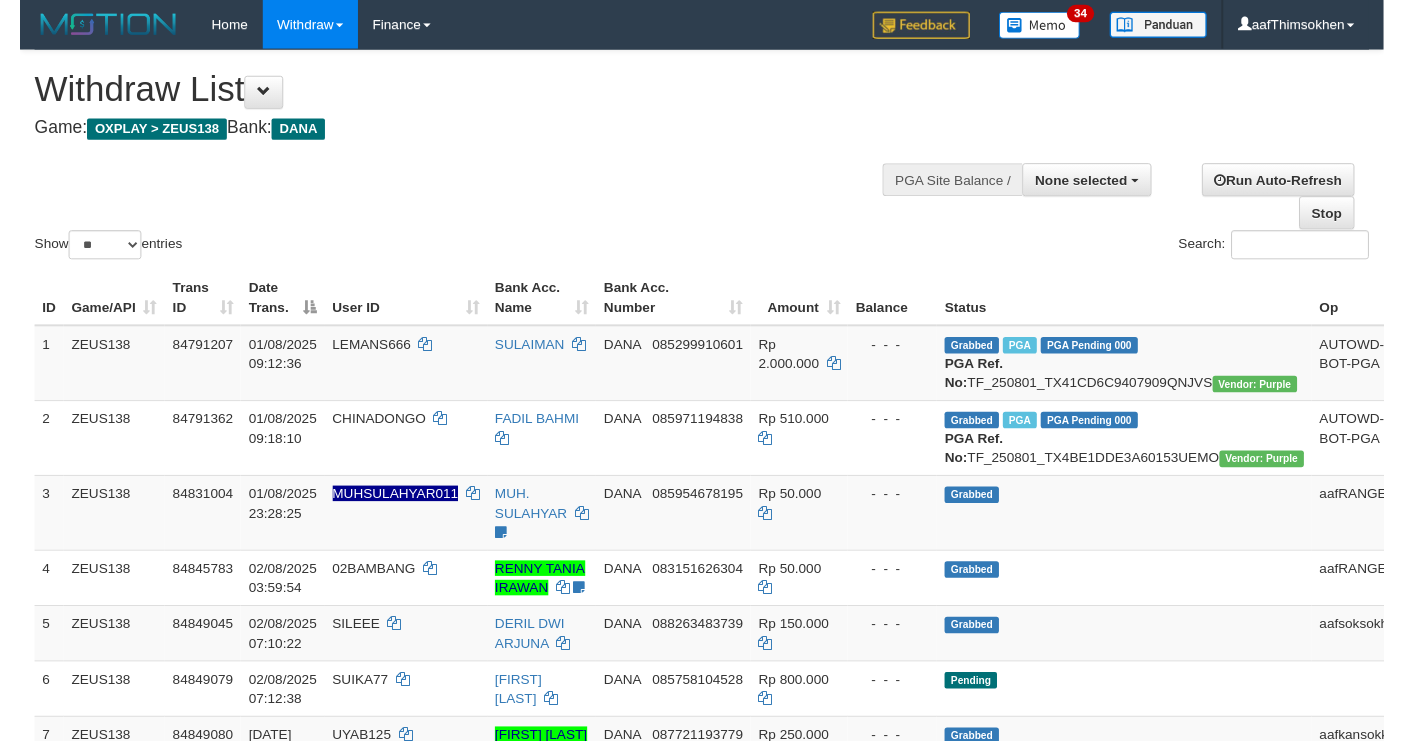 scroll, scrollTop: 349, scrollLeft: 0, axis: vertical 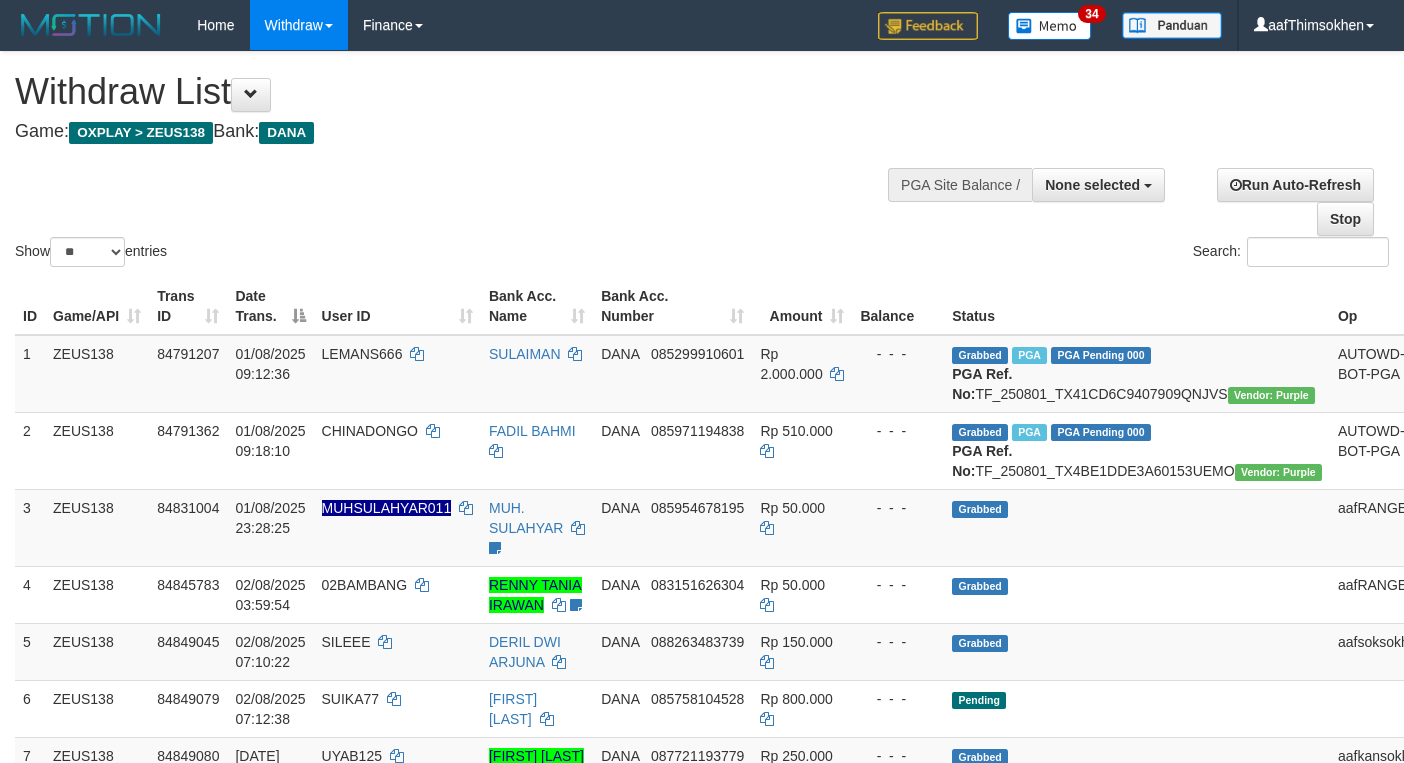 select 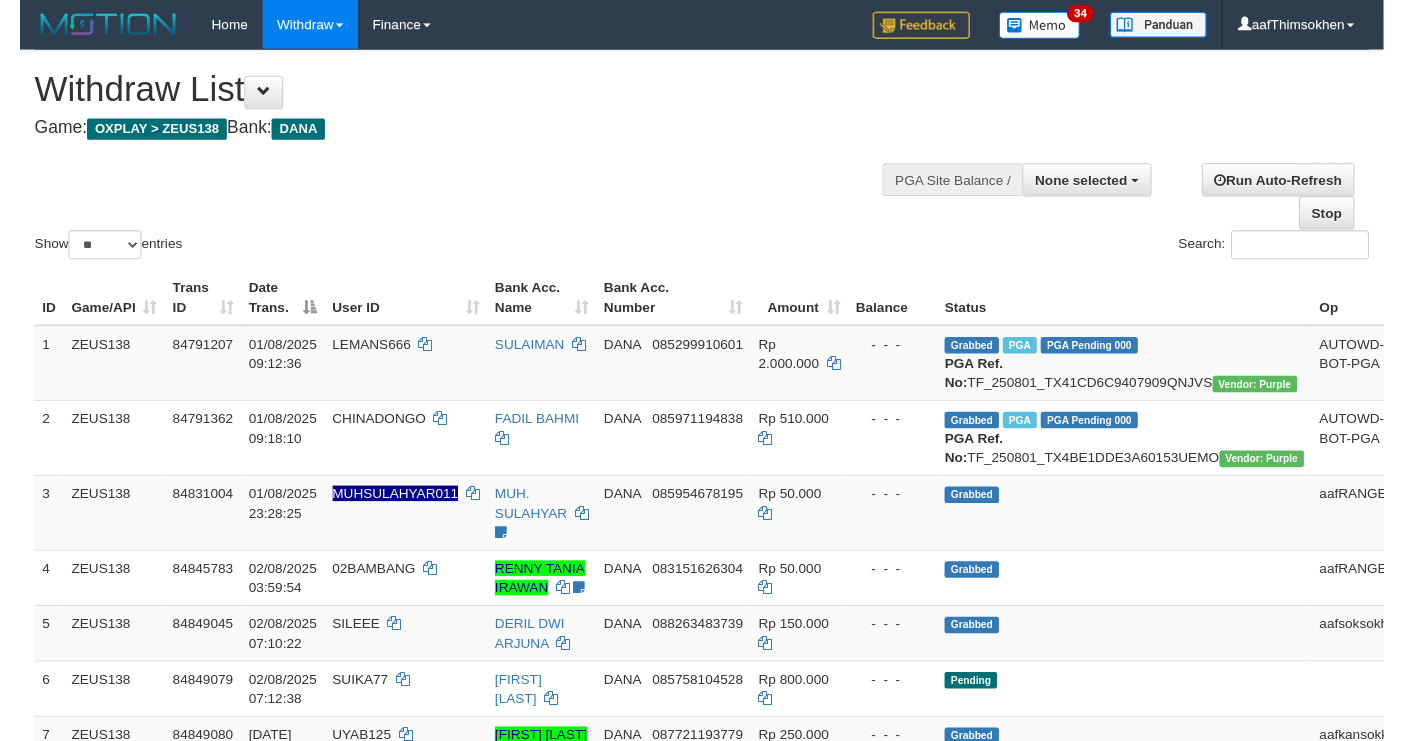 scroll, scrollTop: 349, scrollLeft: 0, axis: vertical 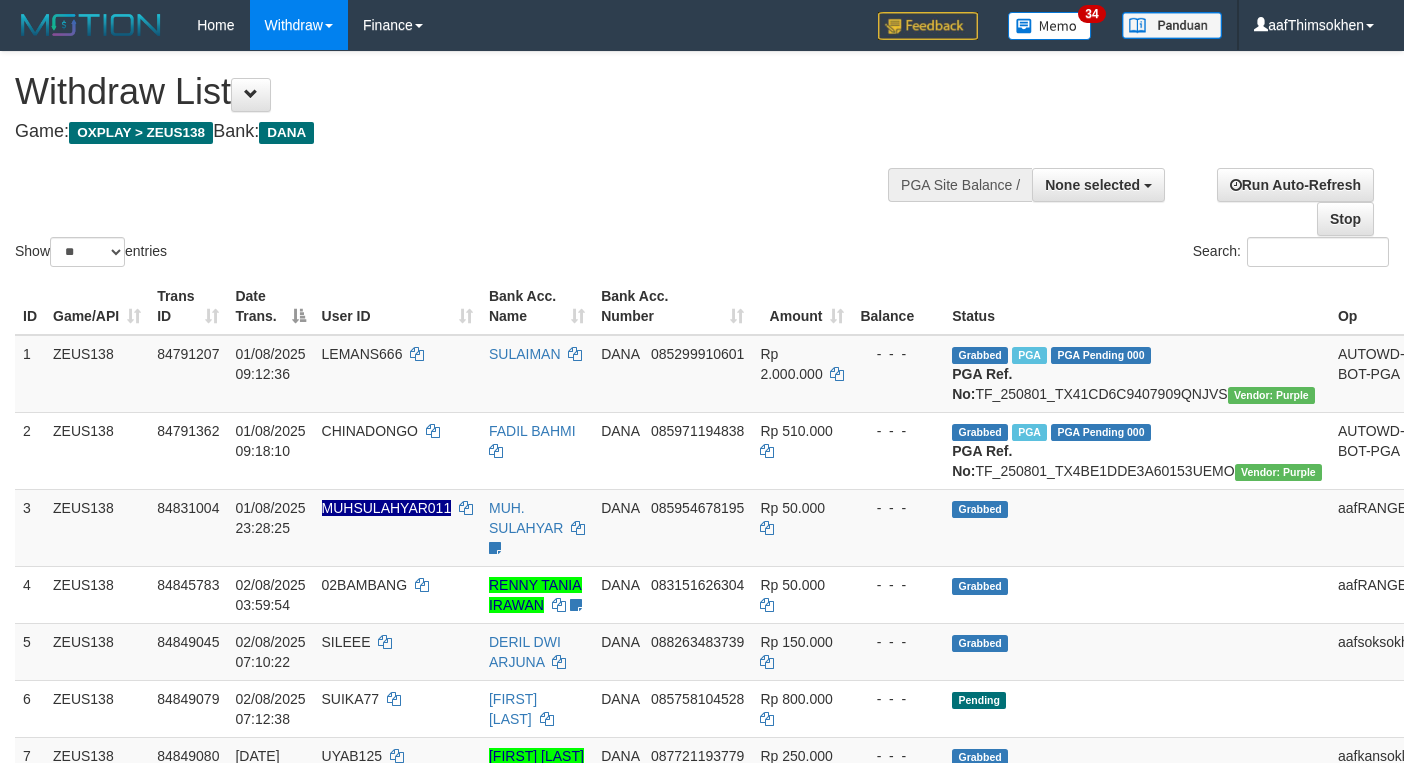 select 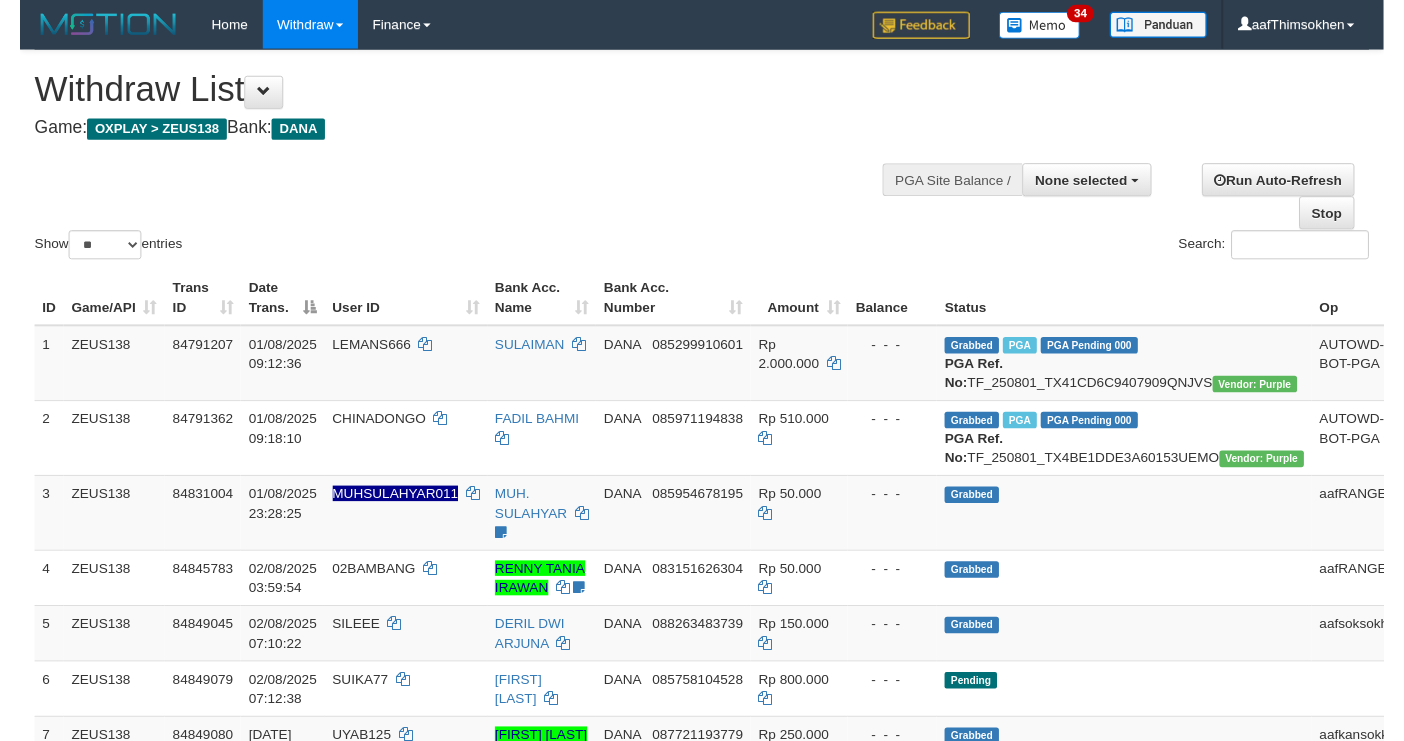 scroll, scrollTop: 349, scrollLeft: 0, axis: vertical 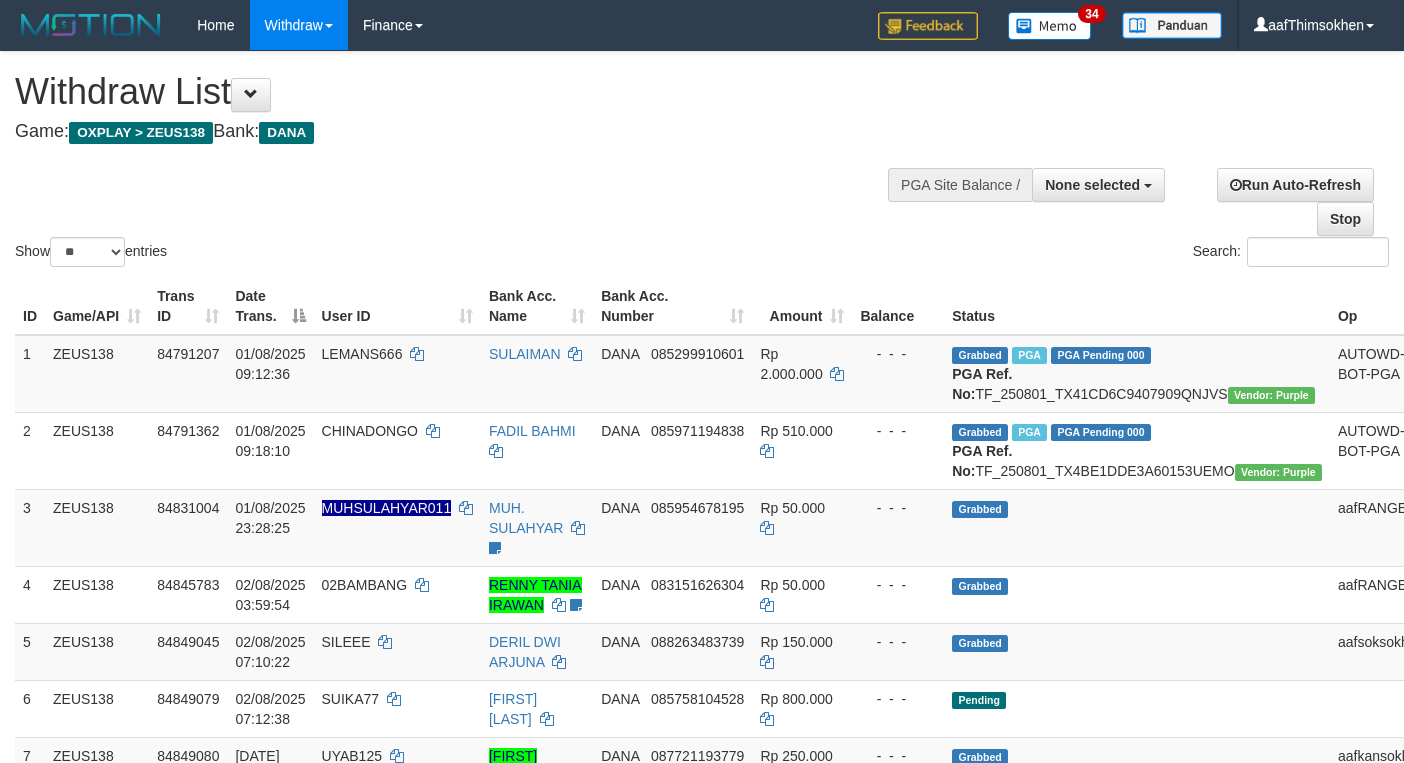 select 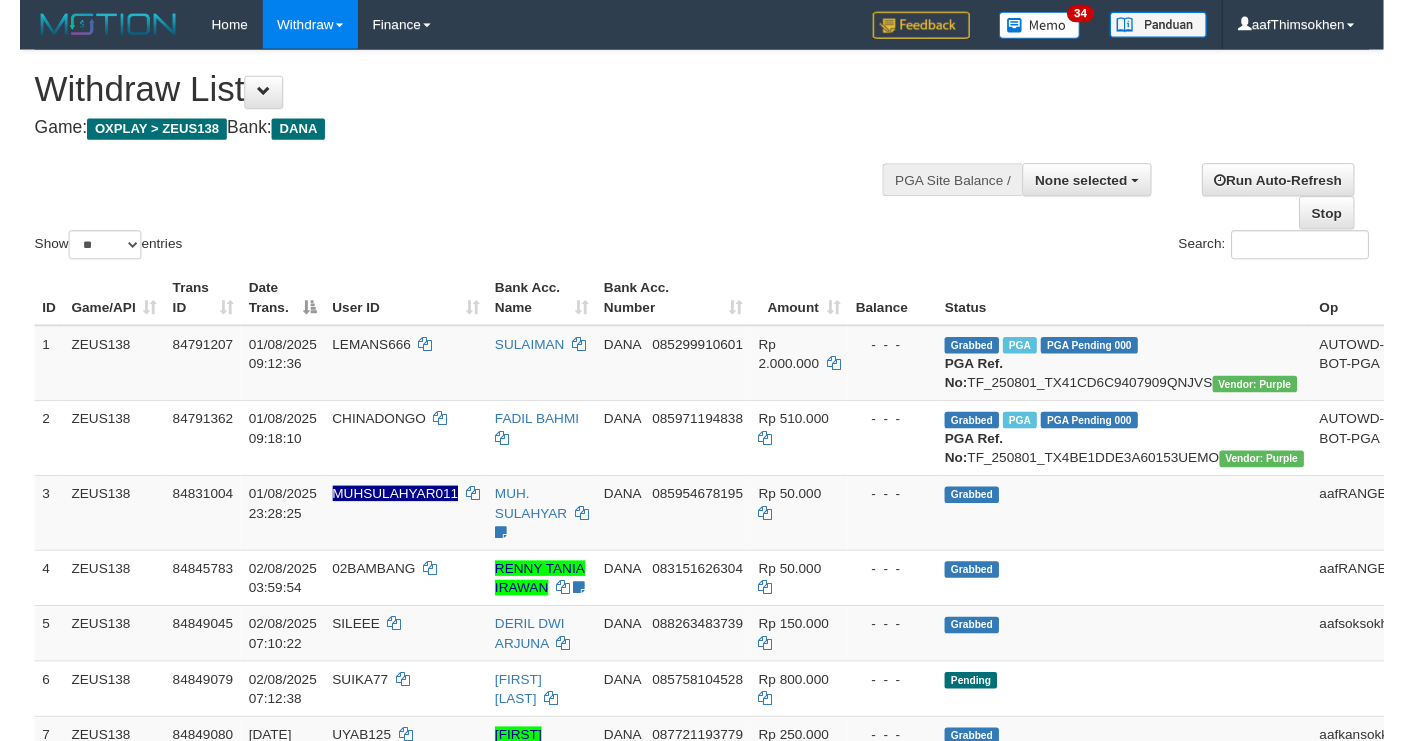 scroll, scrollTop: 349, scrollLeft: 0, axis: vertical 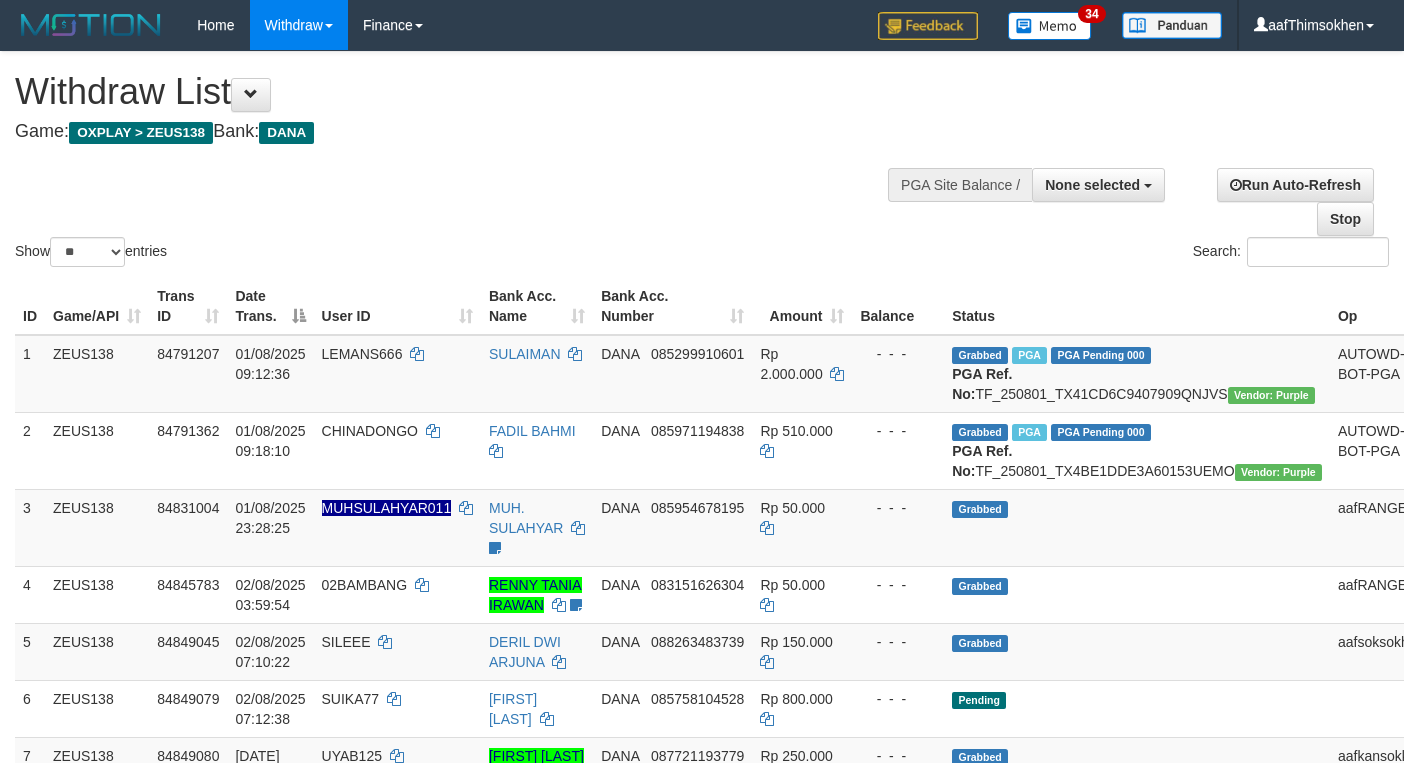 select 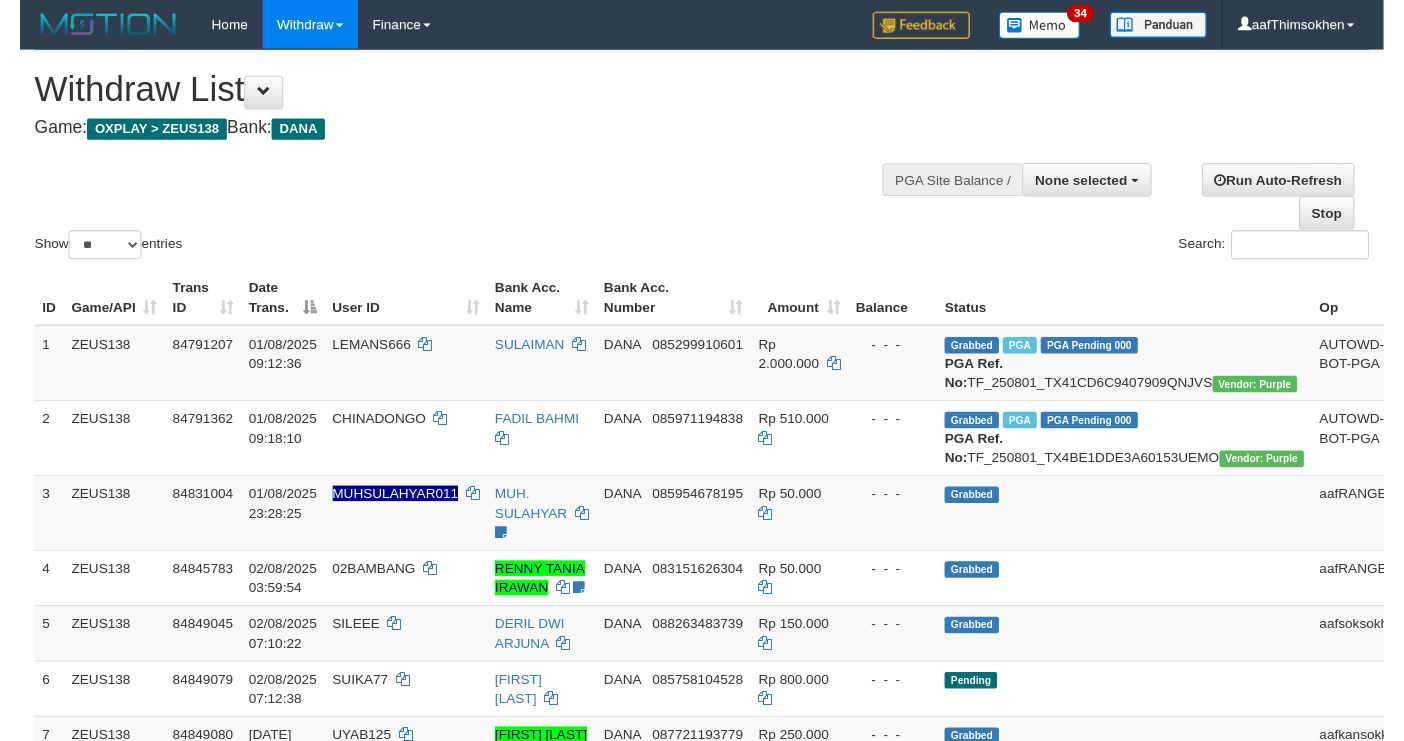 scroll, scrollTop: 349, scrollLeft: 0, axis: vertical 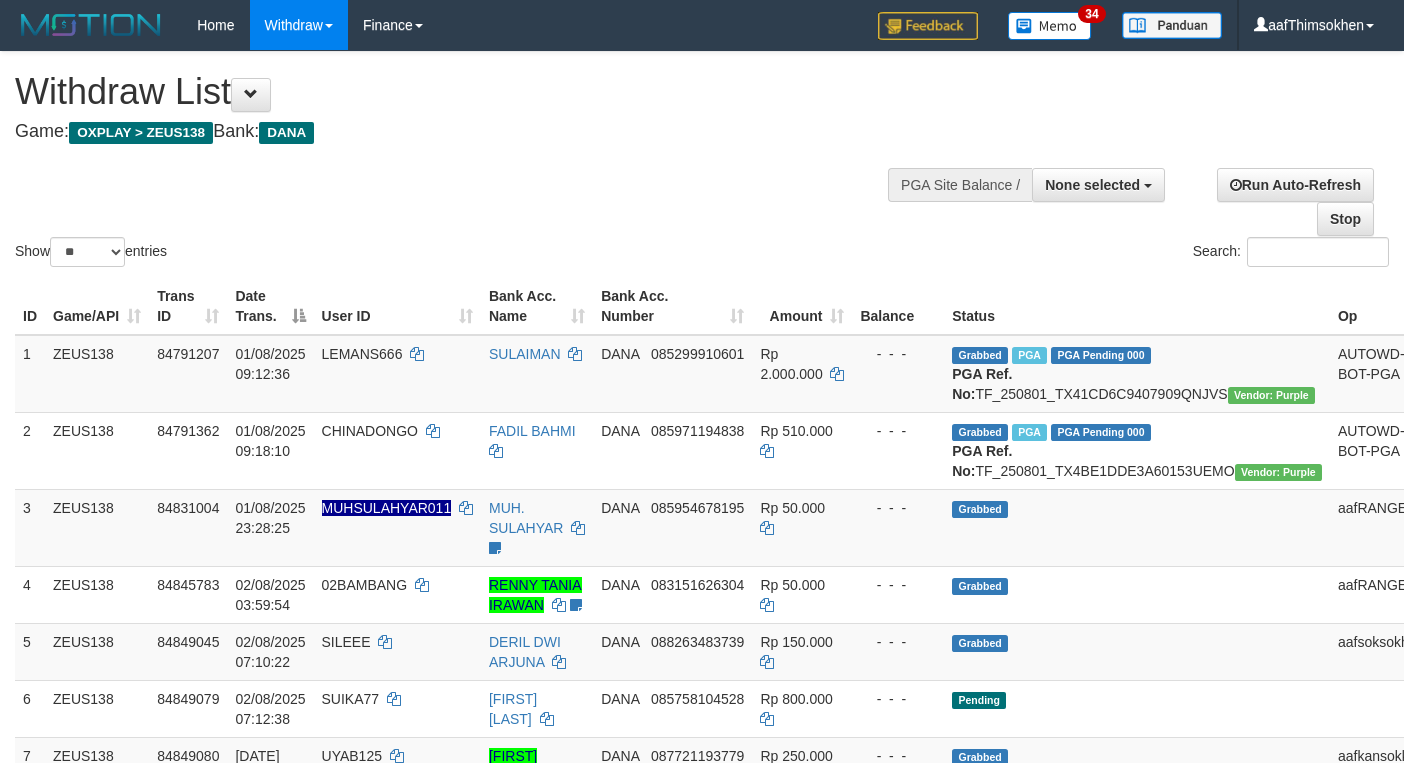select 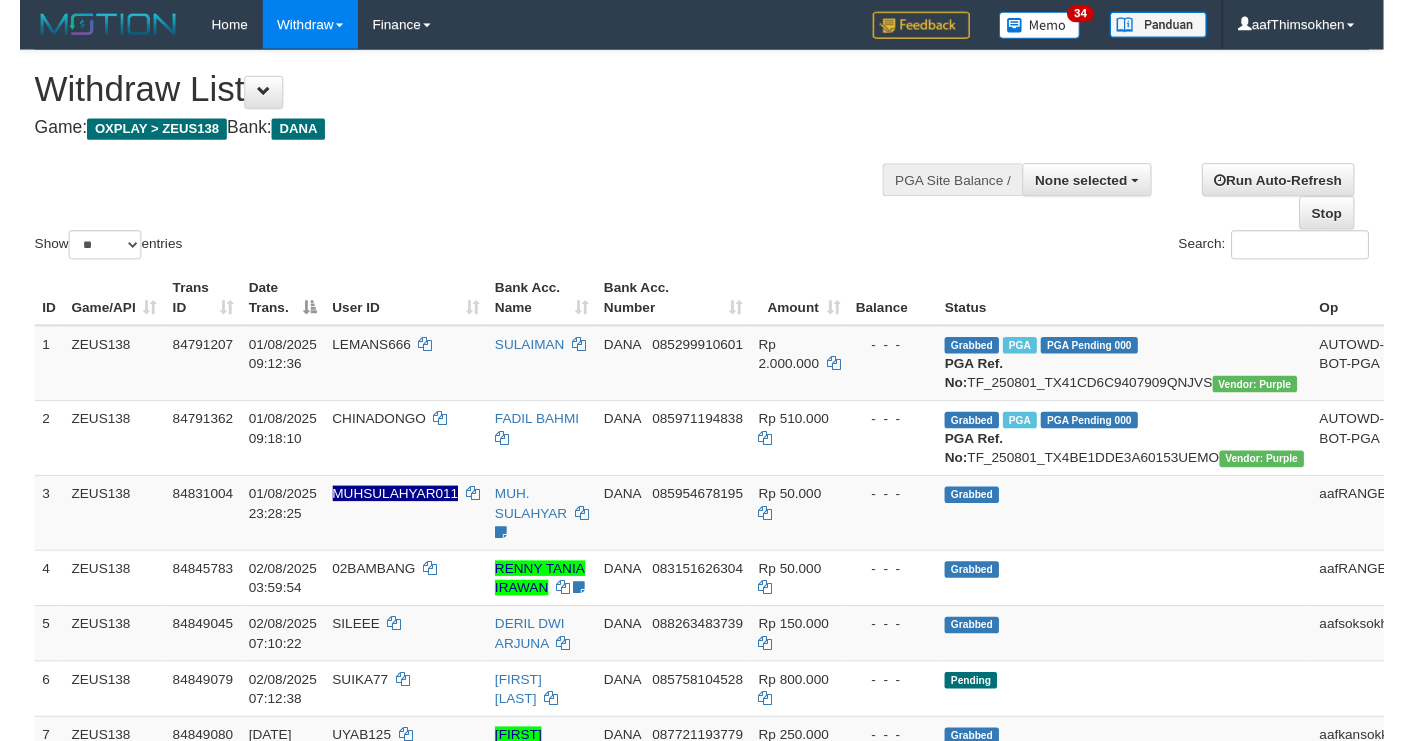 scroll, scrollTop: 349, scrollLeft: 0, axis: vertical 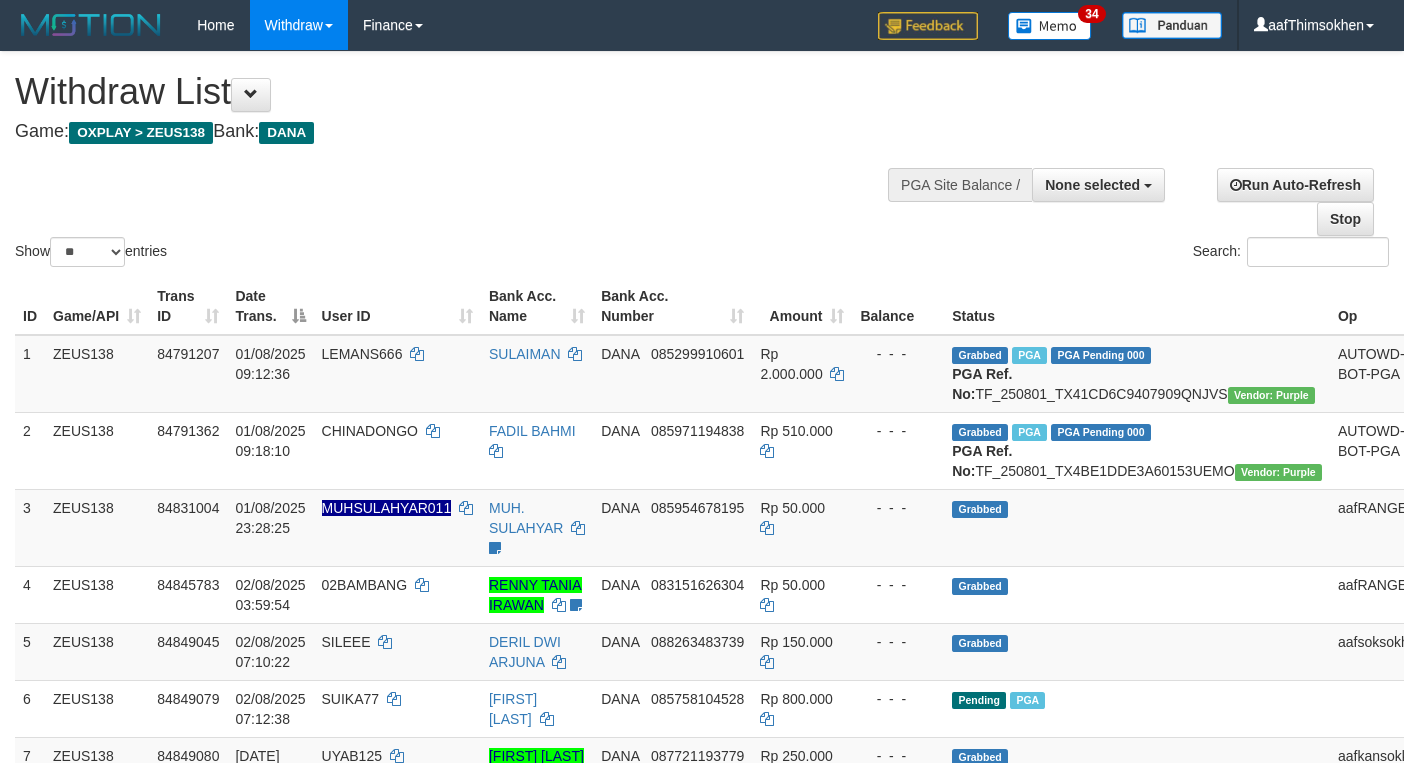 select 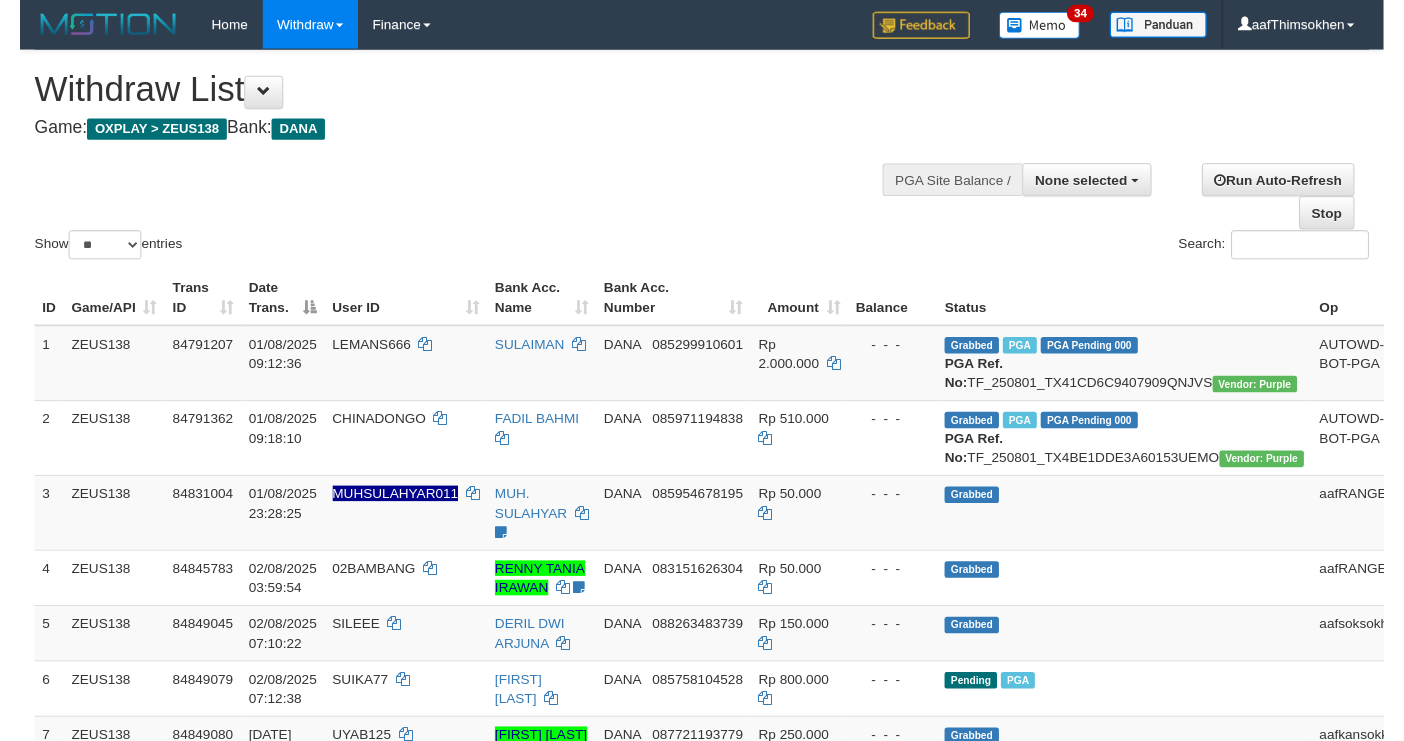 scroll, scrollTop: 349, scrollLeft: 0, axis: vertical 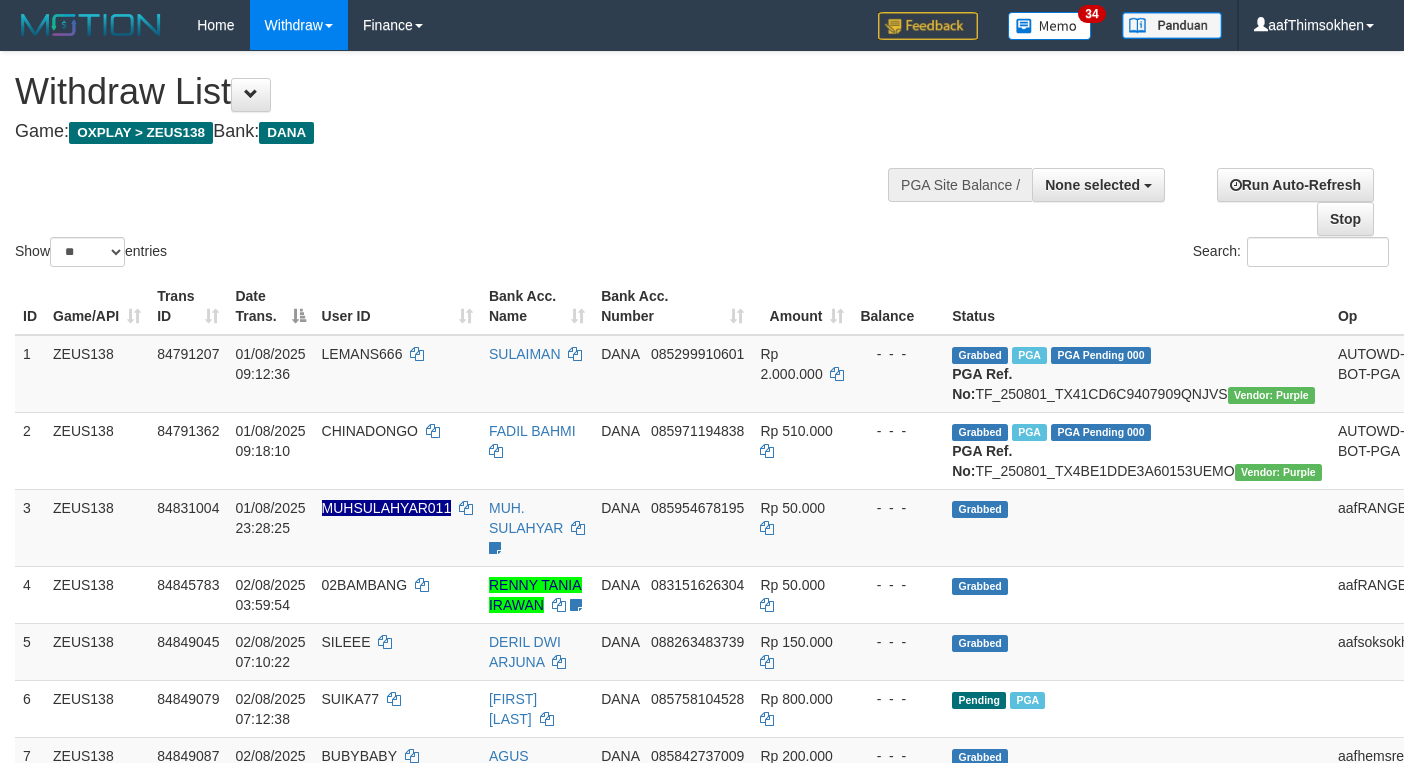 select 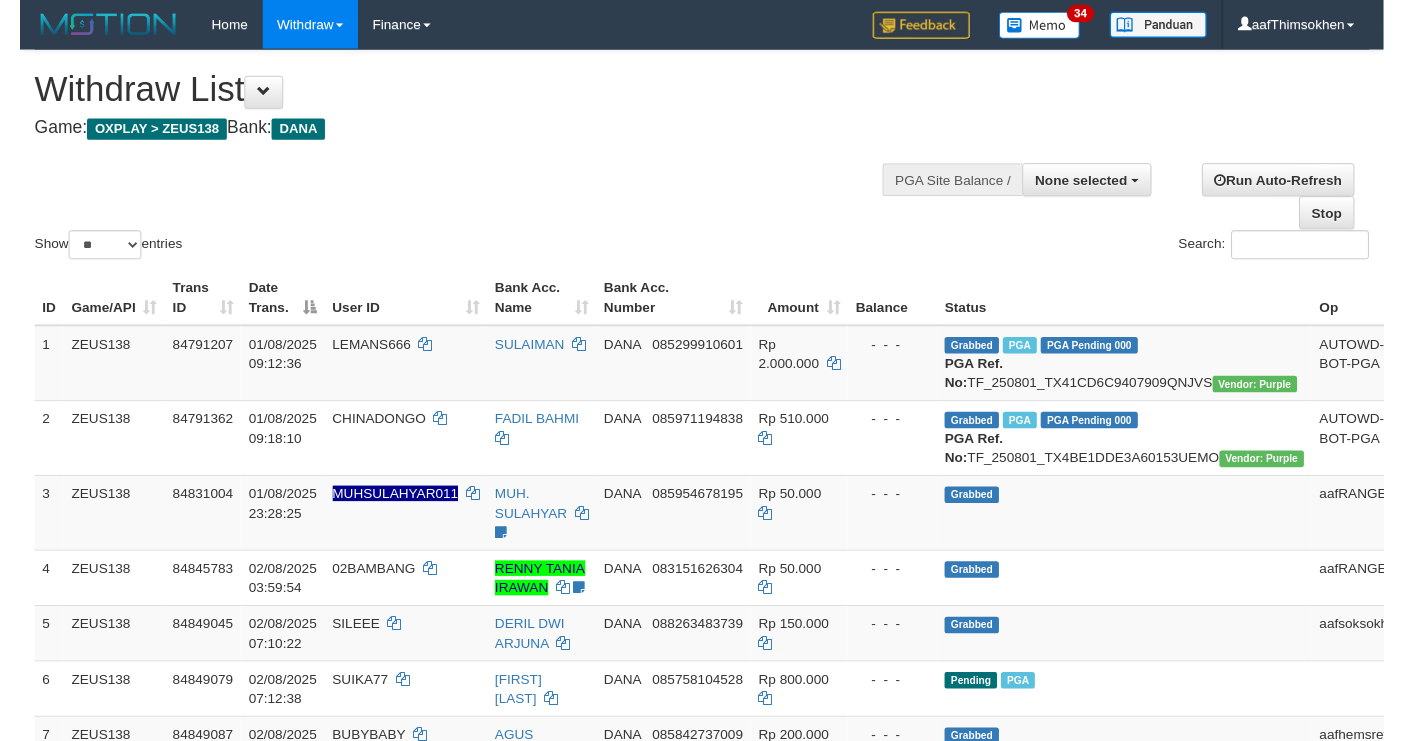 scroll, scrollTop: 349, scrollLeft: 0, axis: vertical 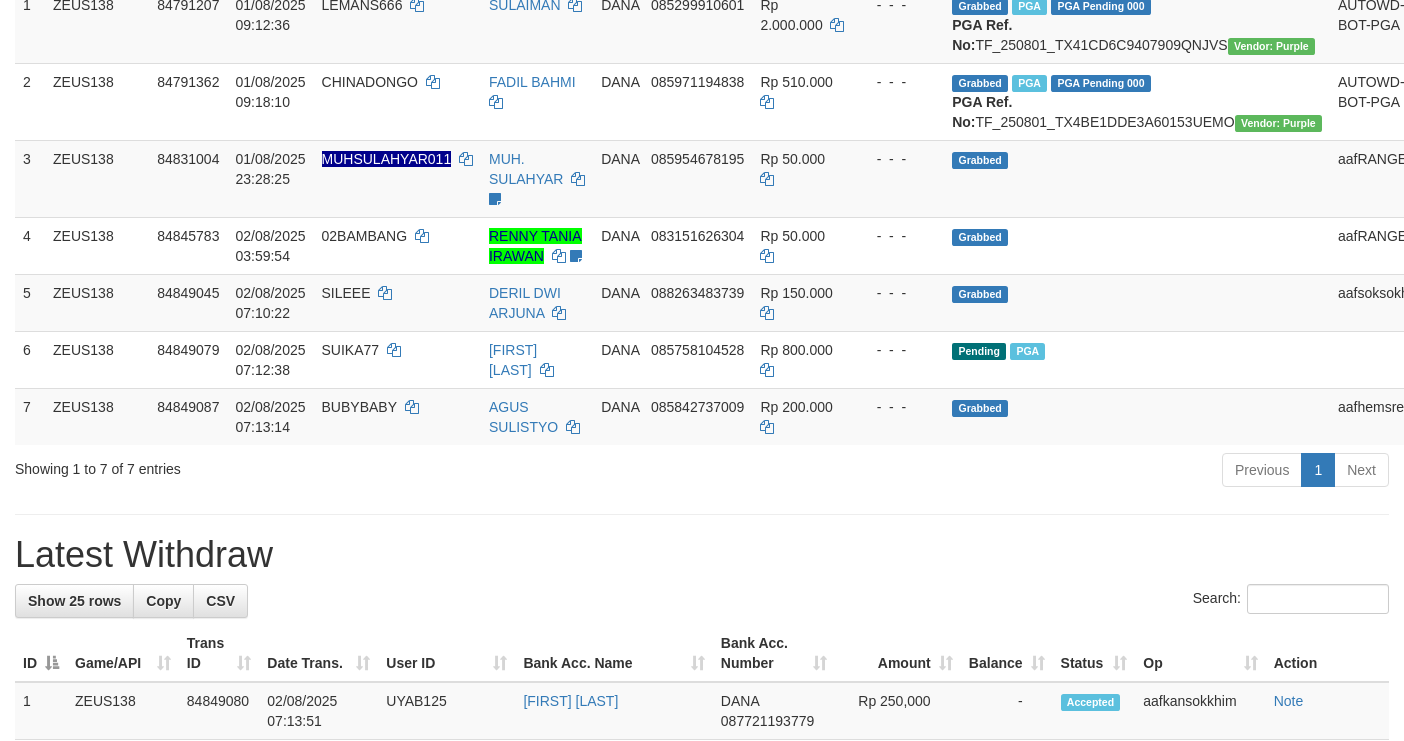 click on "Latest Withdraw" at bounding box center (702, 555) 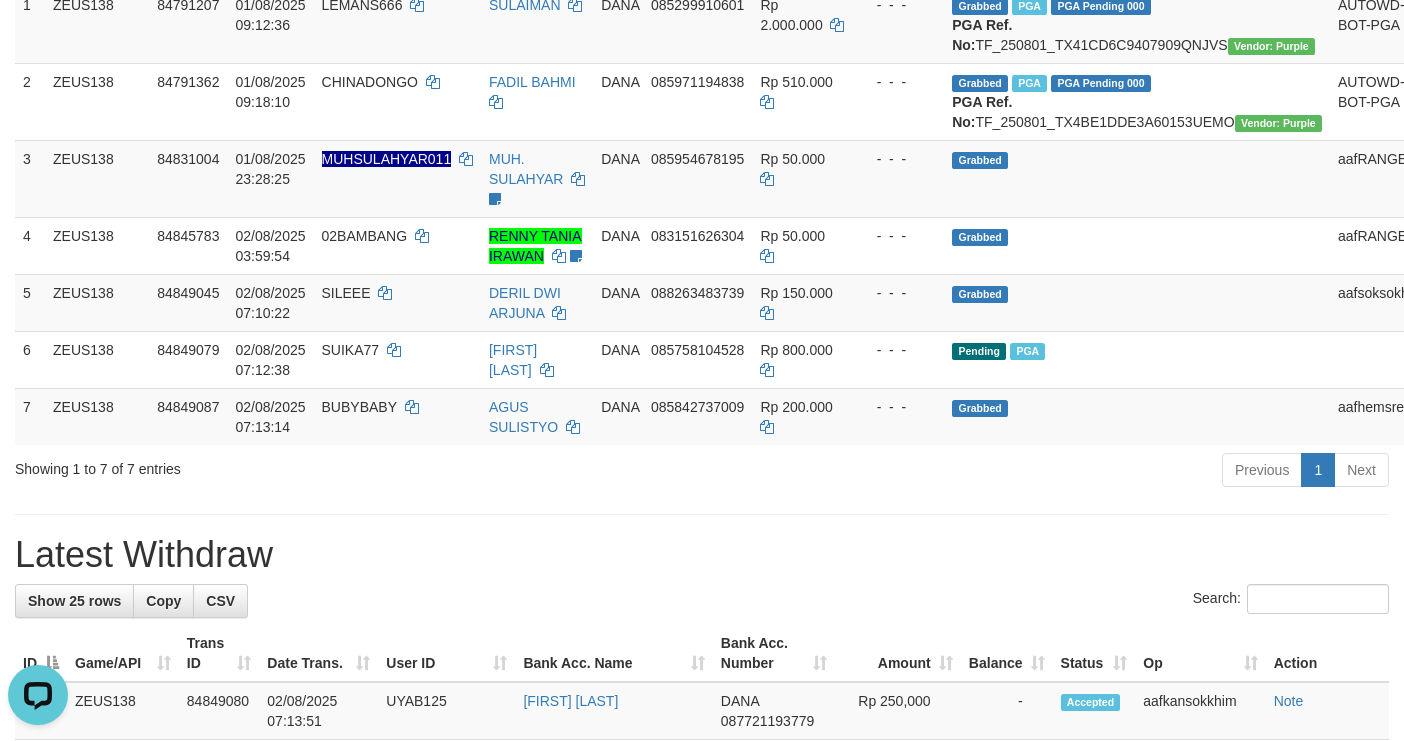 scroll, scrollTop: 0, scrollLeft: 0, axis: both 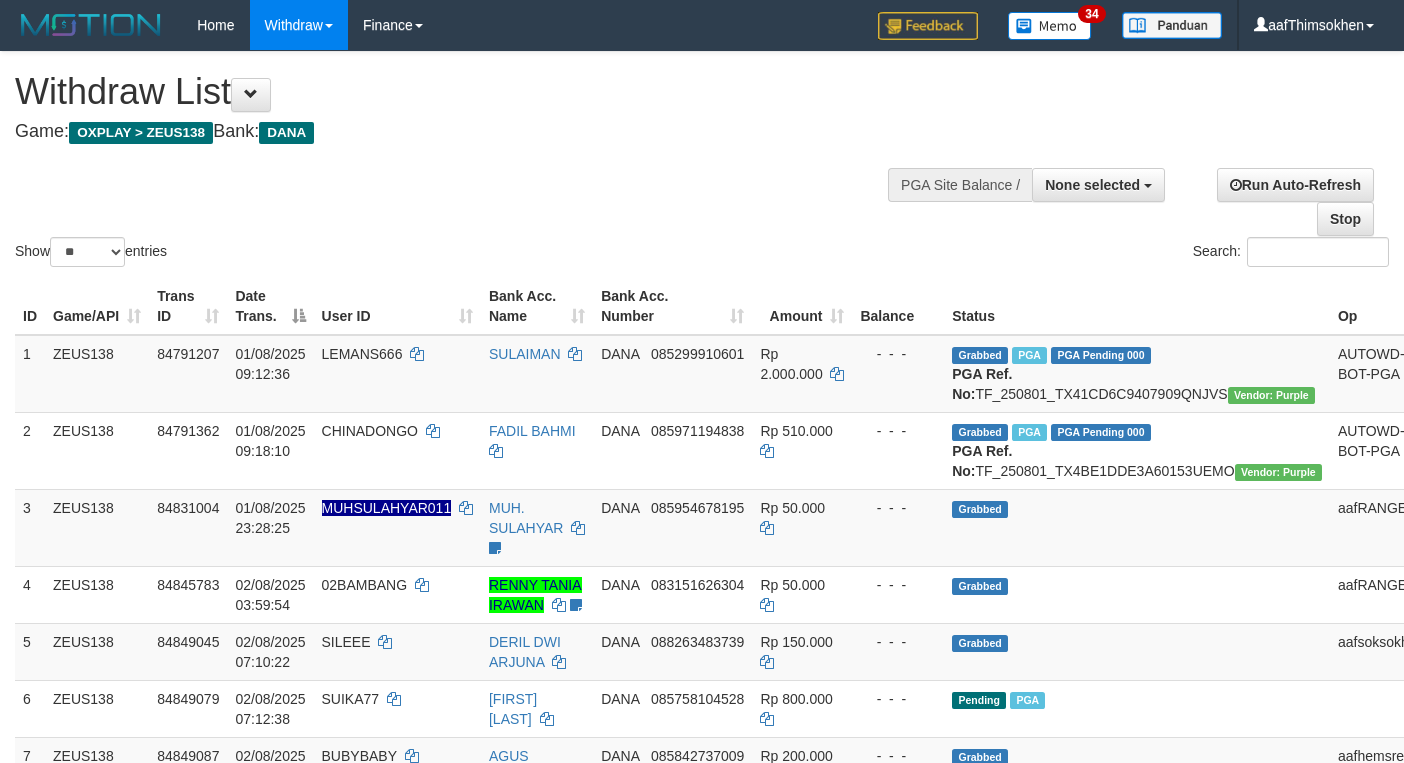 select 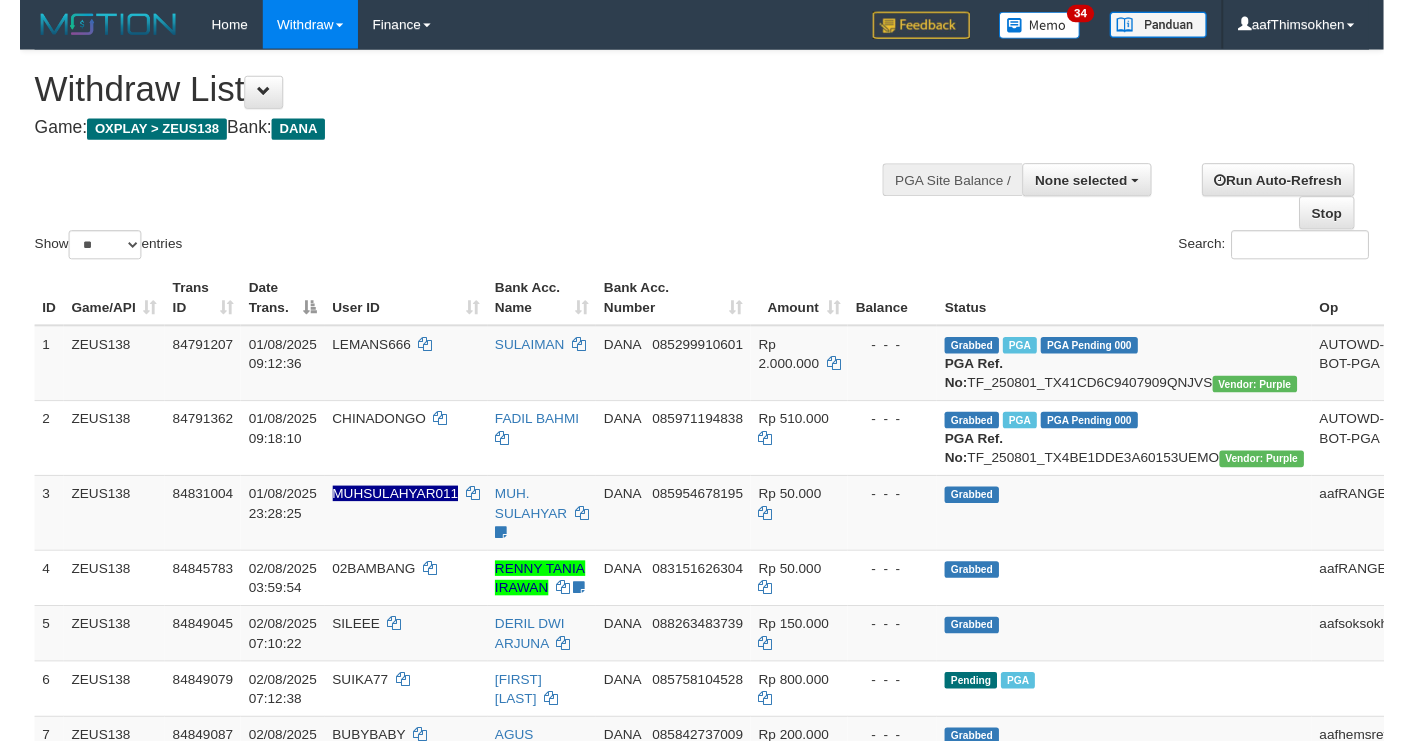scroll, scrollTop: 349, scrollLeft: 0, axis: vertical 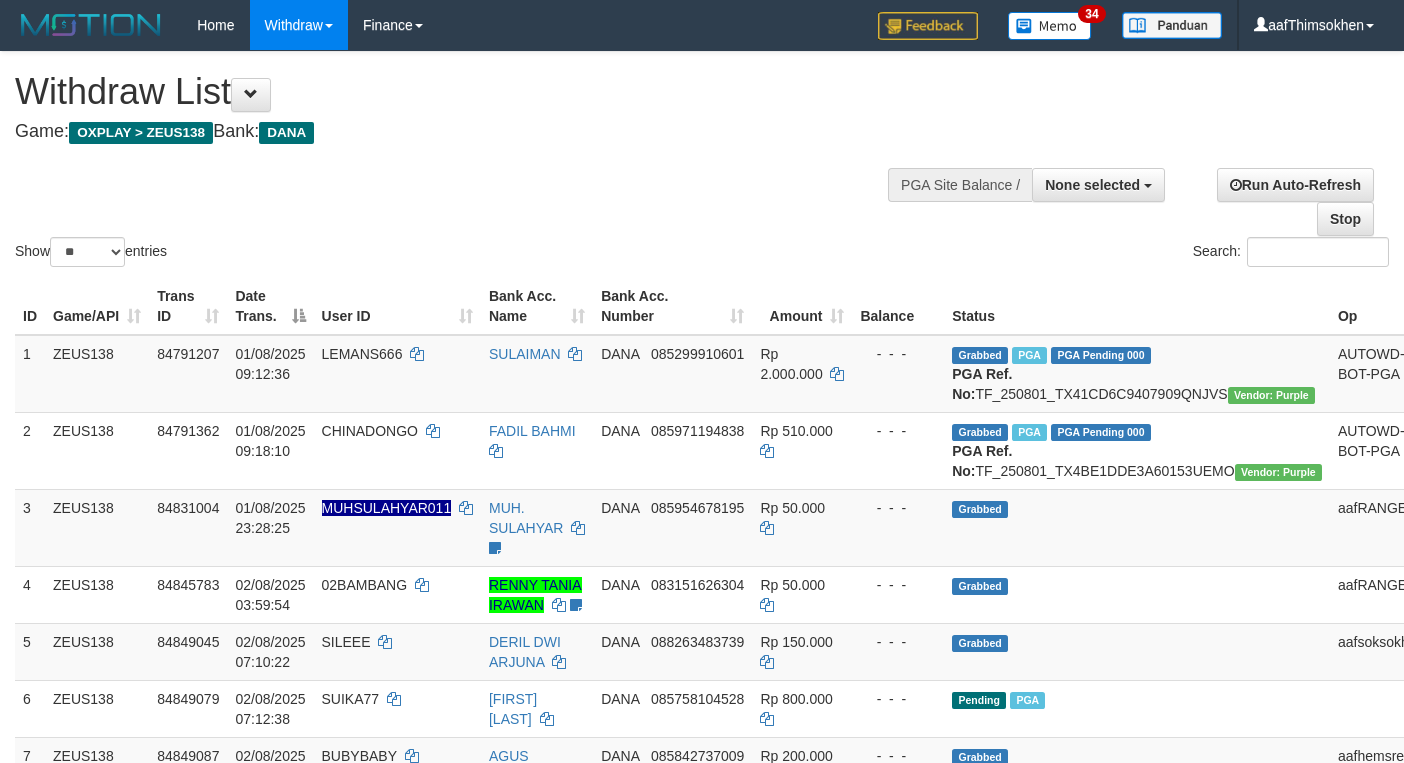 select 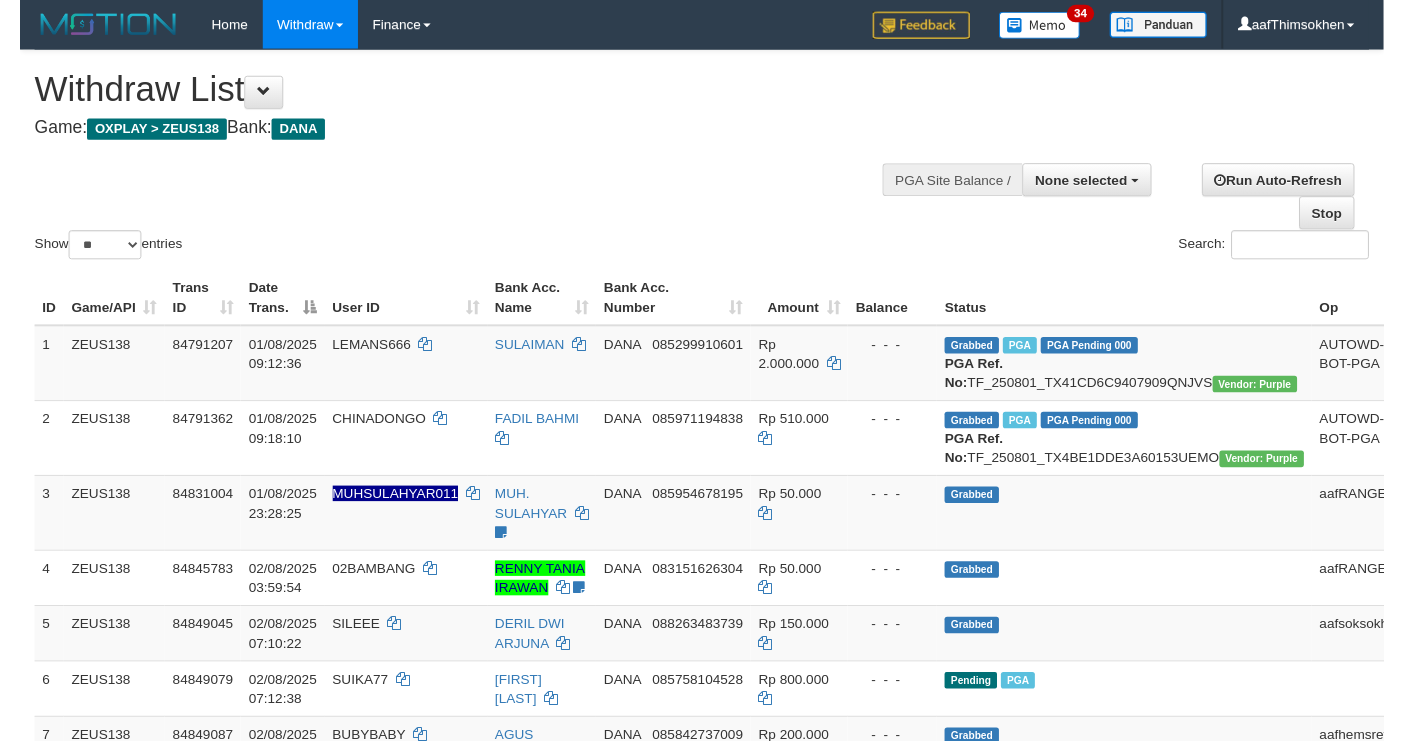 scroll, scrollTop: 349, scrollLeft: 0, axis: vertical 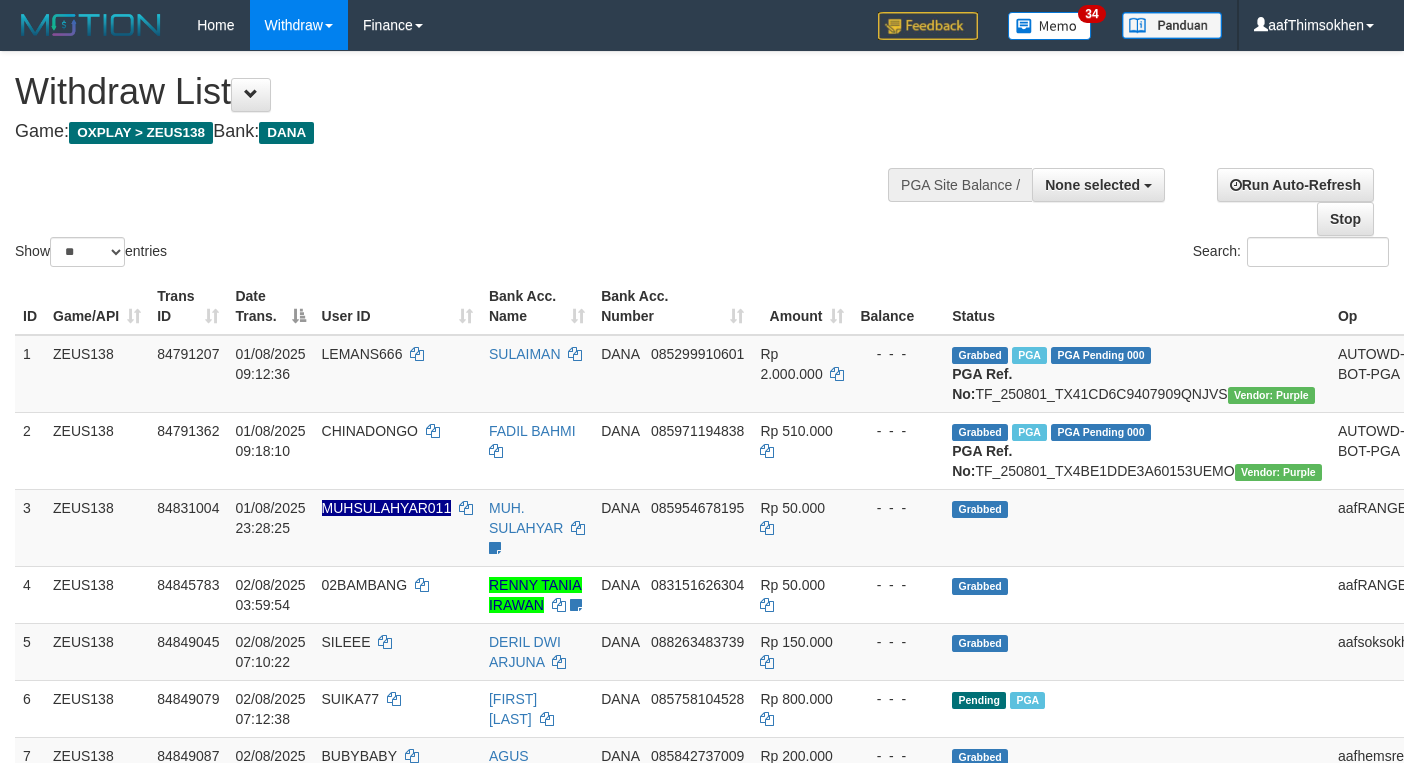 select 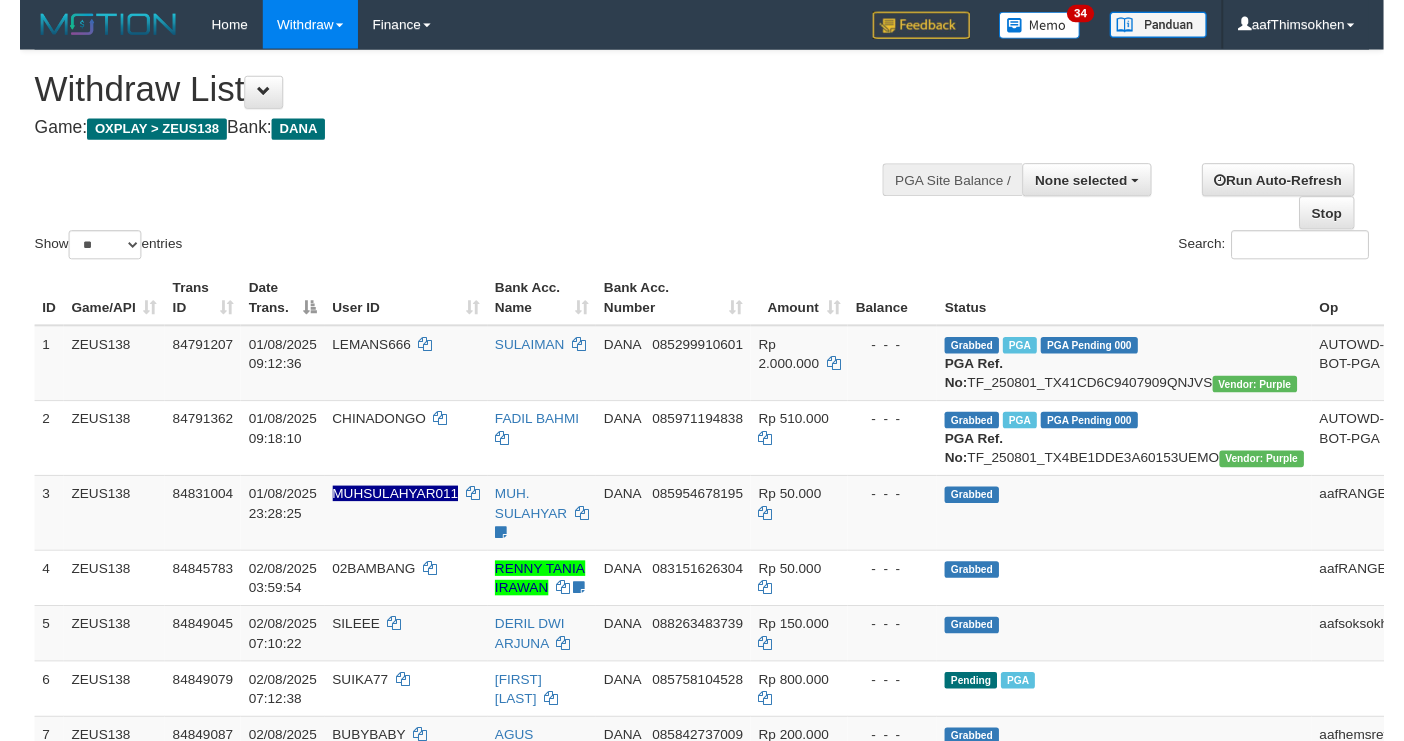 scroll, scrollTop: 349, scrollLeft: 0, axis: vertical 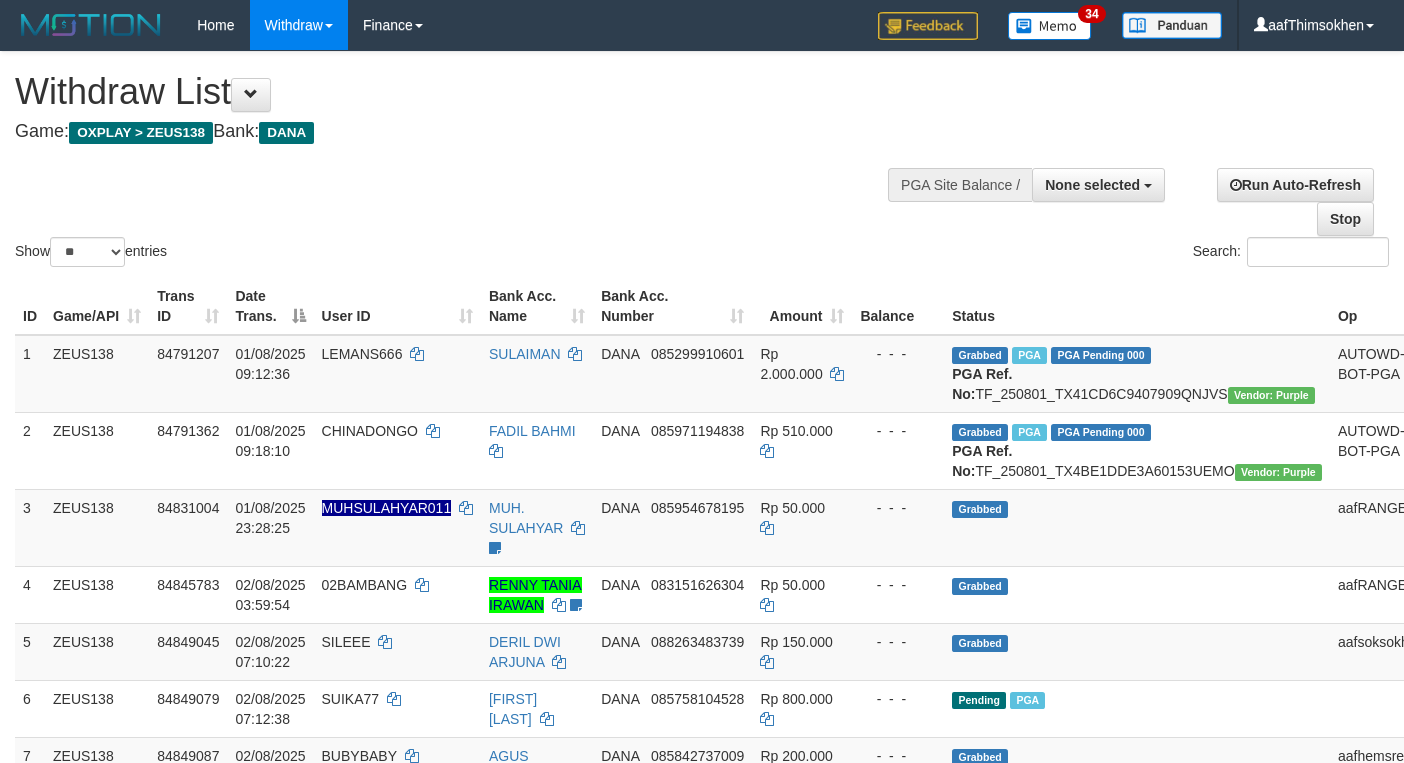 select 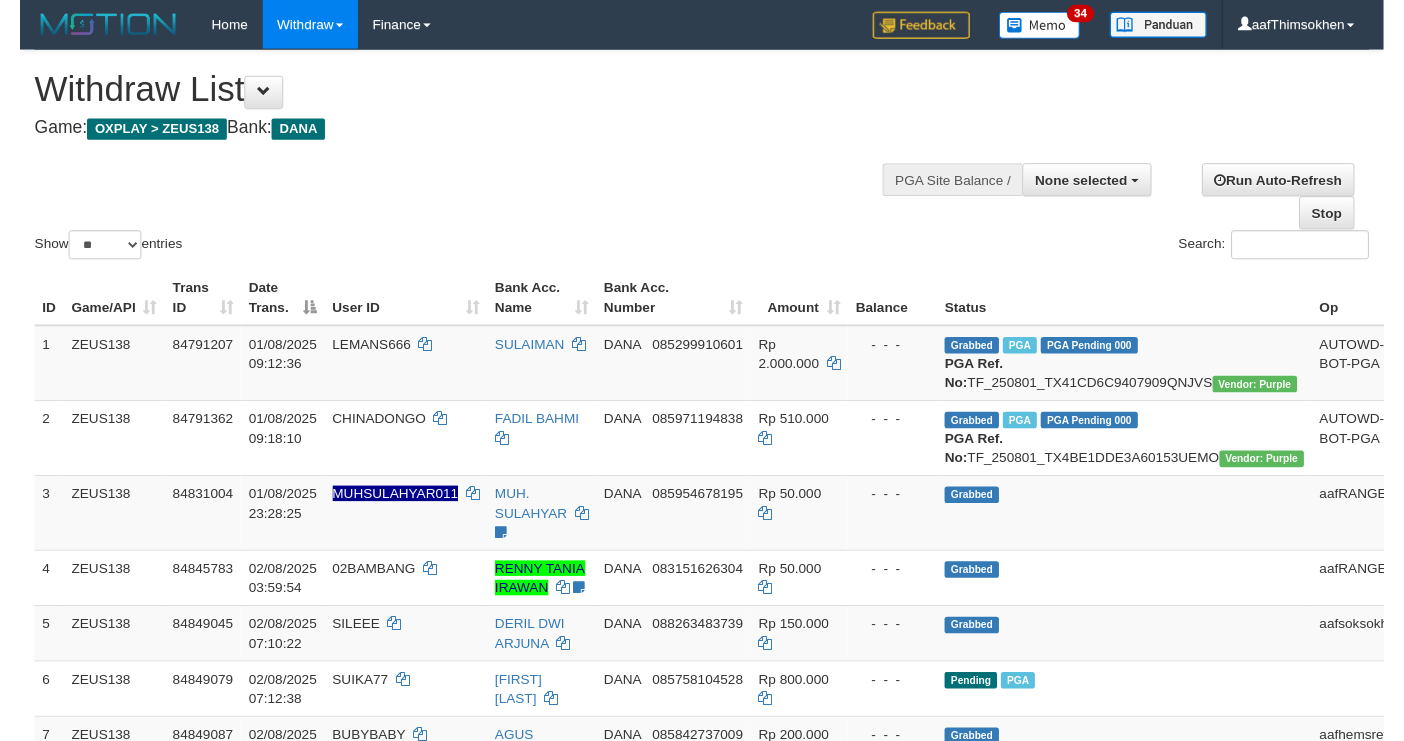 scroll, scrollTop: 349, scrollLeft: 0, axis: vertical 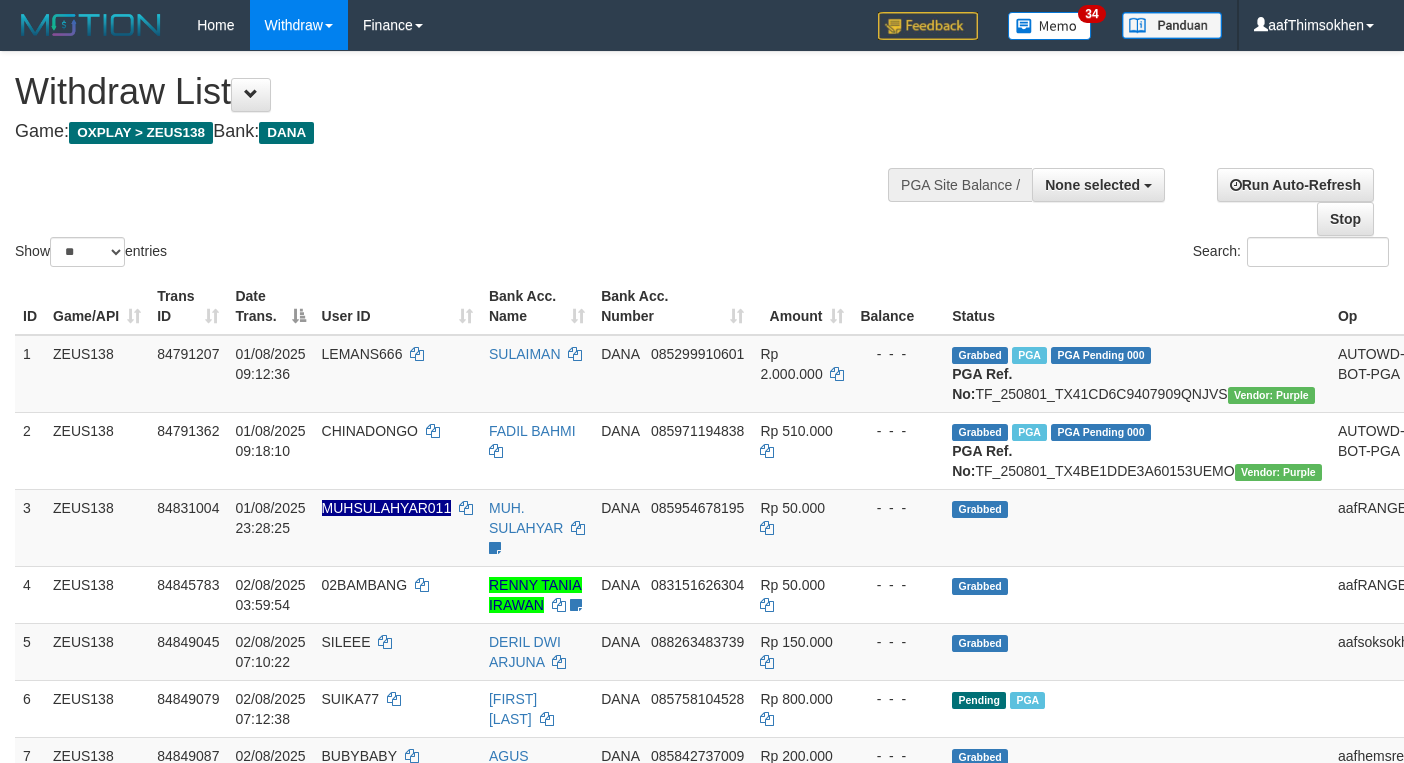 select 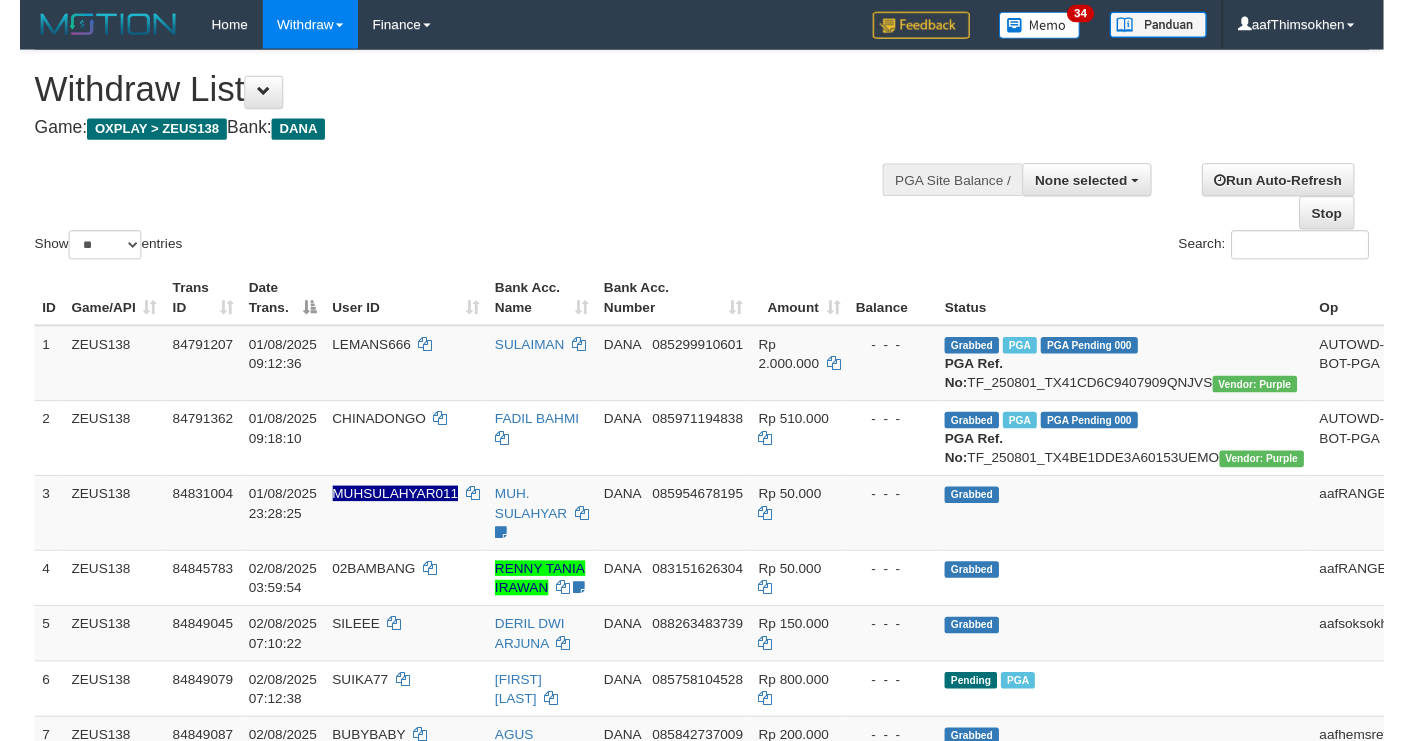 scroll, scrollTop: 349, scrollLeft: 0, axis: vertical 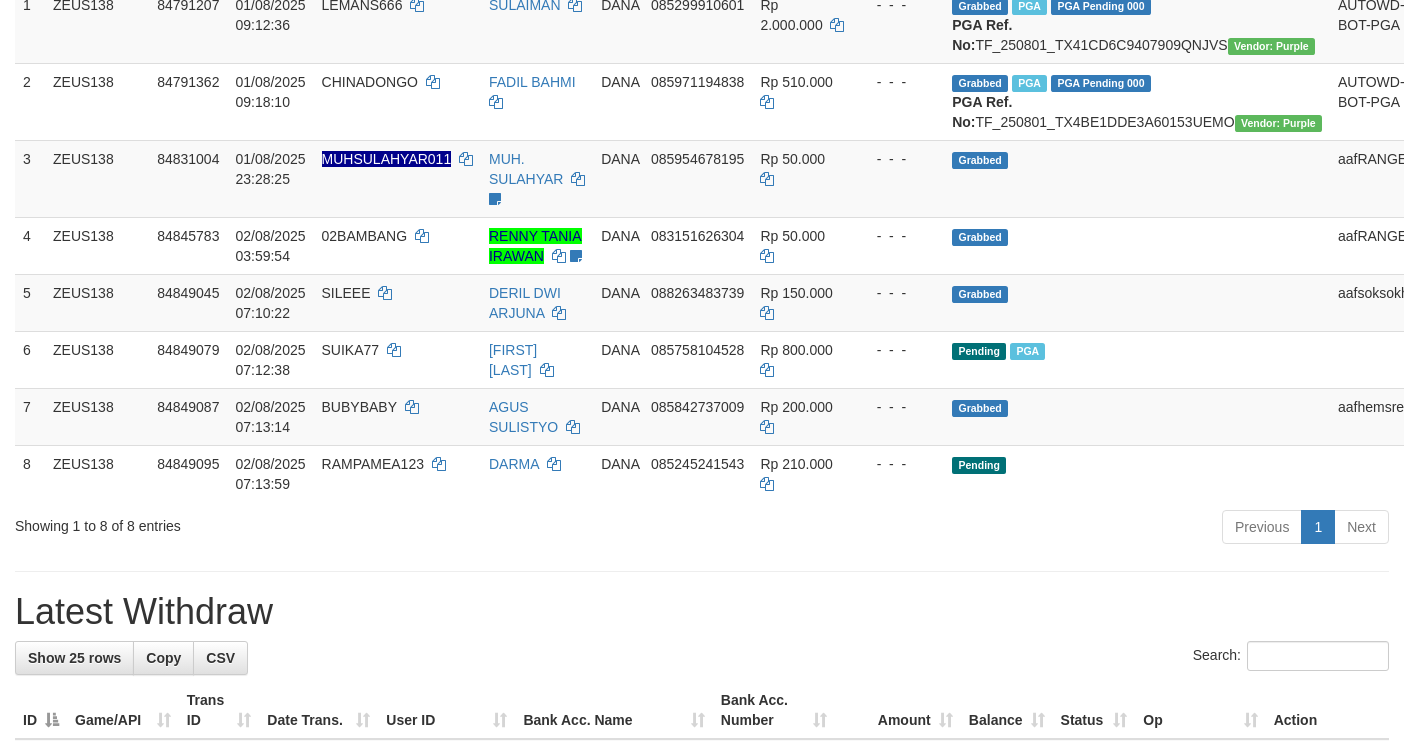 click on "Previous 1 Next" at bounding box center [994, 529] 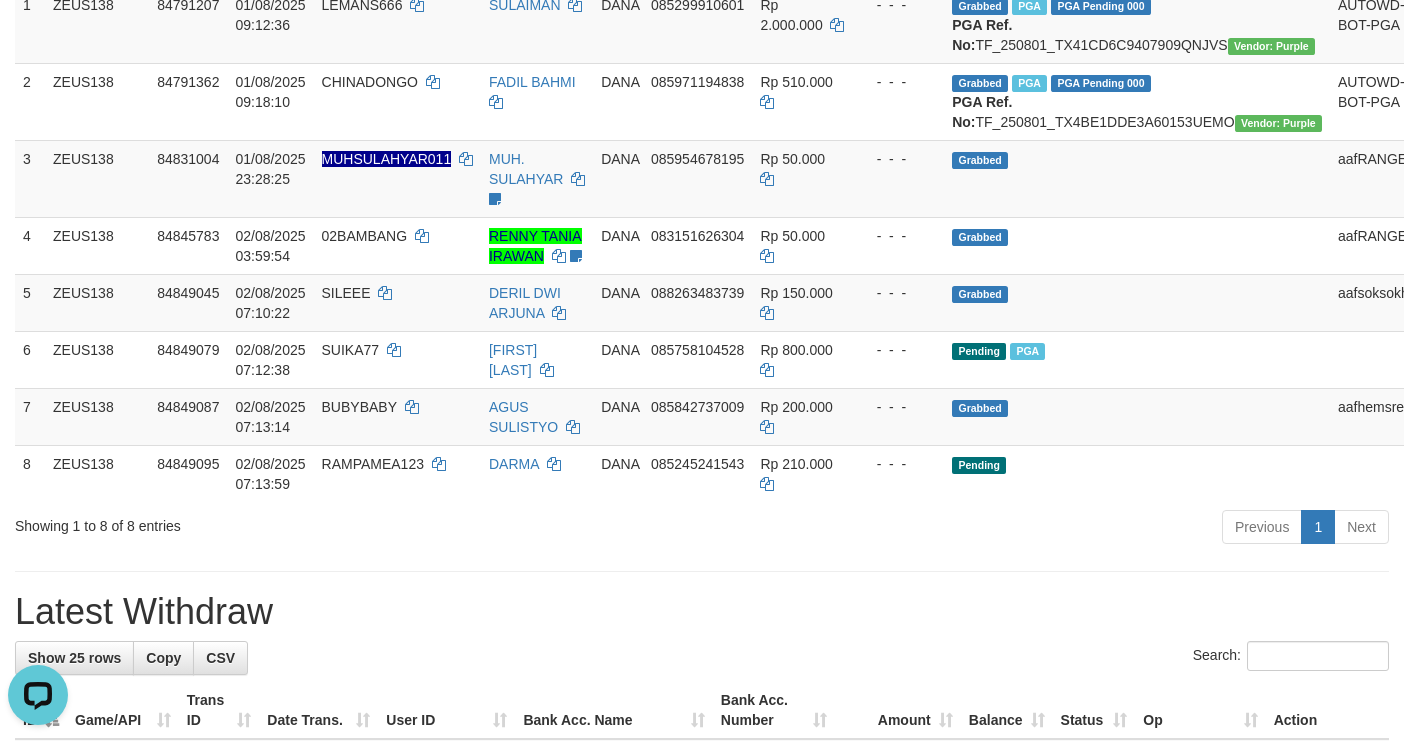 scroll, scrollTop: 0, scrollLeft: 0, axis: both 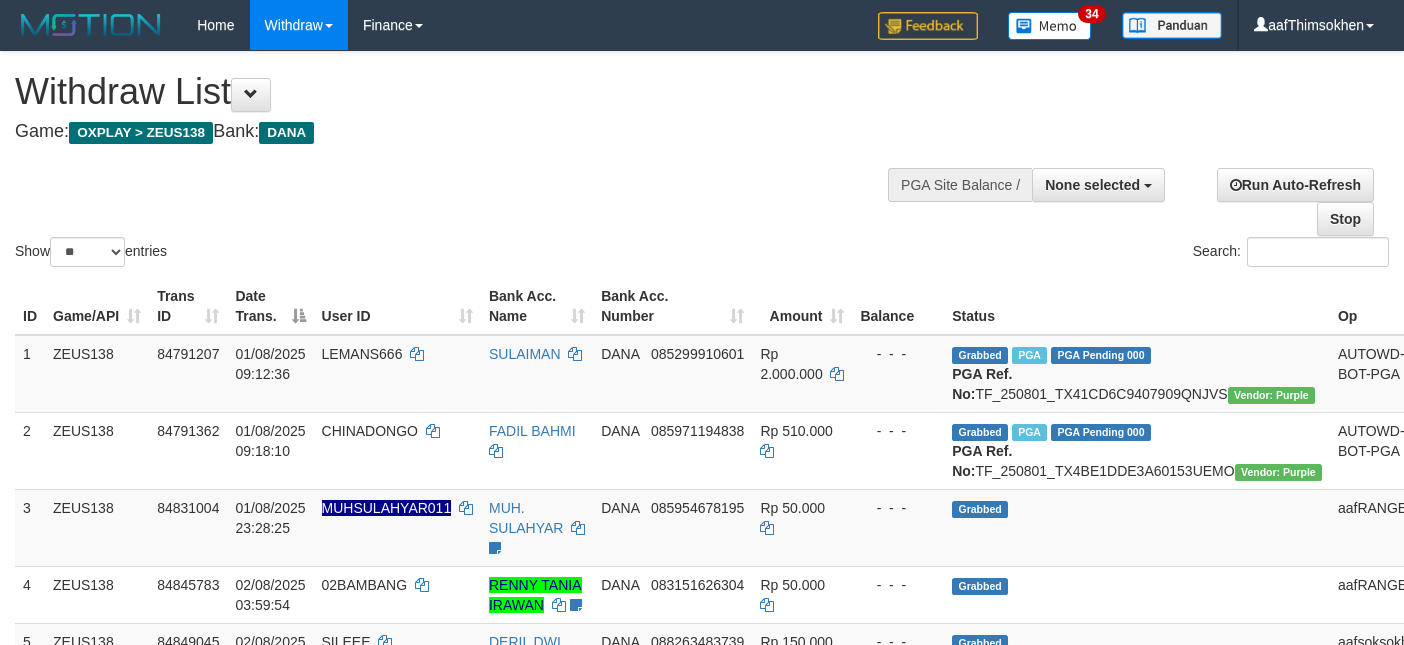 select 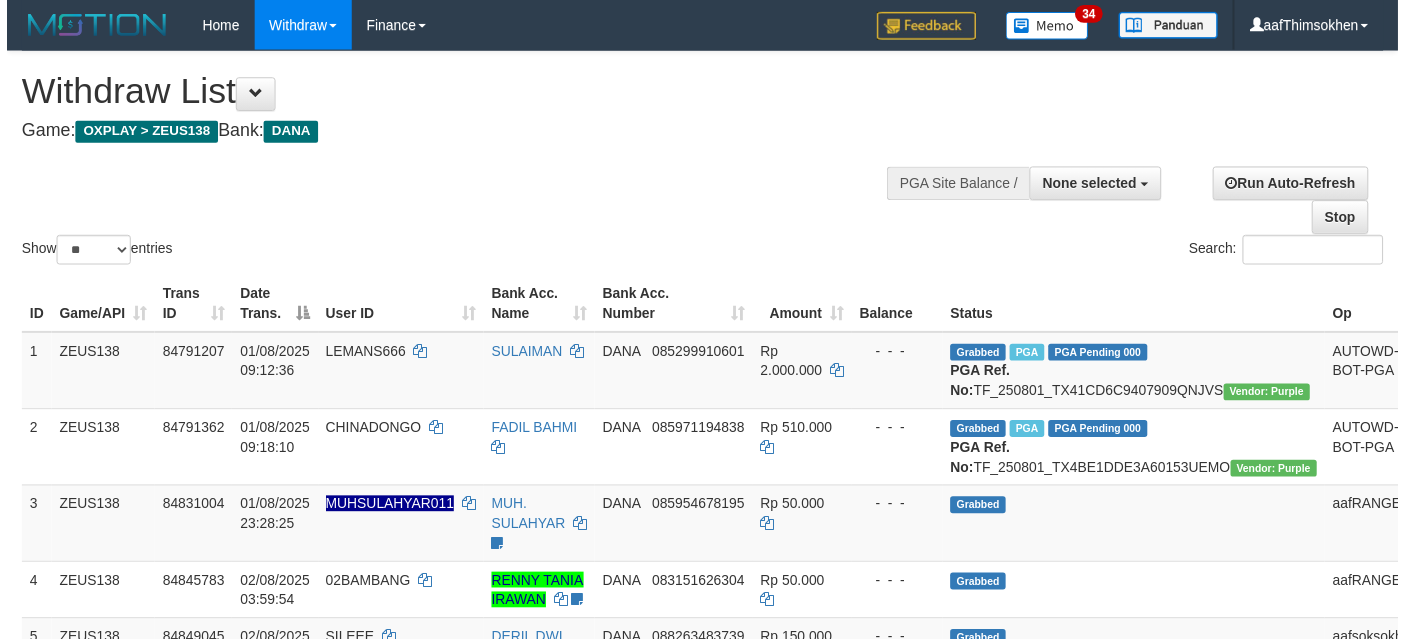 scroll, scrollTop: 349, scrollLeft: 0, axis: vertical 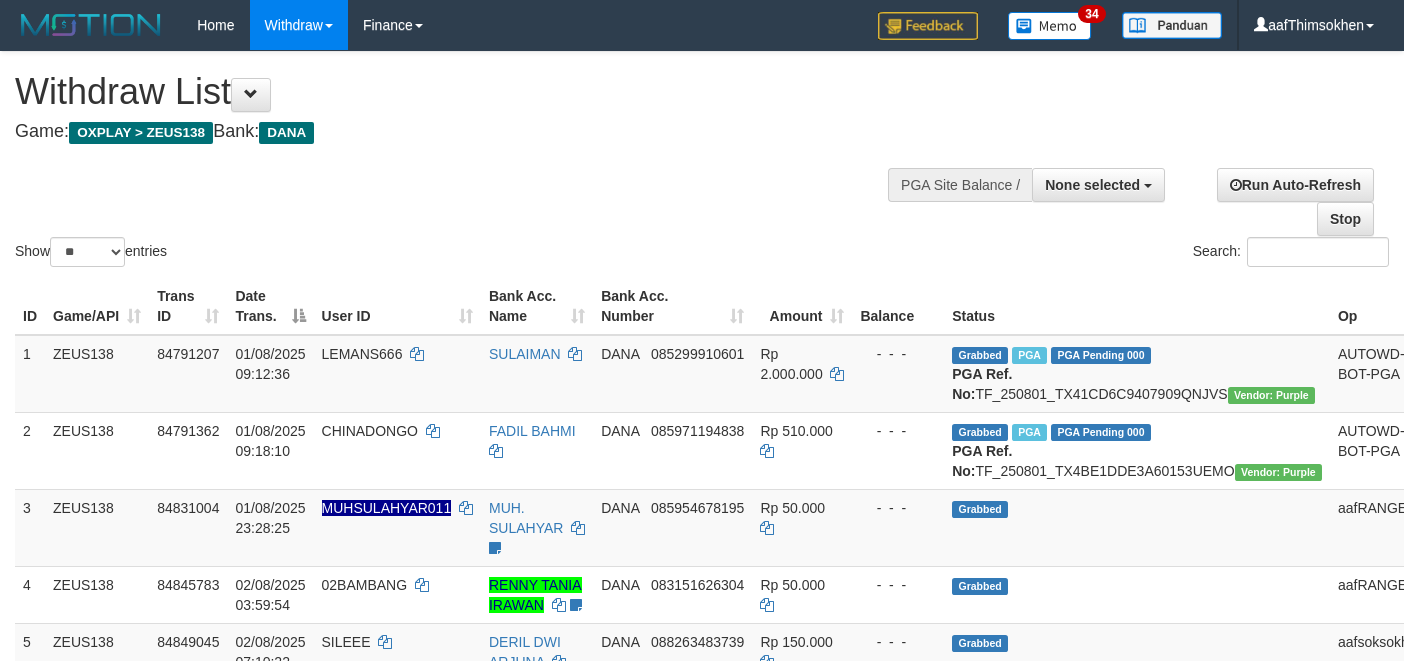 select 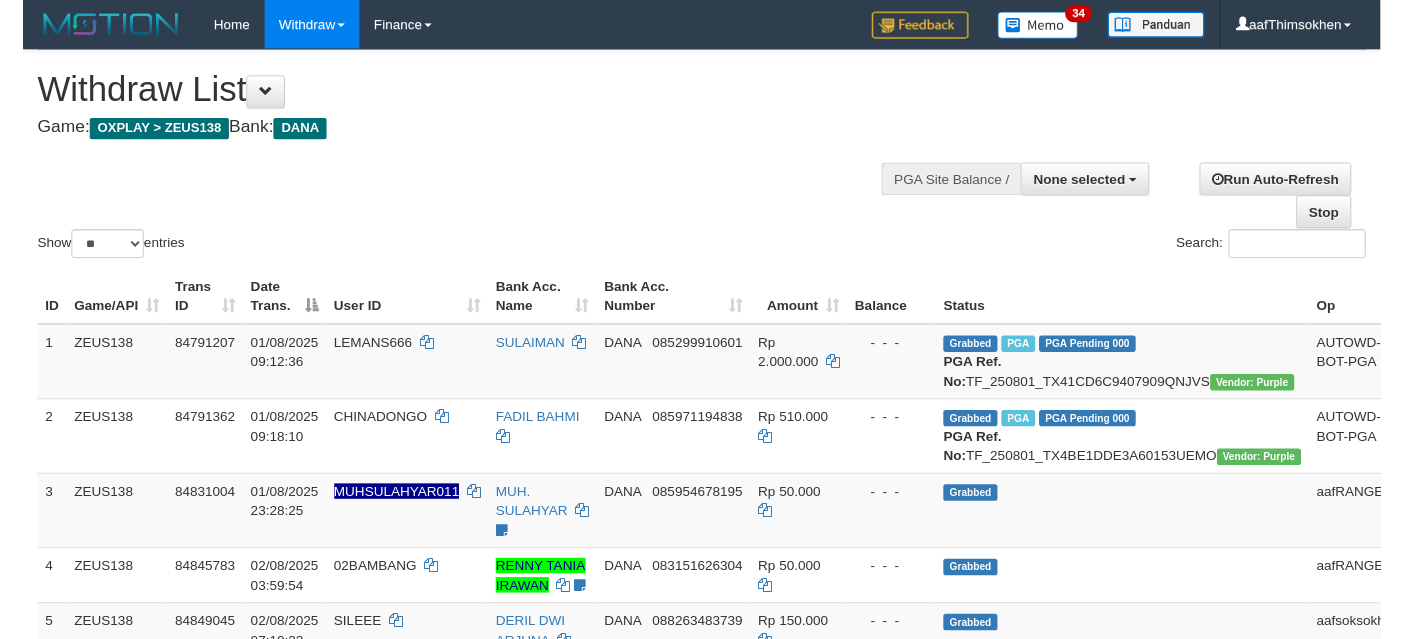 scroll, scrollTop: 349, scrollLeft: 0, axis: vertical 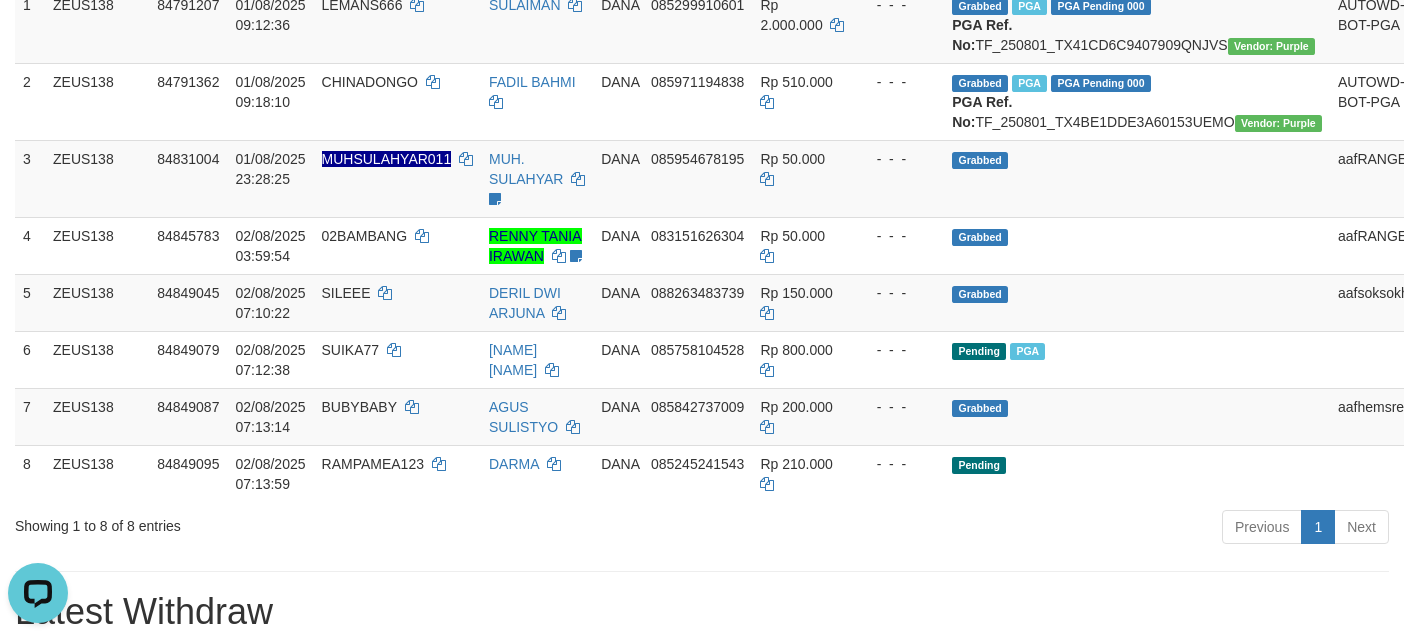 click on "Previous 1 Next" at bounding box center [994, 529] 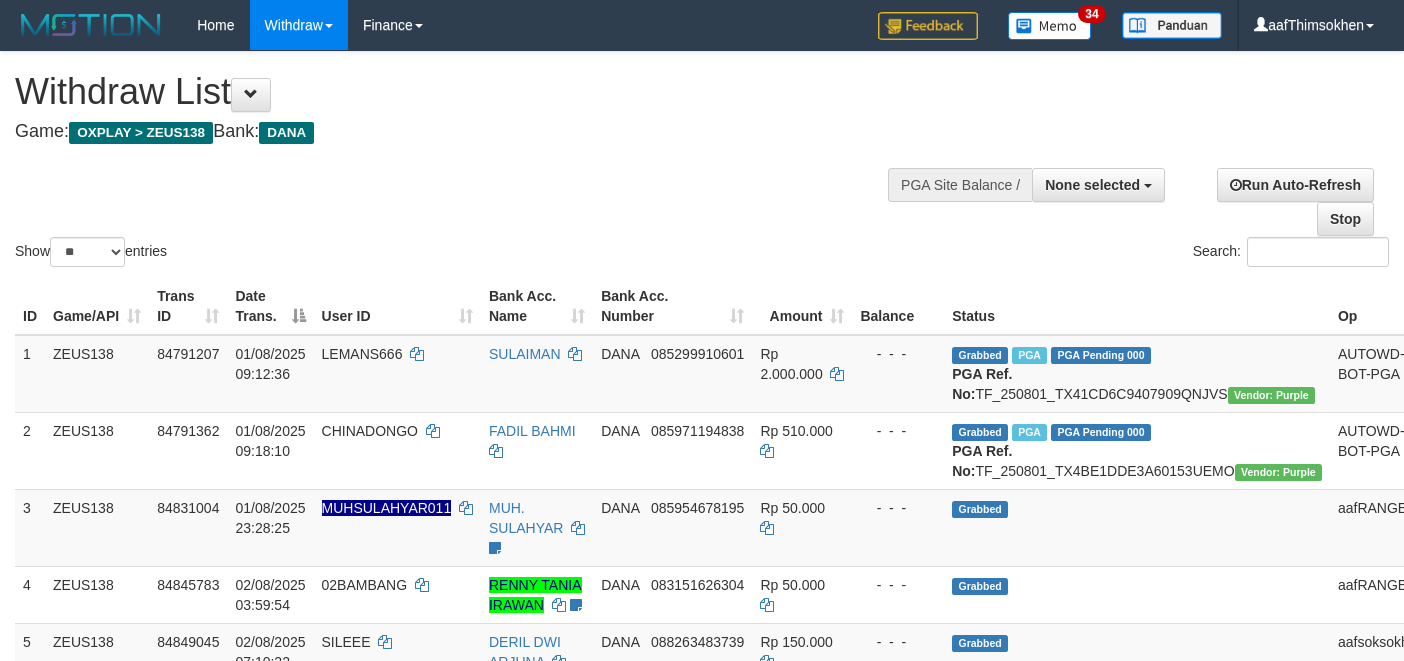 select 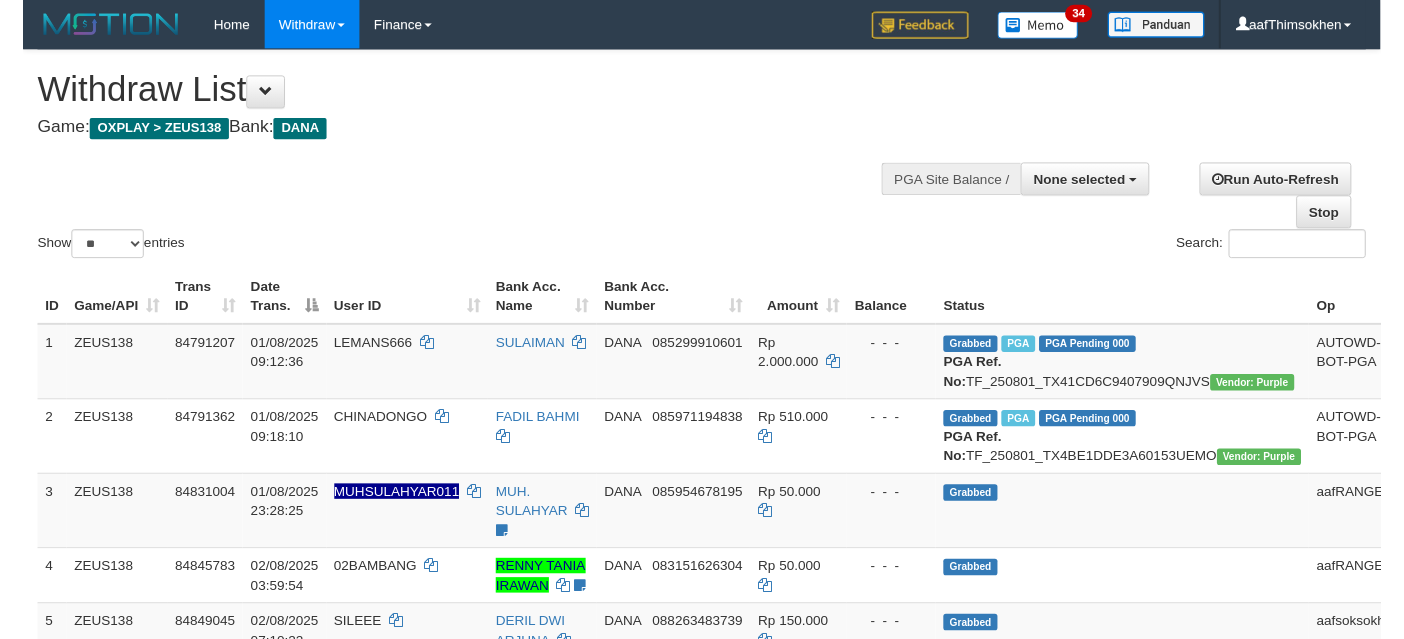 scroll, scrollTop: 349, scrollLeft: 0, axis: vertical 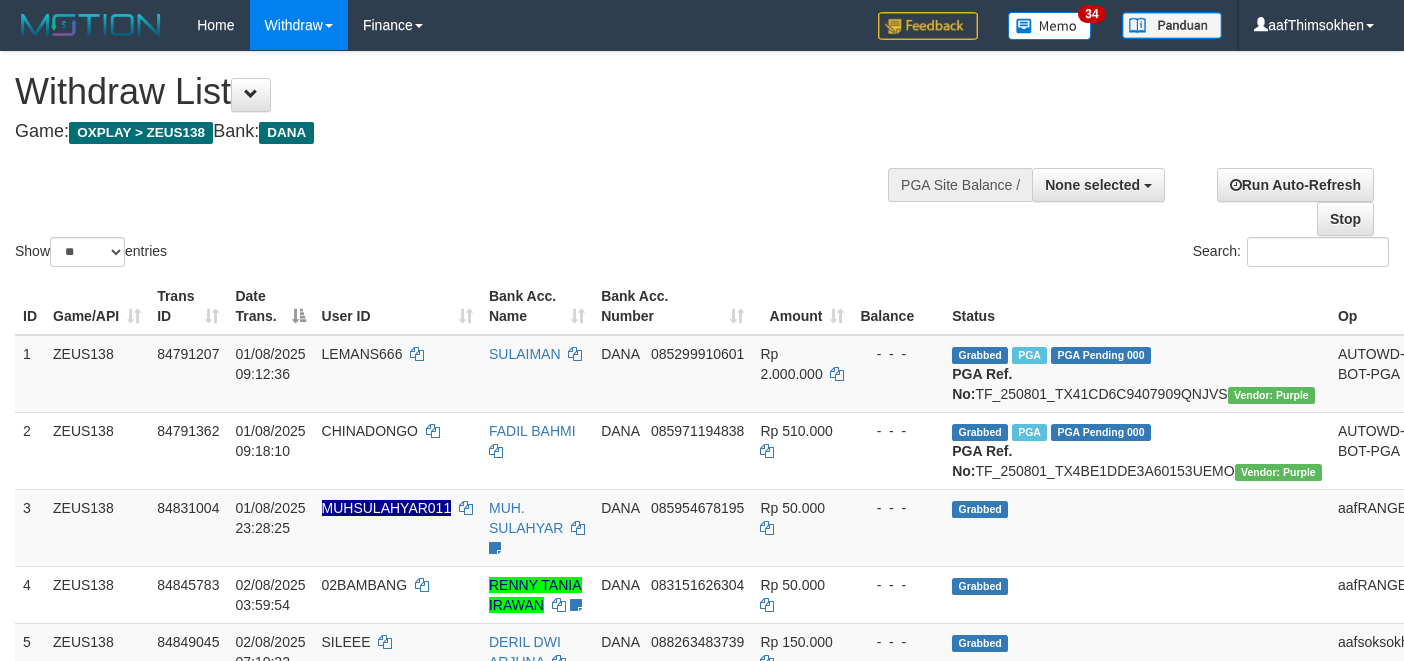 select 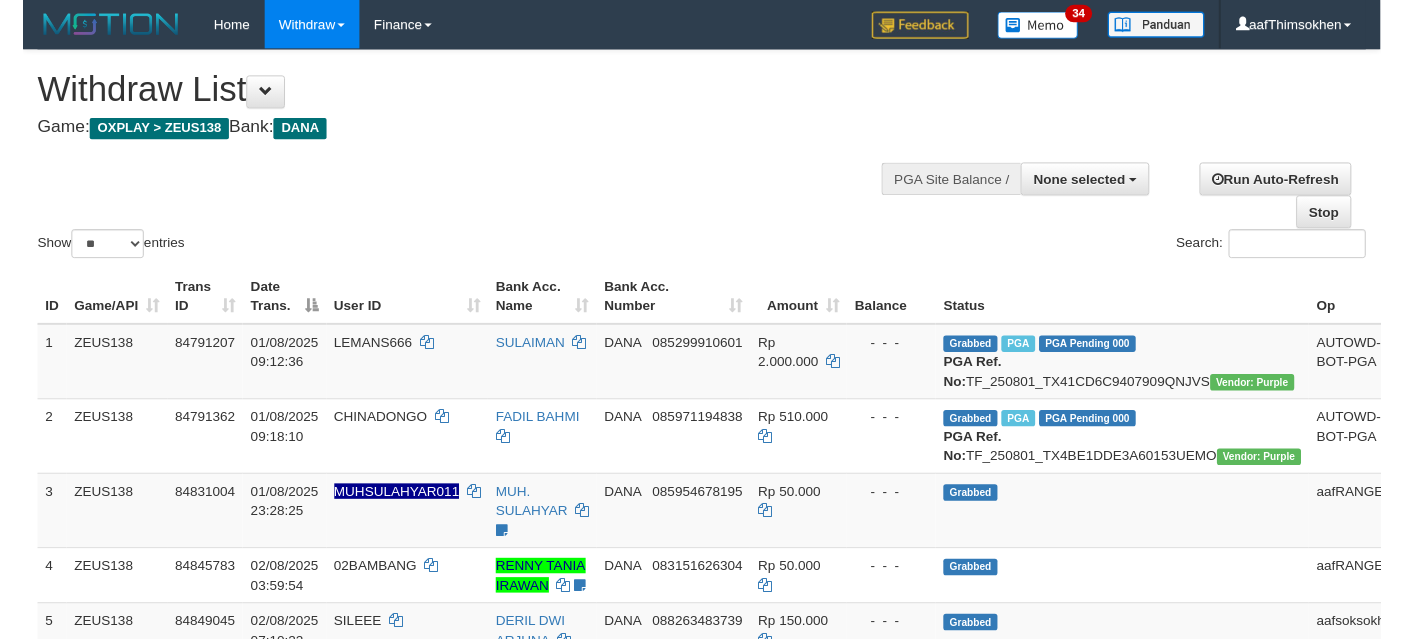 scroll, scrollTop: 349, scrollLeft: 0, axis: vertical 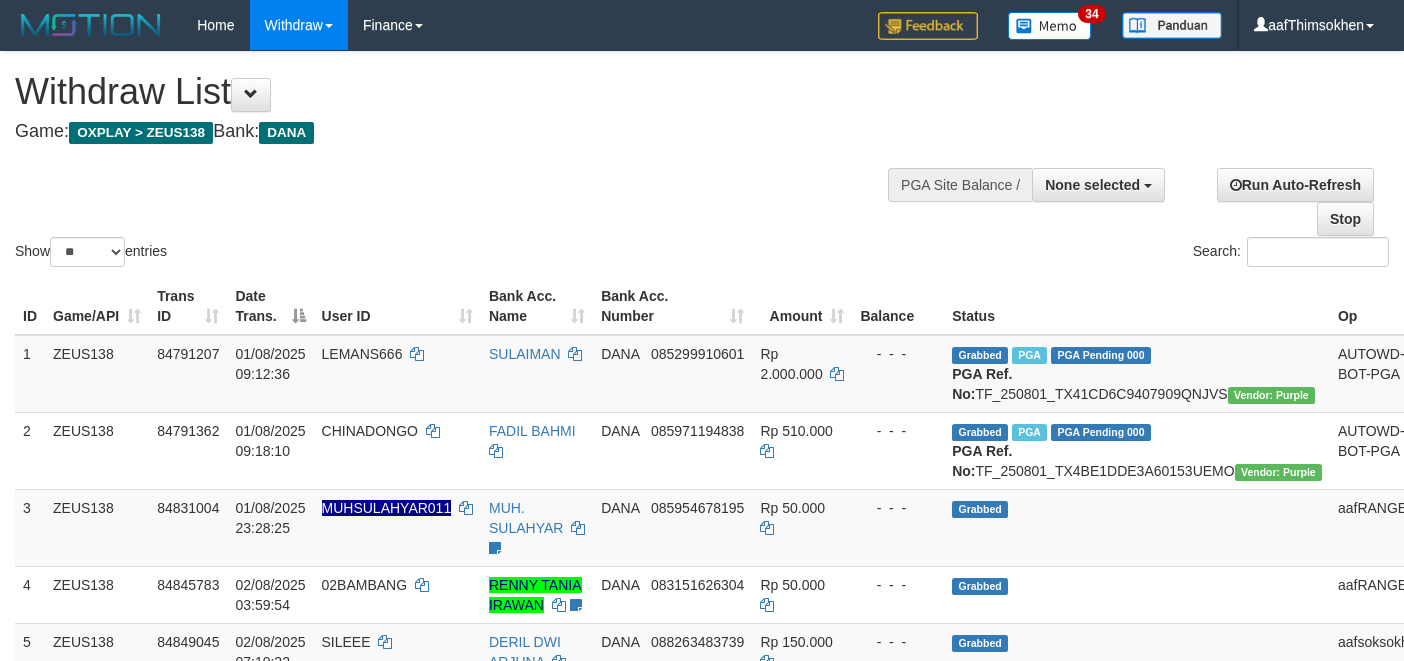 select 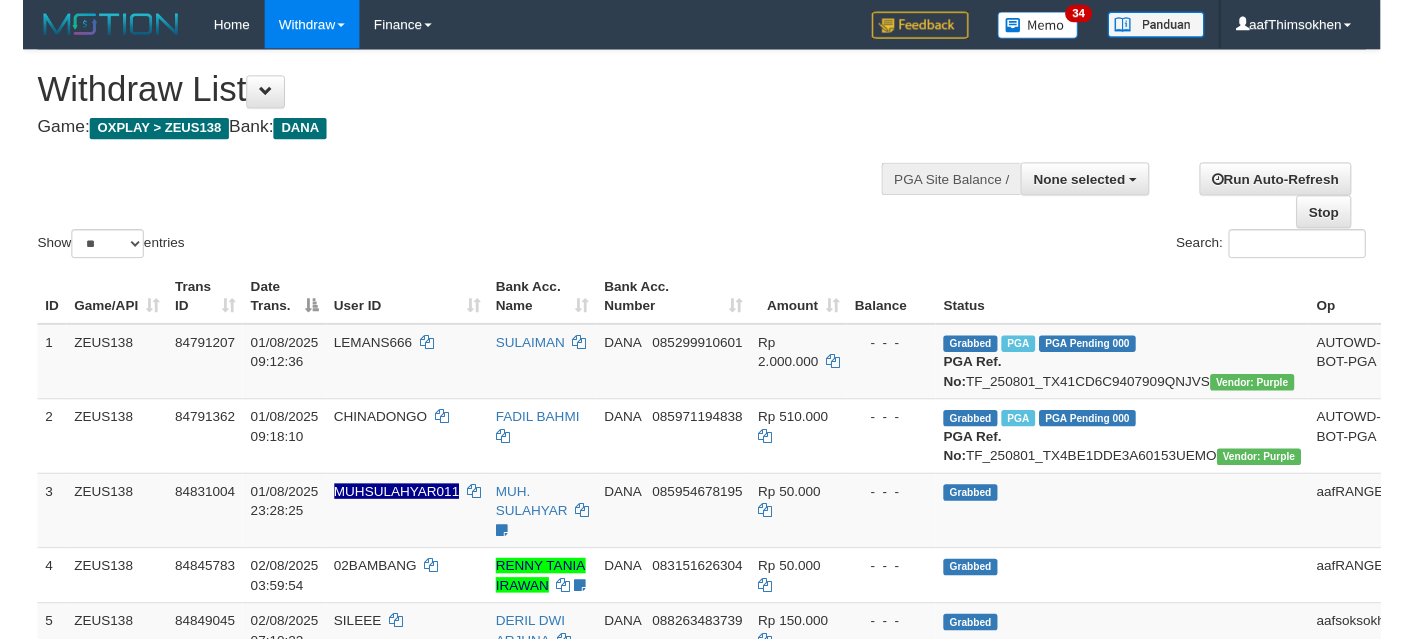 scroll, scrollTop: 349, scrollLeft: 0, axis: vertical 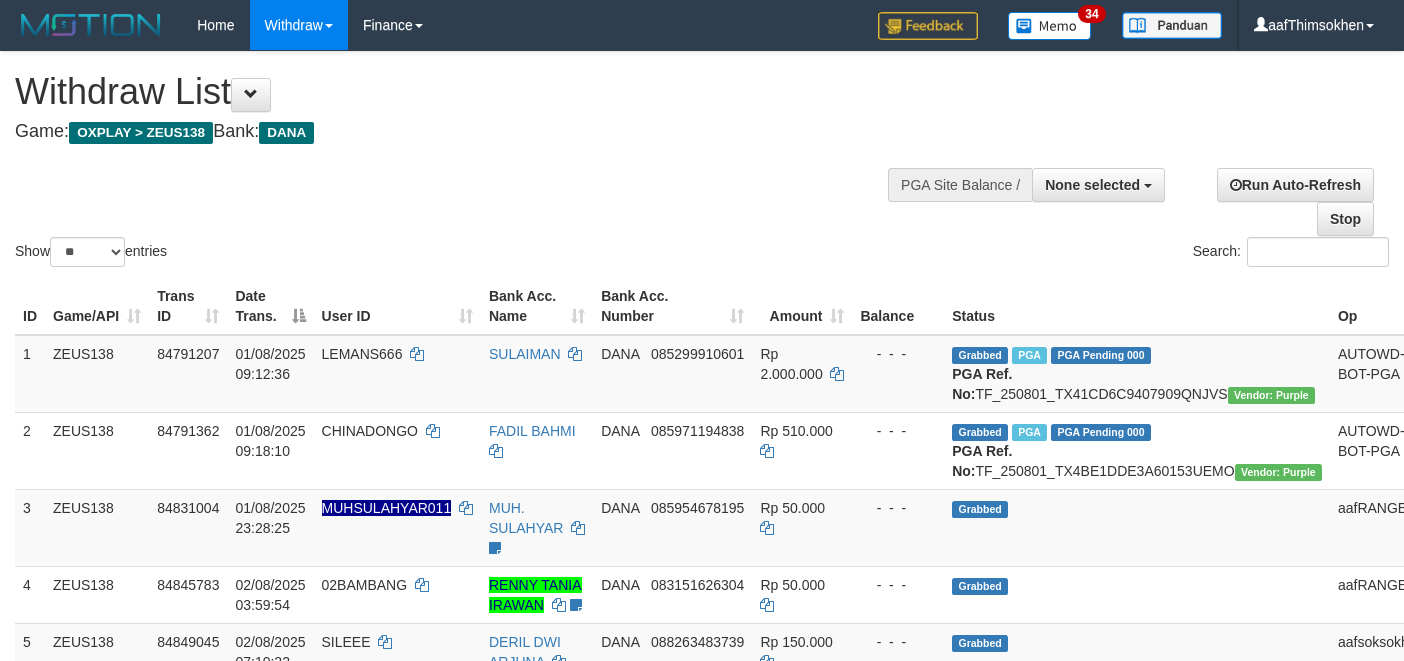 select 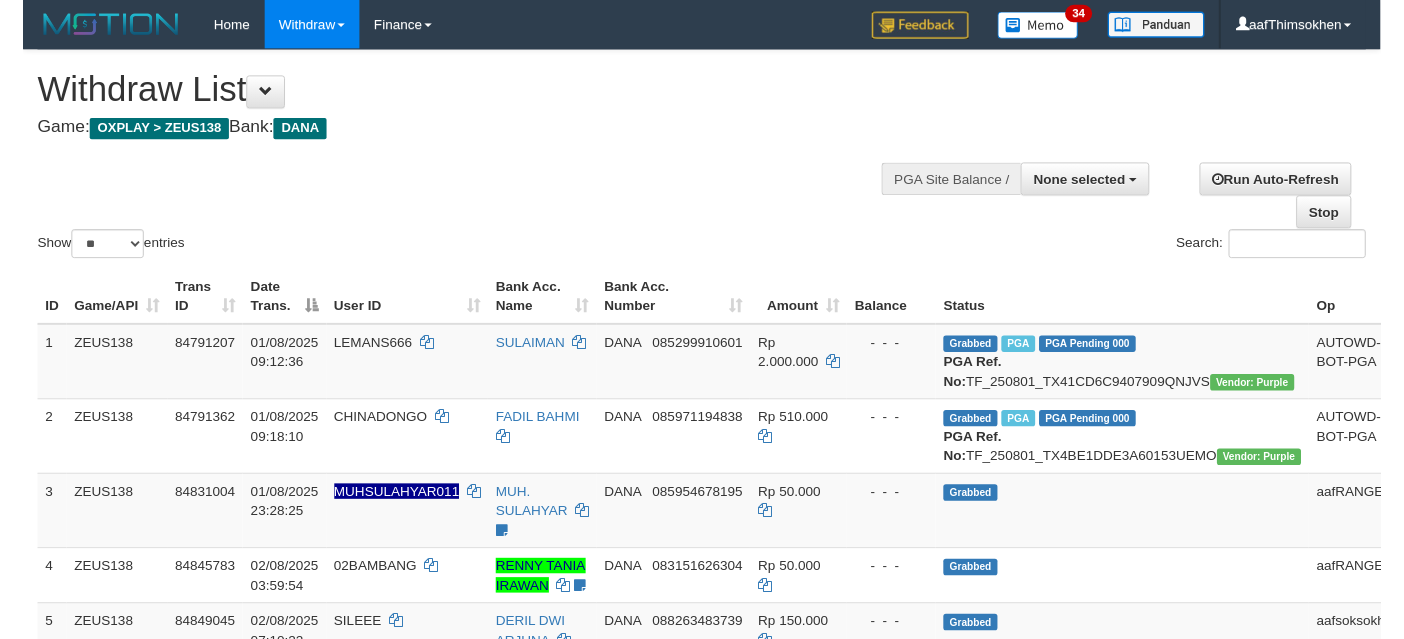 scroll, scrollTop: 349, scrollLeft: 0, axis: vertical 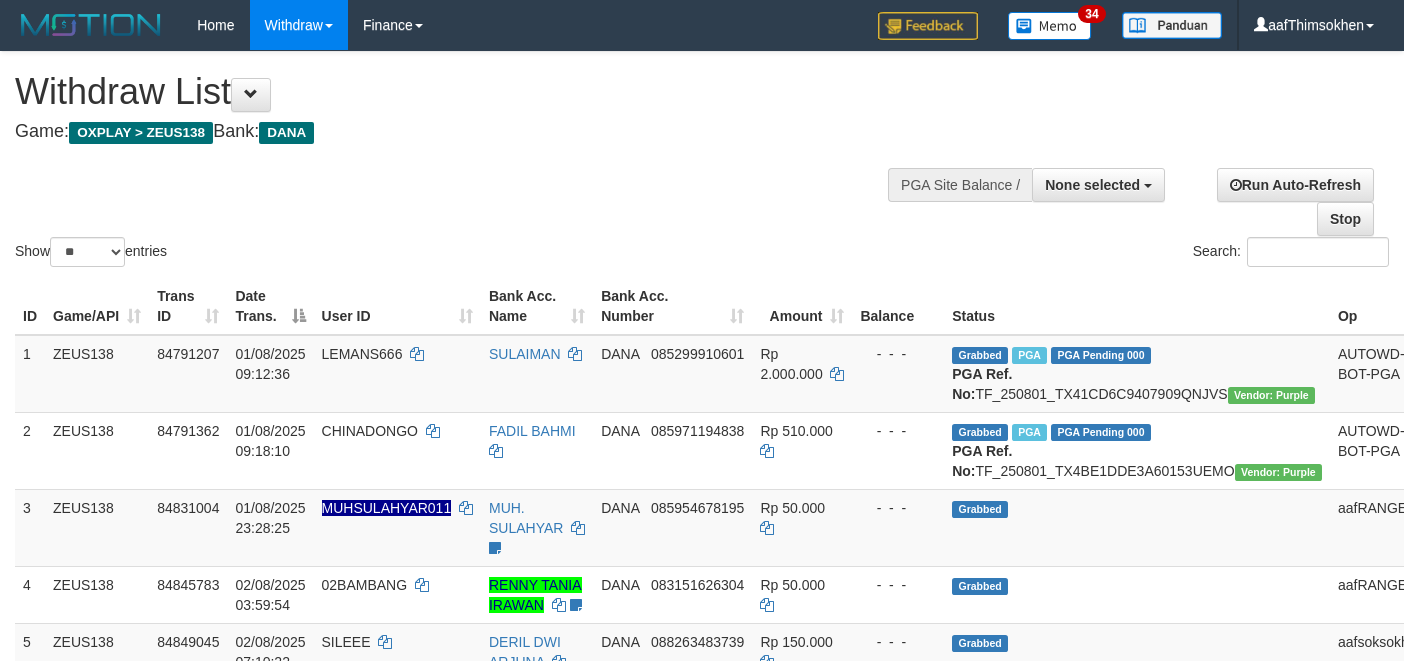 select 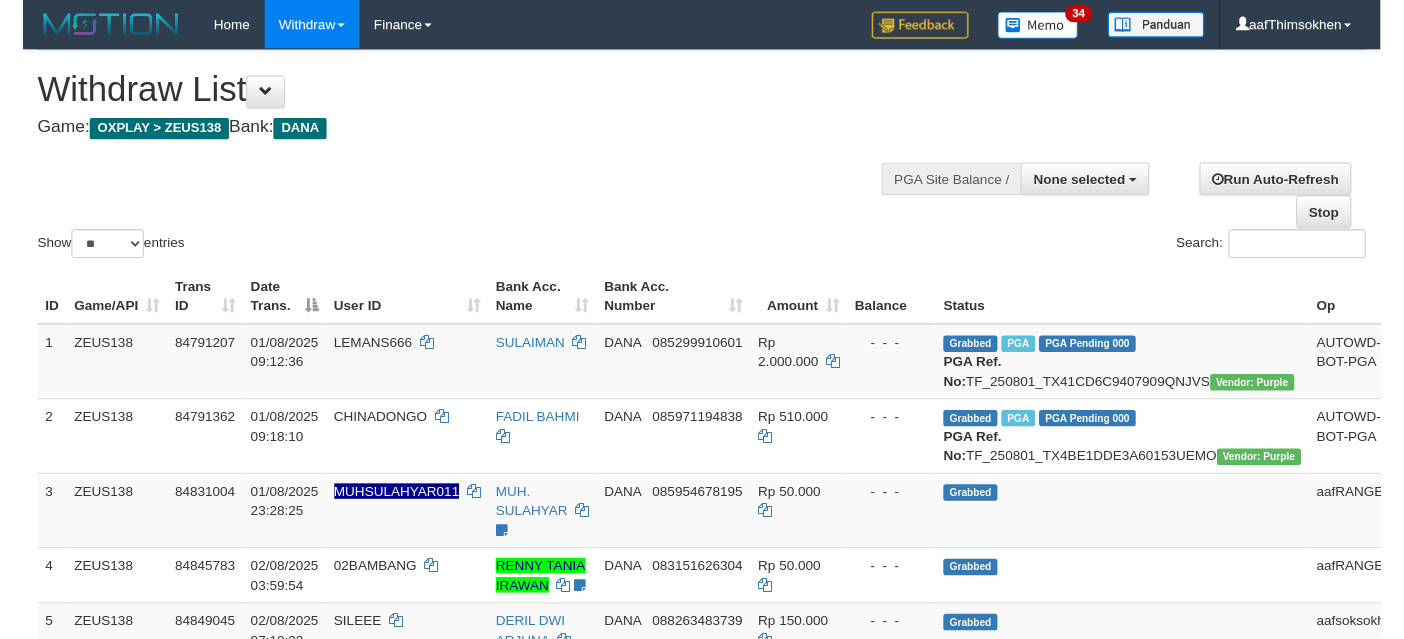 scroll, scrollTop: 349, scrollLeft: 0, axis: vertical 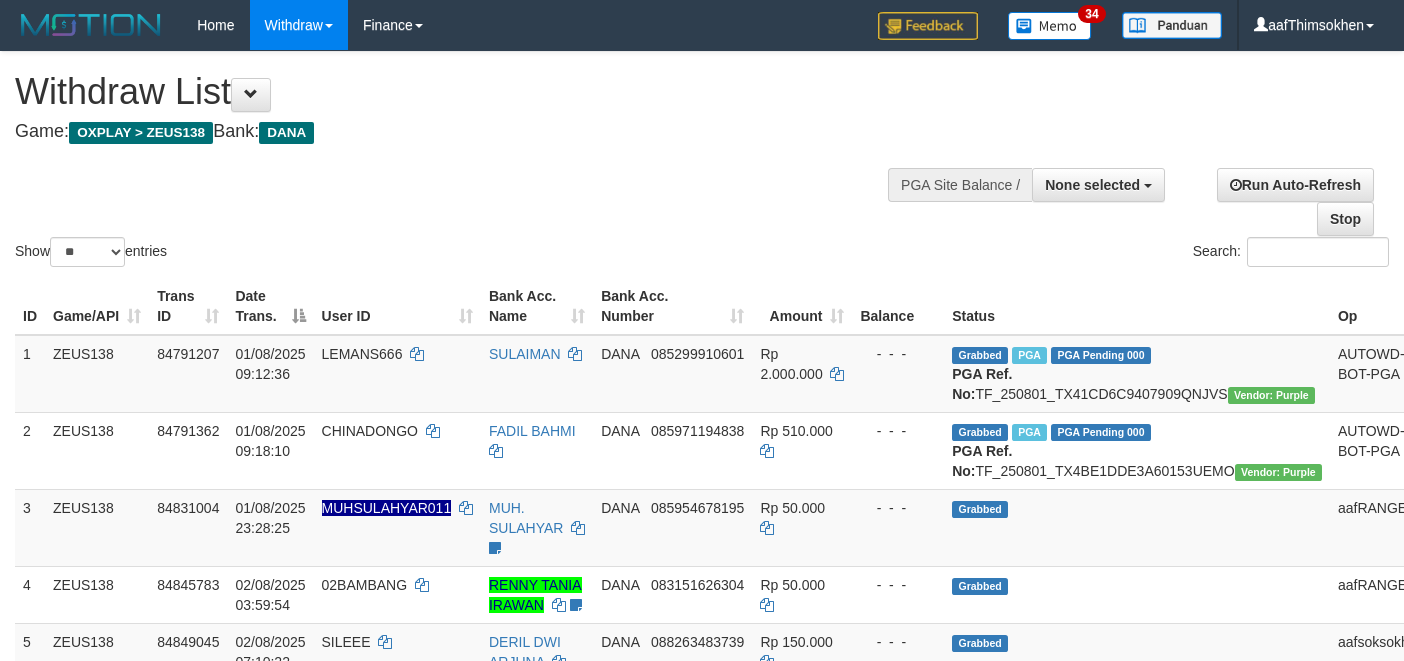 select 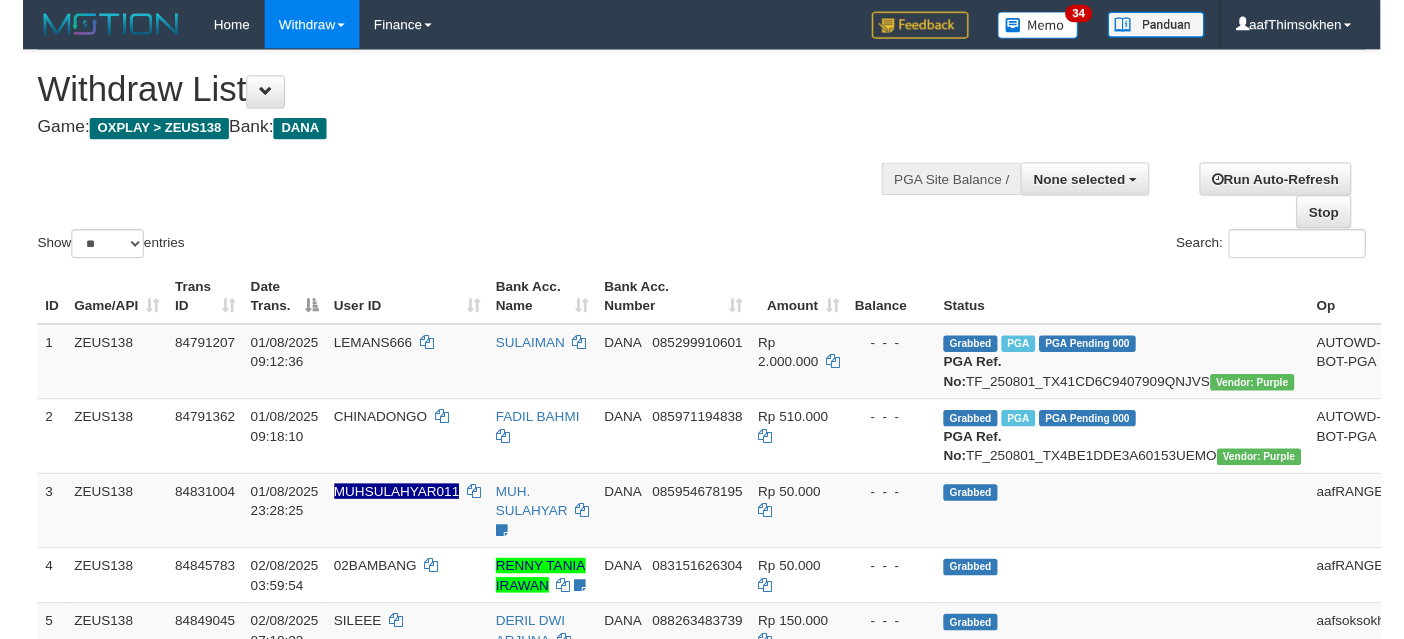 scroll, scrollTop: 349, scrollLeft: 0, axis: vertical 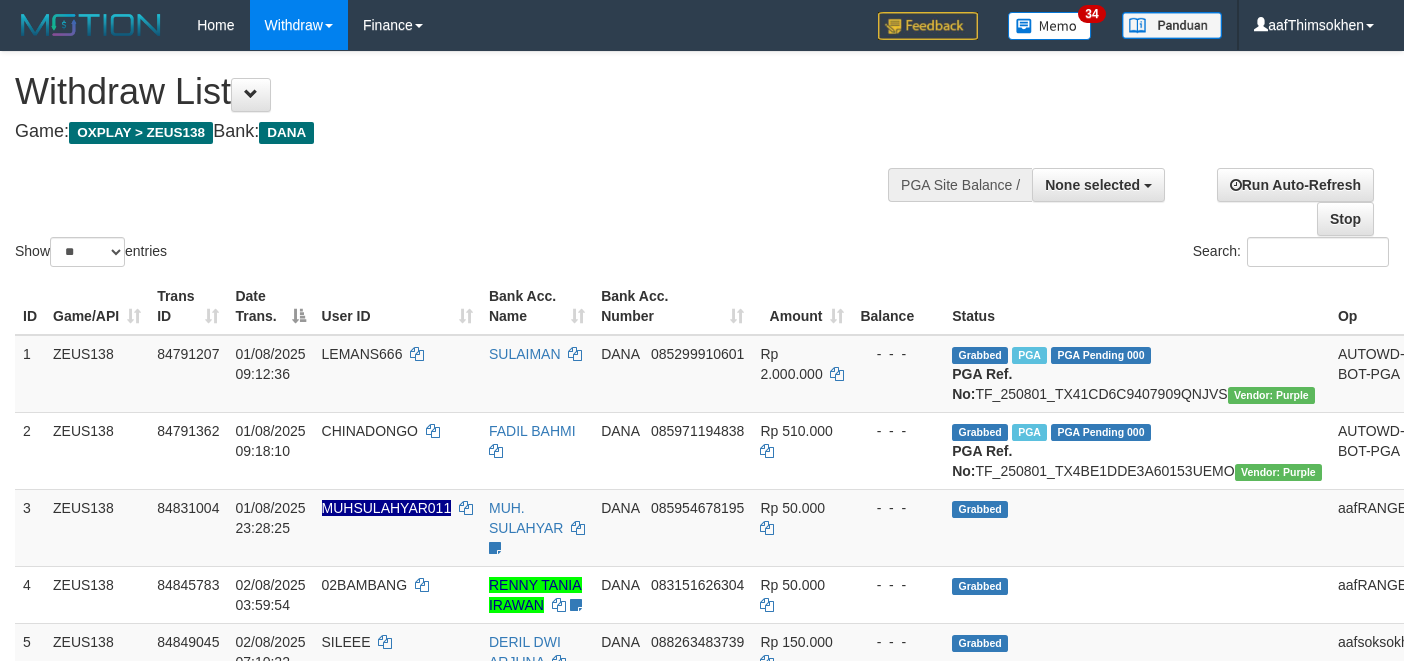select 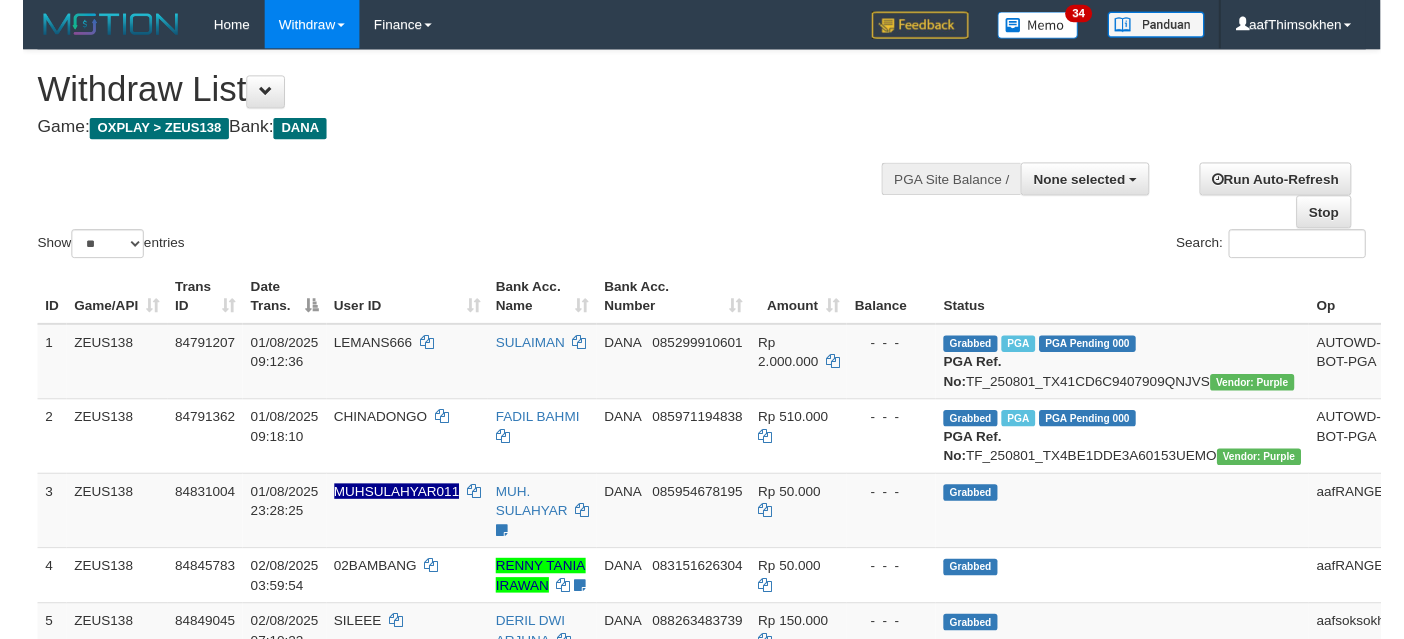 scroll, scrollTop: 349, scrollLeft: 0, axis: vertical 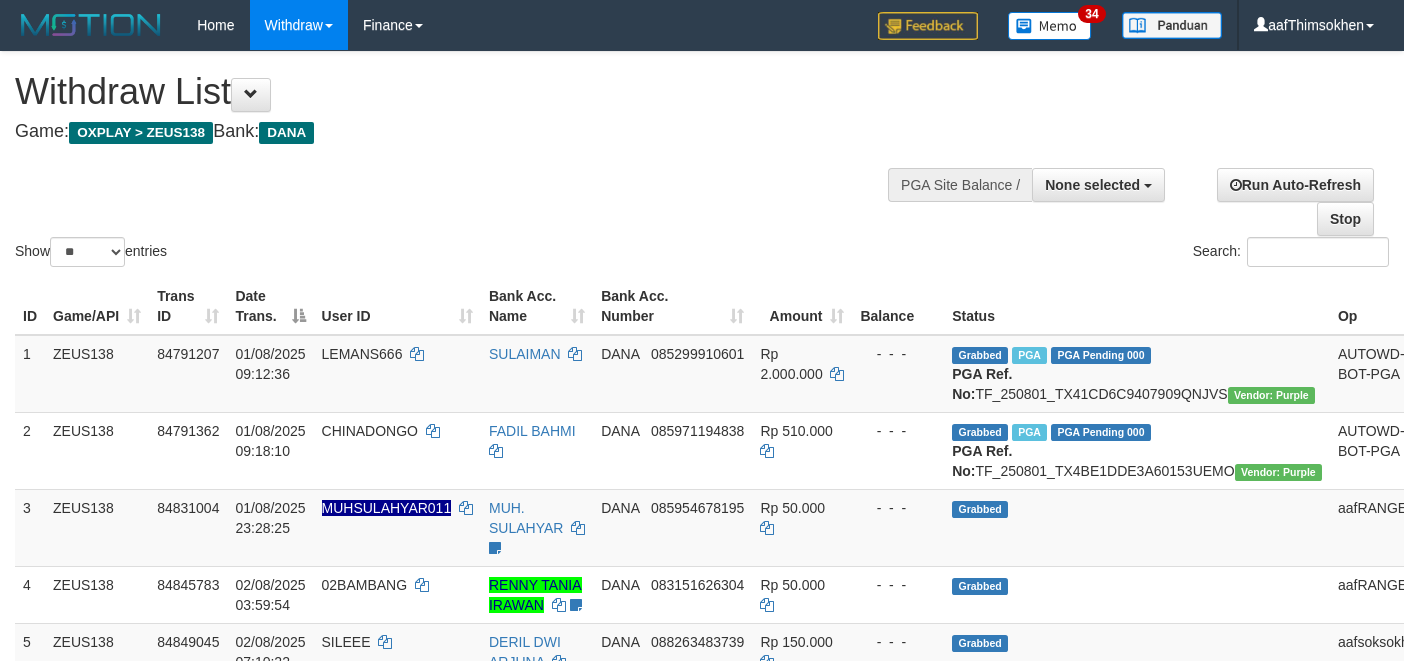 select 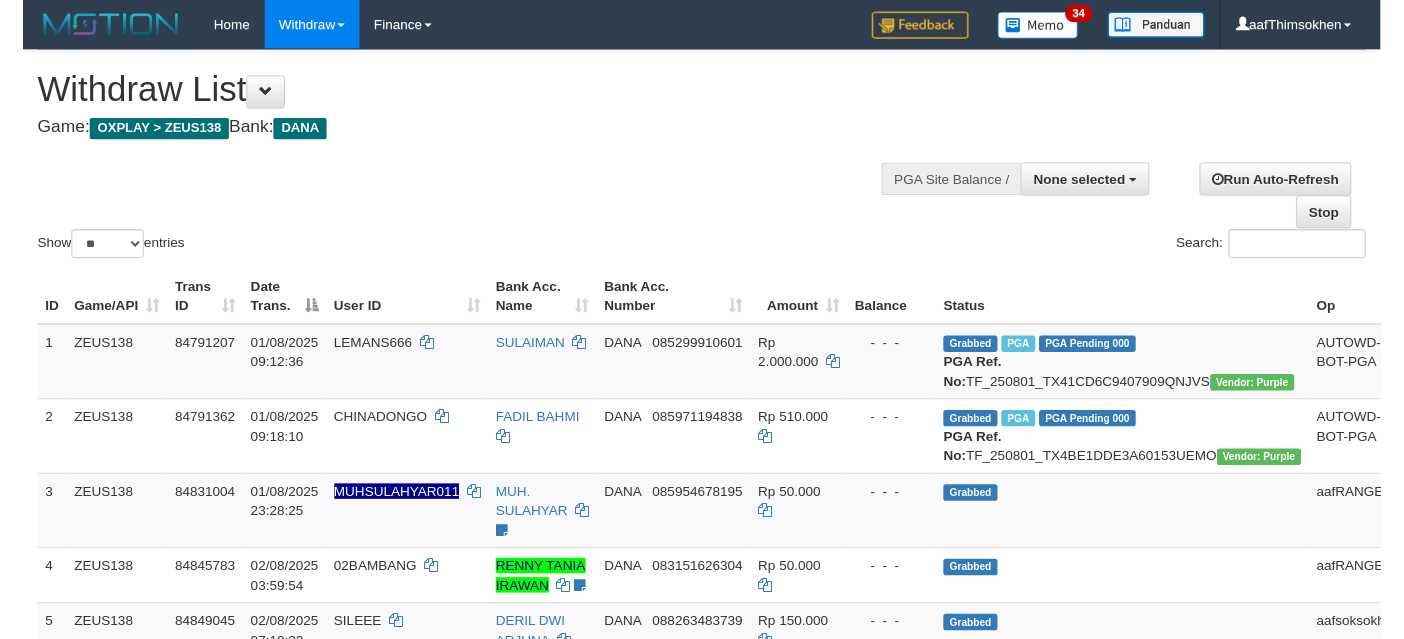 scroll, scrollTop: 349, scrollLeft: 0, axis: vertical 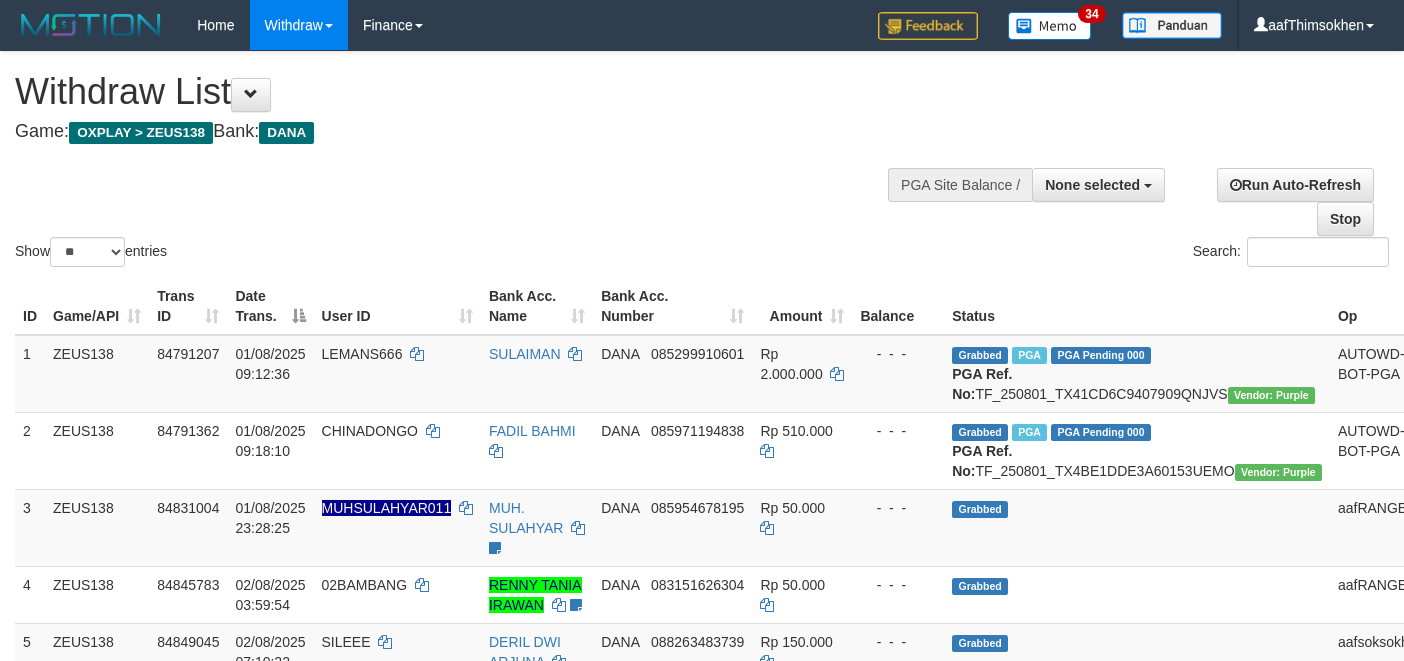select 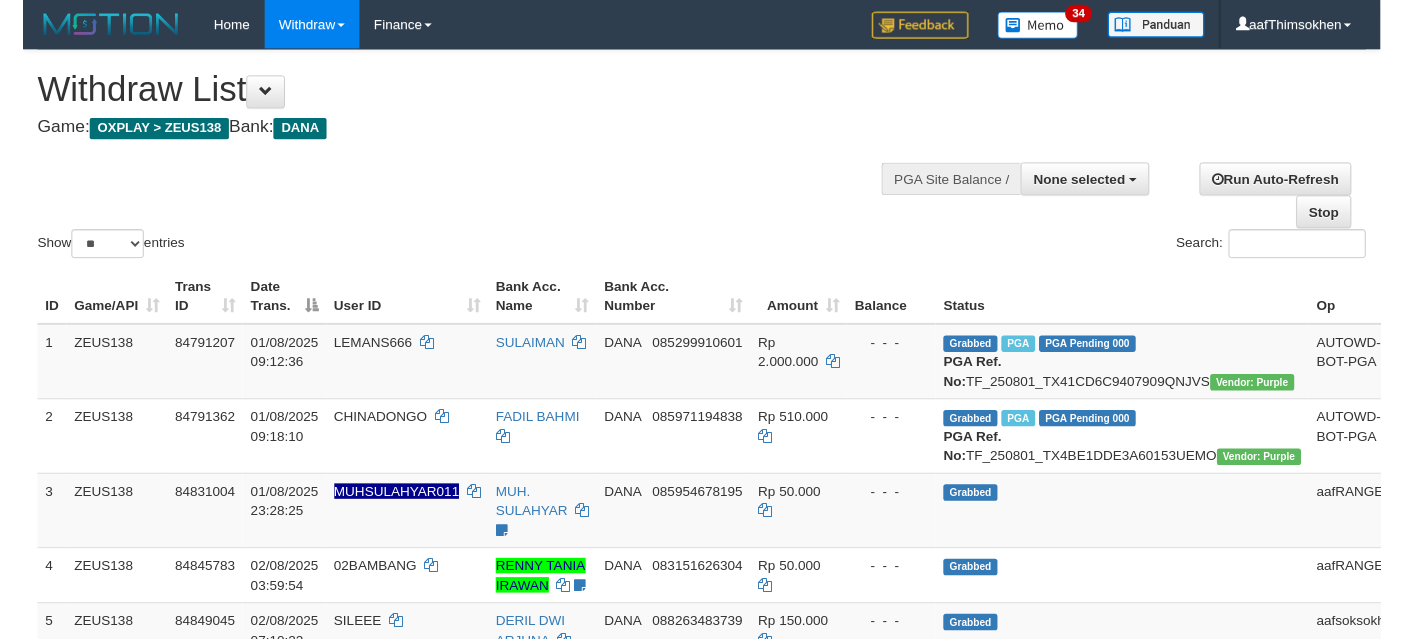scroll, scrollTop: 349, scrollLeft: 0, axis: vertical 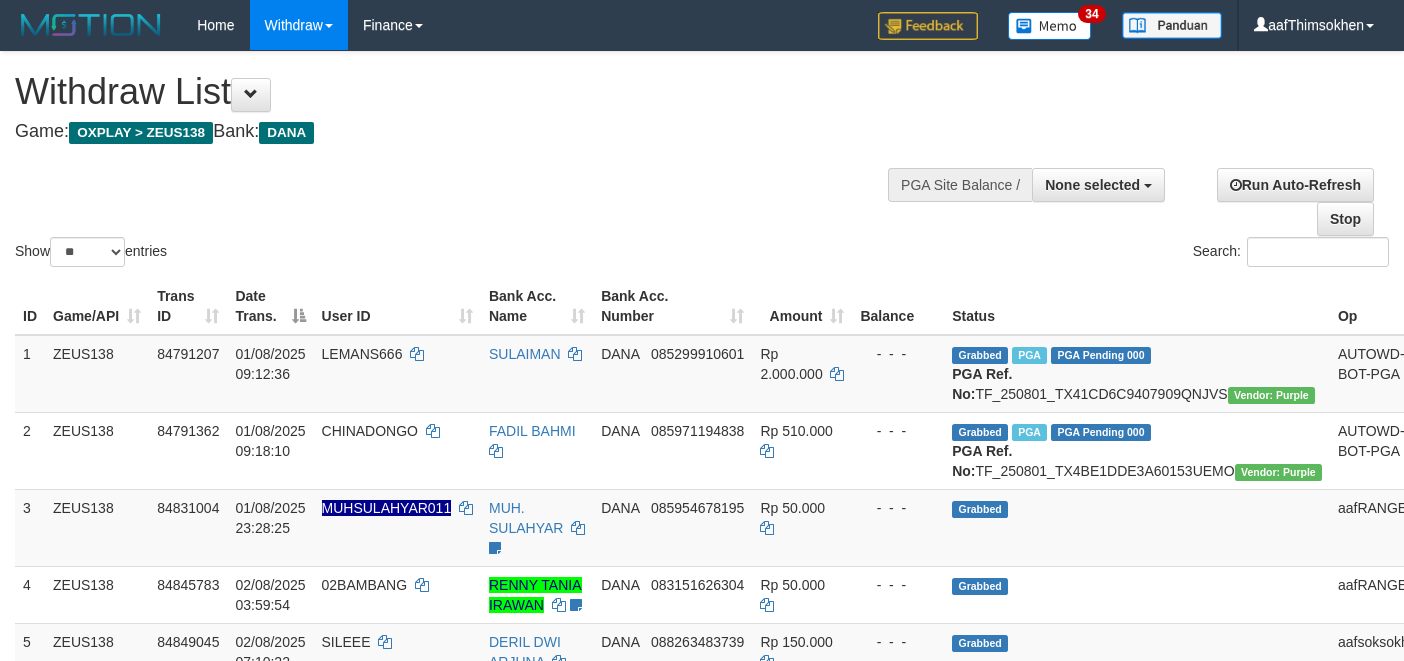 select 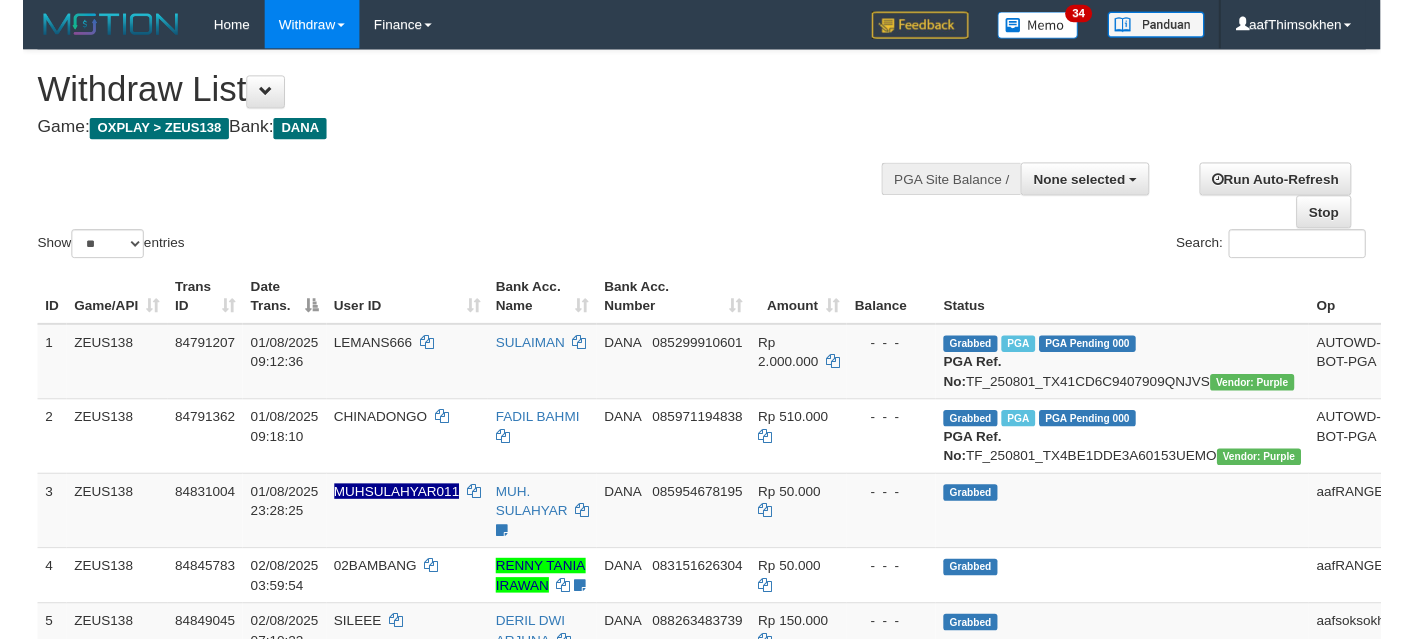 scroll, scrollTop: 349, scrollLeft: 0, axis: vertical 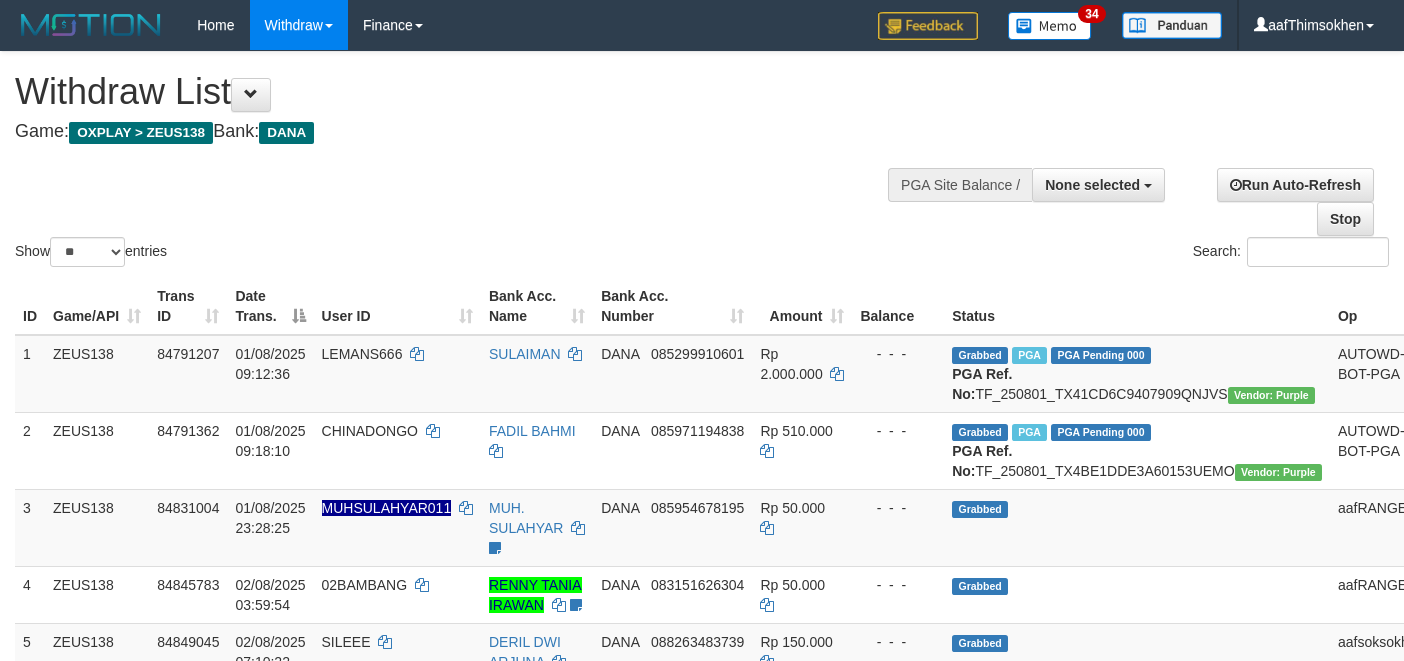 select 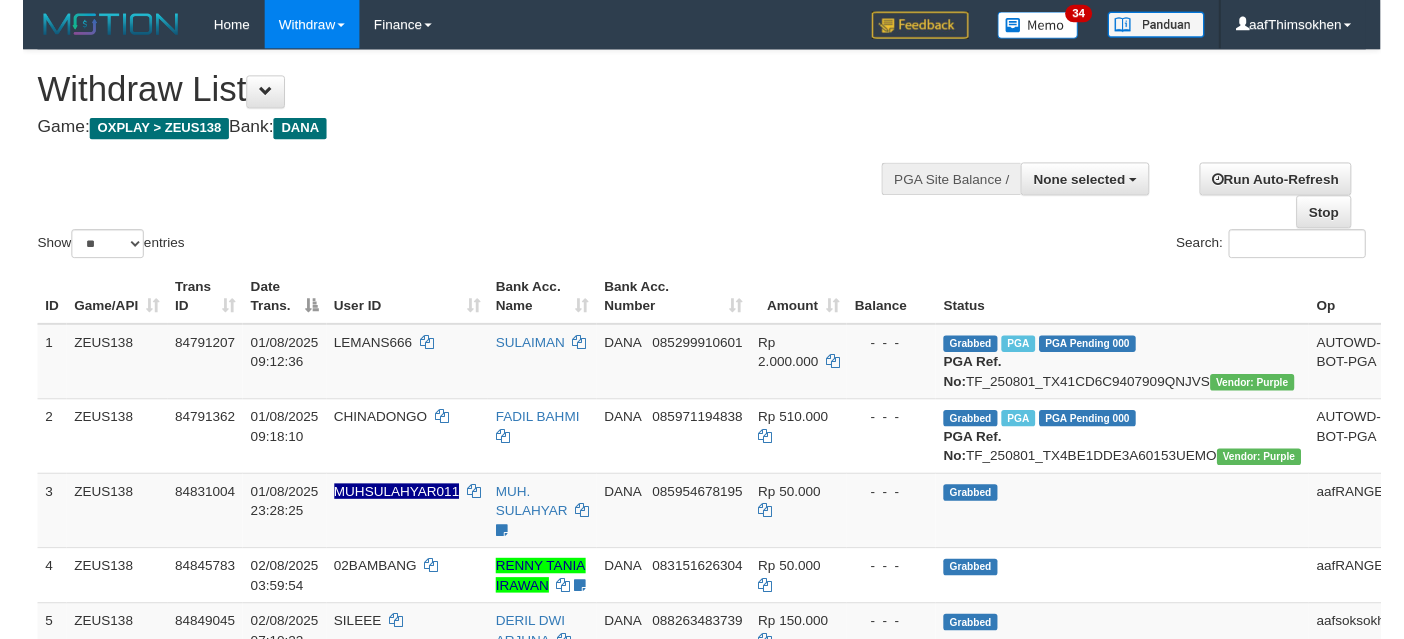 scroll, scrollTop: 349, scrollLeft: 0, axis: vertical 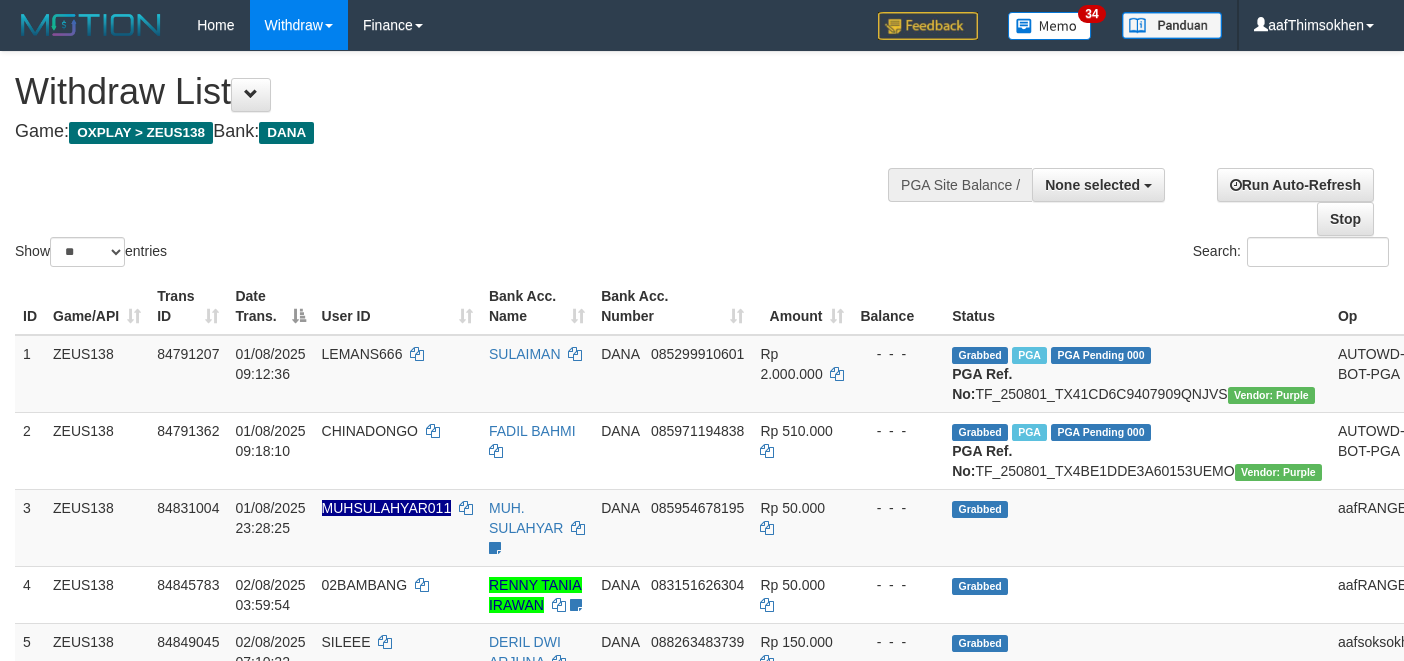 select 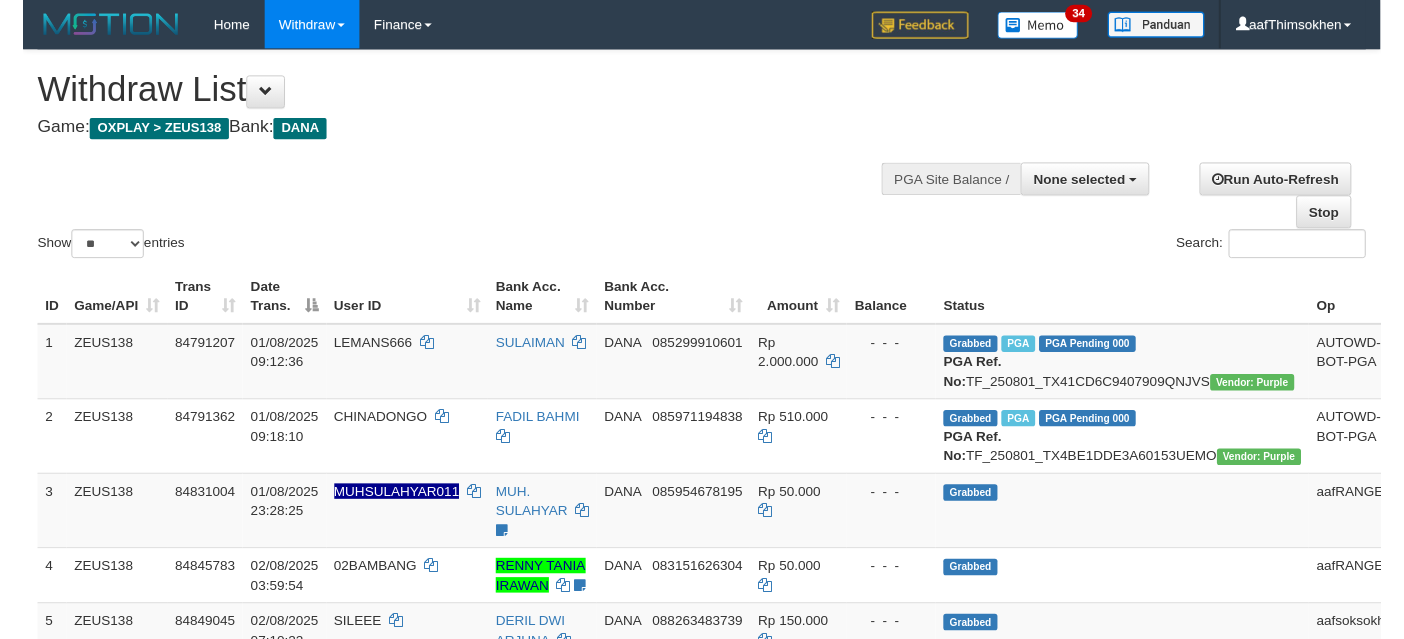 scroll, scrollTop: 349, scrollLeft: 0, axis: vertical 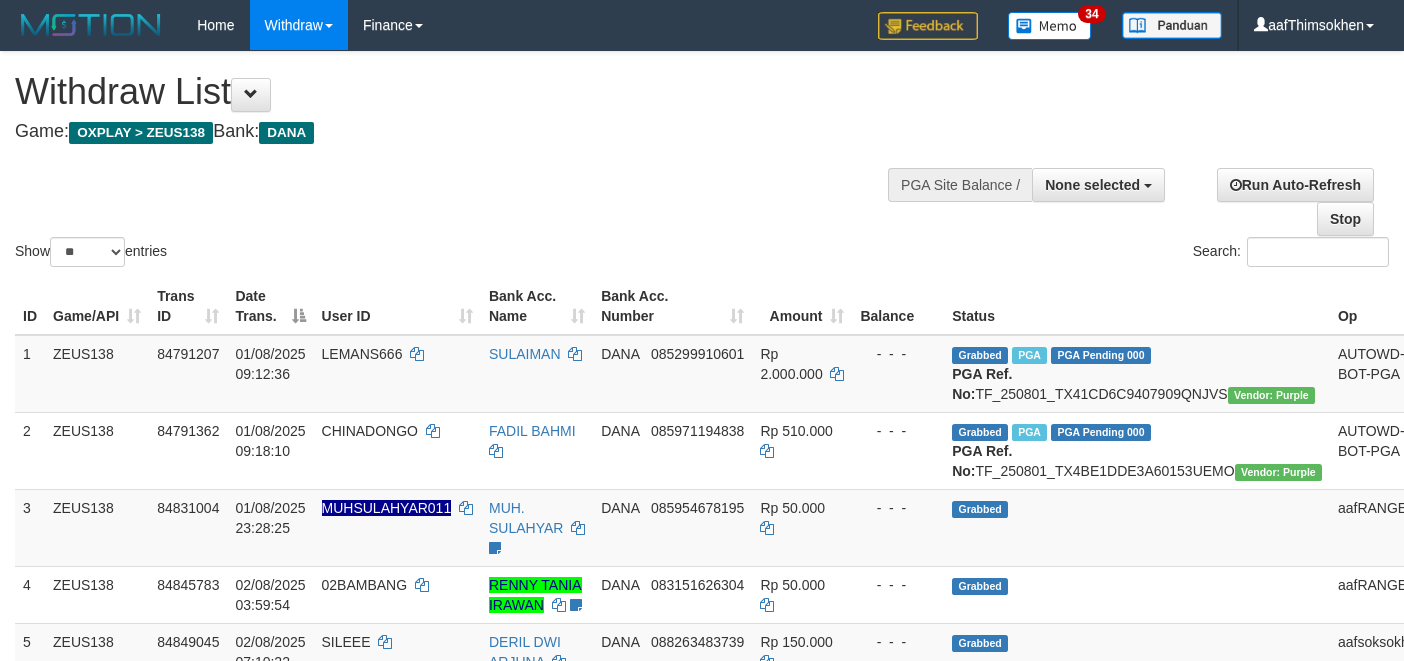 select 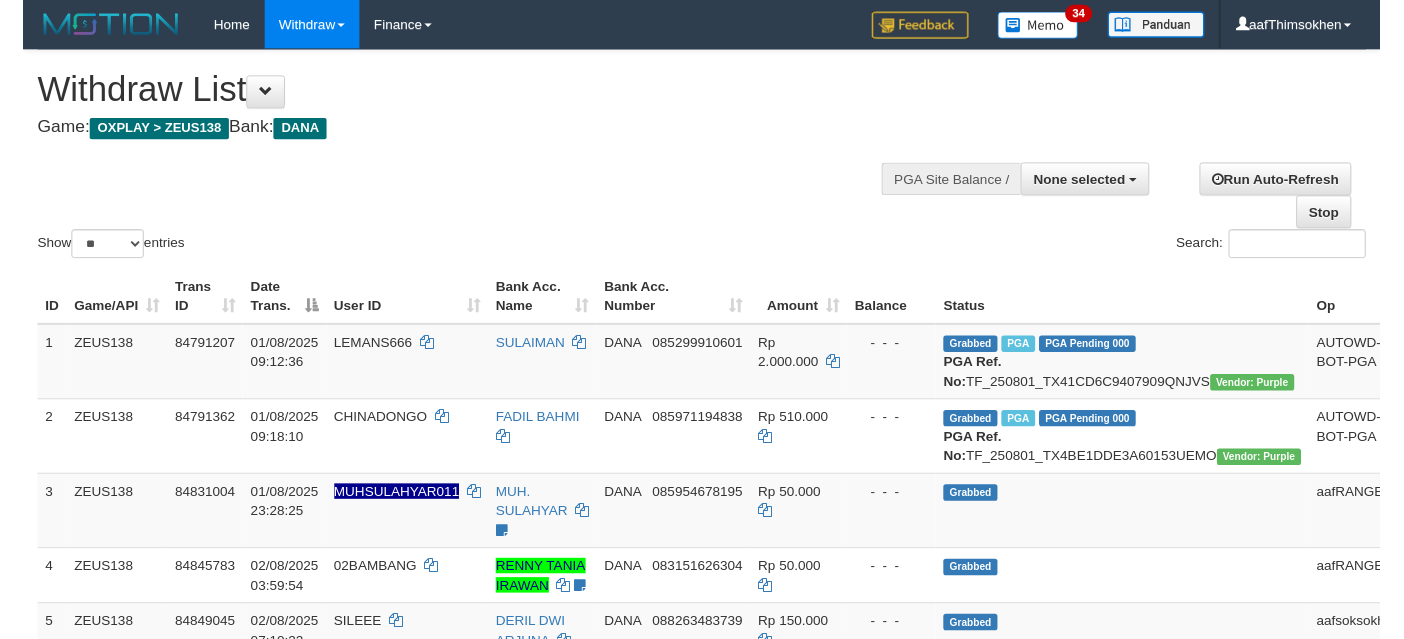 scroll, scrollTop: 349, scrollLeft: 0, axis: vertical 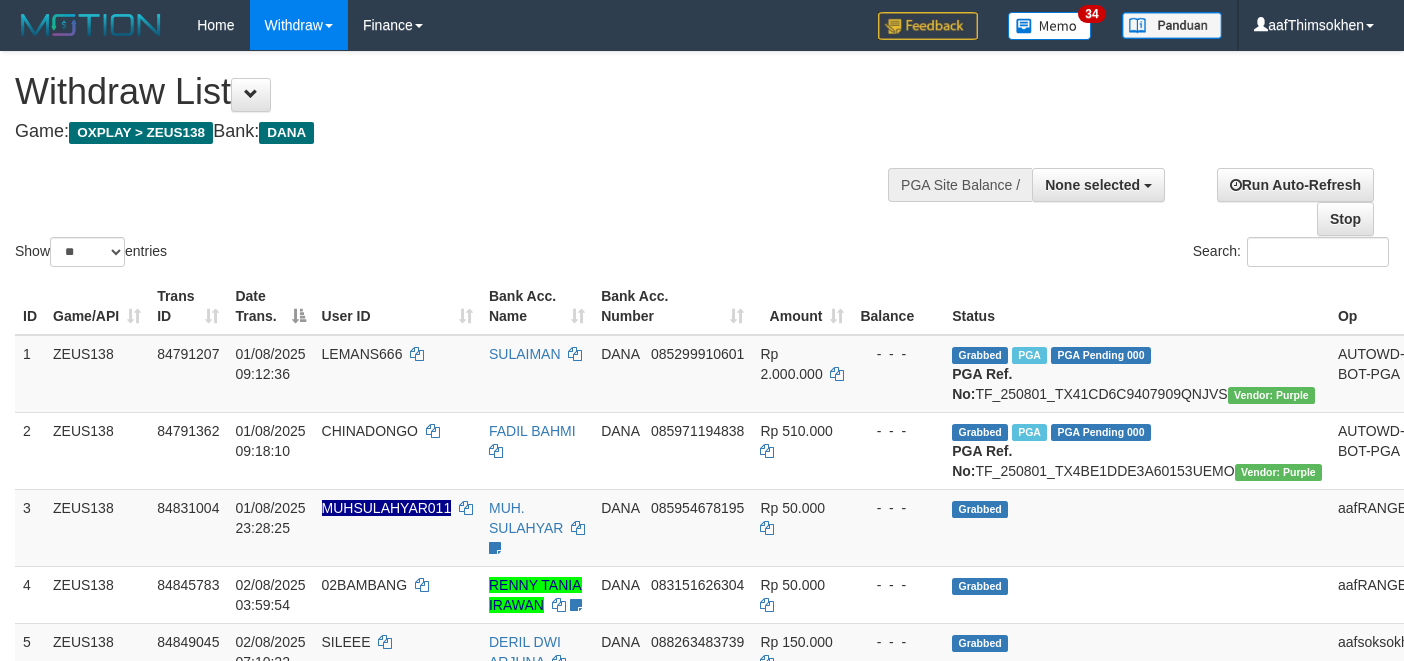 select 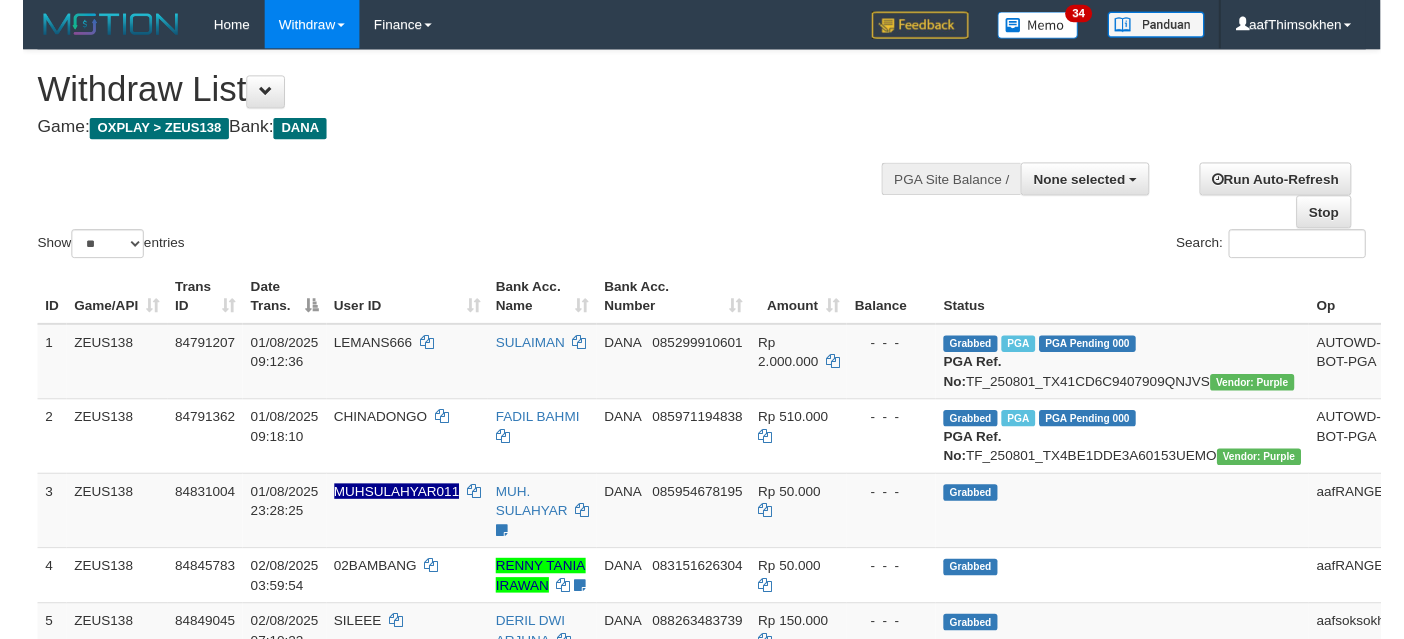 scroll, scrollTop: 349, scrollLeft: 0, axis: vertical 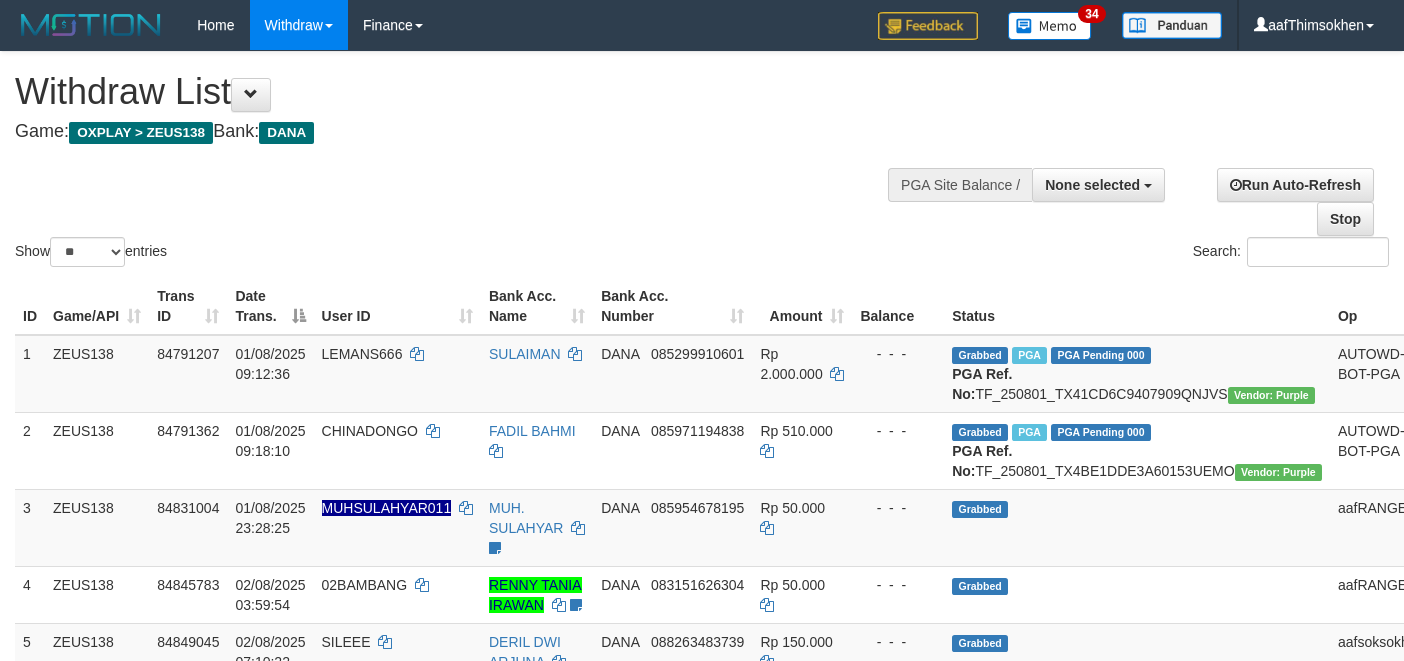 select 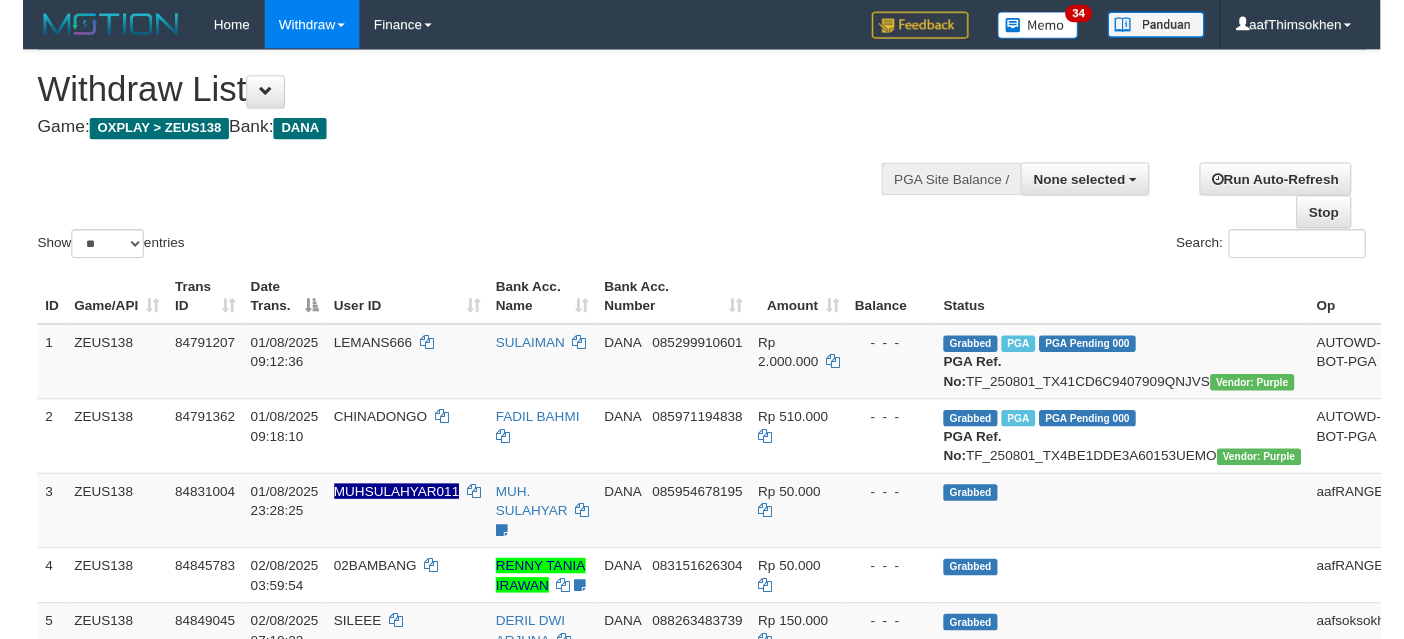 scroll, scrollTop: 349, scrollLeft: 0, axis: vertical 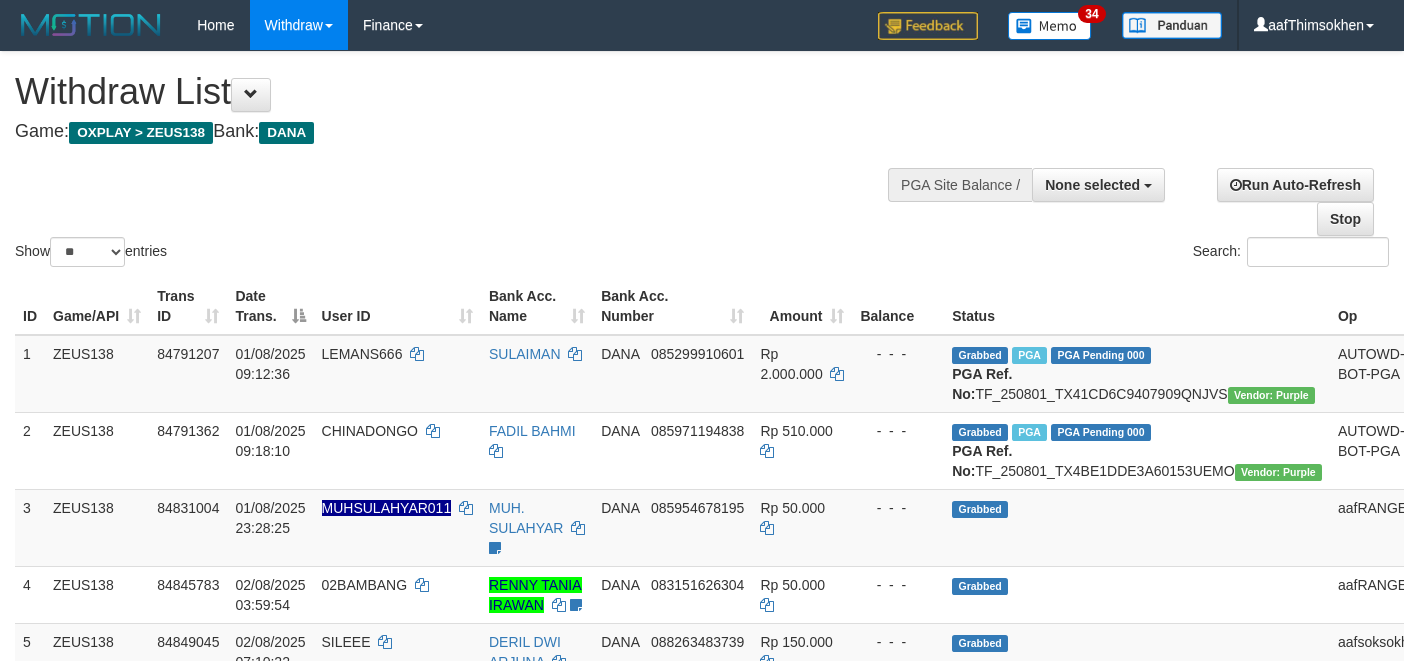 select 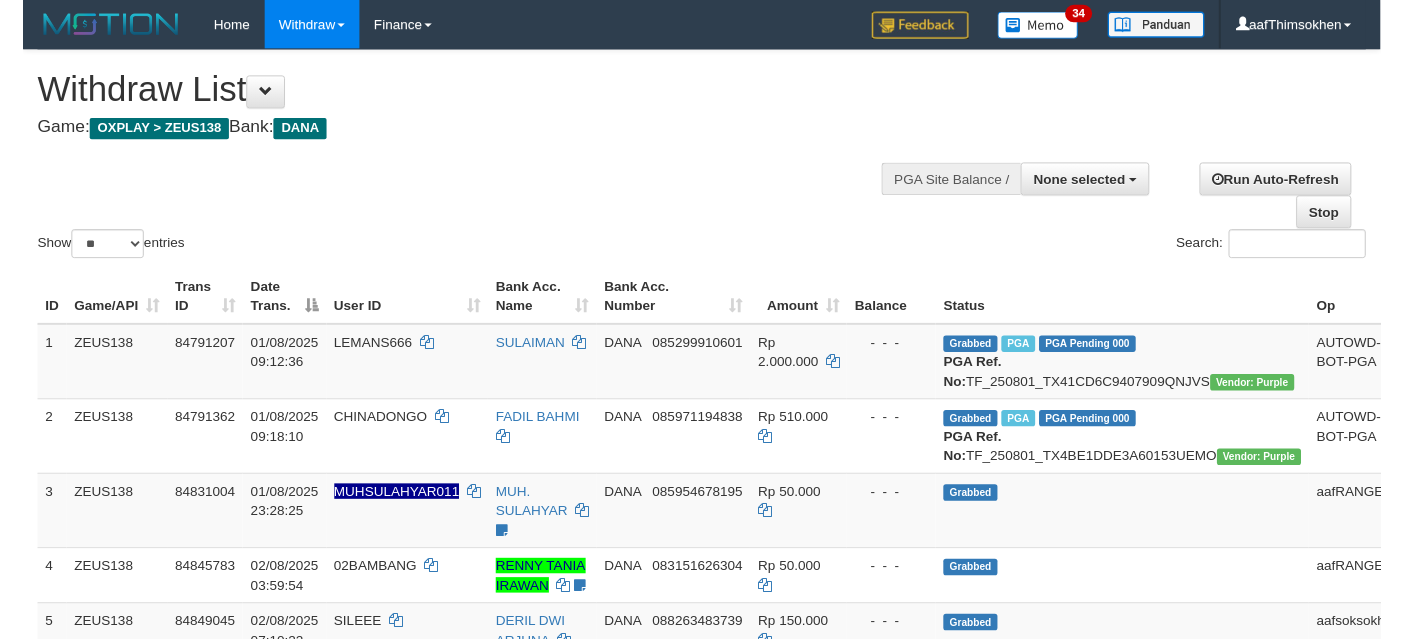 scroll, scrollTop: 349, scrollLeft: 0, axis: vertical 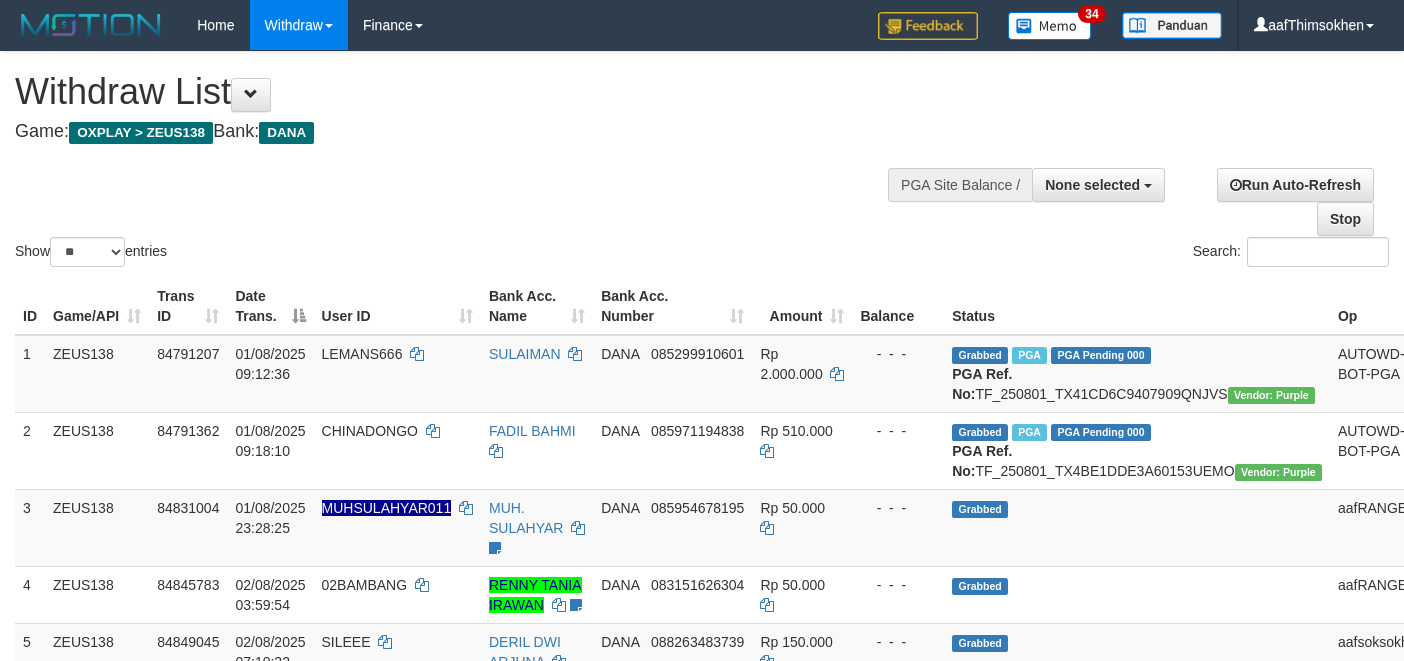 select 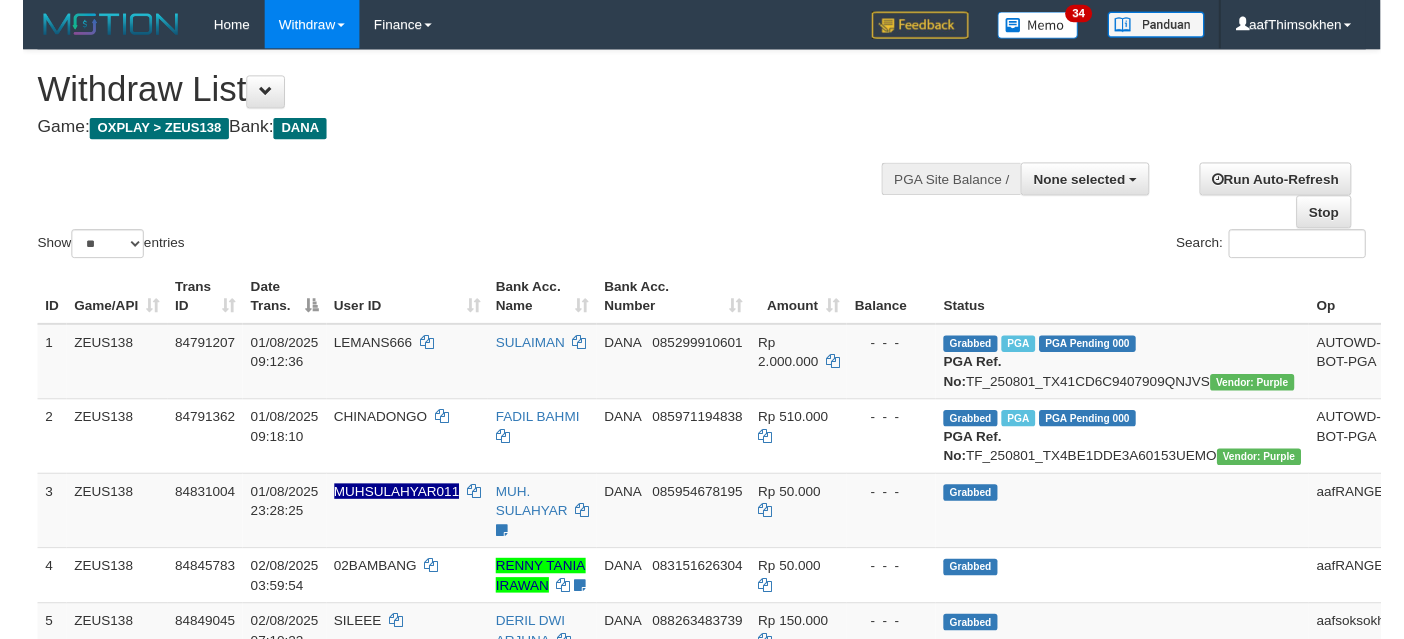 scroll, scrollTop: 349, scrollLeft: 0, axis: vertical 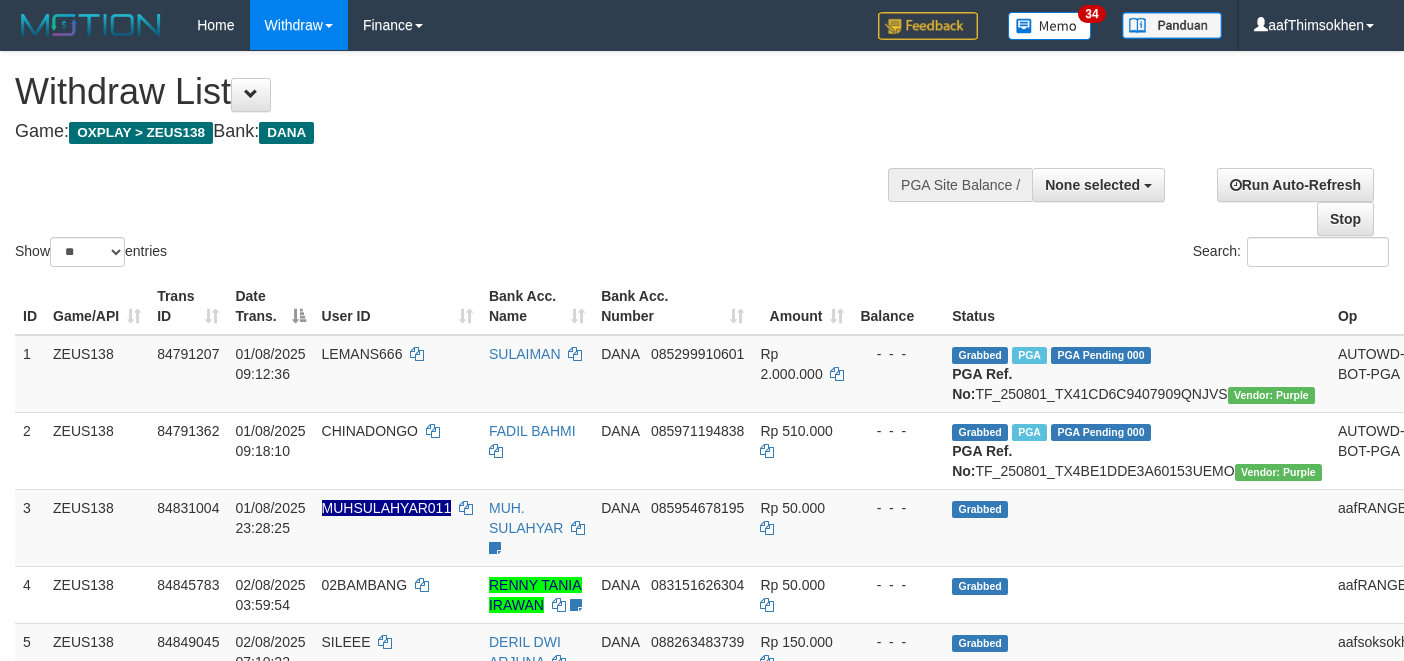 select 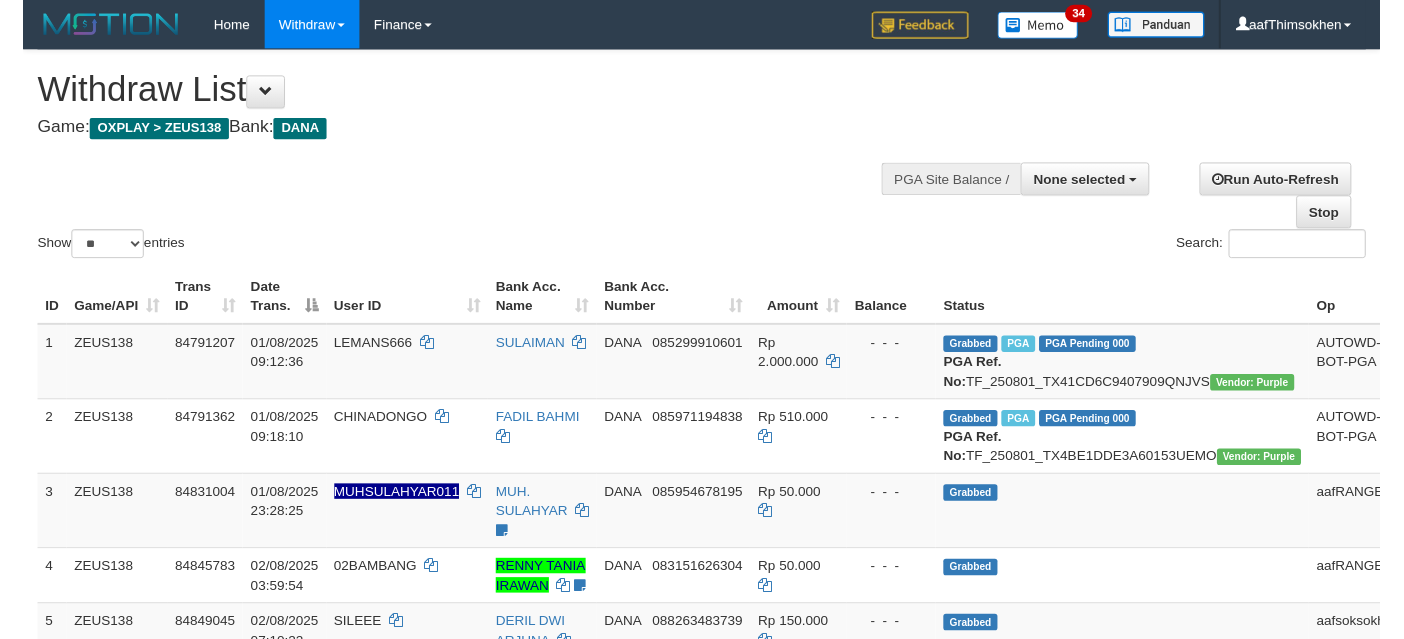 scroll, scrollTop: 349, scrollLeft: 0, axis: vertical 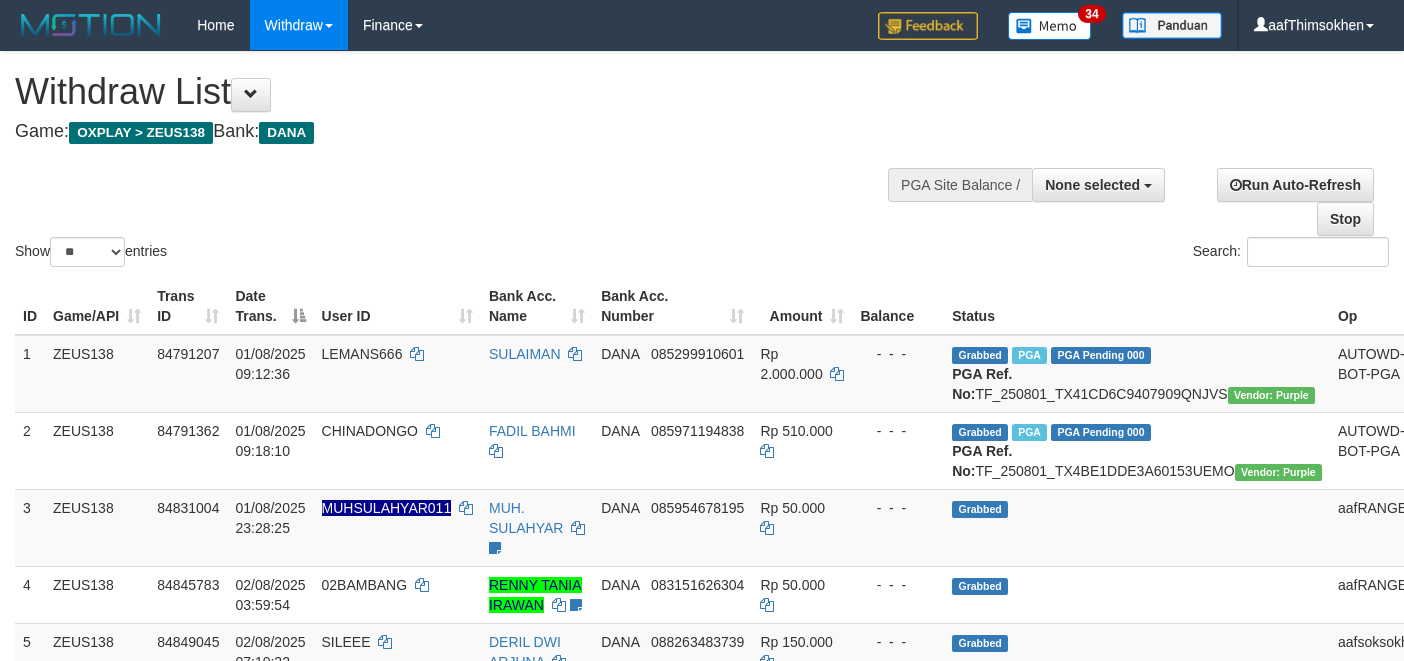 select 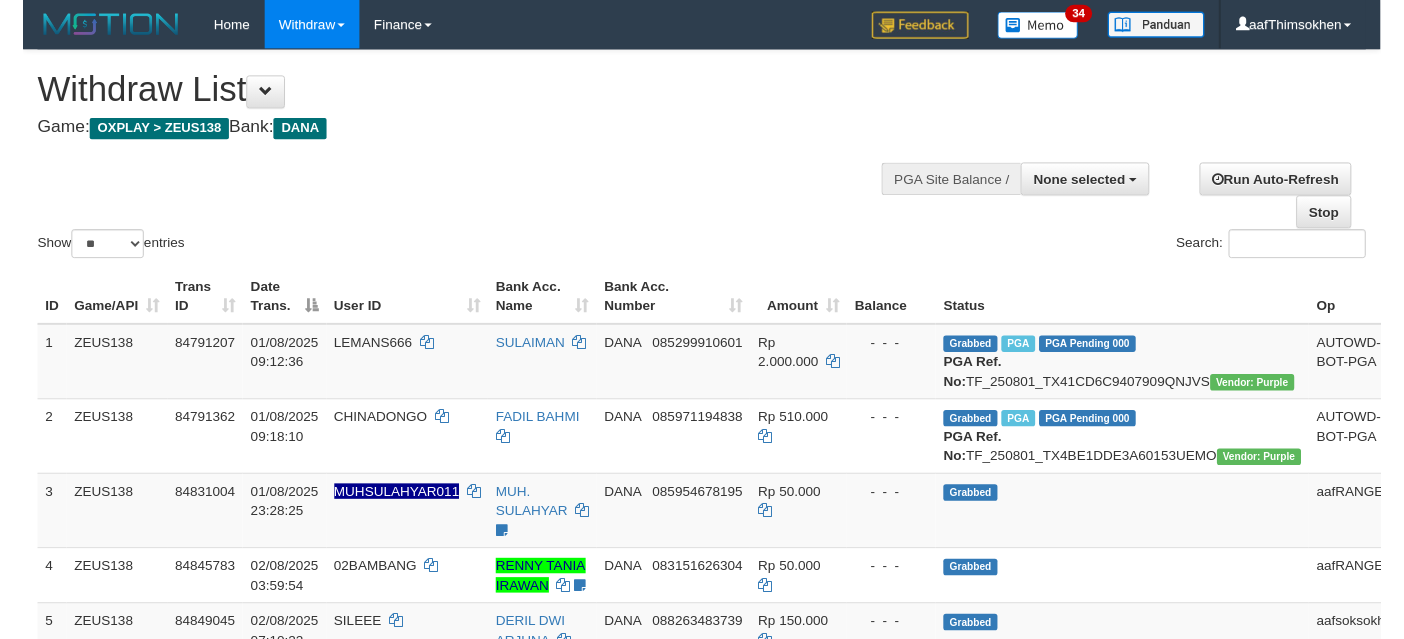scroll, scrollTop: 349, scrollLeft: 0, axis: vertical 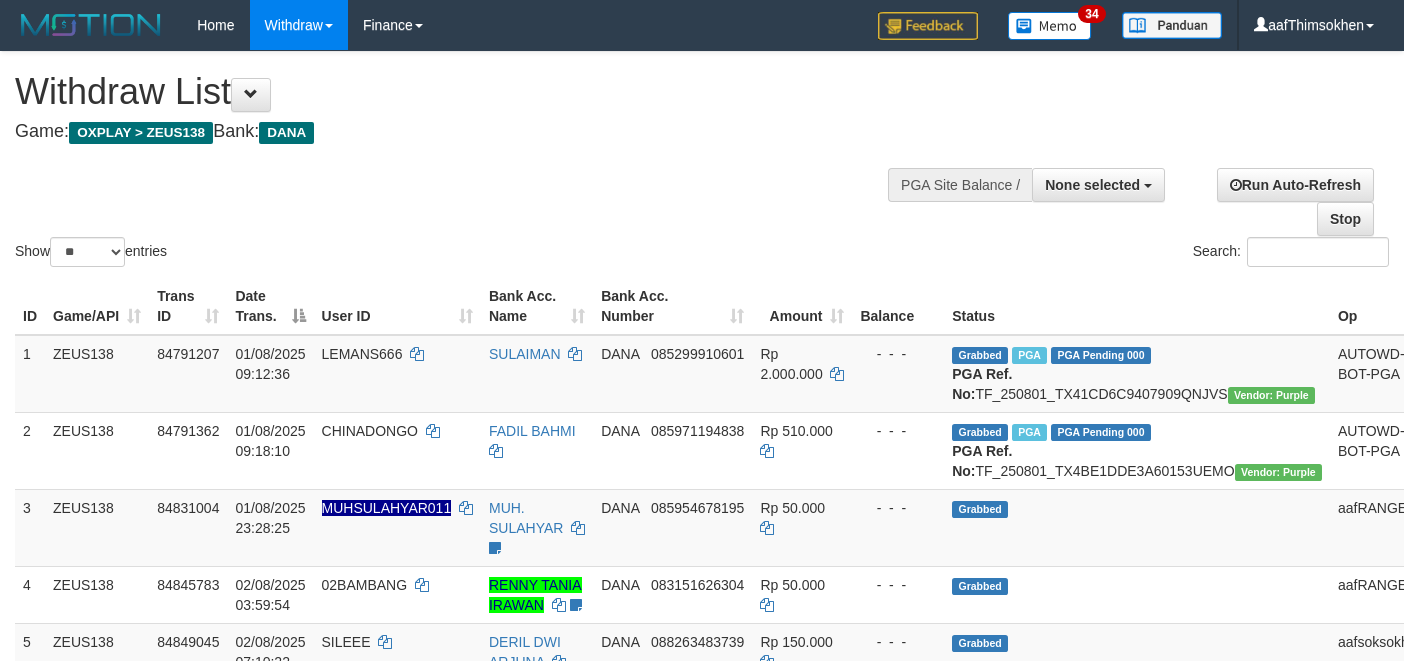 select 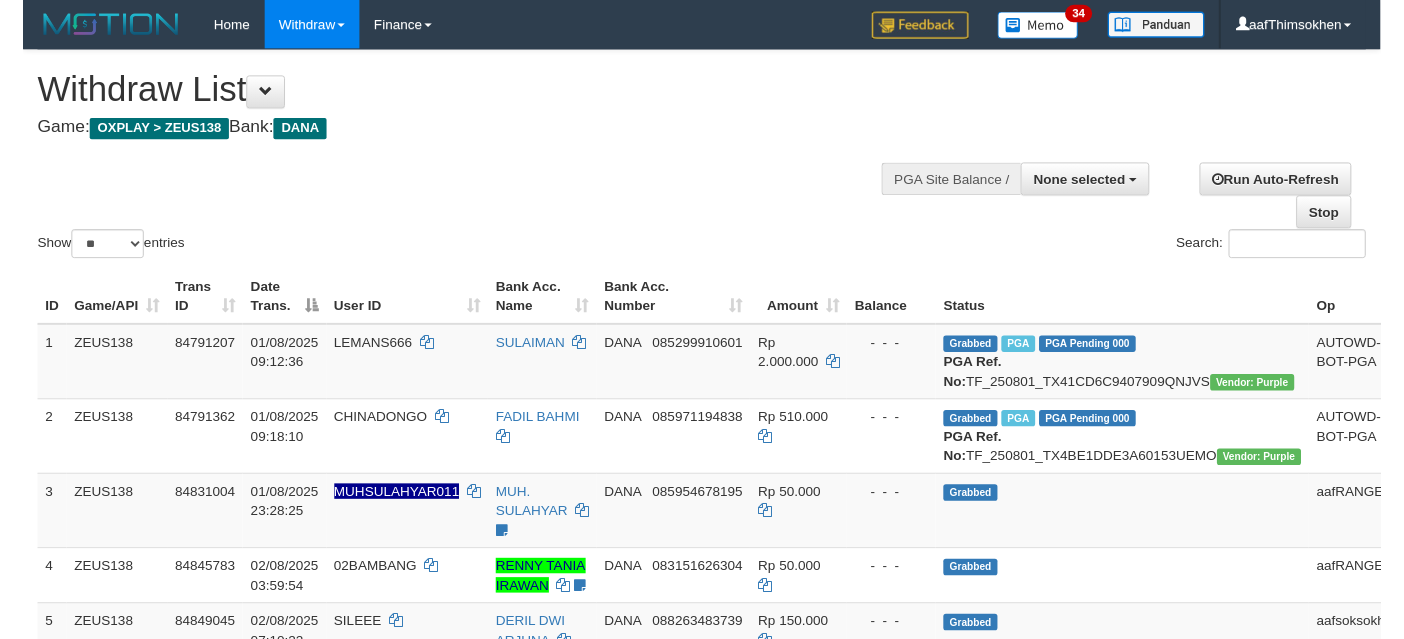 scroll, scrollTop: 349, scrollLeft: 0, axis: vertical 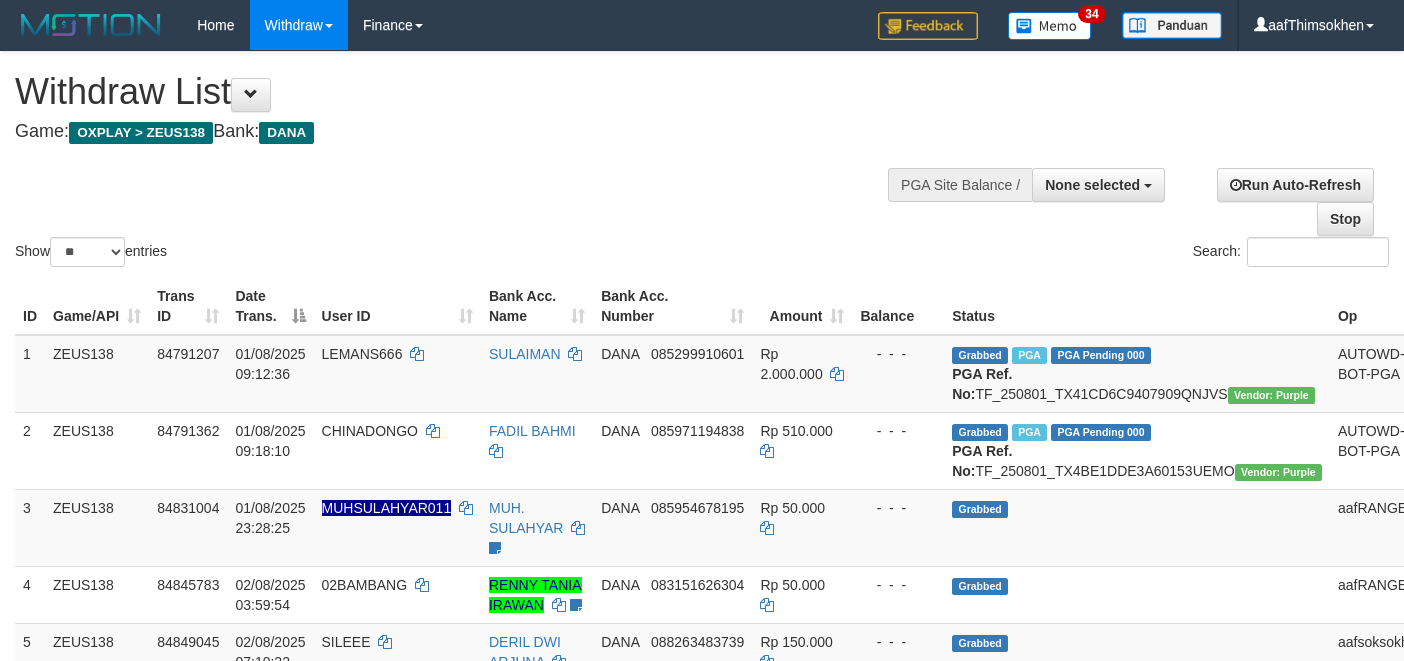 select 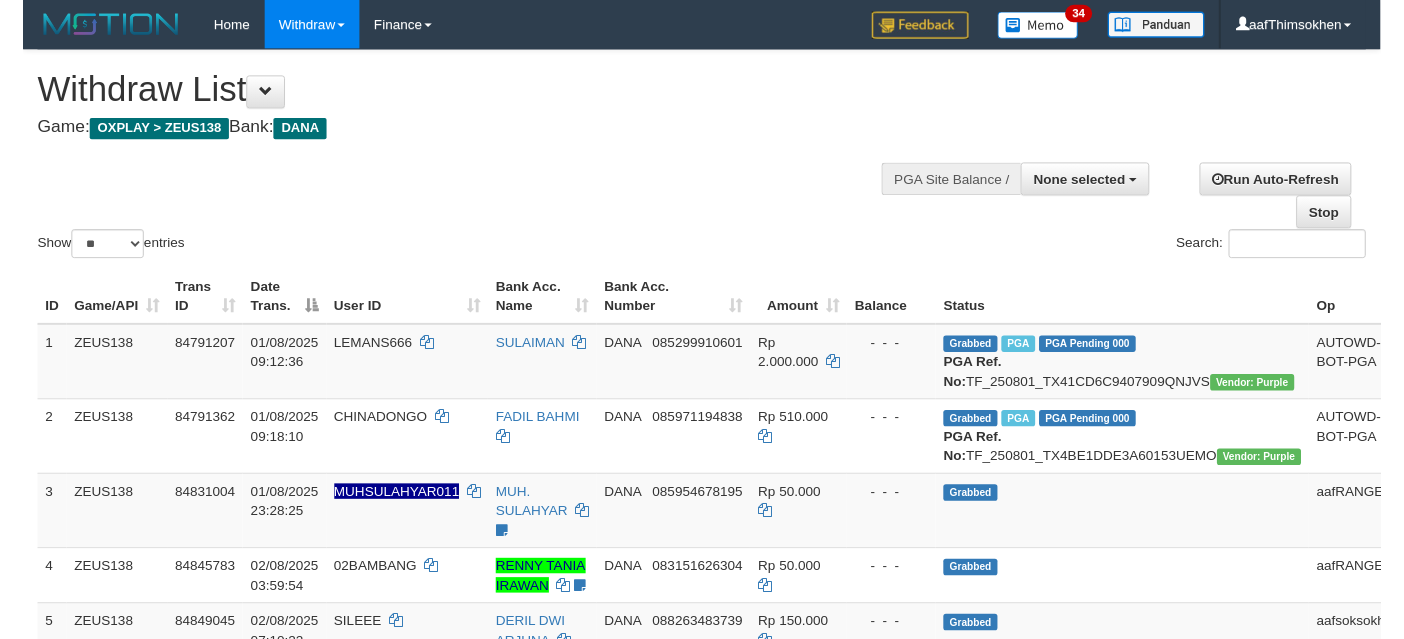 scroll, scrollTop: 349, scrollLeft: 0, axis: vertical 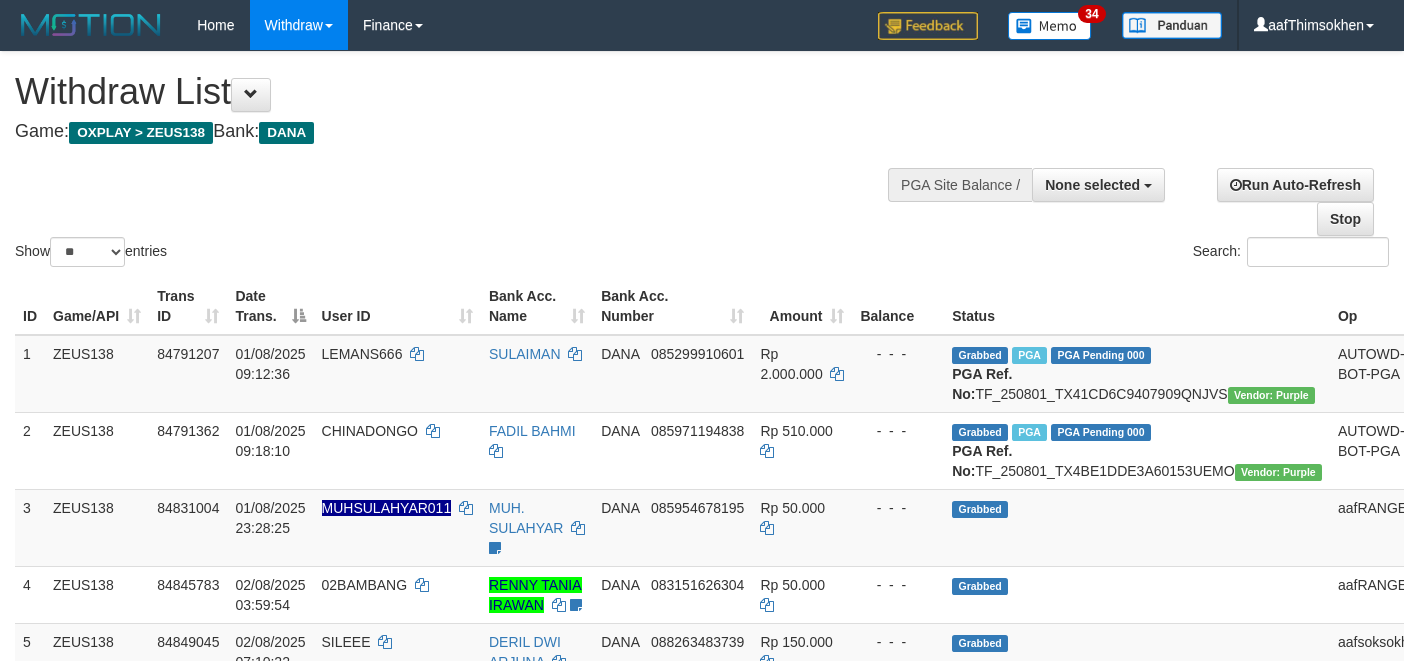 select 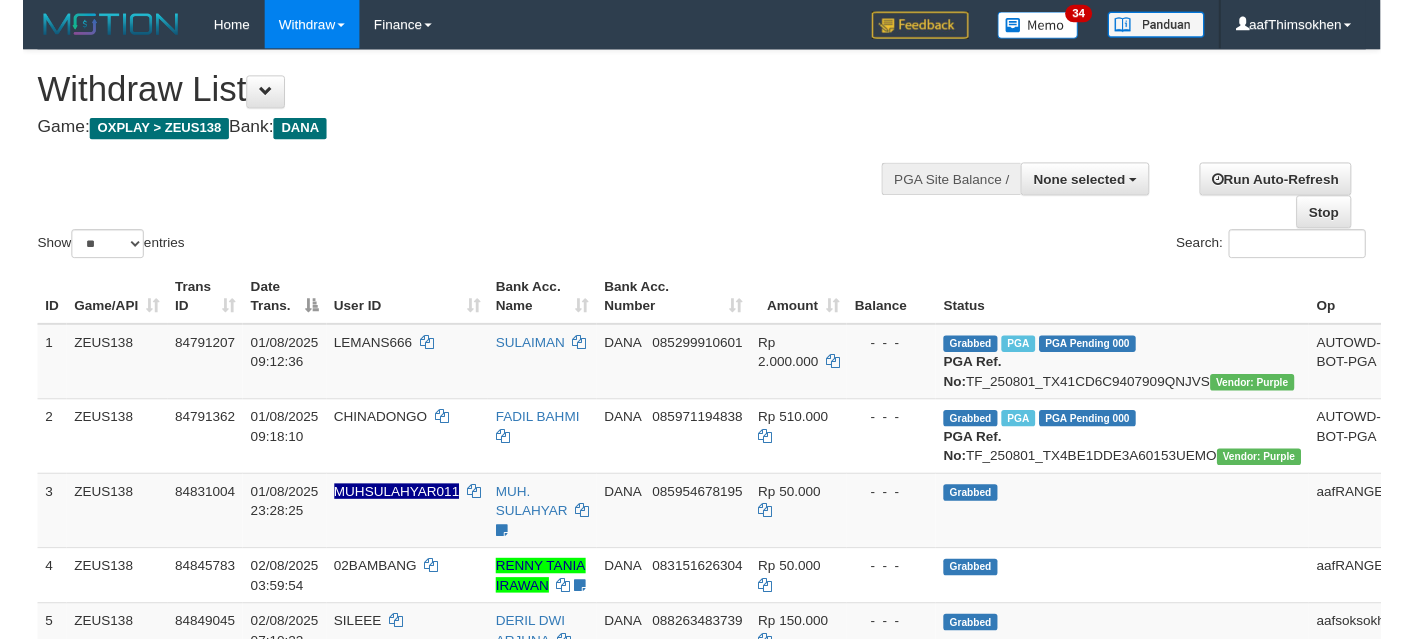 scroll, scrollTop: 349, scrollLeft: 0, axis: vertical 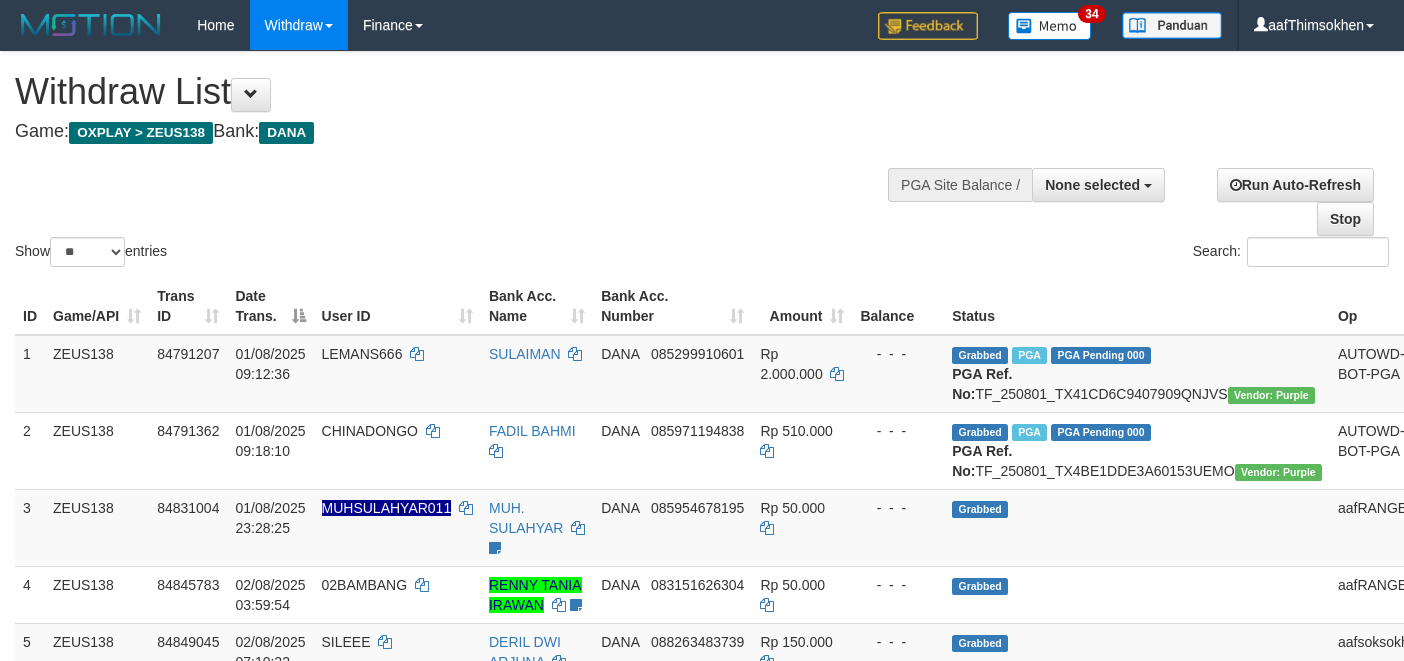 select 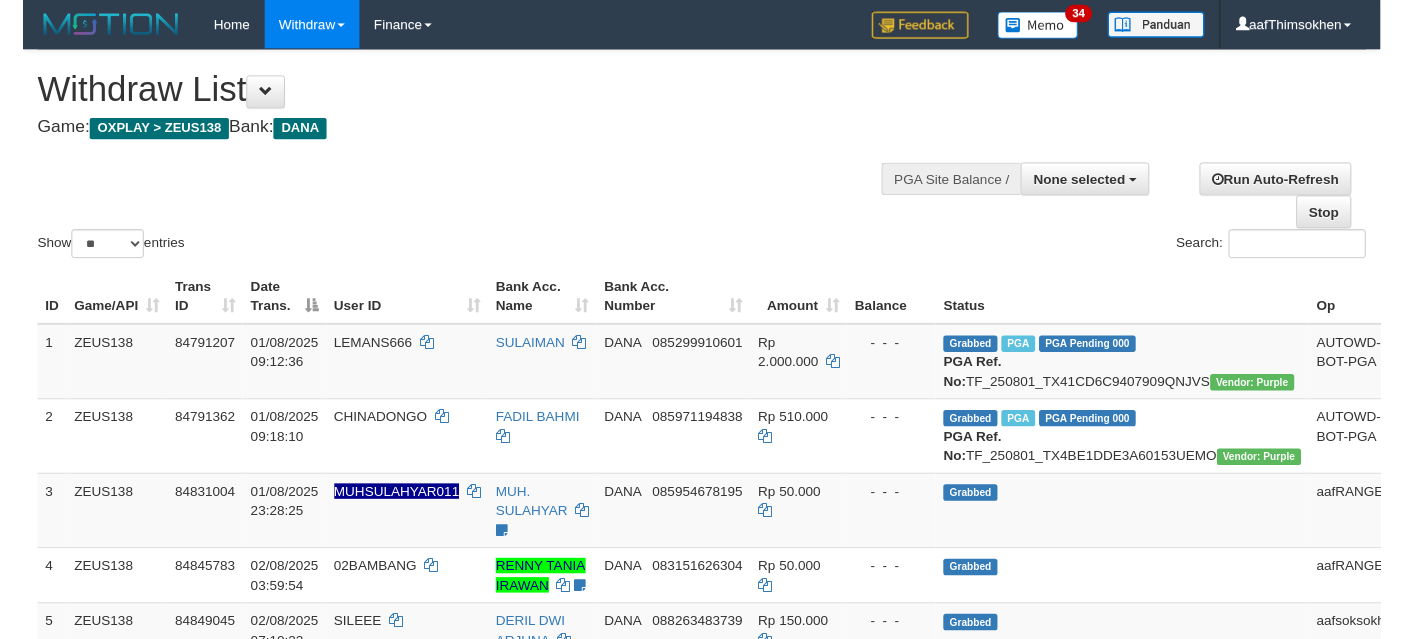 scroll, scrollTop: 349, scrollLeft: 0, axis: vertical 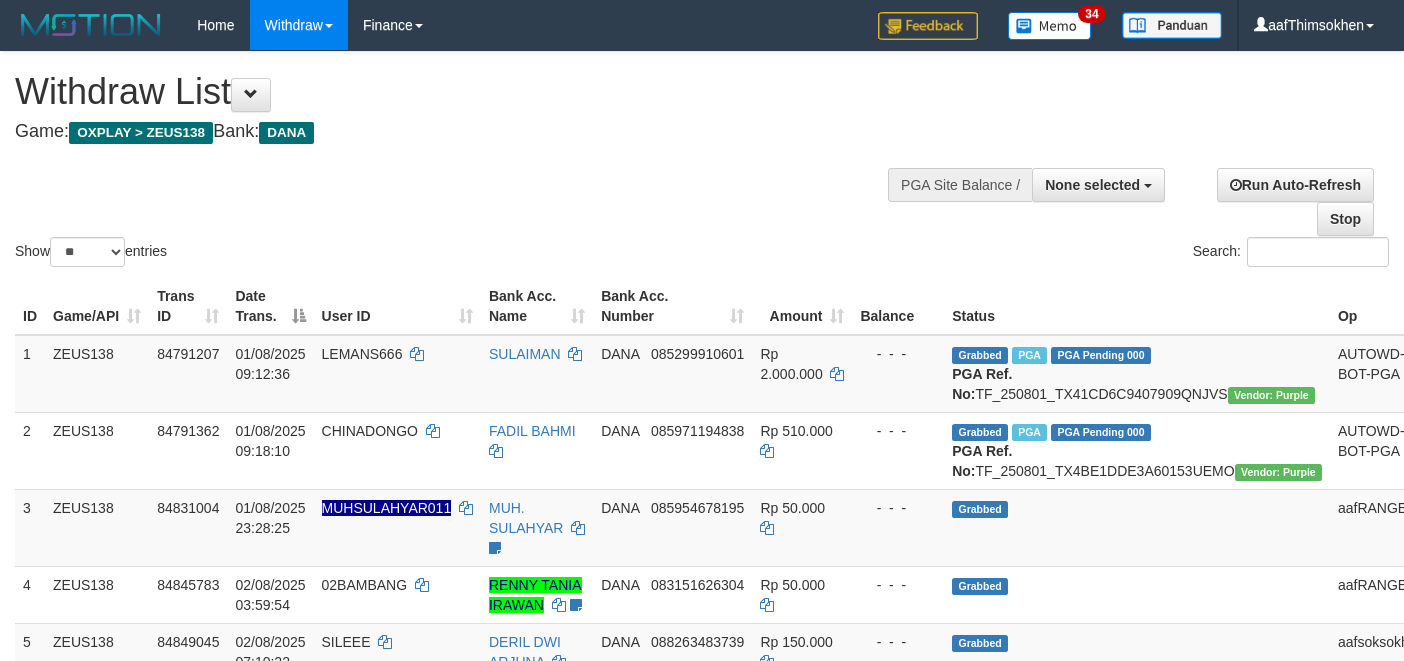 select 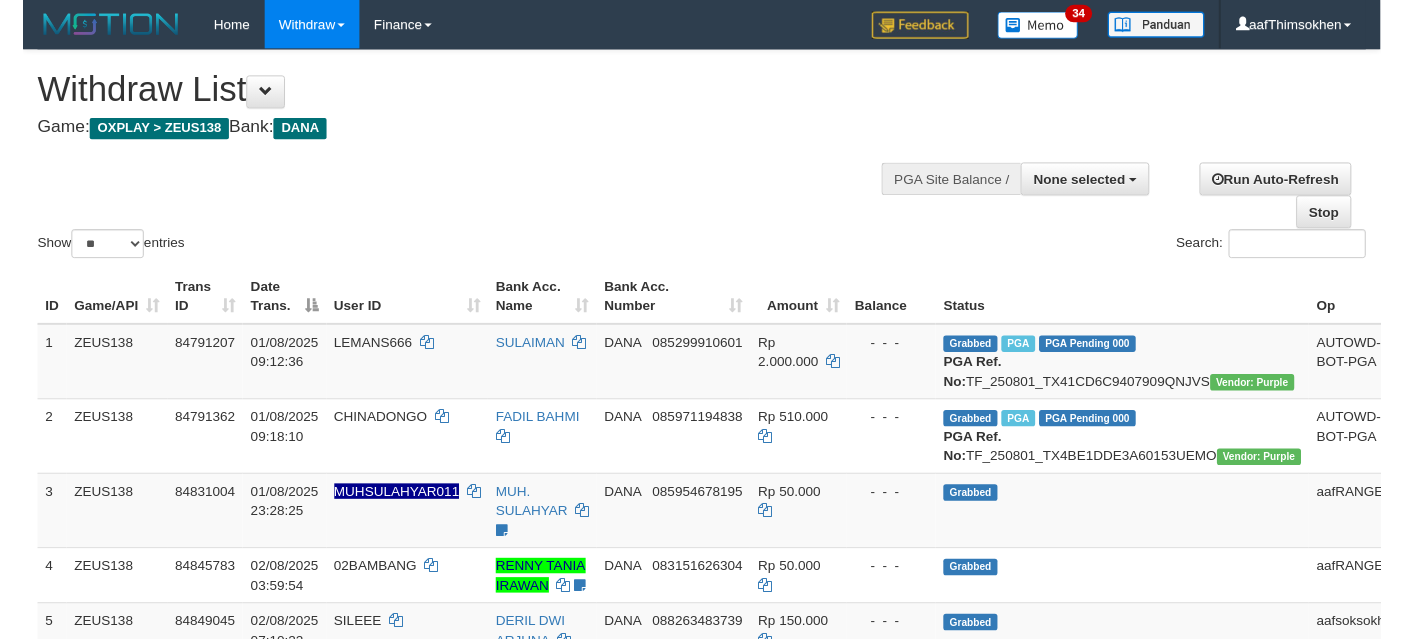 scroll, scrollTop: 349, scrollLeft: 0, axis: vertical 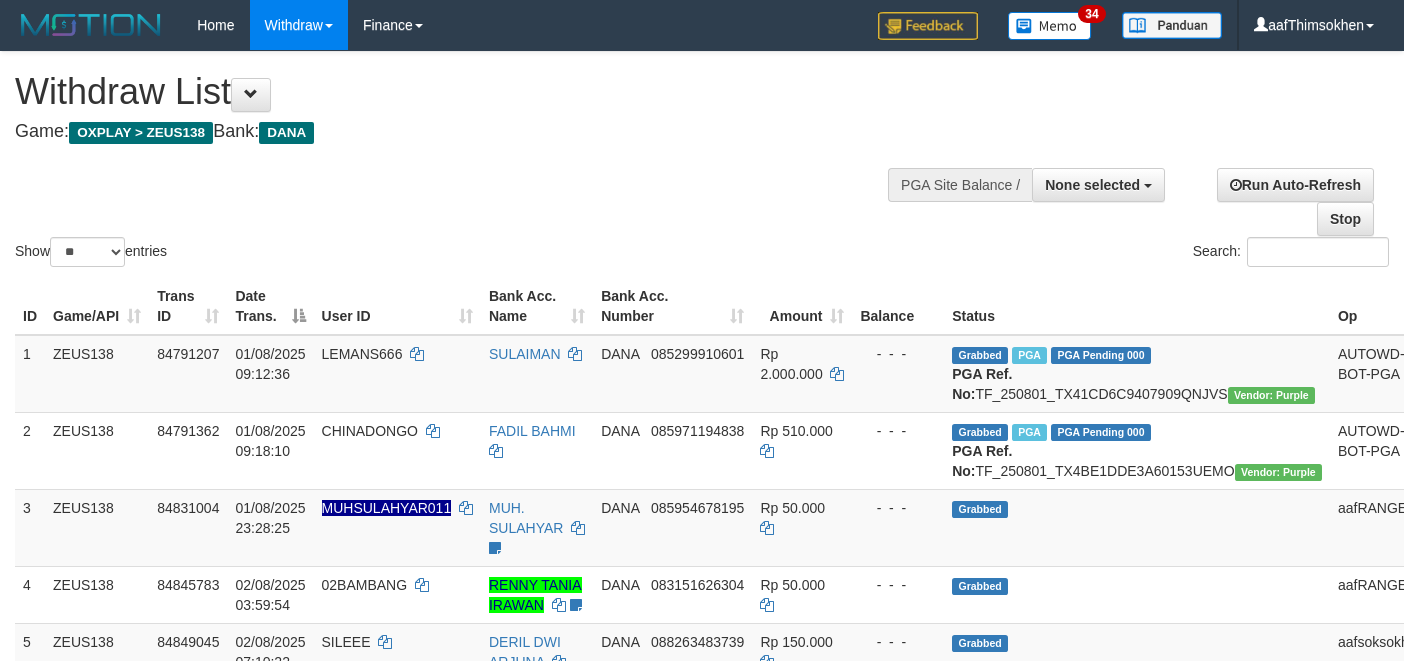 select 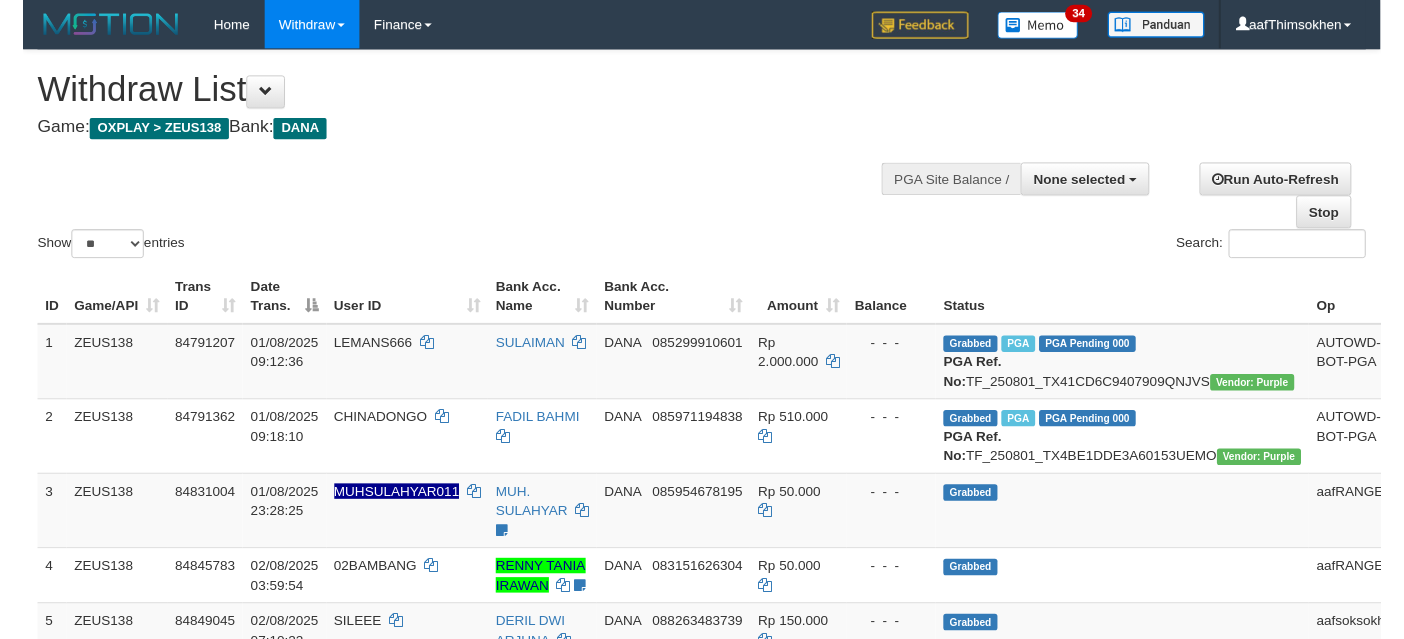 scroll, scrollTop: 349, scrollLeft: 0, axis: vertical 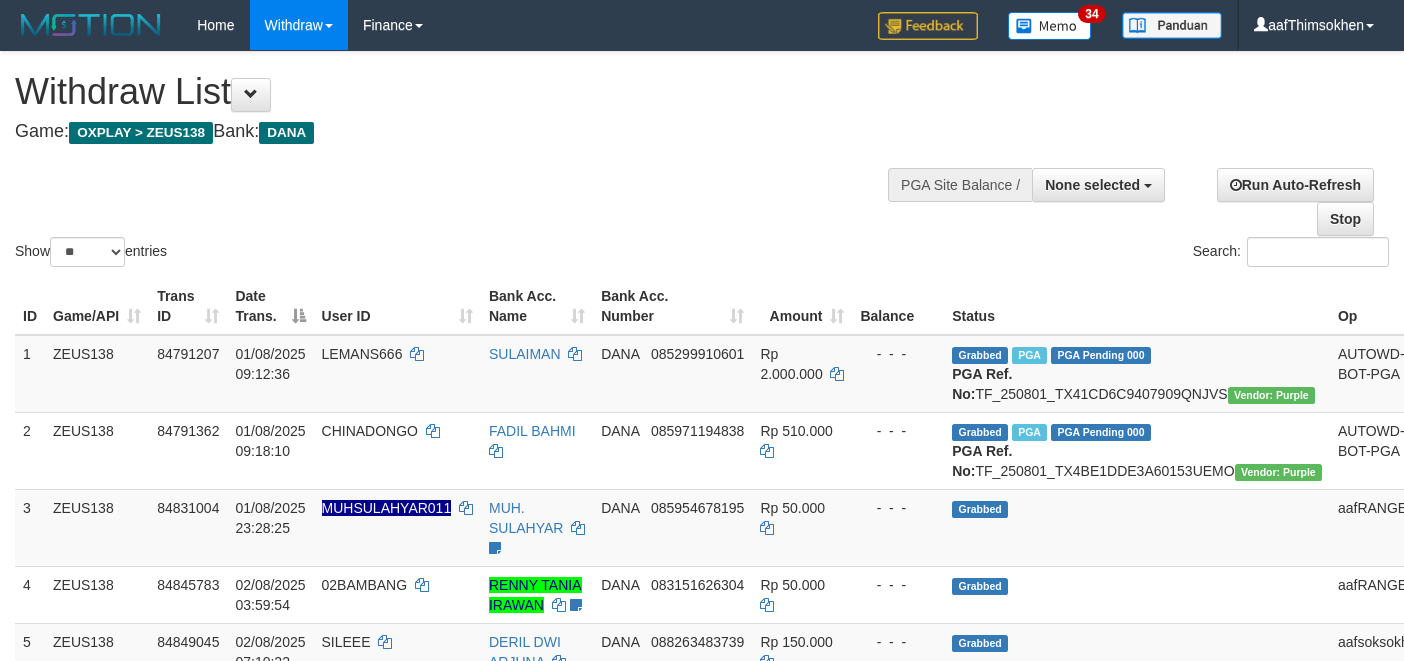 select 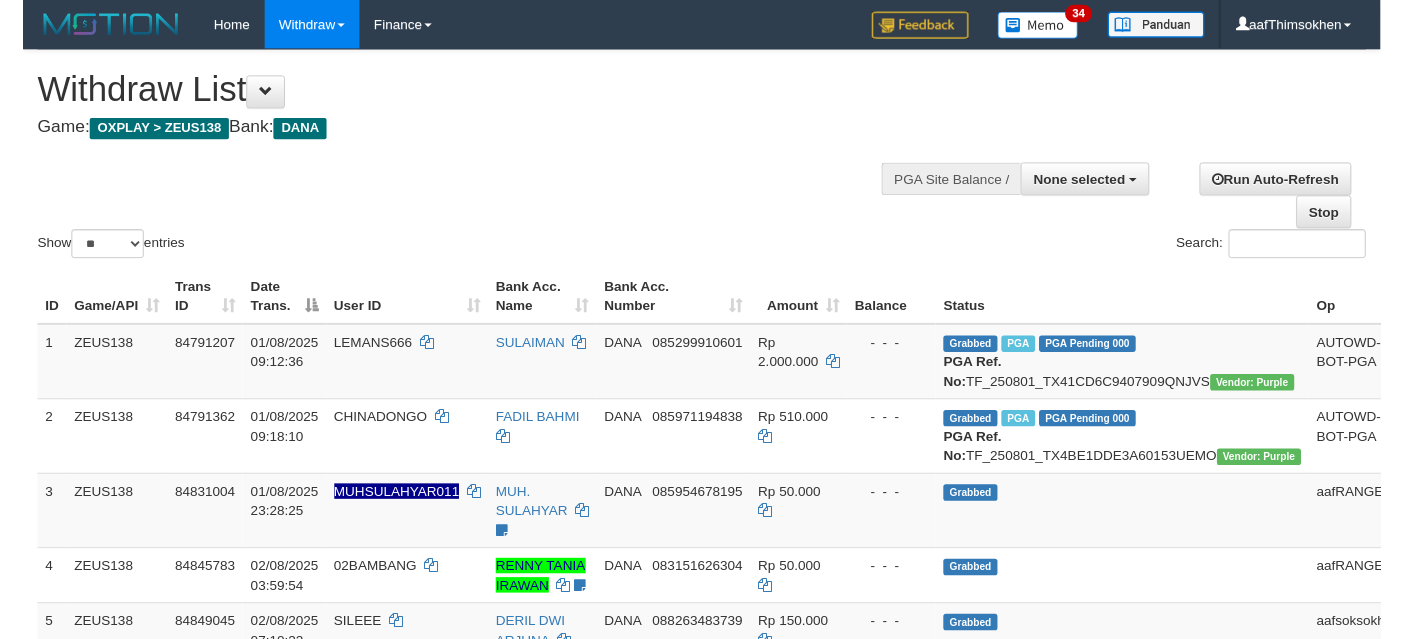 scroll, scrollTop: 349, scrollLeft: 0, axis: vertical 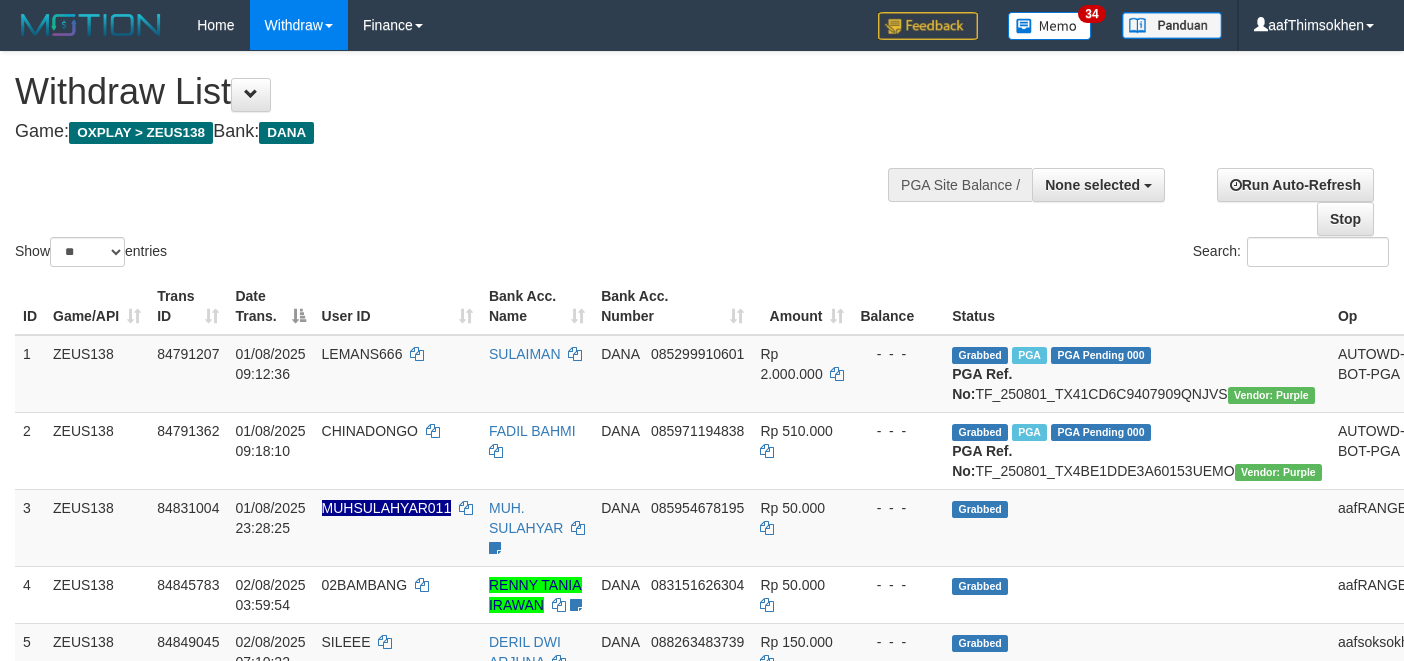select 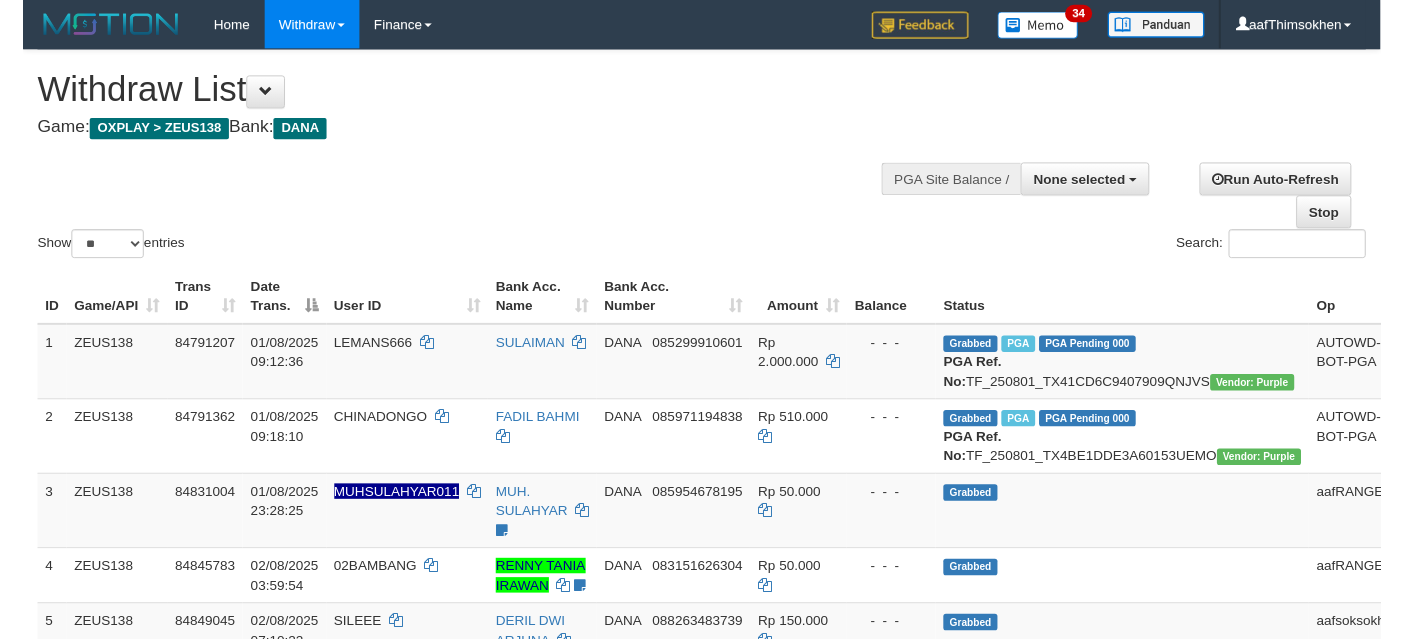 scroll, scrollTop: 349, scrollLeft: 0, axis: vertical 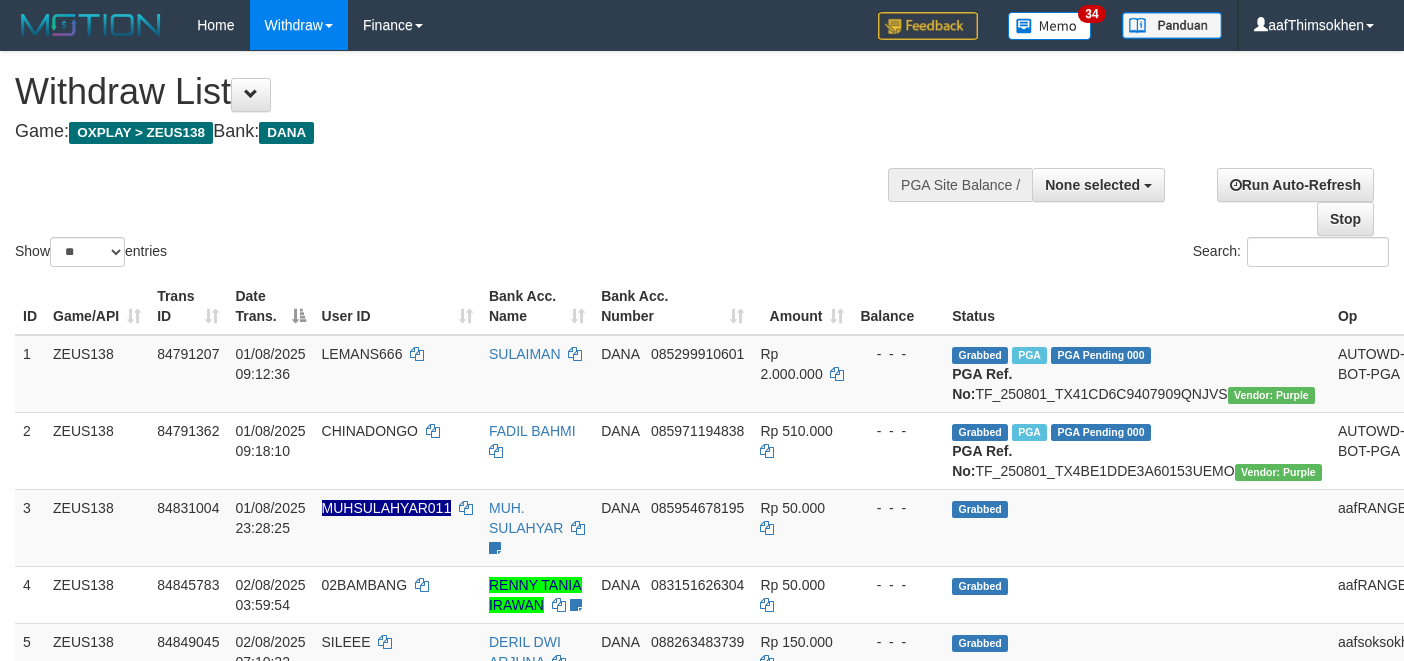 select 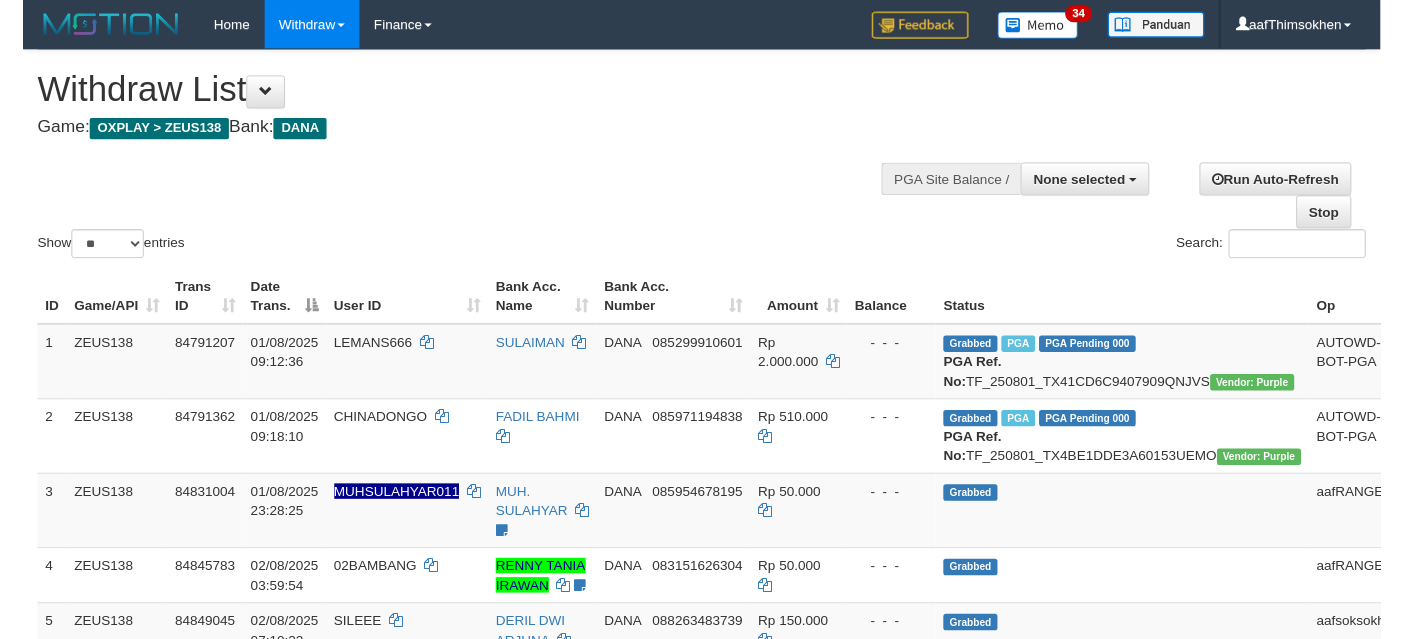 scroll, scrollTop: 349, scrollLeft: 0, axis: vertical 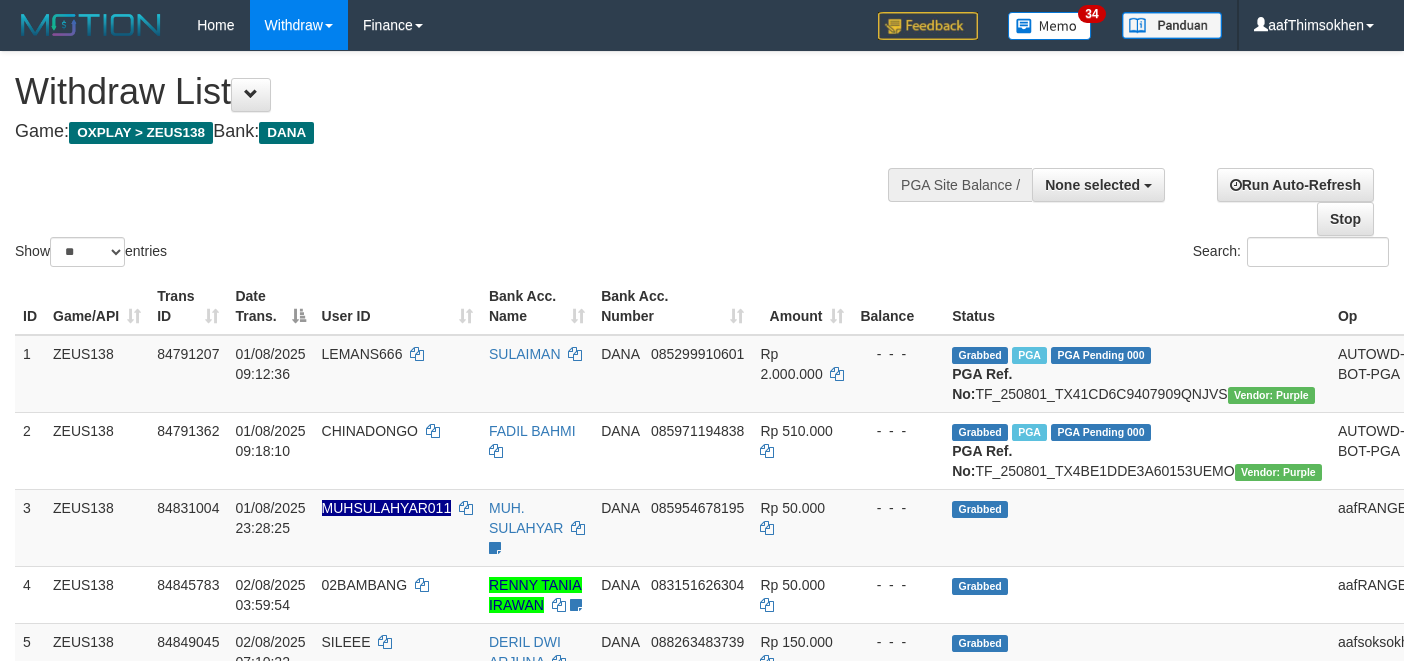 select 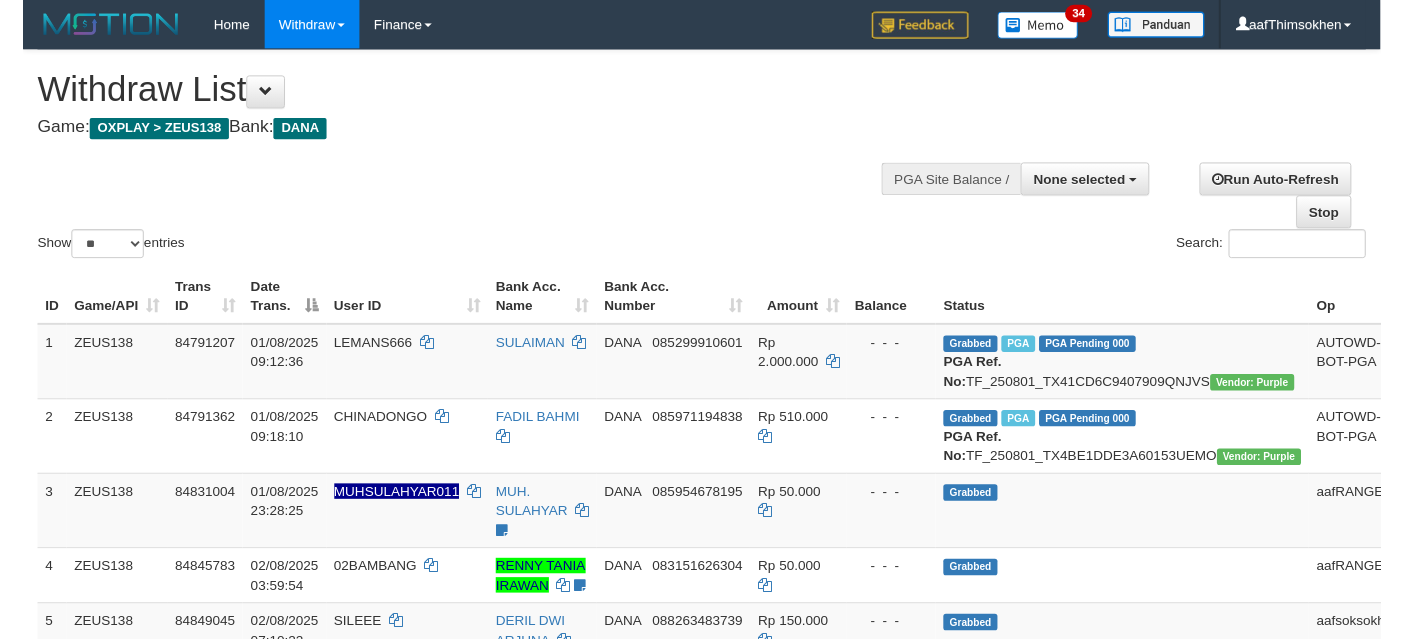 scroll, scrollTop: 349, scrollLeft: 0, axis: vertical 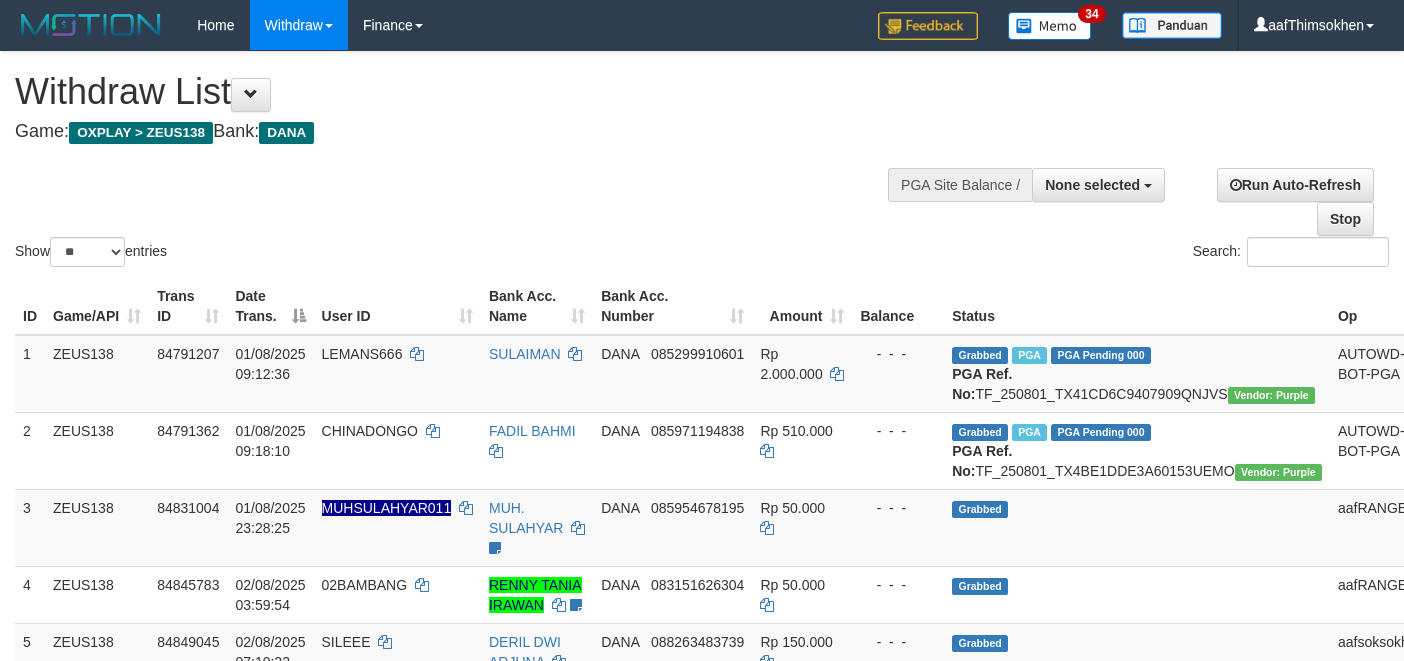 select 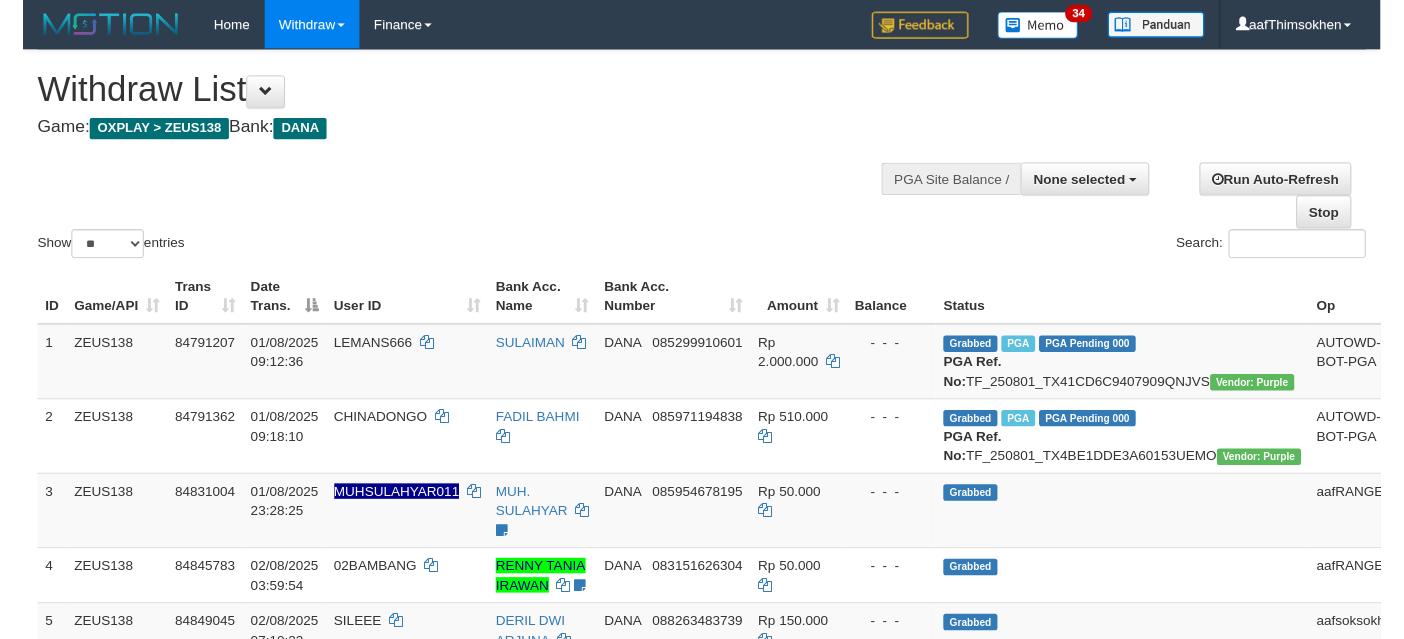 scroll, scrollTop: 349, scrollLeft: 0, axis: vertical 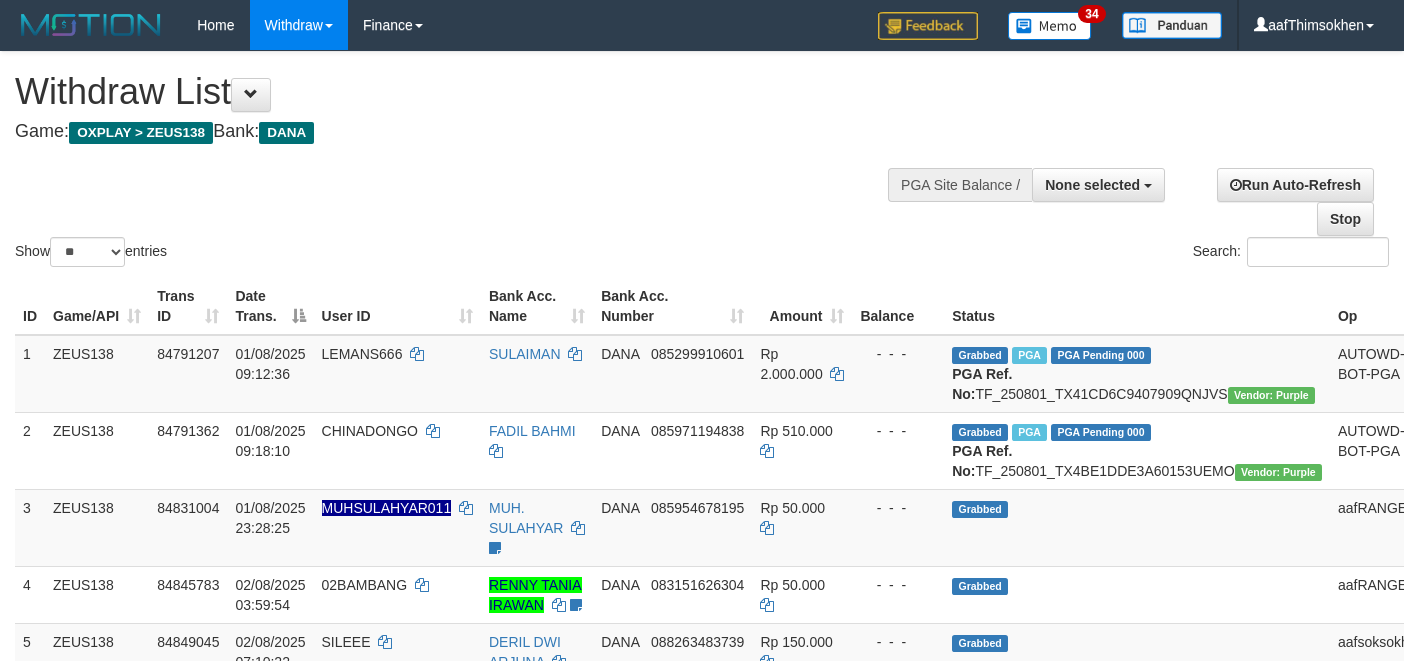 select 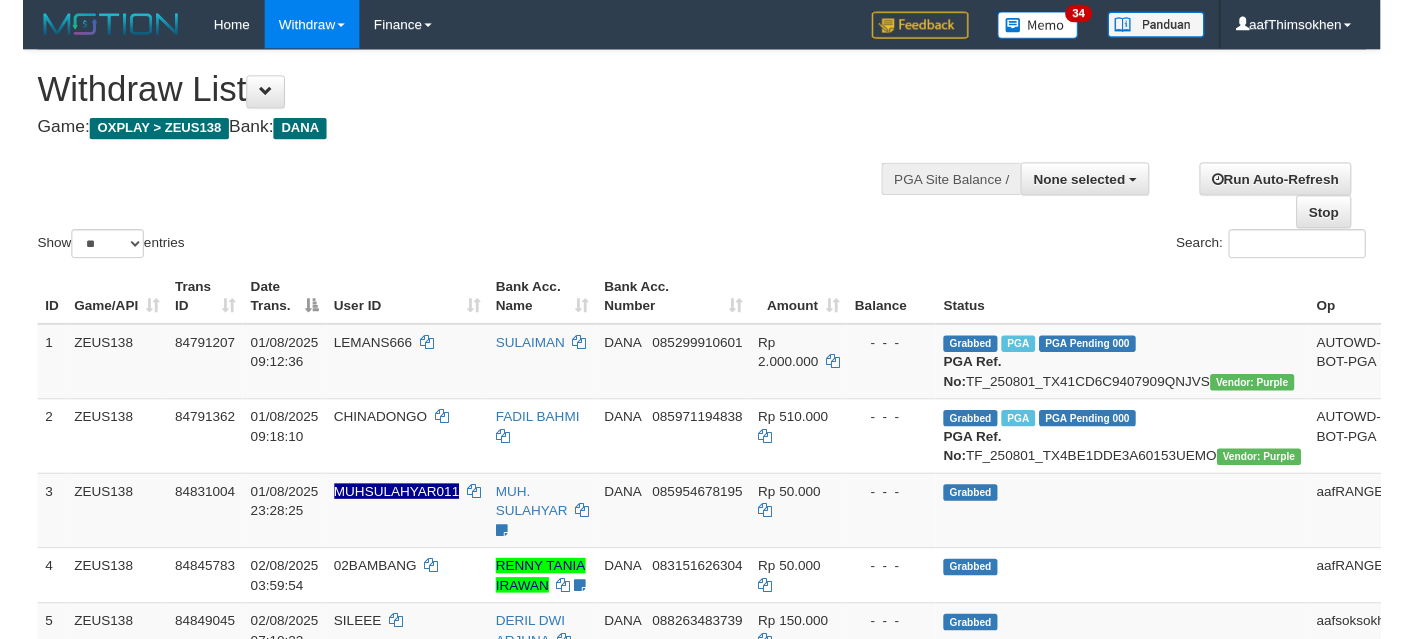 scroll, scrollTop: 349, scrollLeft: 0, axis: vertical 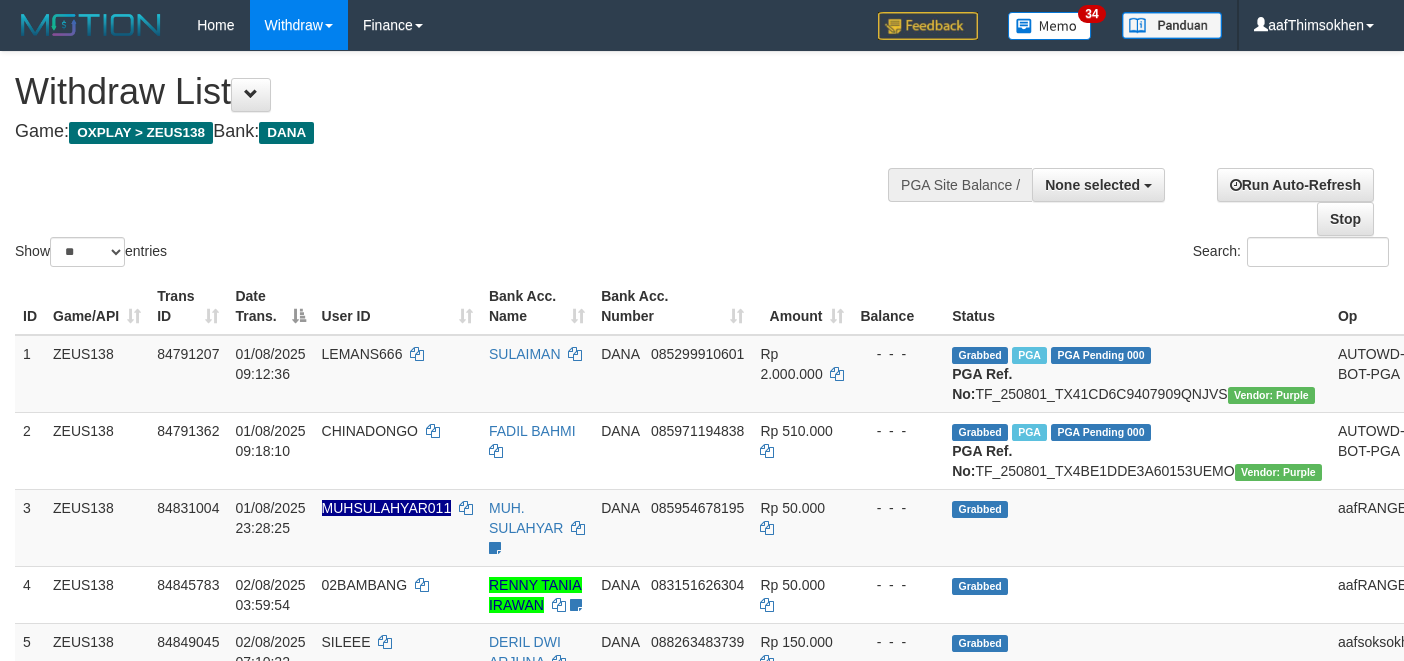 select 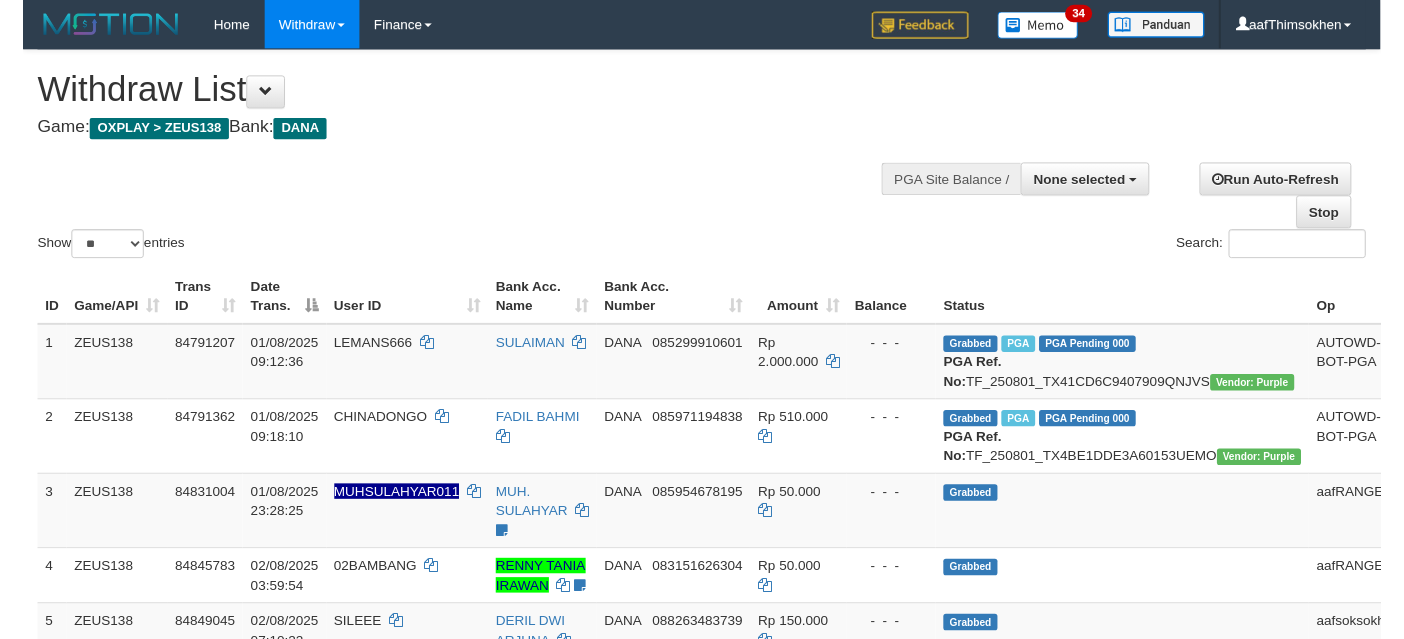scroll, scrollTop: 349, scrollLeft: 0, axis: vertical 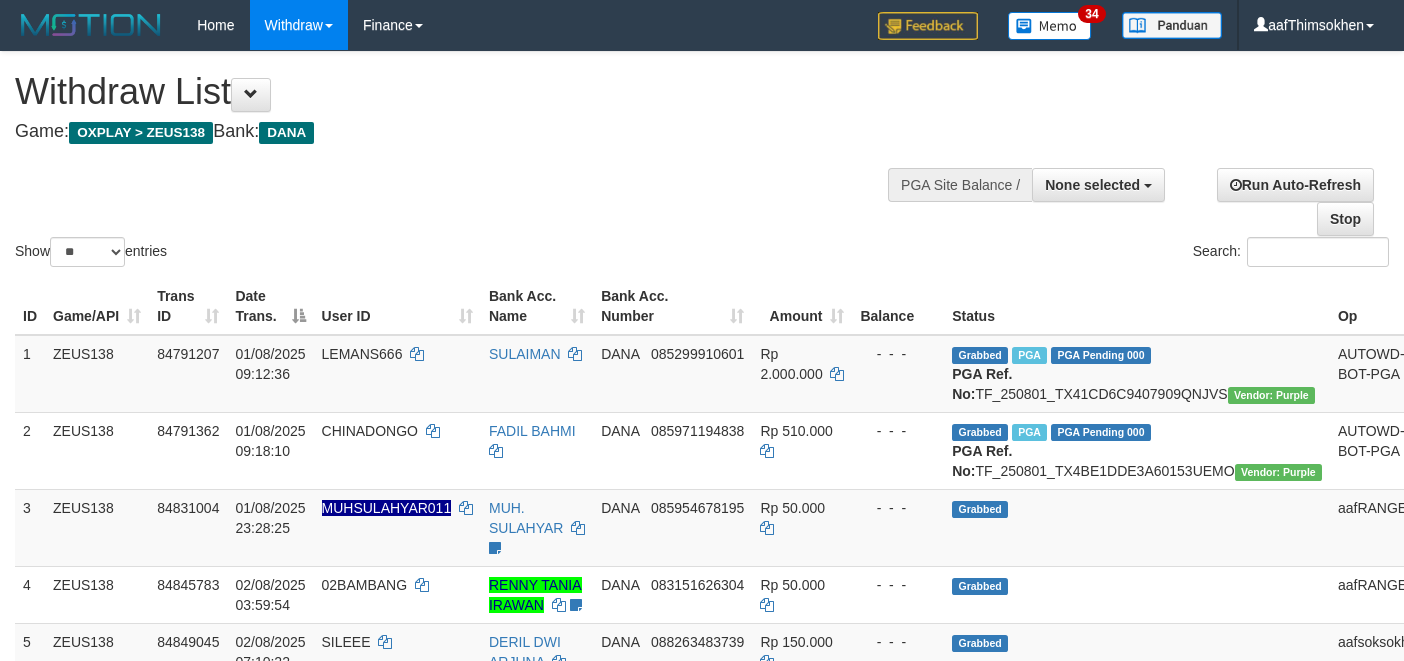 select 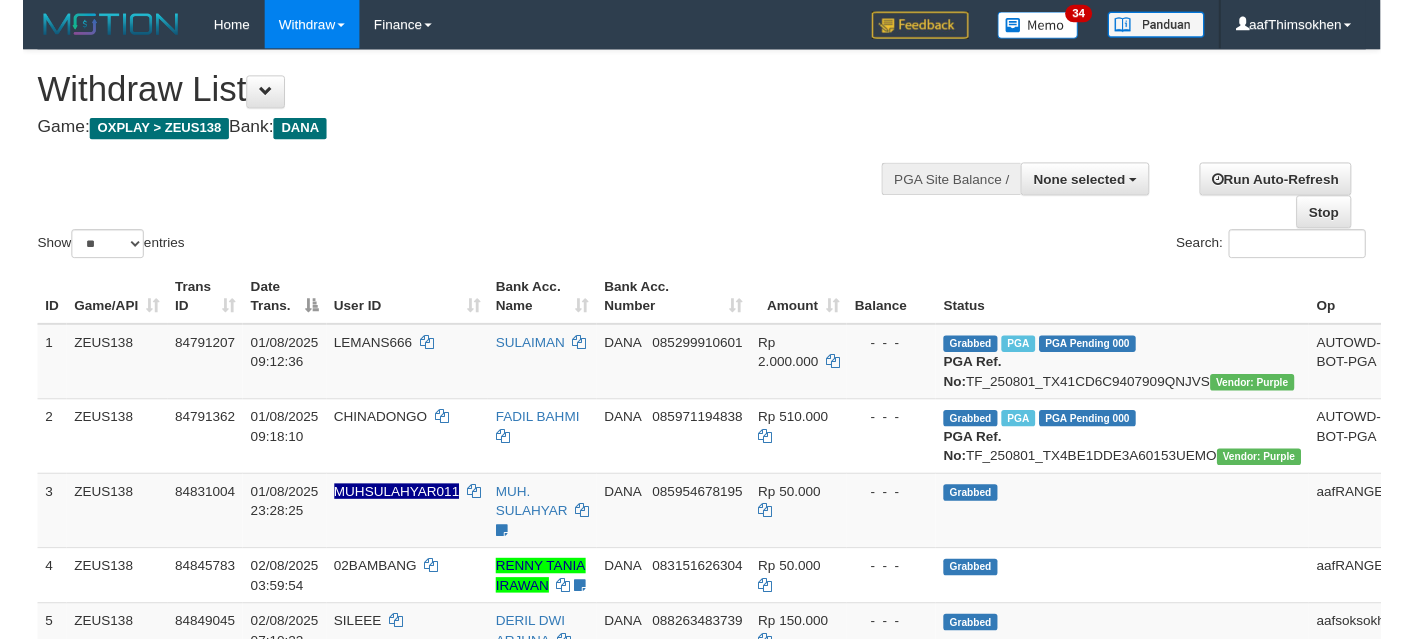 scroll, scrollTop: 349, scrollLeft: 0, axis: vertical 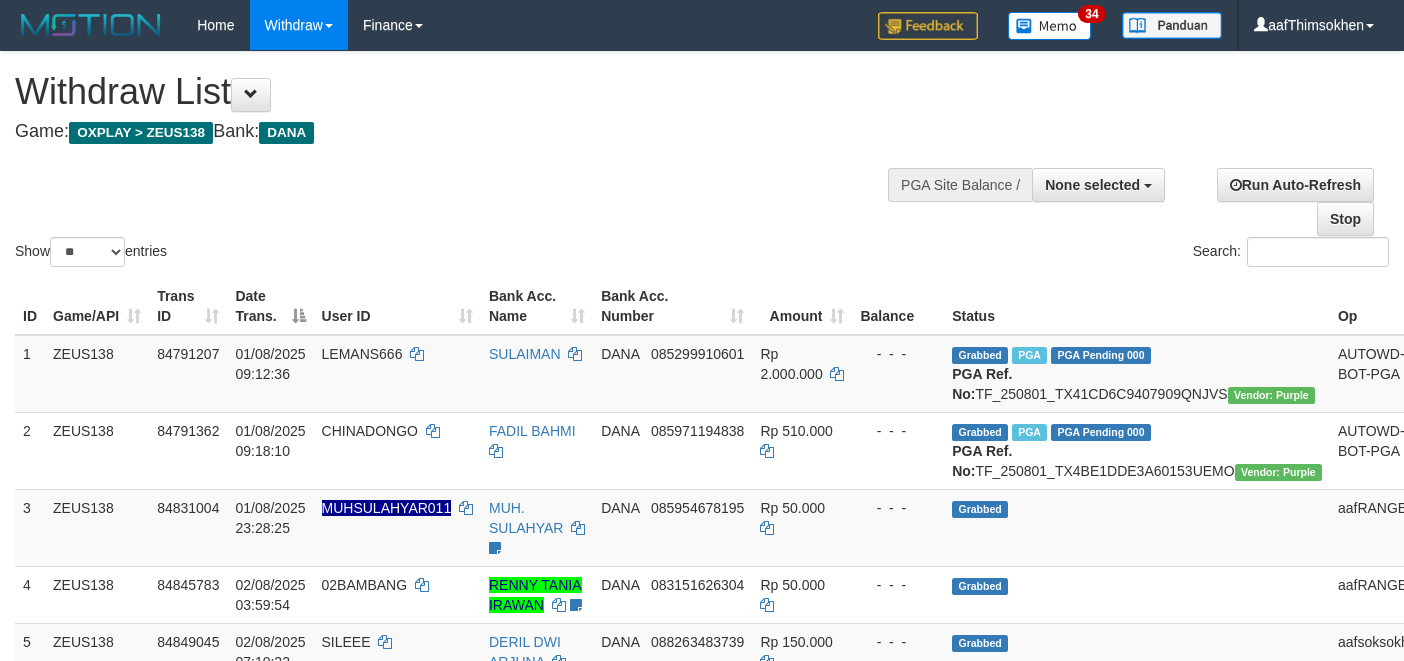 select 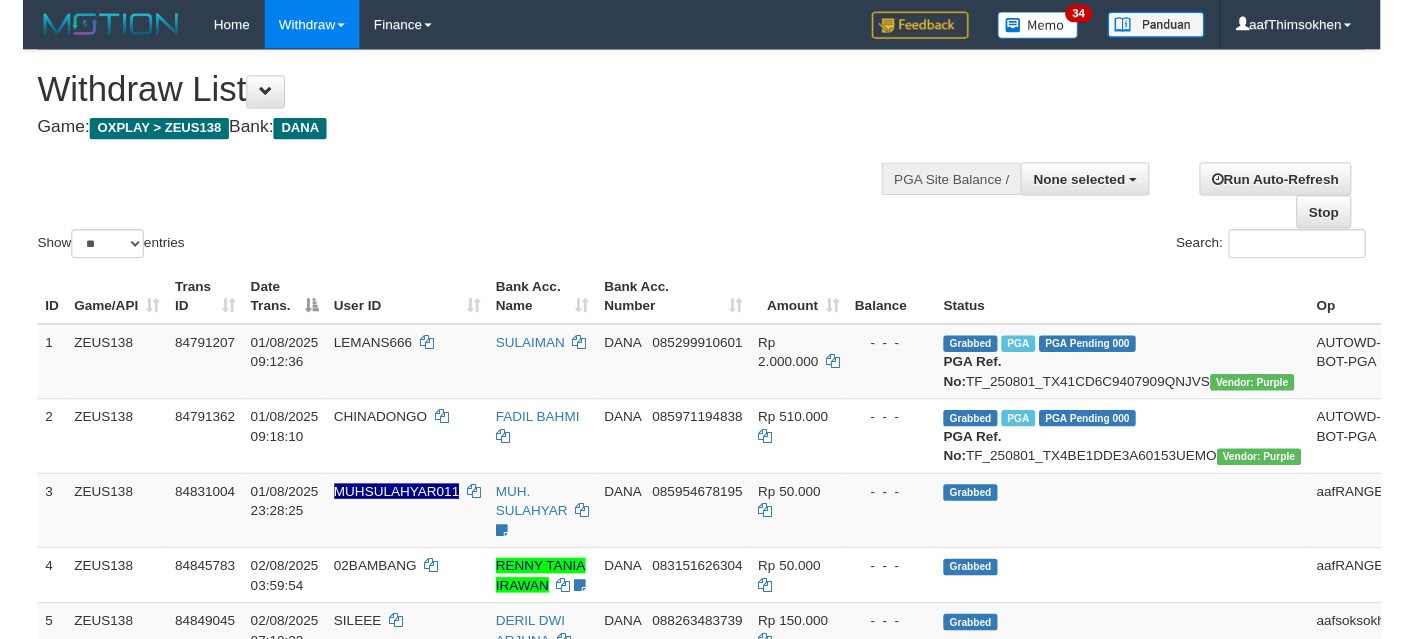 scroll, scrollTop: 349, scrollLeft: 0, axis: vertical 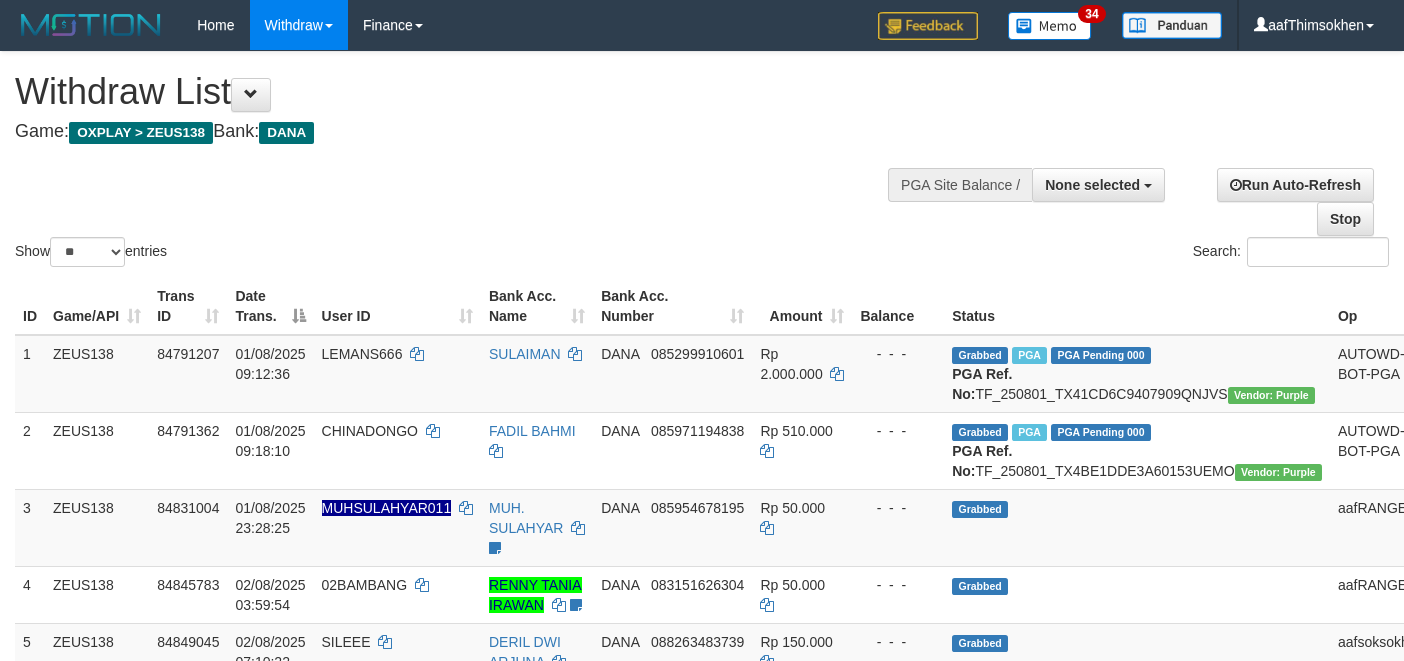 select 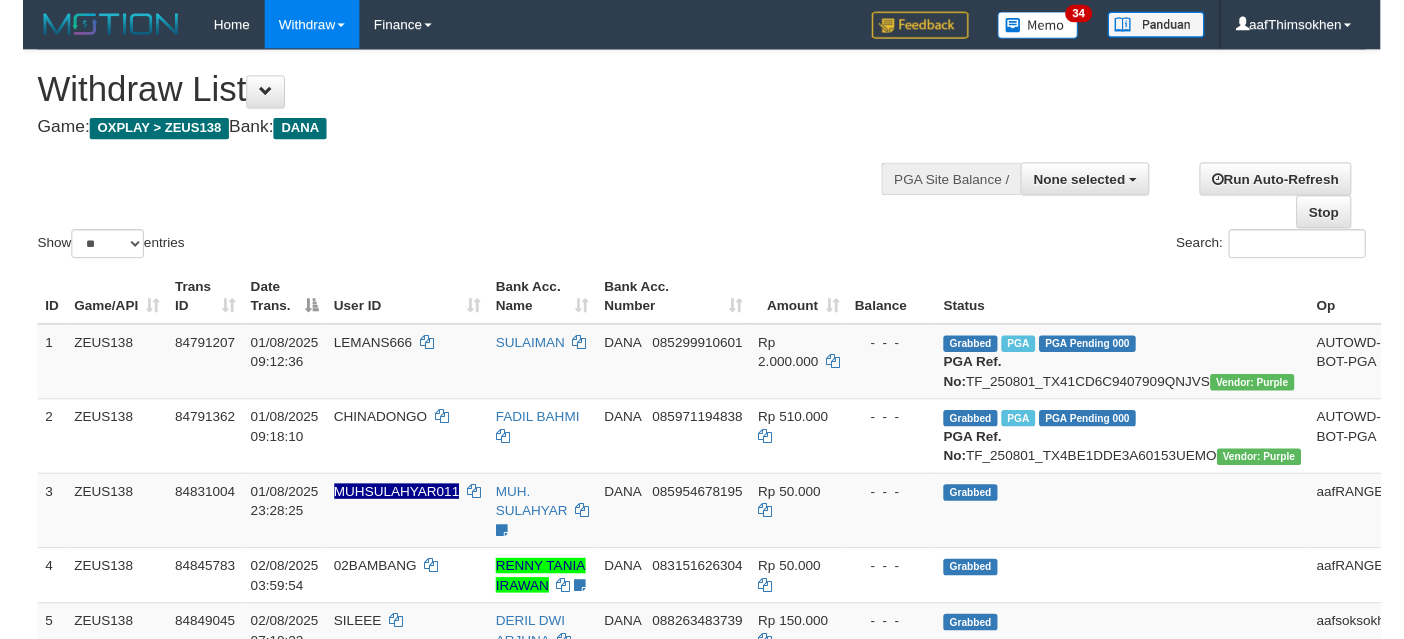 scroll, scrollTop: 349, scrollLeft: 0, axis: vertical 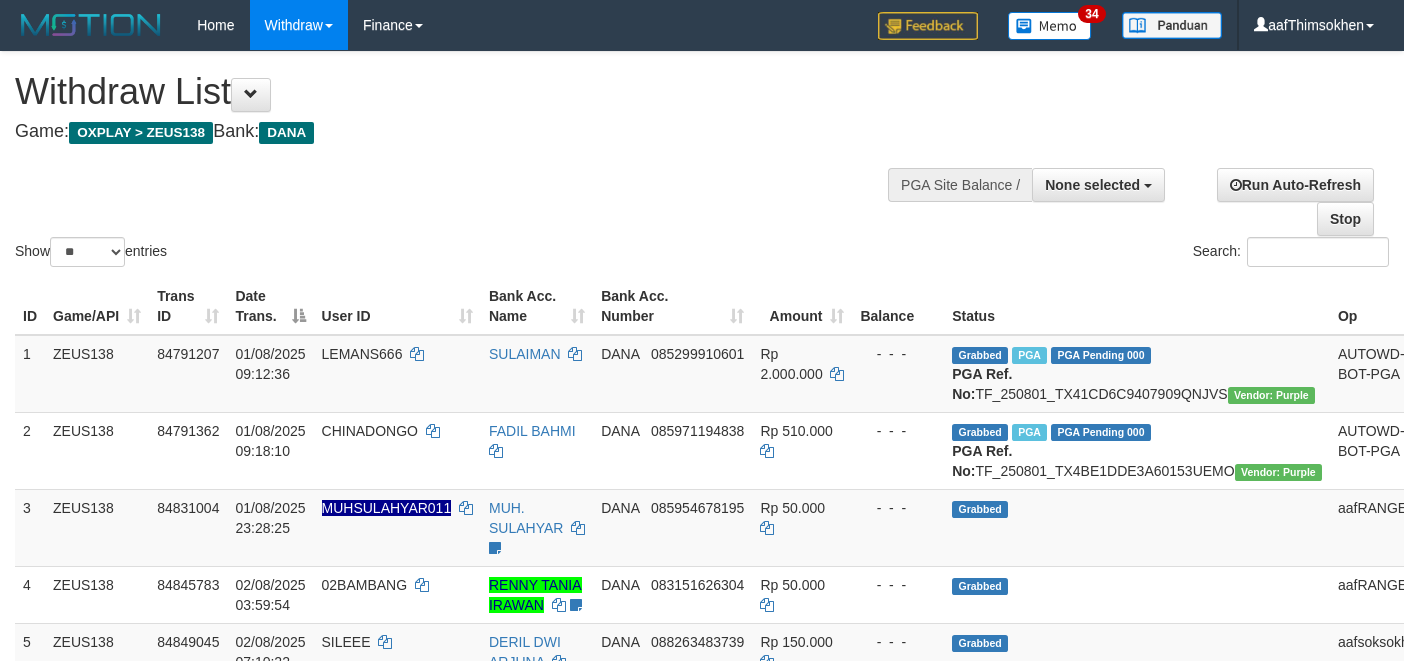select 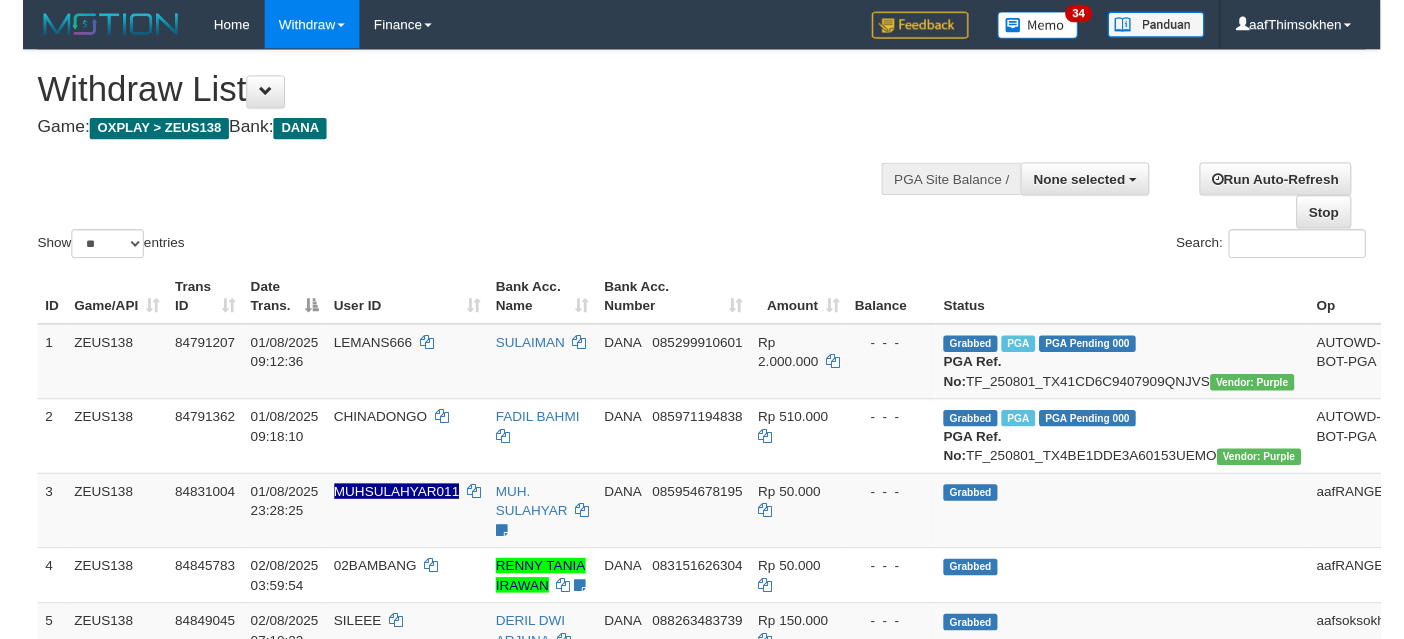 scroll, scrollTop: 349, scrollLeft: 0, axis: vertical 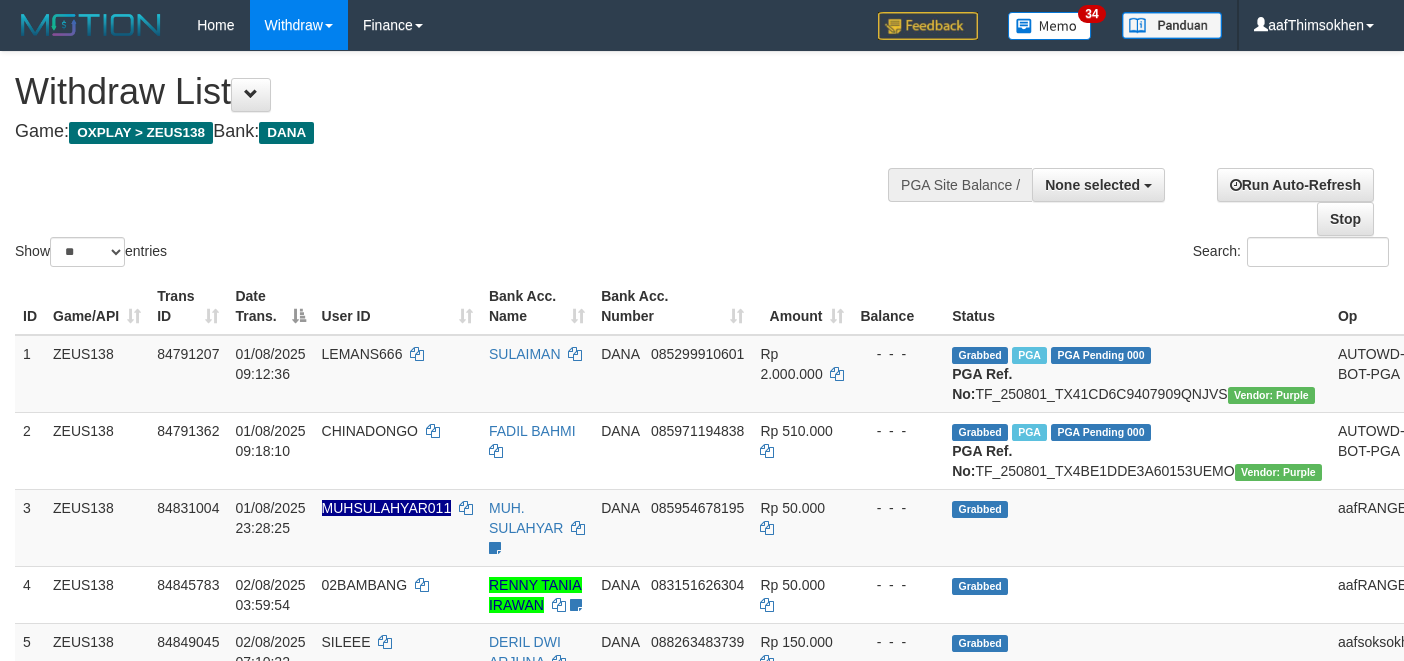 select 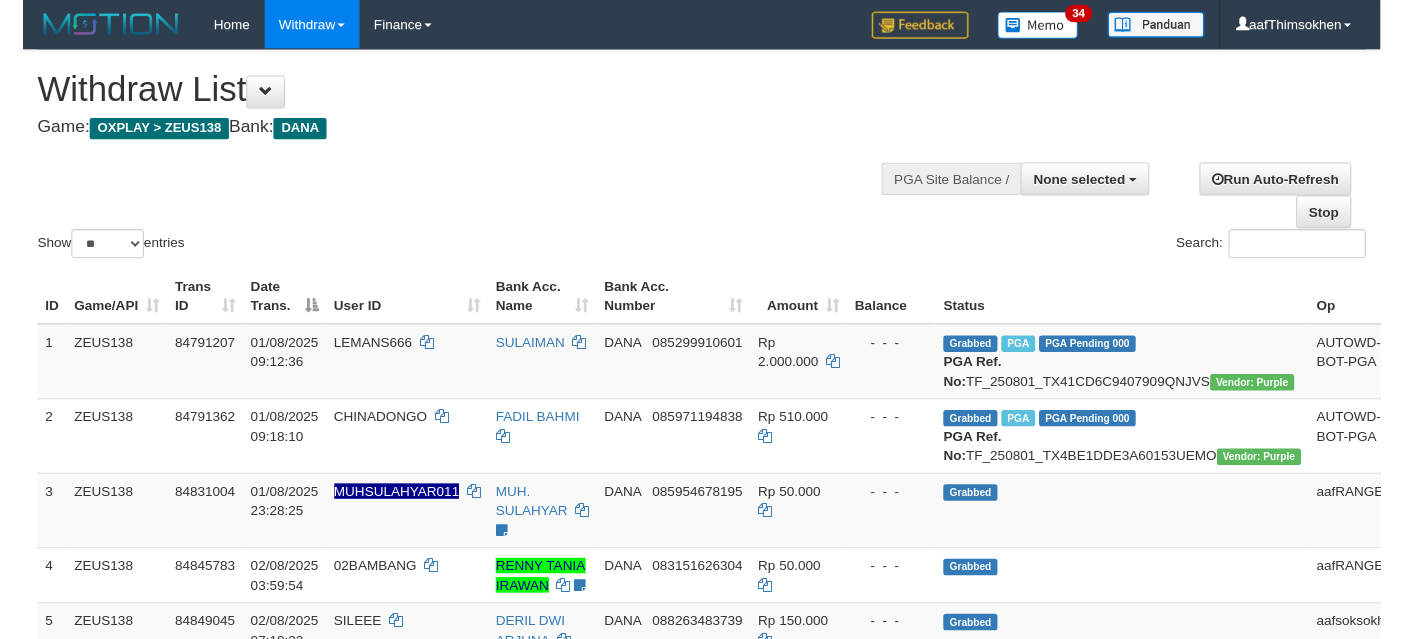 scroll, scrollTop: 349, scrollLeft: 0, axis: vertical 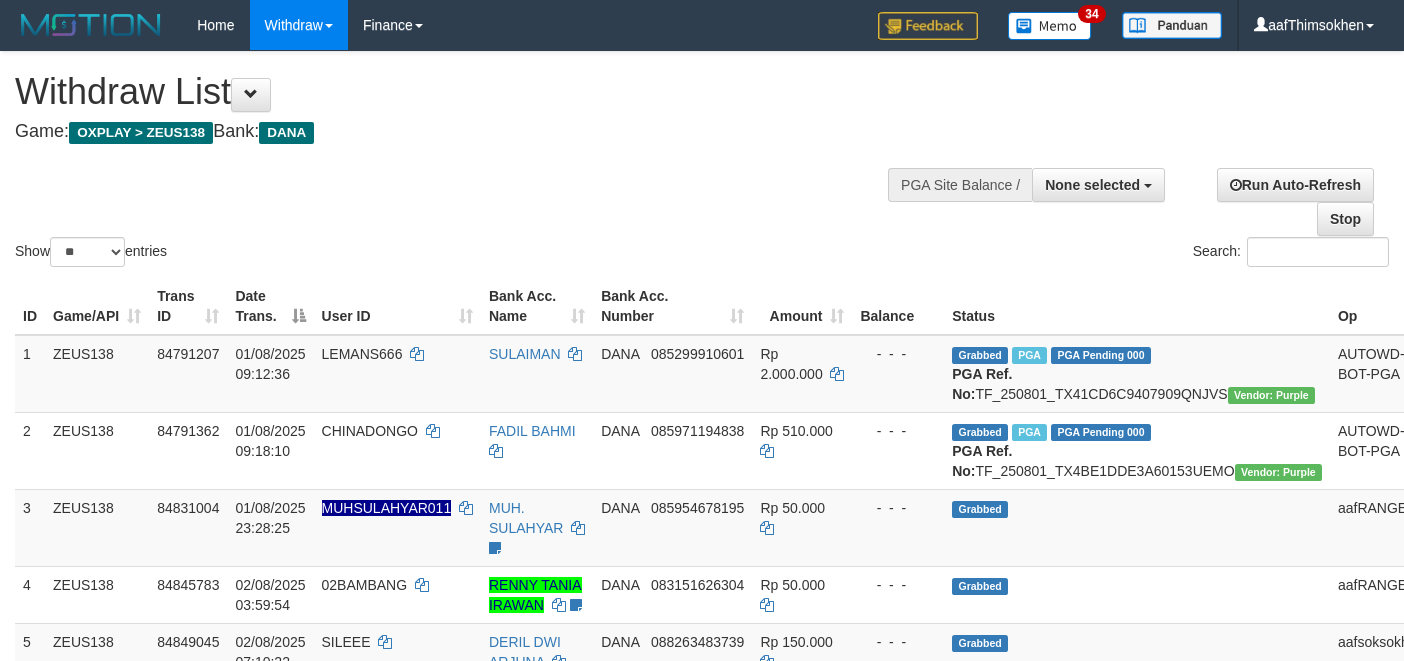 select 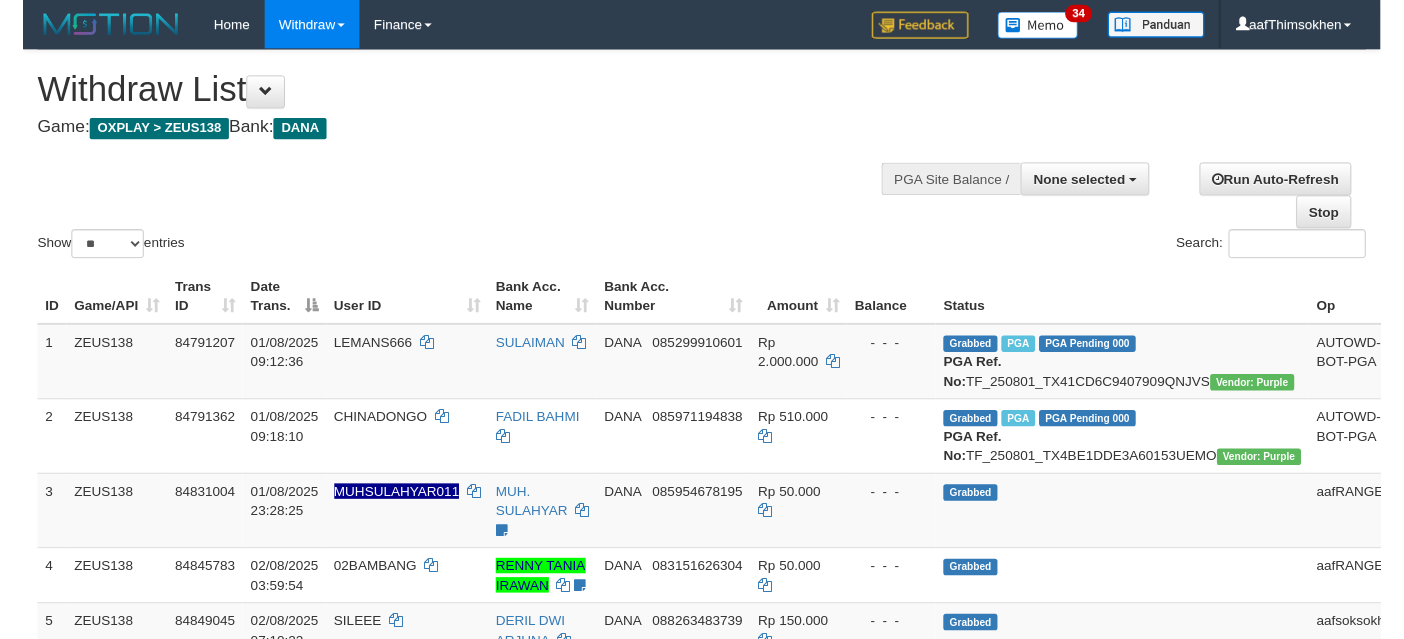 scroll, scrollTop: 349, scrollLeft: 0, axis: vertical 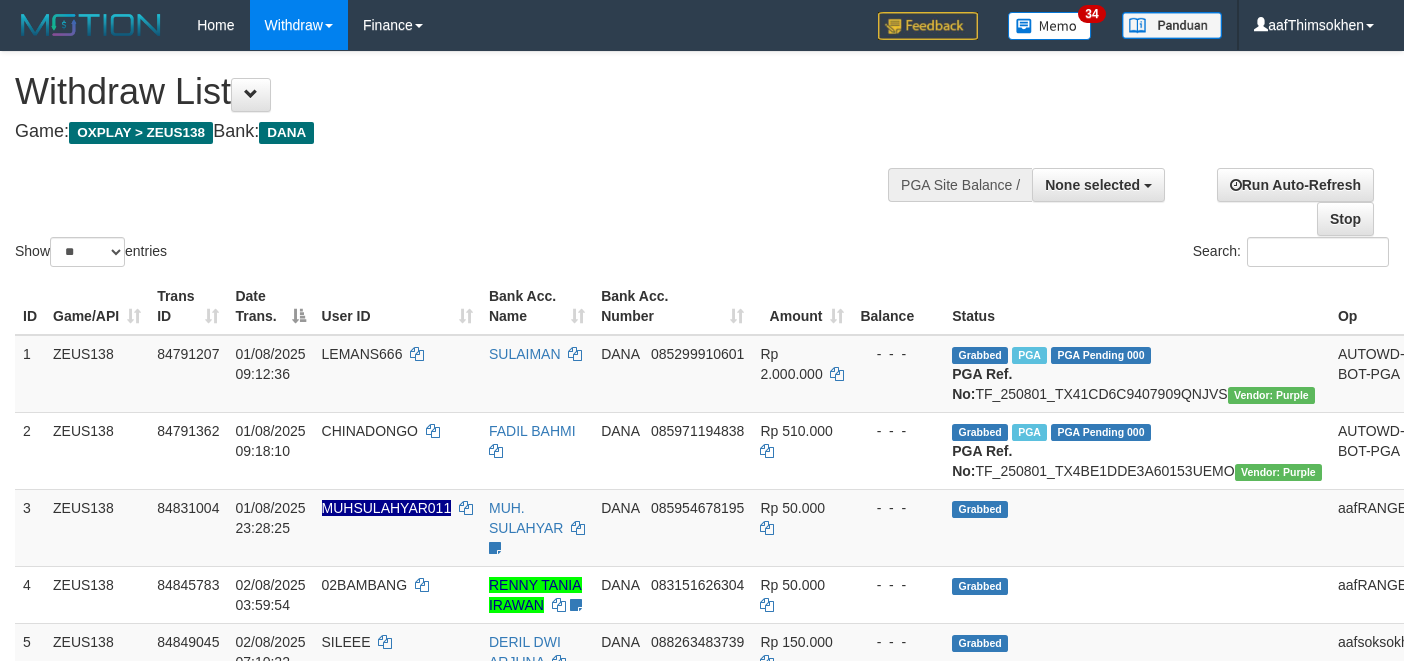 select 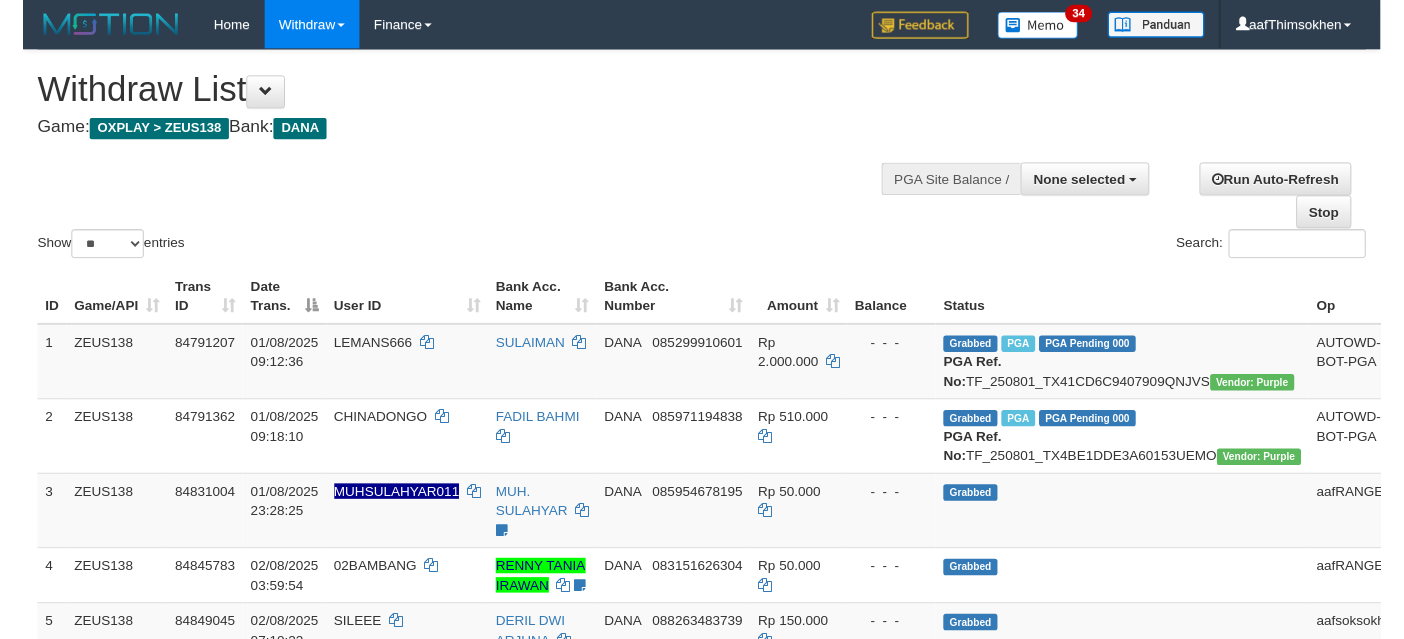 scroll, scrollTop: 349, scrollLeft: 0, axis: vertical 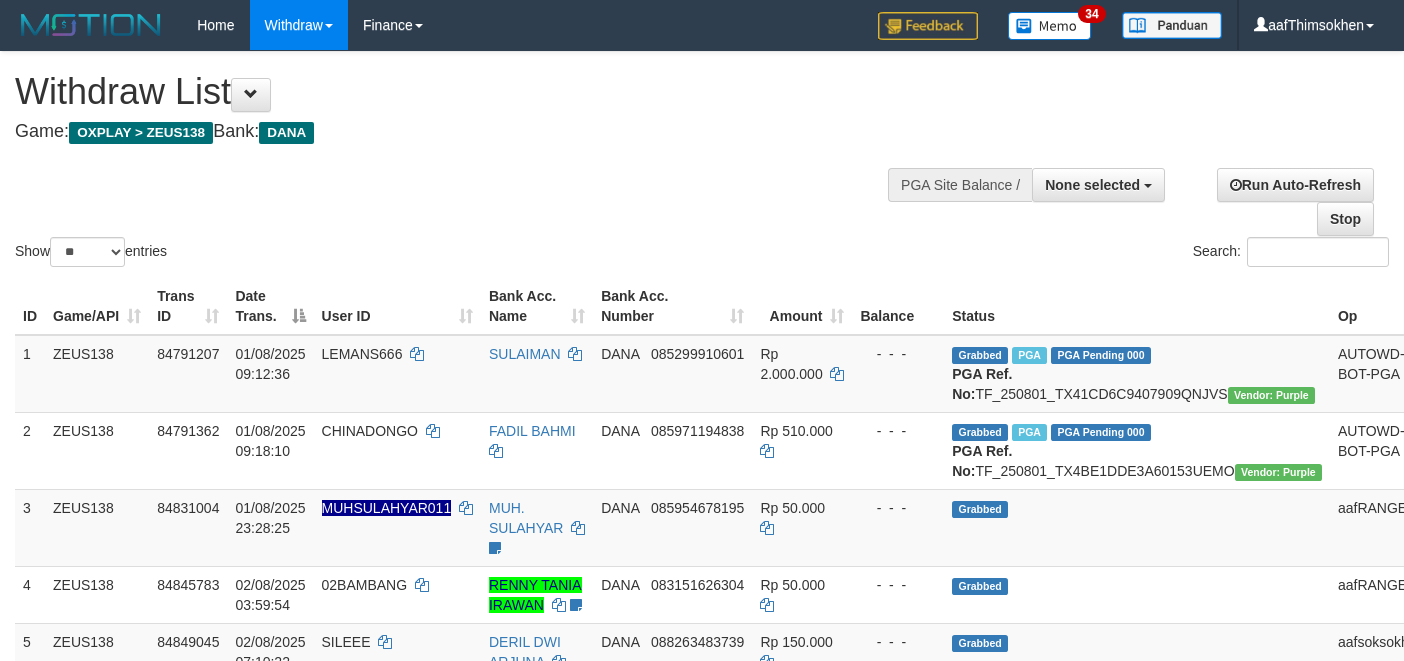select 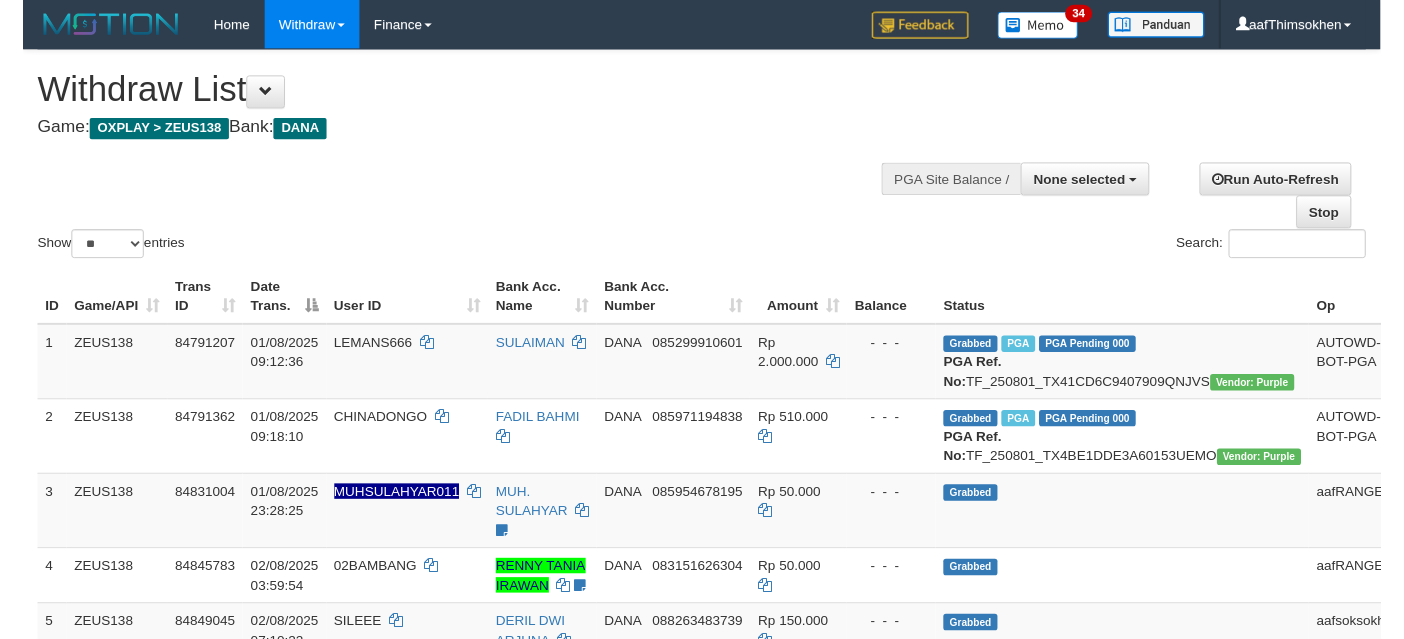 scroll, scrollTop: 349, scrollLeft: 0, axis: vertical 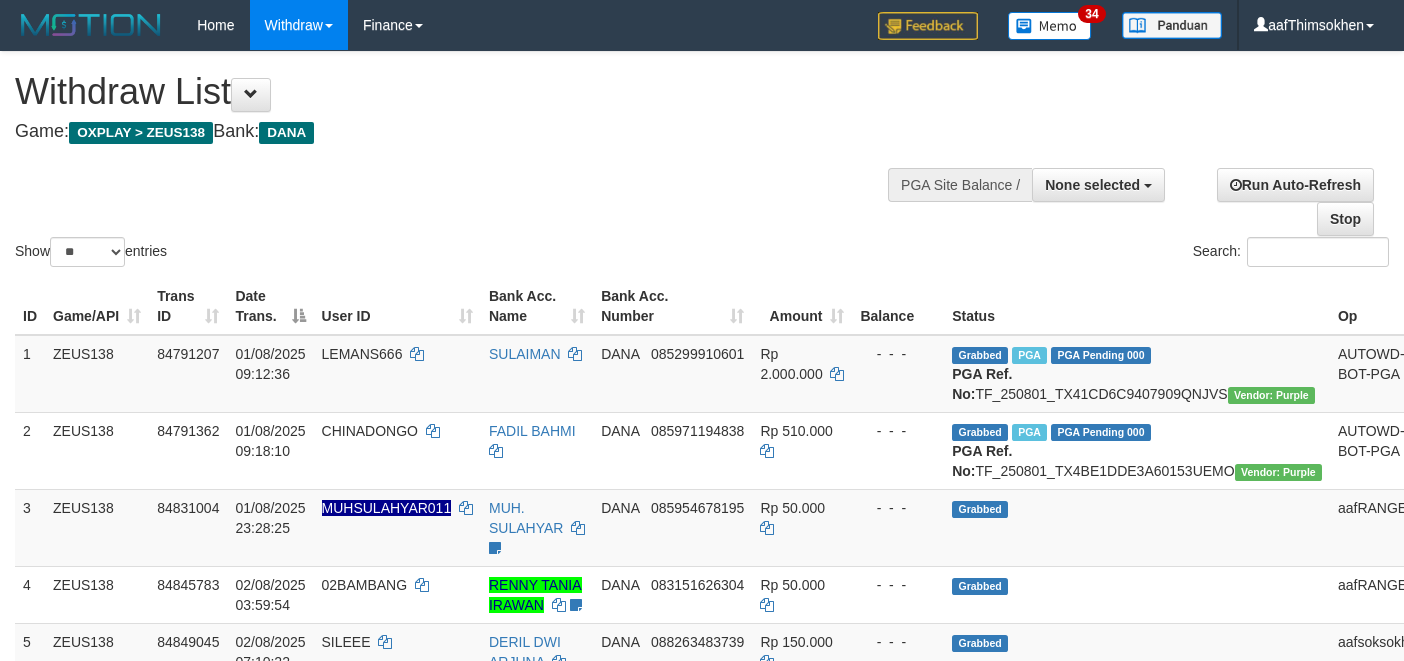 select 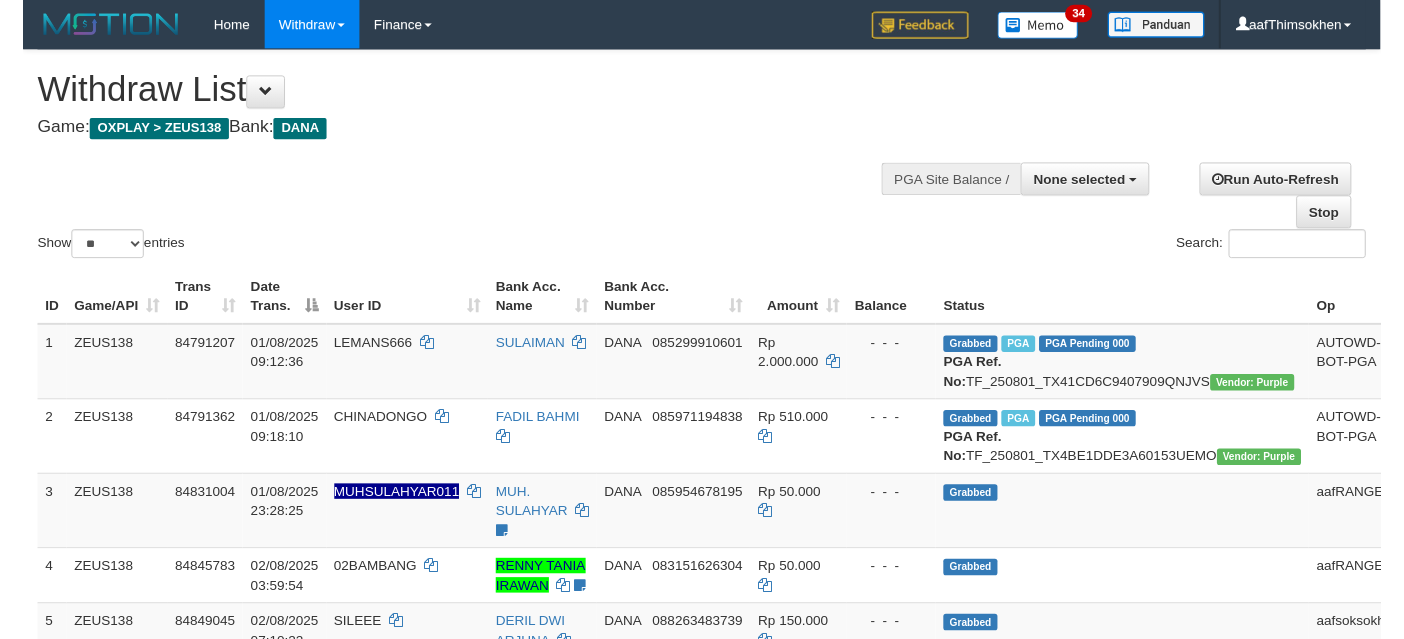 scroll, scrollTop: 349, scrollLeft: 0, axis: vertical 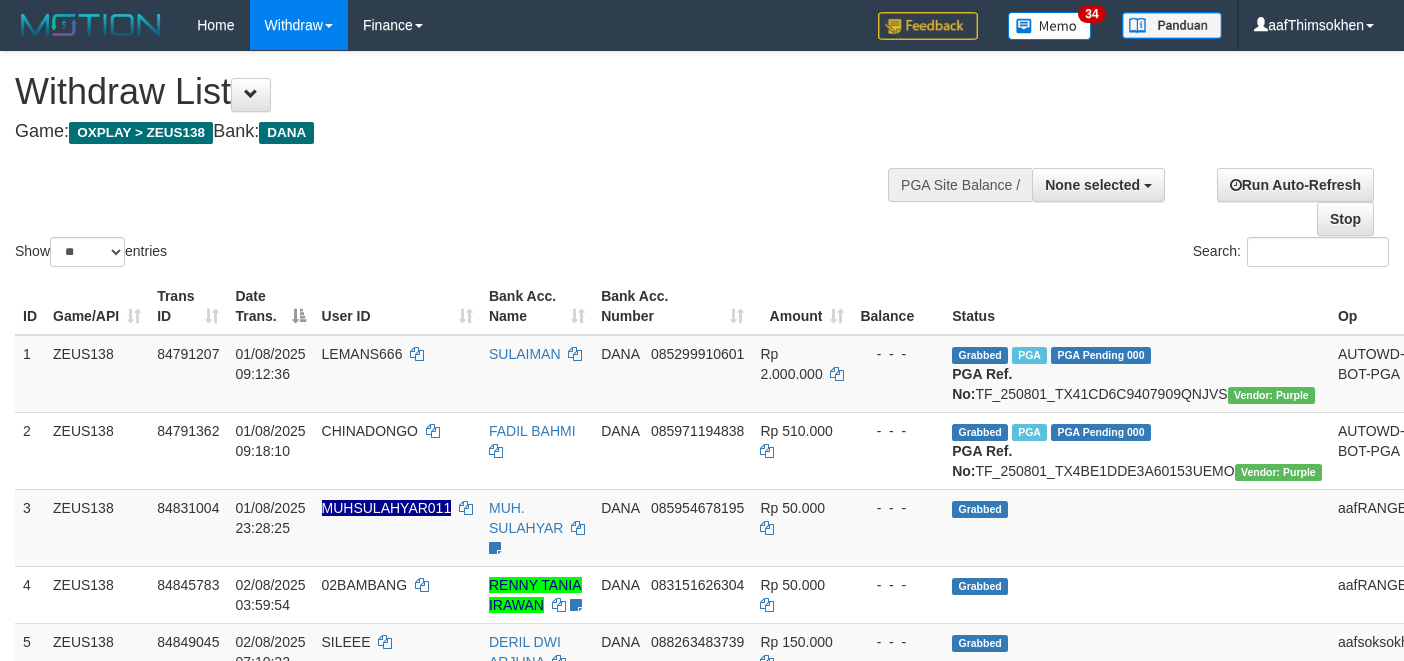 select 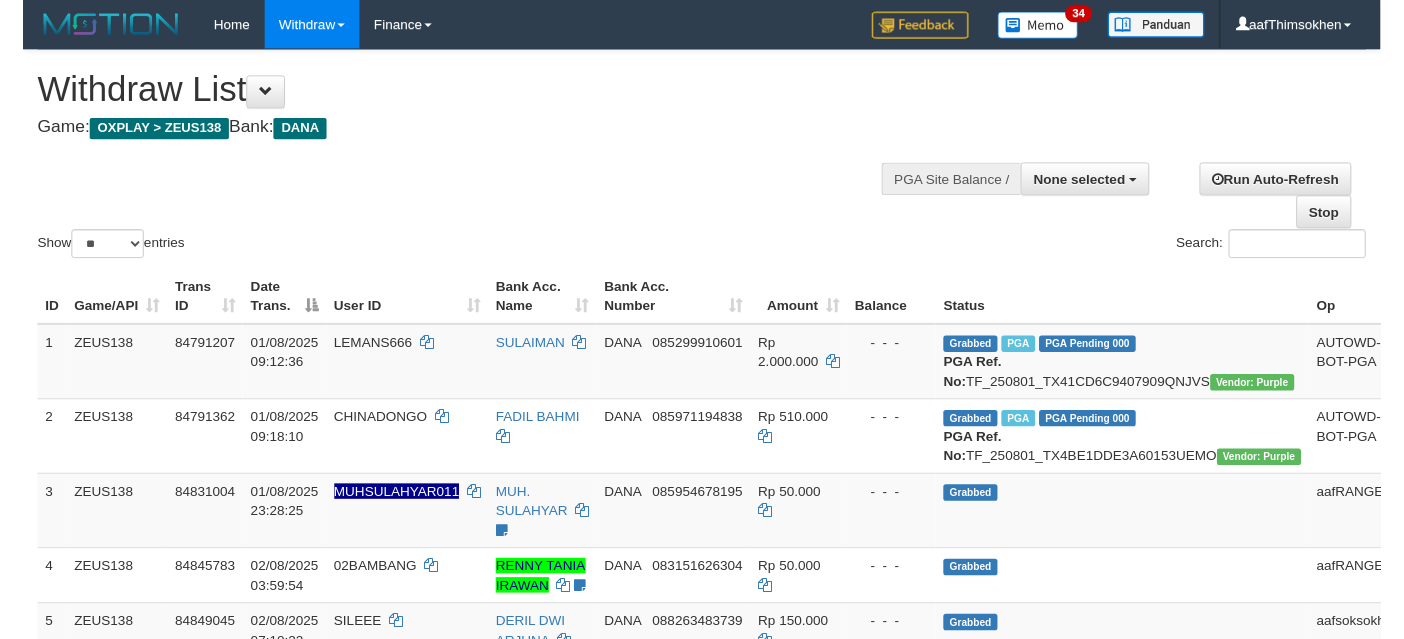 scroll, scrollTop: 349, scrollLeft: 0, axis: vertical 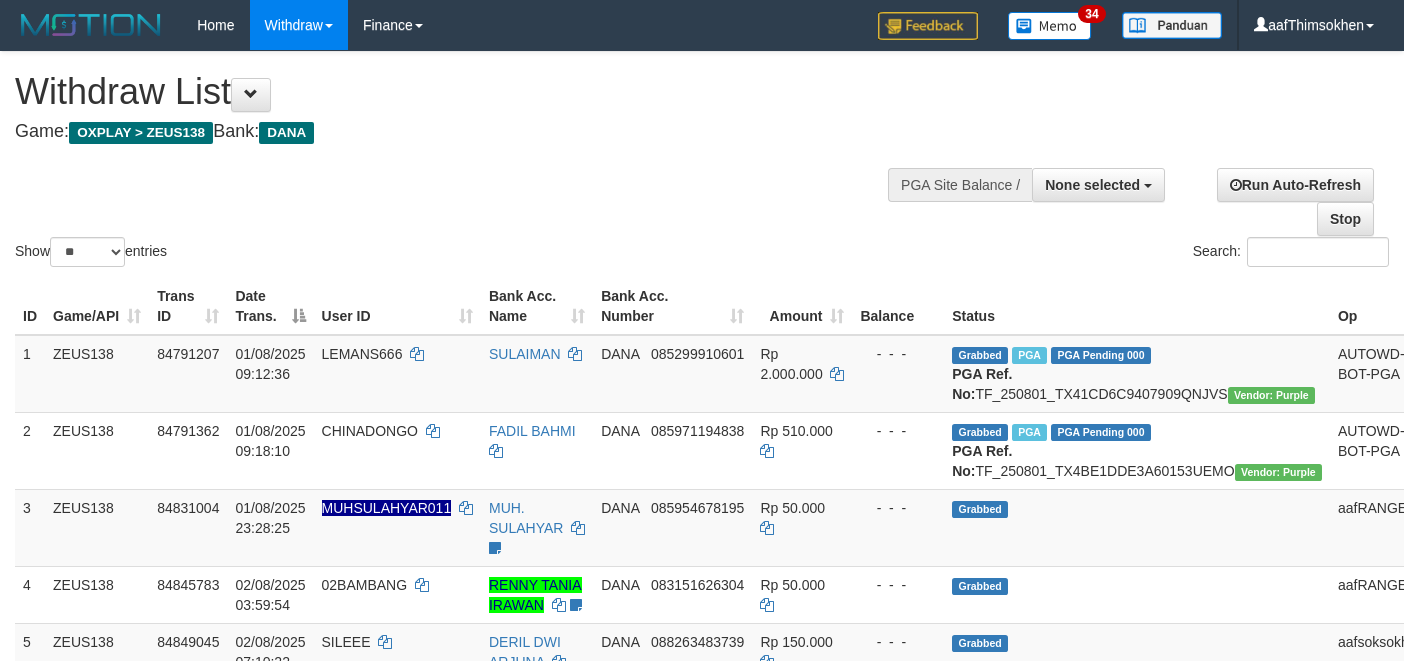 select 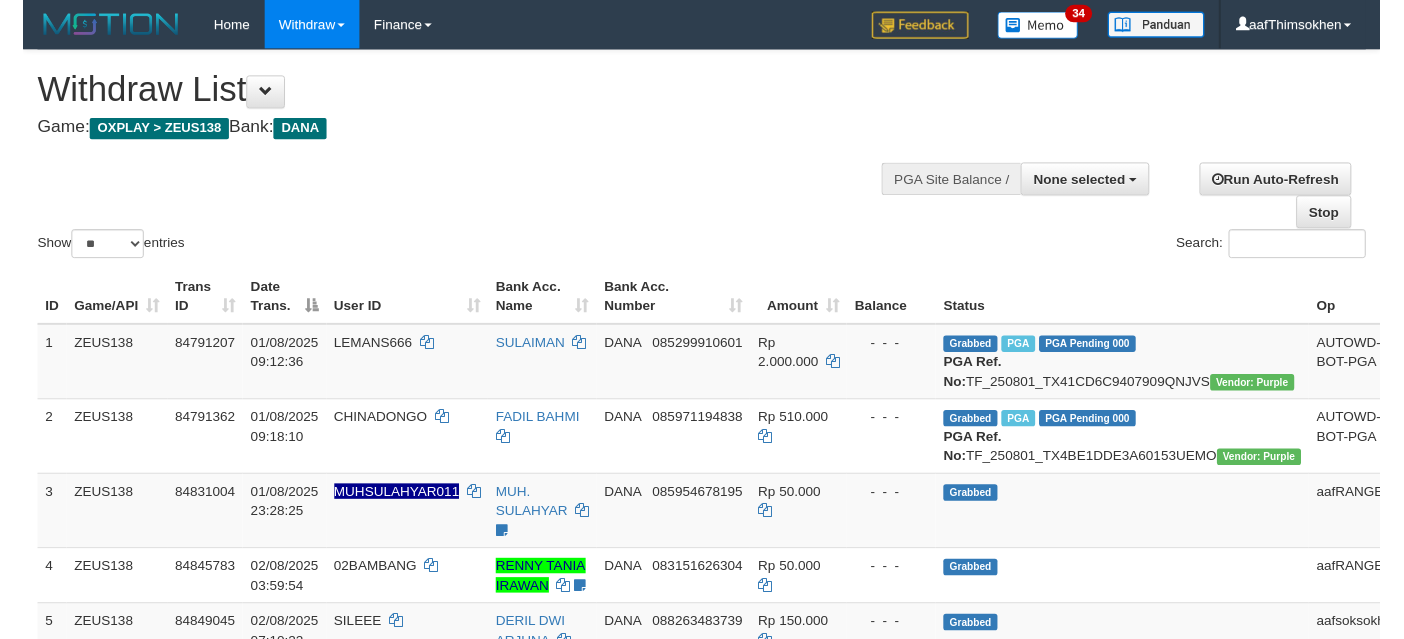 scroll, scrollTop: 349, scrollLeft: 0, axis: vertical 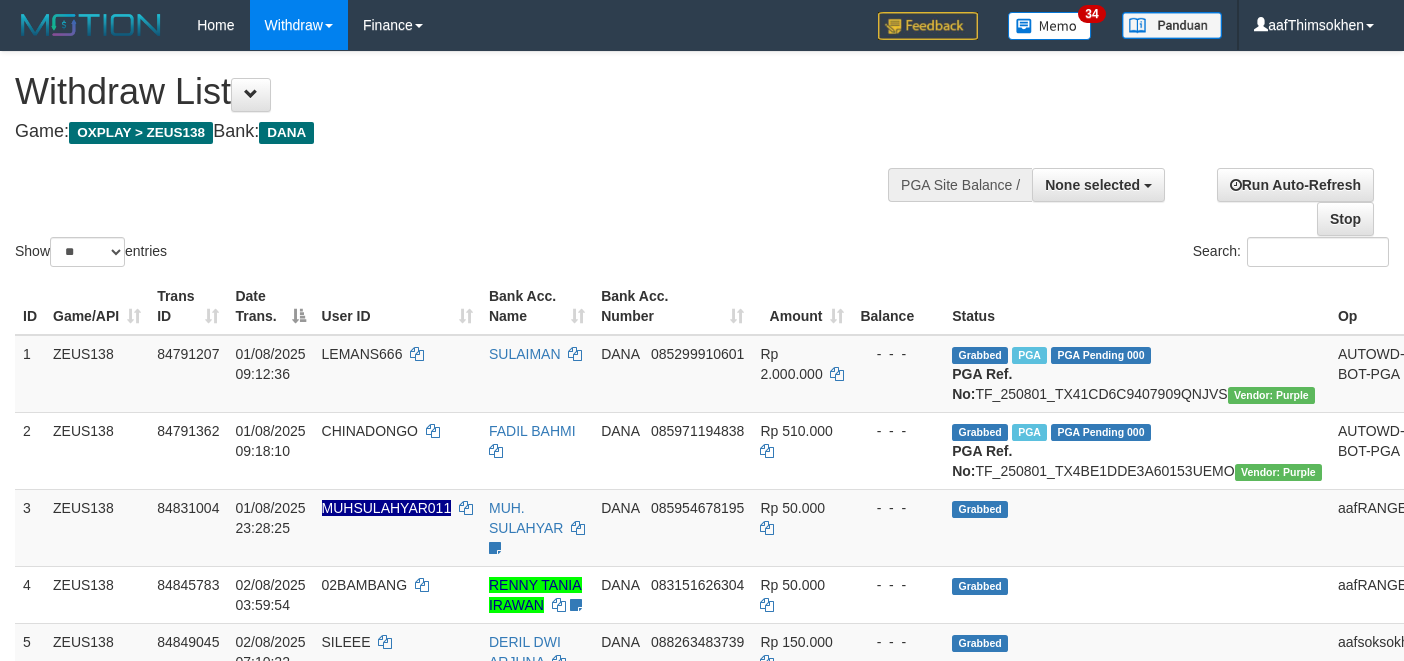 select 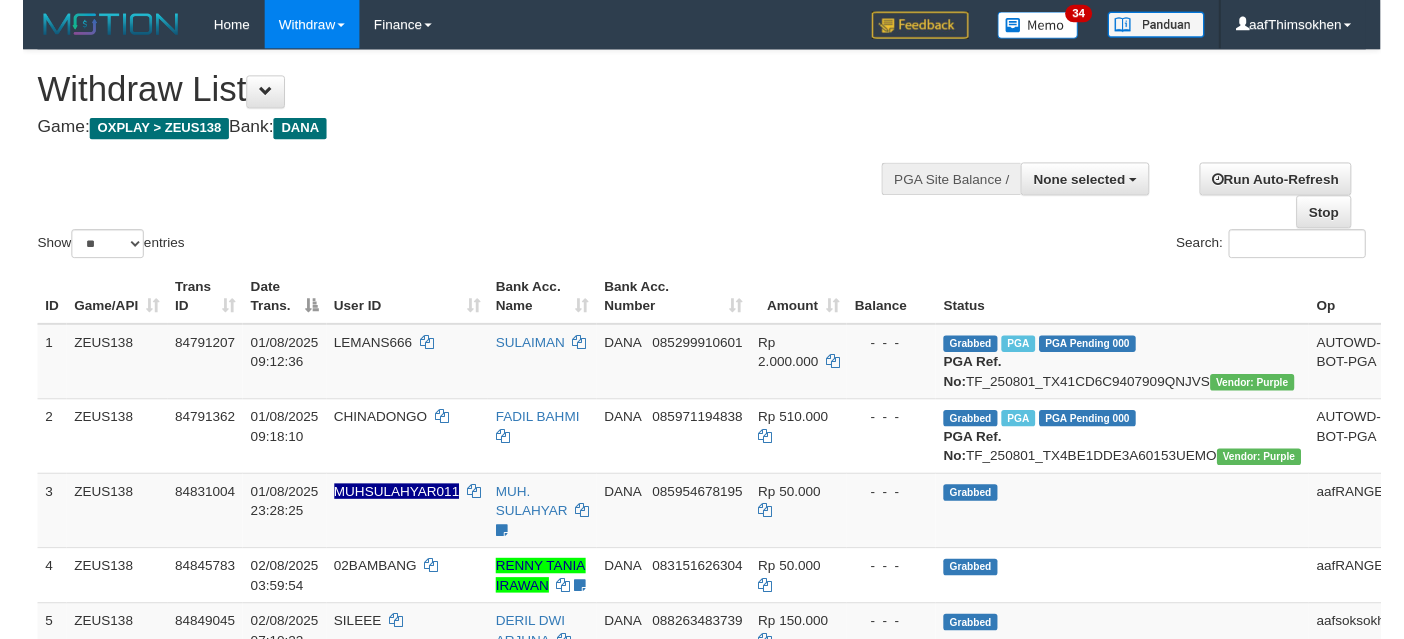 scroll, scrollTop: 349, scrollLeft: 0, axis: vertical 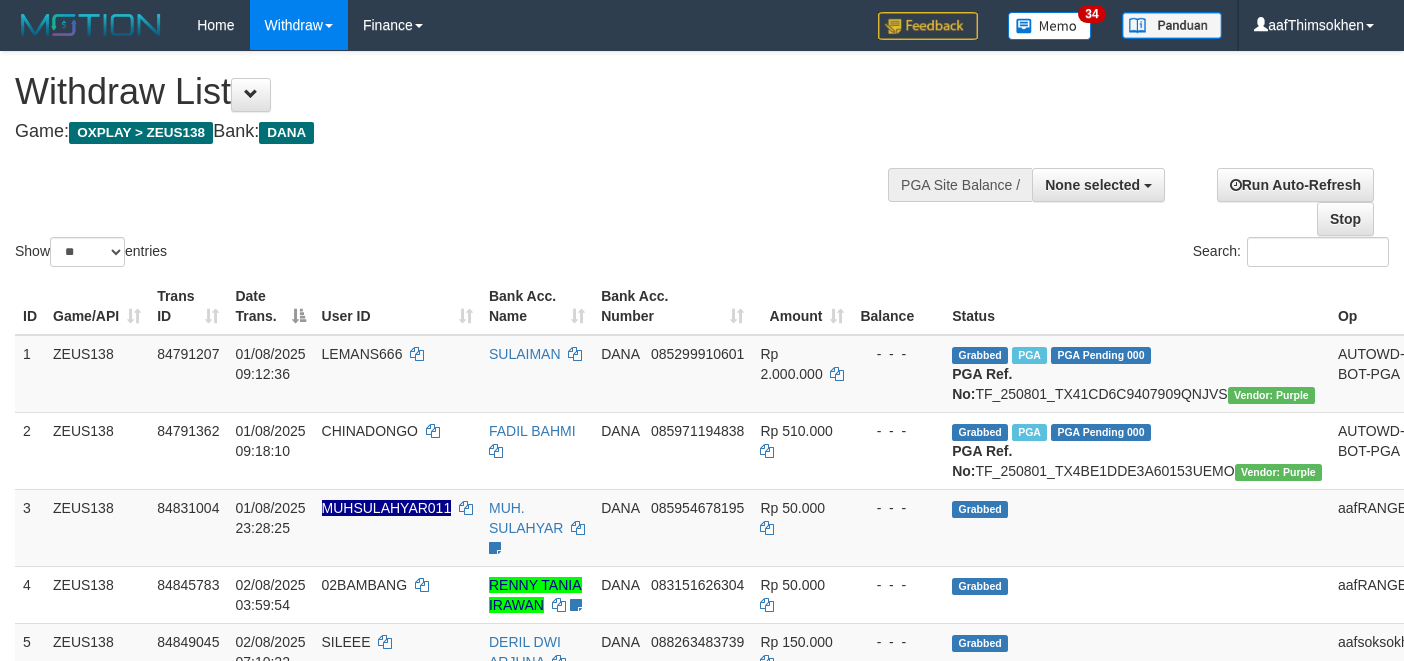 select 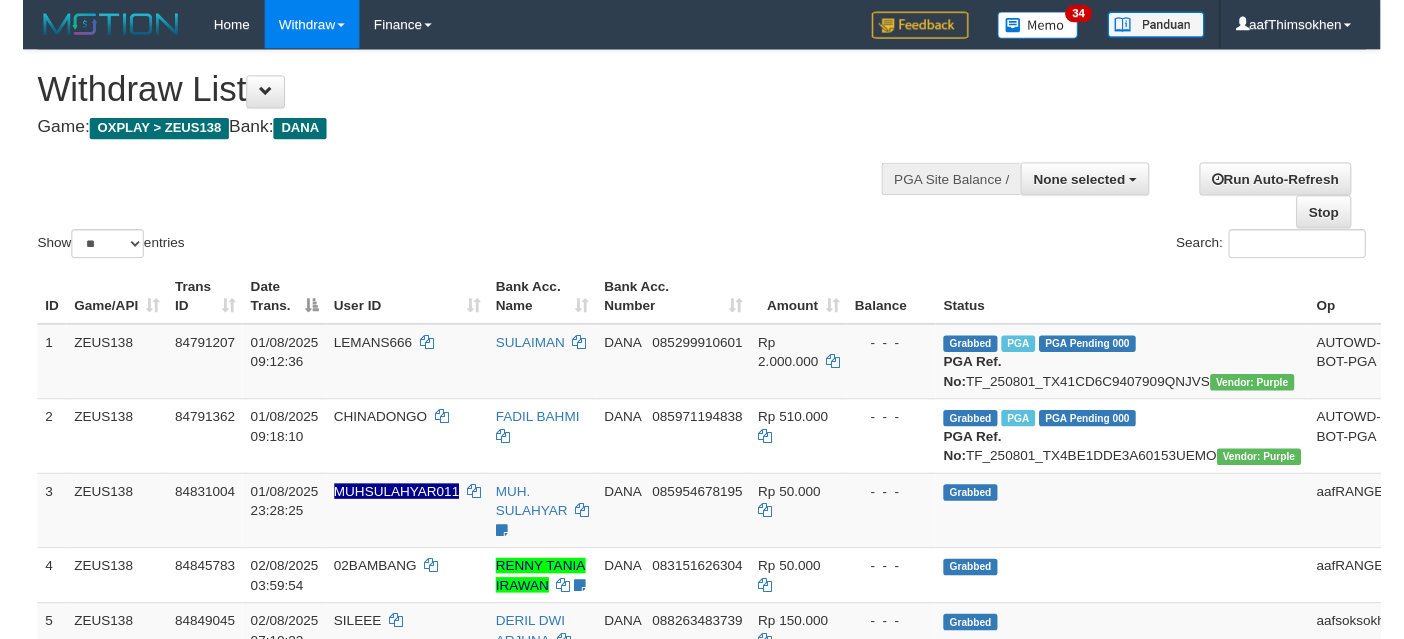 scroll, scrollTop: 349, scrollLeft: 0, axis: vertical 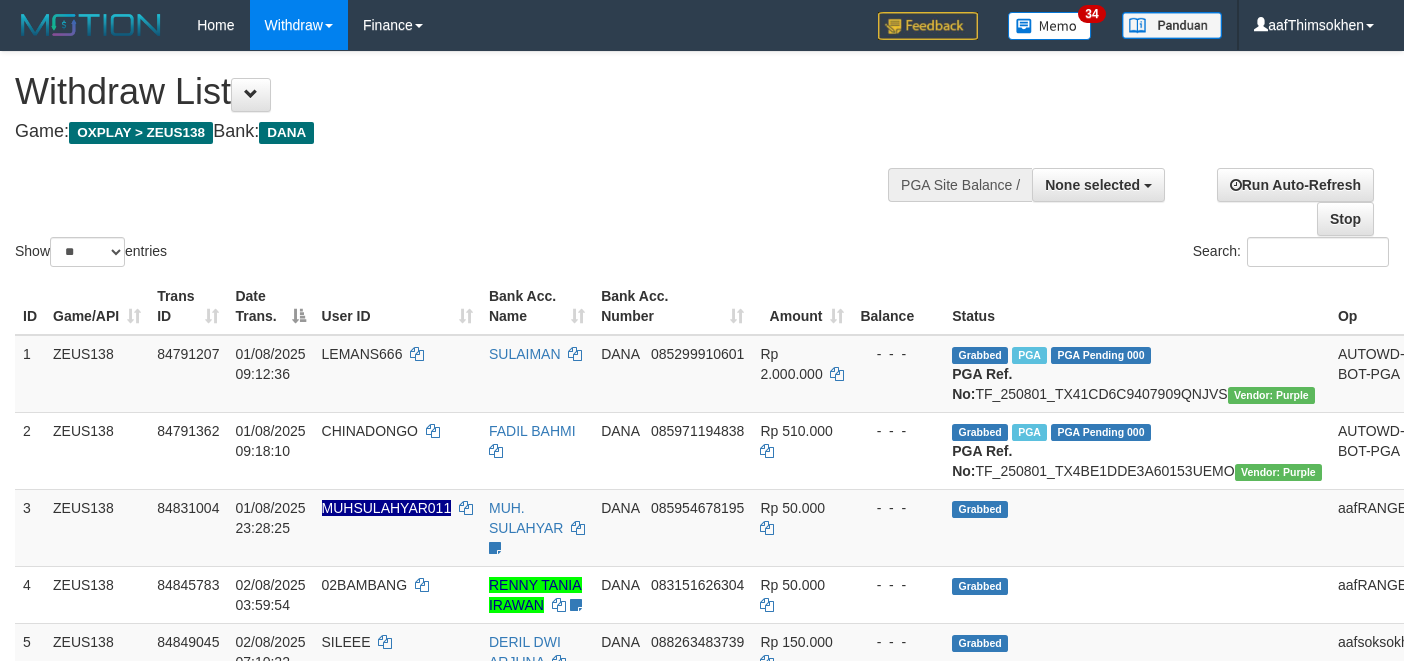 select 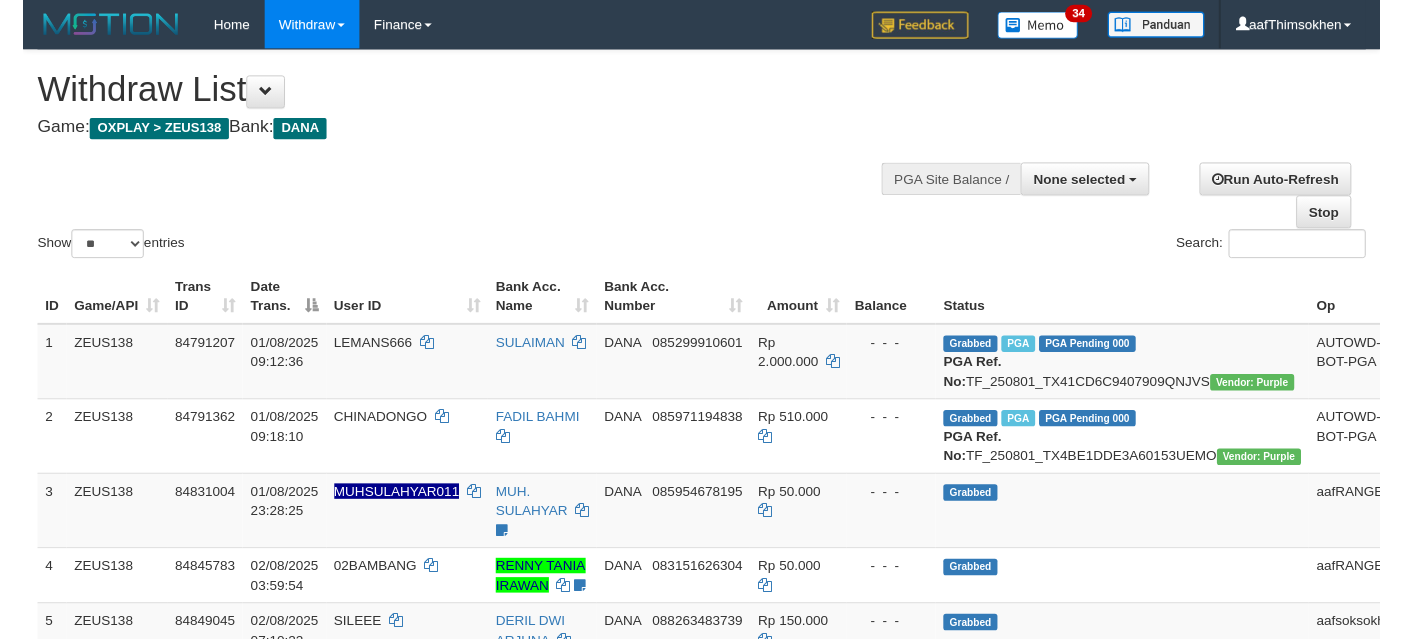 scroll, scrollTop: 349, scrollLeft: 0, axis: vertical 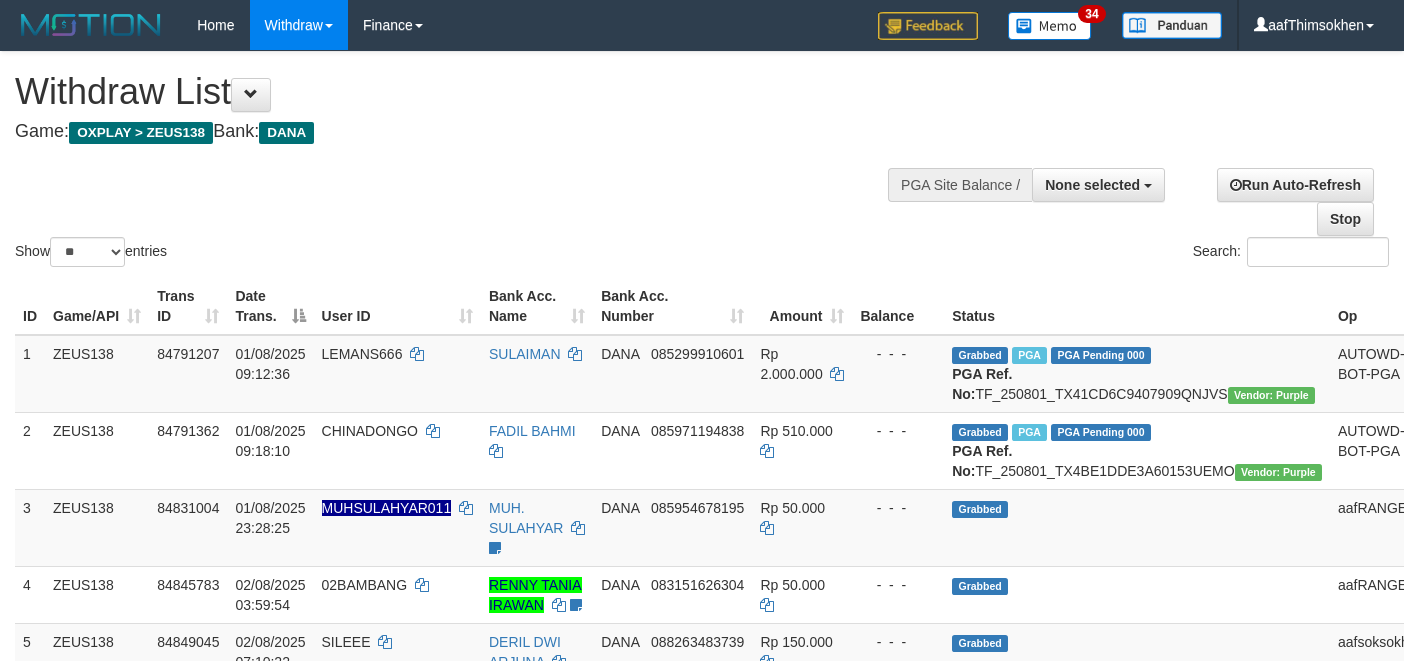 select 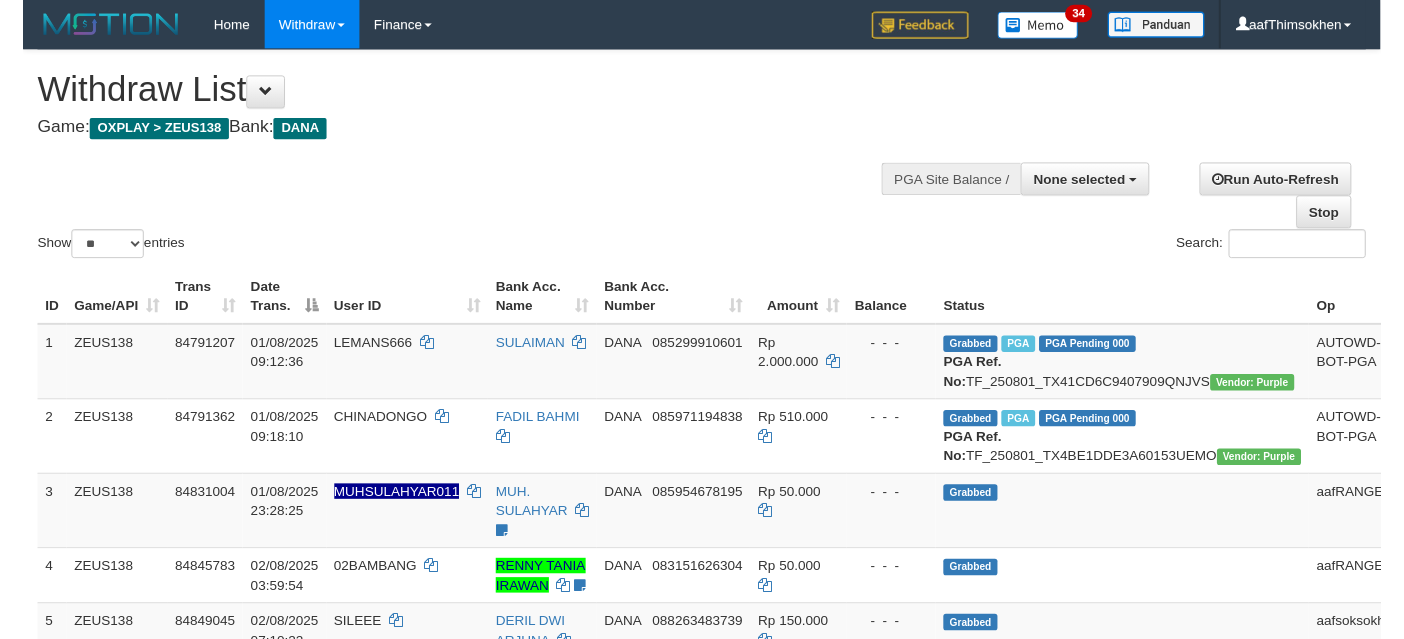 scroll, scrollTop: 349, scrollLeft: 0, axis: vertical 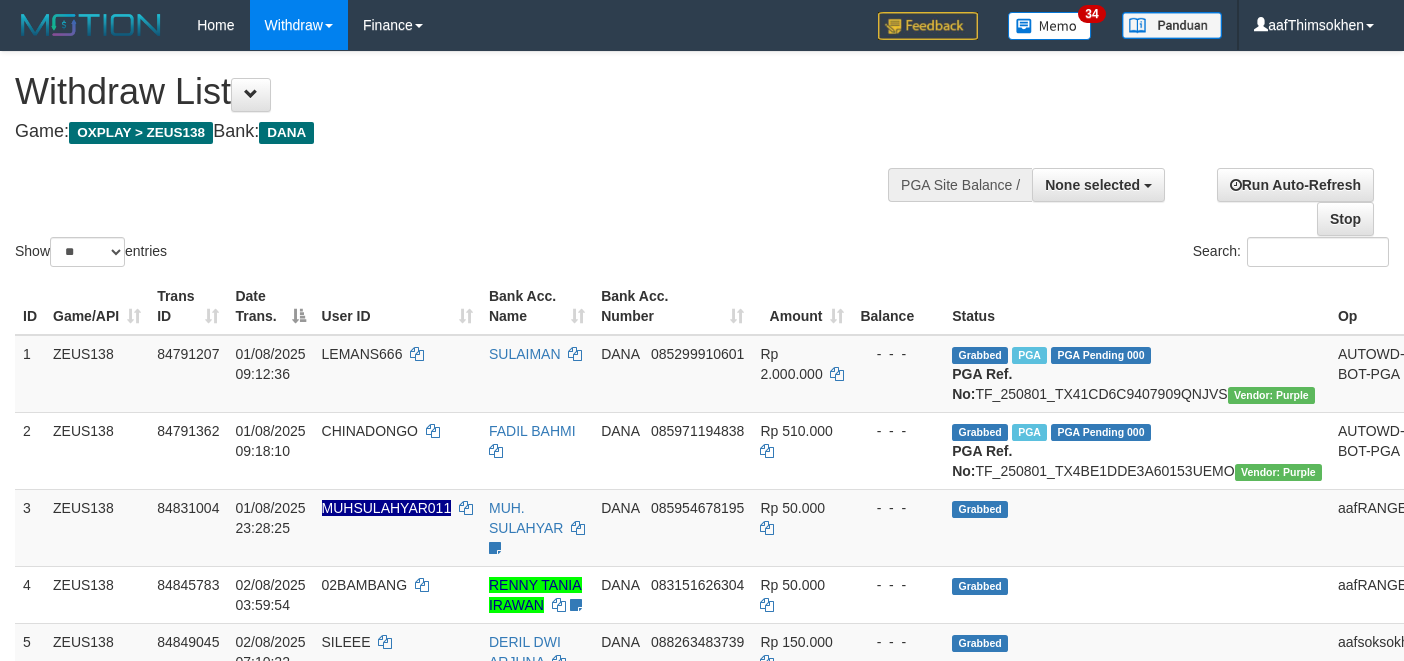 select 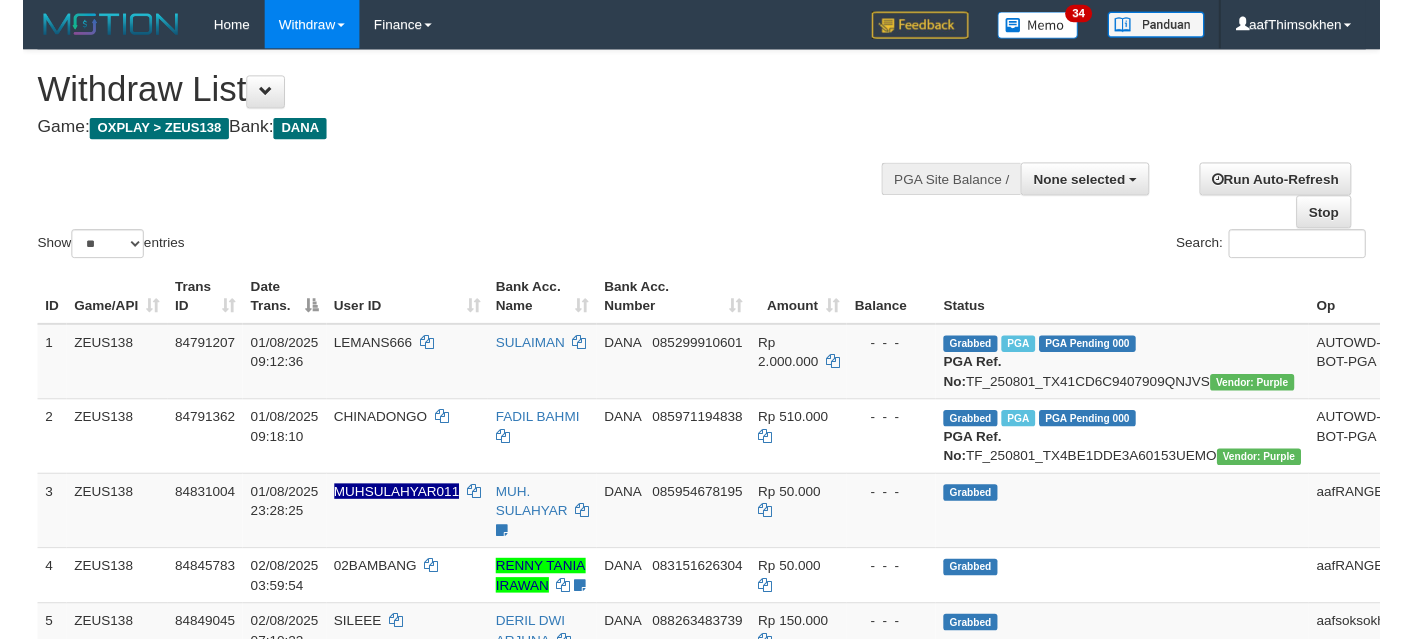 scroll, scrollTop: 349, scrollLeft: 0, axis: vertical 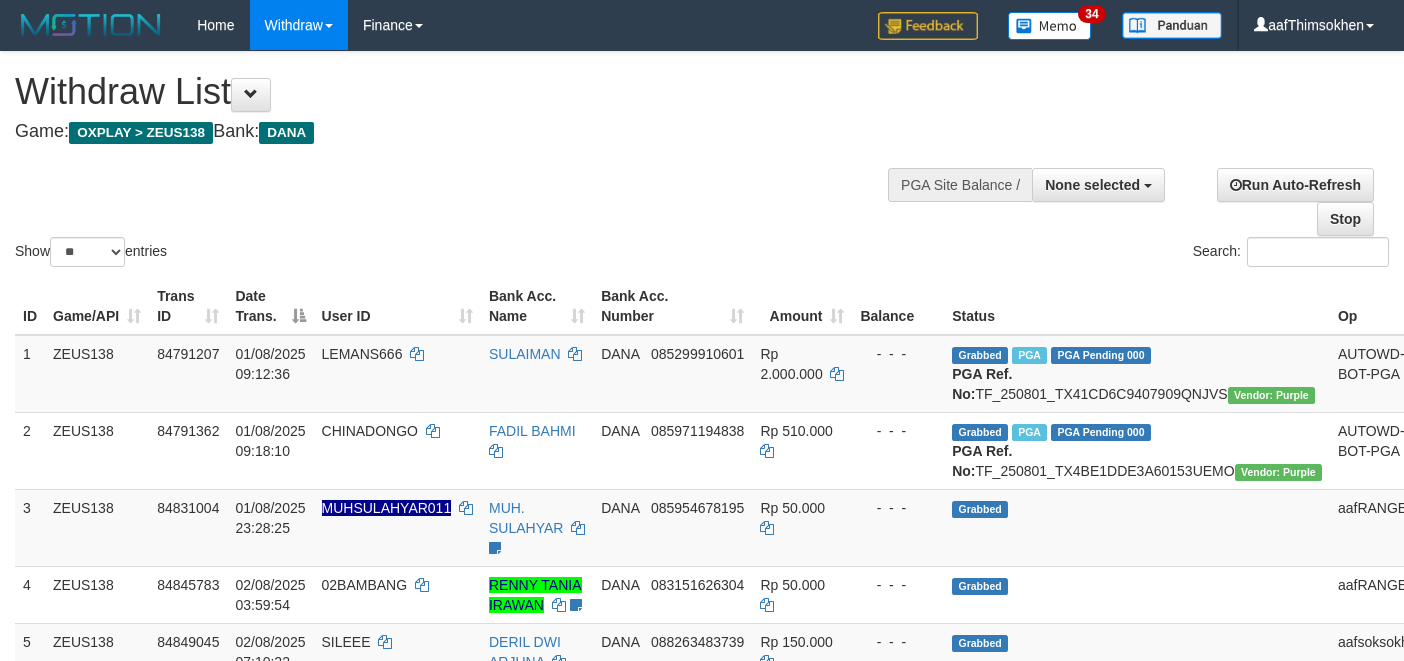 select 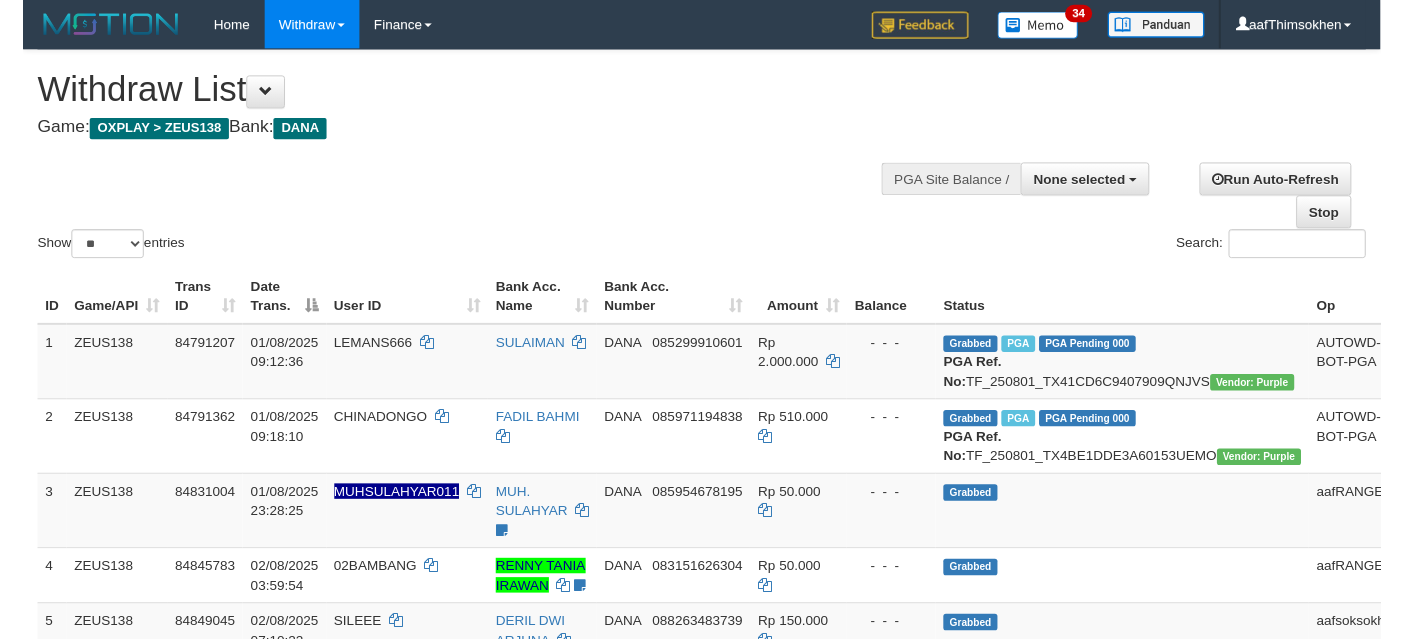 scroll, scrollTop: 349, scrollLeft: 0, axis: vertical 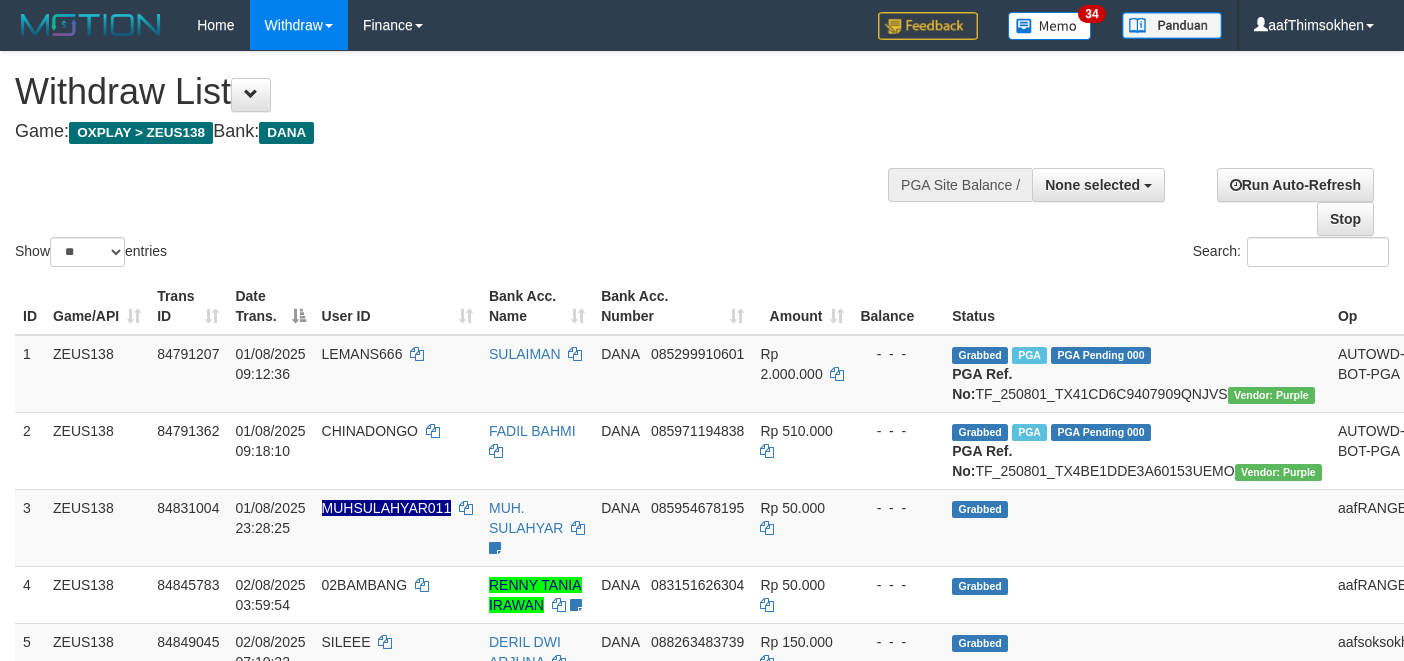 select 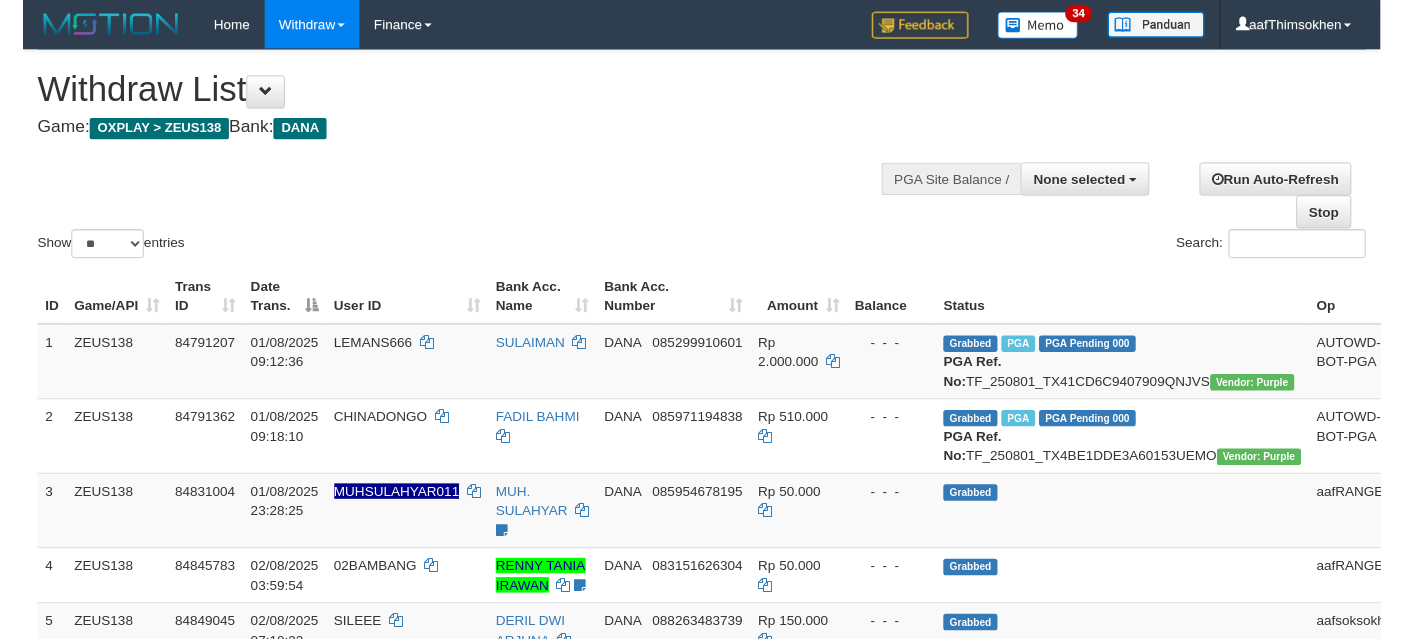 scroll, scrollTop: 349, scrollLeft: 0, axis: vertical 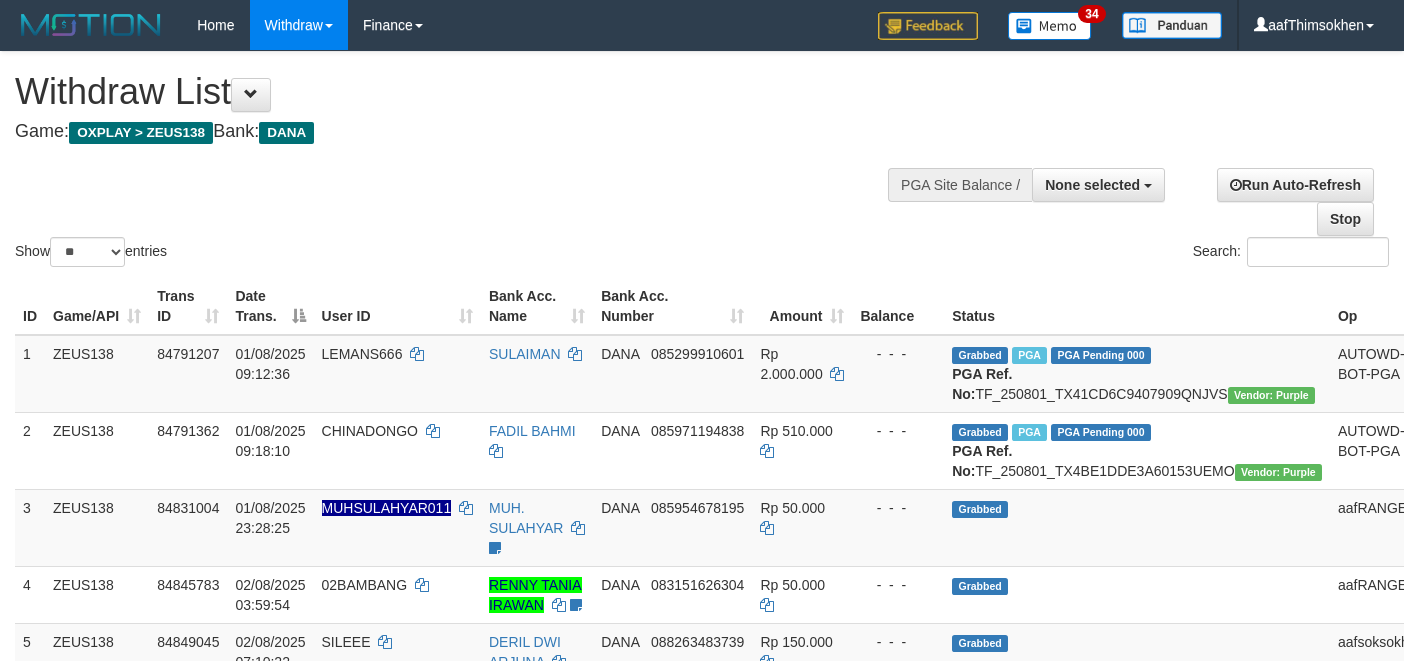 select 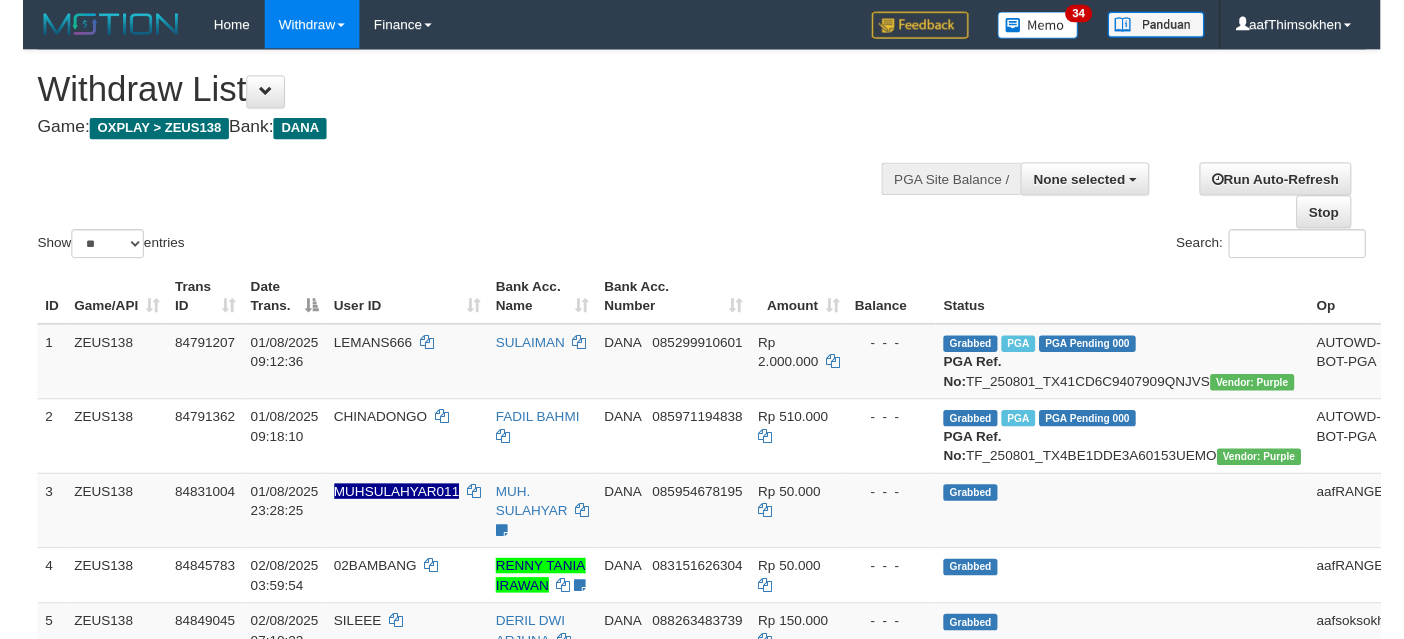 scroll, scrollTop: 349, scrollLeft: 0, axis: vertical 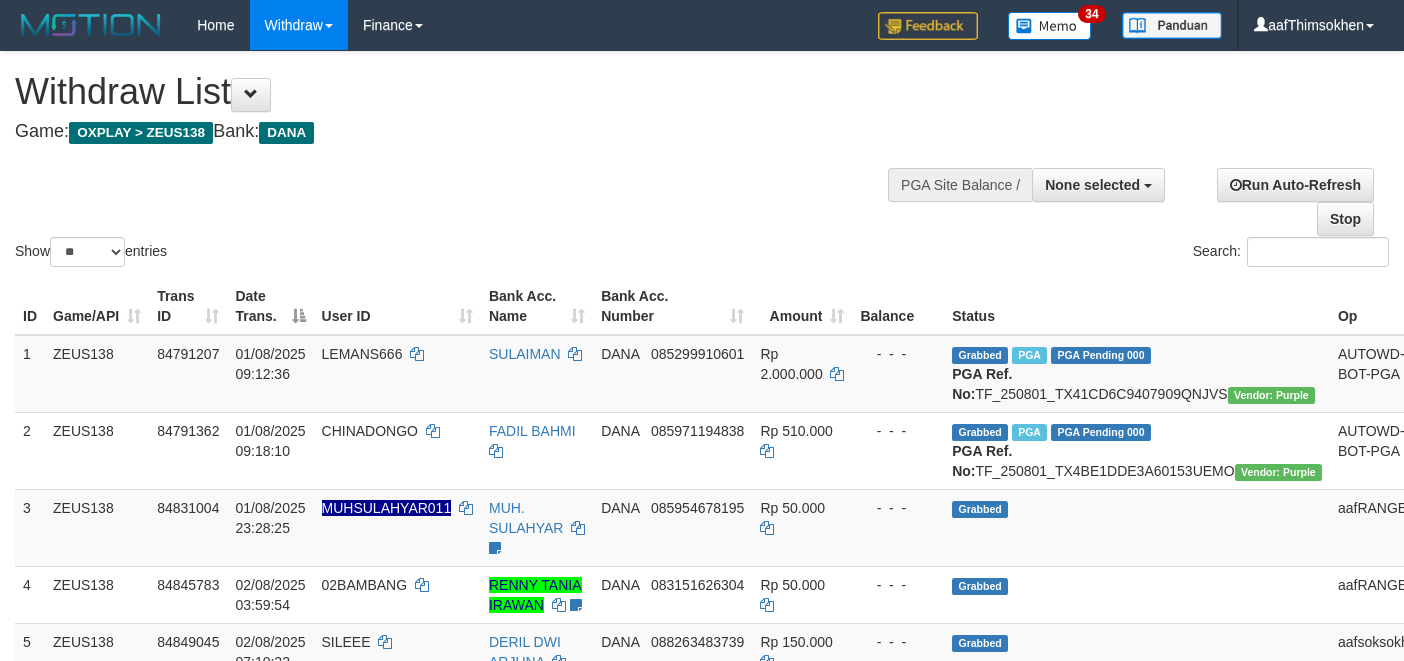 select 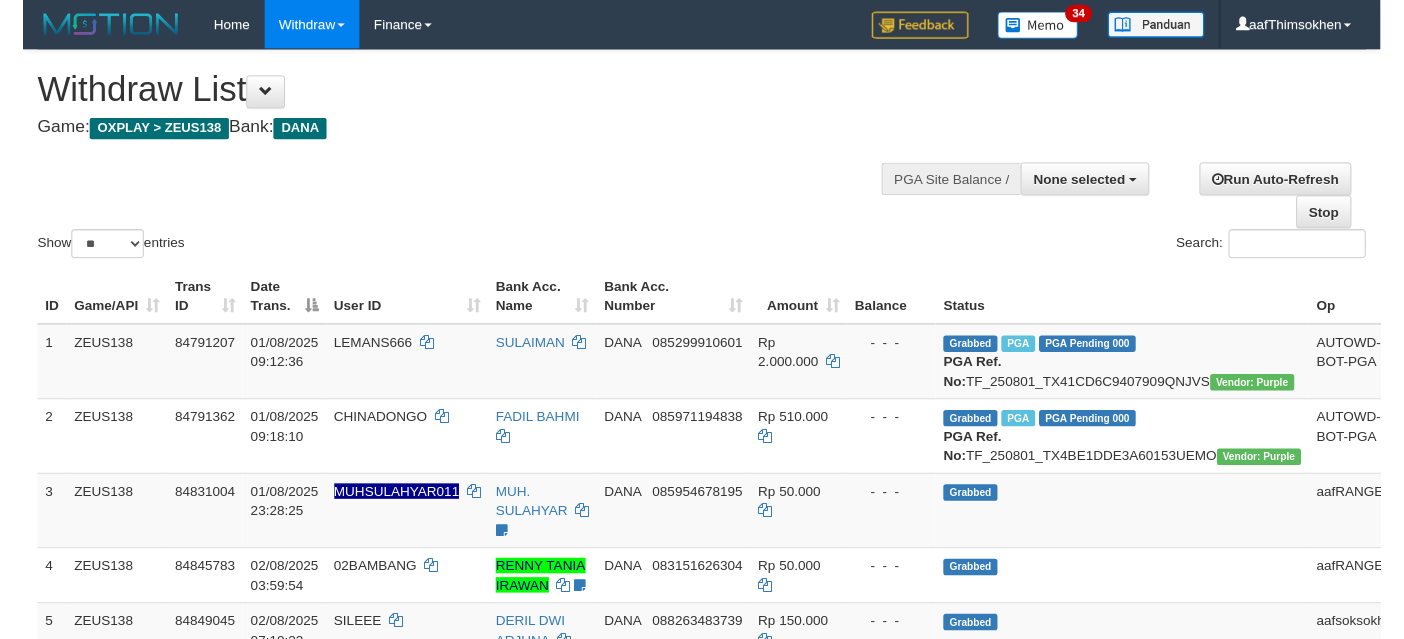 scroll, scrollTop: 349, scrollLeft: 0, axis: vertical 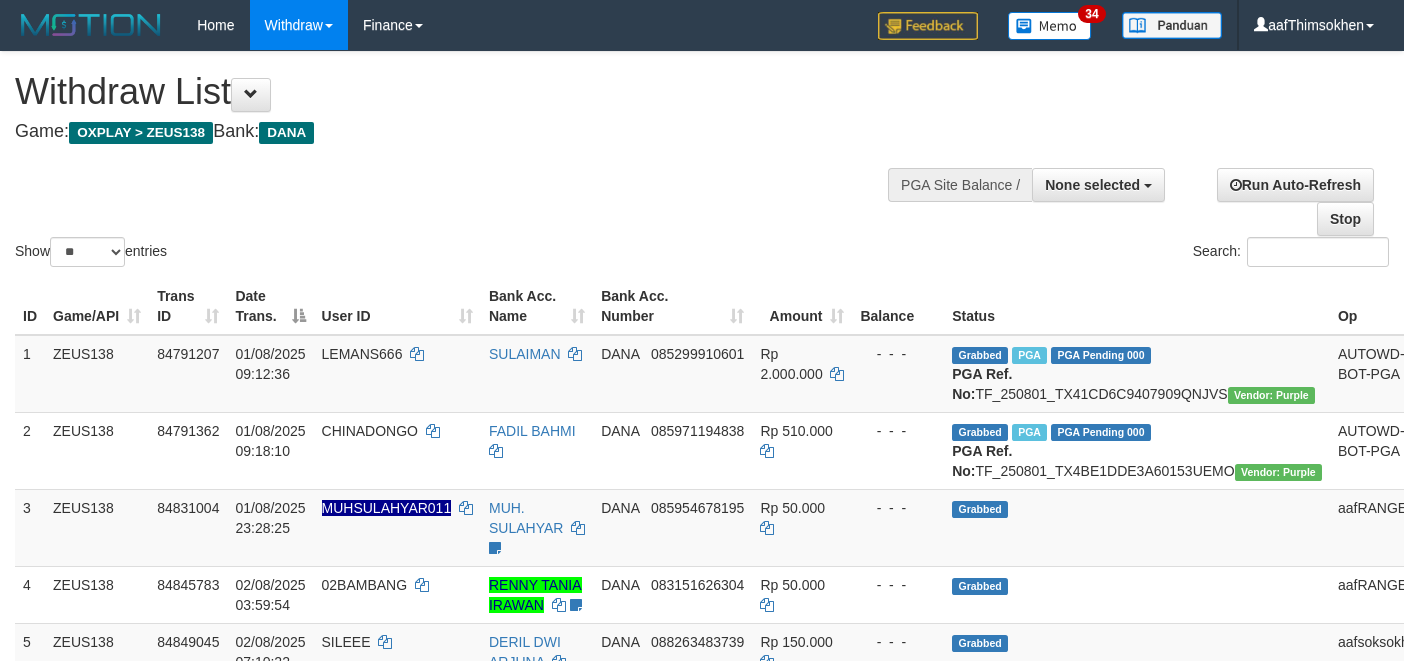select 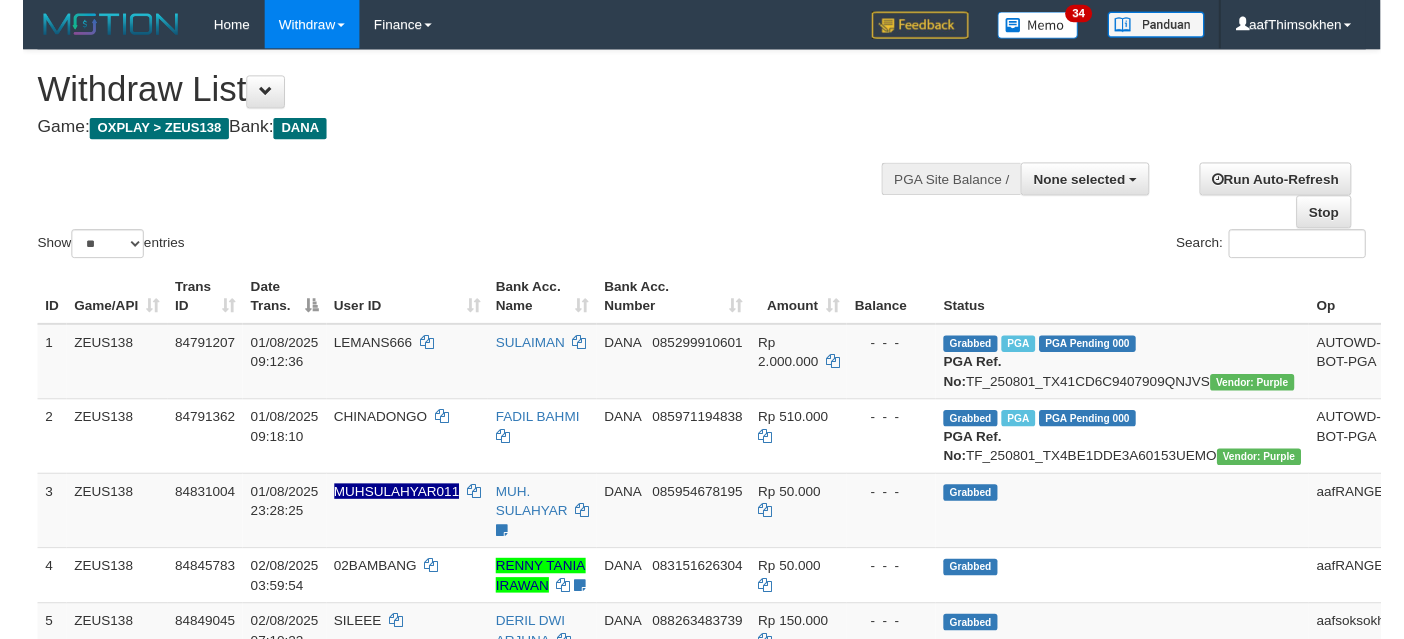 scroll, scrollTop: 349, scrollLeft: 0, axis: vertical 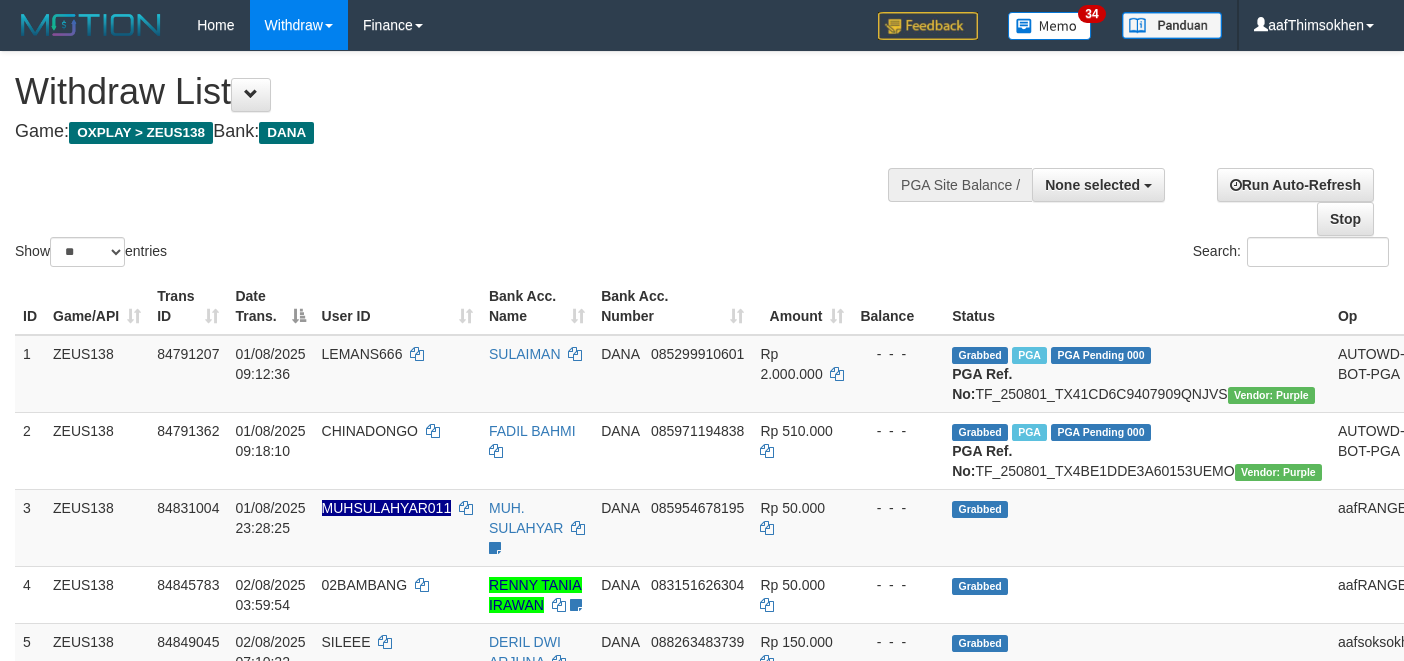 select 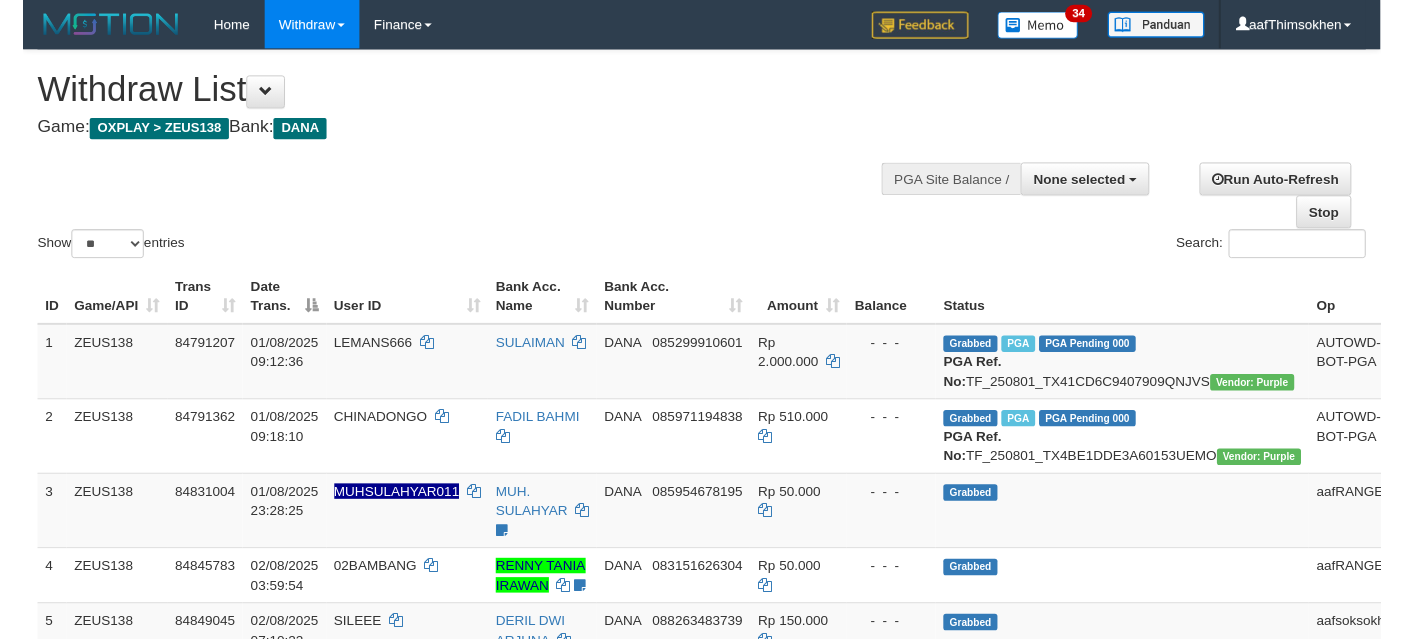 scroll, scrollTop: 349, scrollLeft: 0, axis: vertical 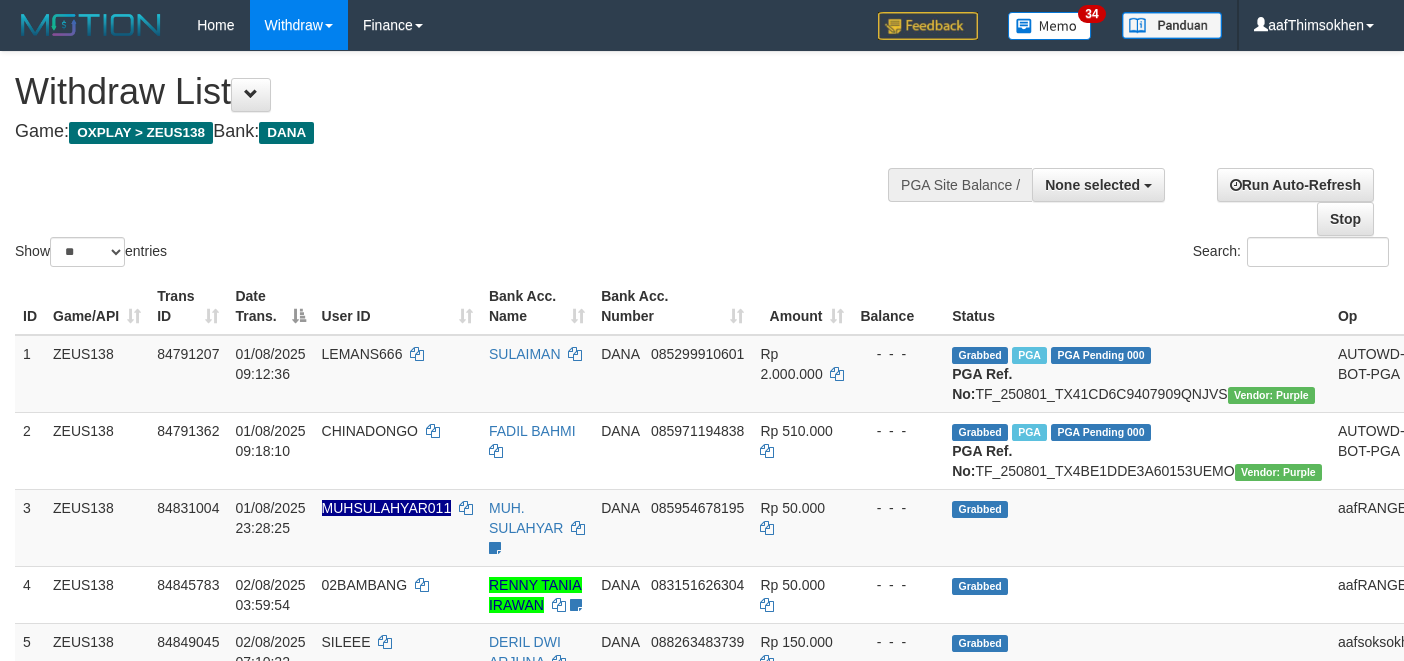 select 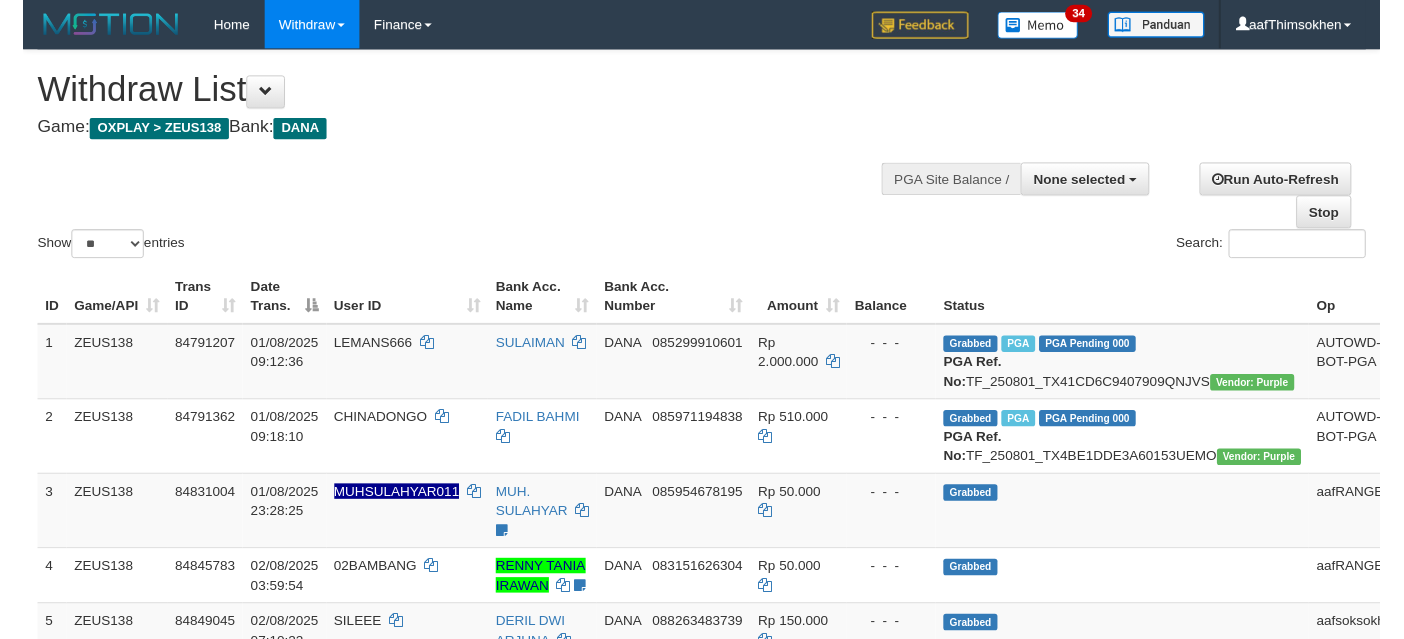 scroll, scrollTop: 349, scrollLeft: 0, axis: vertical 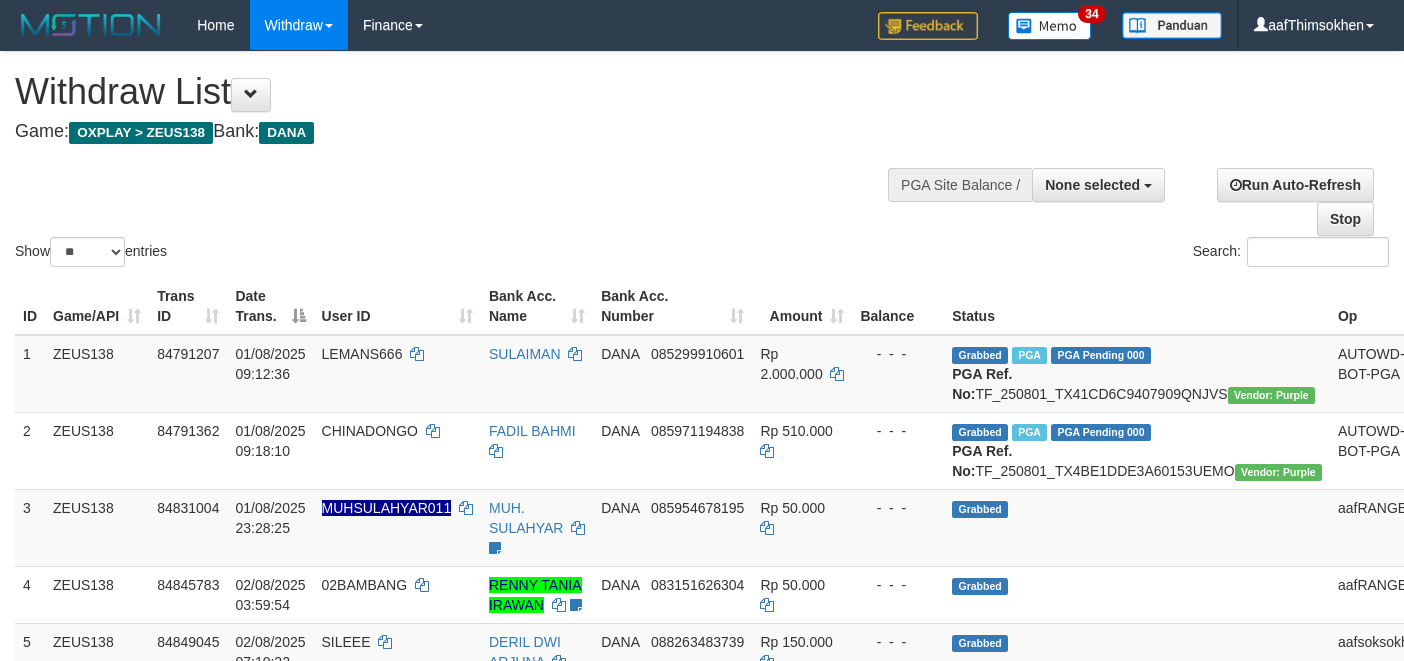 select 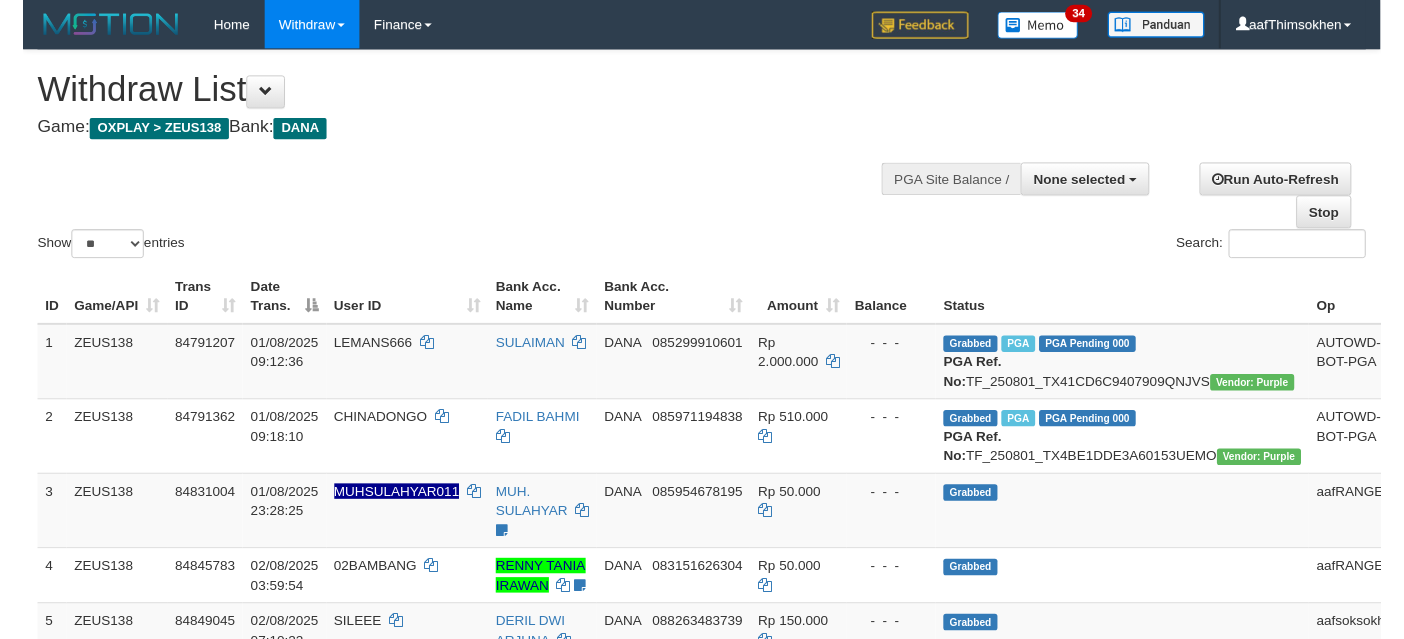 scroll, scrollTop: 349, scrollLeft: 0, axis: vertical 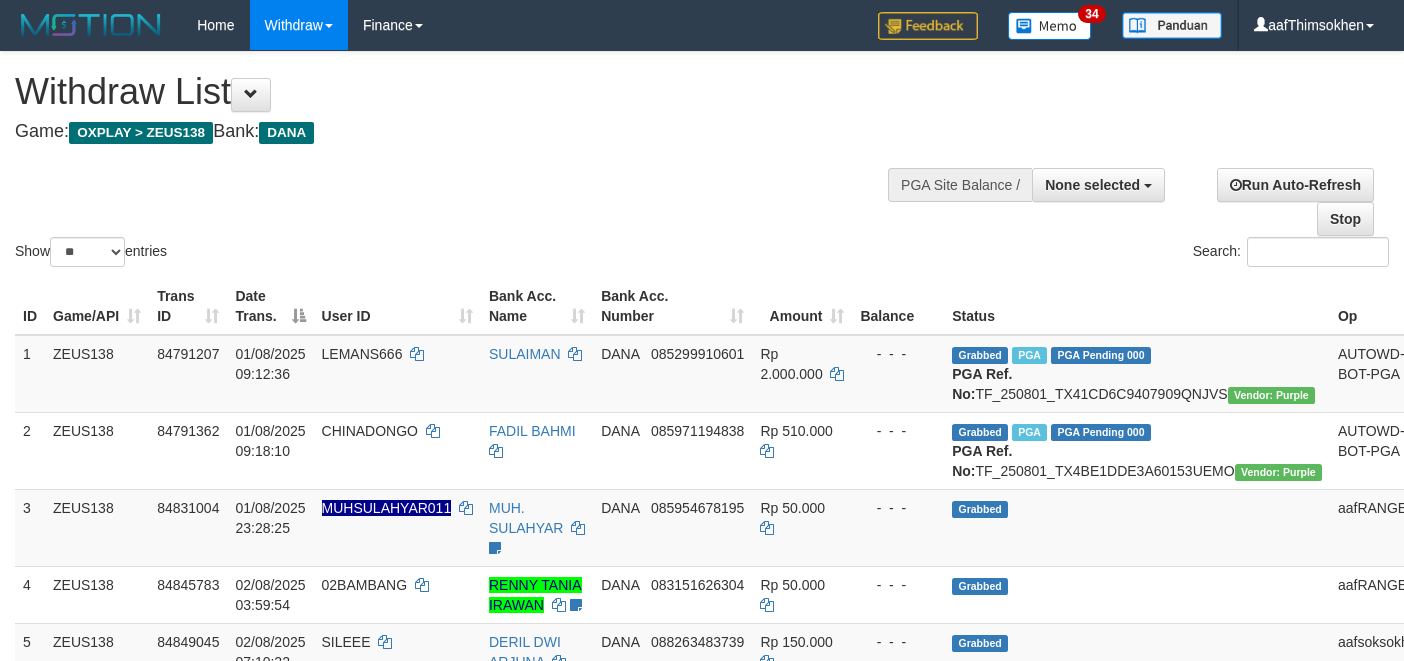 select 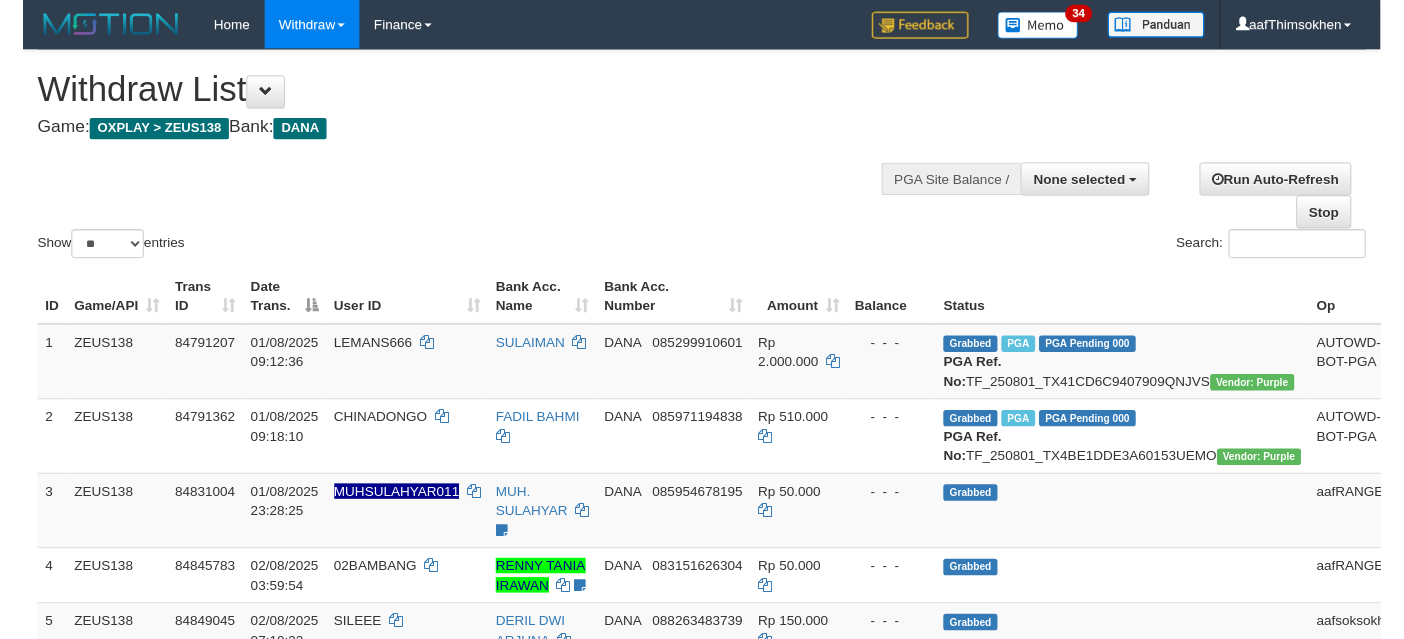 scroll, scrollTop: 349, scrollLeft: 0, axis: vertical 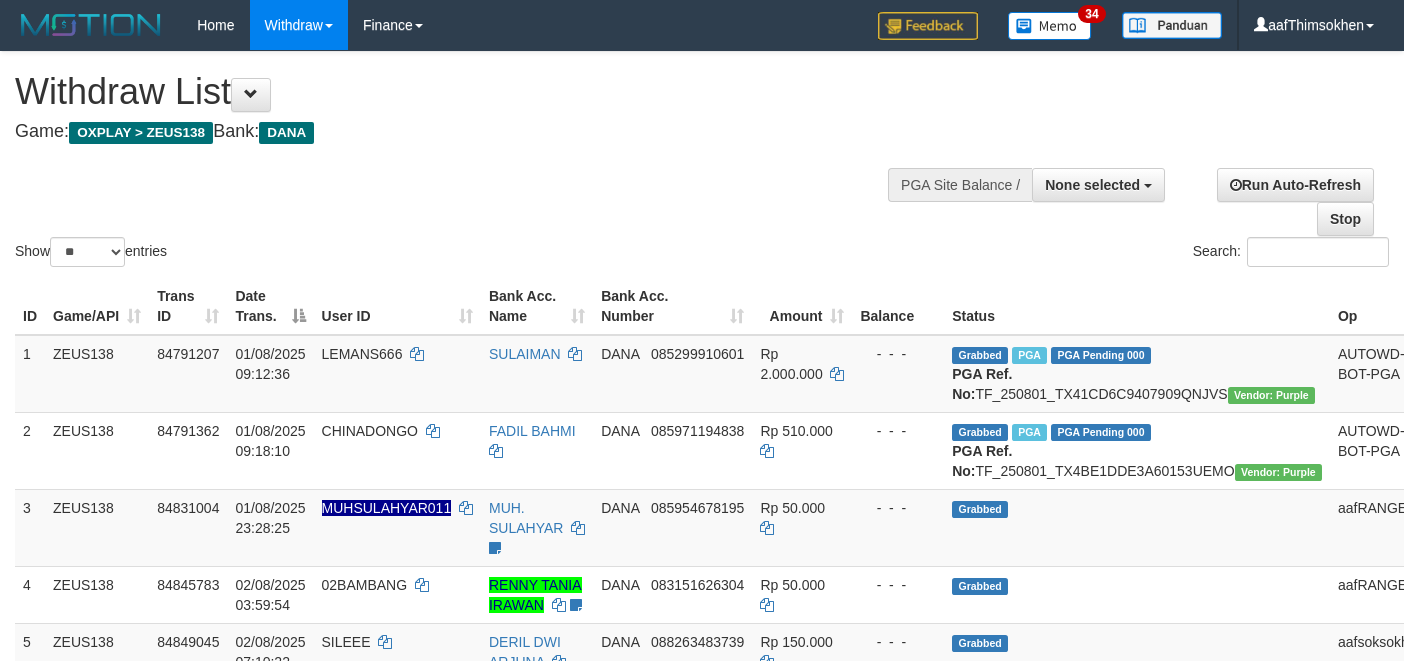 select 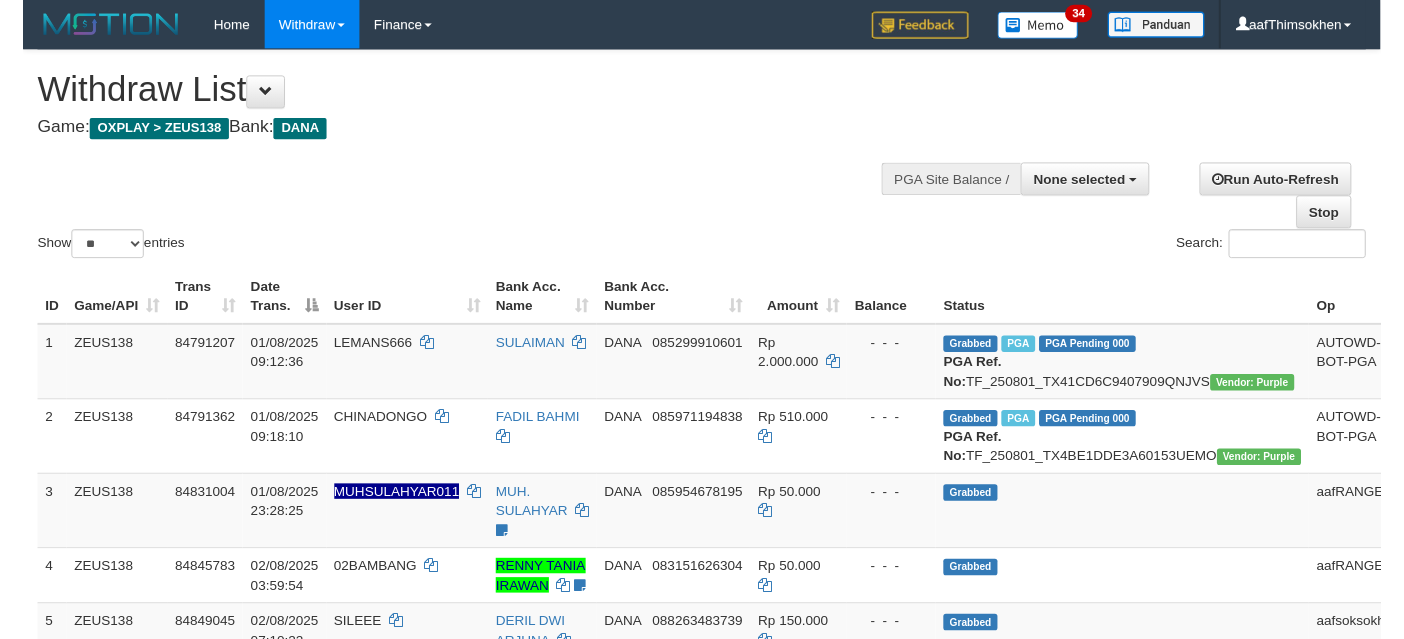 scroll, scrollTop: 349, scrollLeft: 0, axis: vertical 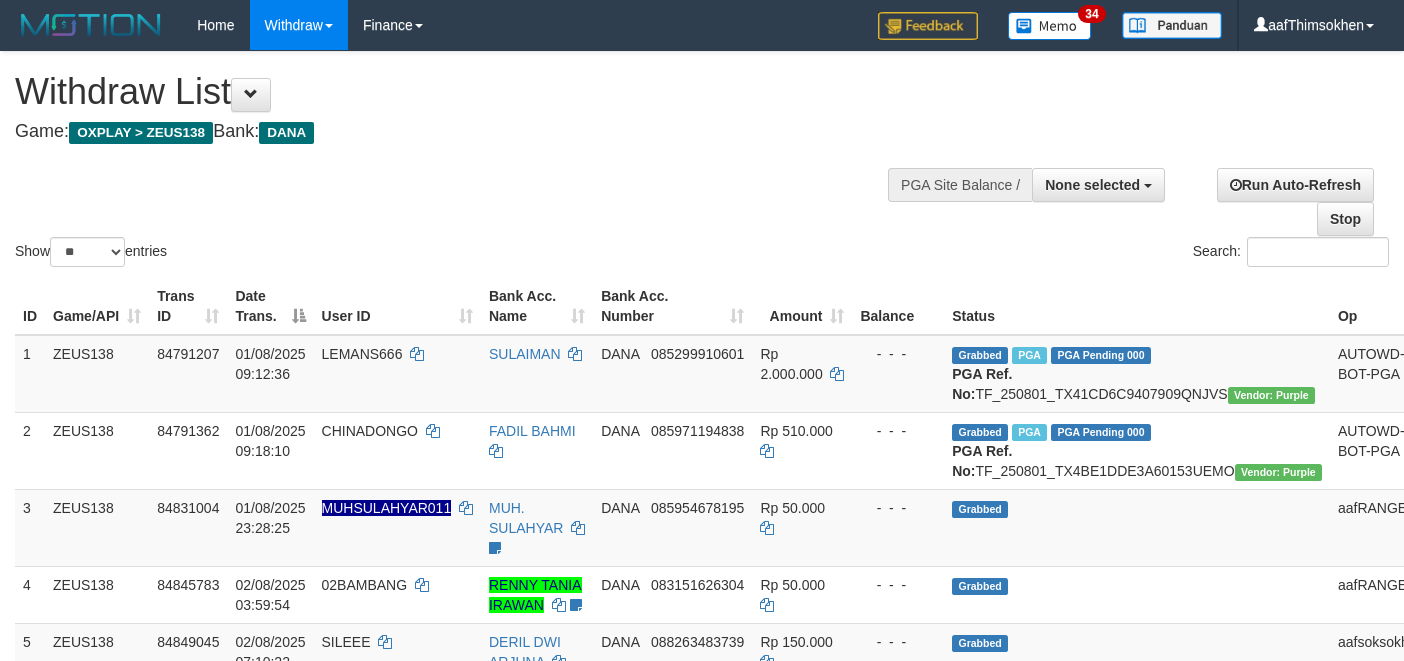 select 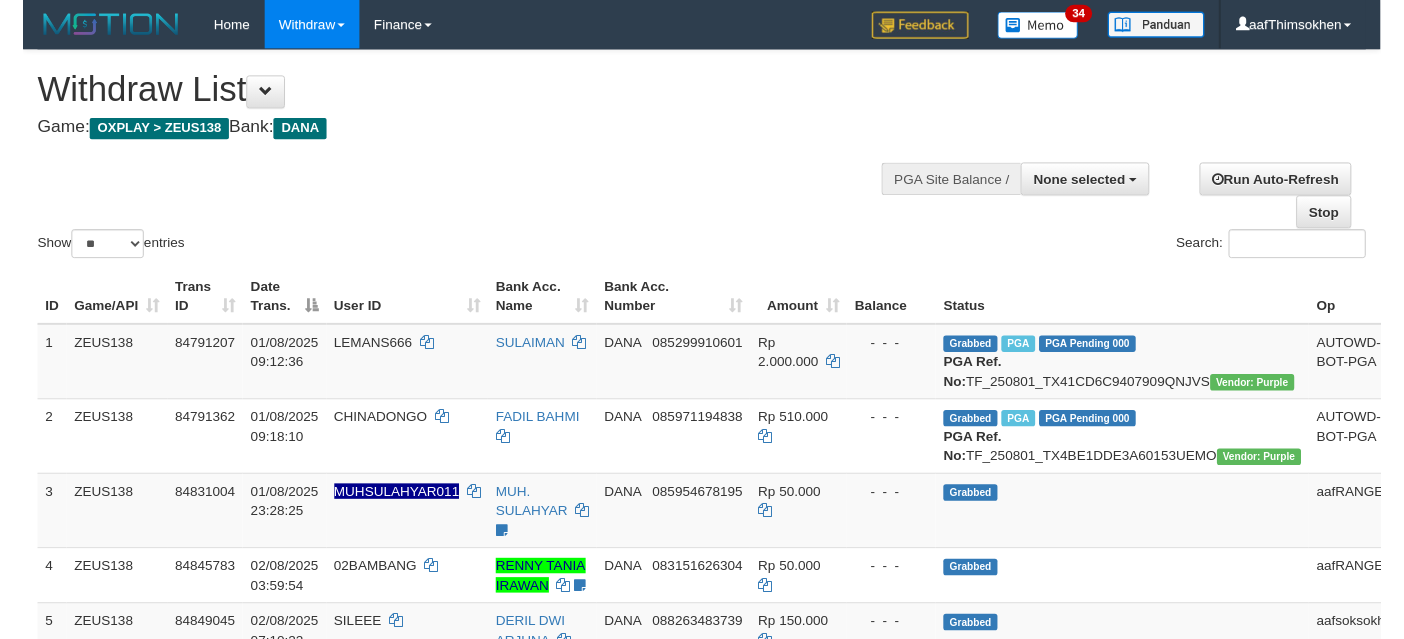 scroll, scrollTop: 349, scrollLeft: 0, axis: vertical 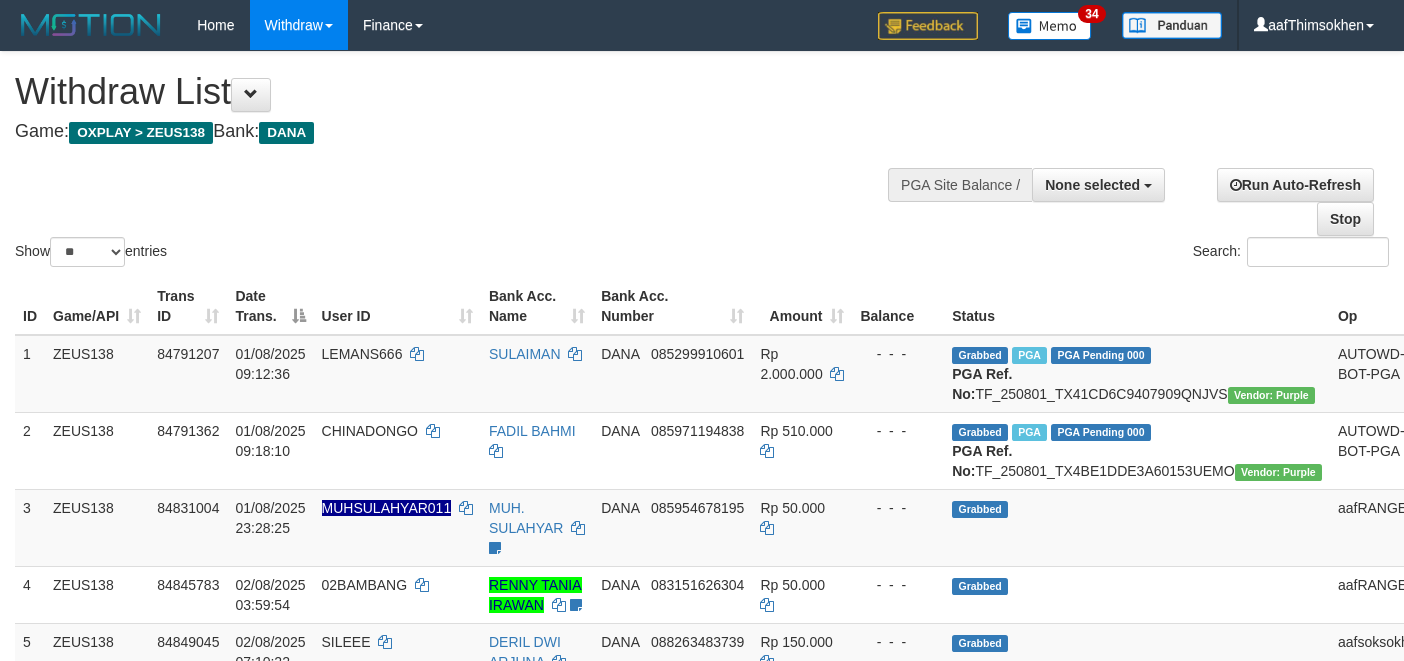 select 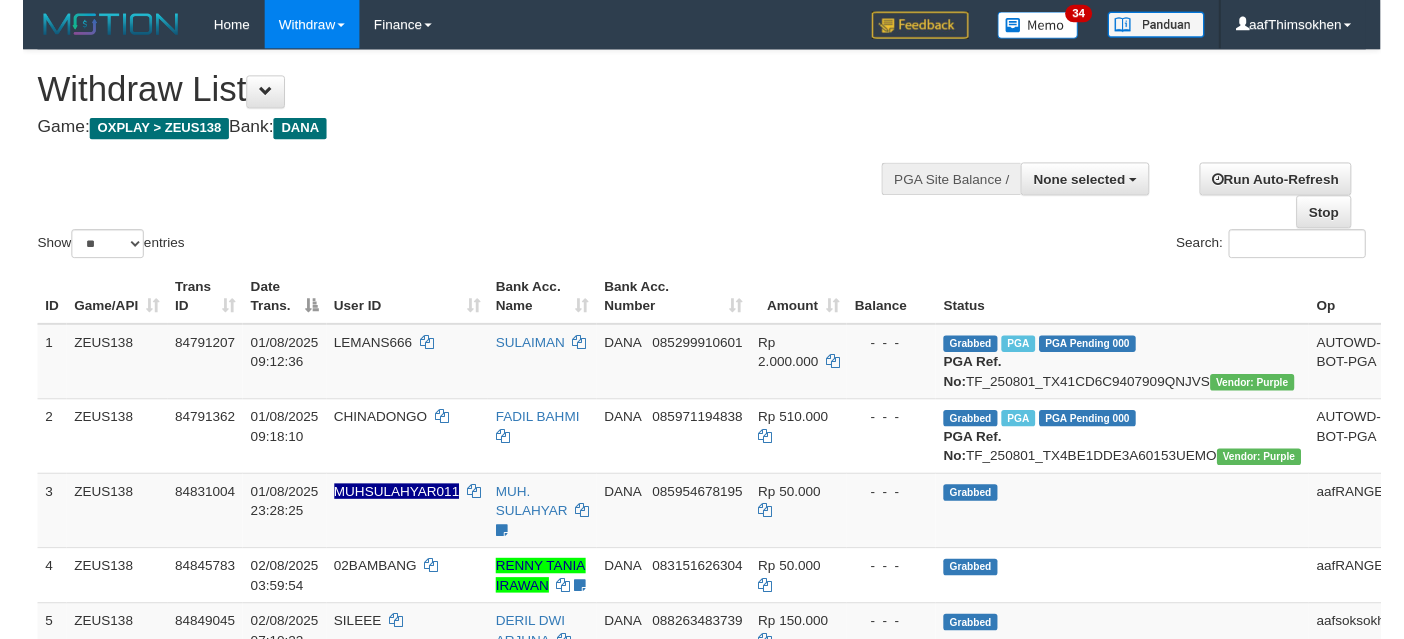 scroll, scrollTop: 349, scrollLeft: 0, axis: vertical 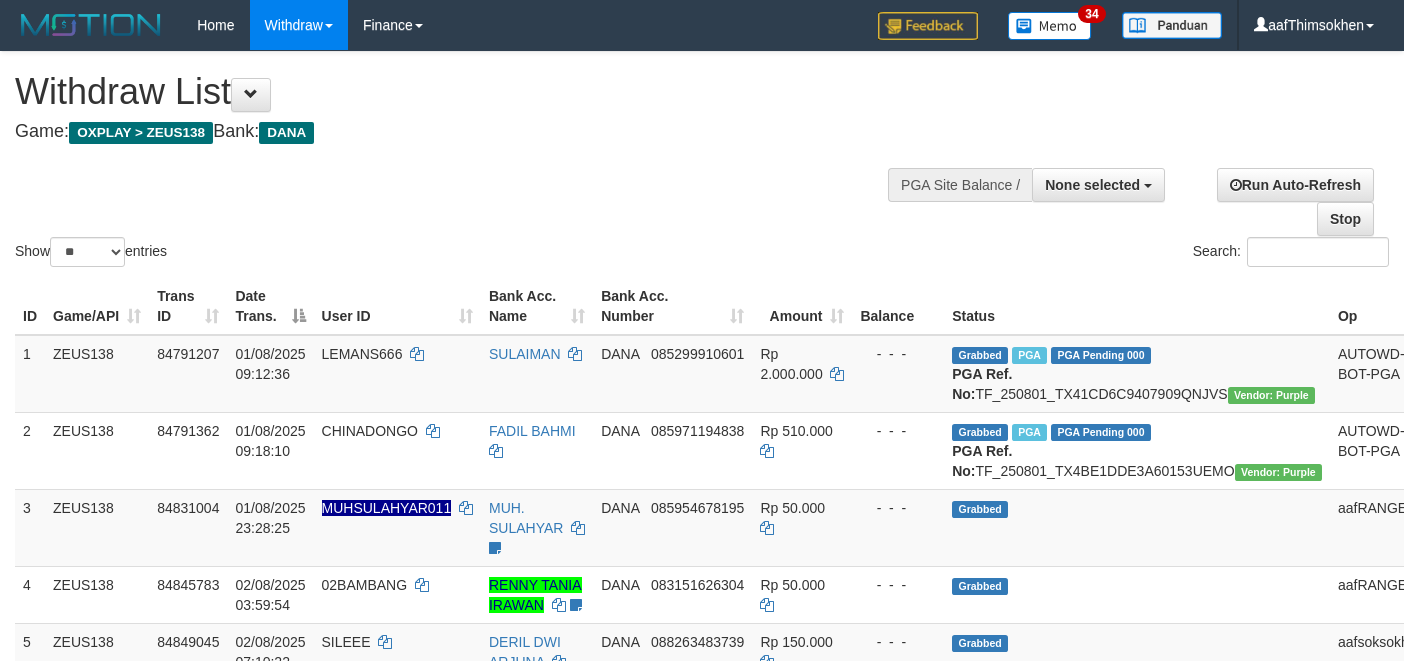 select 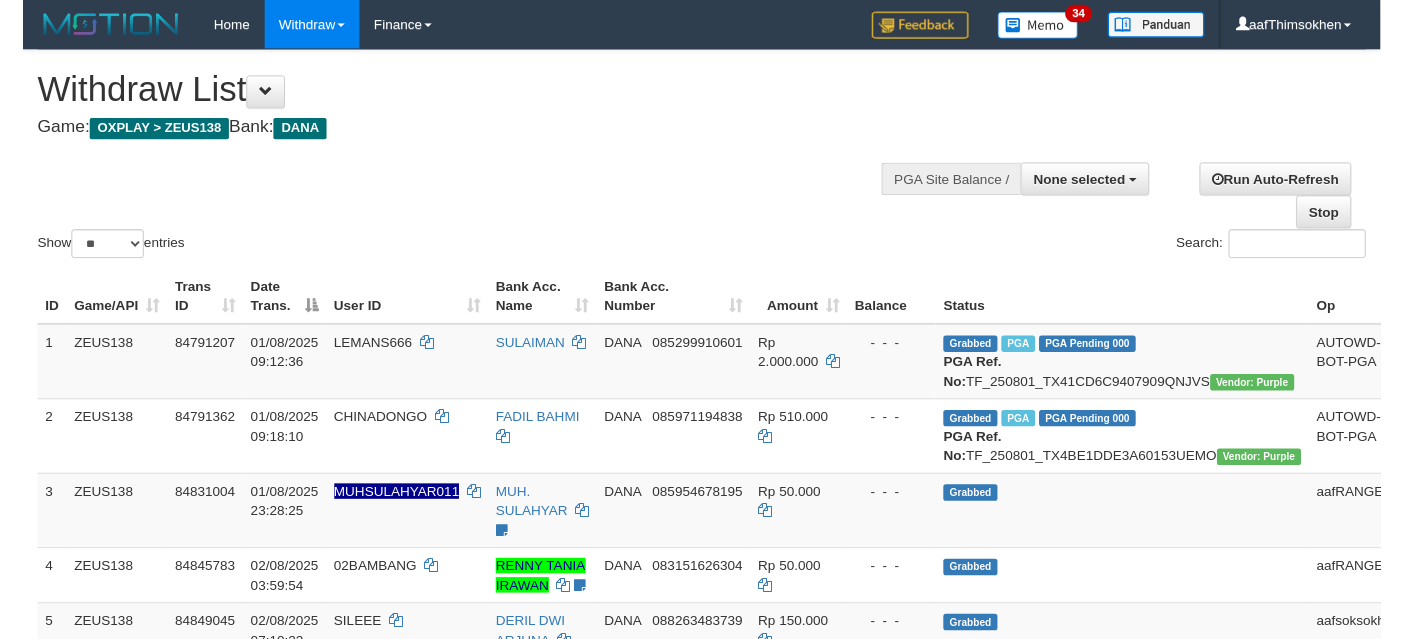 scroll, scrollTop: 349, scrollLeft: 0, axis: vertical 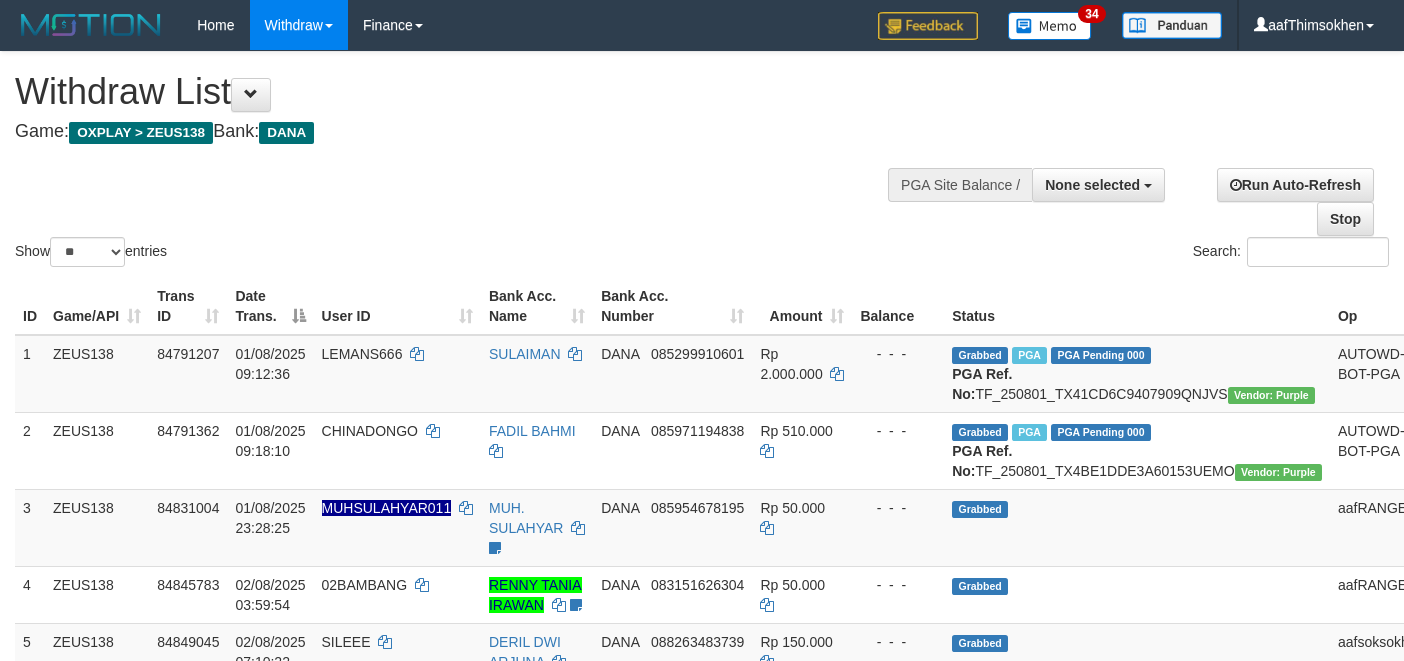 select 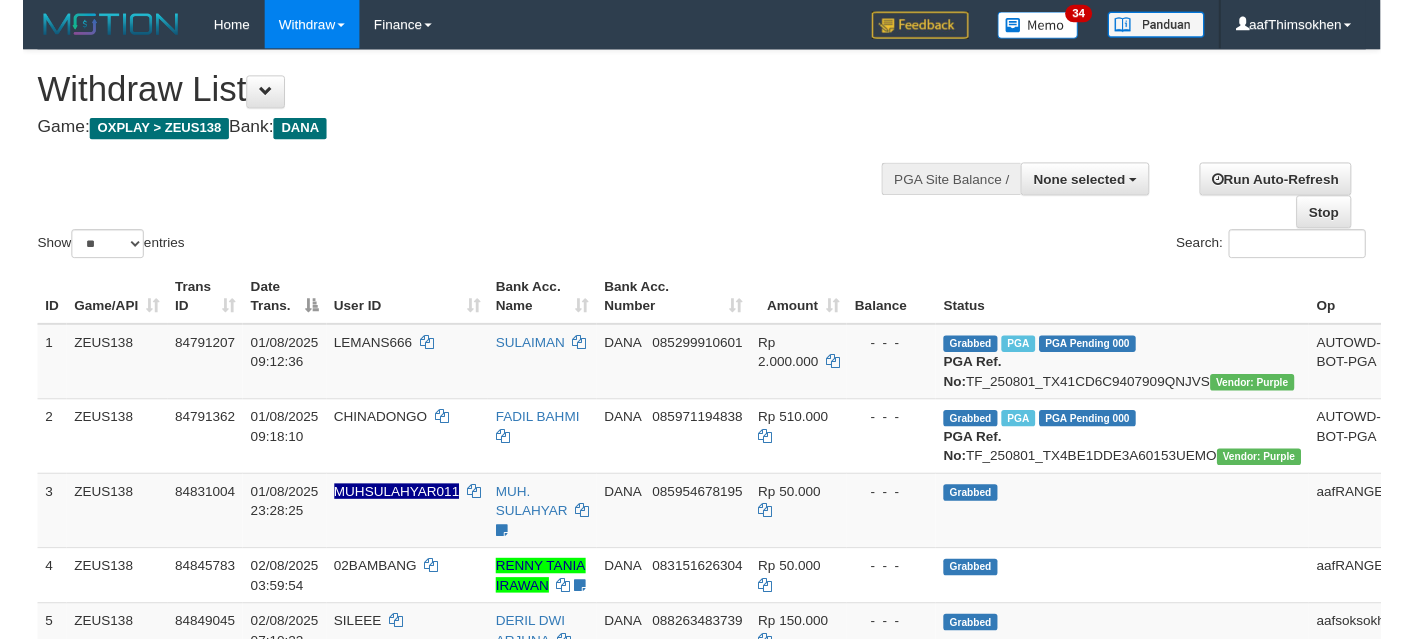 scroll, scrollTop: 349, scrollLeft: 0, axis: vertical 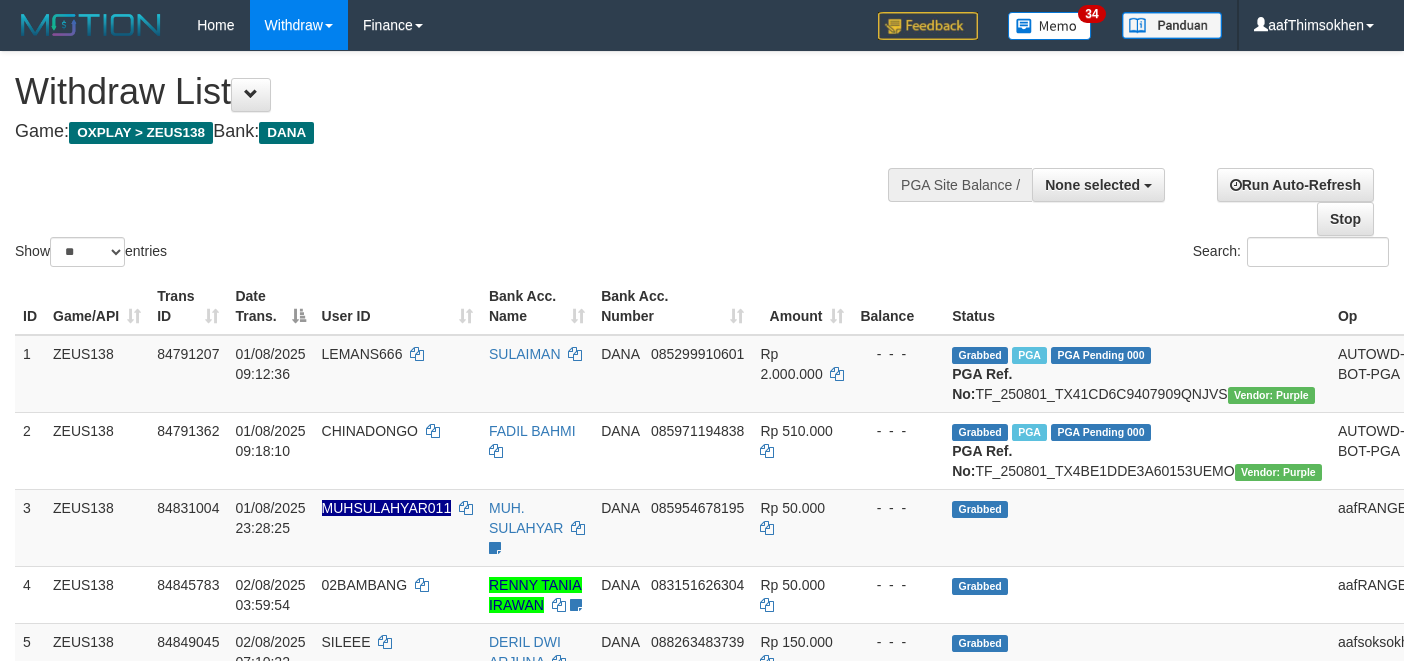 select 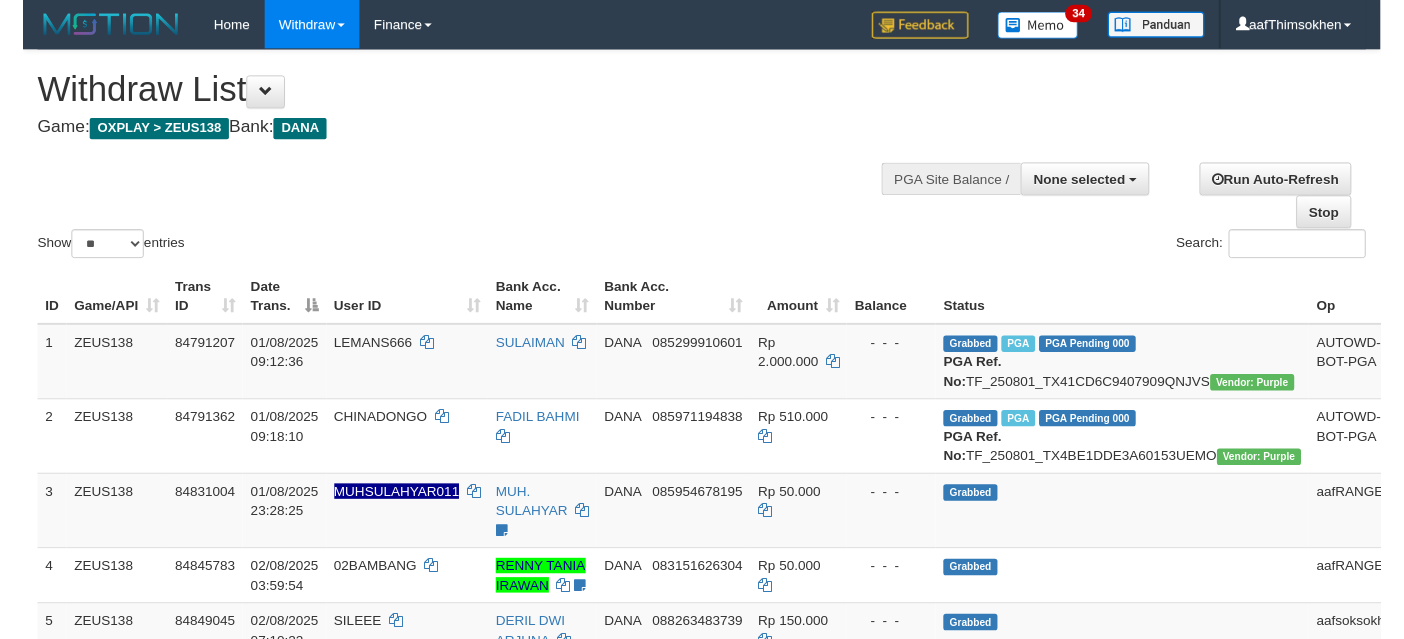 scroll, scrollTop: 349, scrollLeft: 0, axis: vertical 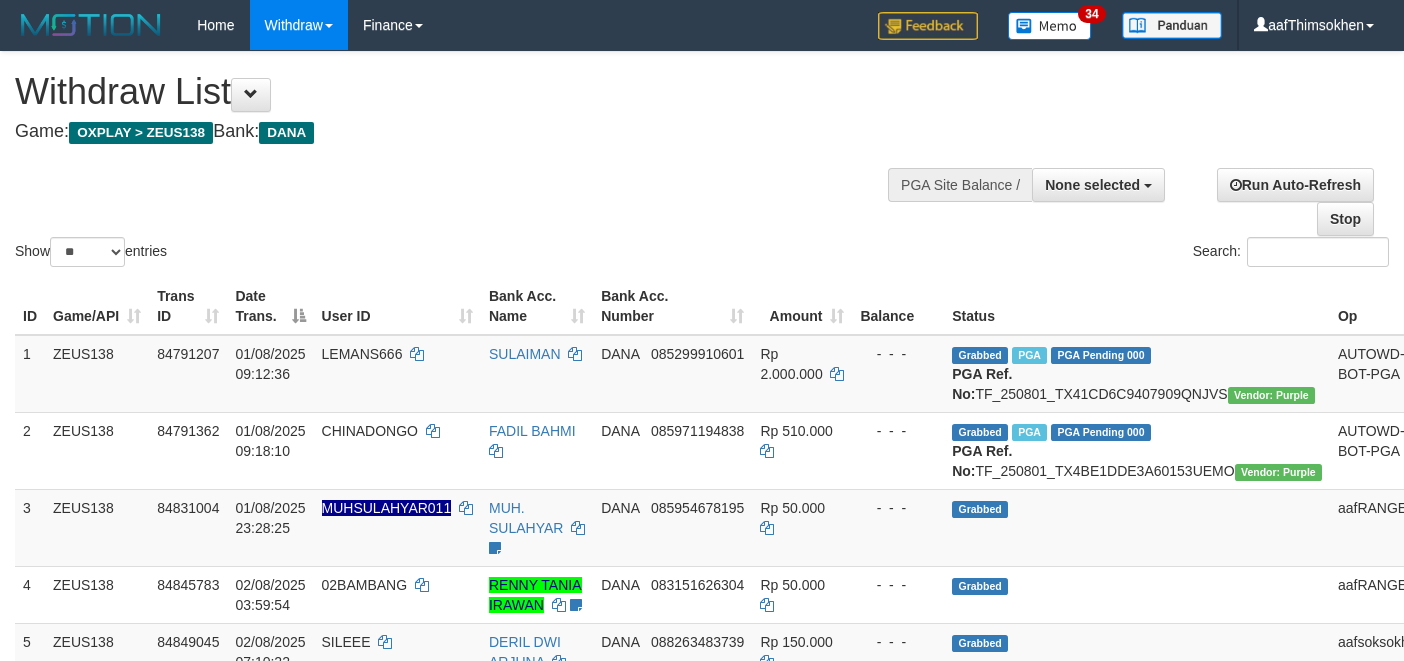 select 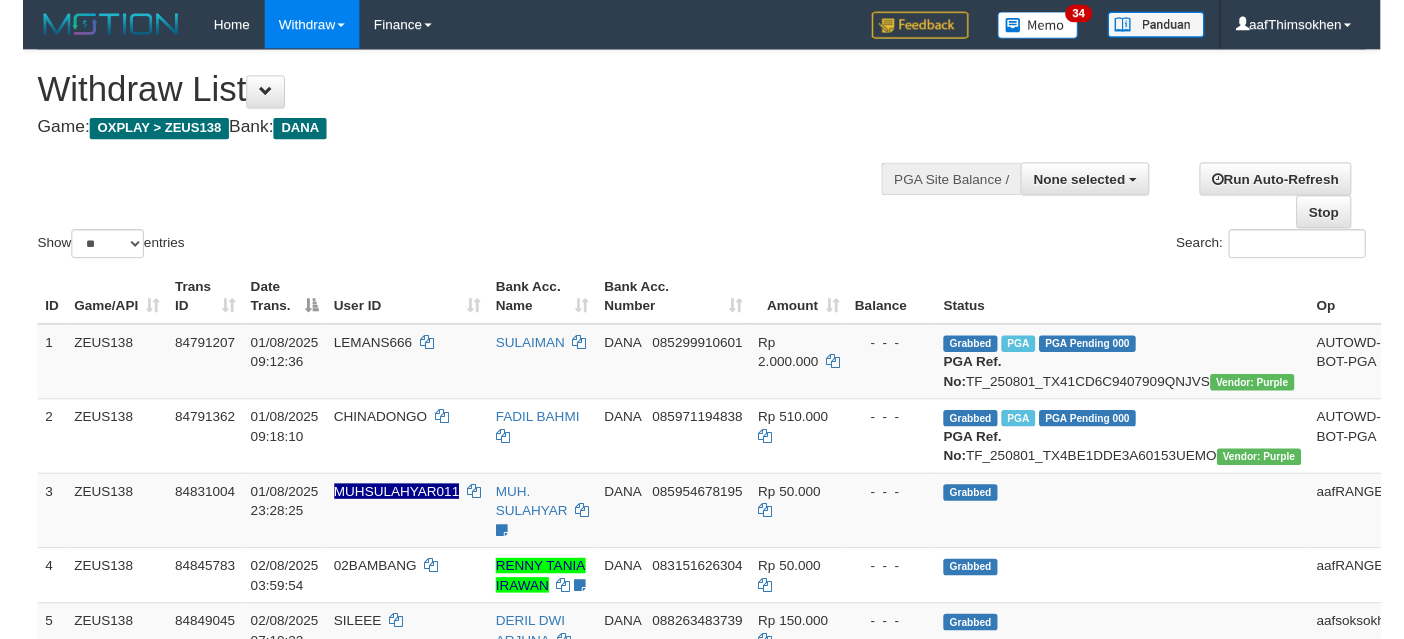 scroll, scrollTop: 349, scrollLeft: 0, axis: vertical 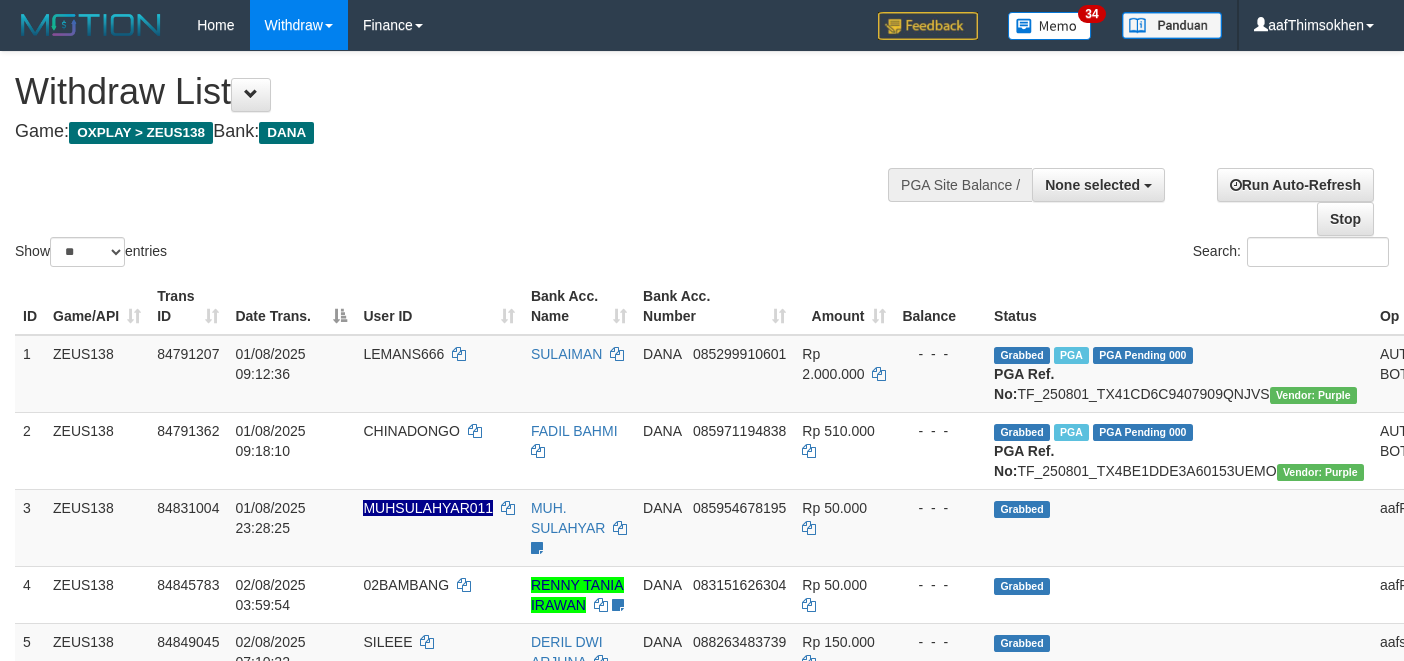 select 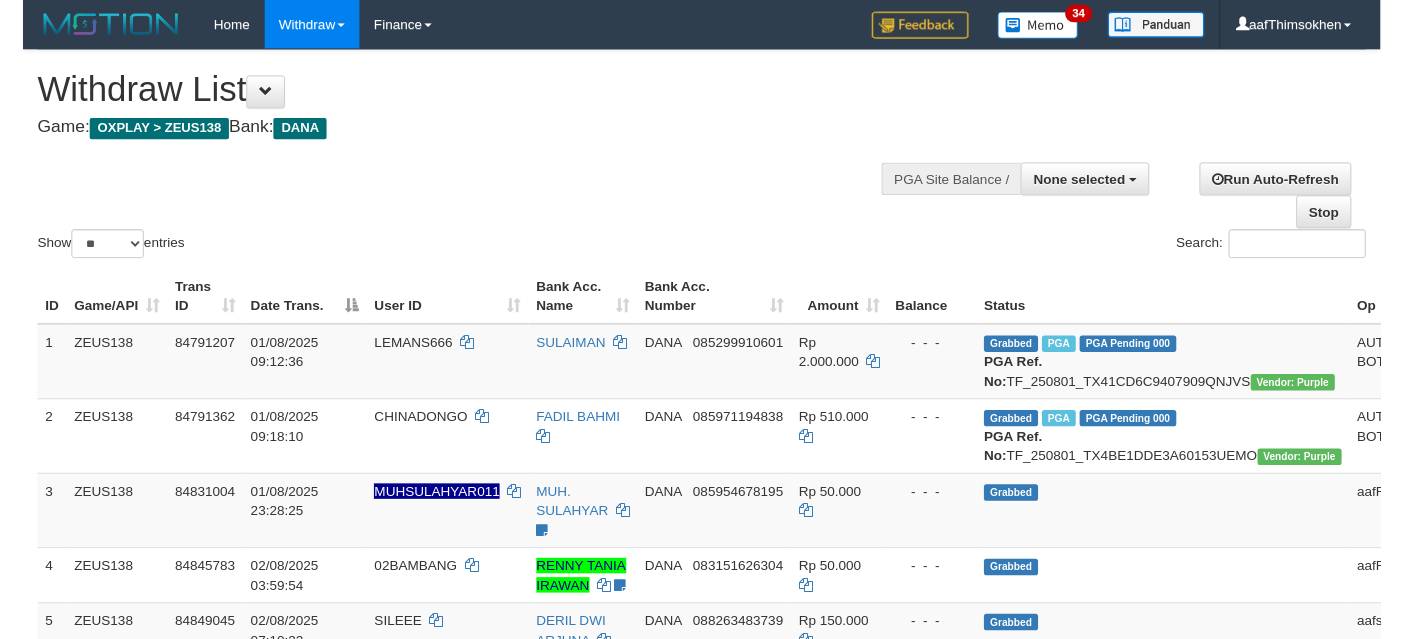 scroll, scrollTop: 349, scrollLeft: 0, axis: vertical 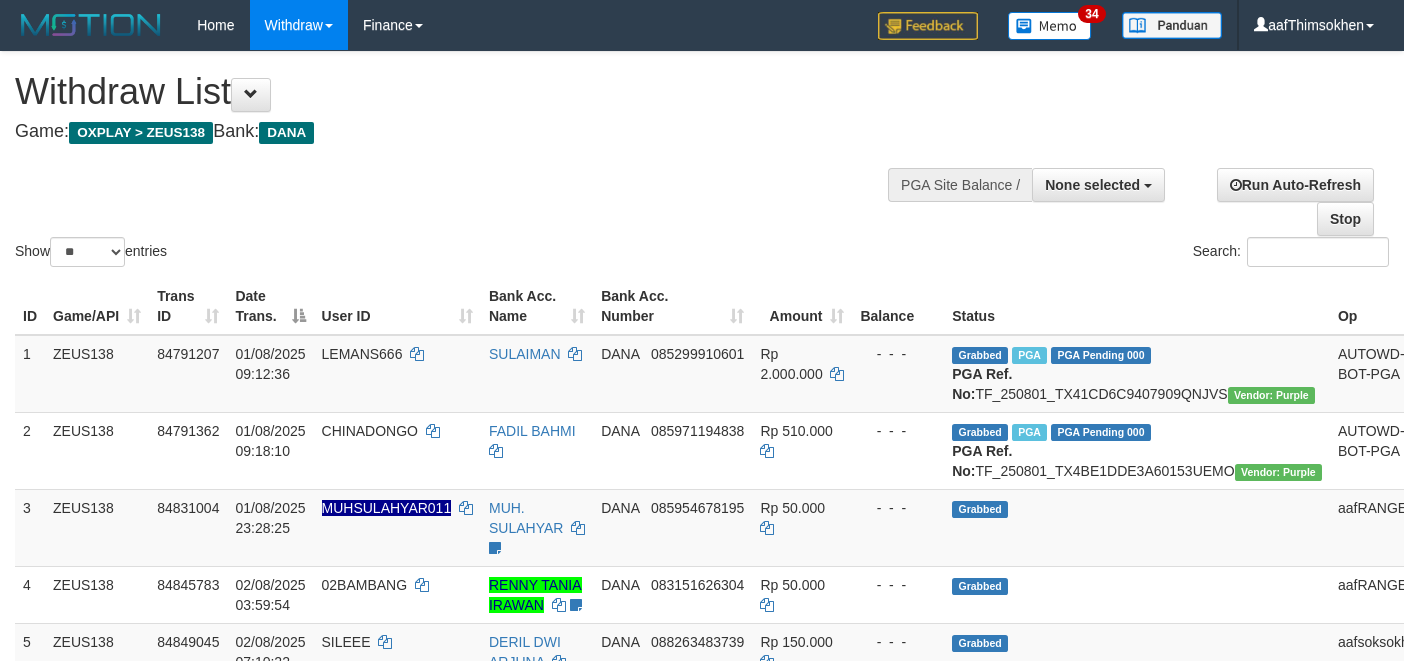 select 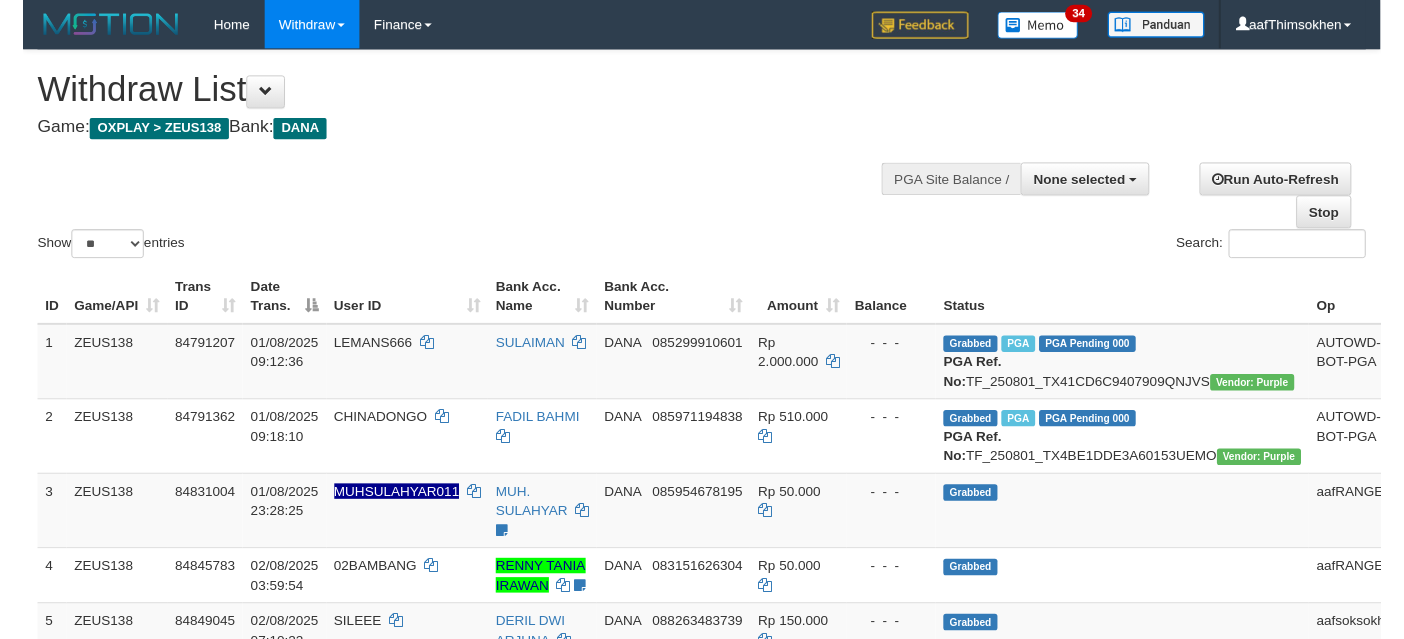 scroll, scrollTop: 349, scrollLeft: 0, axis: vertical 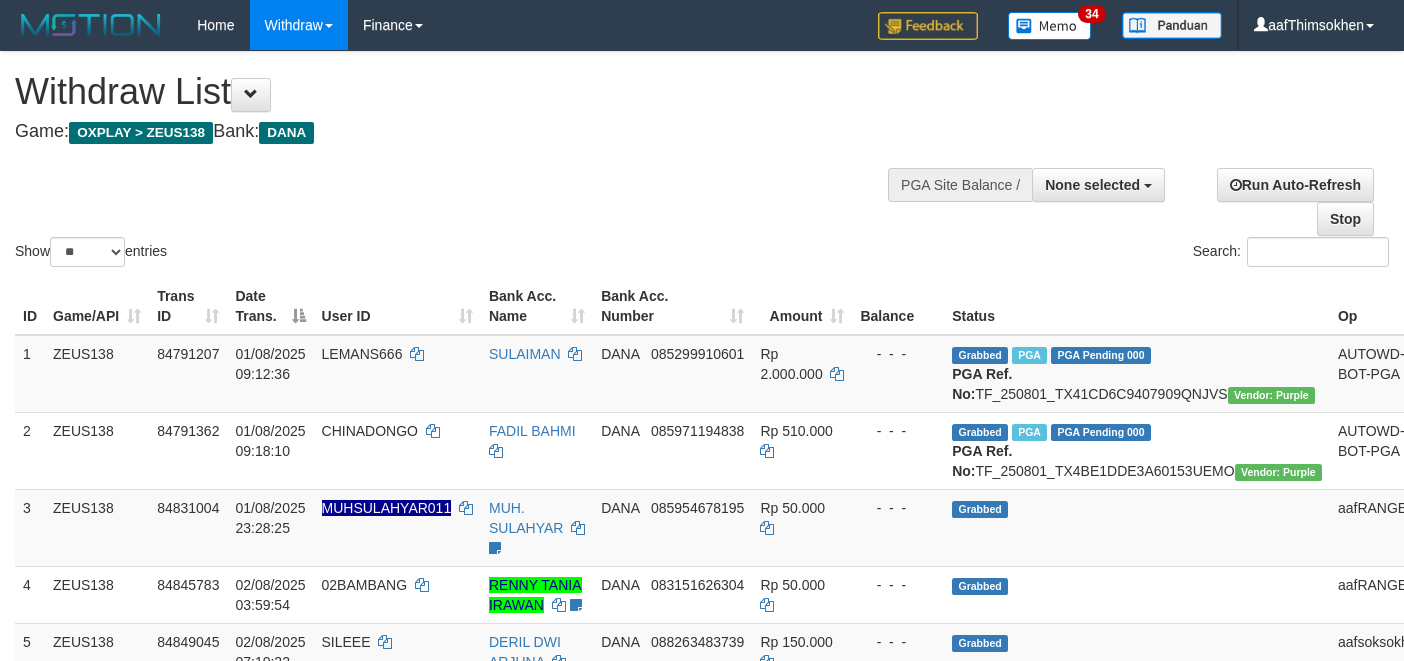 select 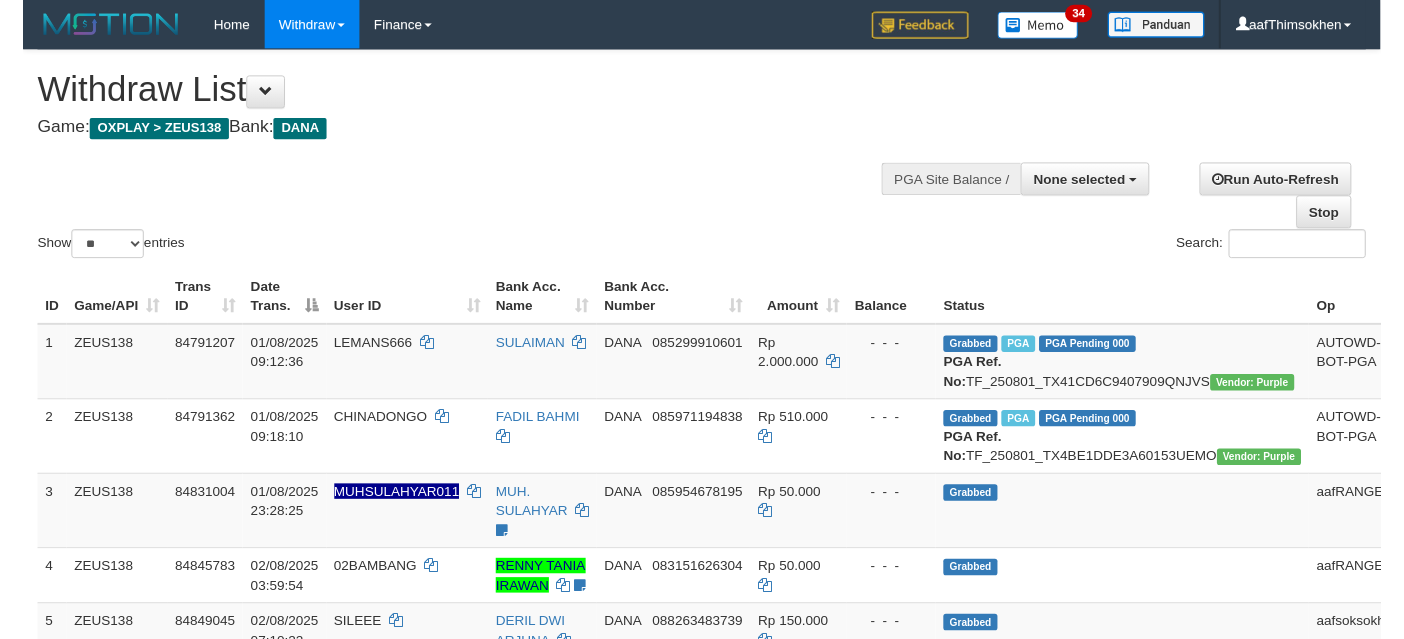 scroll, scrollTop: 349, scrollLeft: 0, axis: vertical 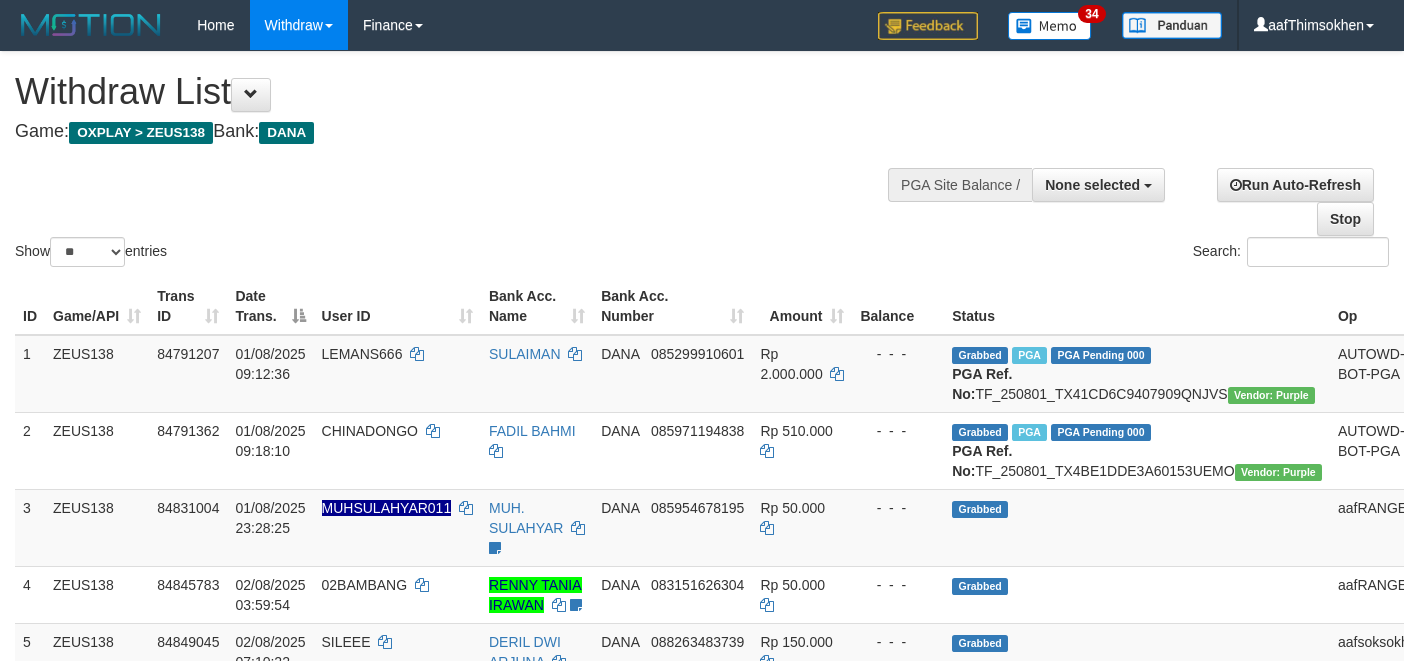 select 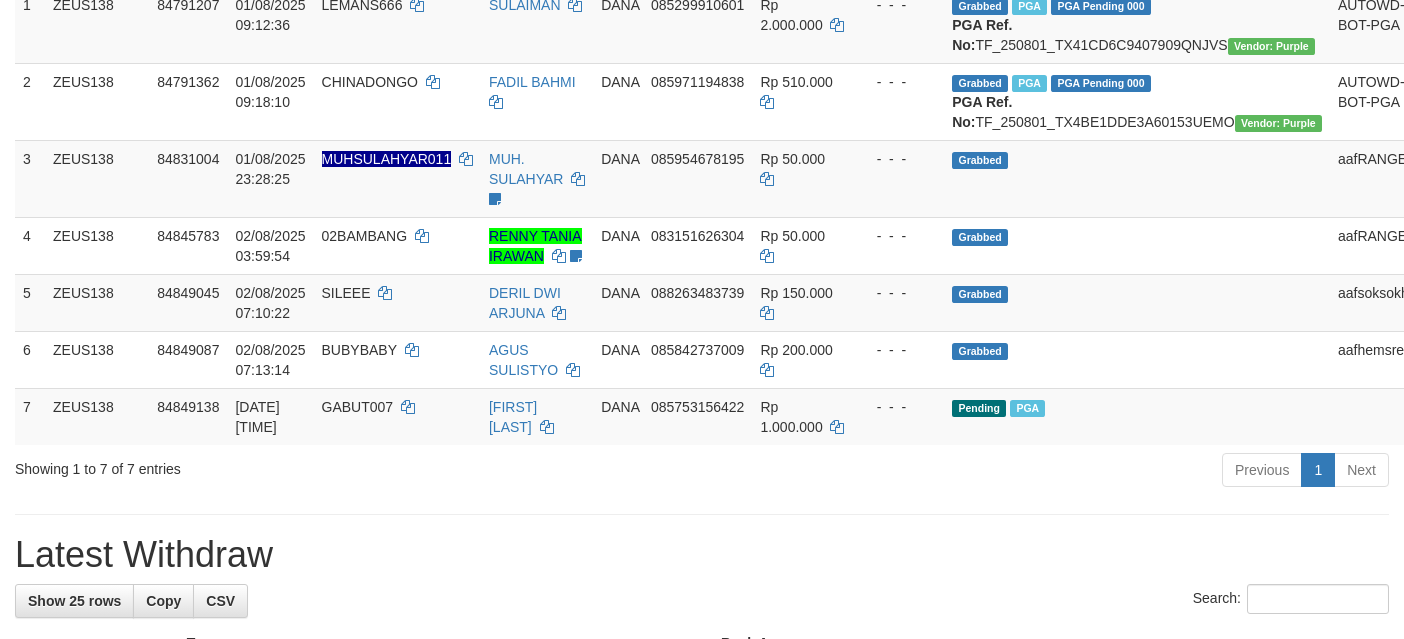 scroll, scrollTop: 349, scrollLeft: 0, axis: vertical 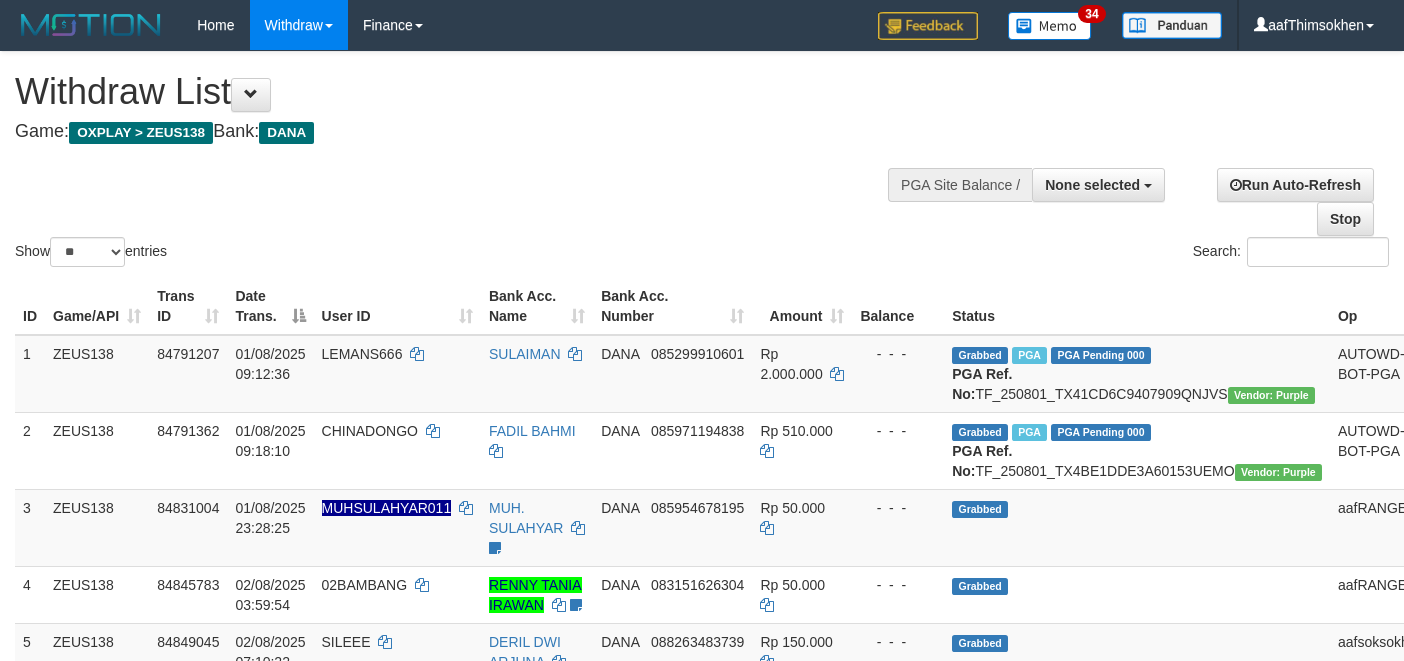 select 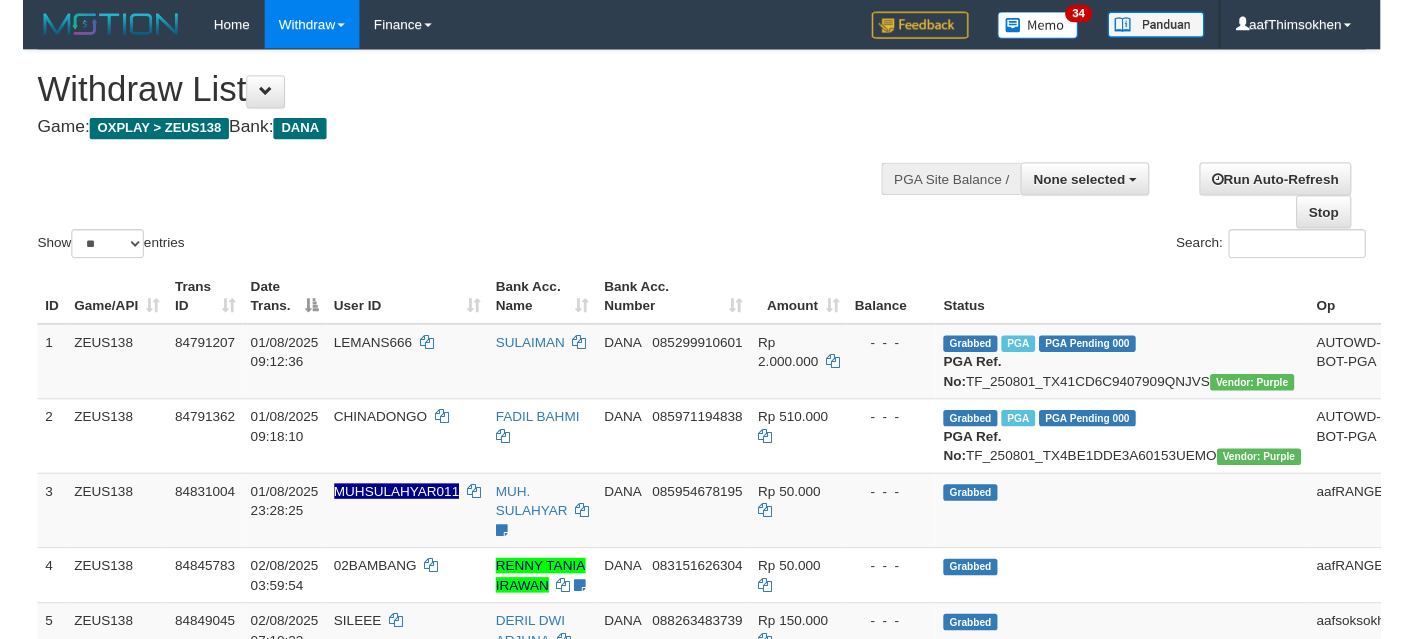scroll, scrollTop: 349, scrollLeft: 0, axis: vertical 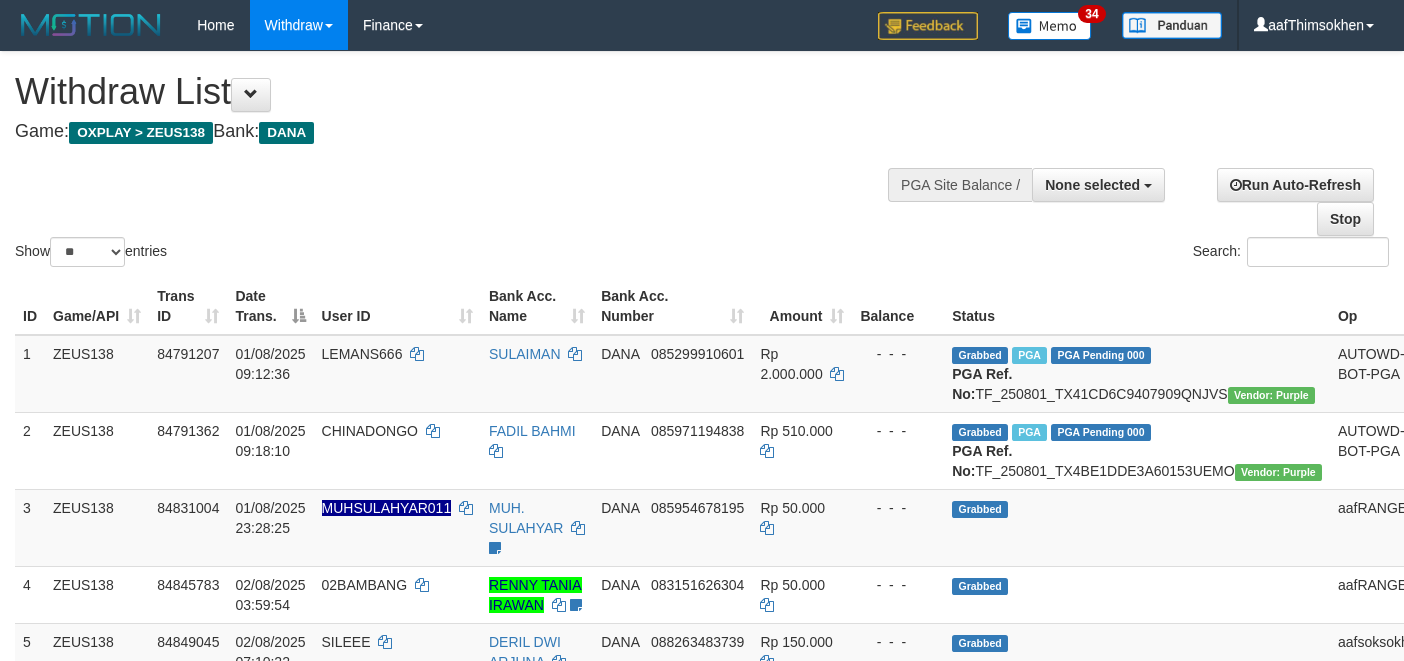 select 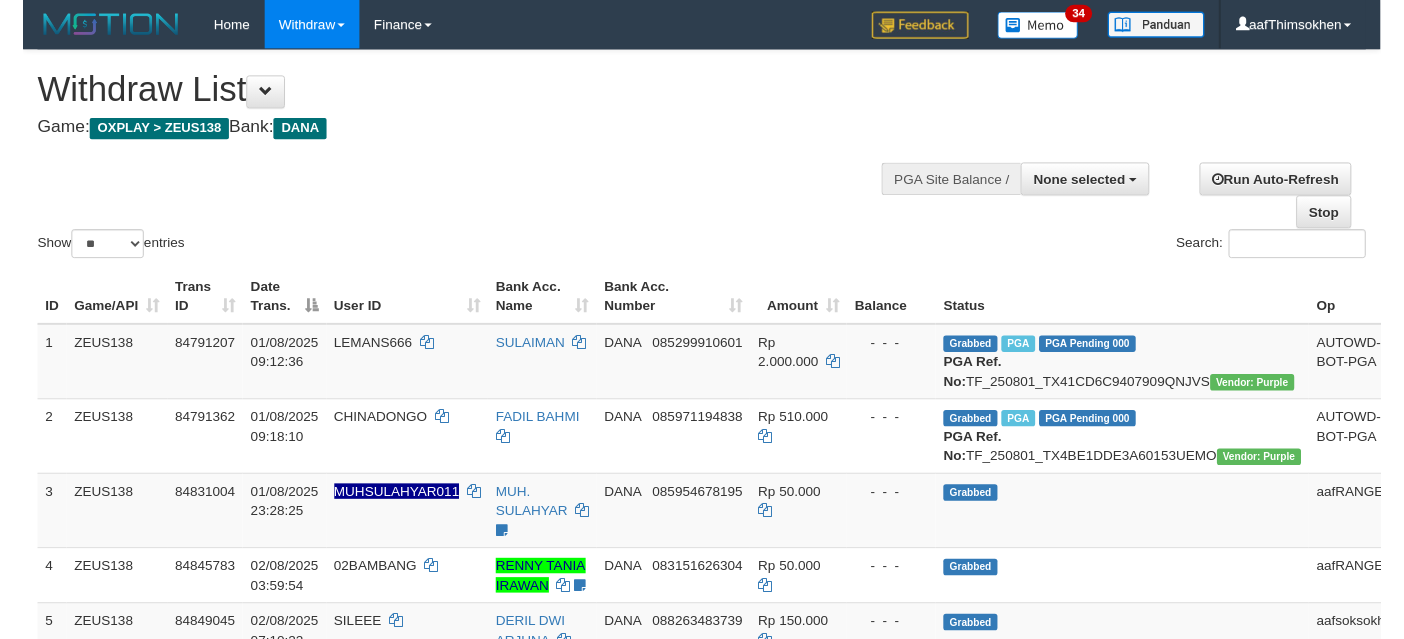 scroll, scrollTop: 349, scrollLeft: 0, axis: vertical 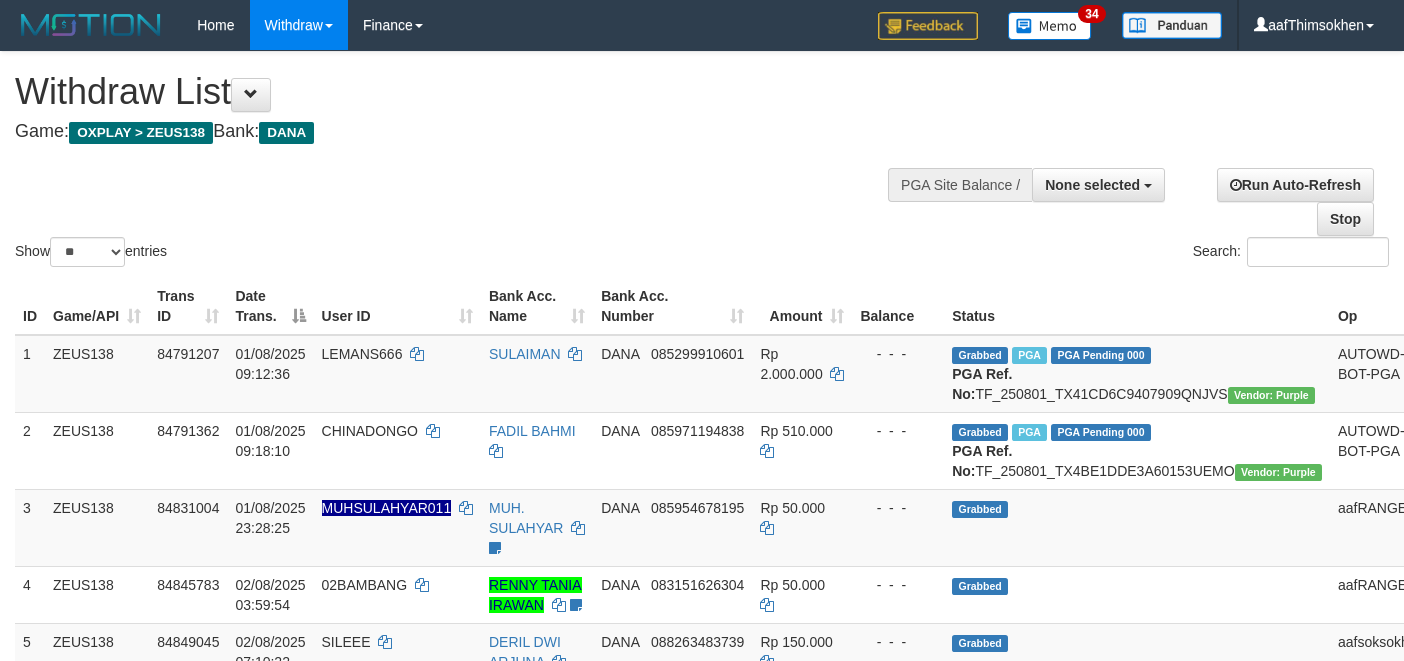 select 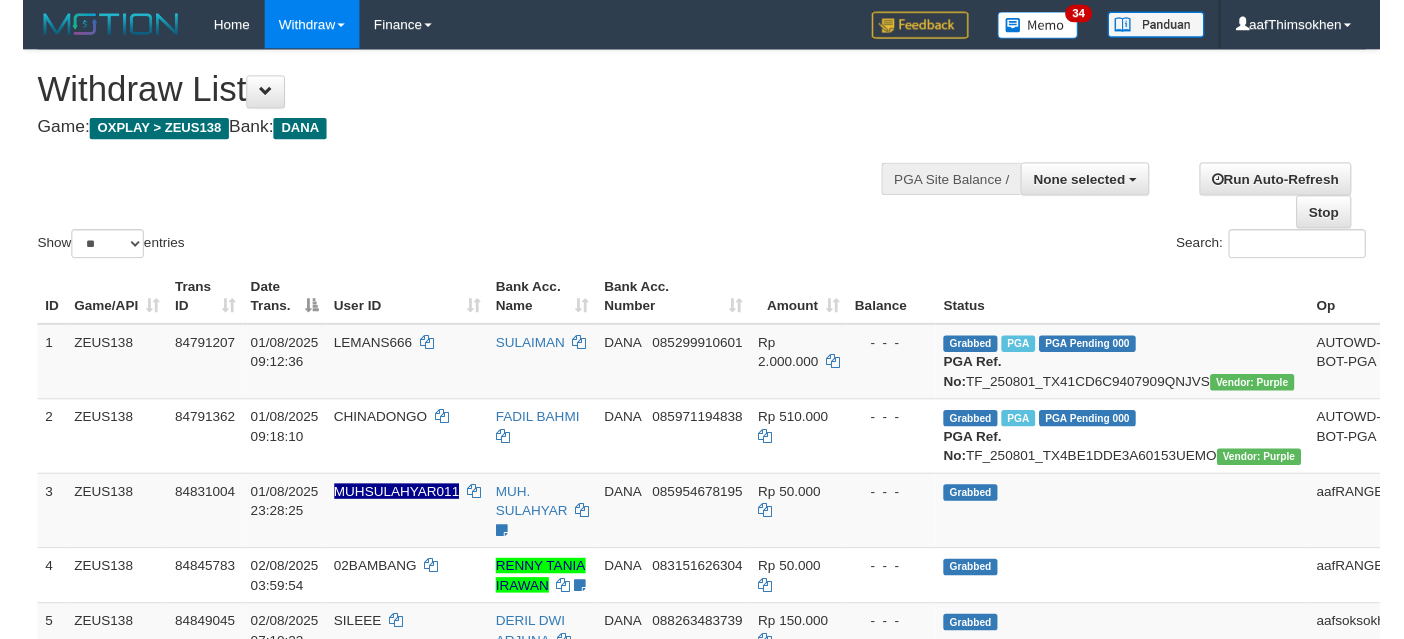 scroll, scrollTop: 349, scrollLeft: 0, axis: vertical 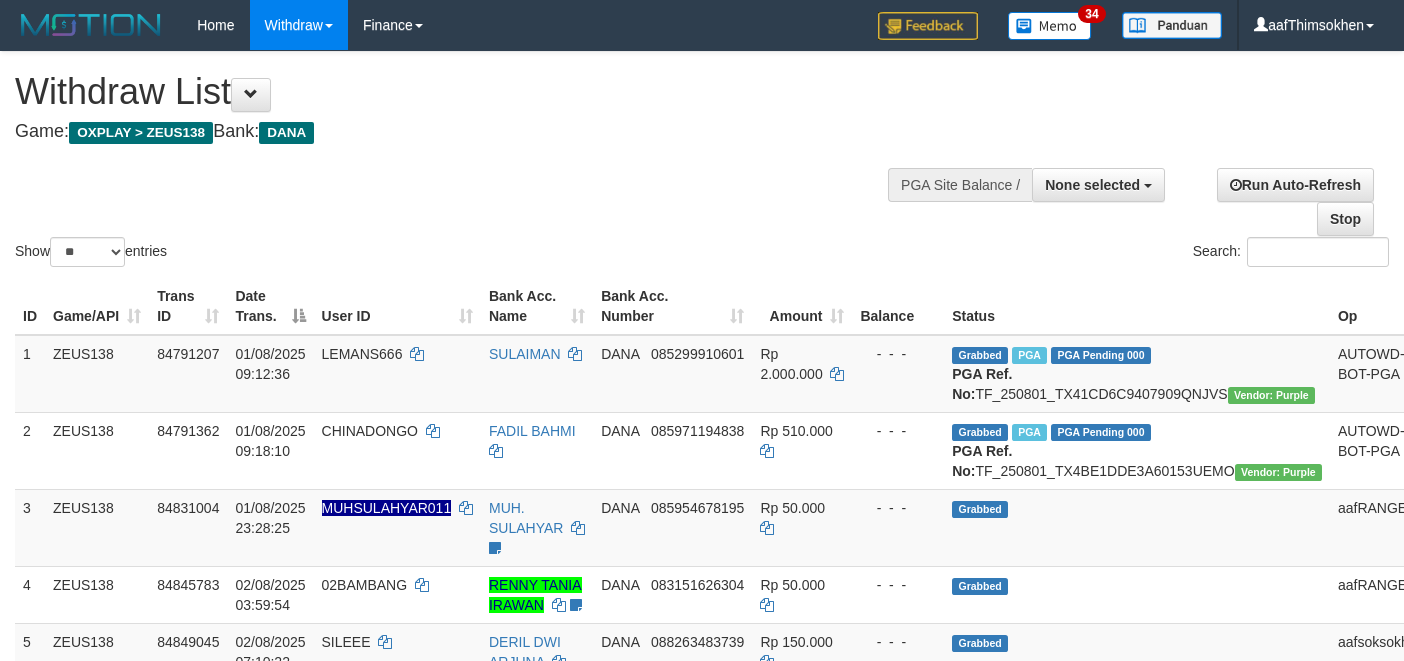 select 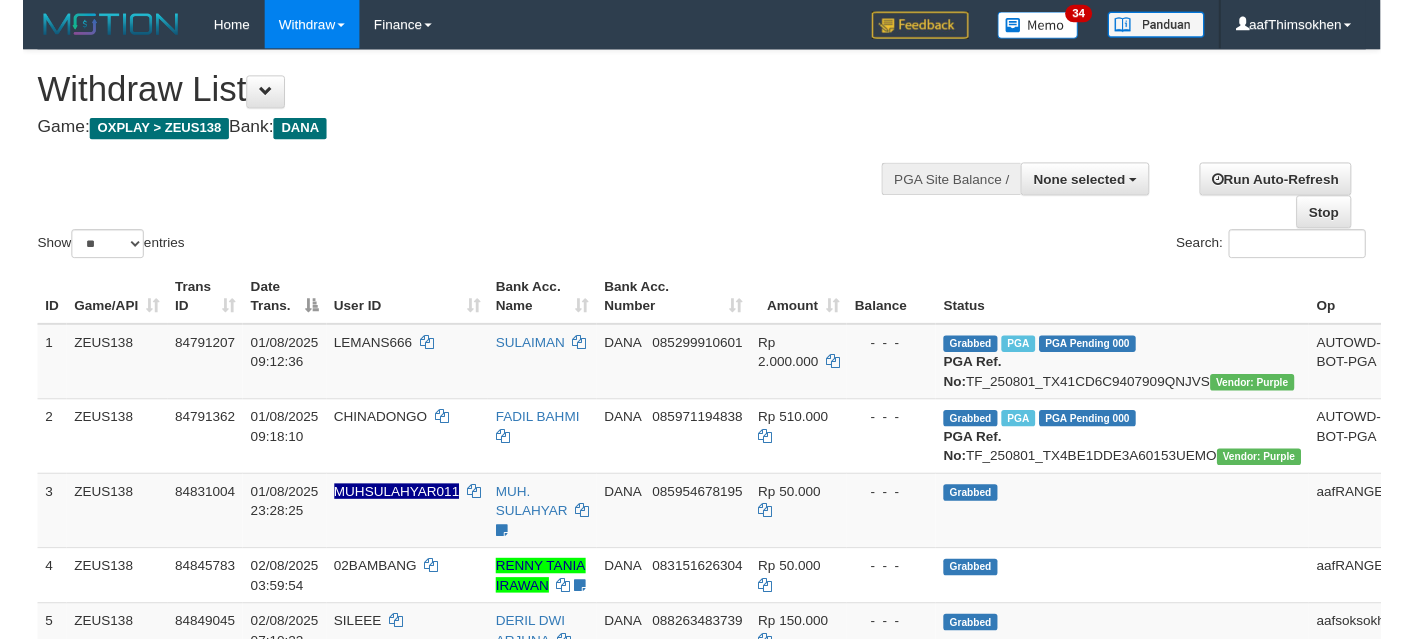 scroll, scrollTop: 349, scrollLeft: 0, axis: vertical 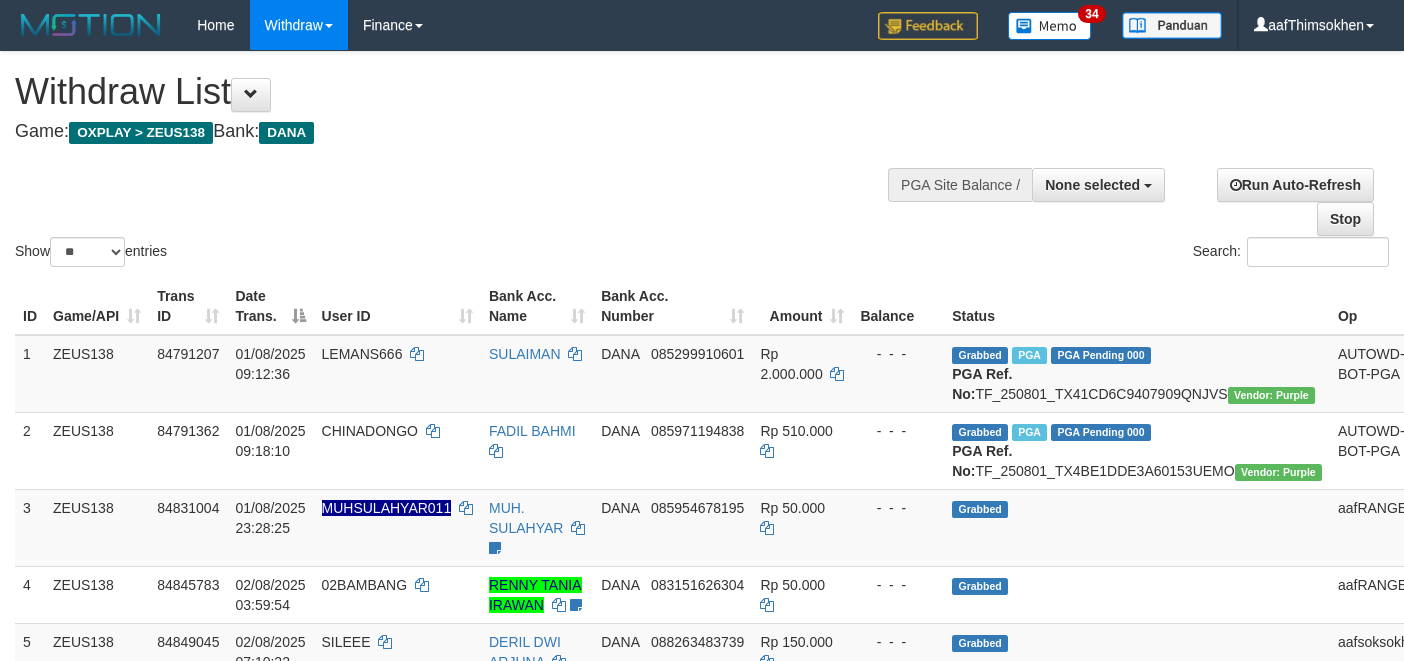 select 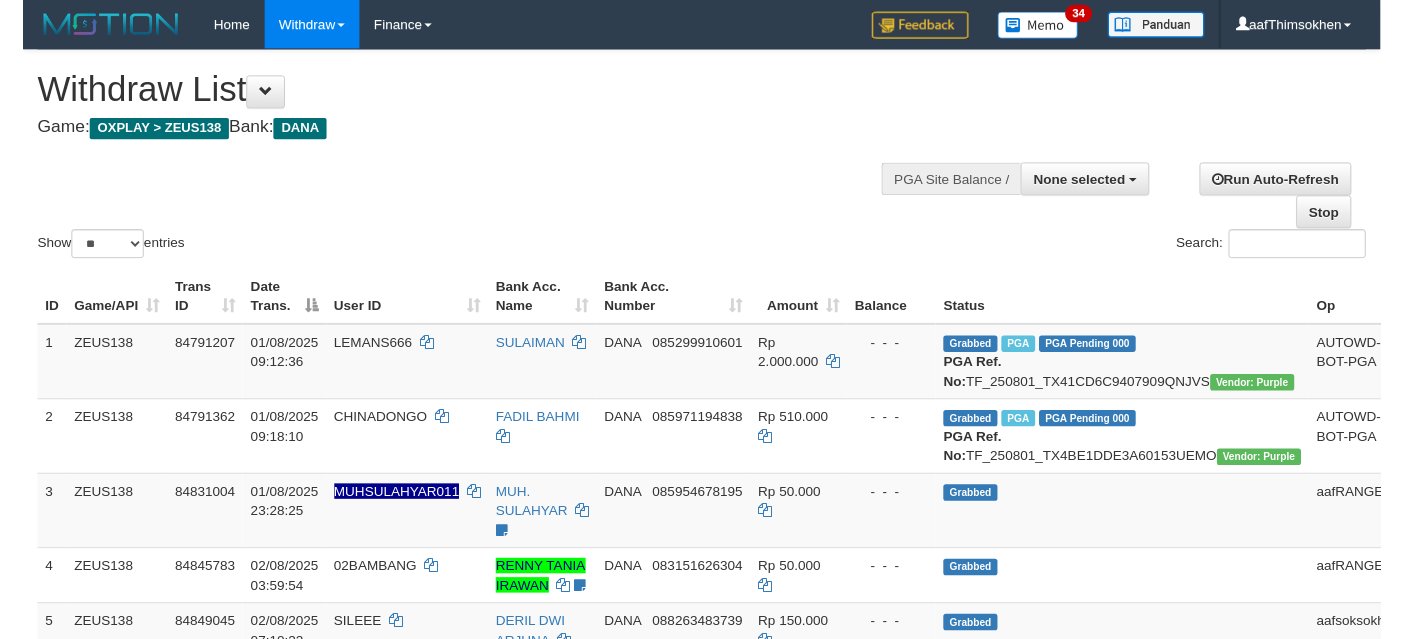 scroll, scrollTop: 349, scrollLeft: 0, axis: vertical 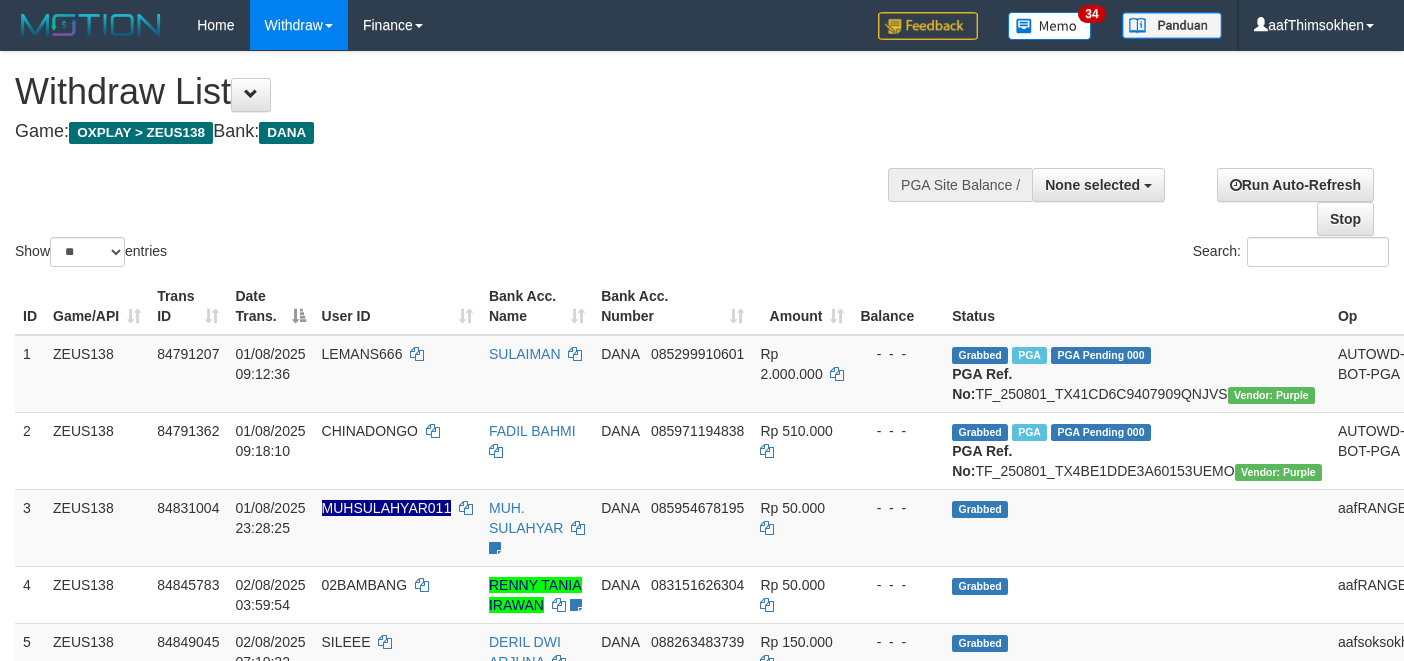 select 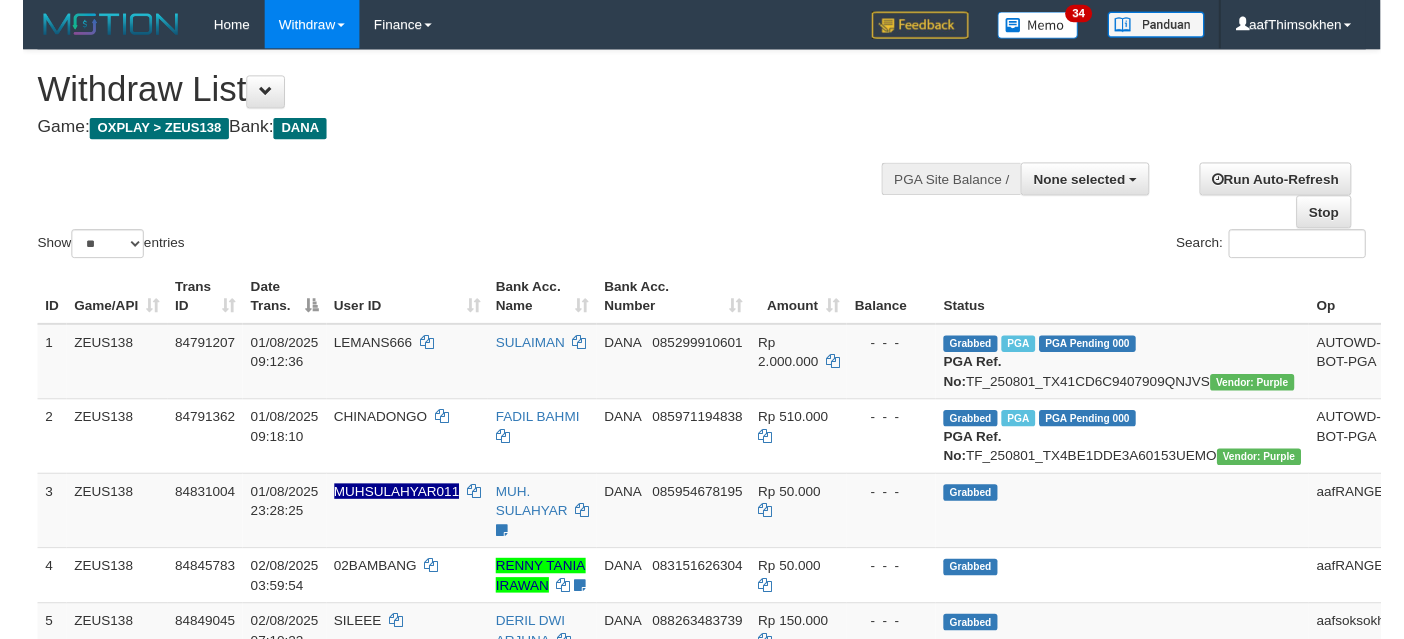 scroll, scrollTop: 349, scrollLeft: 0, axis: vertical 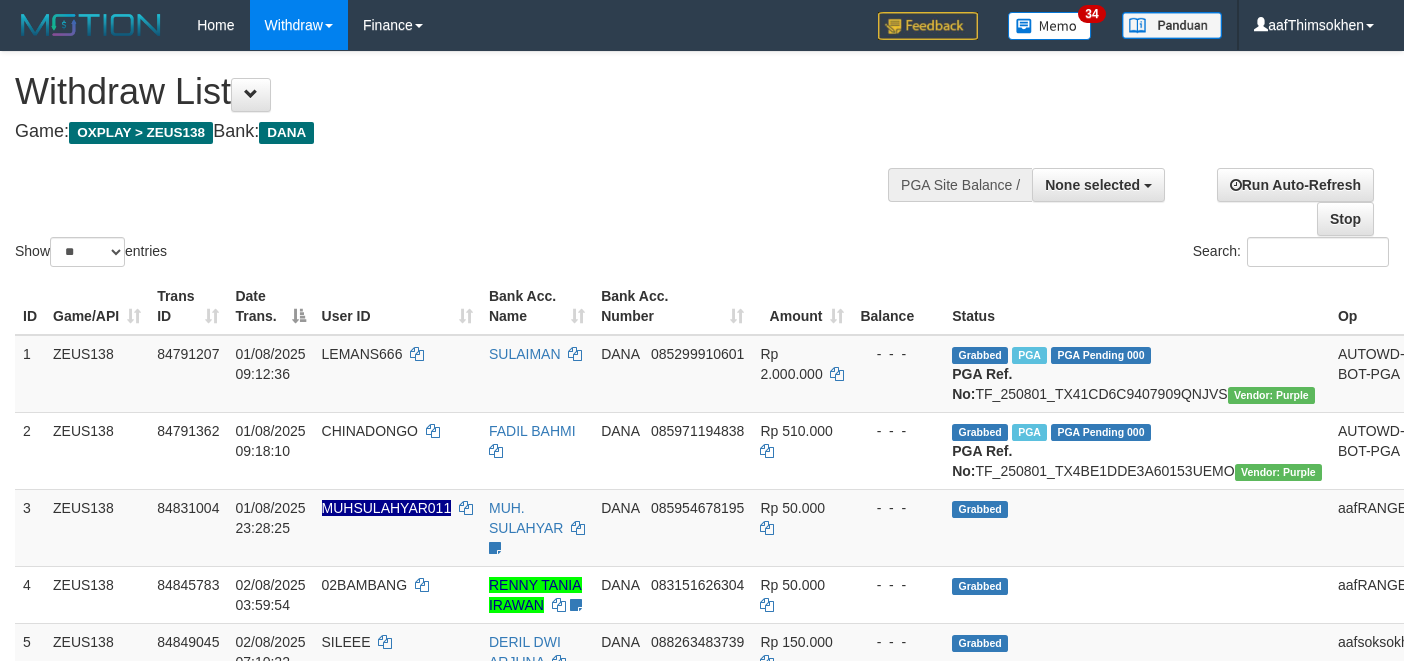 select 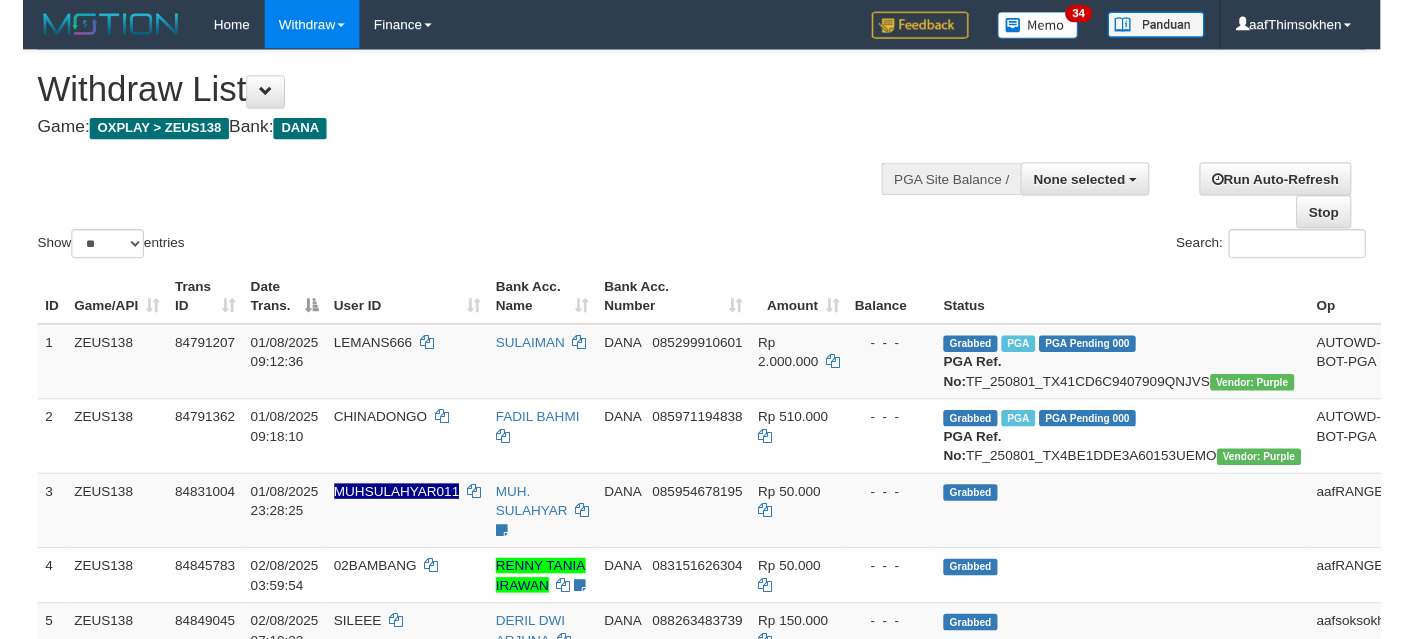 scroll, scrollTop: 349, scrollLeft: 0, axis: vertical 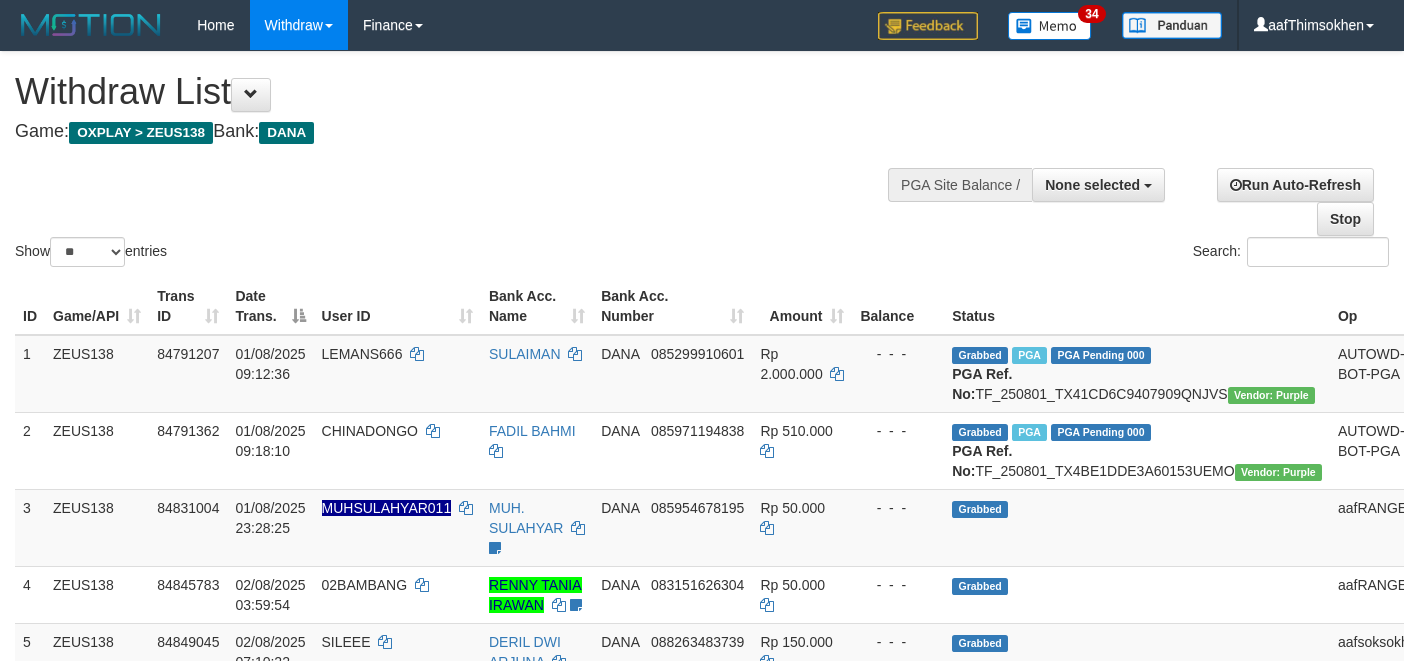 select 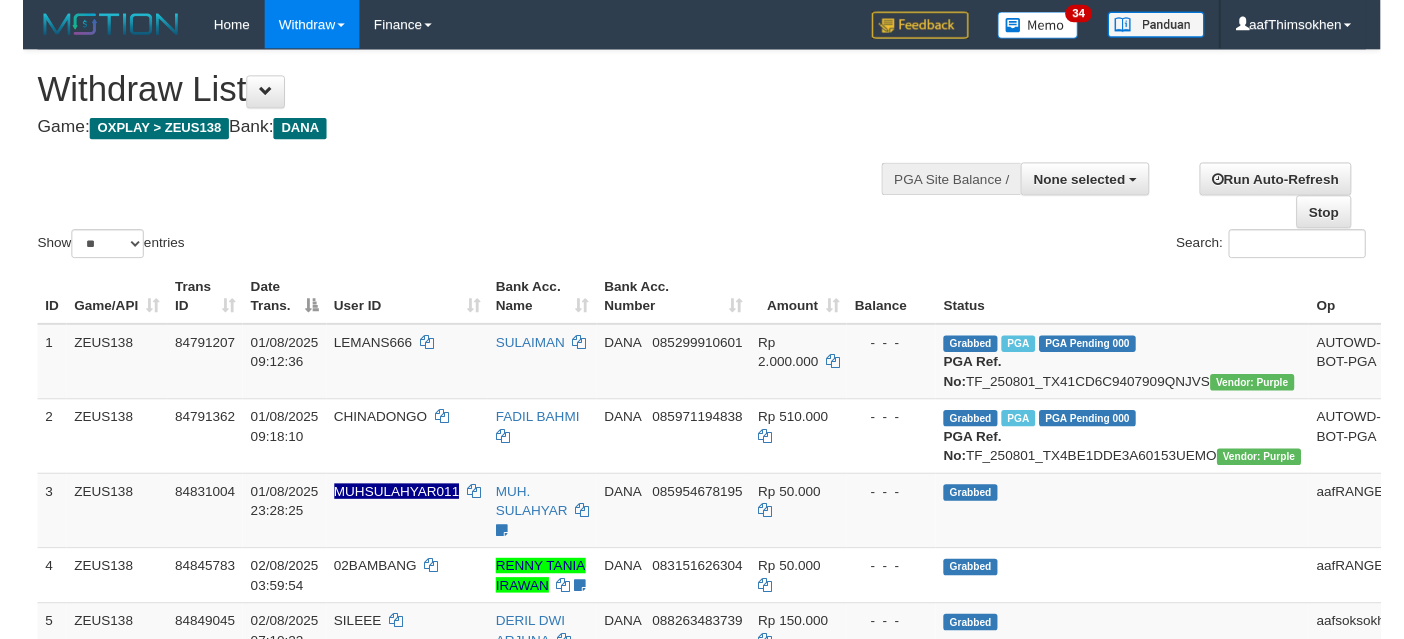 scroll, scrollTop: 349, scrollLeft: 0, axis: vertical 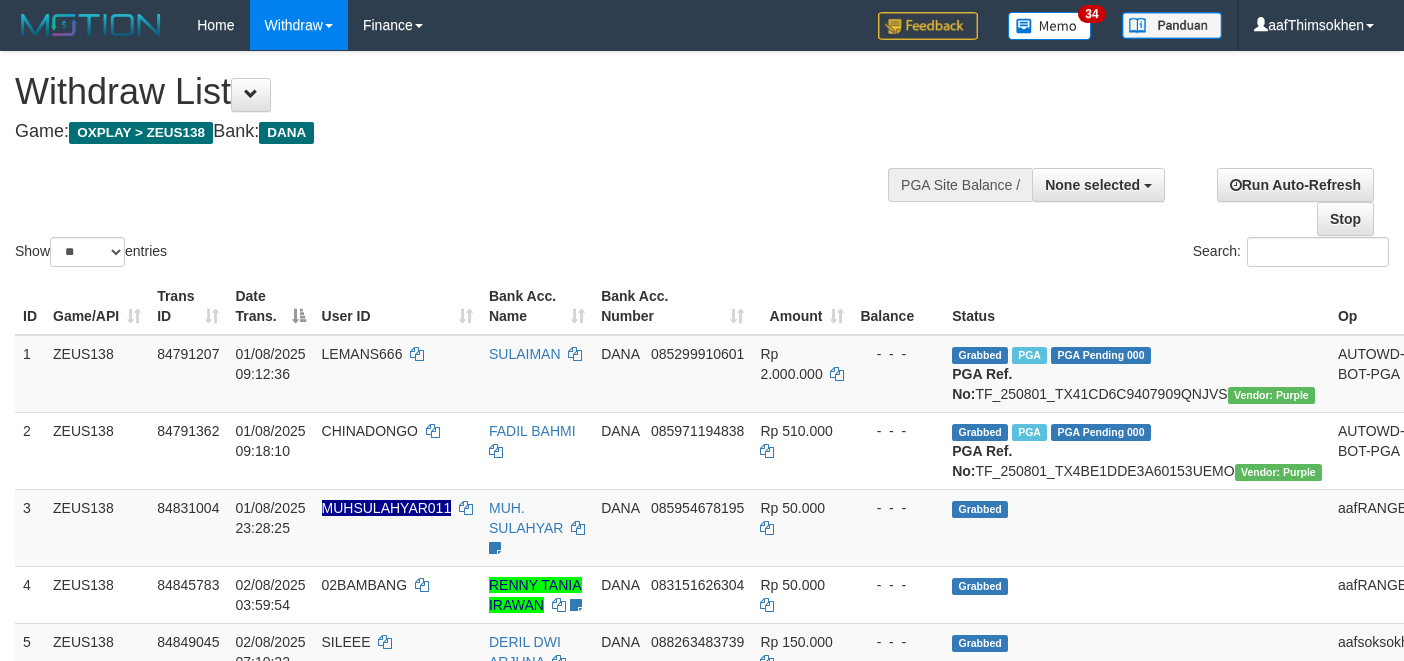 select 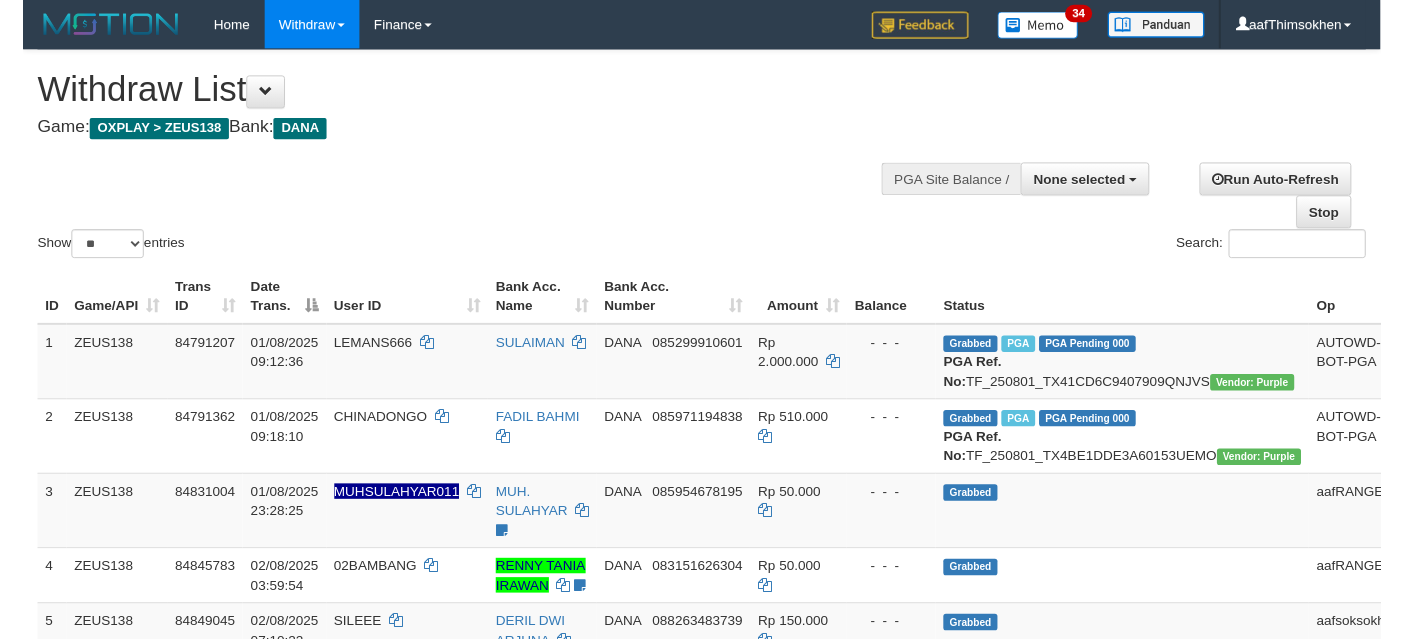 scroll, scrollTop: 349, scrollLeft: 0, axis: vertical 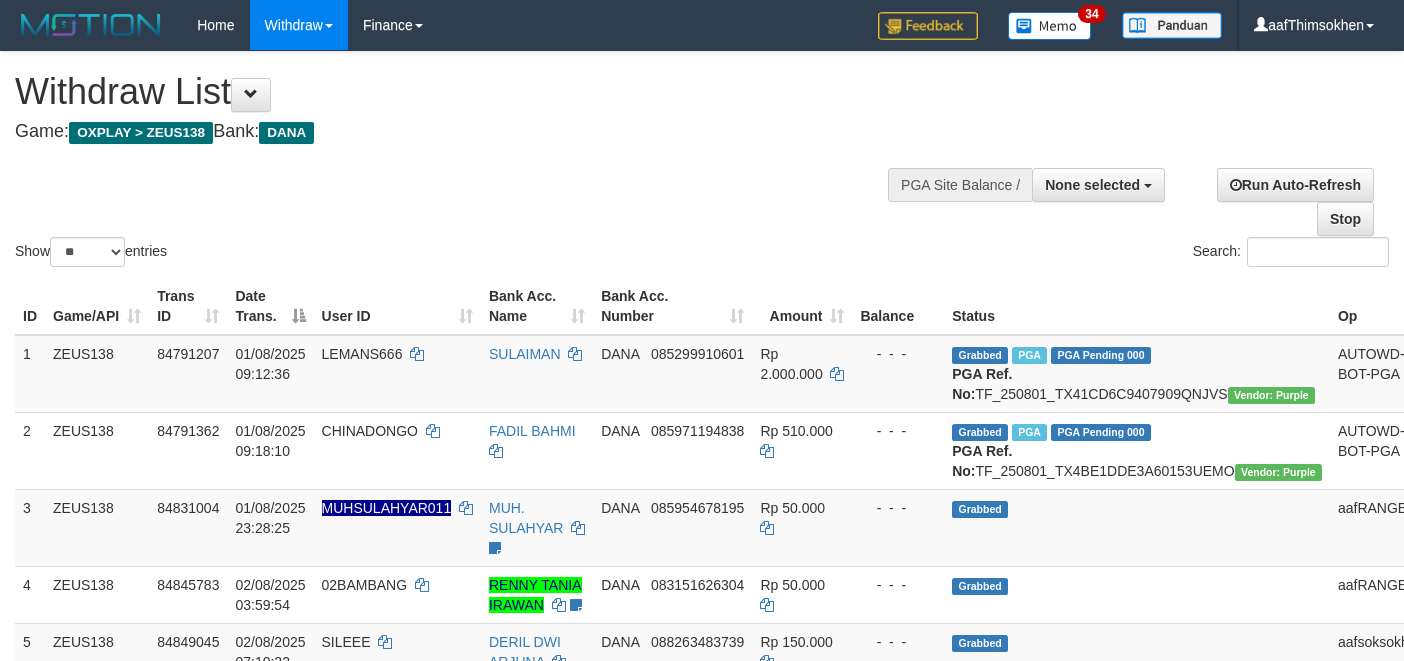 select 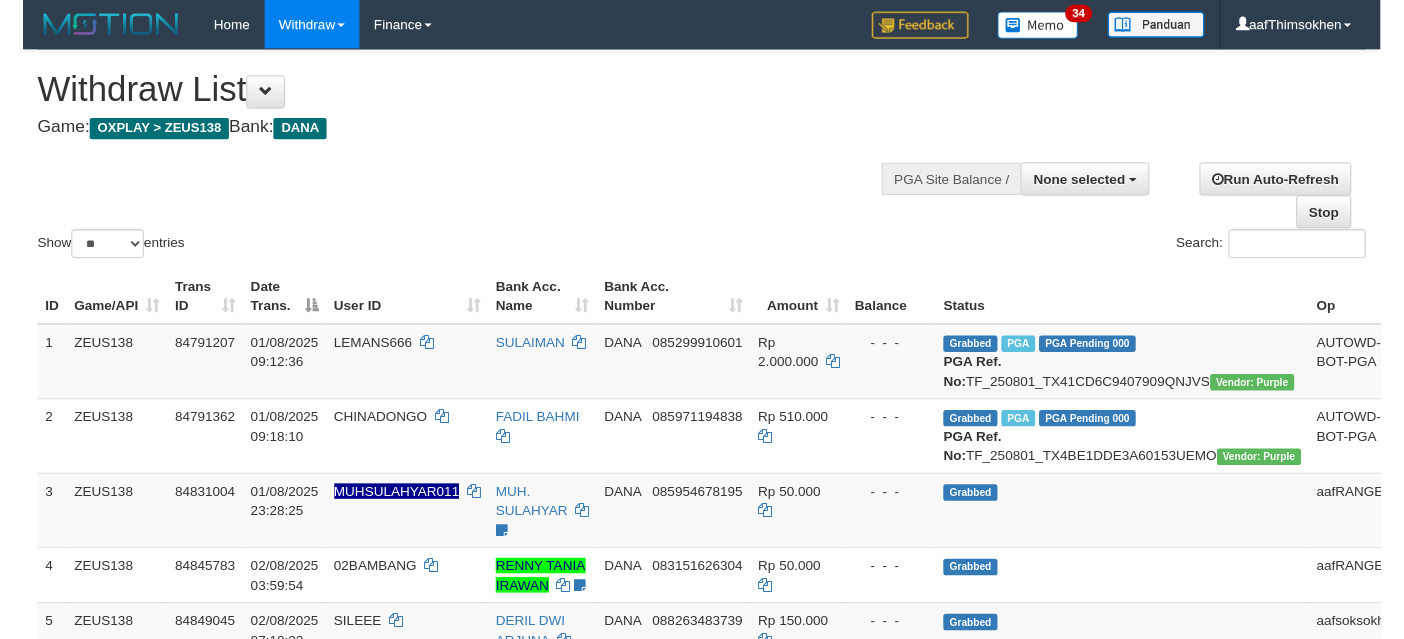 scroll, scrollTop: 349, scrollLeft: 0, axis: vertical 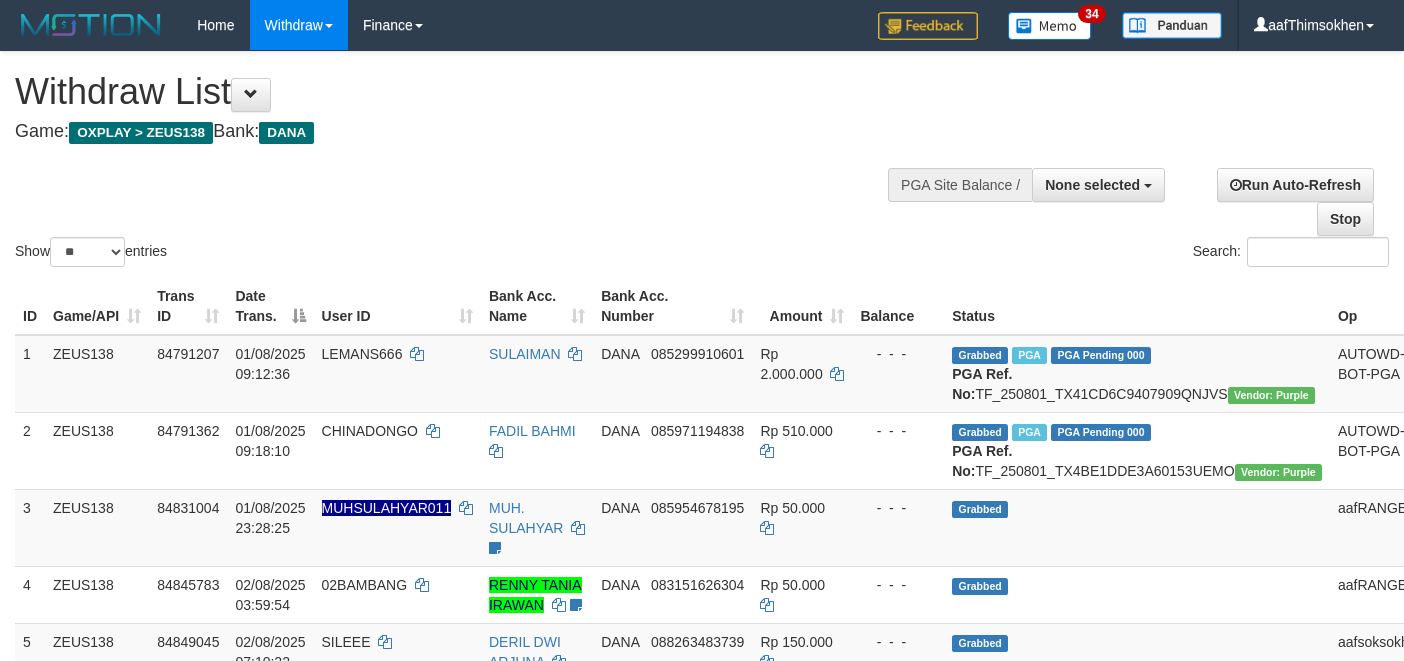 select 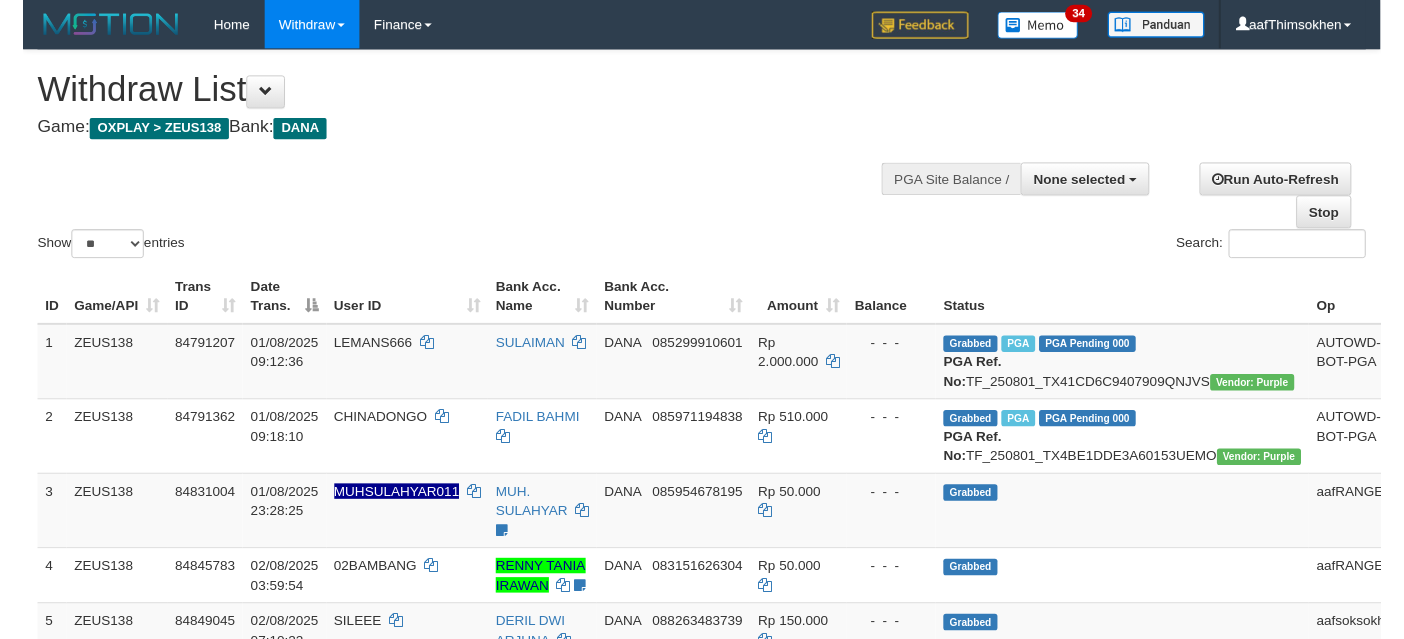 scroll, scrollTop: 349, scrollLeft: 0, axis: vertical 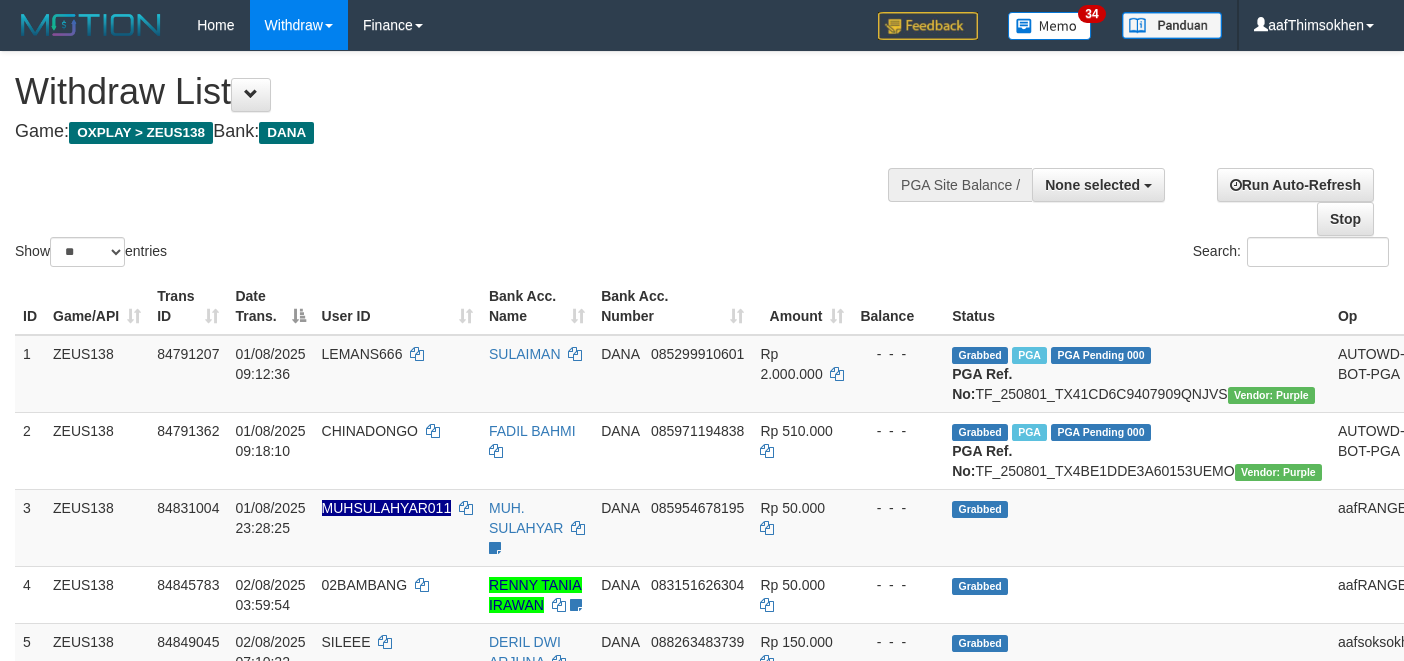select 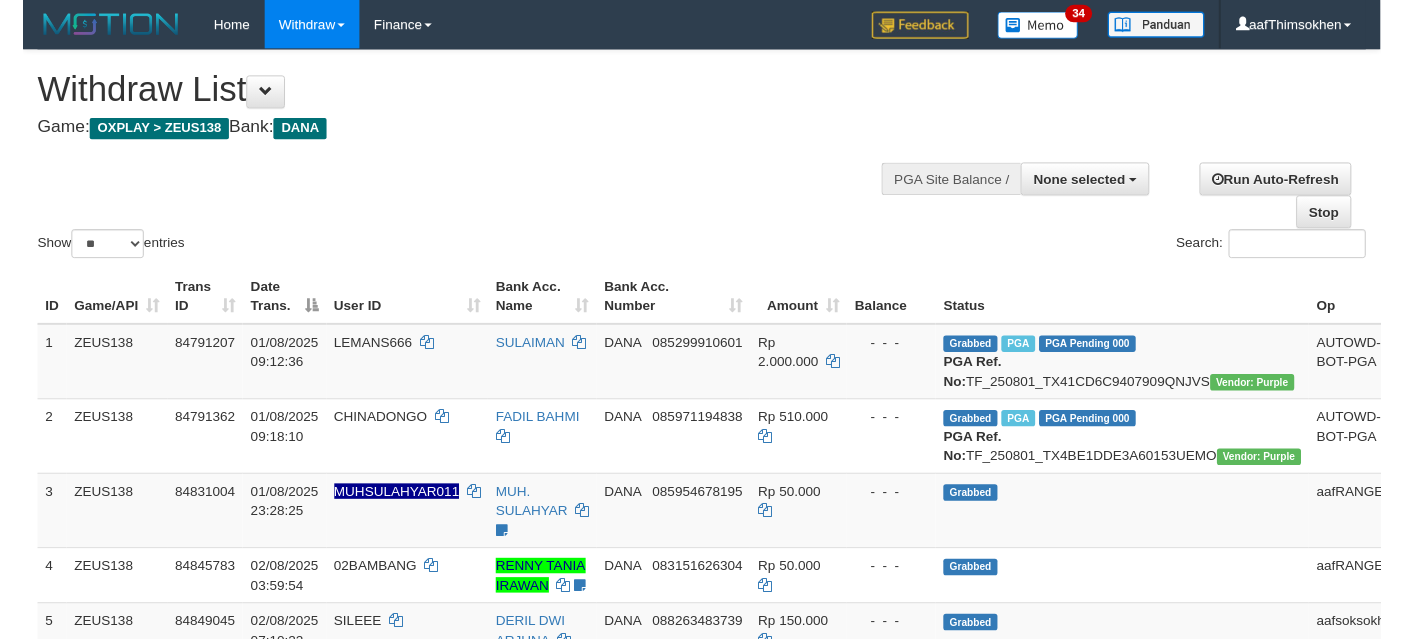 scroll, scrollTop: 349, scrollLeft: 0, axis: vertical 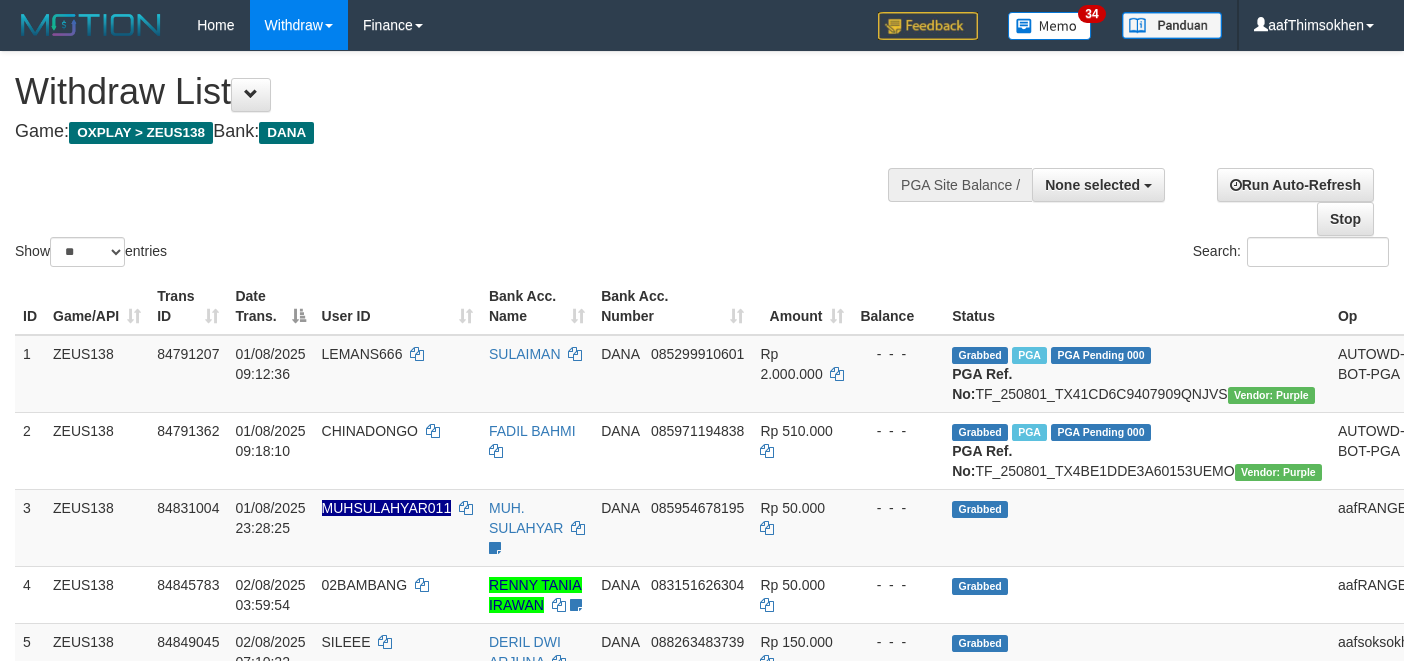 select 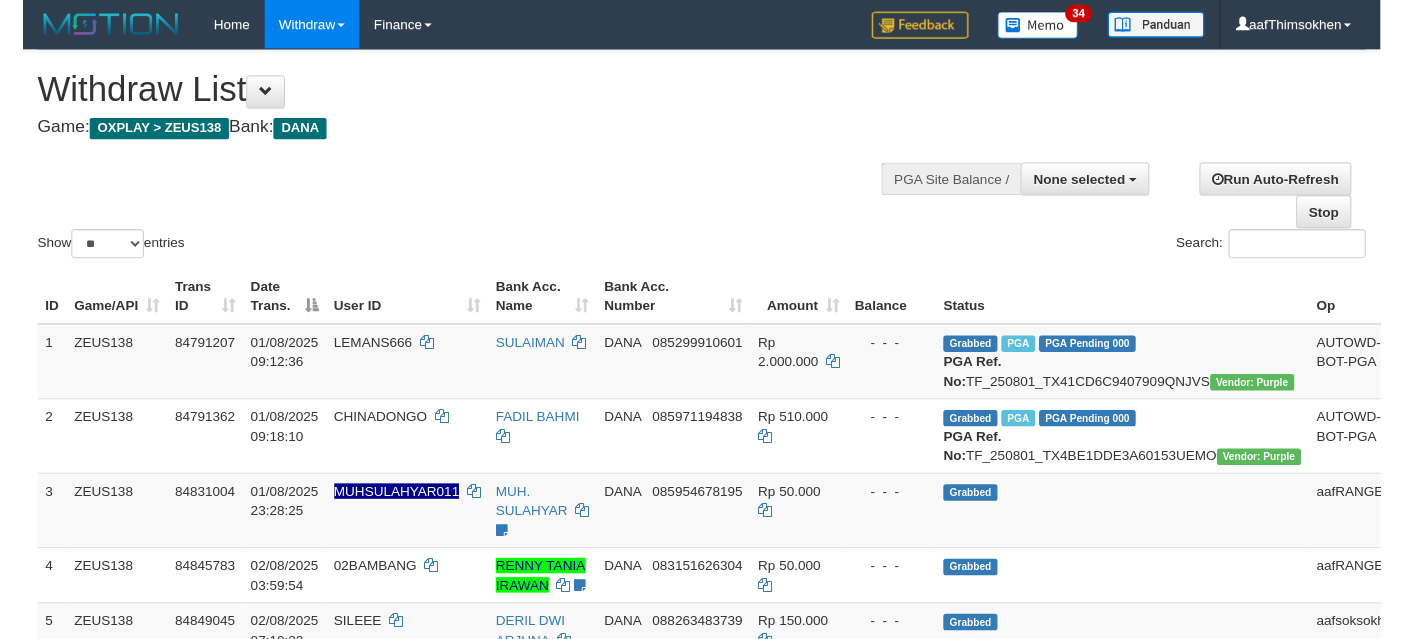 scroll, scrollTop: 349, scrollLeft: 0, axis: vertical 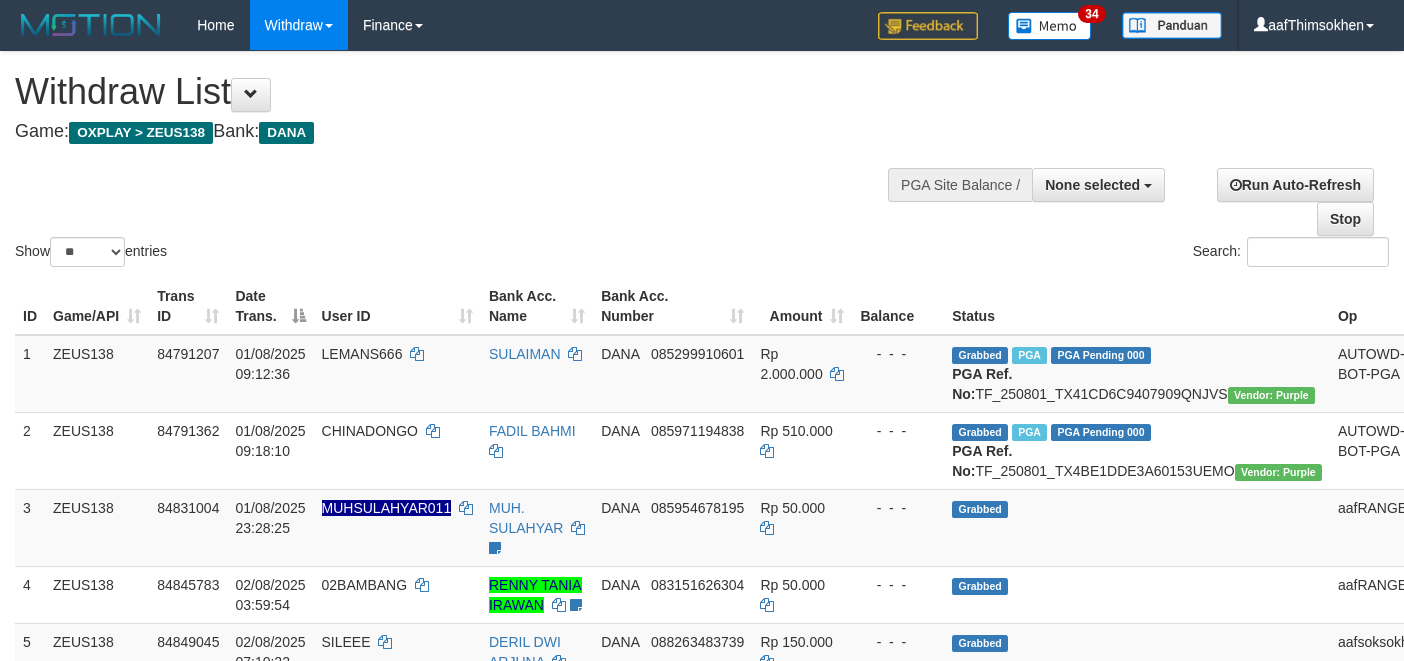 select 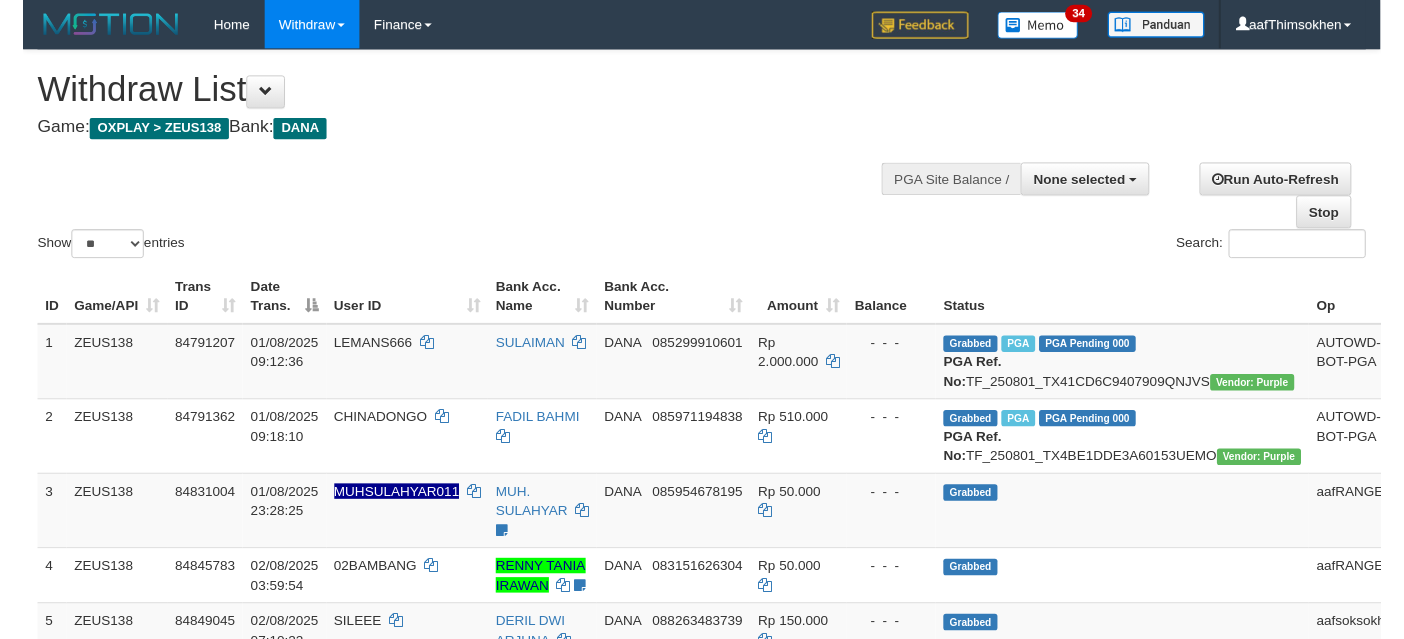 scroll, scrollTop: 349, scrollLeft: 0, axis: vertical 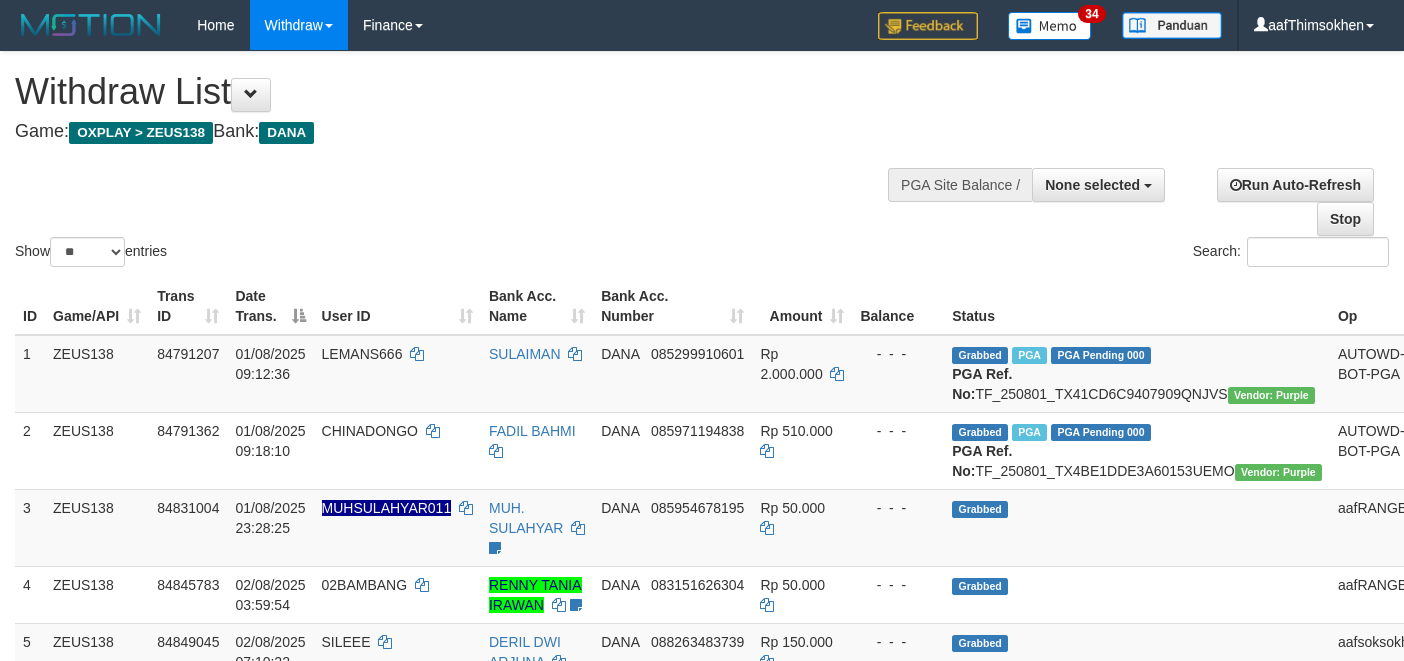 select 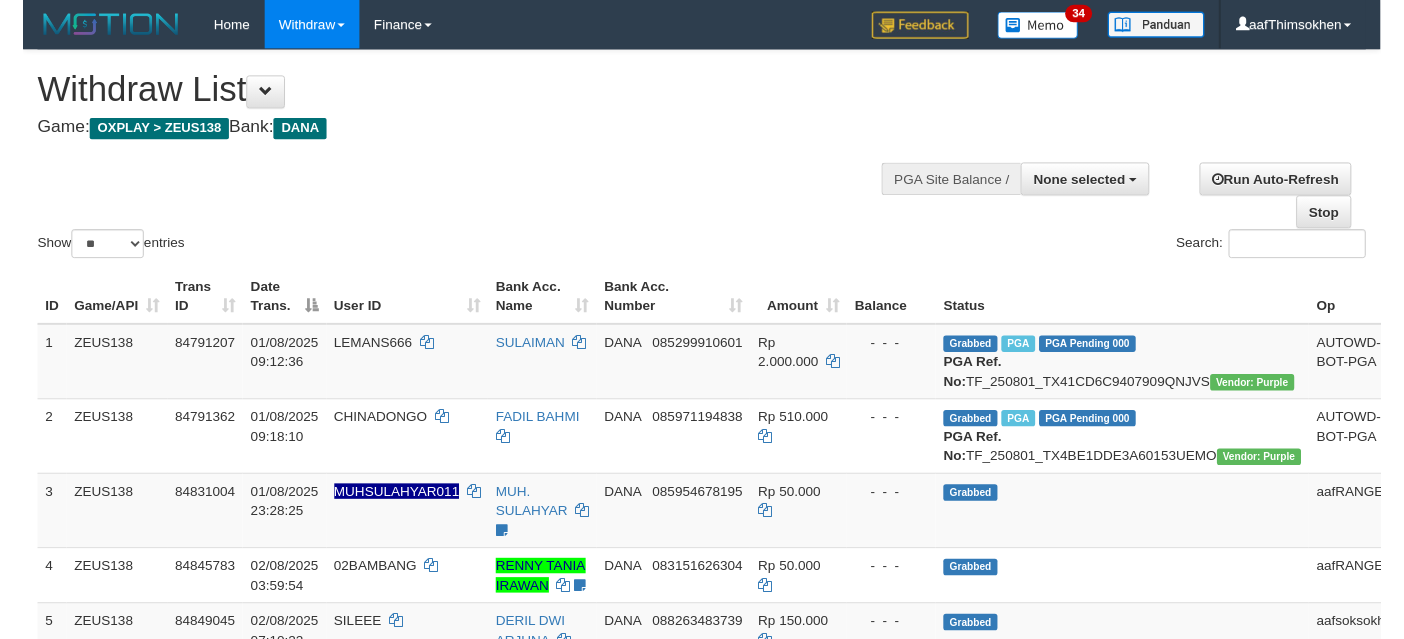 scroll, scrollTop: 349, scrollLeft: 0, axis: vertical 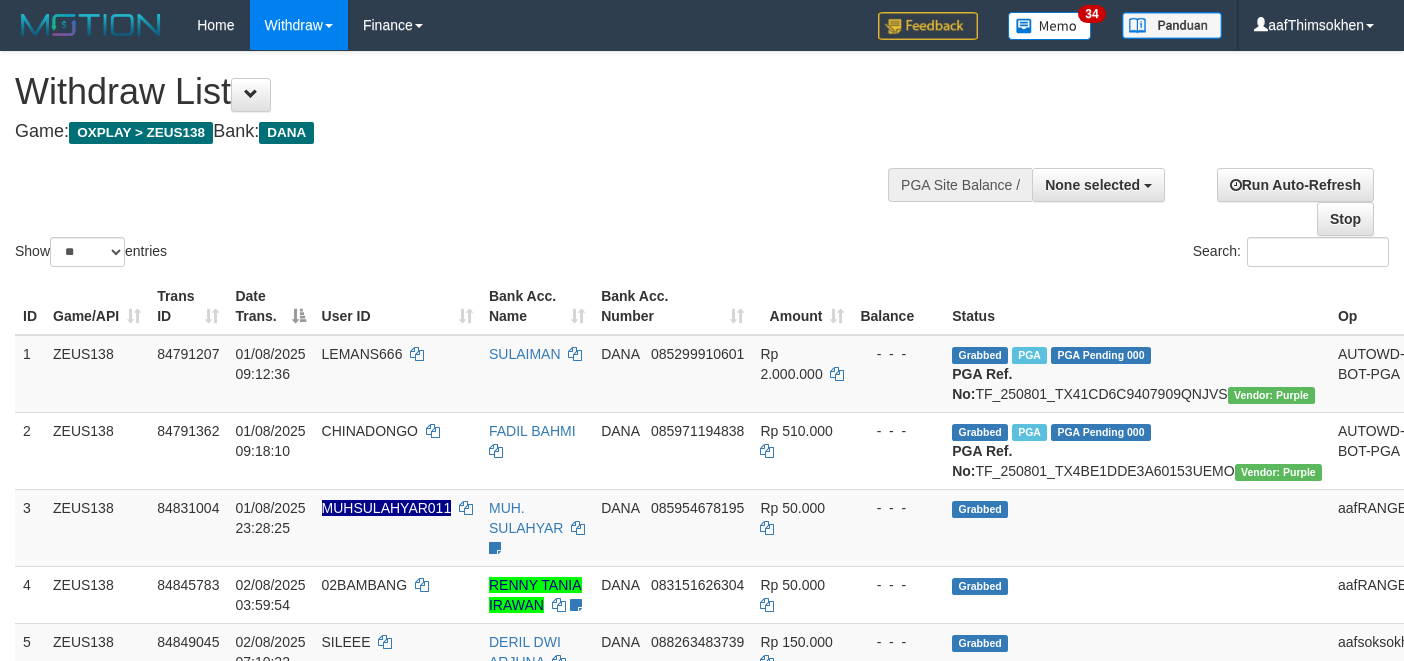 select 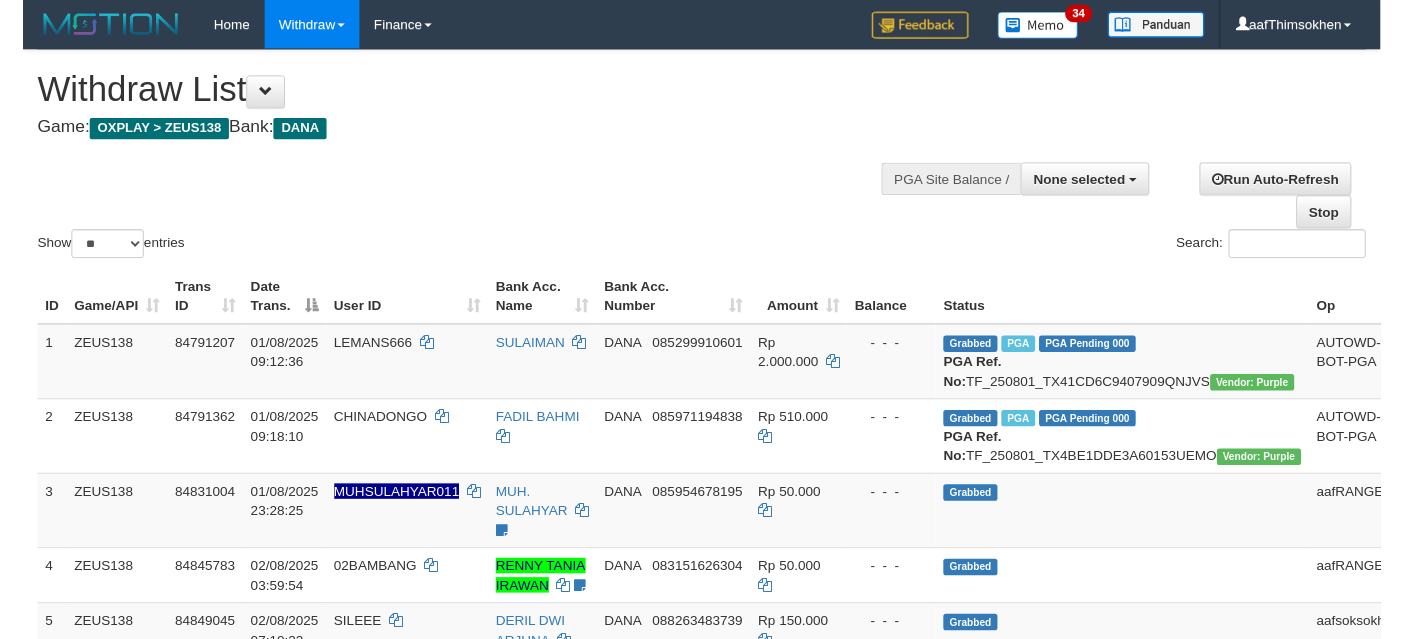 scroll, scrollTop: 349, scrollLeft: 0, axis: vertical 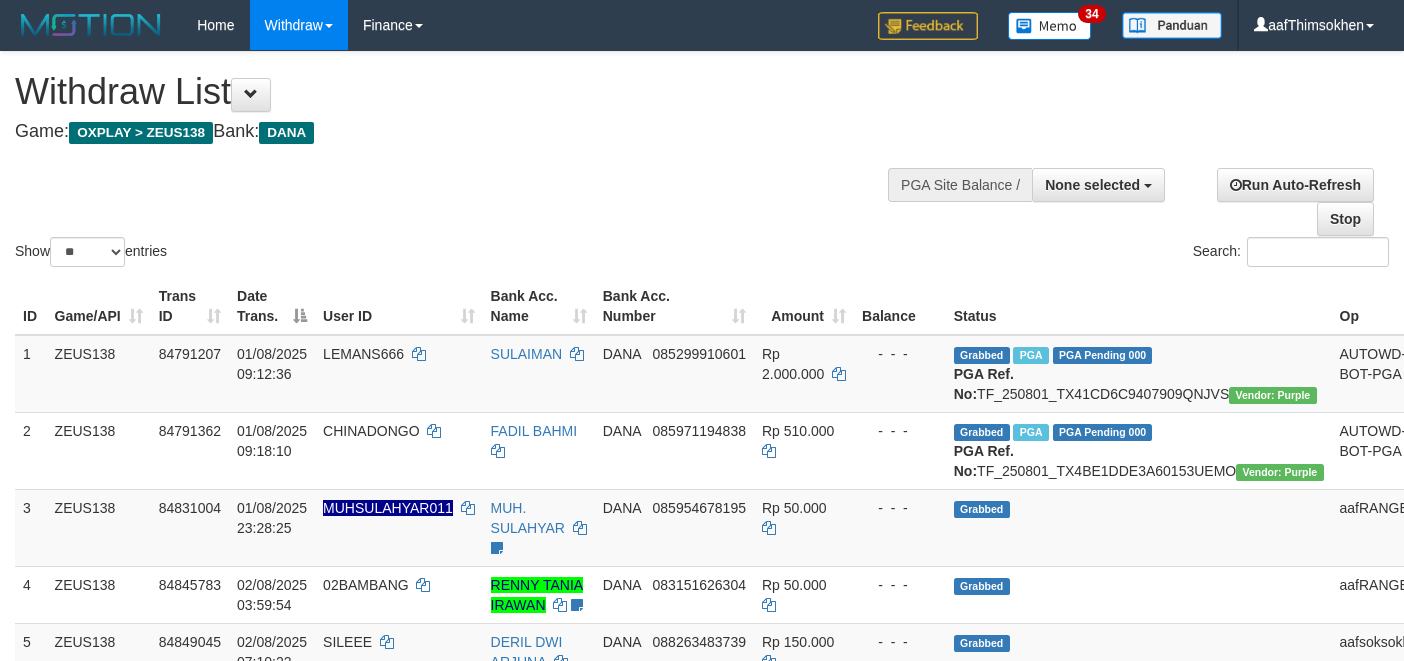 select 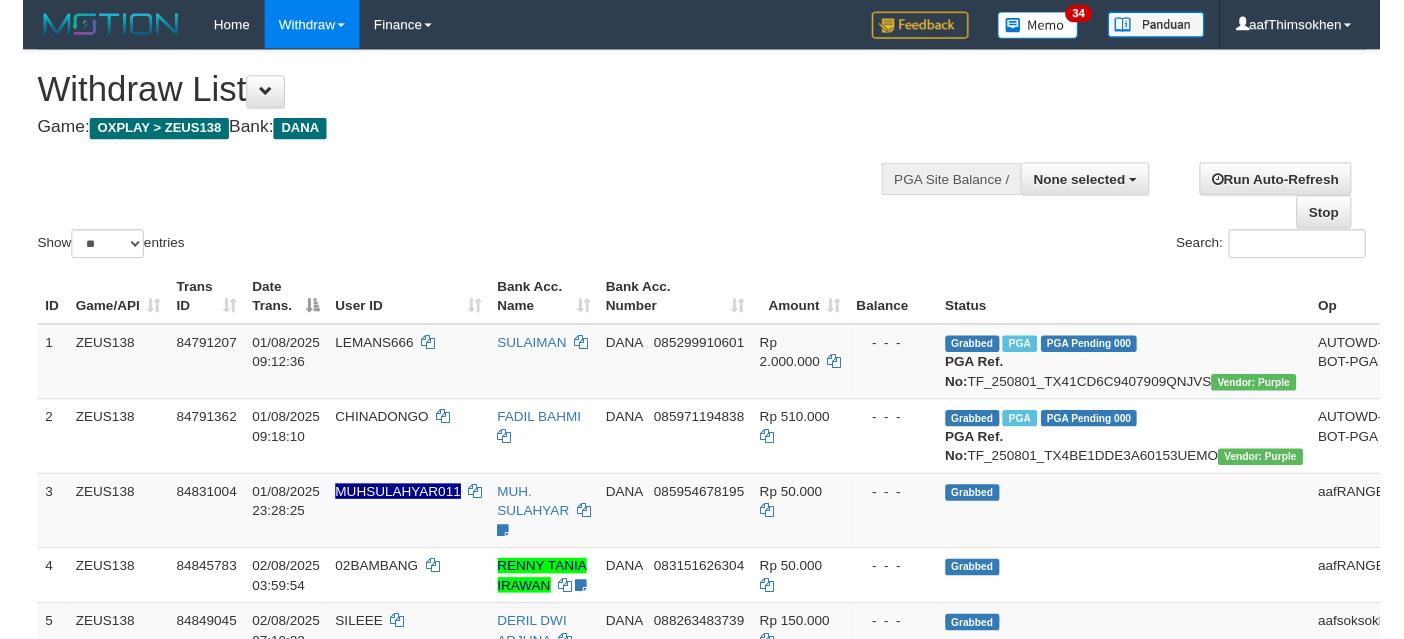 scroll, scrollTop: 349, scrollLeft: 0, axis: vertical 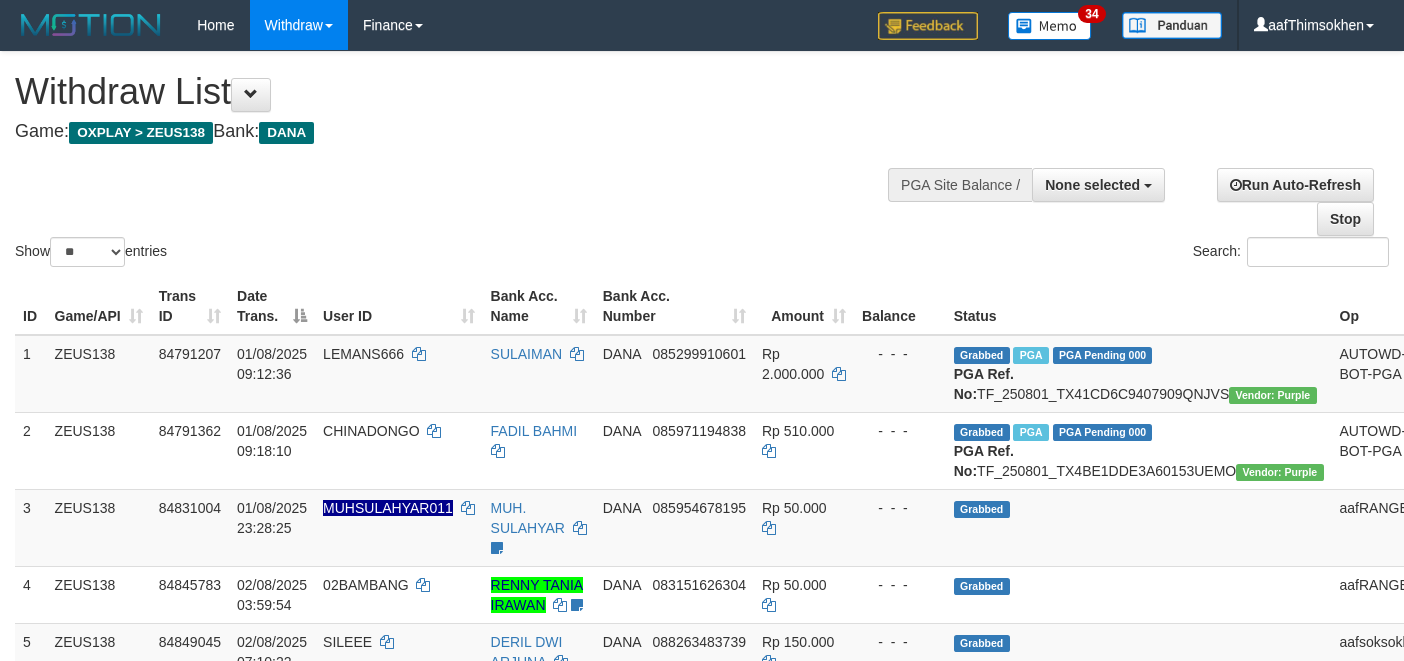 select 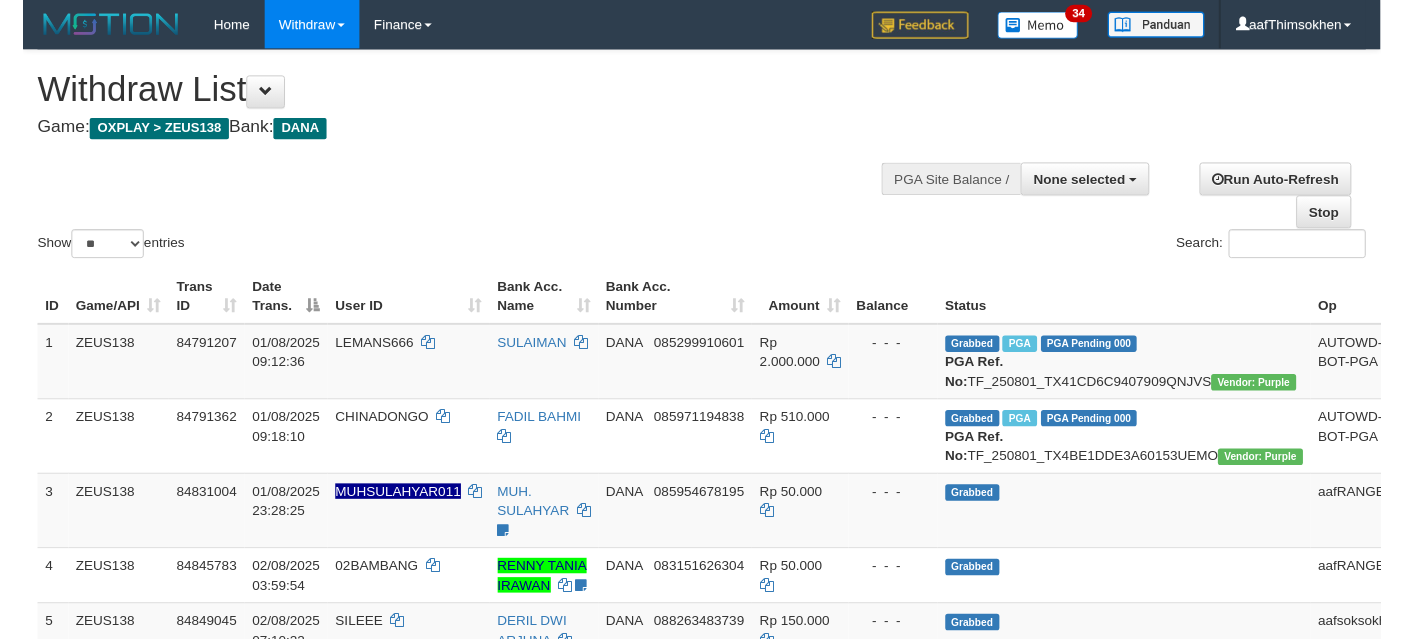 scroll, scrollTop: 349, scrollLeft: 0, axis: vertical 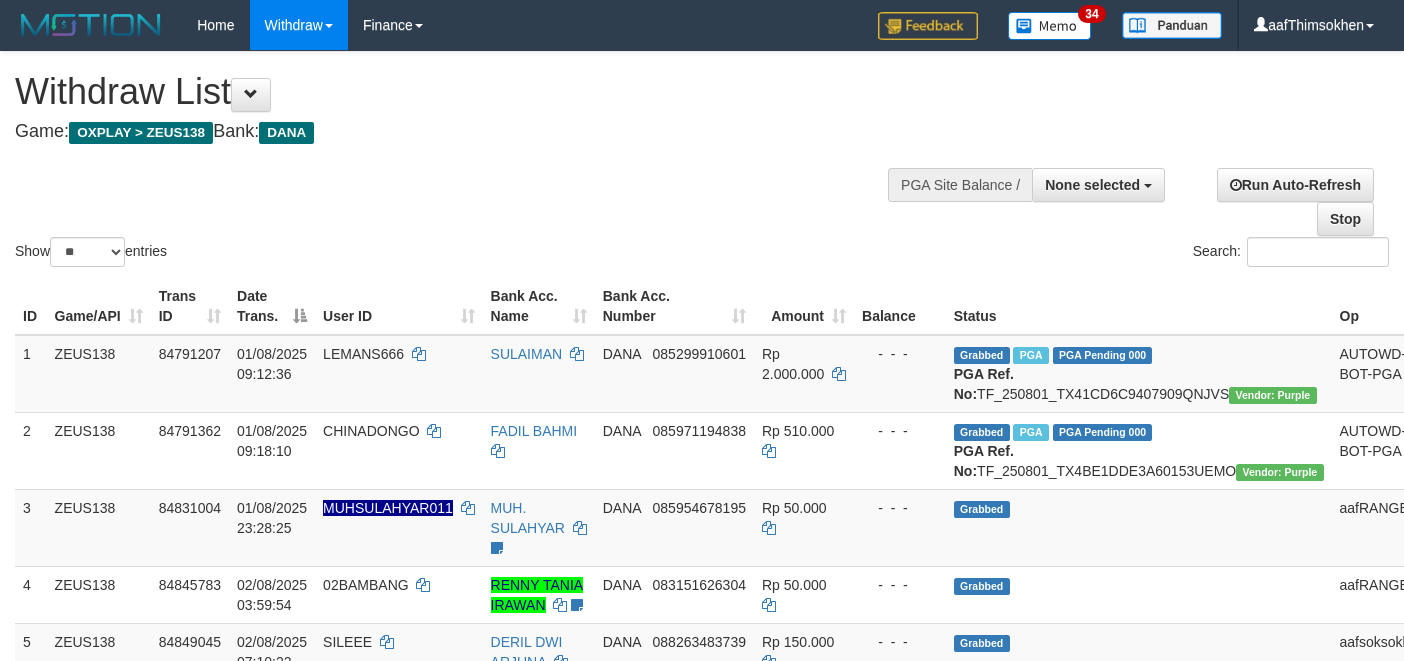 select 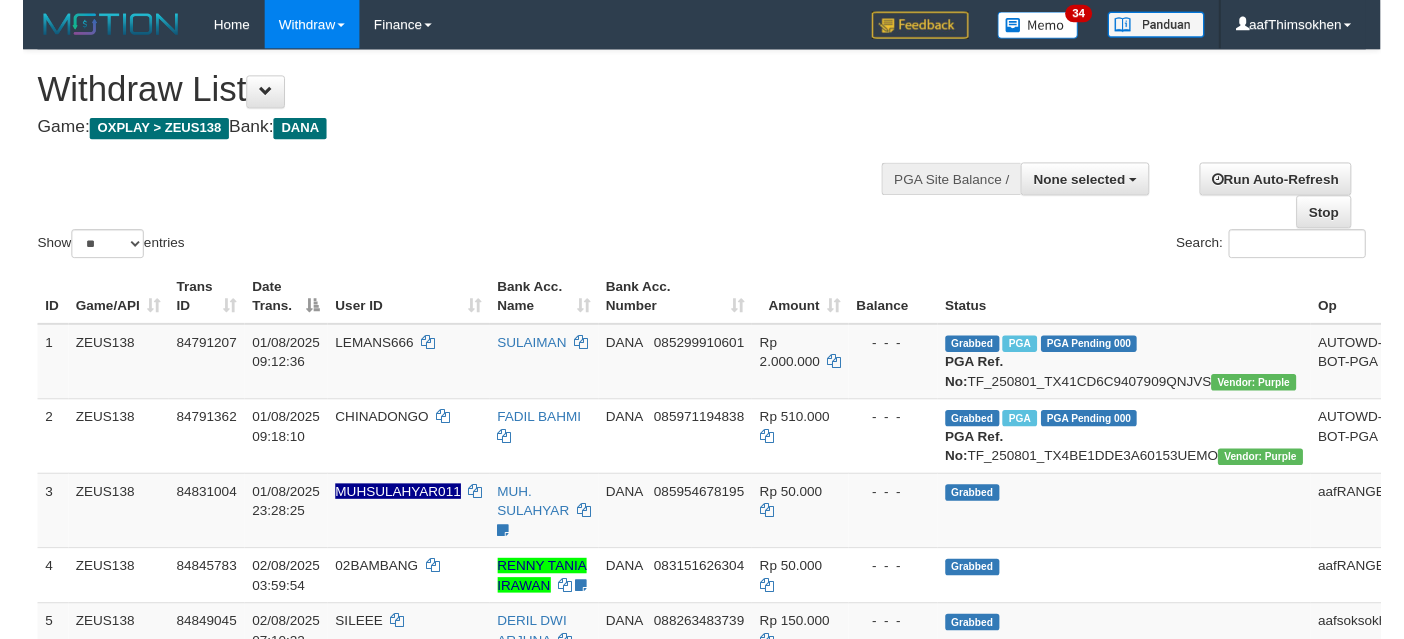 scroll, scrollTop: 349, scrollLeft: 0, axis: vertical 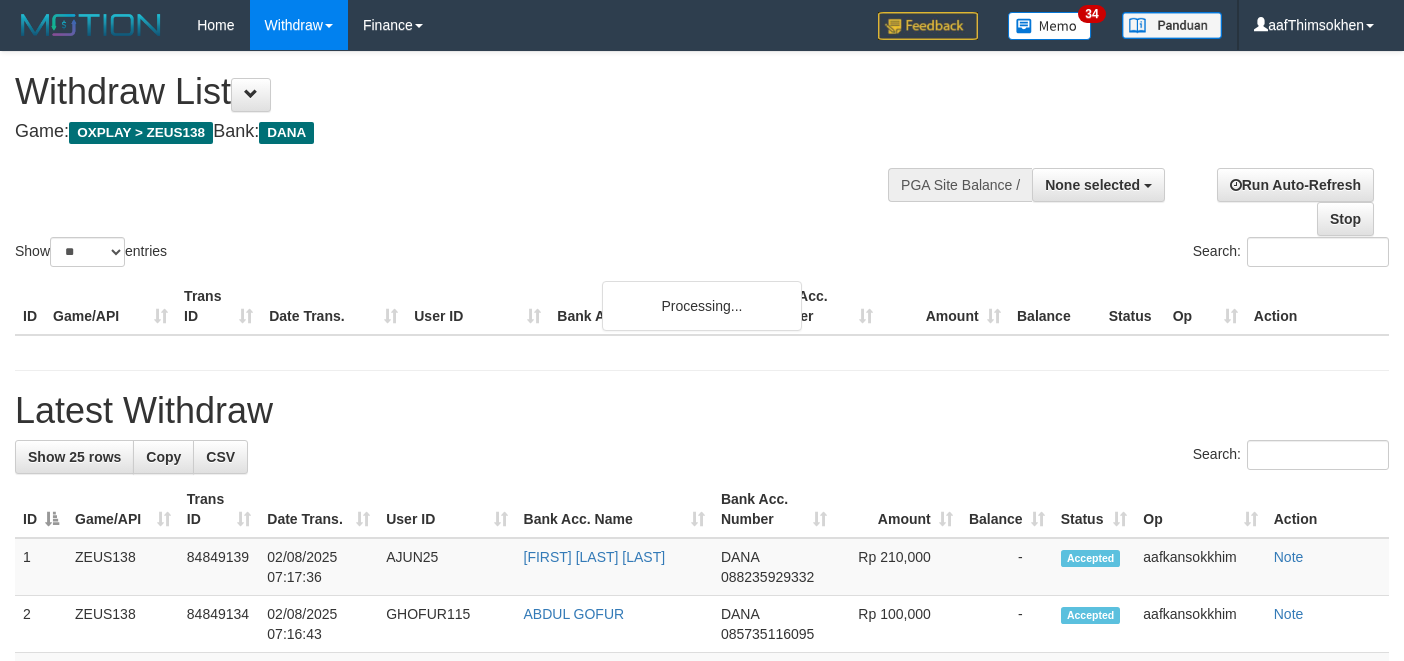 select 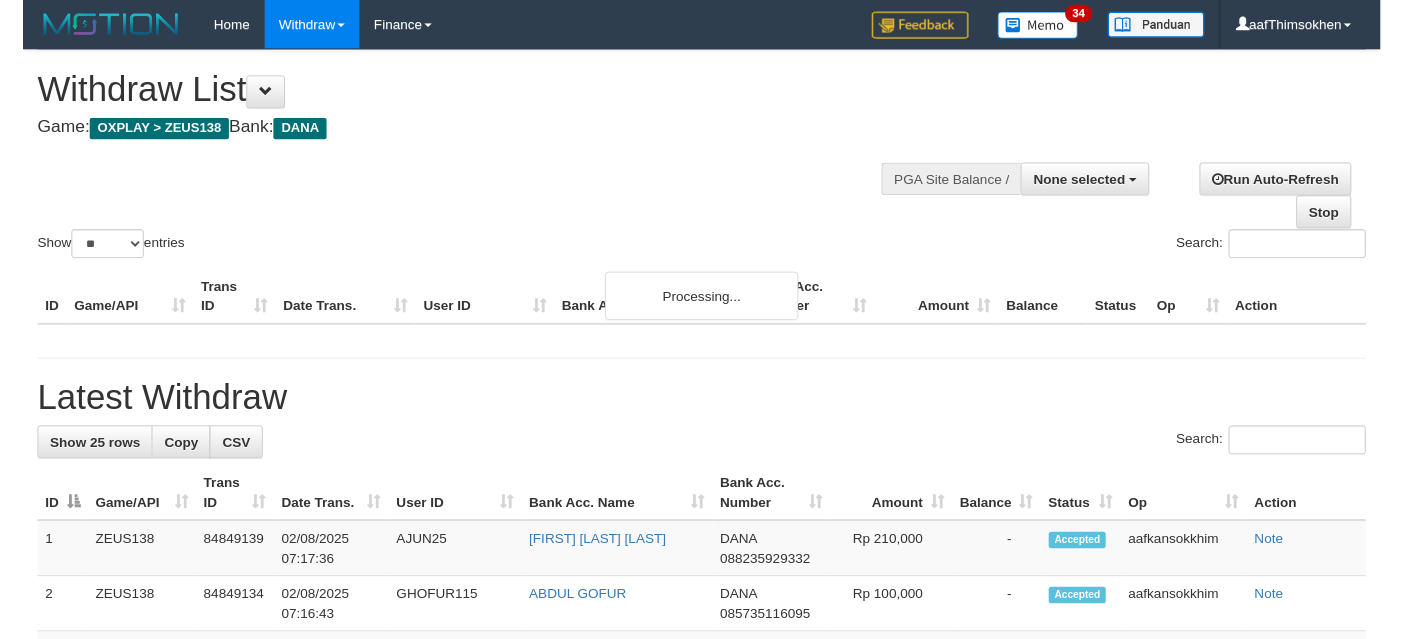 scroll, scrollTop: 349, scrollLeft: 0, axis: vertical 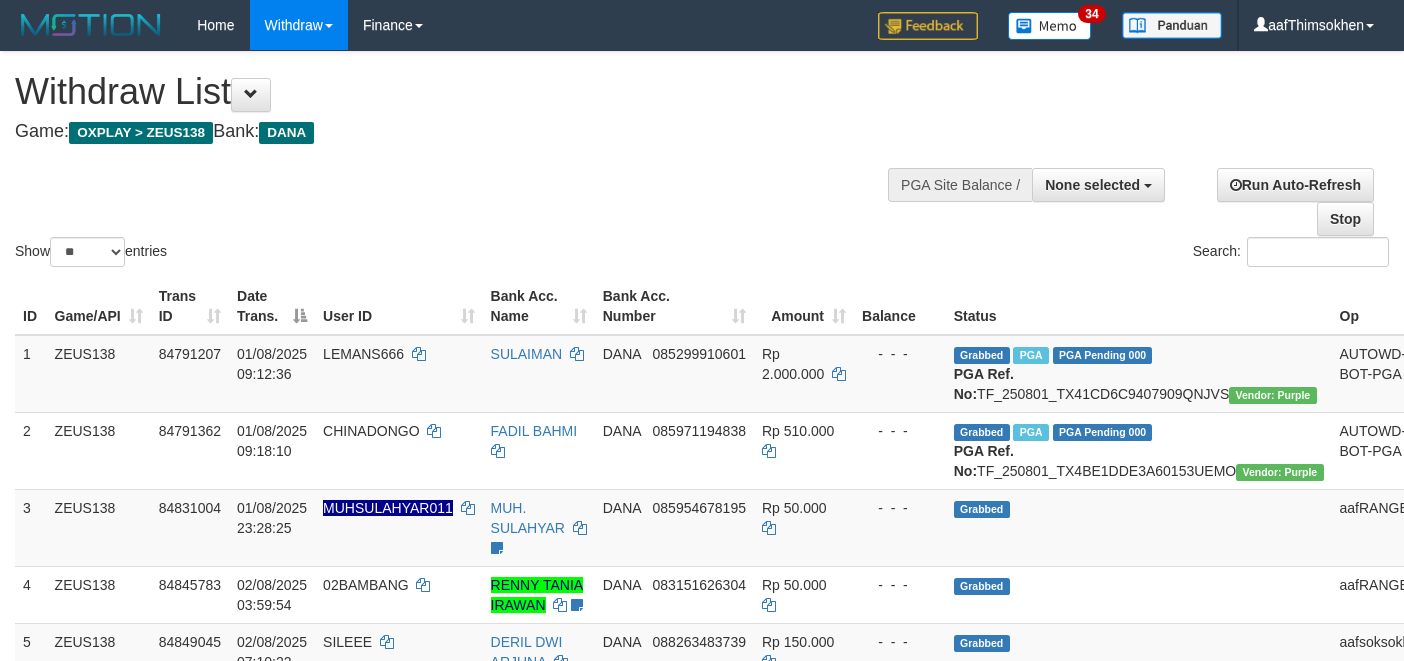 select 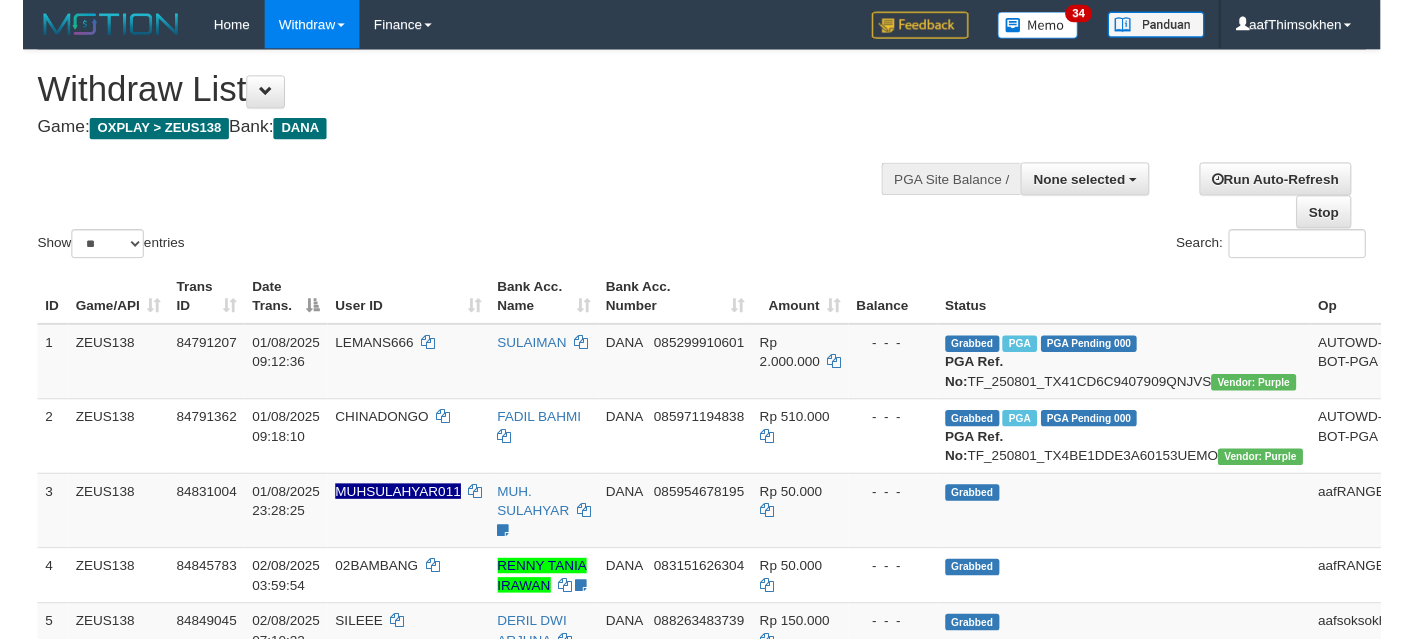 scroll, scrollTop: 349, scrollLeft: 0, axis: vertical 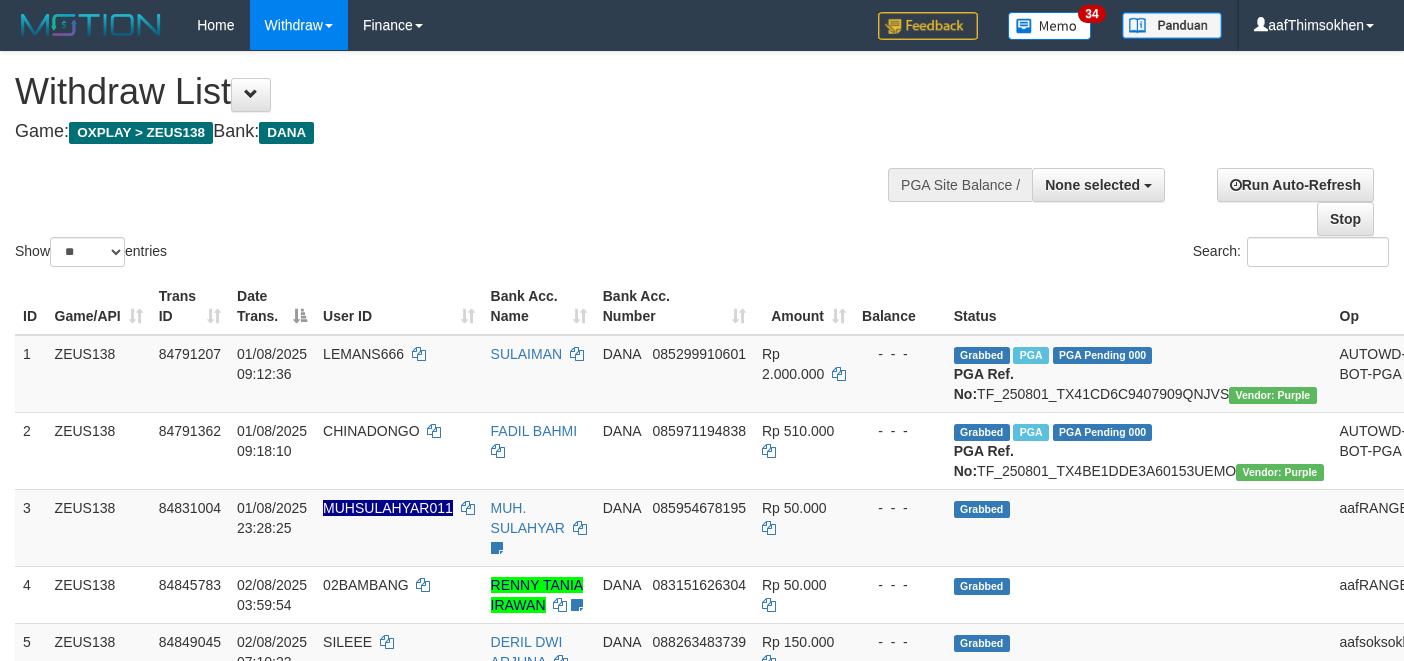 select 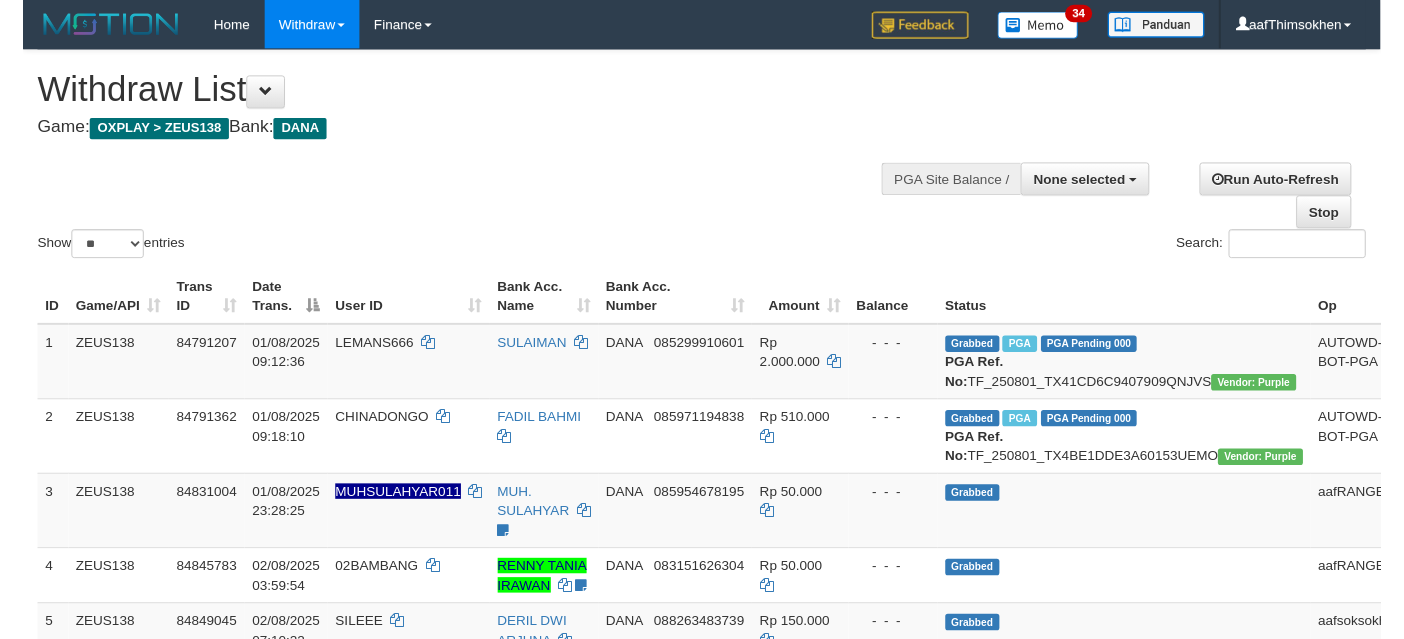 scroll, scrollTop: 349, scrollLeft: 0, axis: vertical 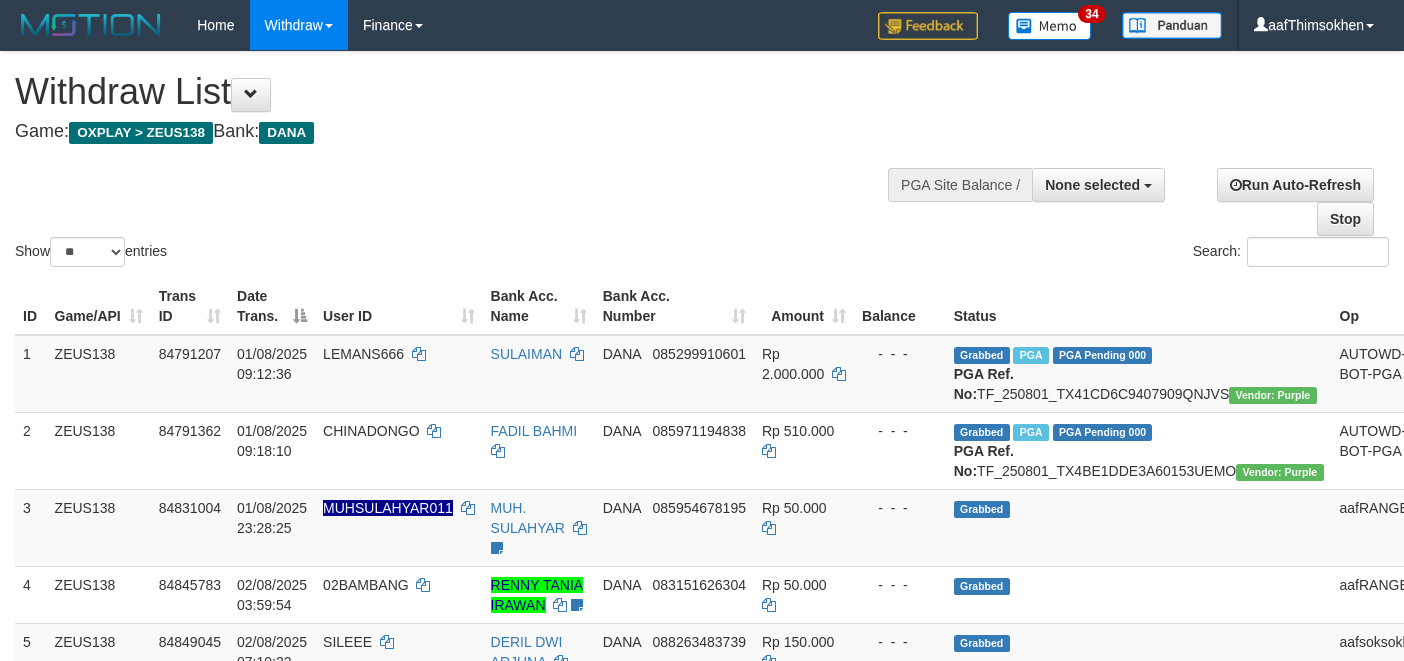 select 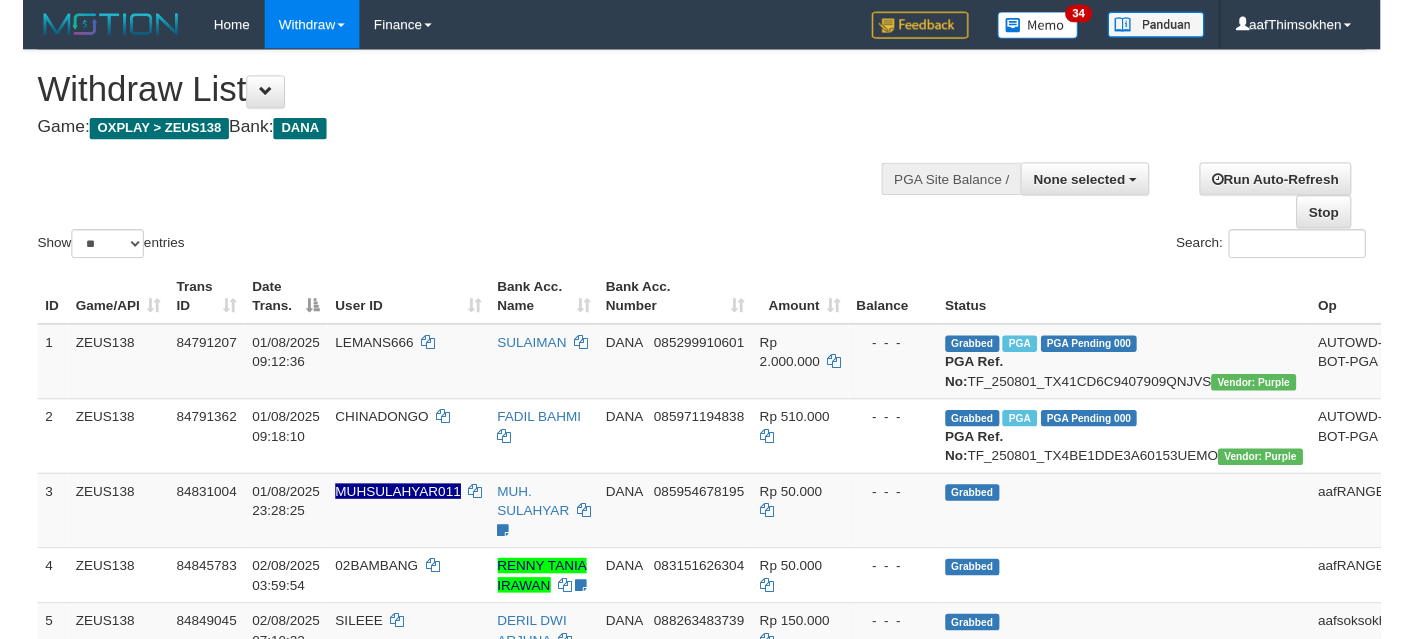 scroll, scrollTop: 349, scrollLeft: 0, axis: vertical 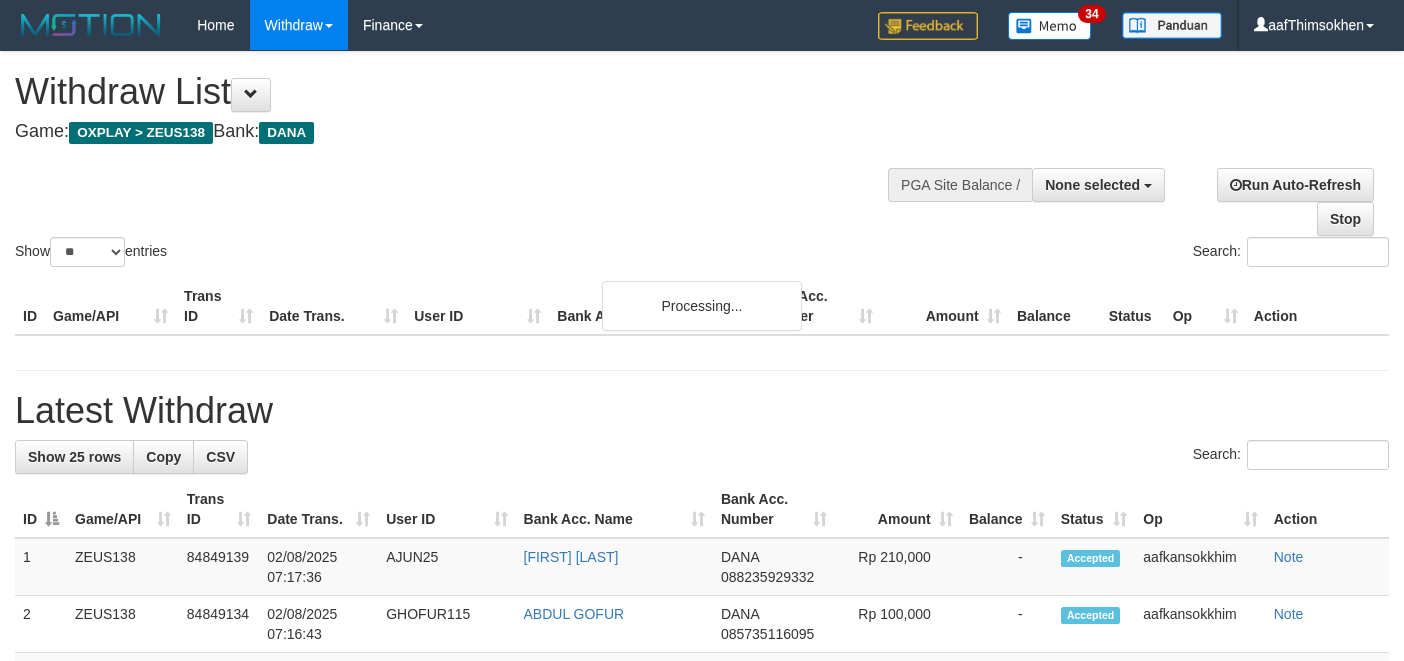 select 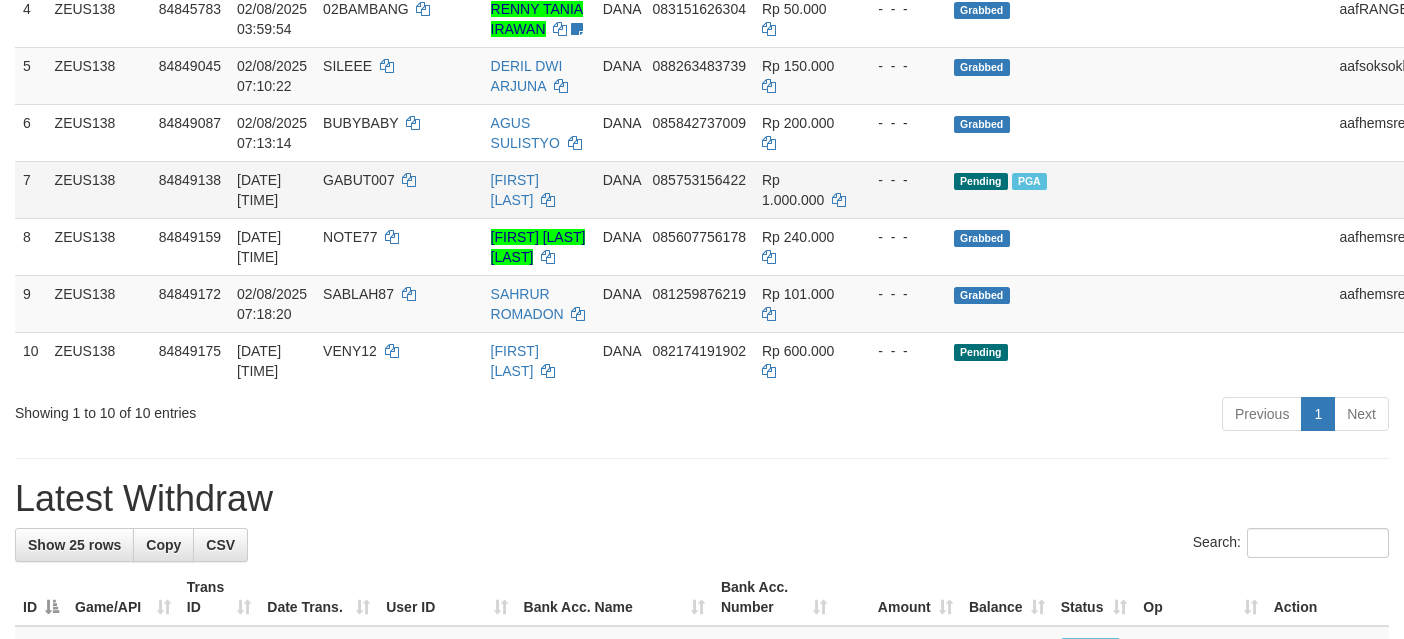 scroll, scrollTop: 649, scrollLeft: 0, axis: vertical 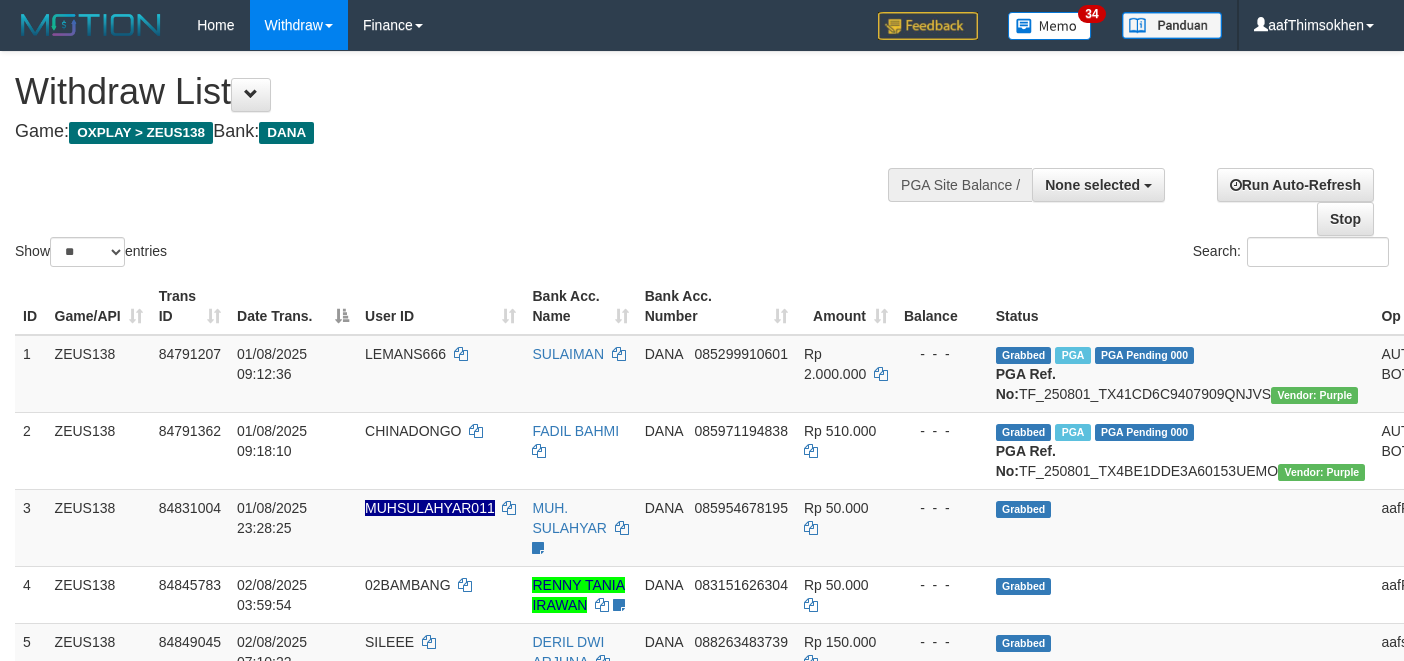 select 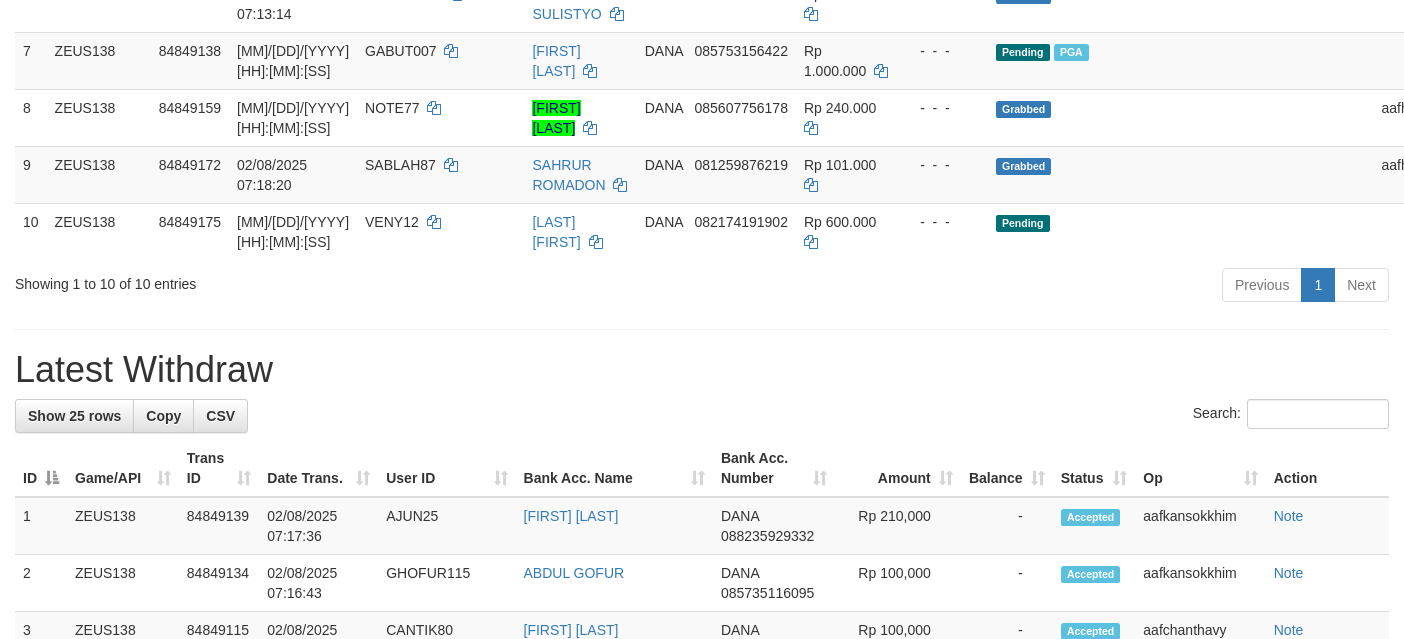 scroll, scrollTop: 649, scrollLeft: 0, axis: vertical 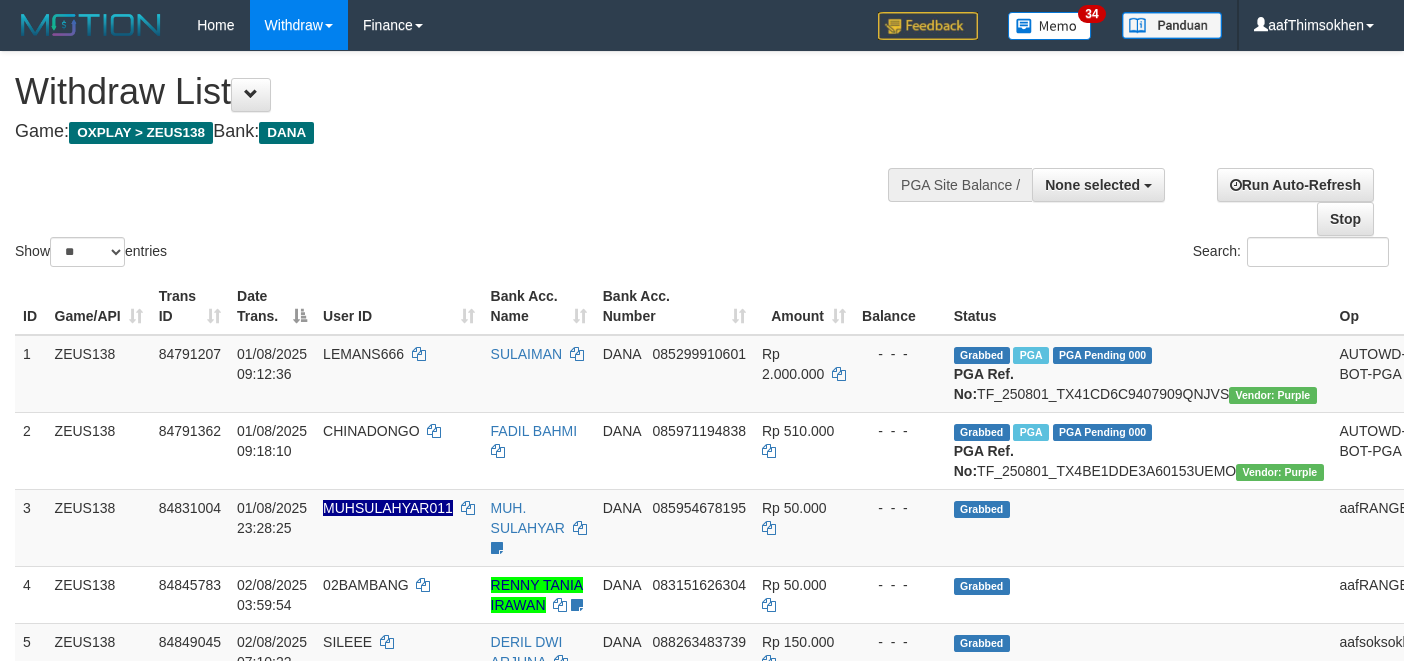 select 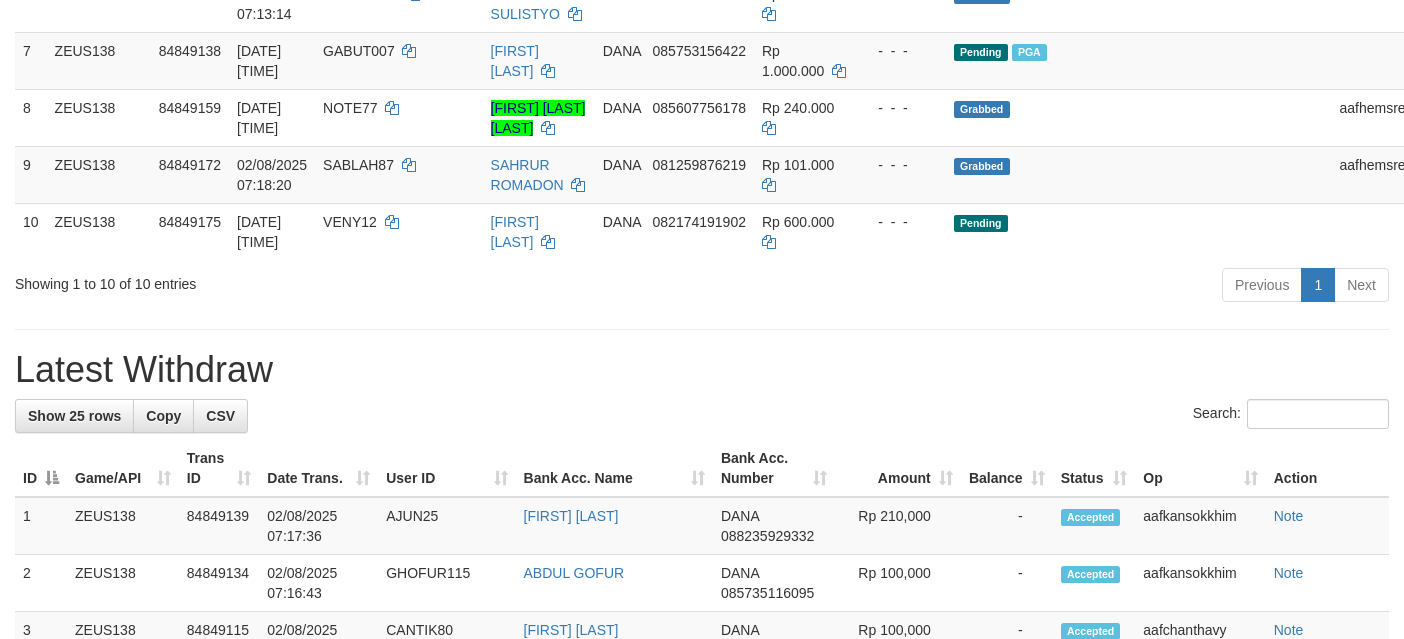 scroll, scrollTop: 649, scrollLeft: 0, axis: vertical 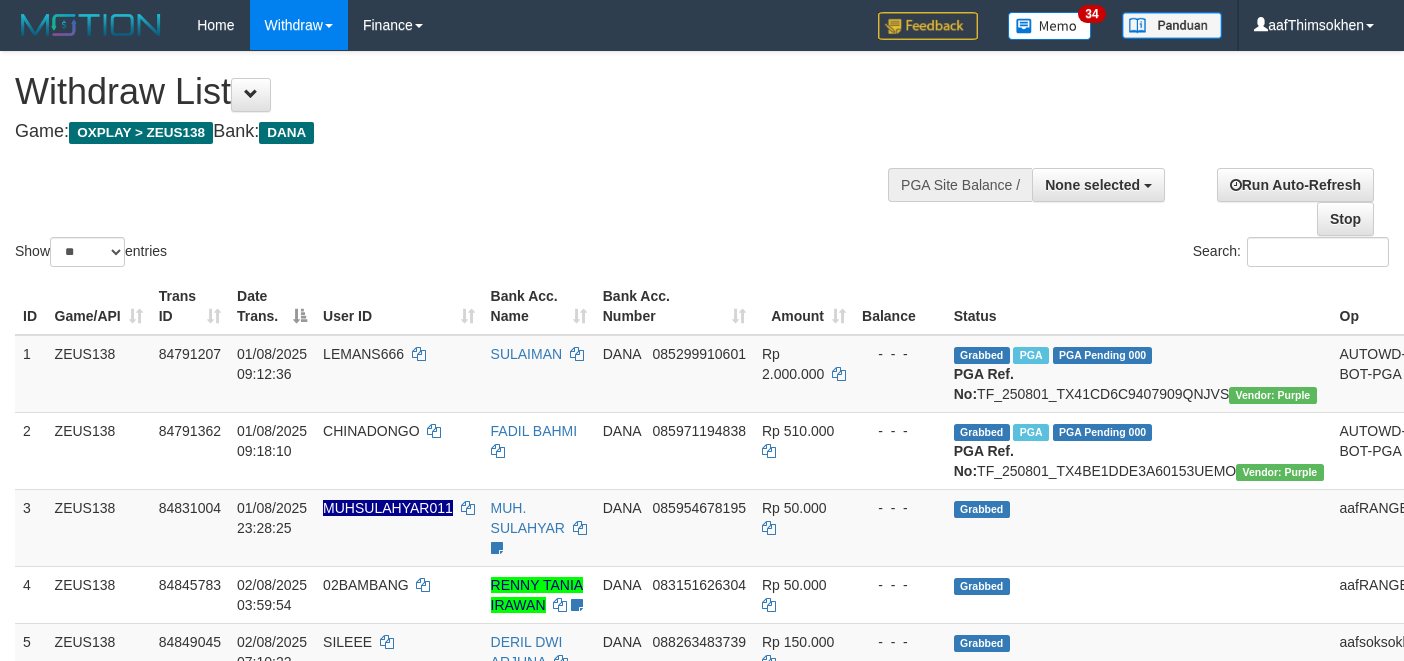 select 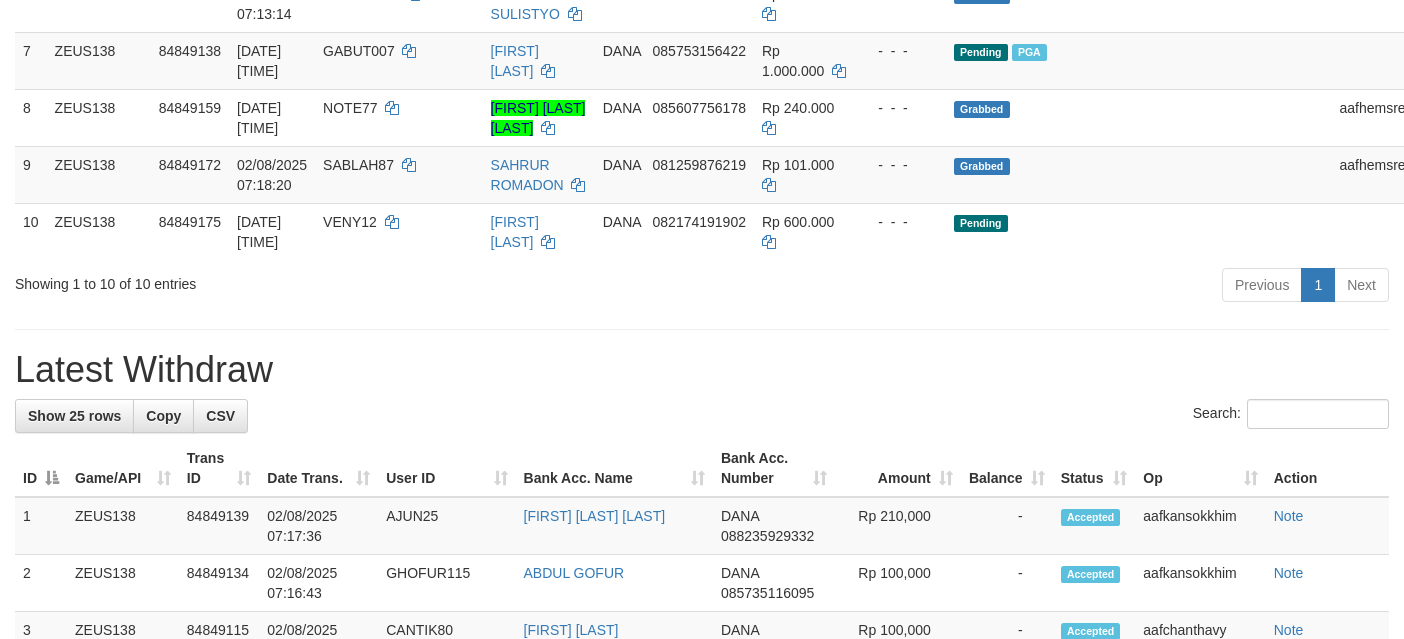 scroll, scrollTop: 649, scrollLeft: 0, axis: vertical 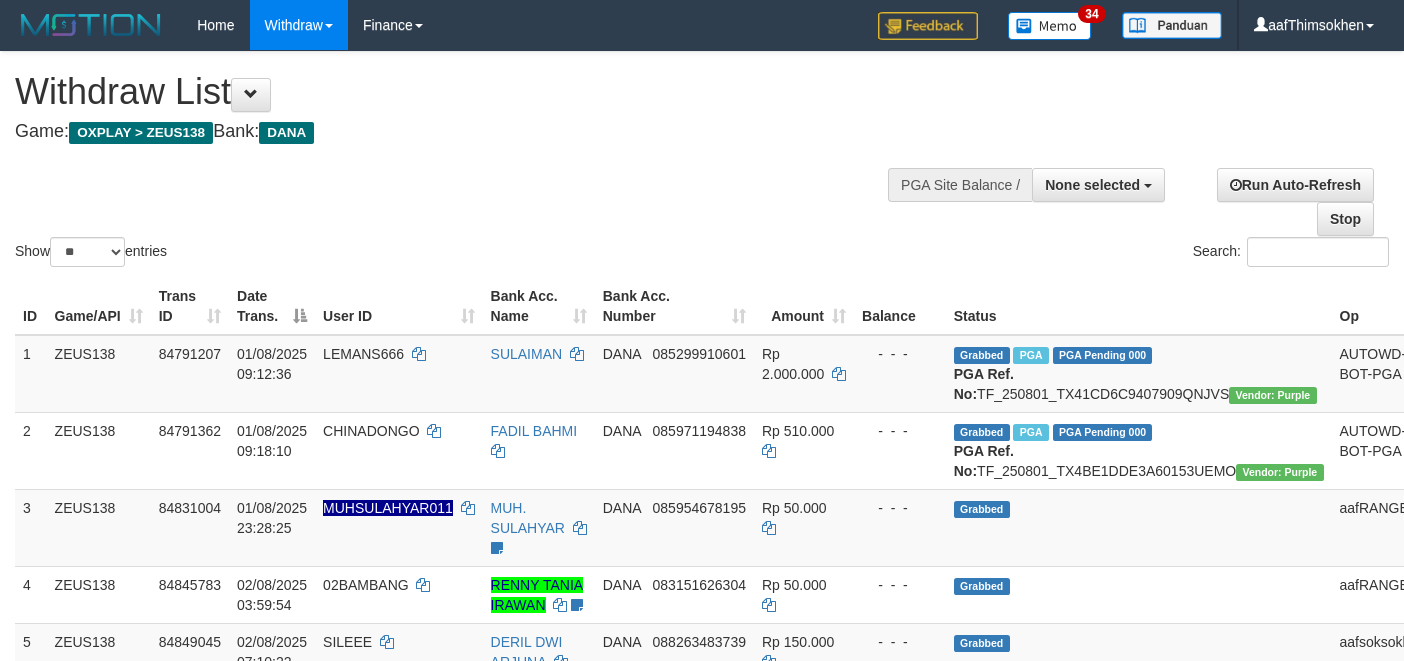 select 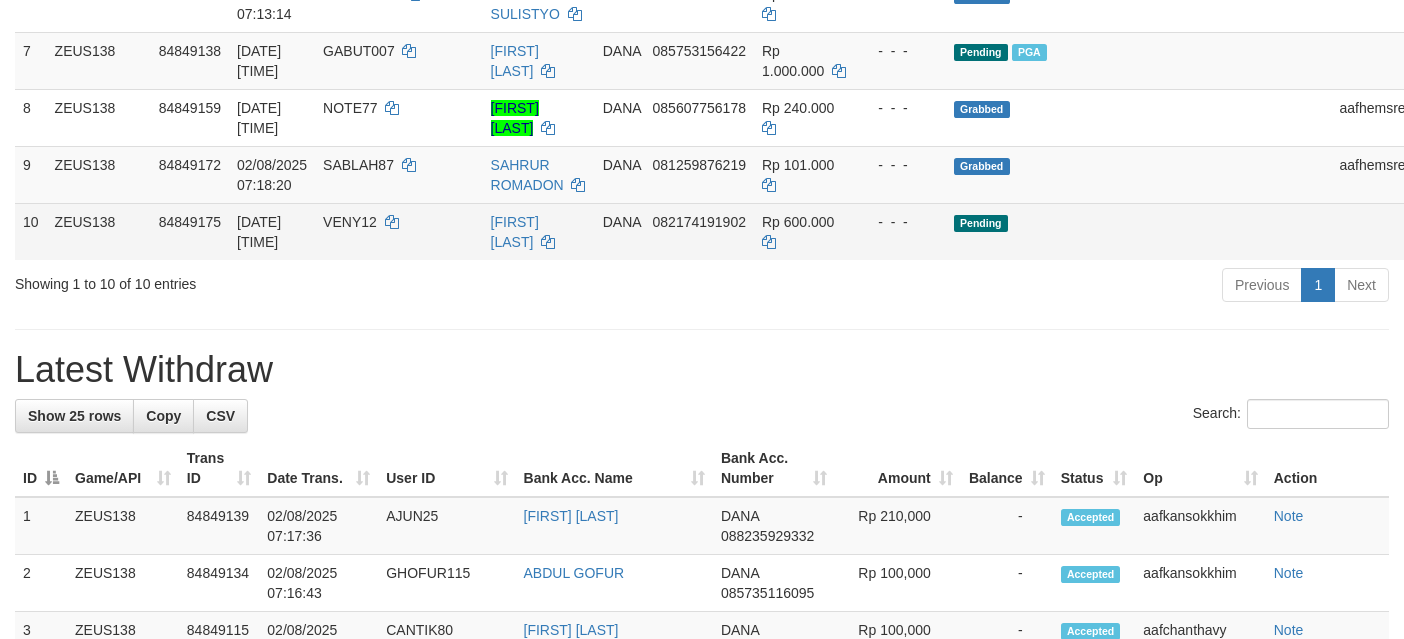 scroll, scrollTop: 649, scrollLeft: 0, axis: vertical 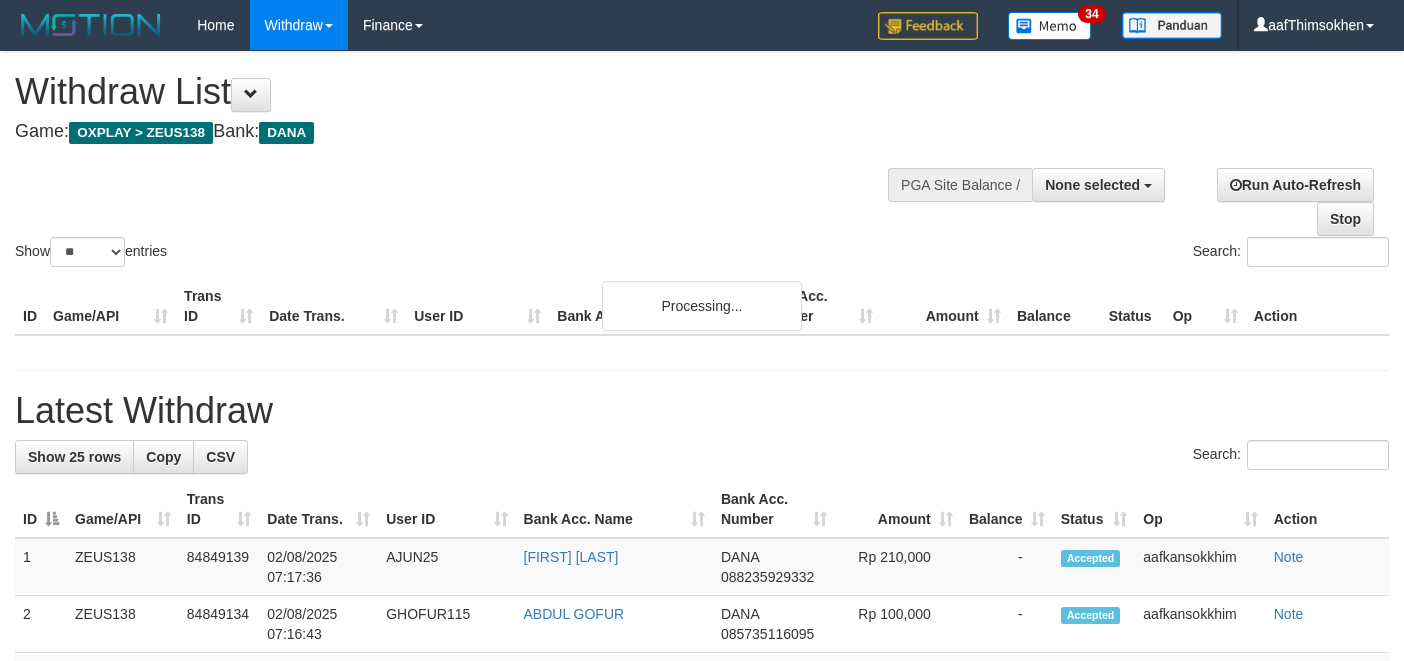 select 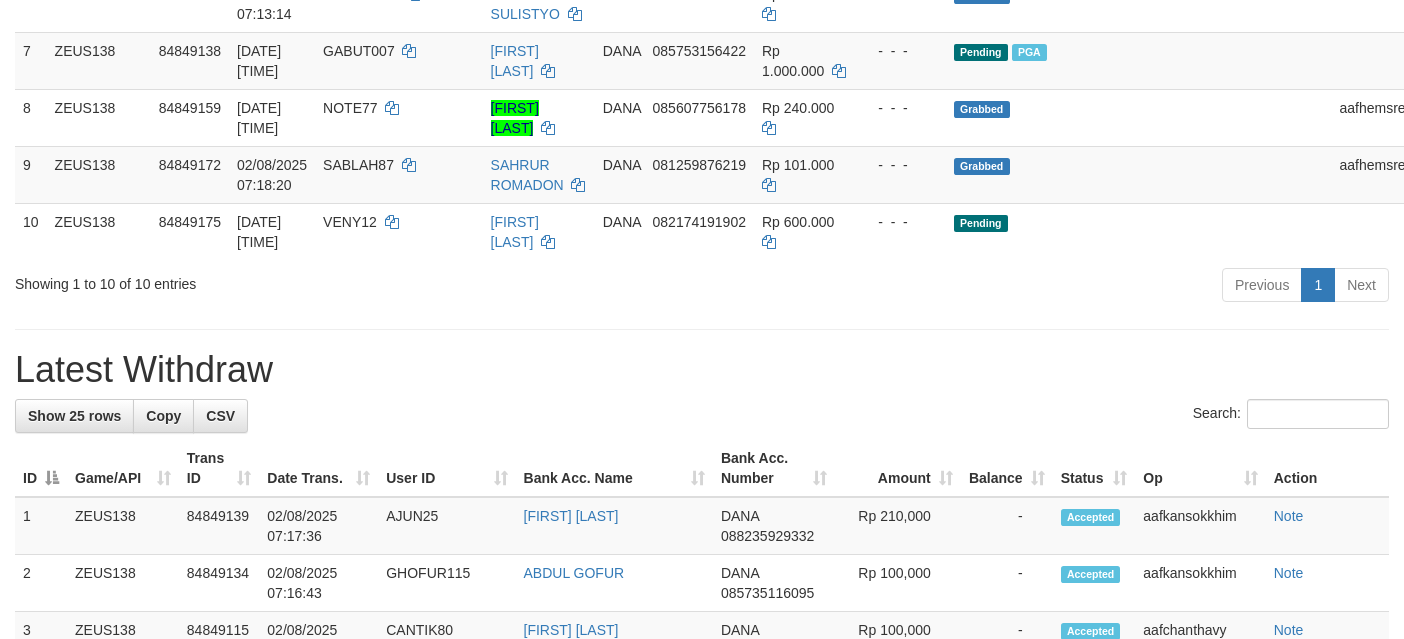 scroll, scrollTop: 649, scrollLeft: 0, axis: vertical 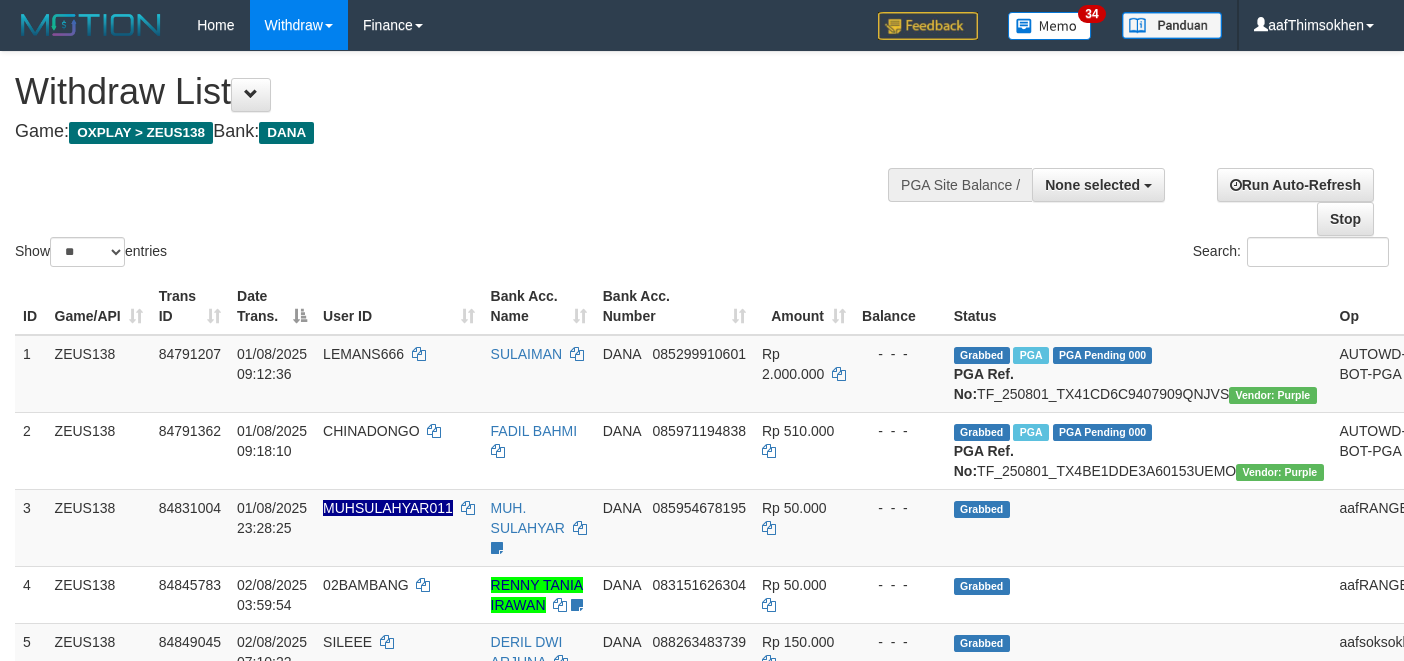 select 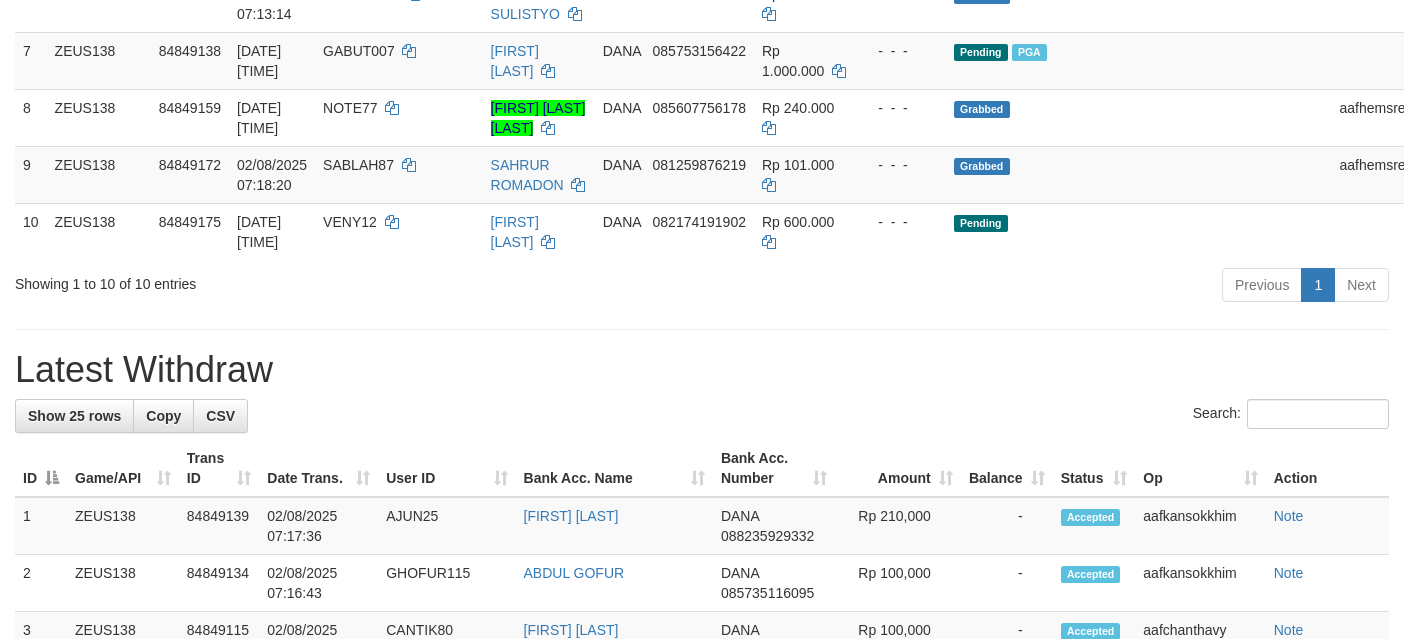 scroll, scrollTop: 649, scrollLeft: 0, axis: vertical 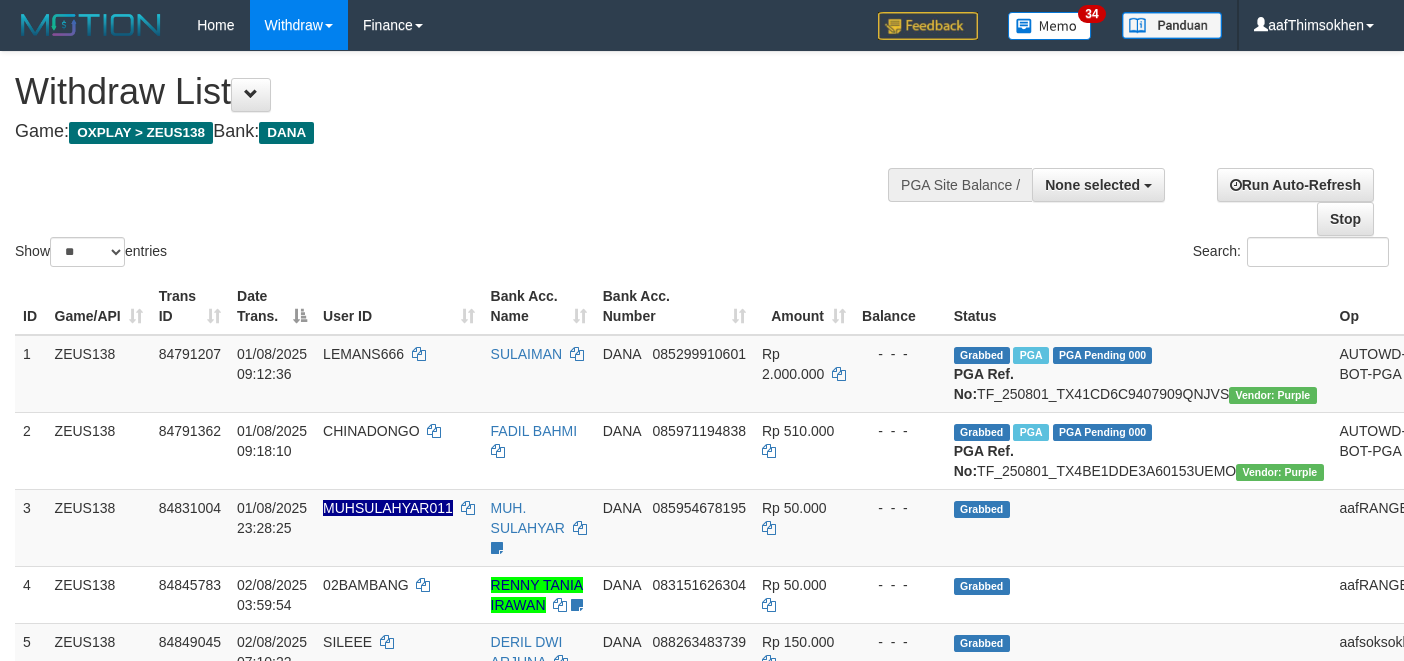 select 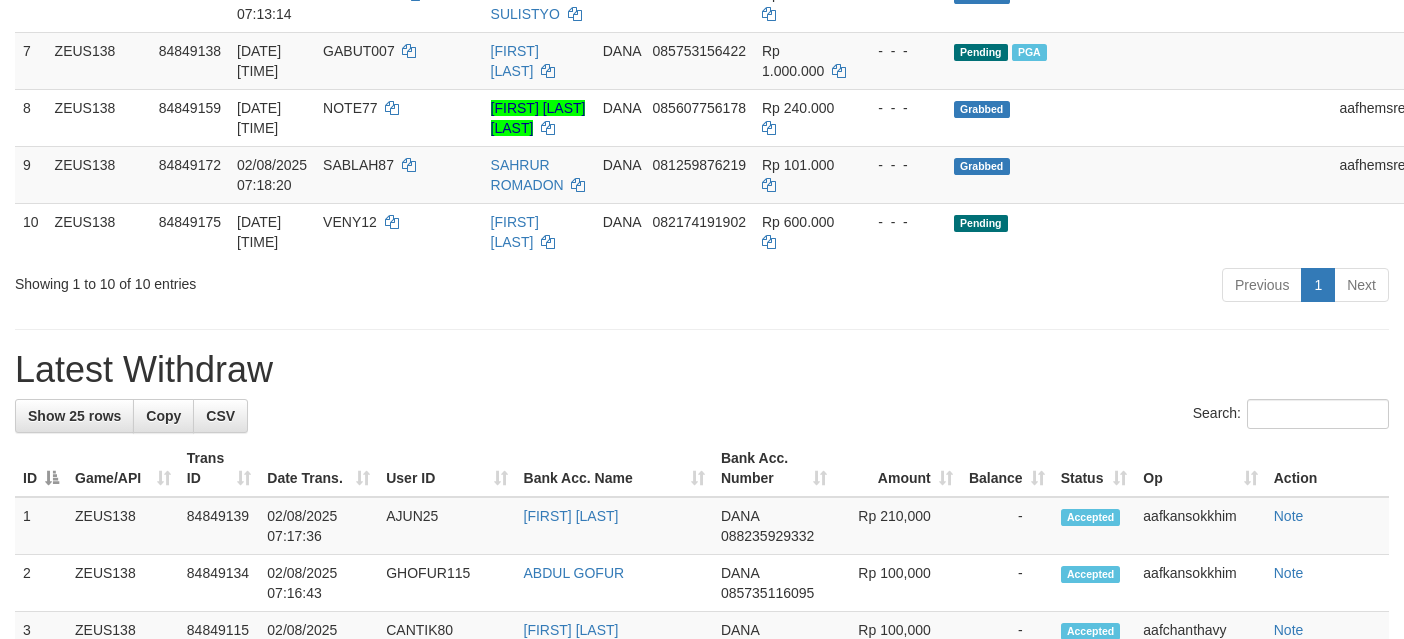 scroll, scrollTop: 649, scrollLeft: 0, axis: vertical 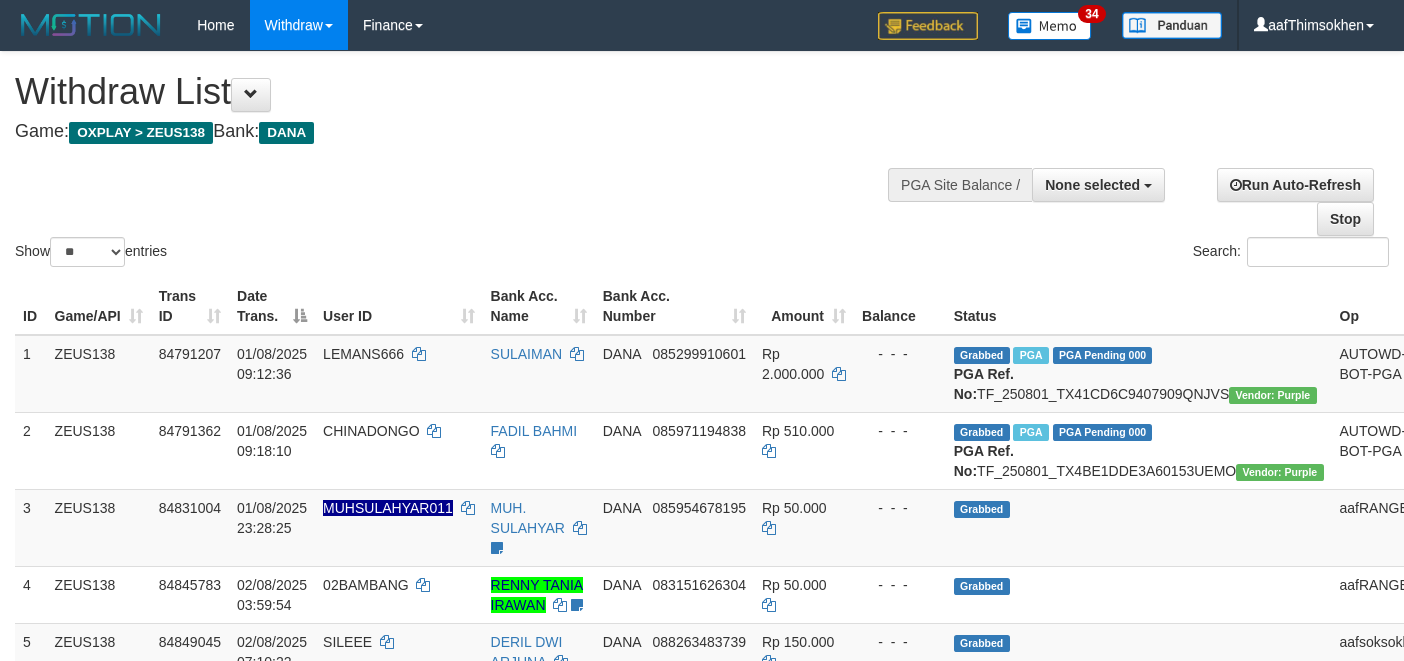 select 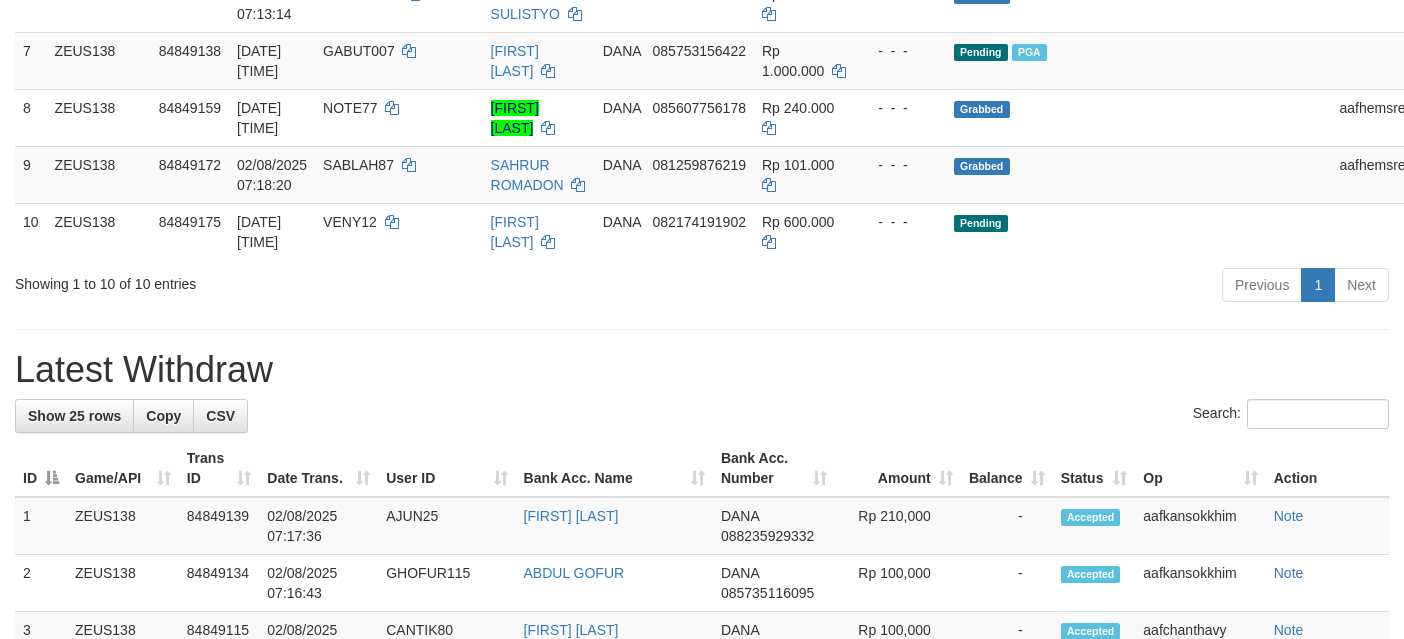 scroll, scrollTop: 649, scrollLeft: 0, axis: vertical 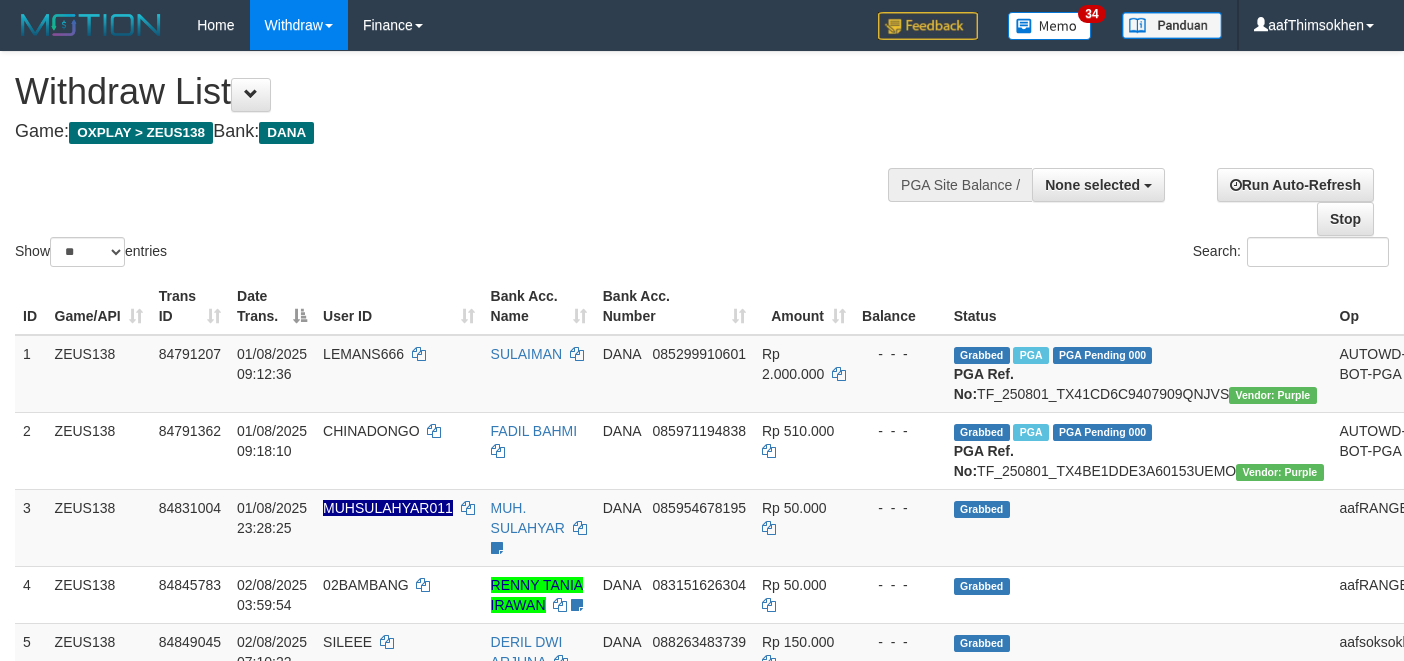 select 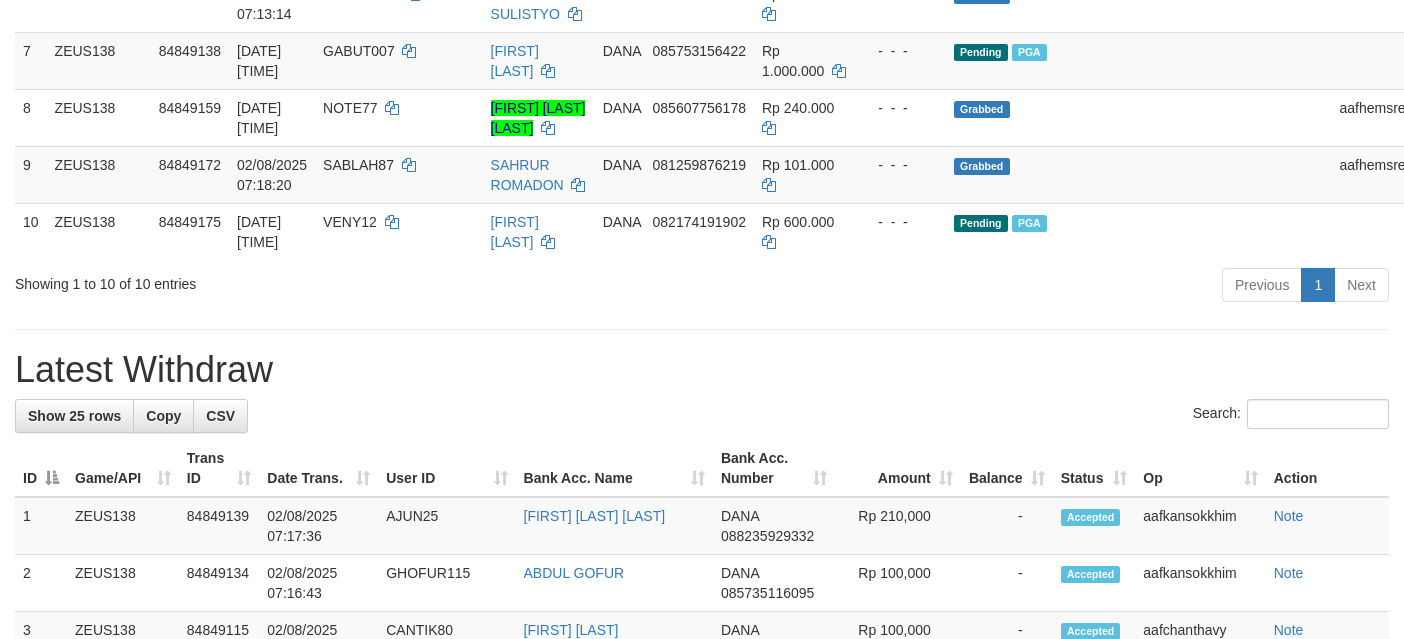 scroll, scrollTop: 649, scrollLeft: 0, axis: vertical 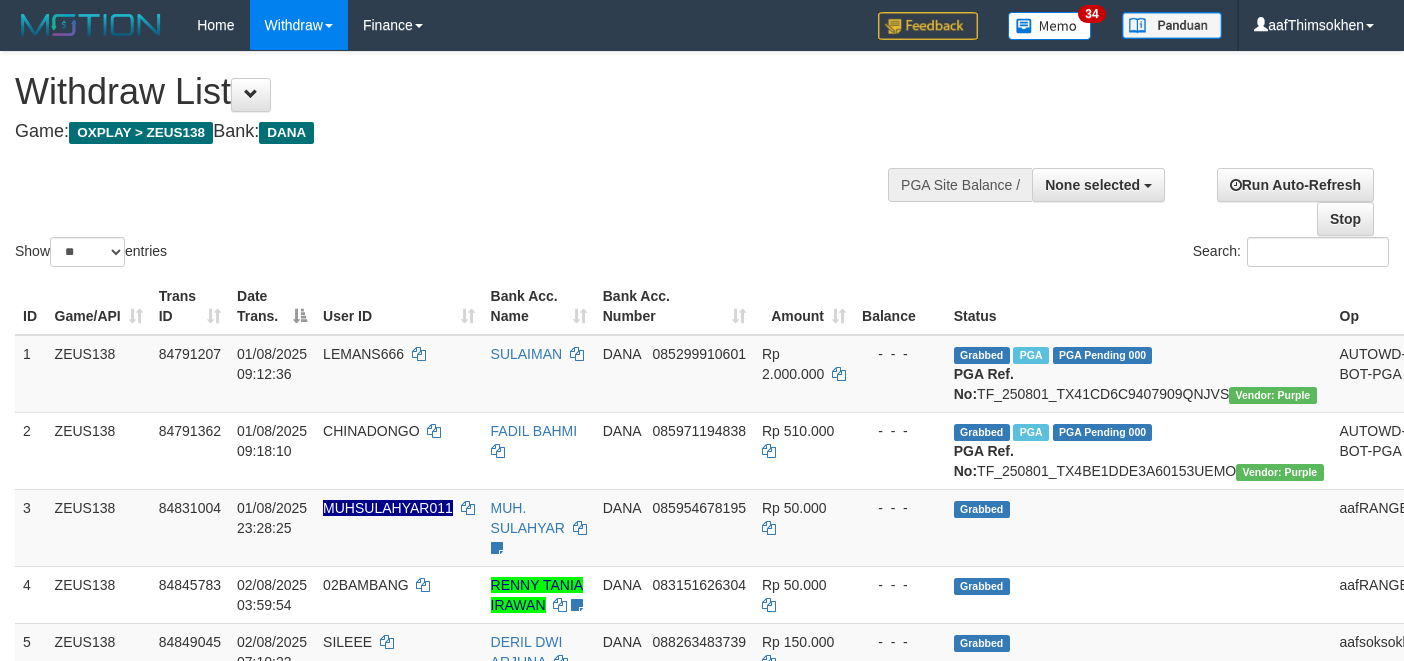 select 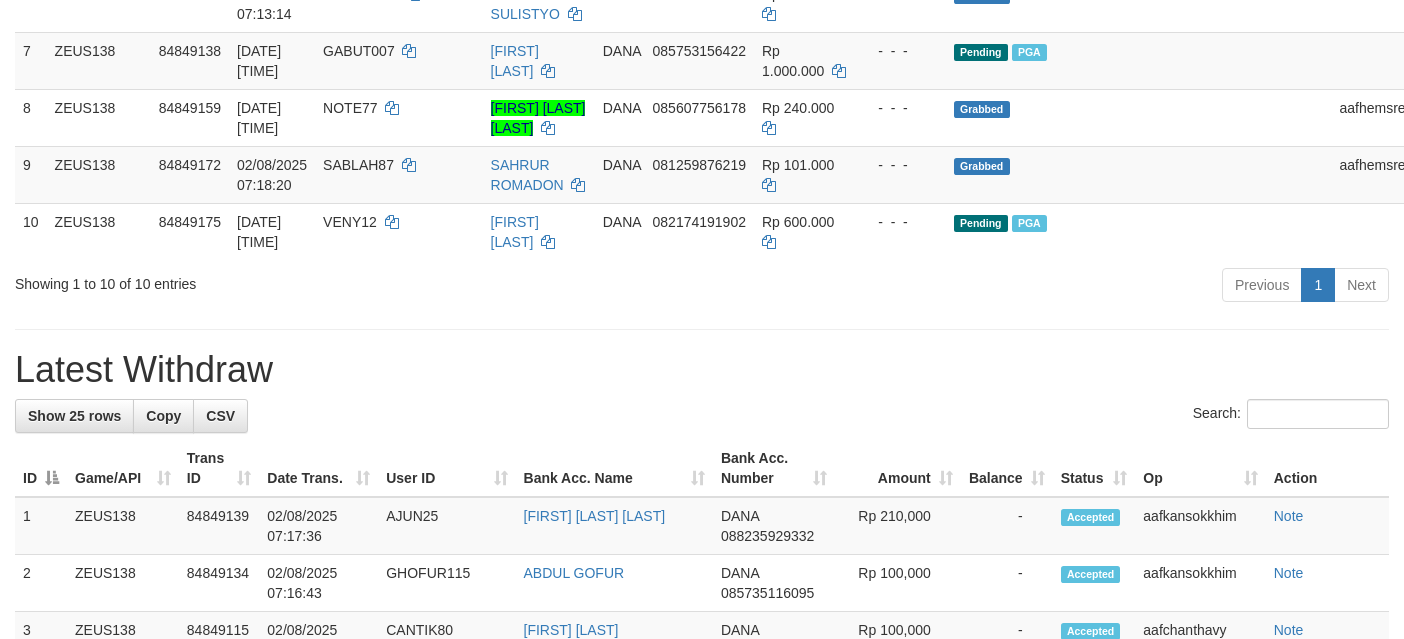 scroll, scrollTop: 649, scrollLeft: 0, axis: vertical 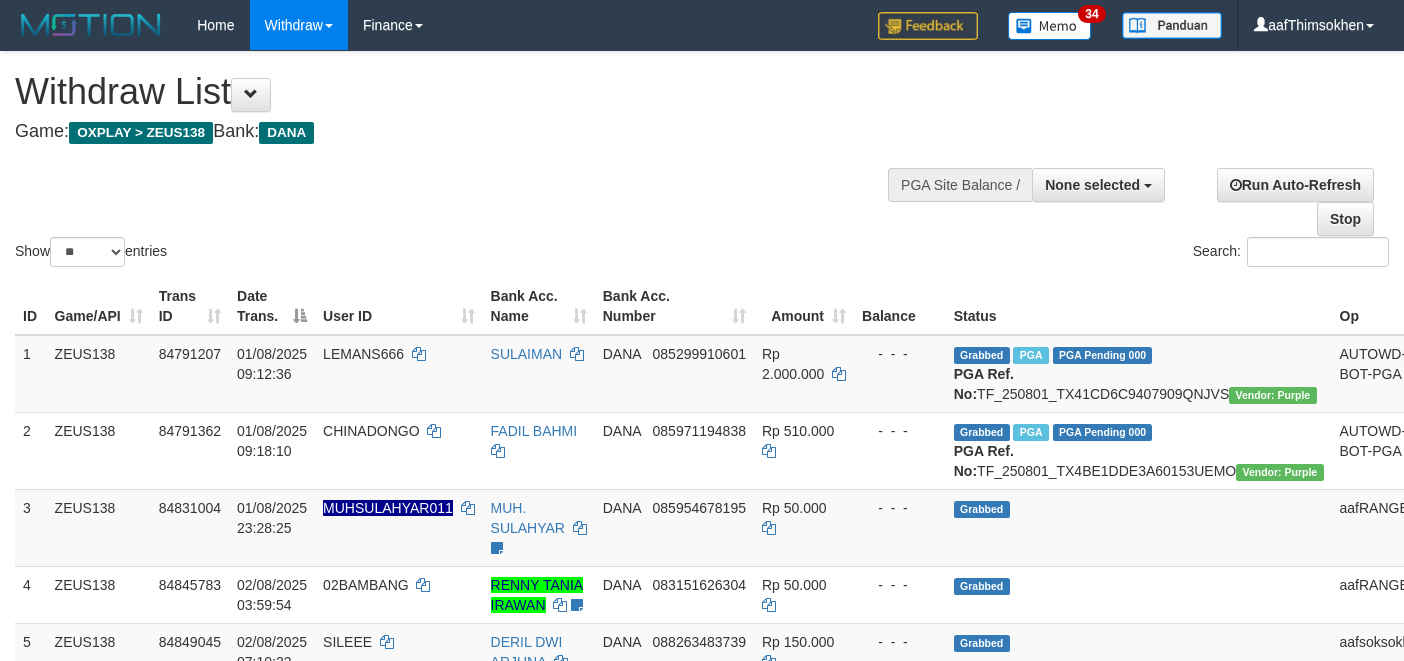 select 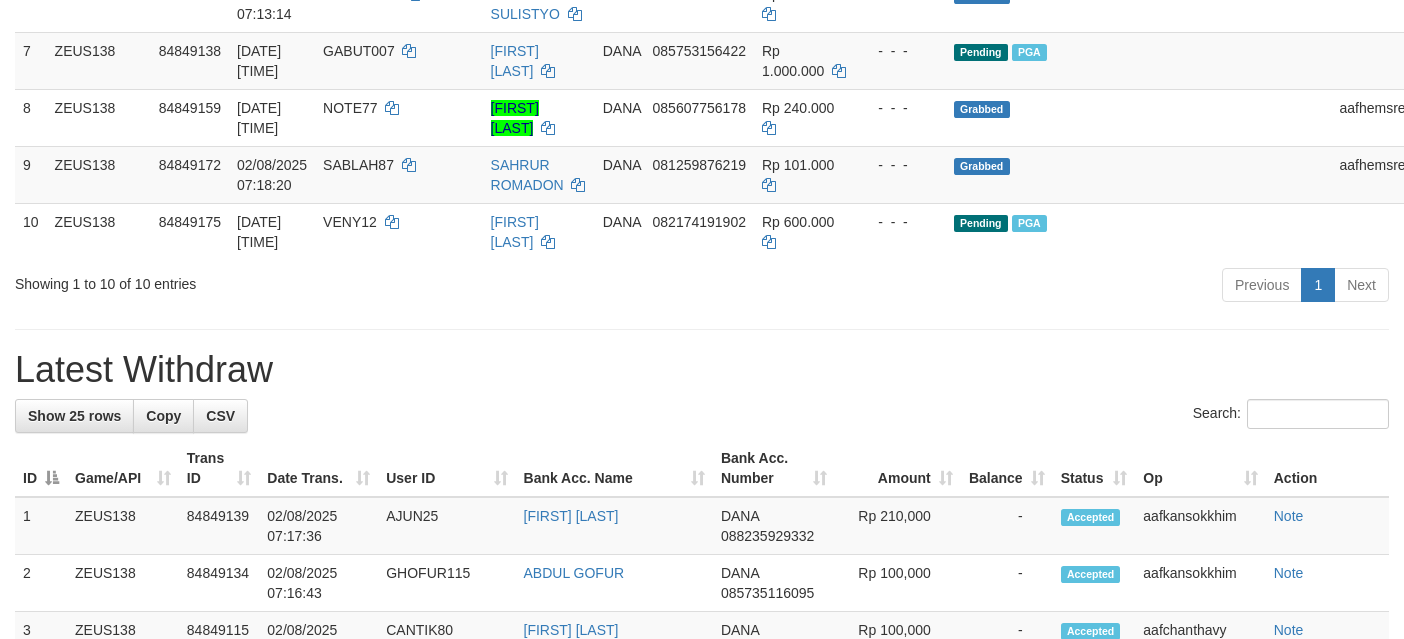 scroll, scrollTop: 649, scrollLeft: 0, axis: vertical 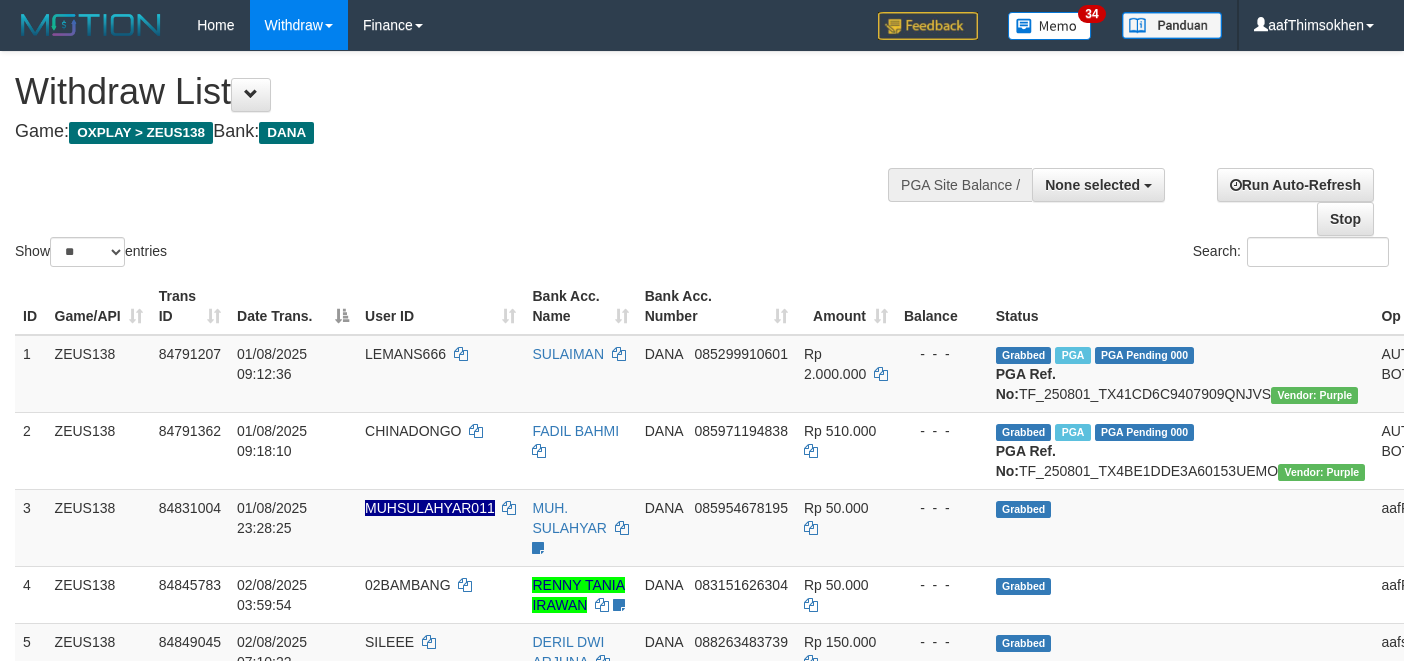 select 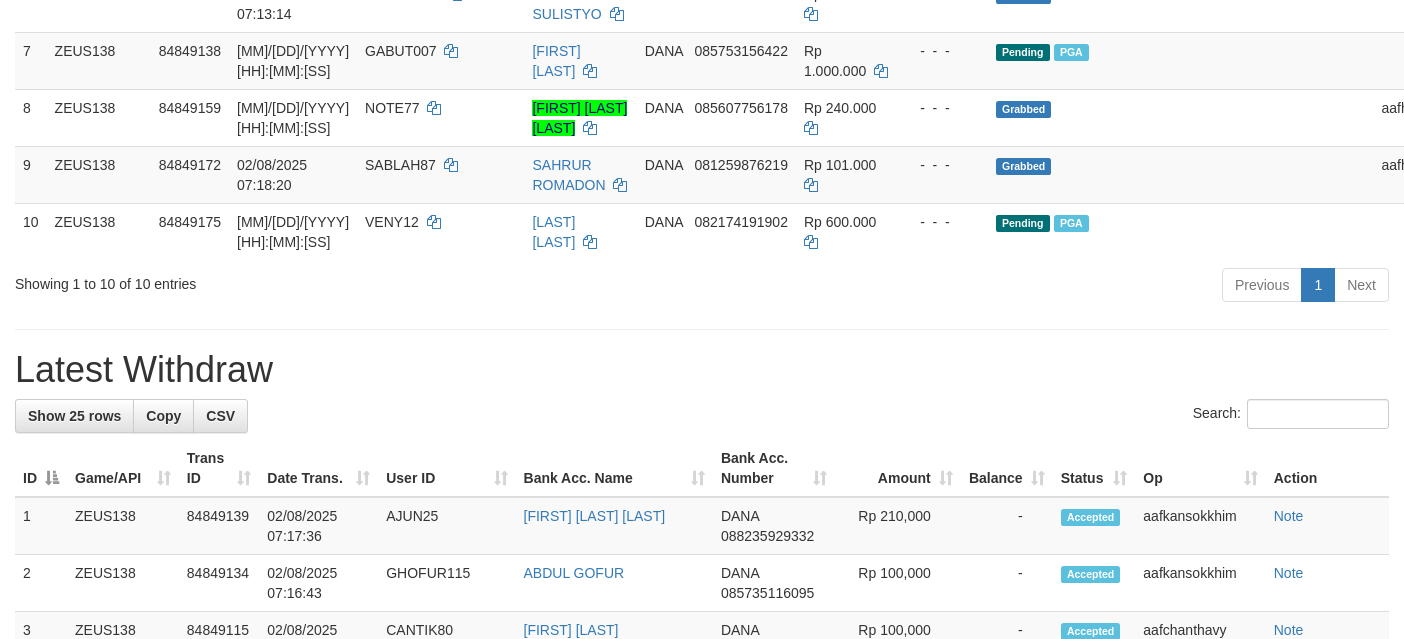scroll, scrollTop: 649, scrollLeft: 0, axis: vertical 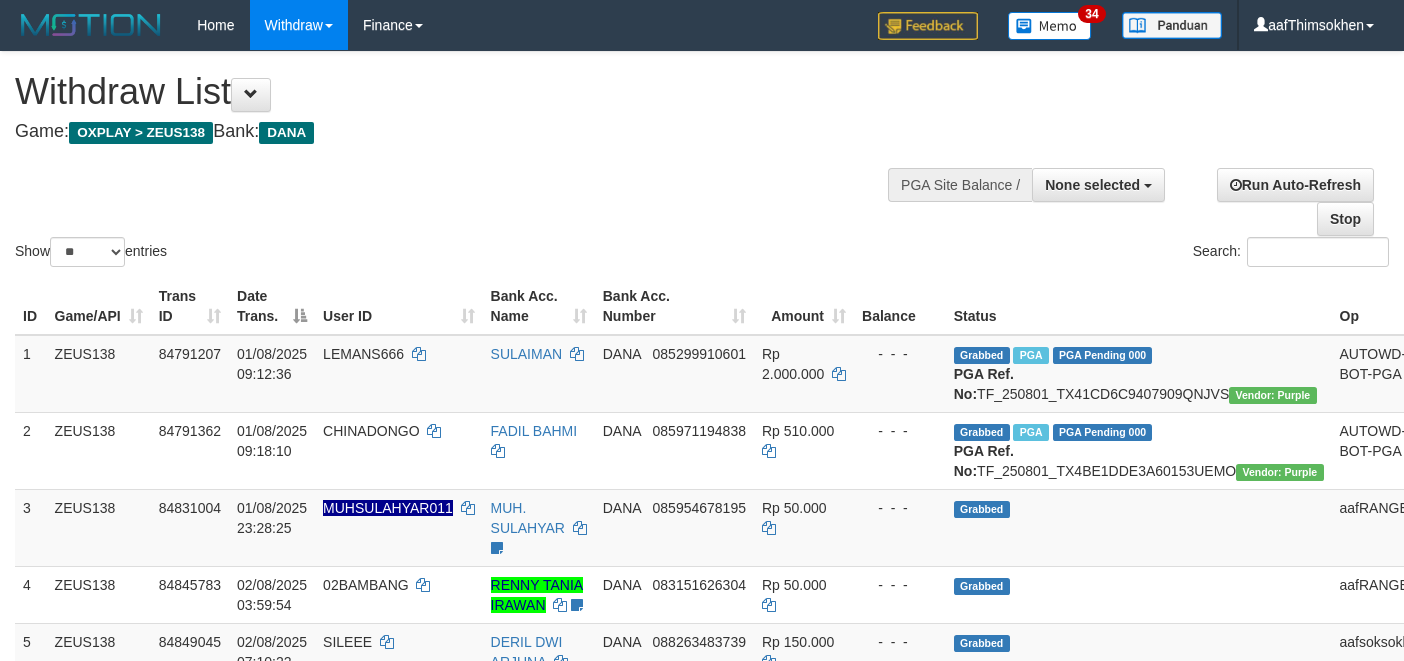 select 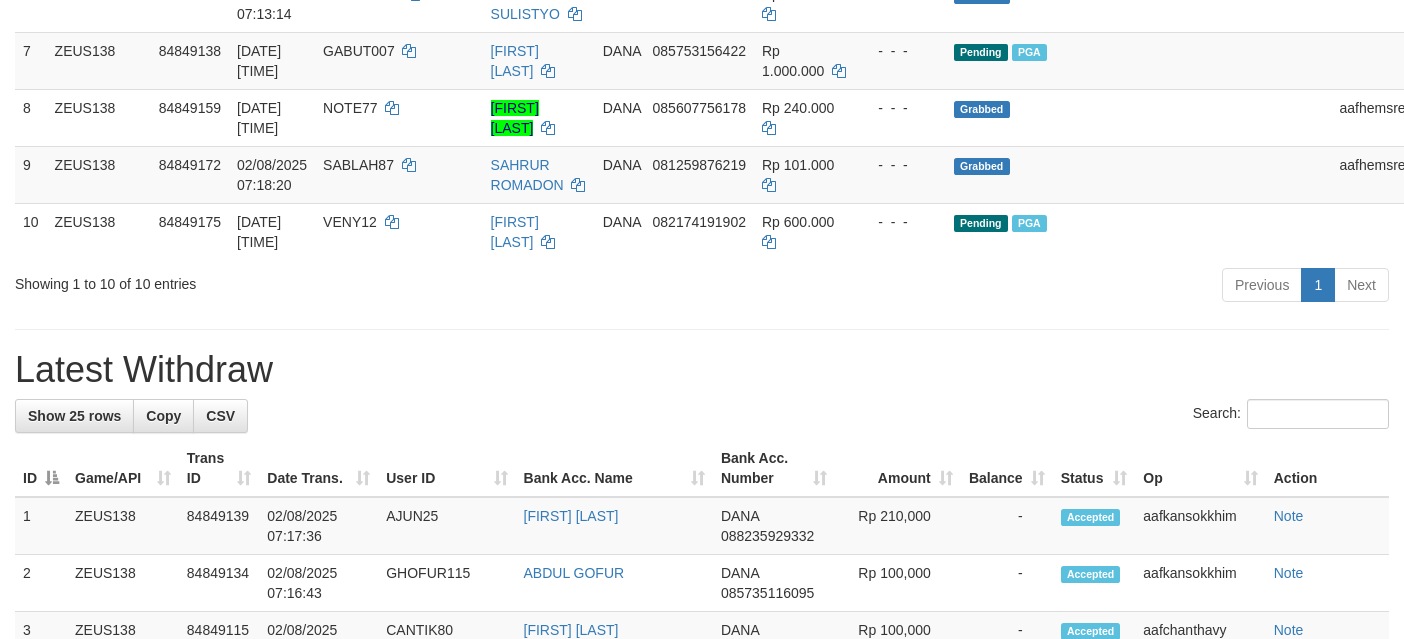 scroll, scrollTop: 649, scrollLeft: 0, axis: vertical 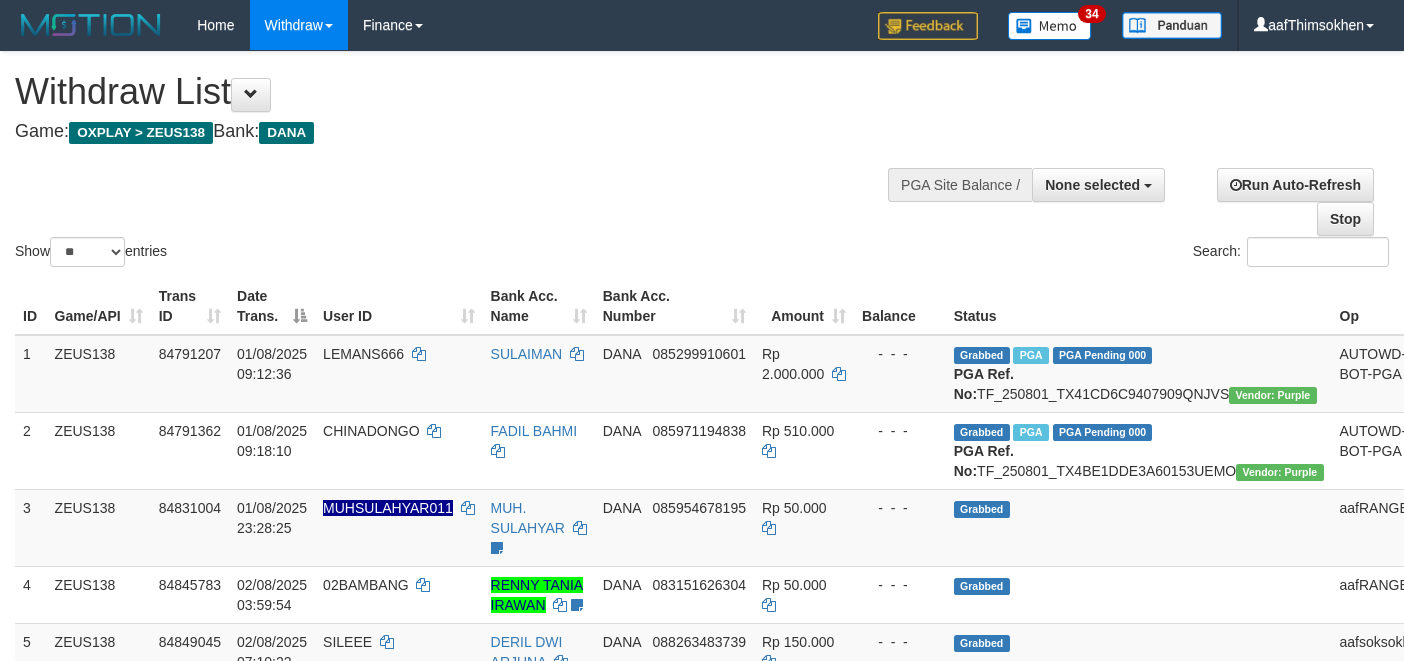 select 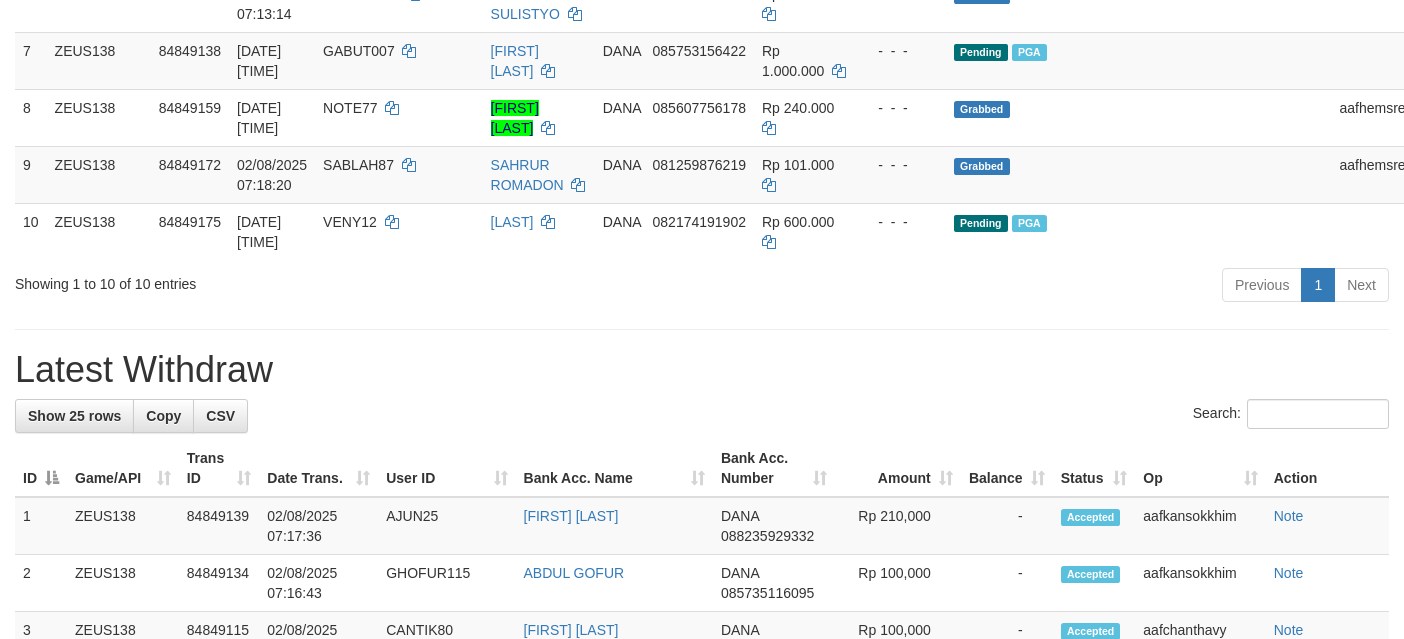 scroll, scrollTop: 649, scrollLeft: 0, axis: vertical 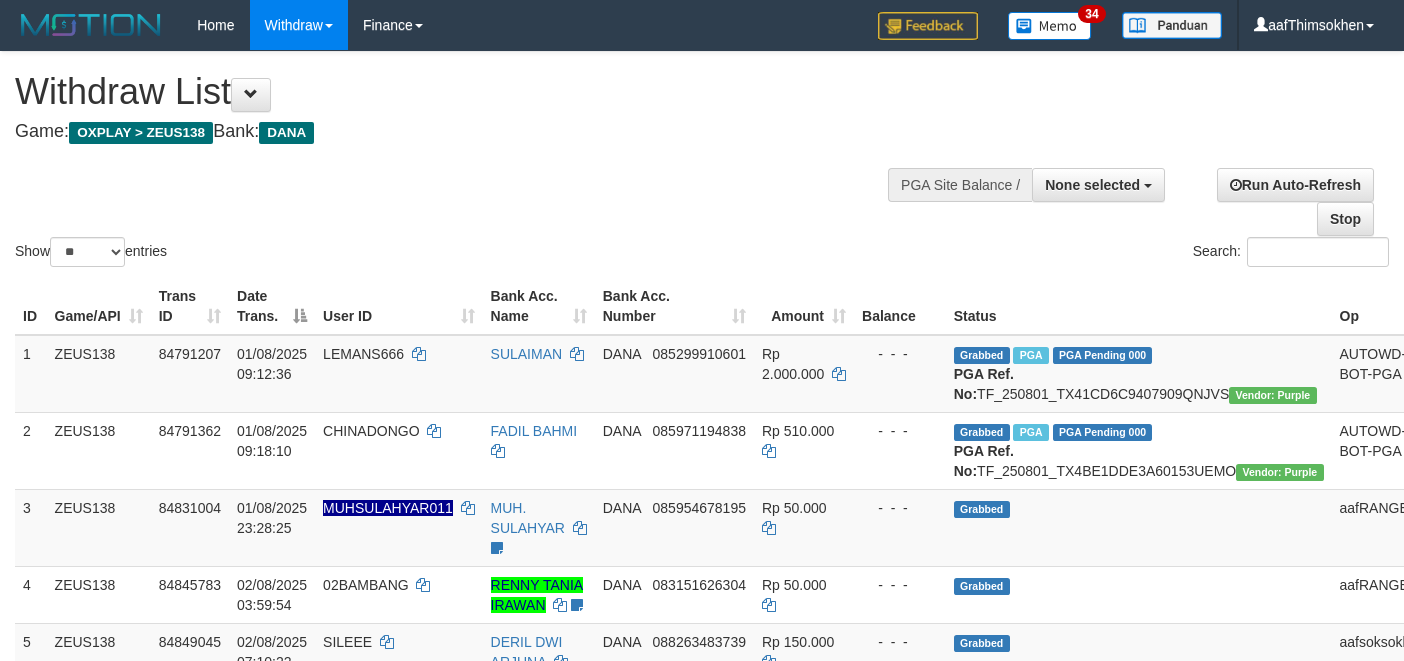 select 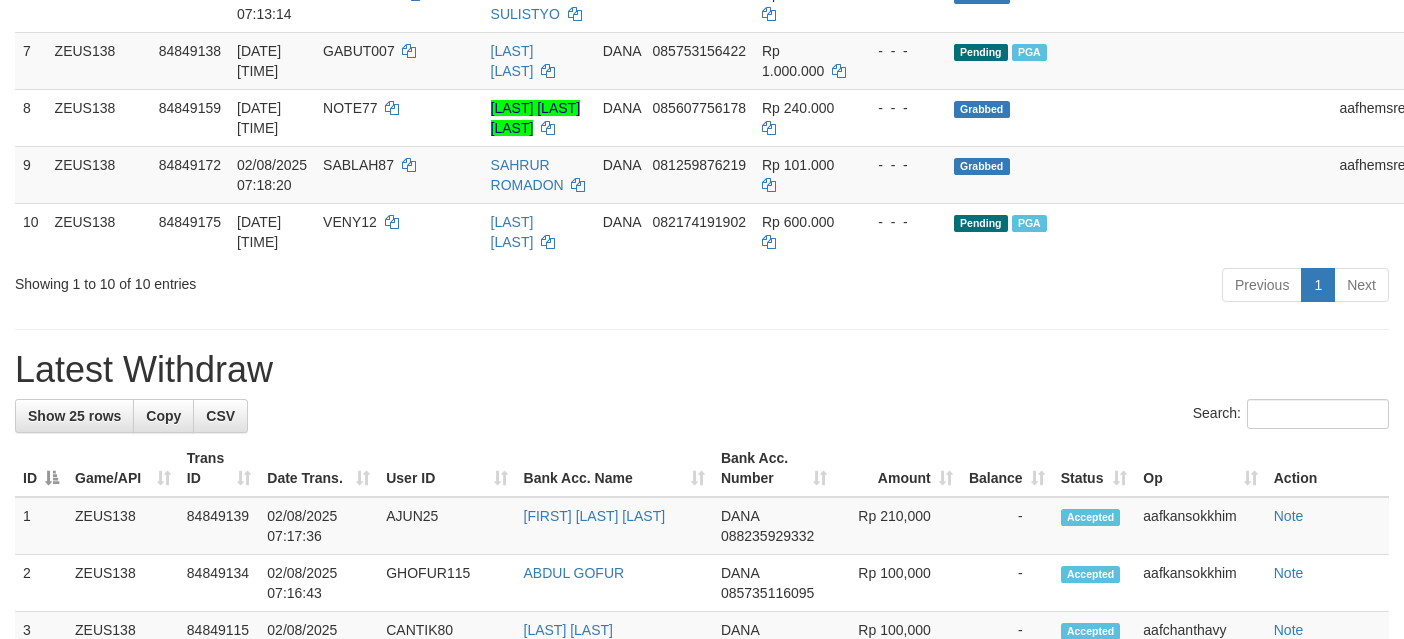scroll, scrollTop: 649, scrollLeft: 0, axis: vertical 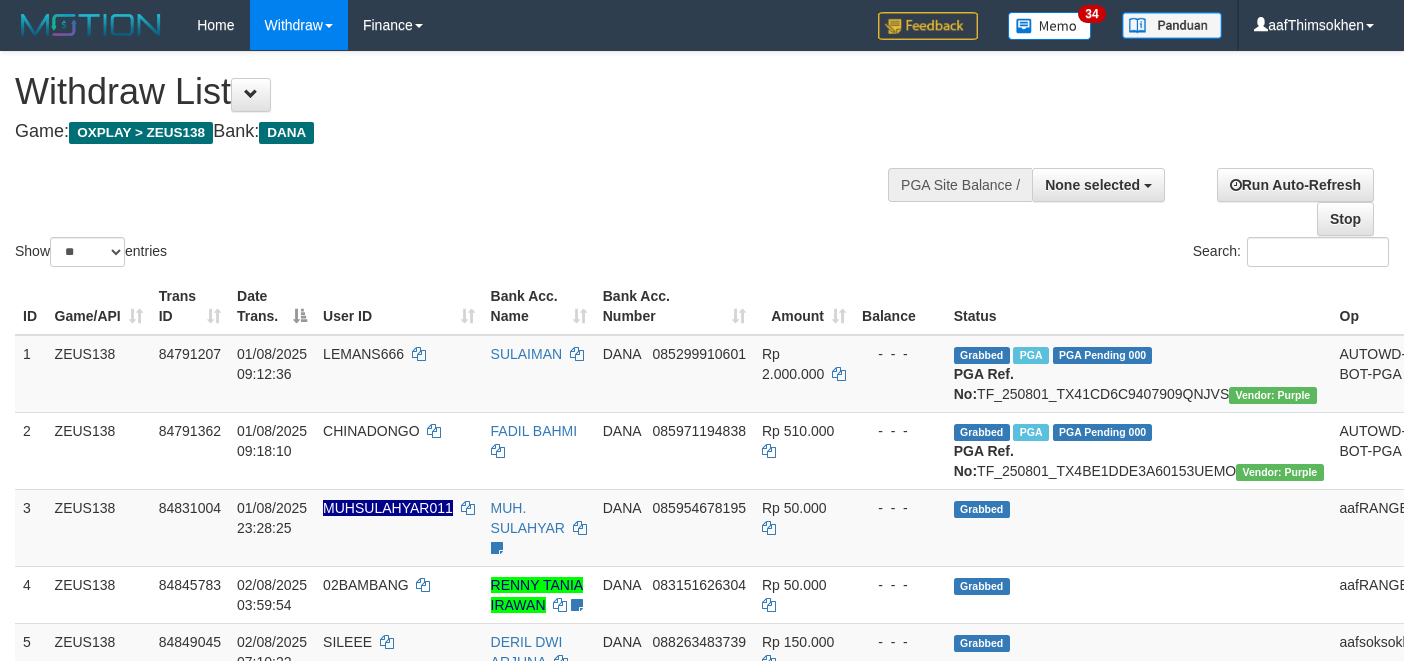 select 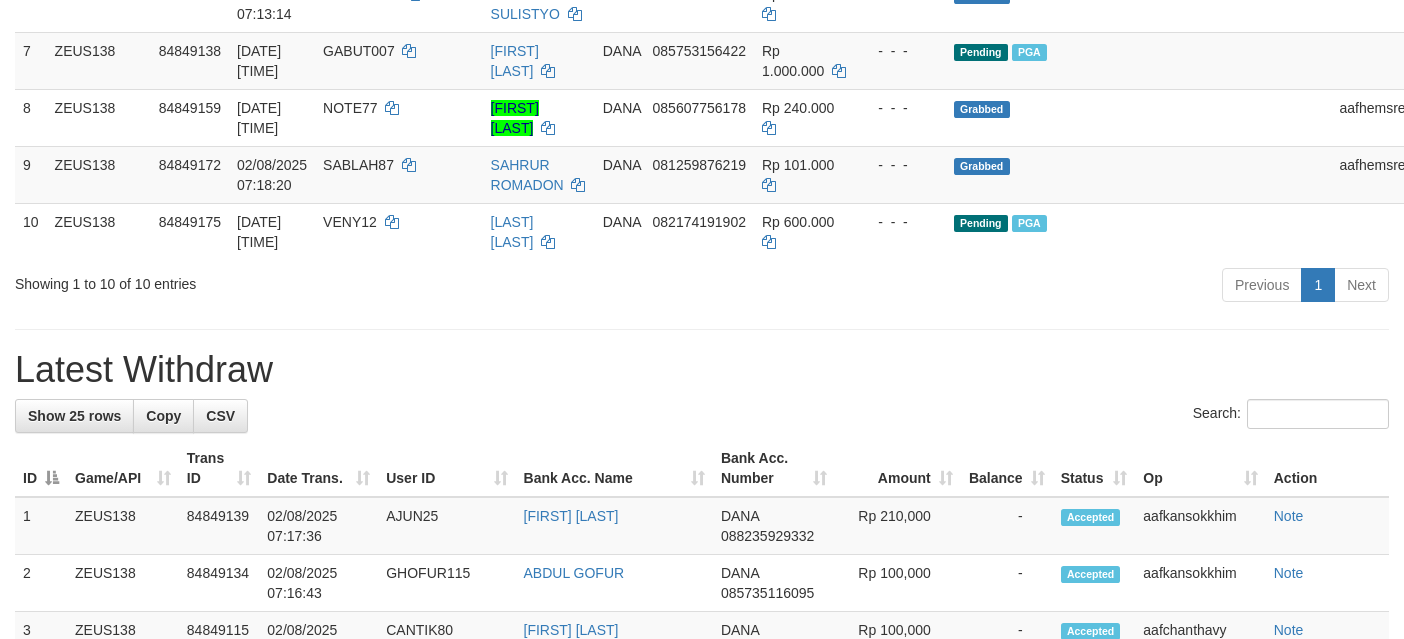 scroll, scrollTop: 649, scrollLeft: 0, axis: vertical 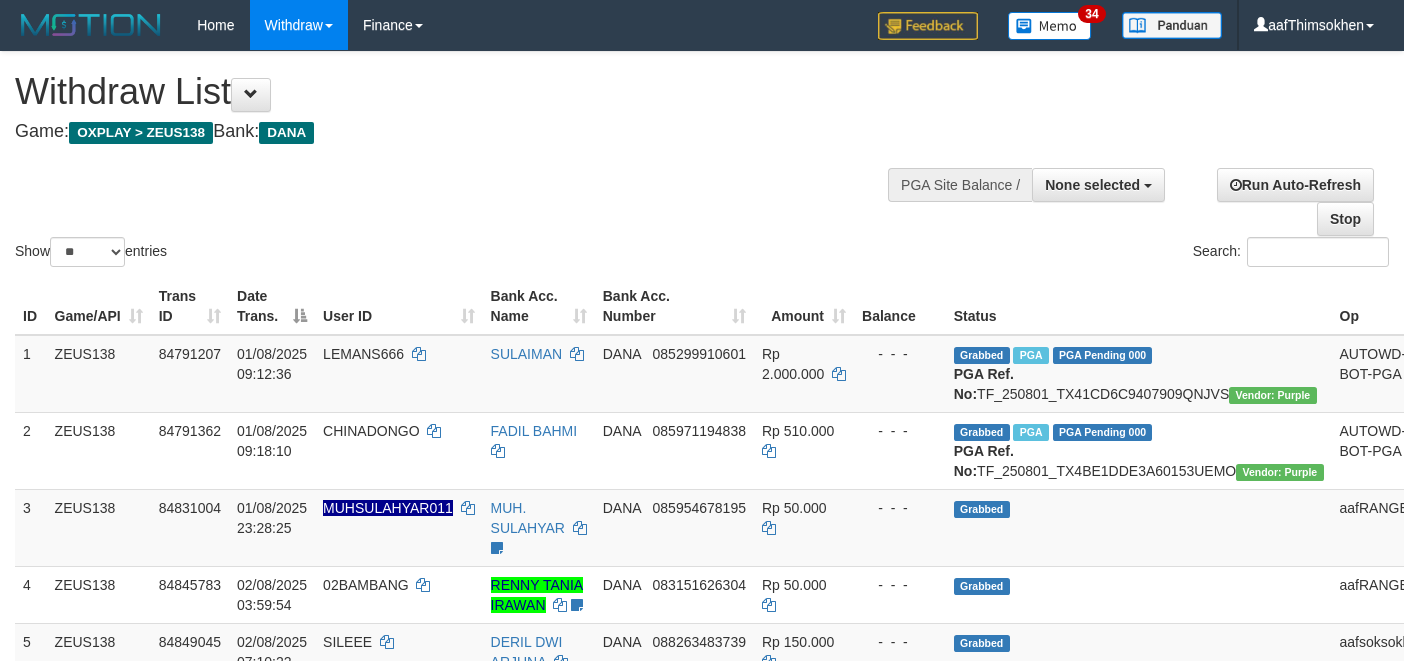 select 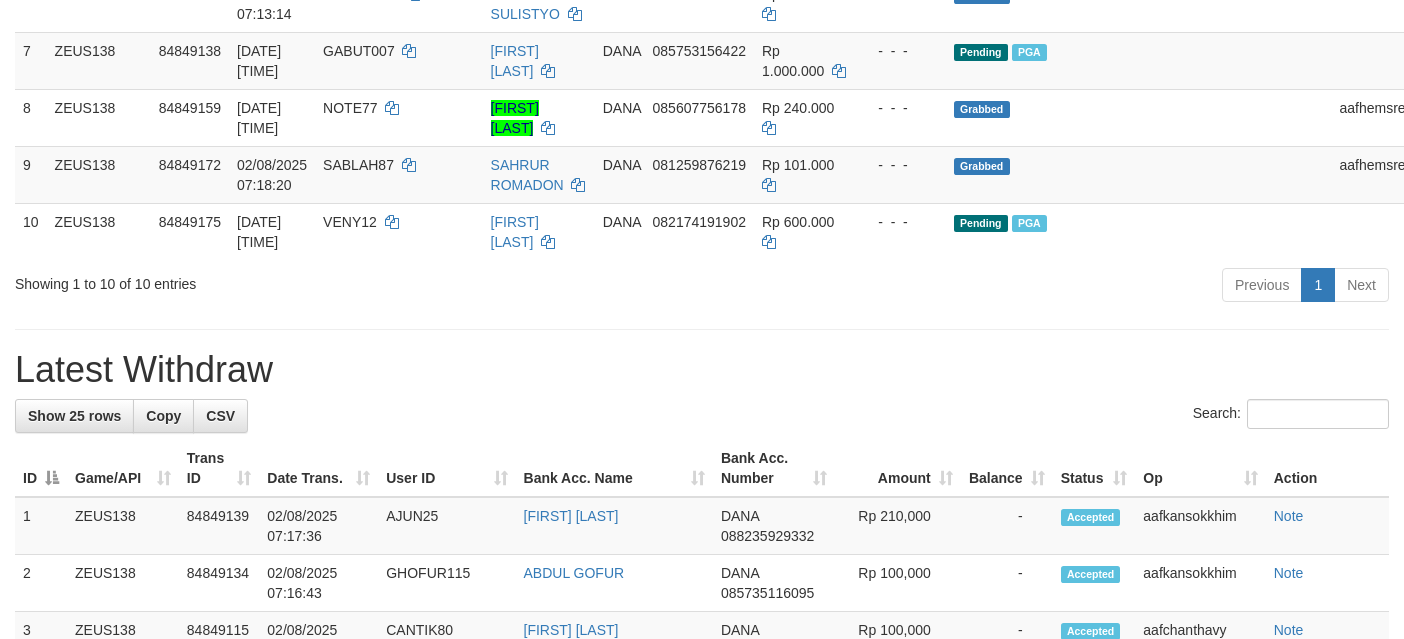scroll, scrollTop: 649, scrollLeft: 0, axis: vertical 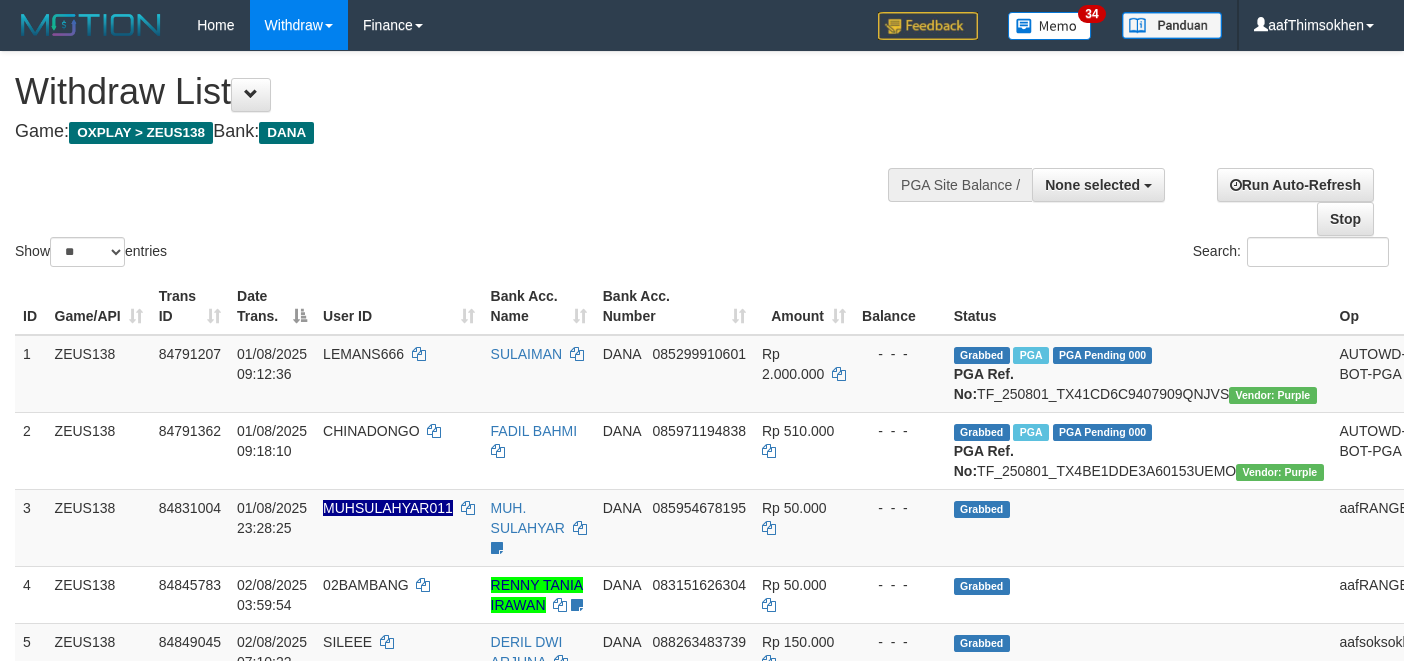 select 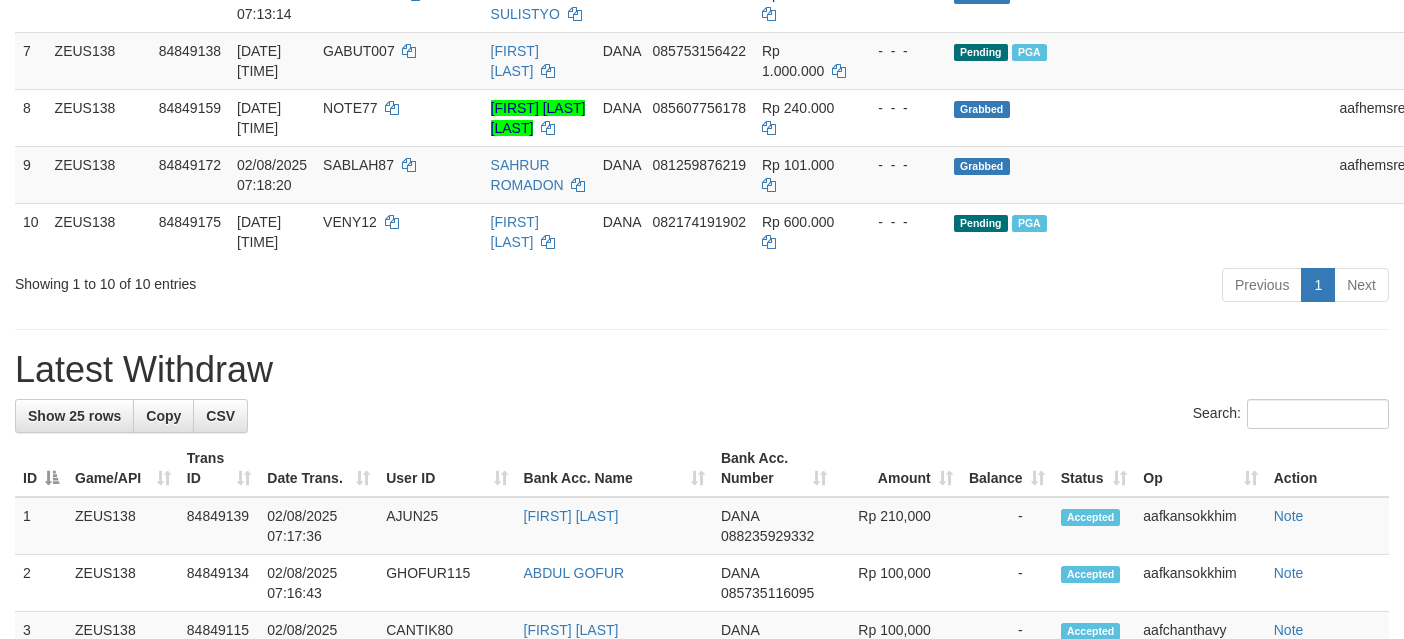 scroll, scrollTop: 649, scrollLeft: 0, axis: vertical 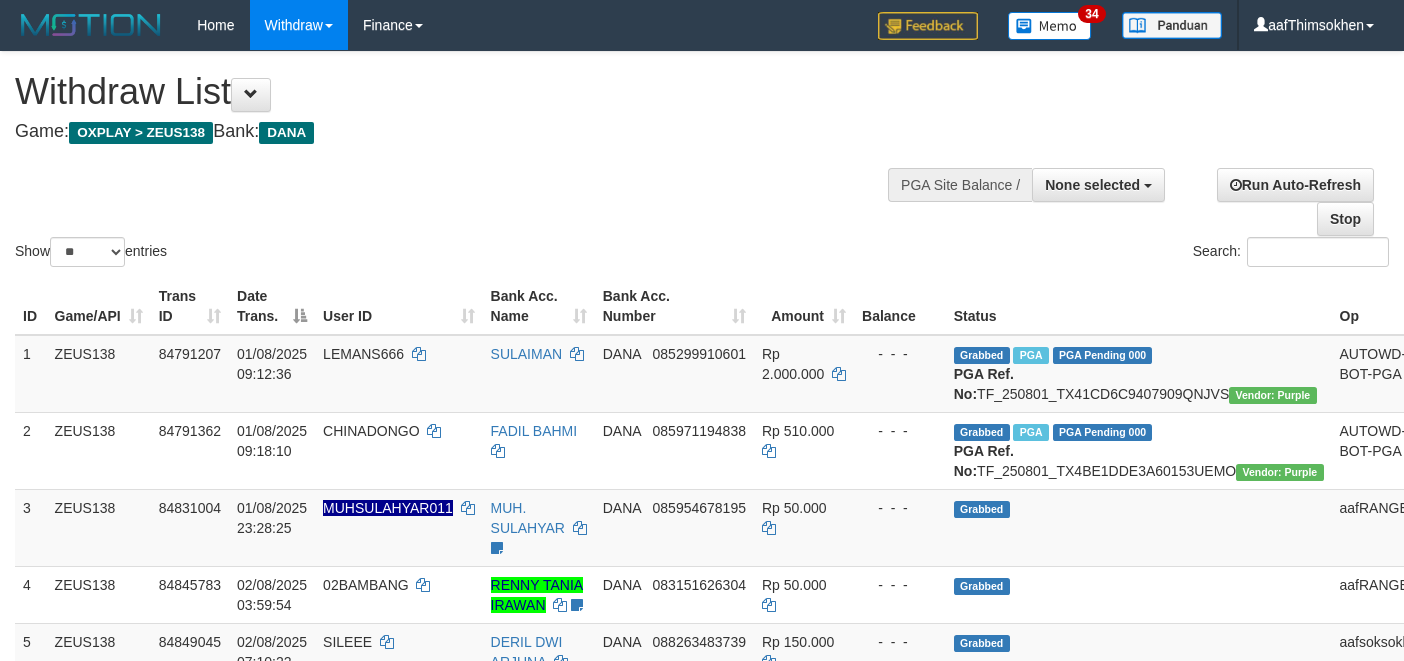 select 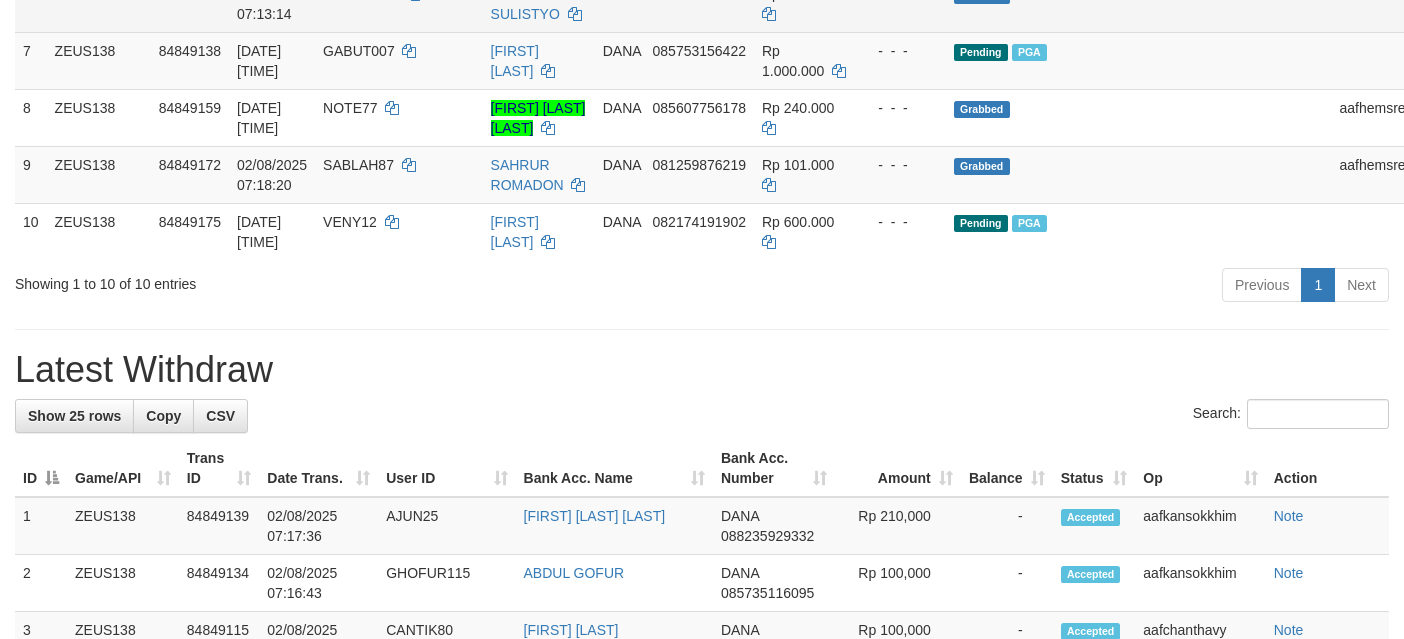 scroll, scrollTop: 649, scrollLeft: 0, axis: vertical 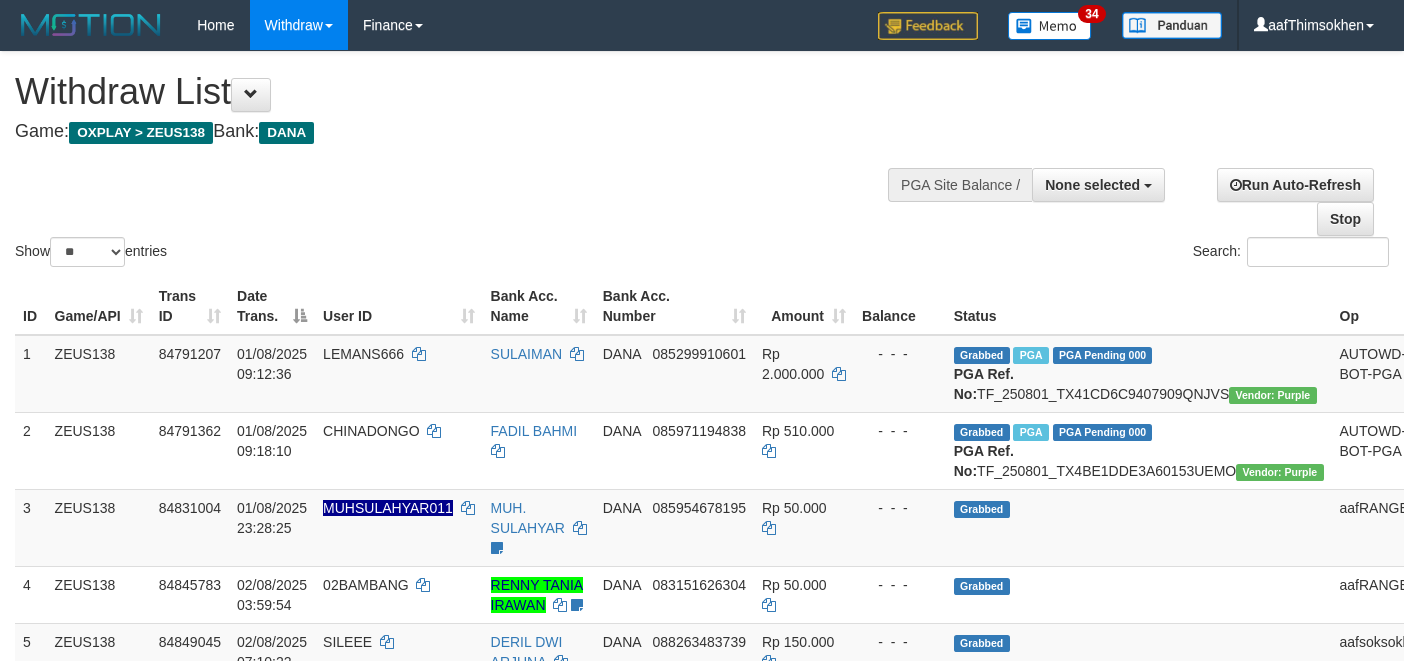 select 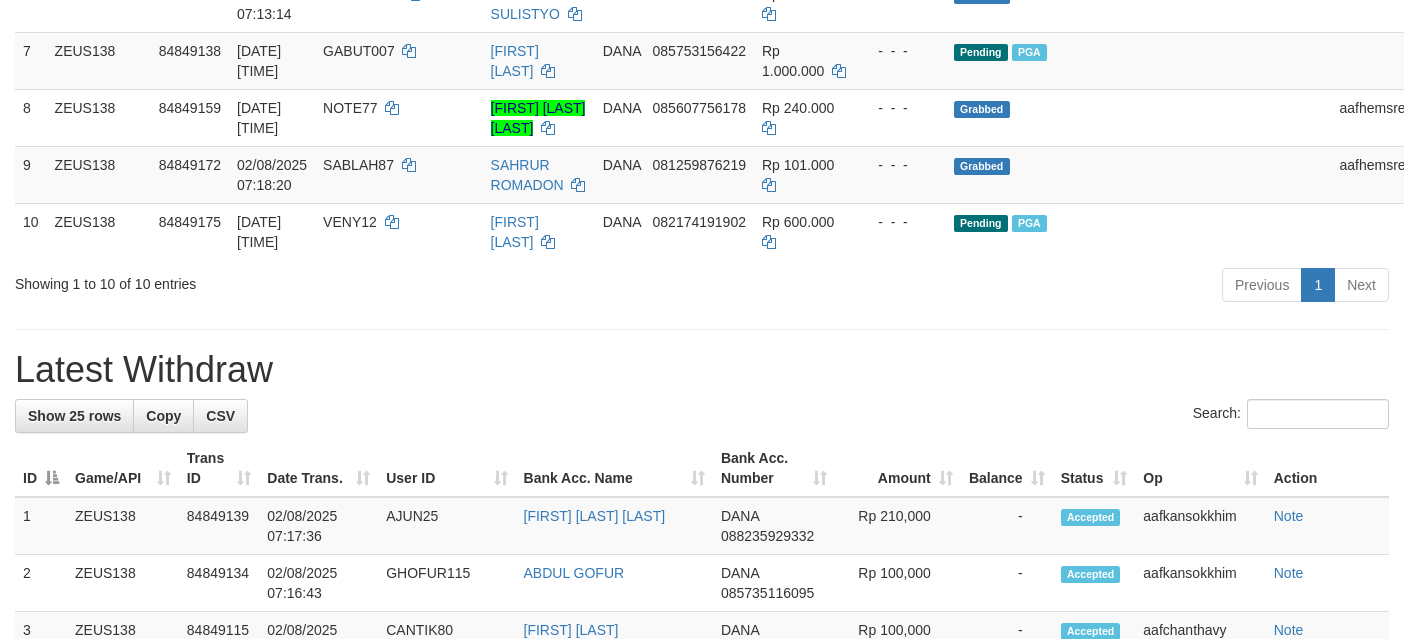 scroll, scrollTop: 649, scrollLeft: 0, axis: vertical 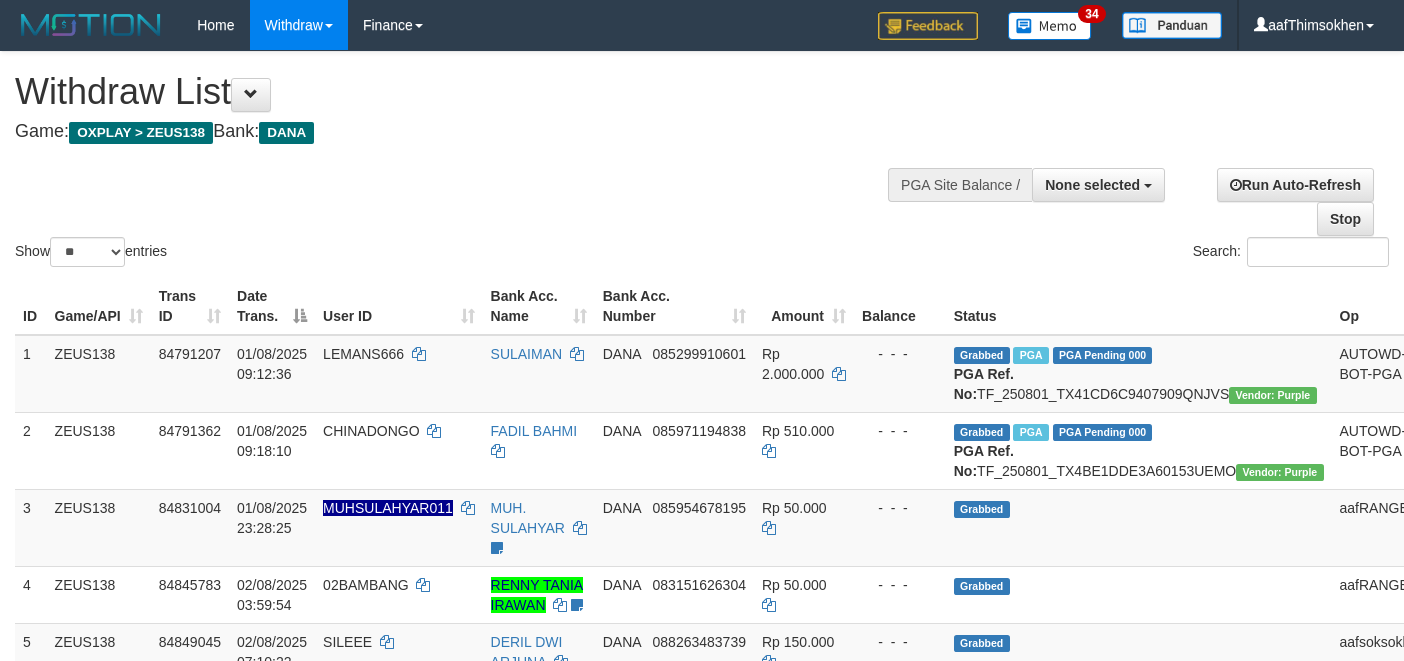 select 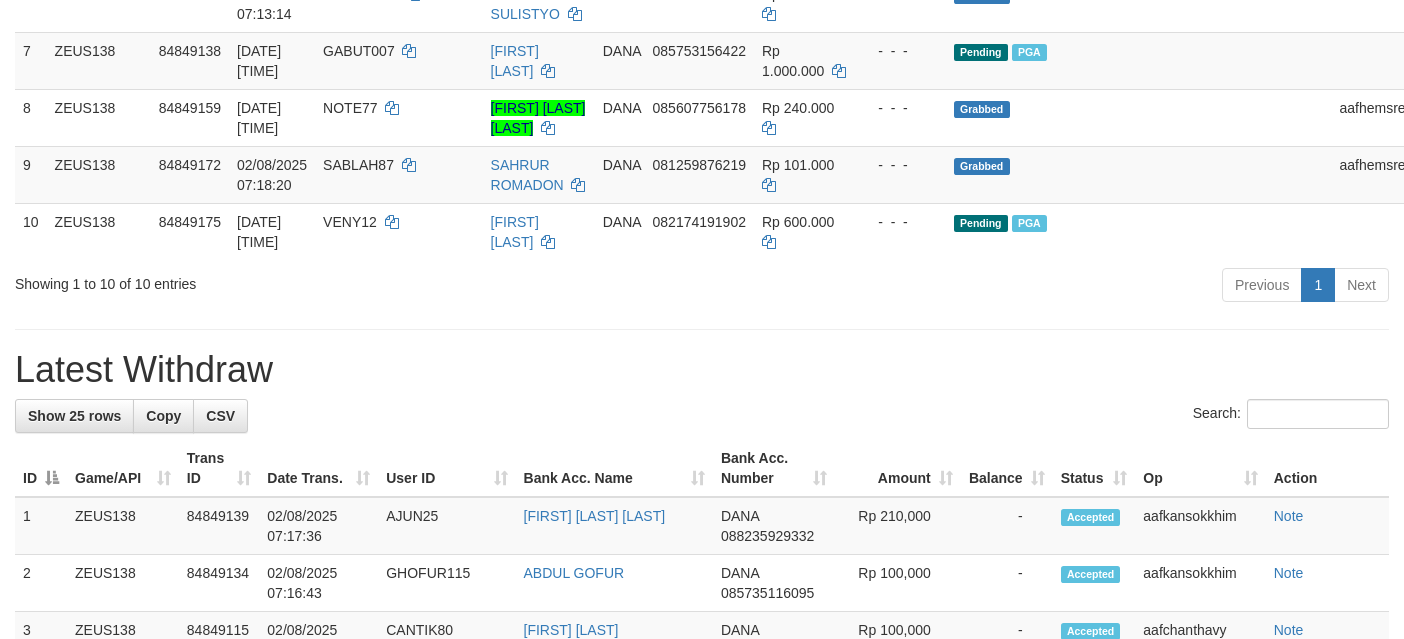 scroll, scrollTop: 649, scrollLeft: 0, axis: vertical 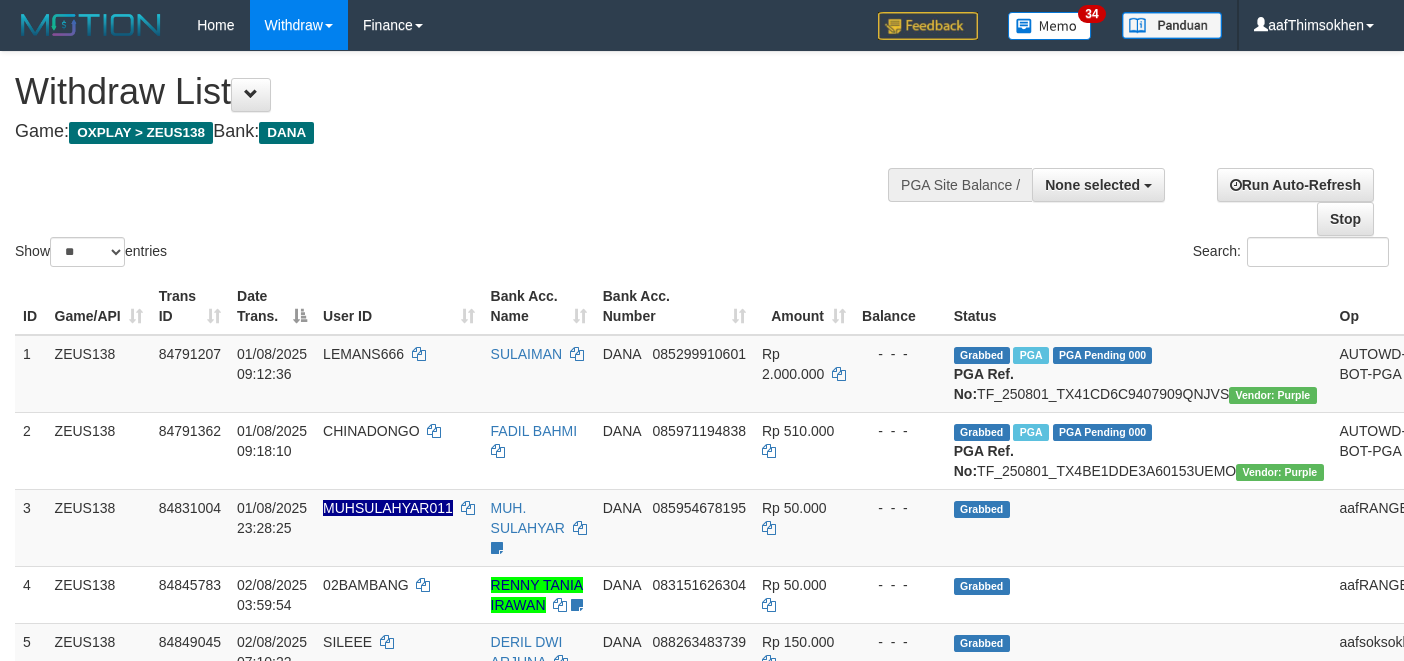select 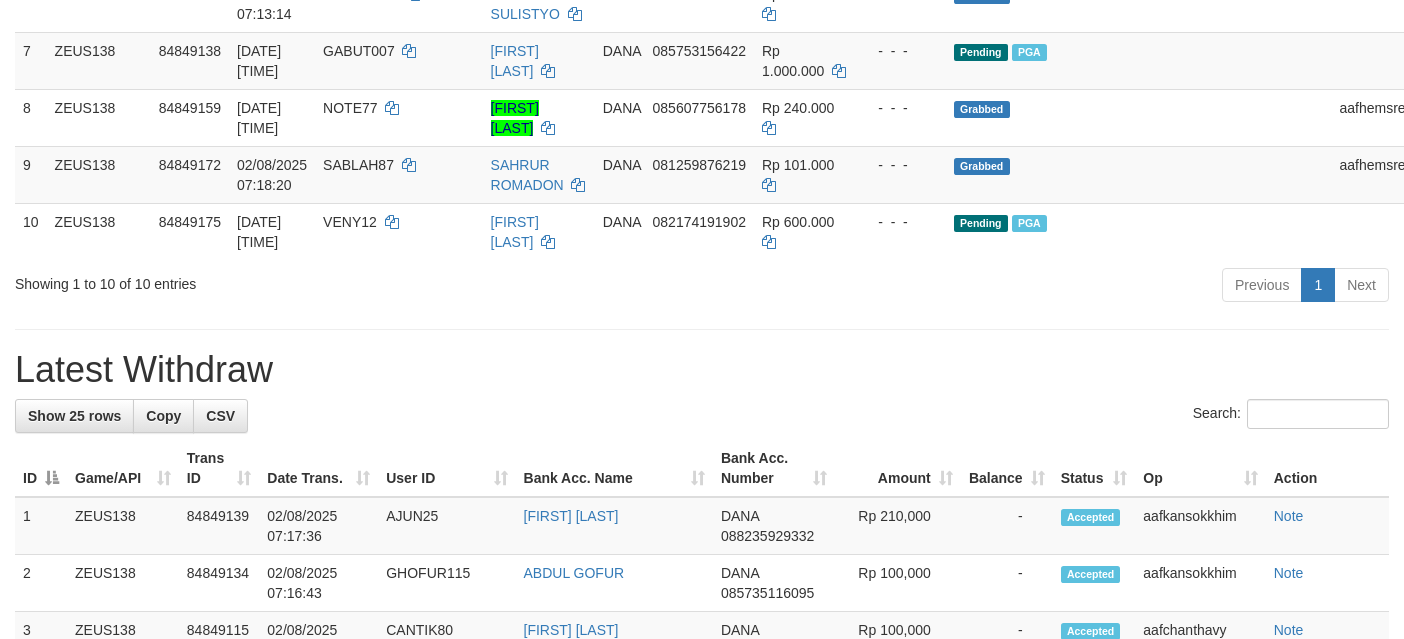 scroll, scrollTop: 649, scrollLeft: 0, axis: vertical 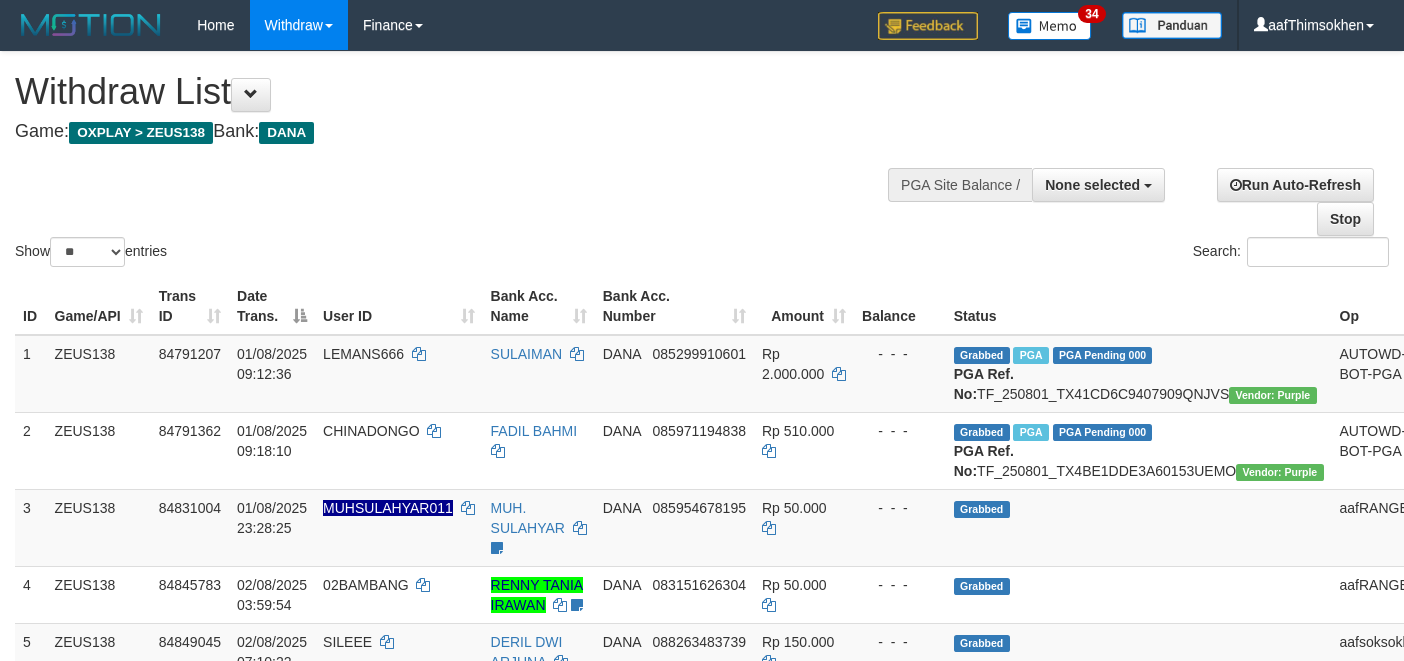 select 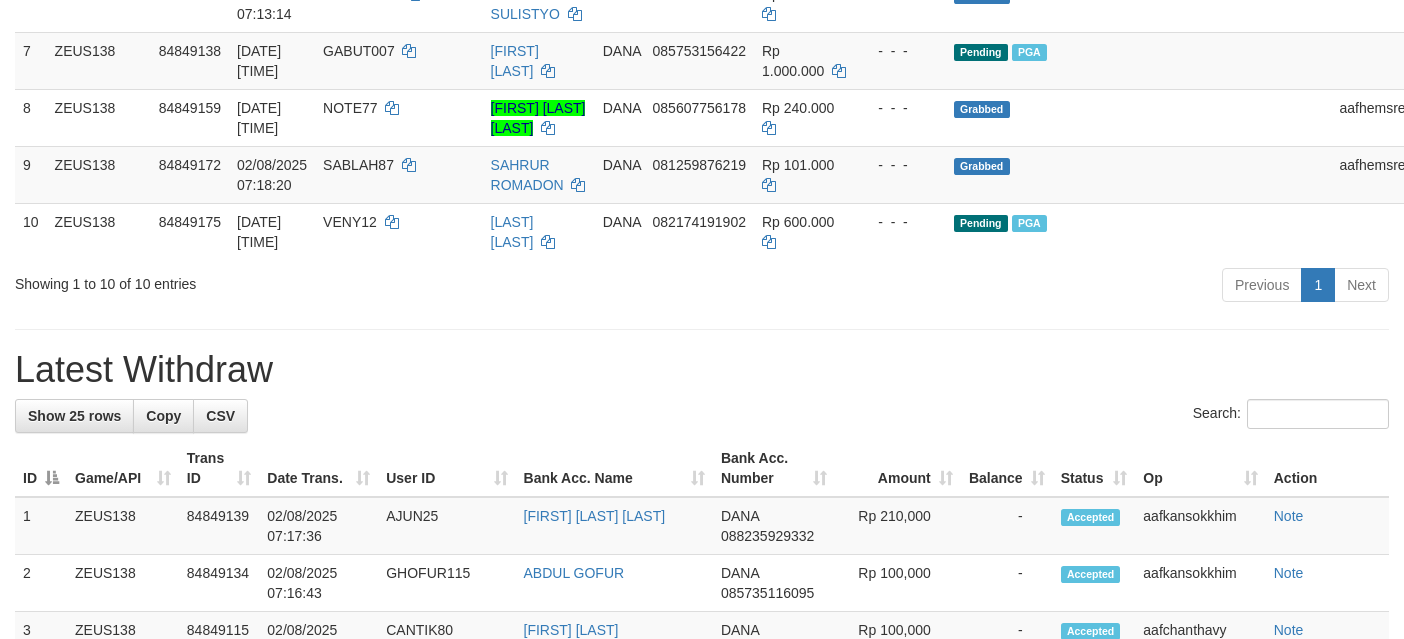 scroll, scrollTop: 649, scrollLeft: 0, axis: vertical 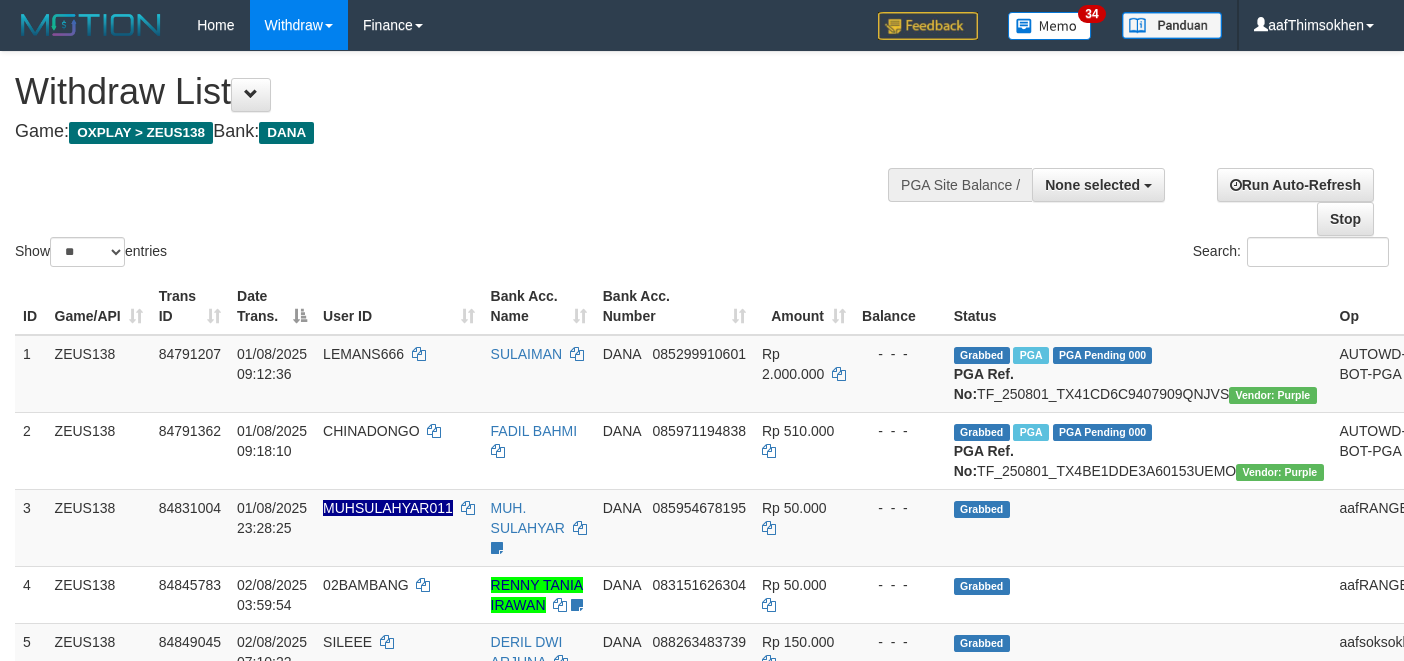 select 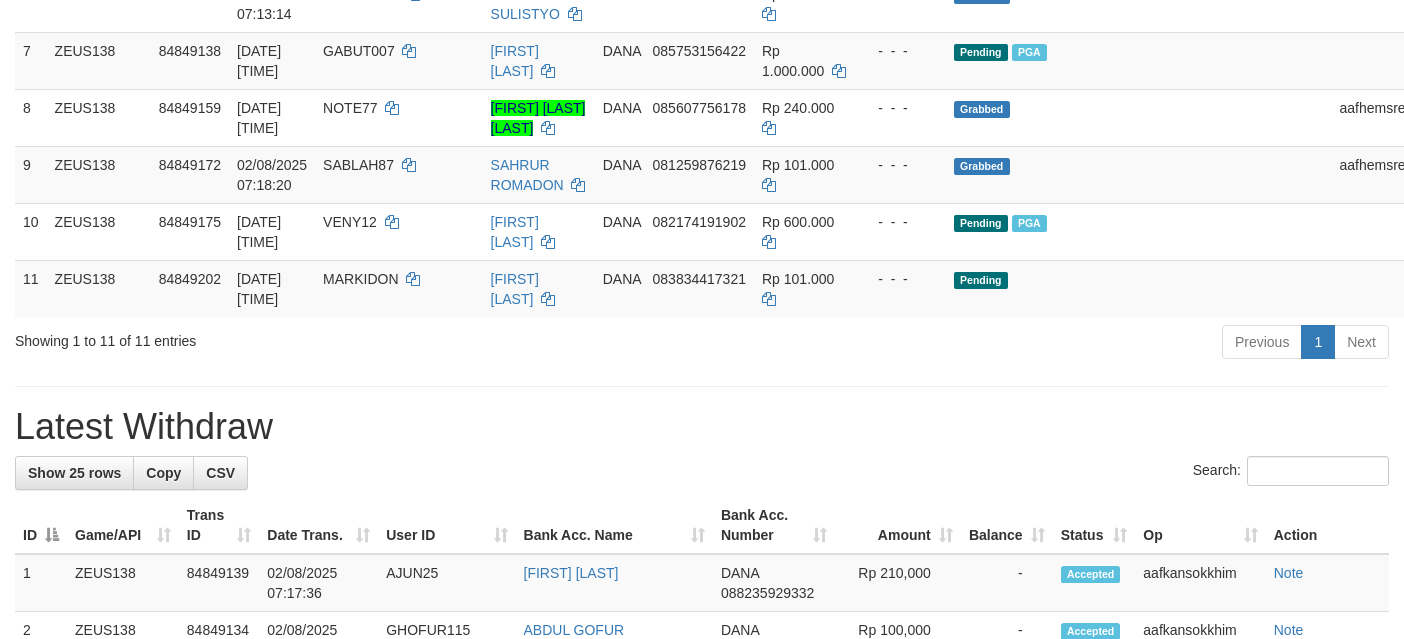 scroll, scrollTop: 649, scrollLeft: 0, axis: vertical 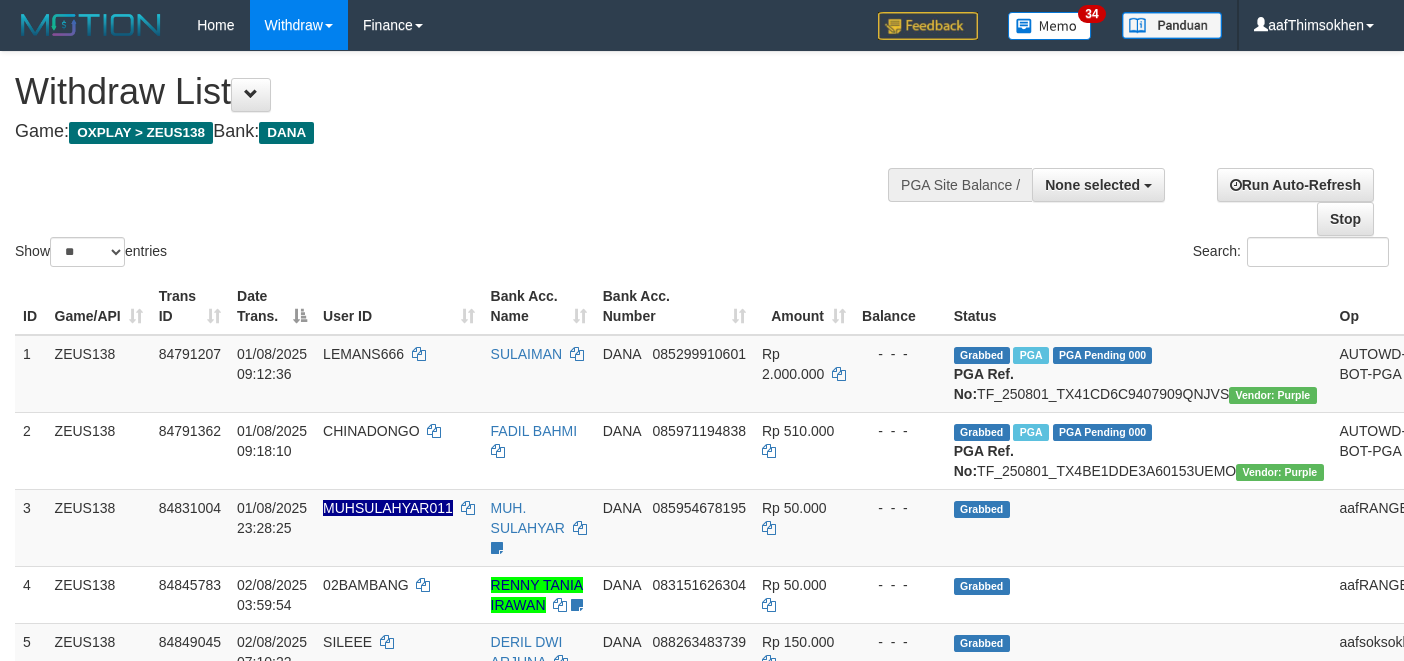 select 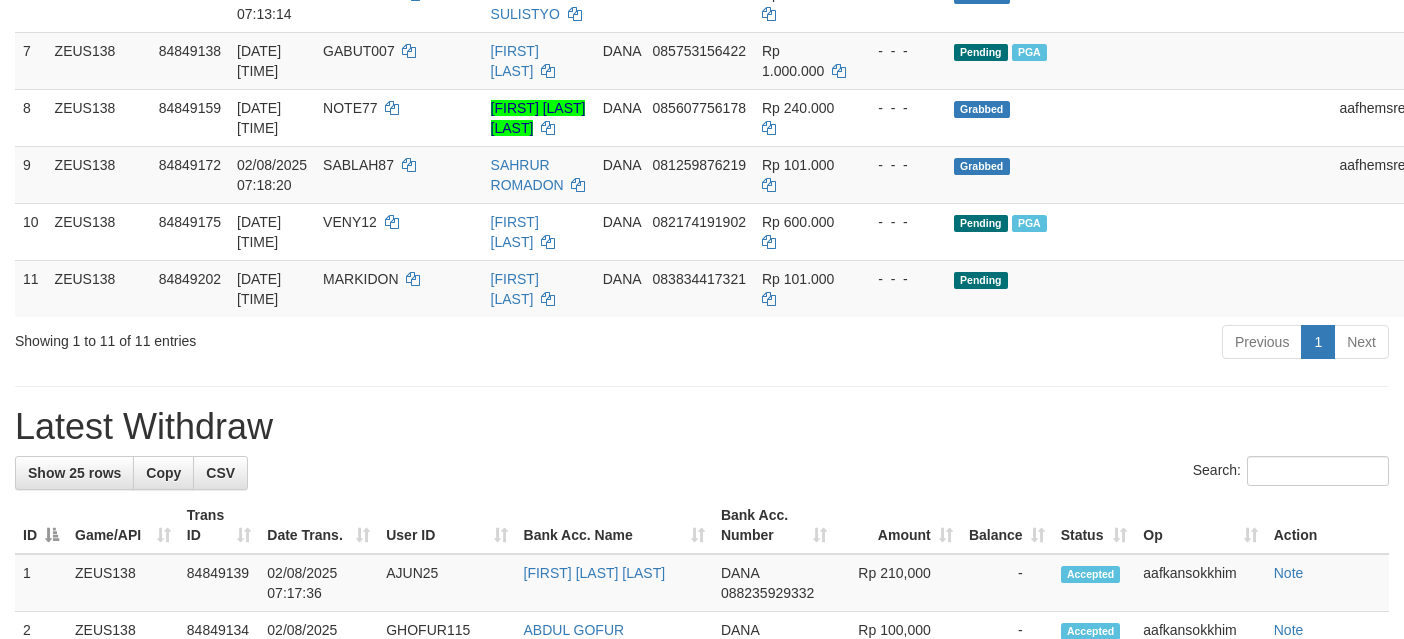 scroll, scrollTop: 649, scrollLeft: 0, axis: vertical 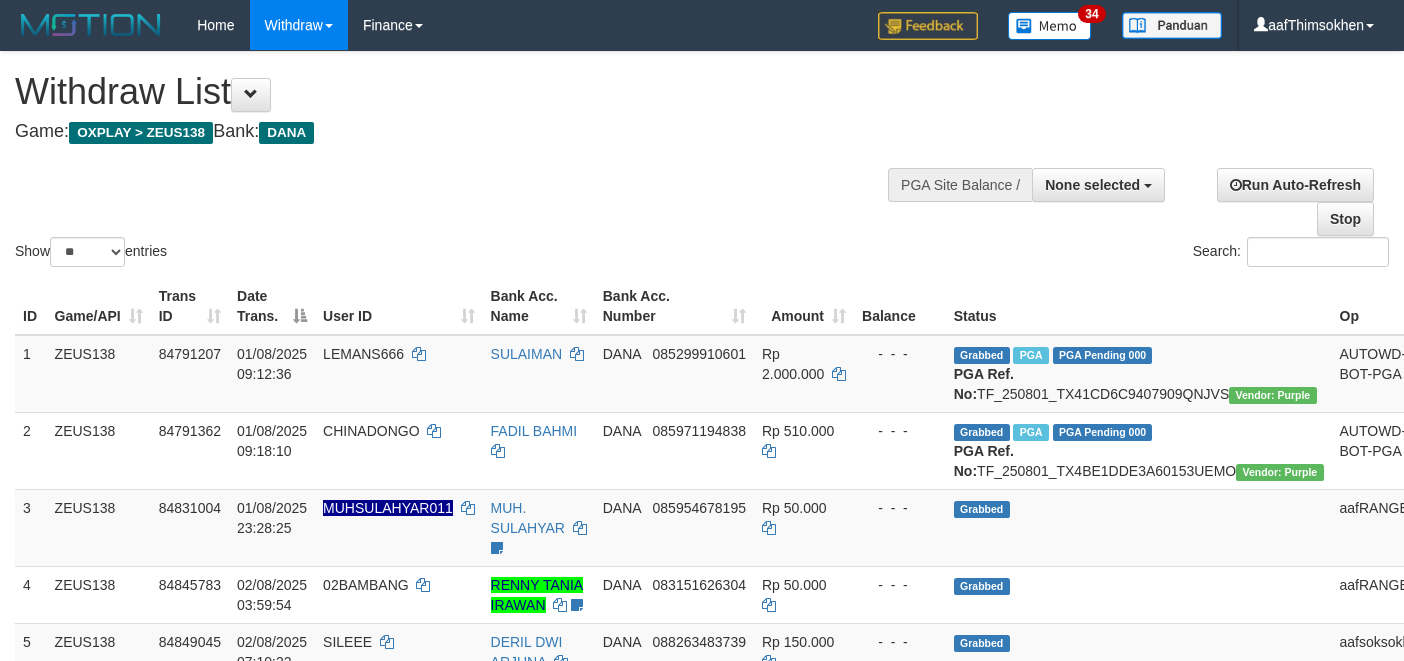 select 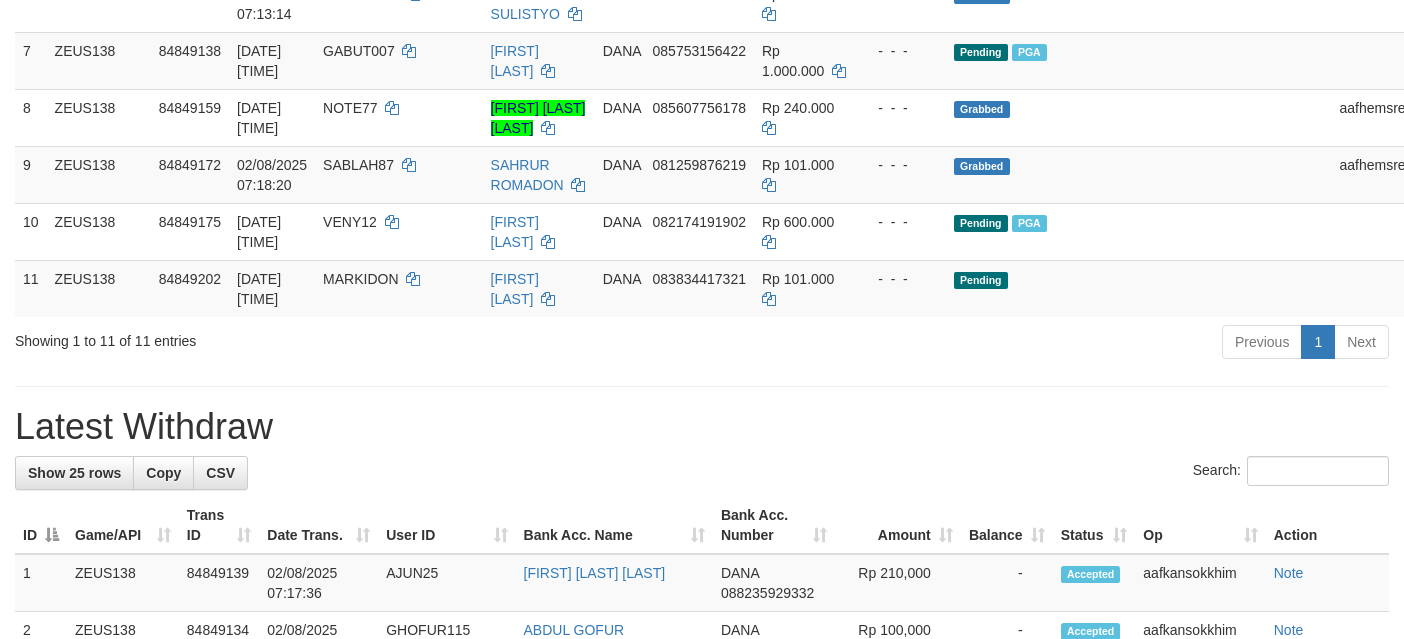 scroll, scrollTop: 649, scrollLeft: 0, axis: vertical 